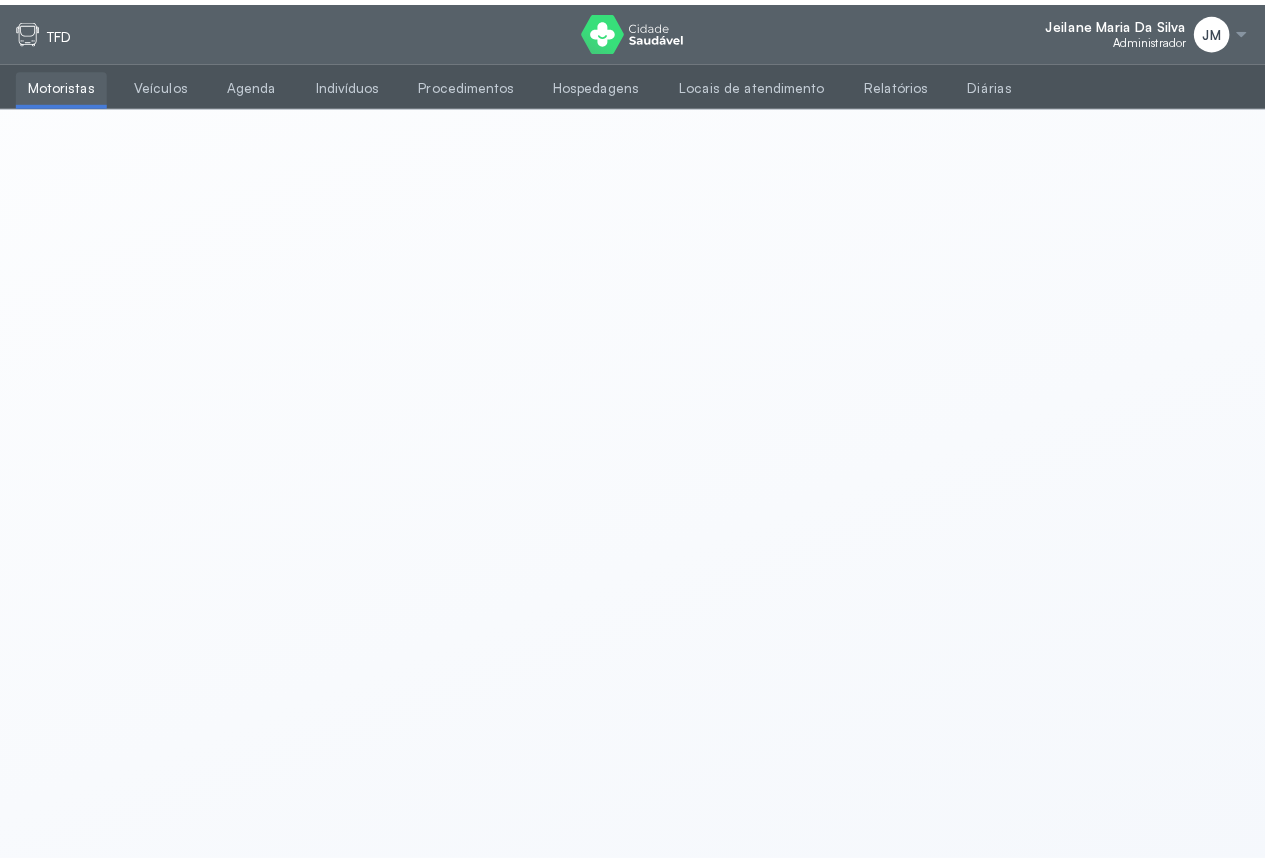 scroll, scrollTop: 0, scrollLeft: 0, axis: both 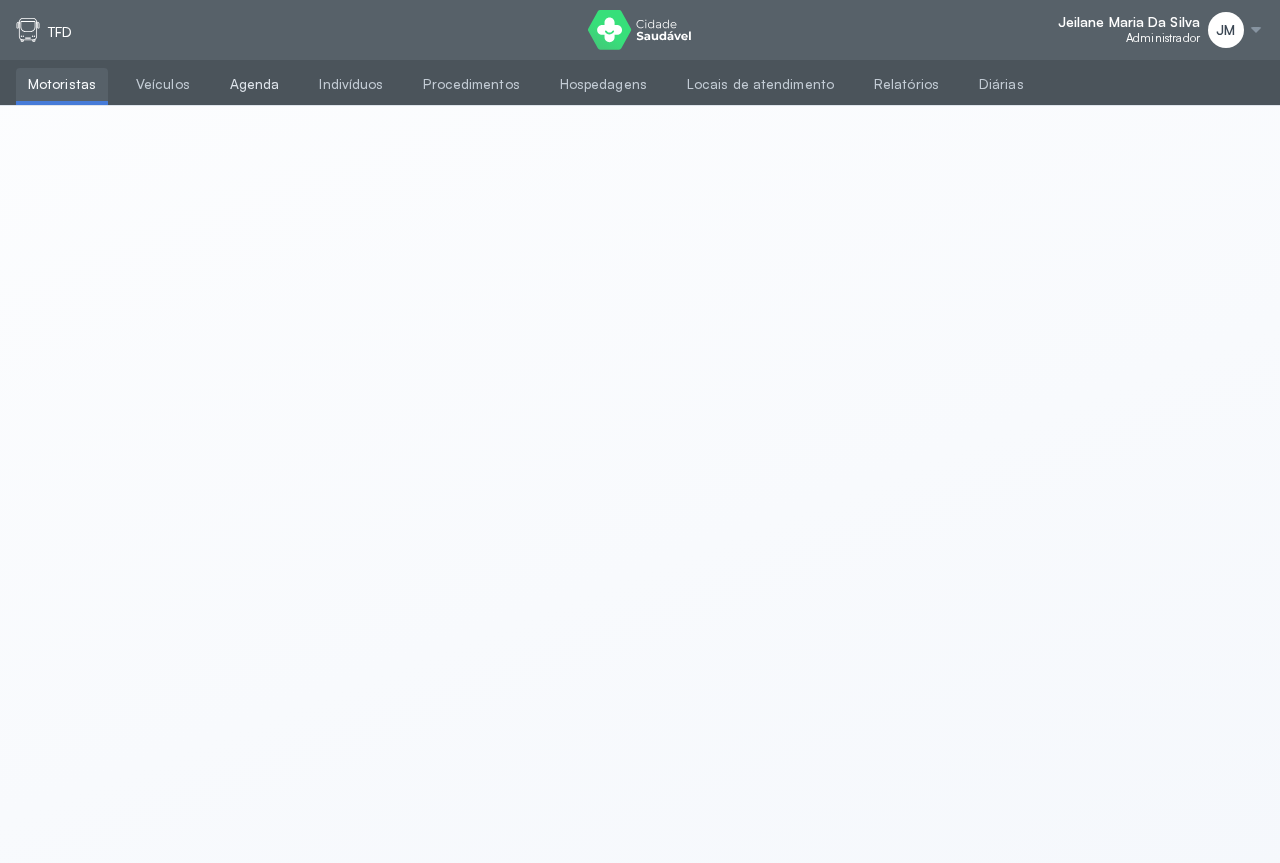 click on "Agenda" at bounding box center [255, 84] 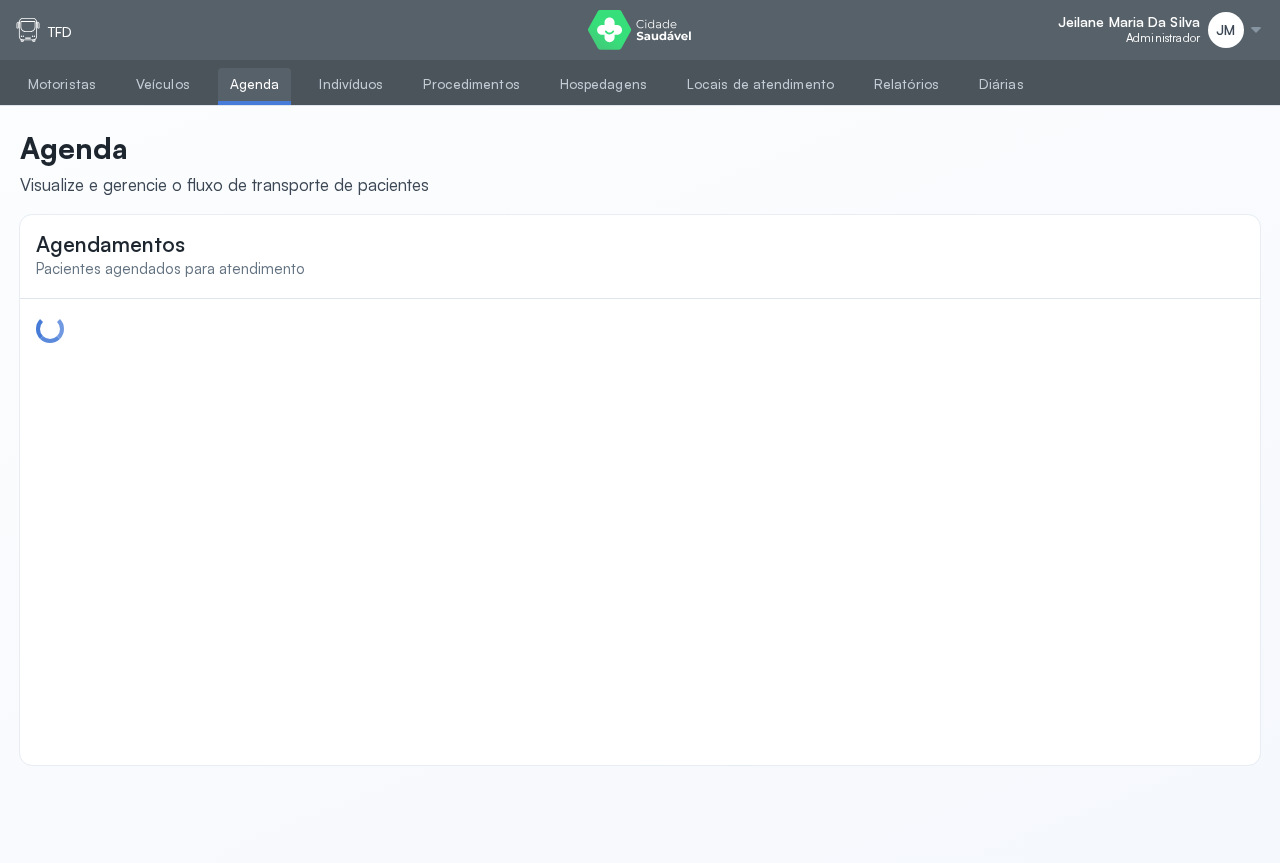 click on "Agenda" at bounding box center (255, 84) 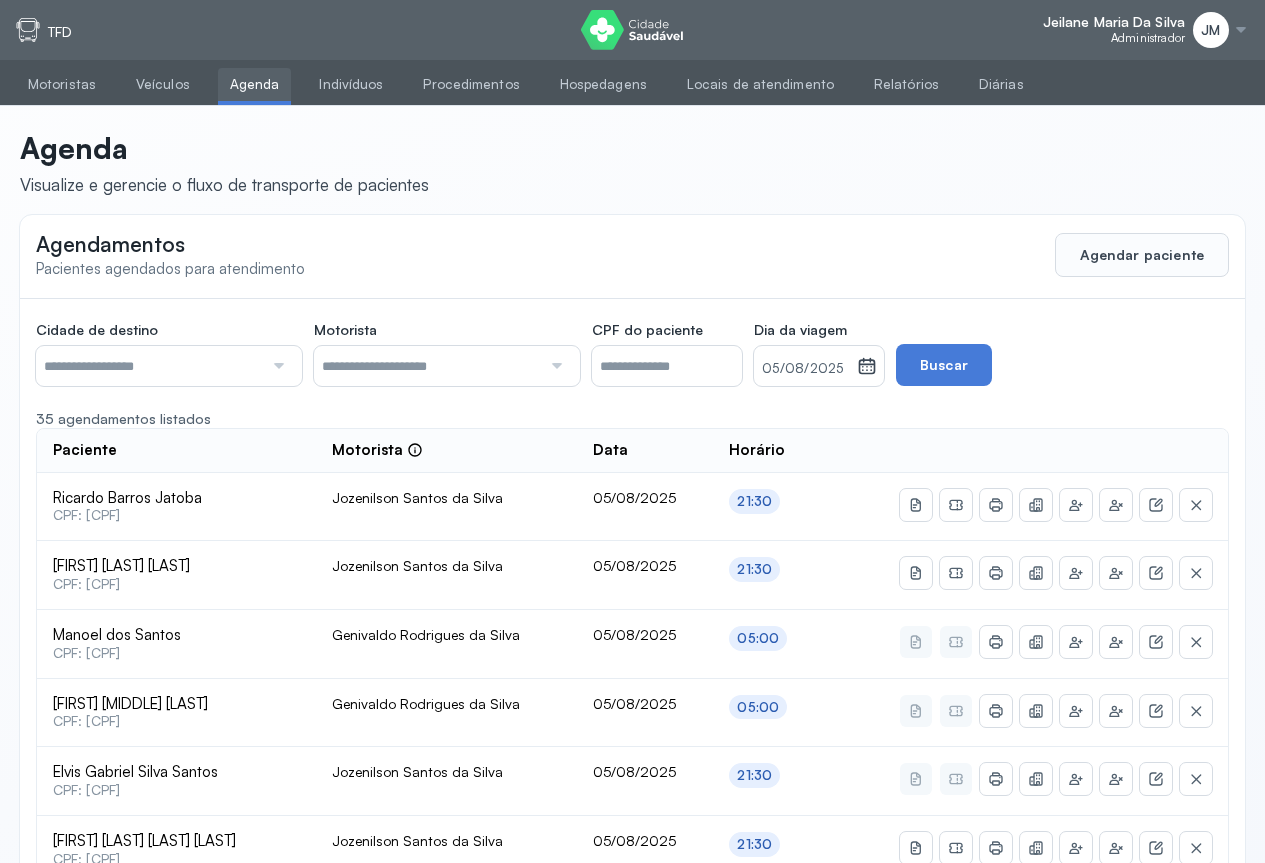 click 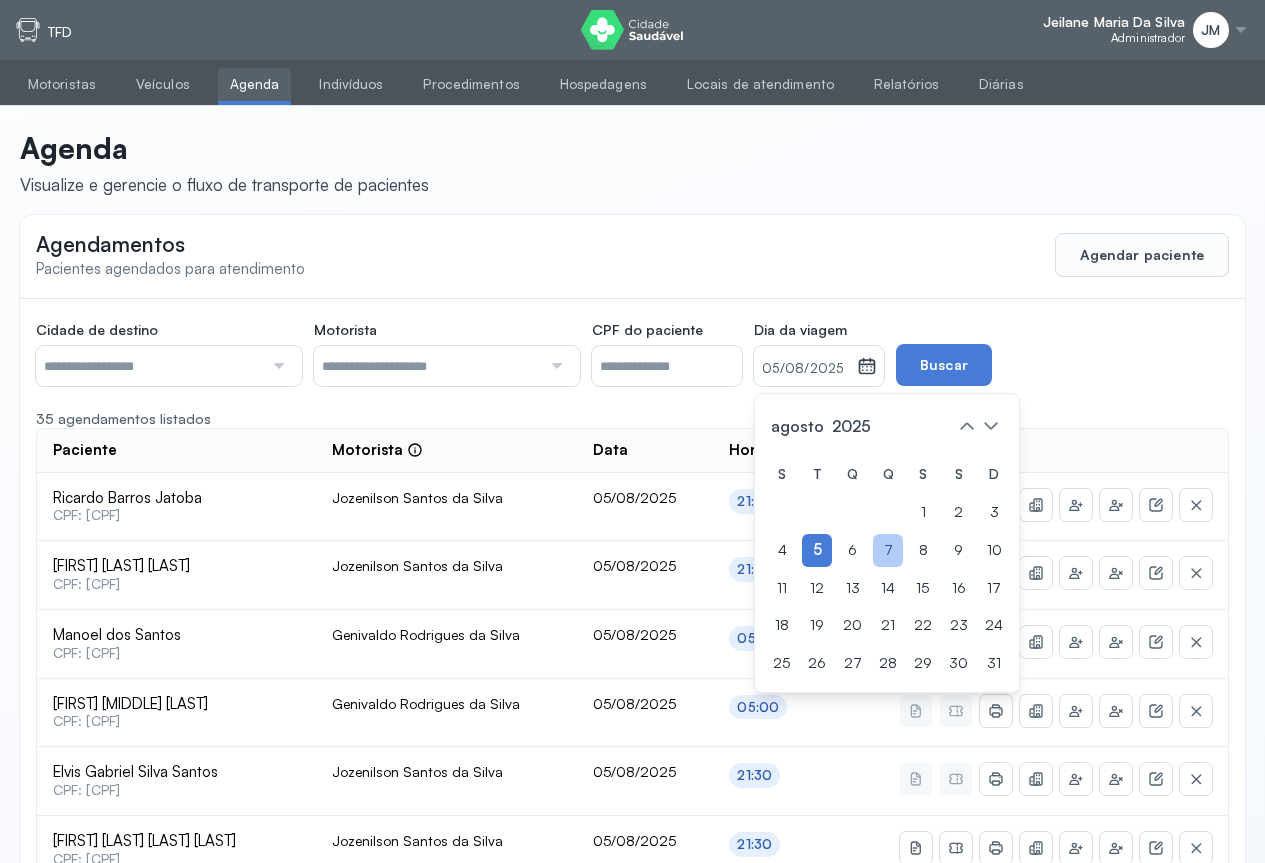 click on "7" 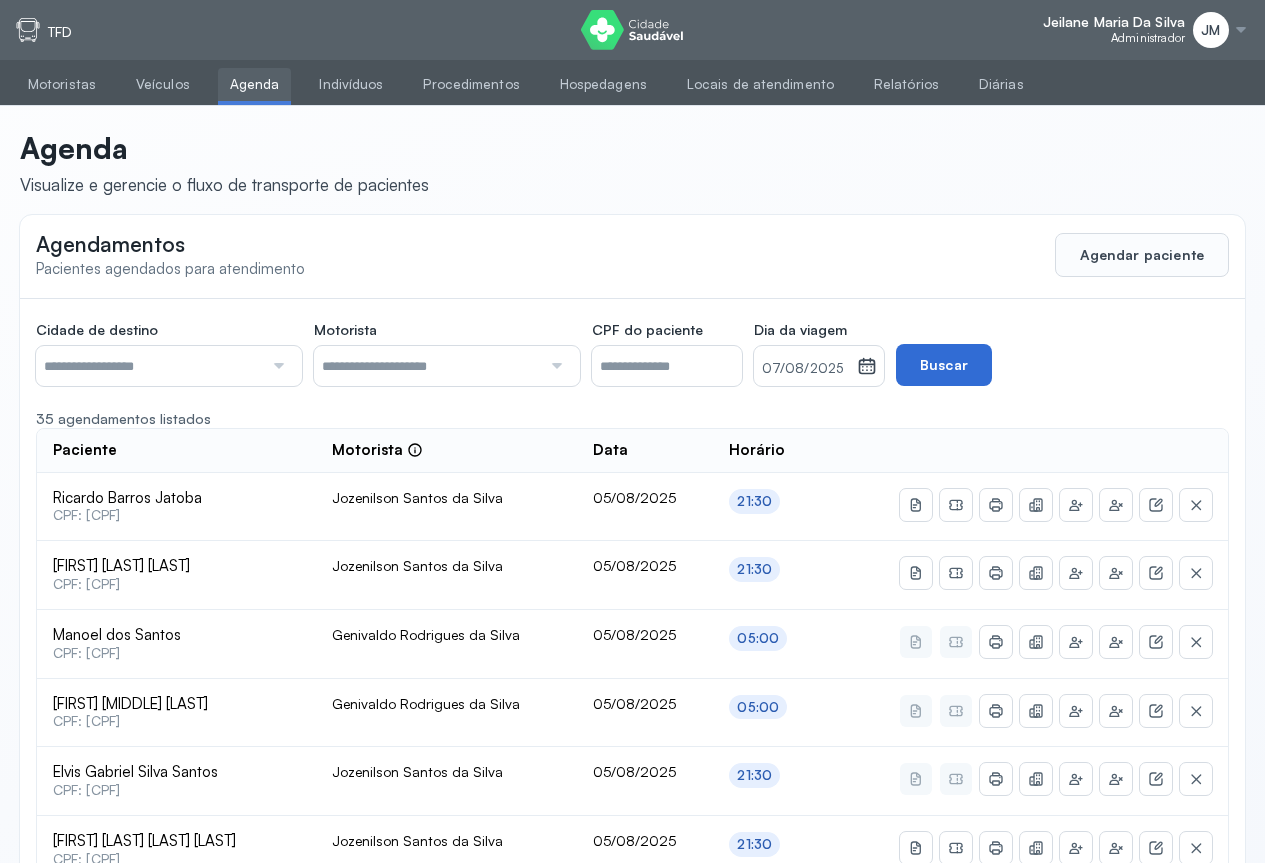 click on "Buscar" at bounding box center [944, 365] 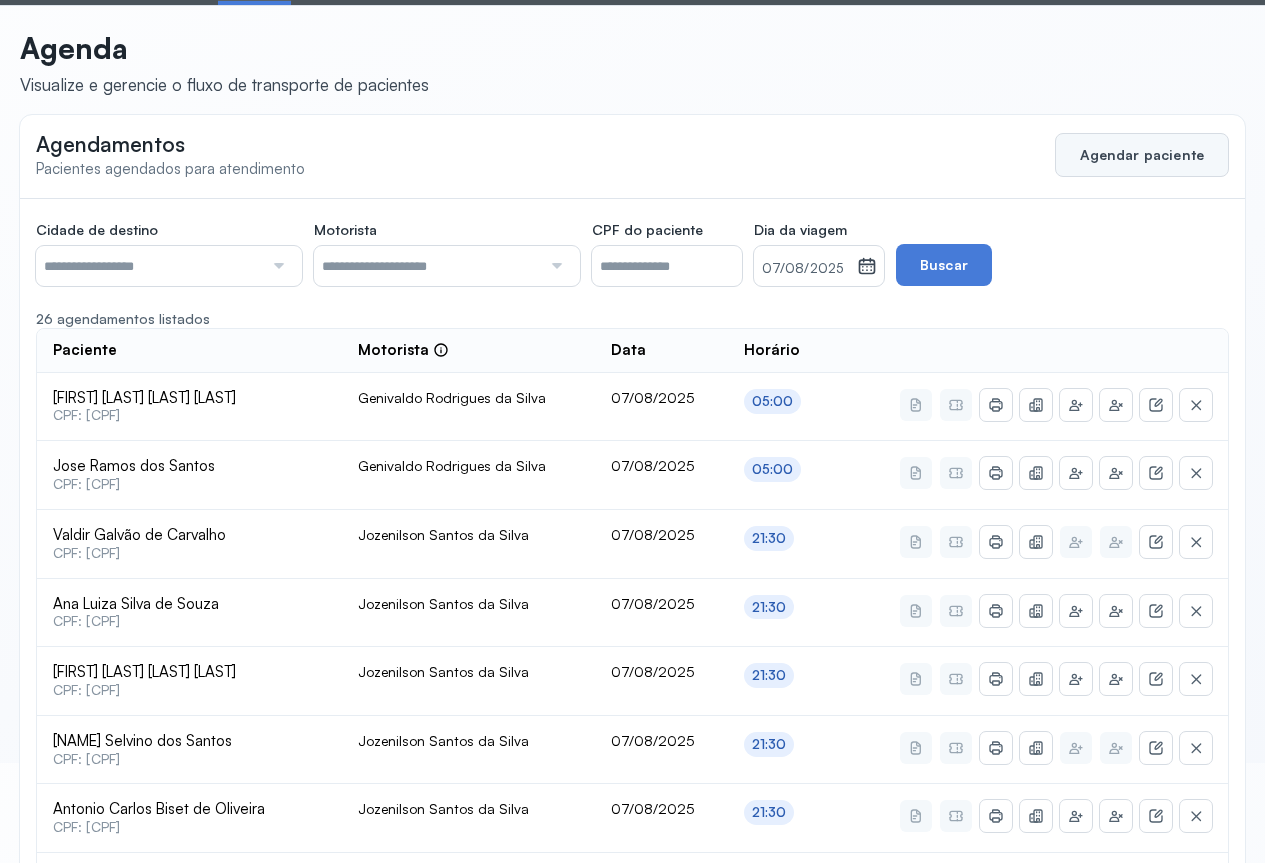 click on "Agendar paciente" 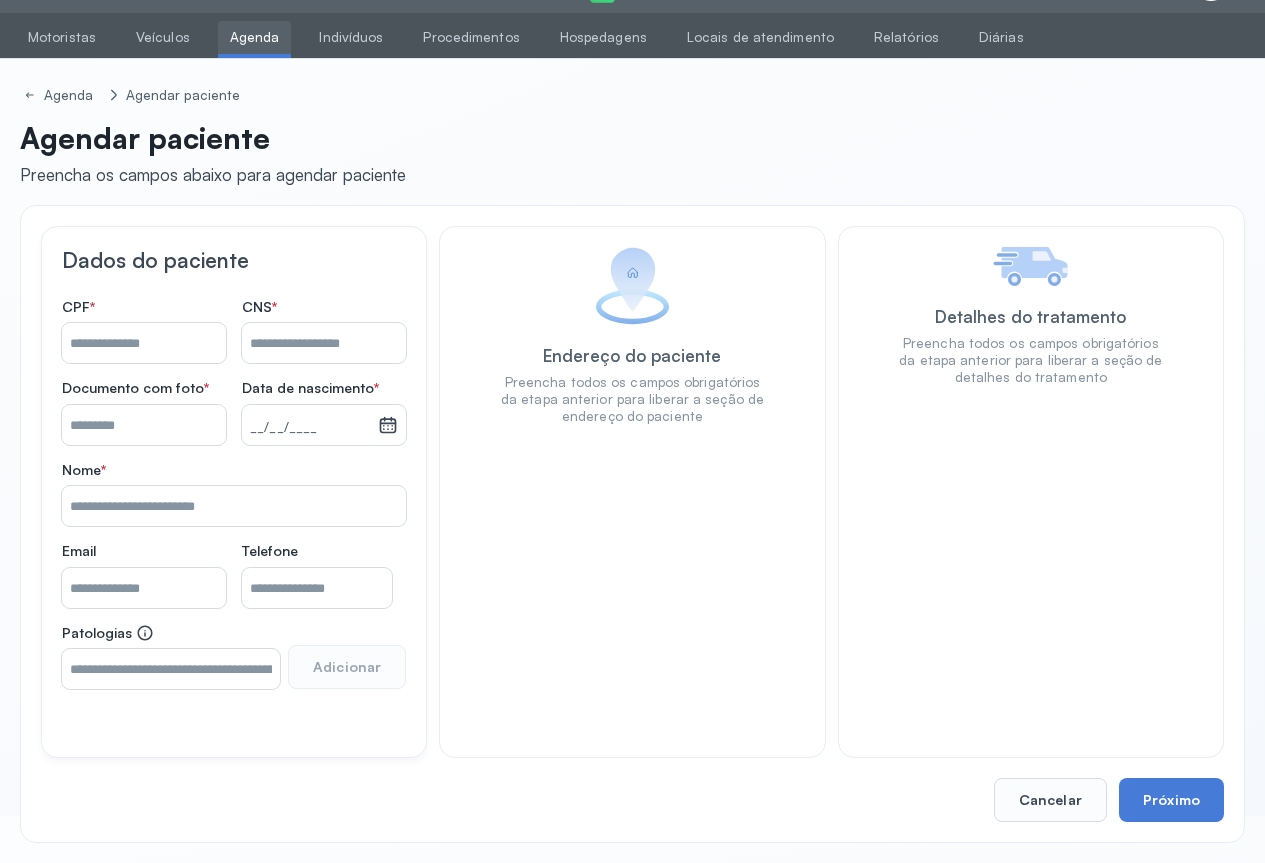 scroll, scrollTop: 47, scrollLeft: 0, axis: vertical 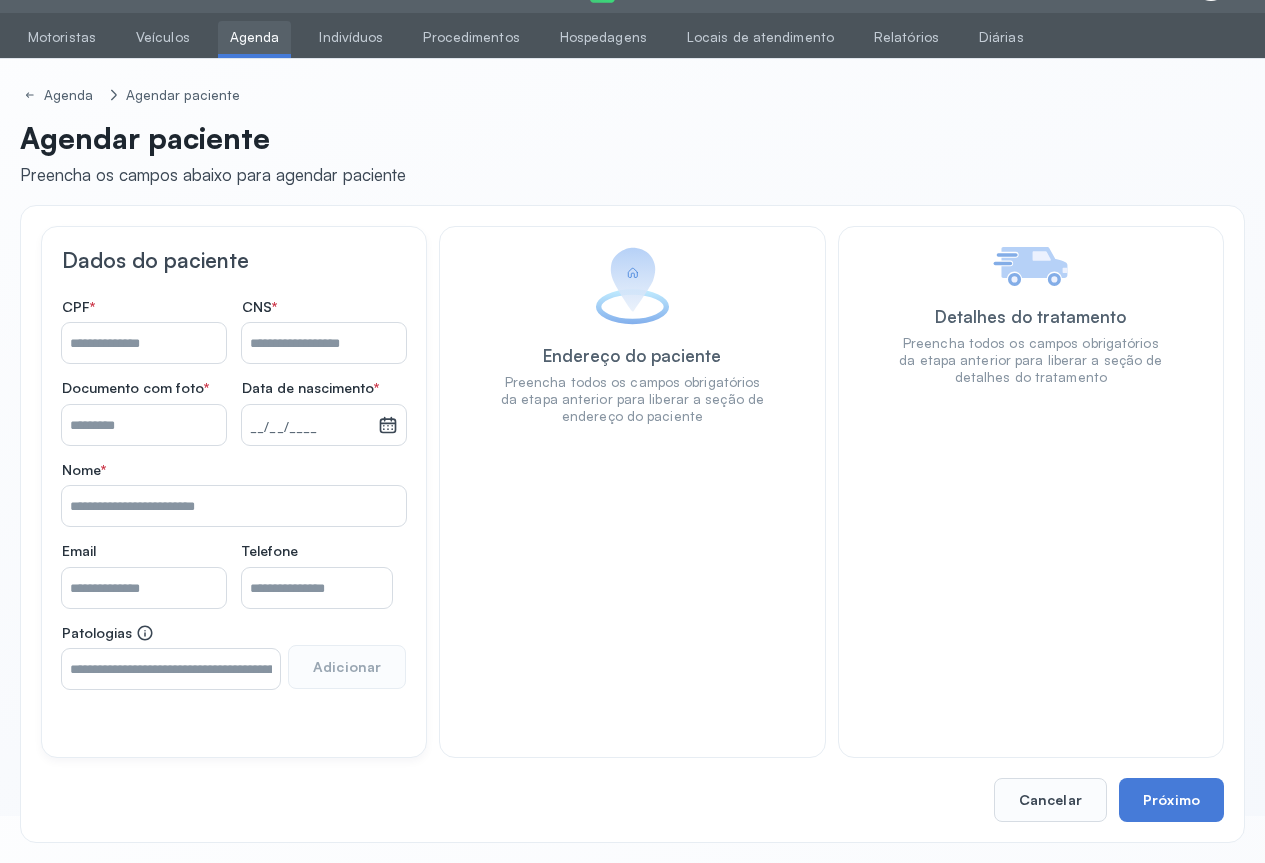 drag, startPoint x: 269, startPoint y: 333, endPoint x: 379, endPoint y: 307, distance: 113.03097 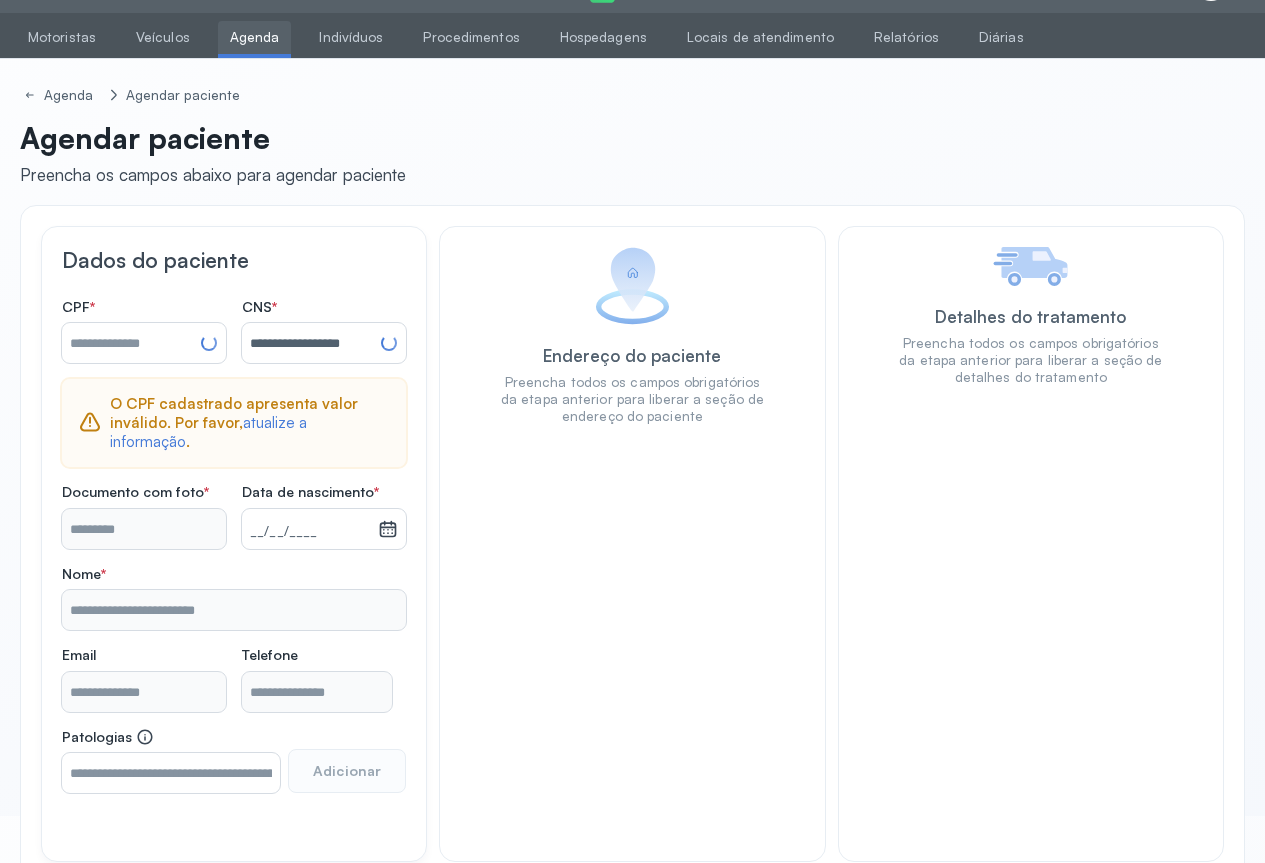 type on "**********" 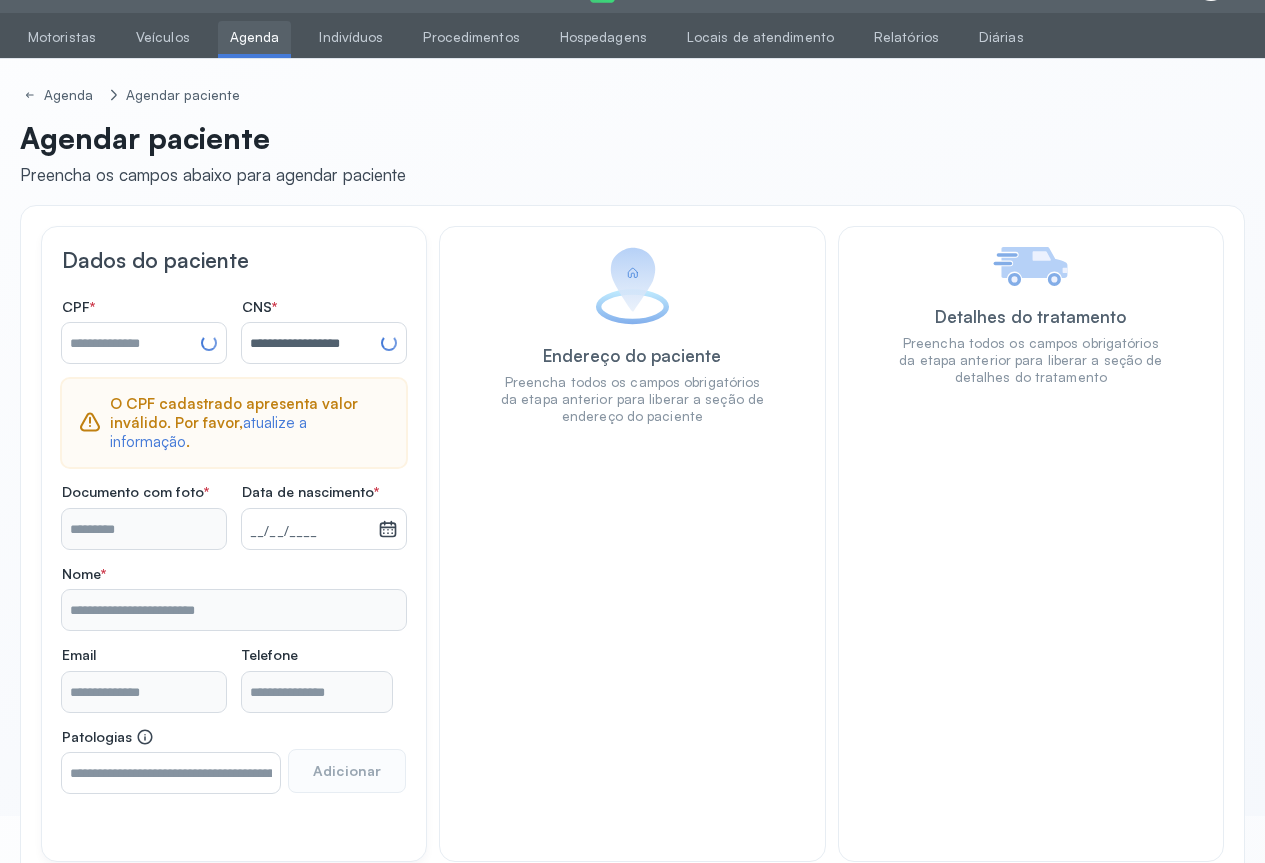 type on "**********" 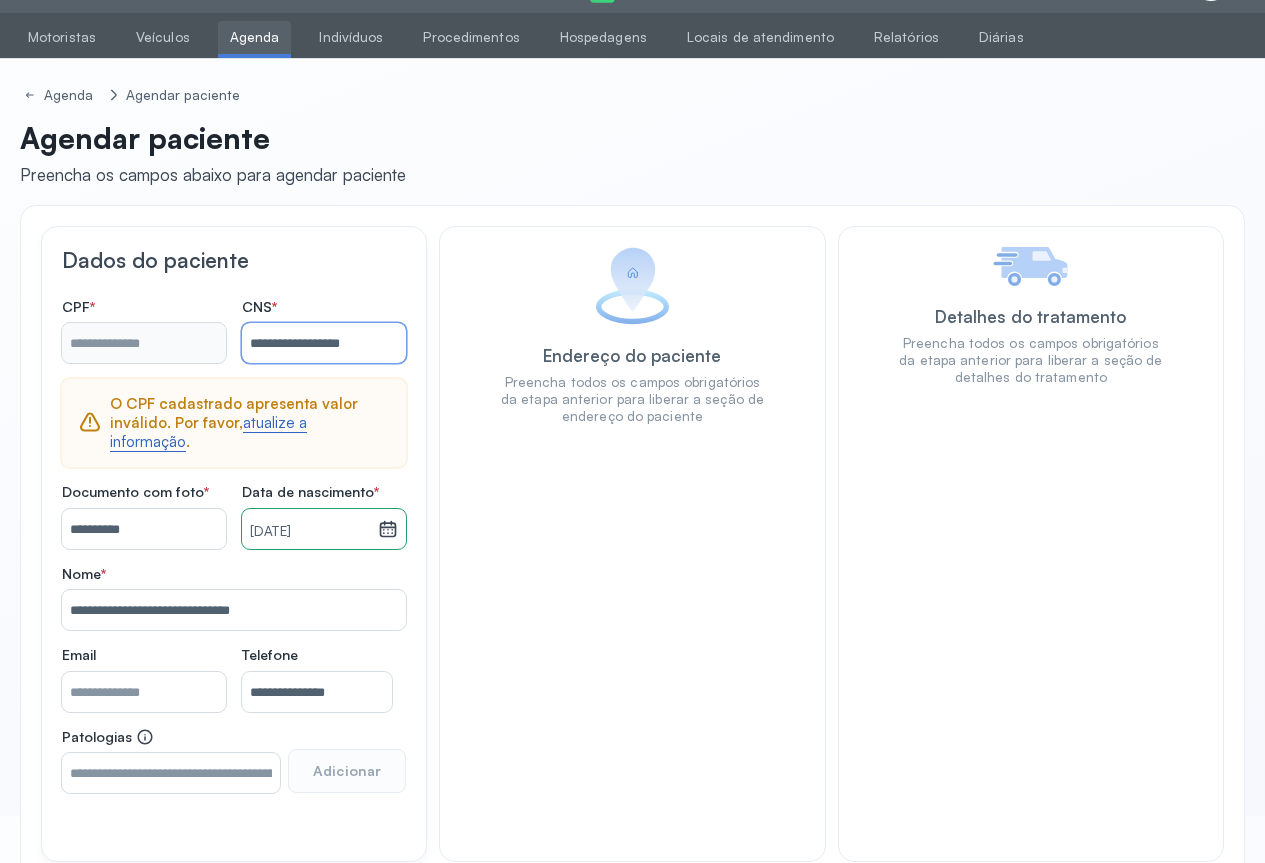 type on "**********" 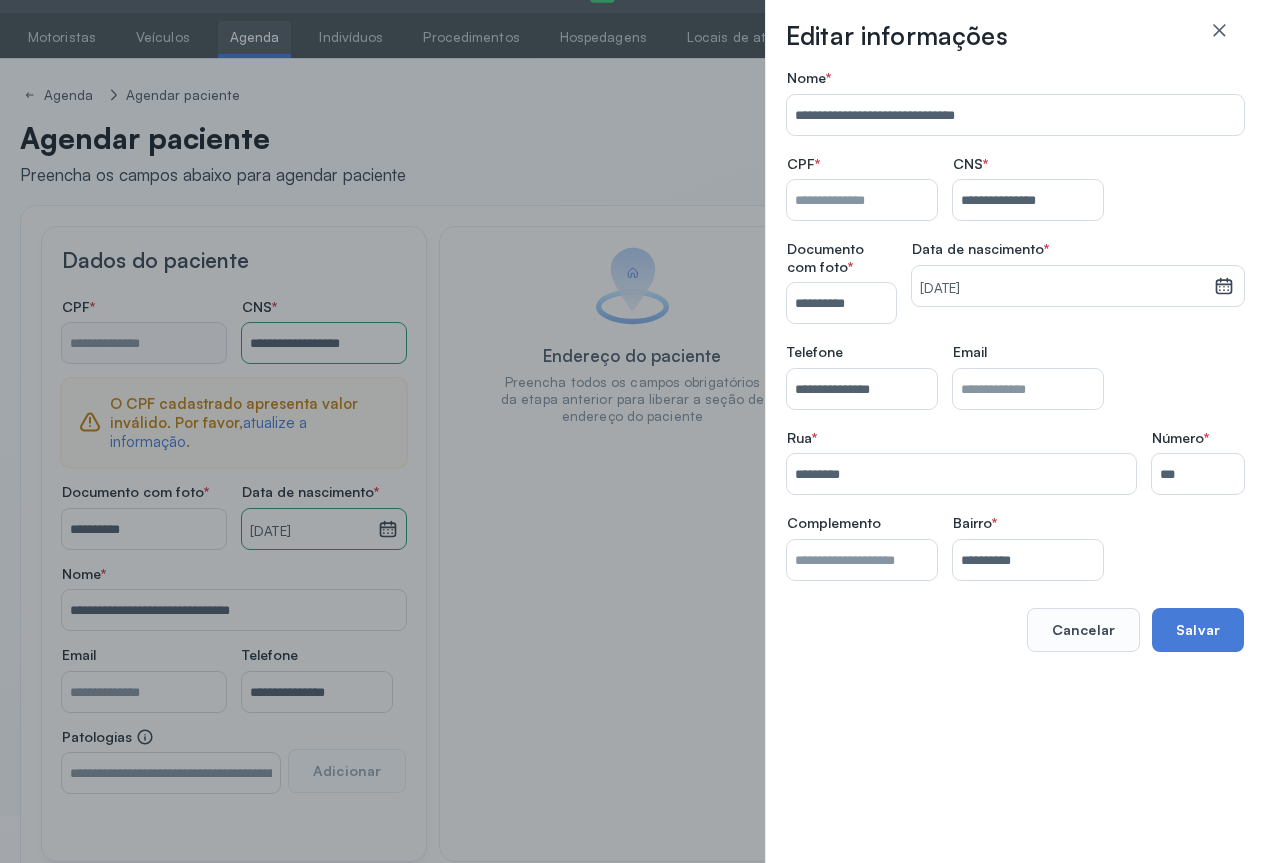 click on "Nome   *" at bounding box center [862, 200] 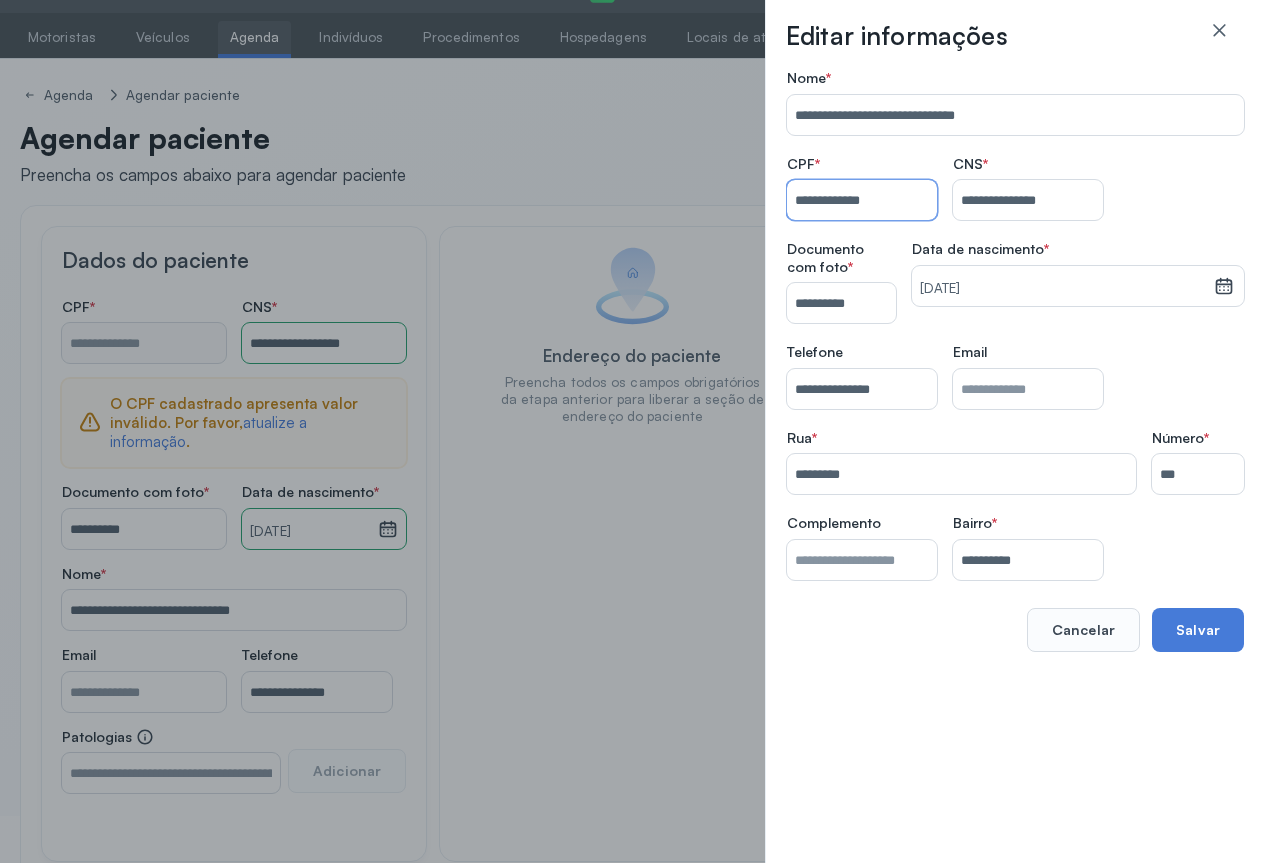 type on "**********" 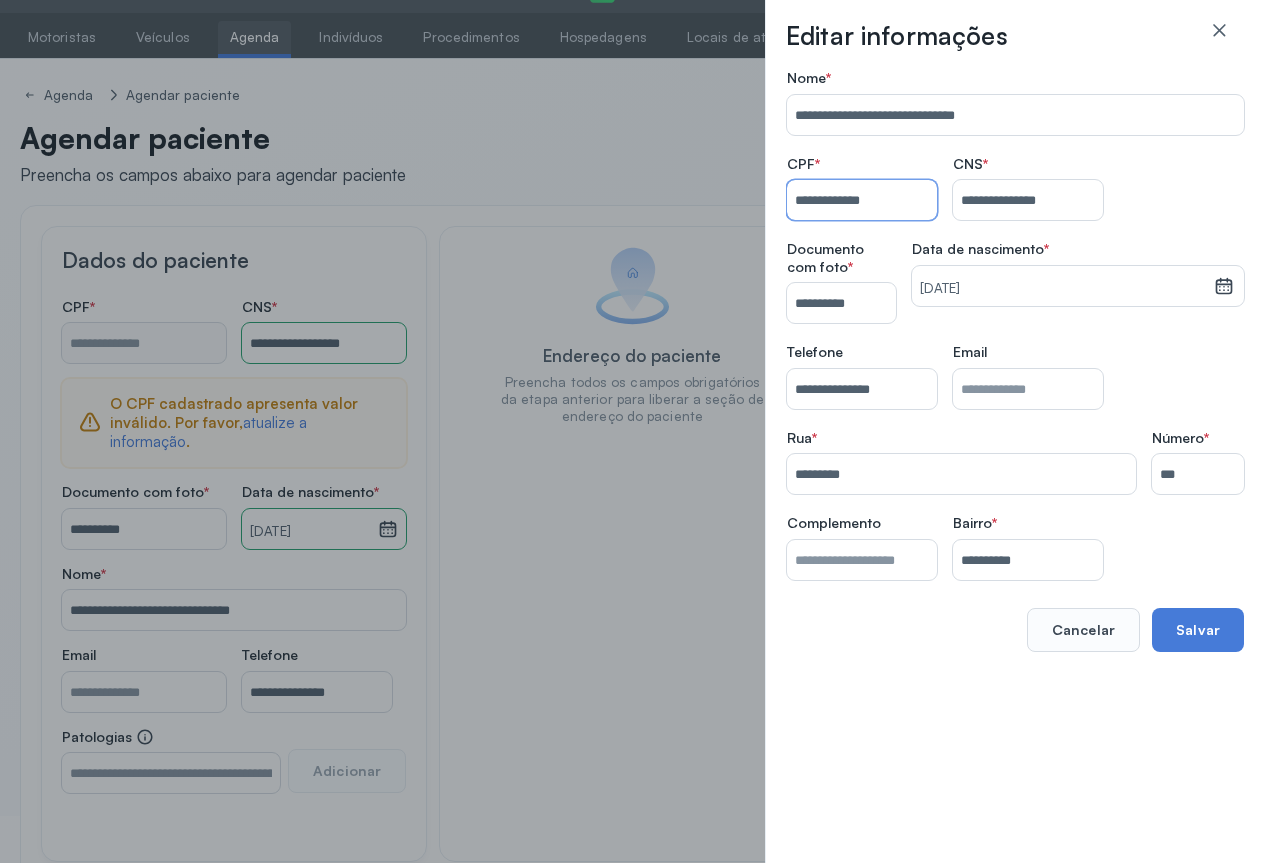 type on "**********" 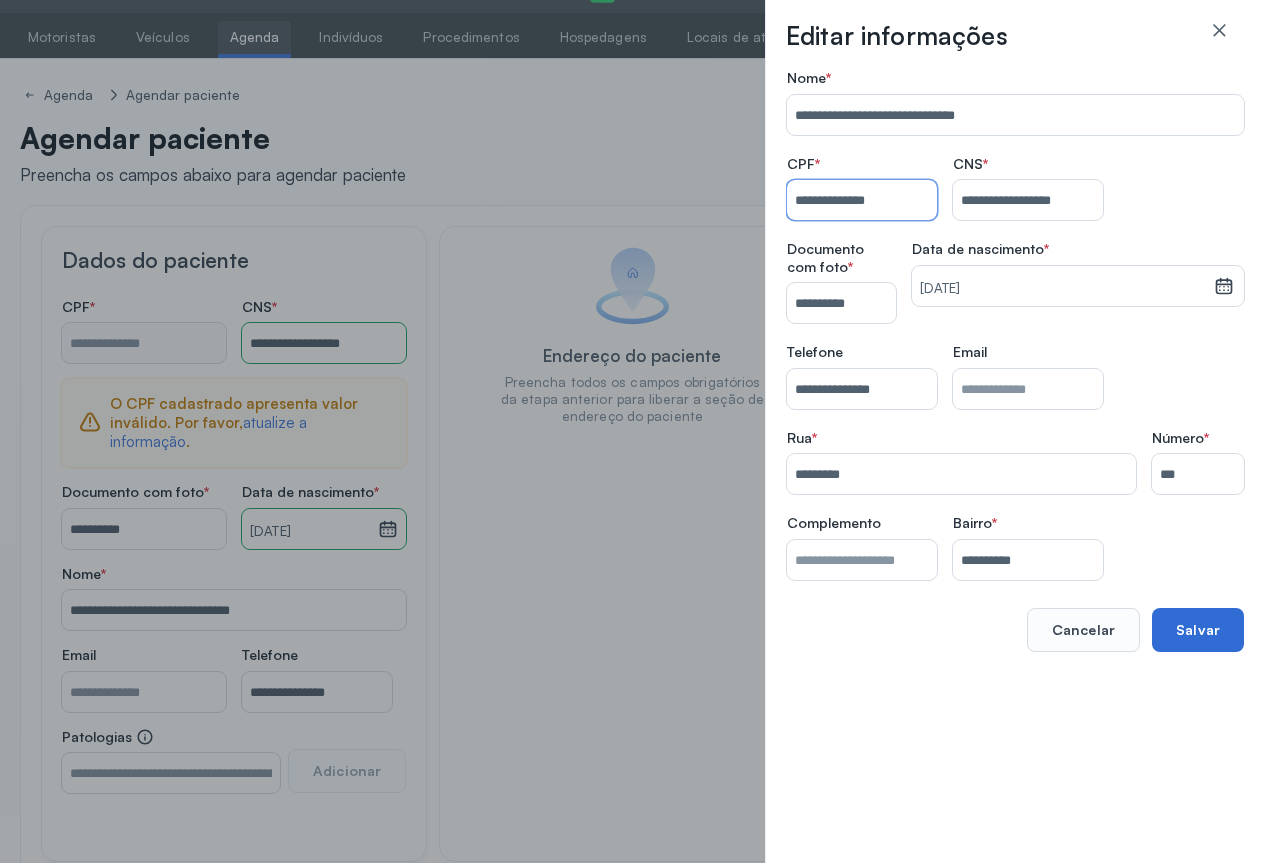 click on "Salvar" at bounding box center (1198, 630) 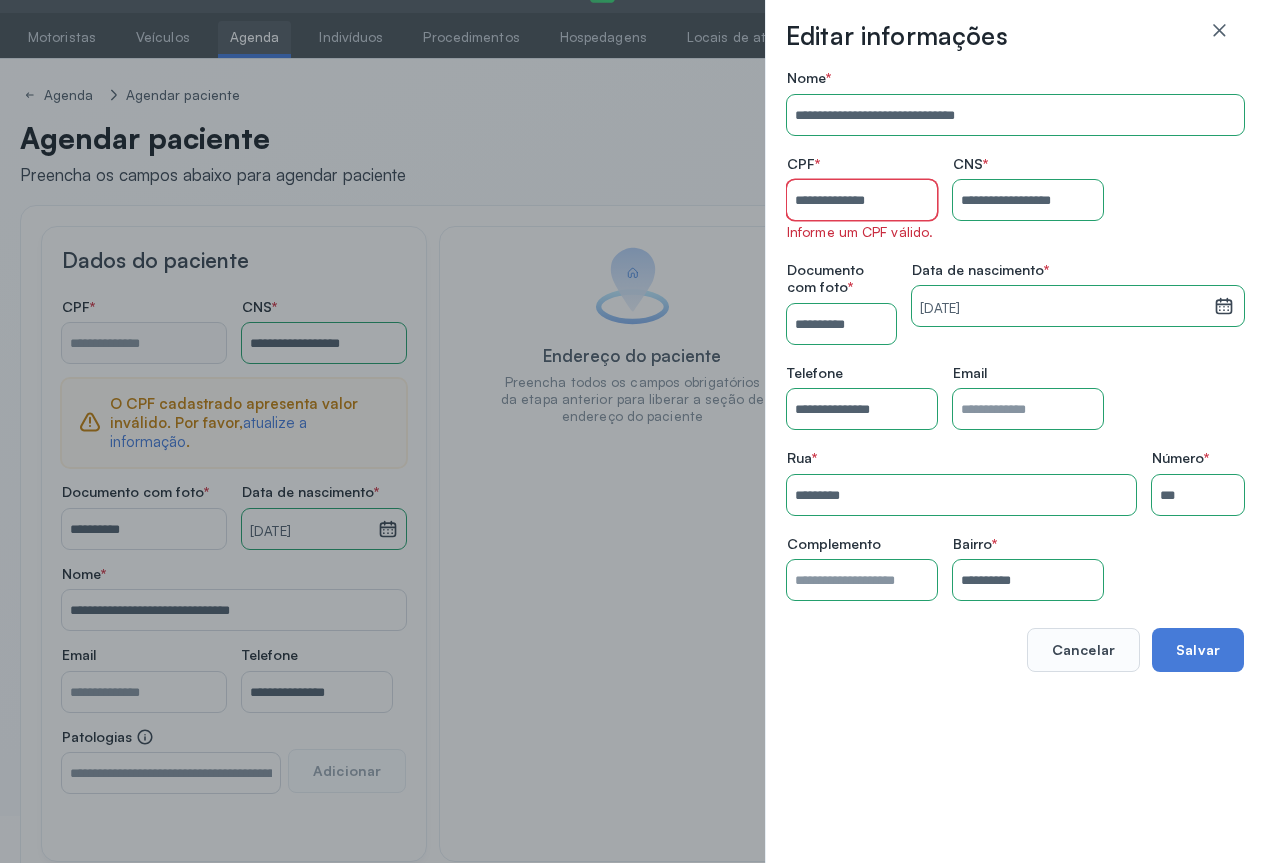 click on "**********" at bounding box center (862, 200) 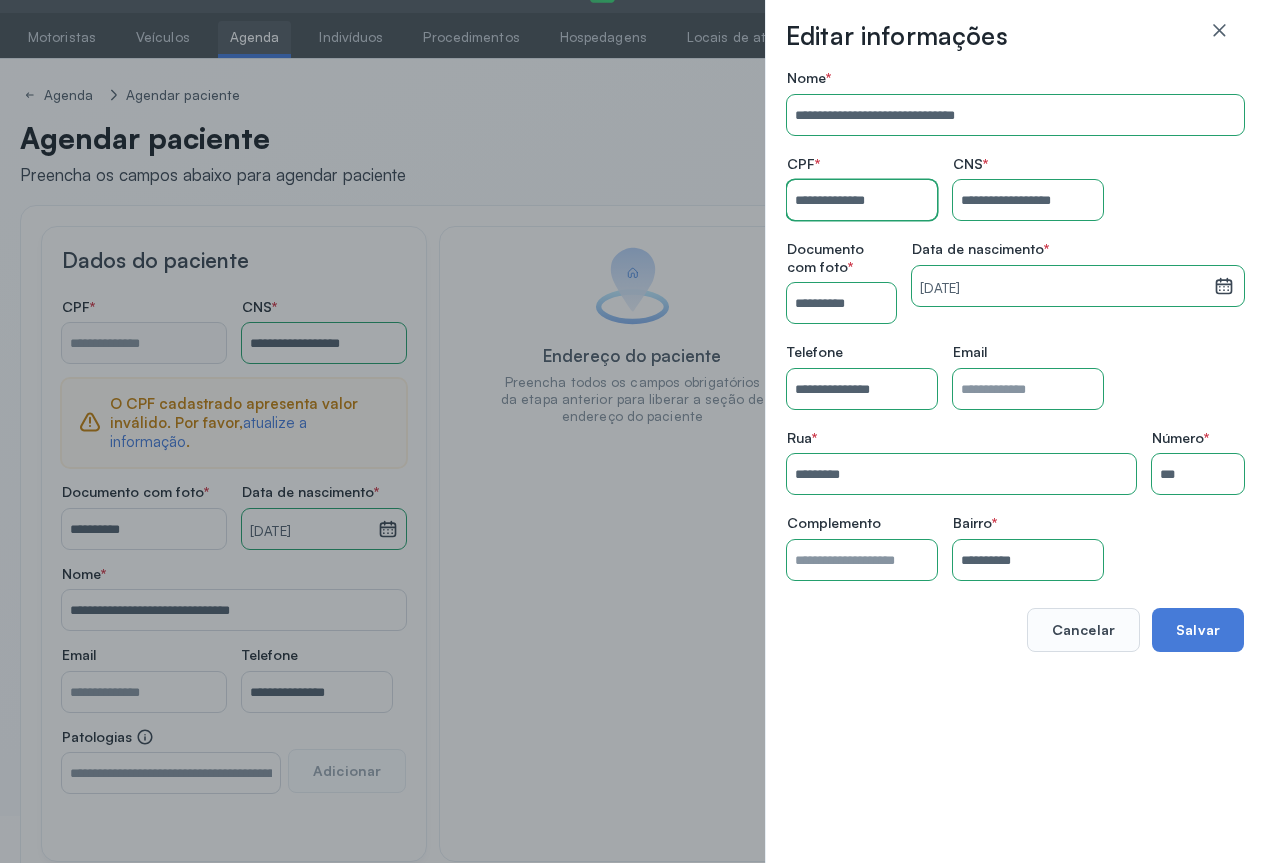 drag, startPoint x: 1180, startPoint y: 613, endPoint x: 1195, endPoint y: 605, distance: 17 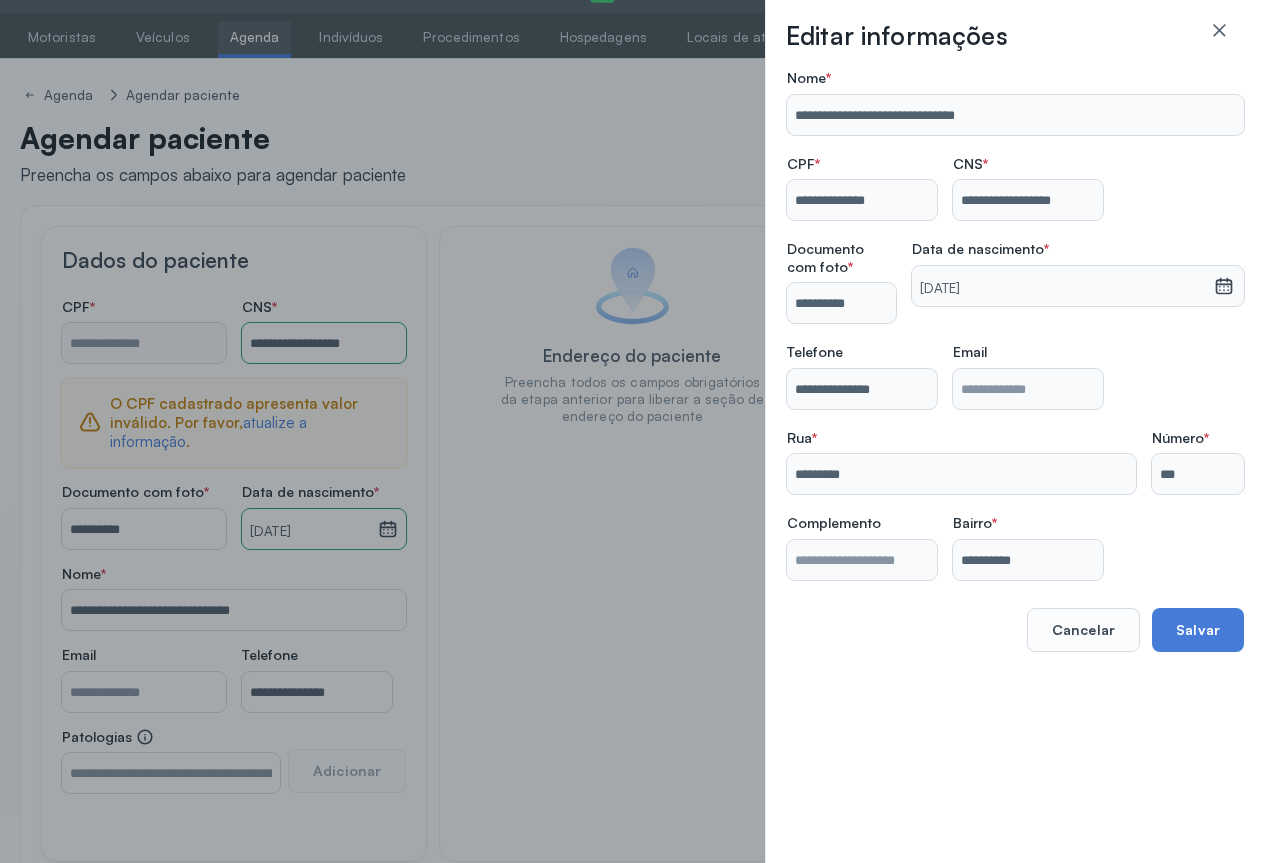 type on "**********" 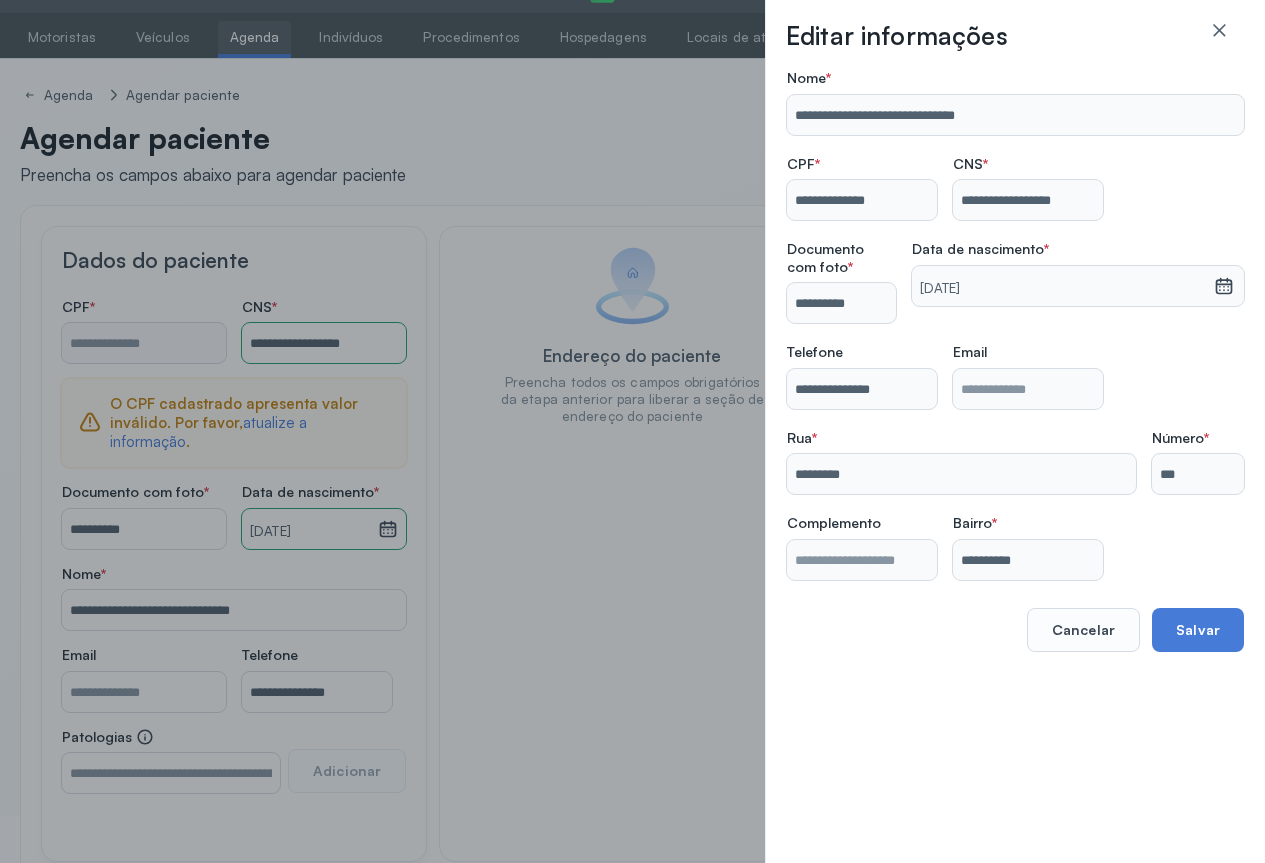 type on "**********" 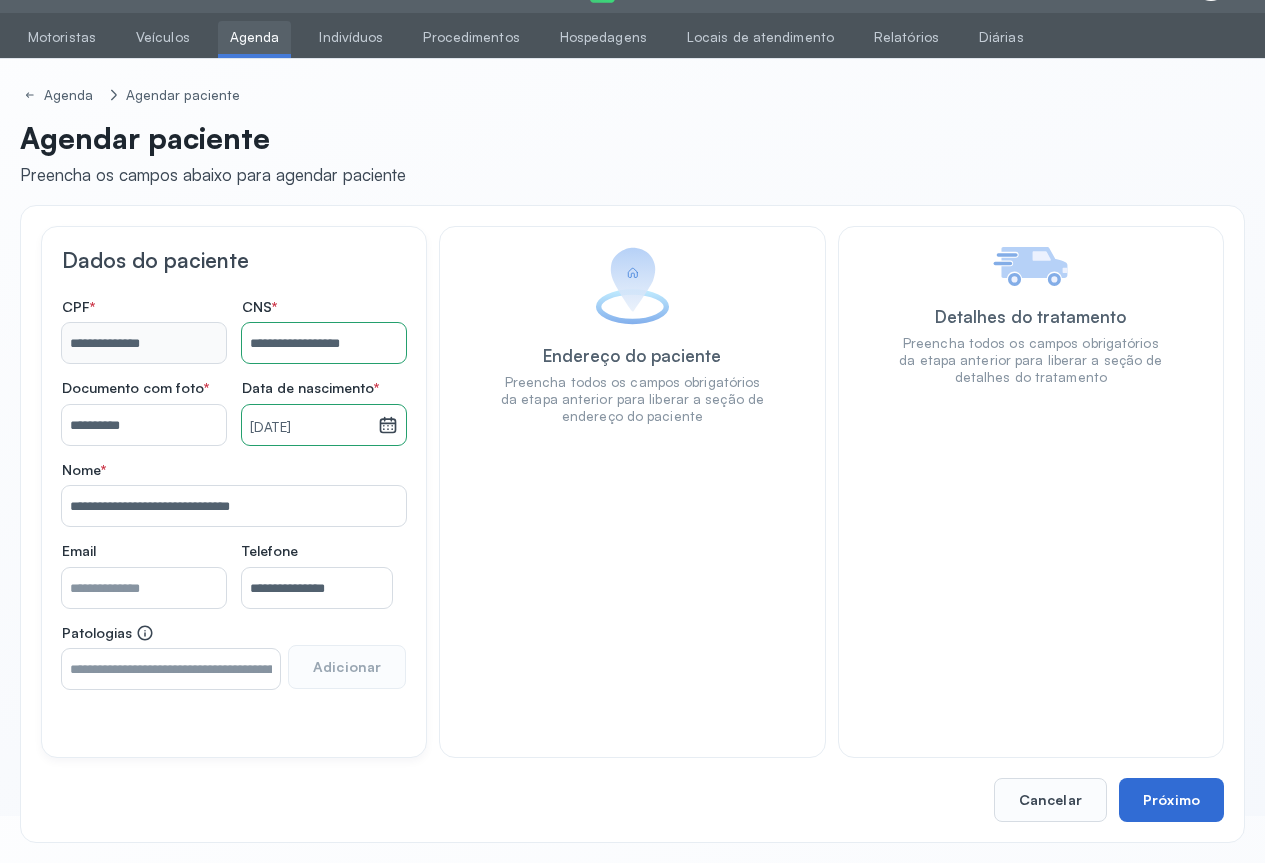 click on "Próximo" at bounding box center (1171, 800) 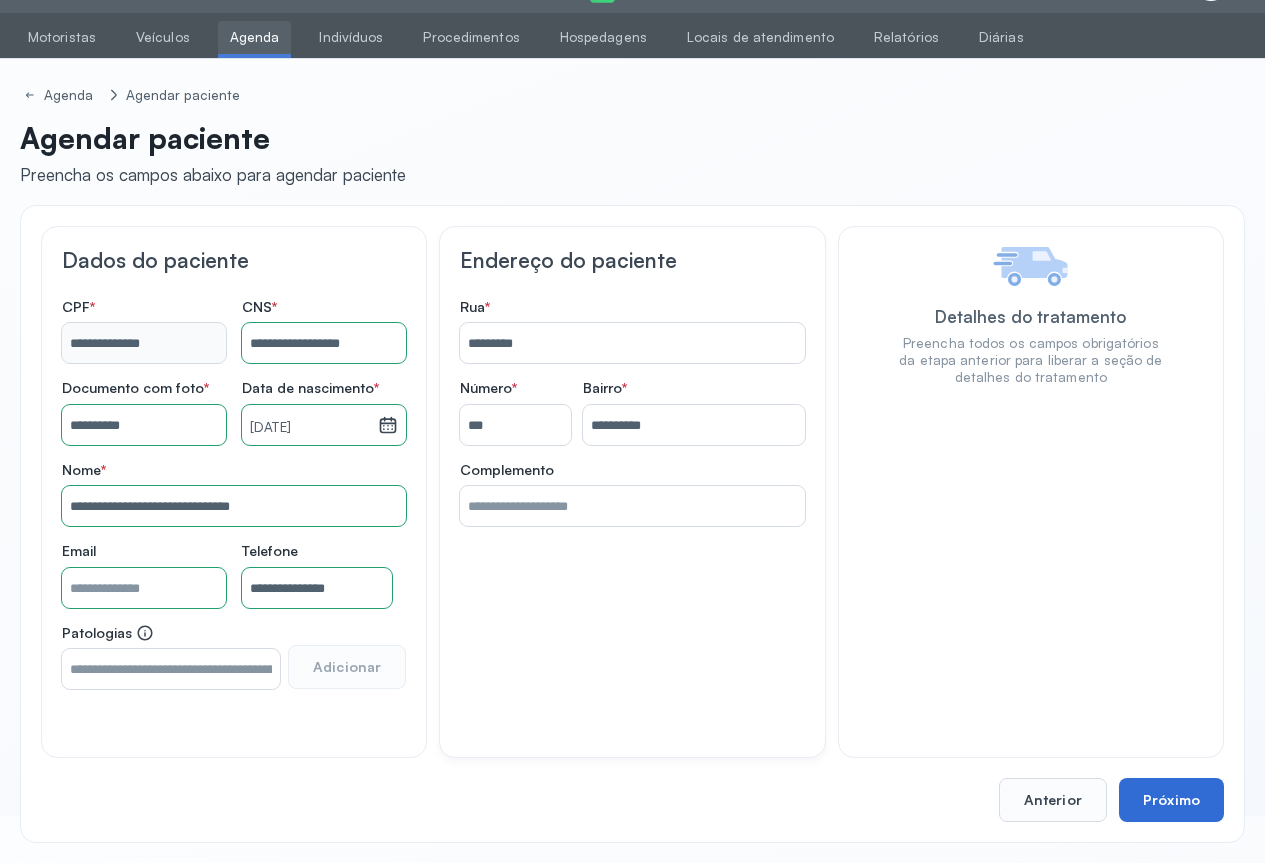 click on "Próximo" at bounding box center [1171, 800] 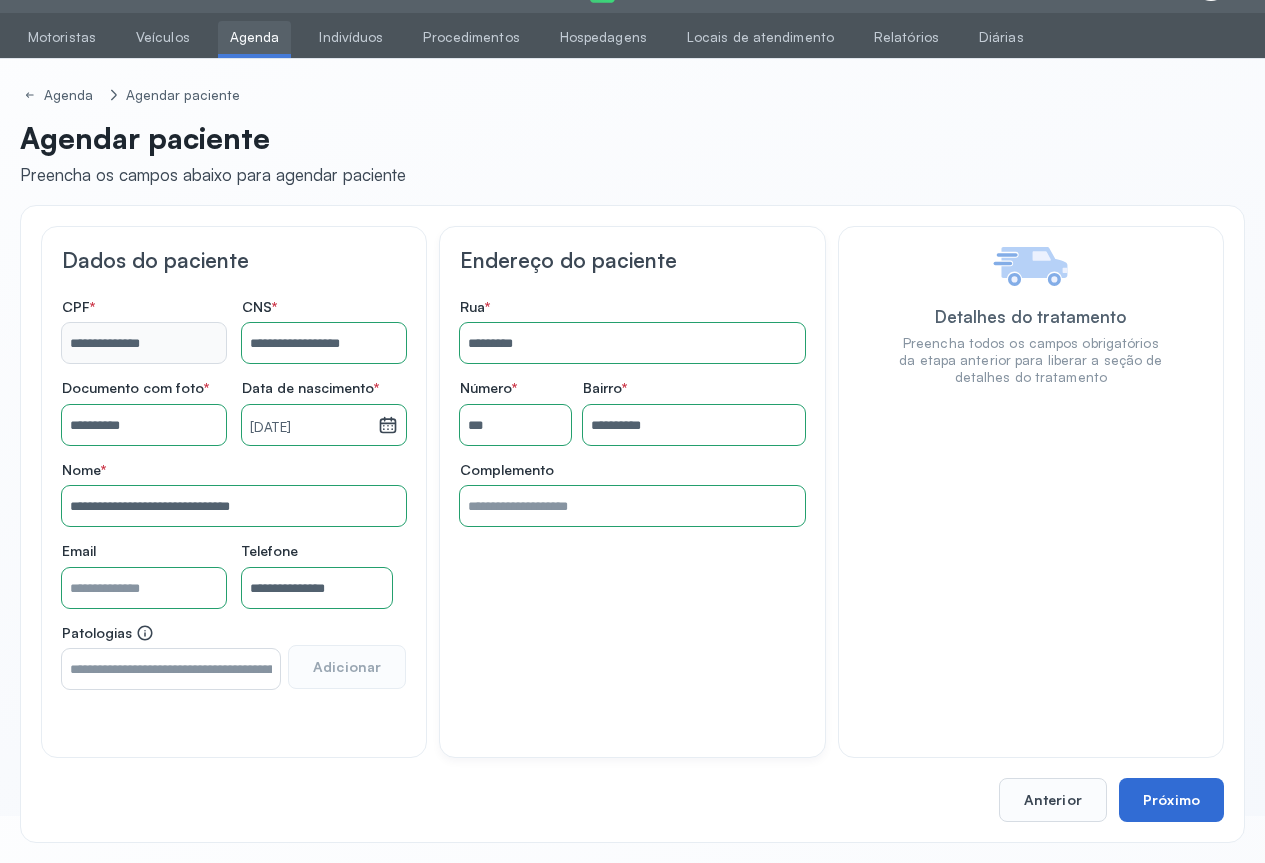click on "Próximo" at bounding box center (1171, 800) 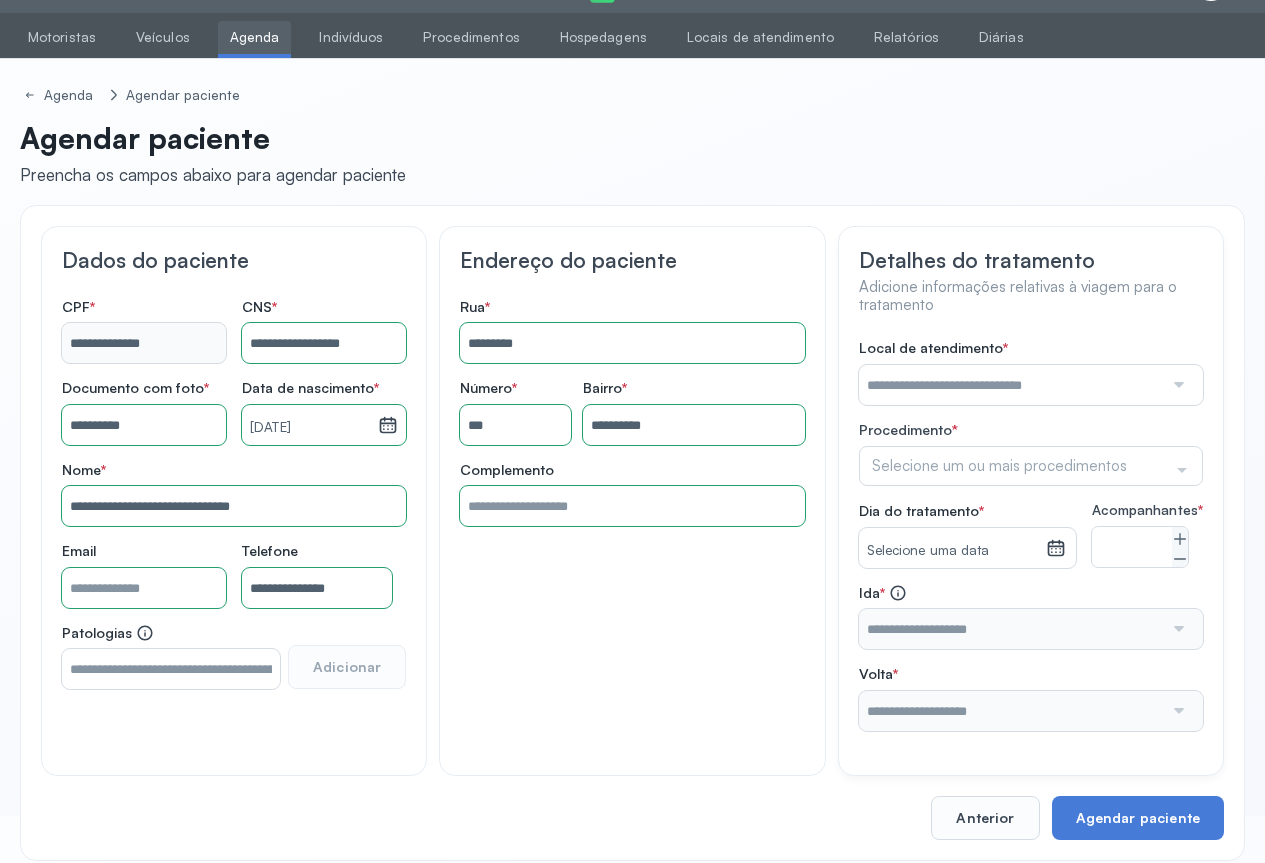 click at bounding box center [1177, 385] 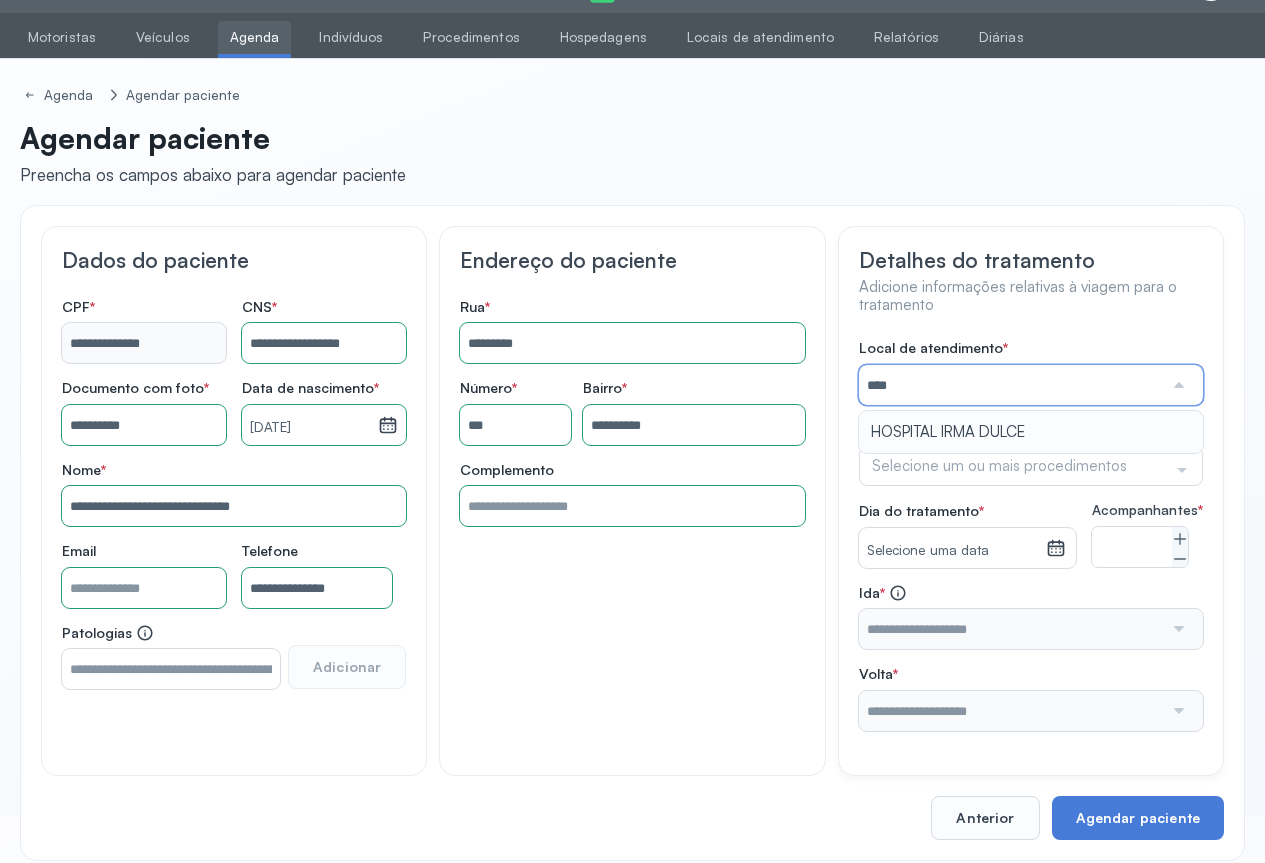 type on "**********" 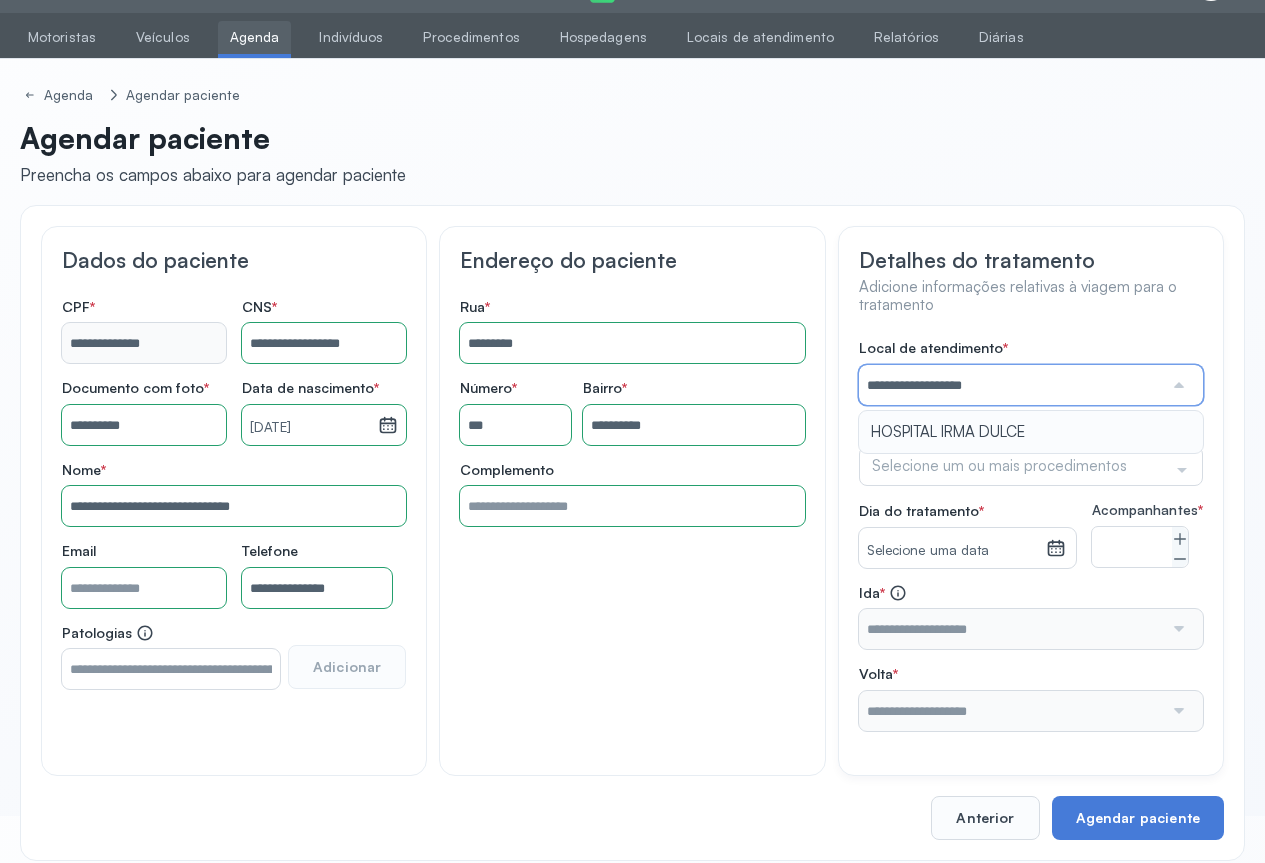 click on "**********" at bounding box center (1031, 535) 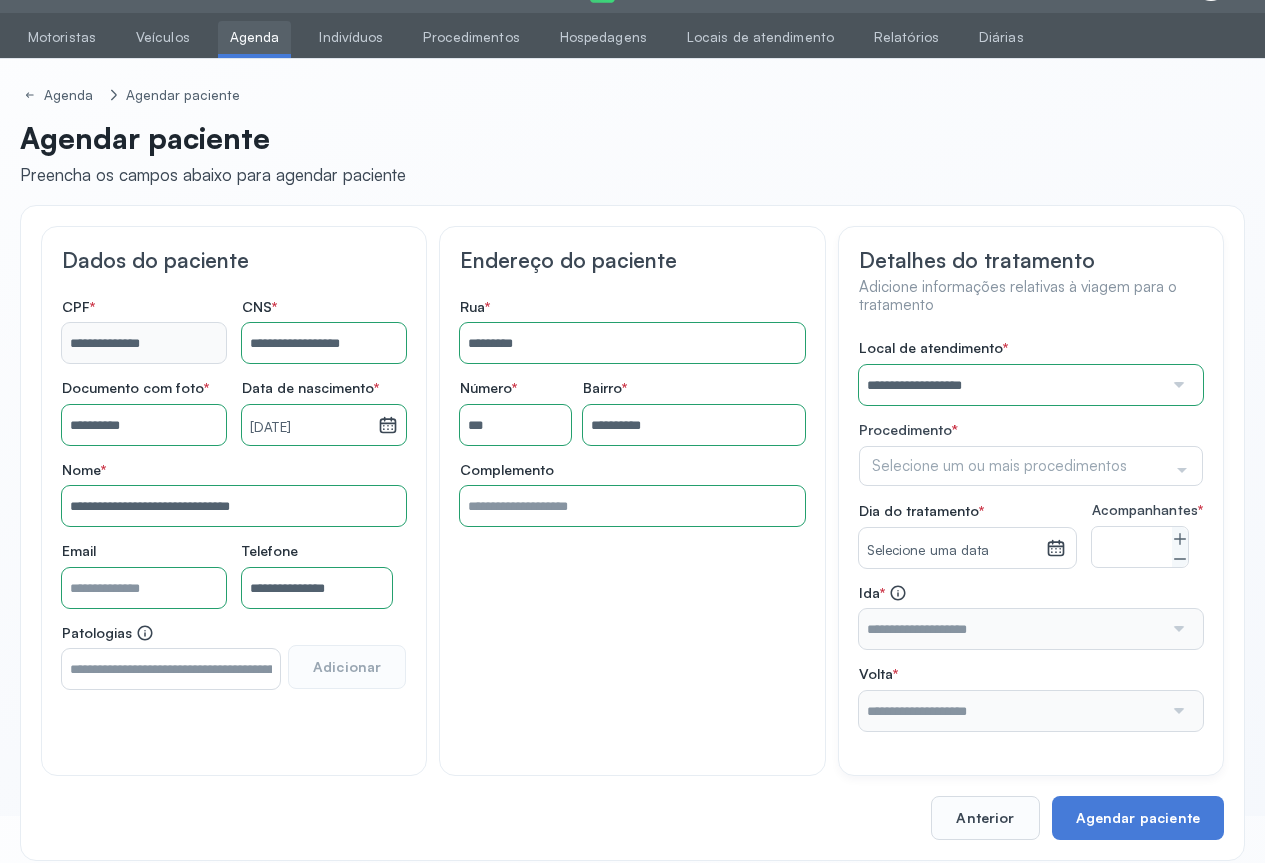 click on "Selecione um ou mais procedimentos" 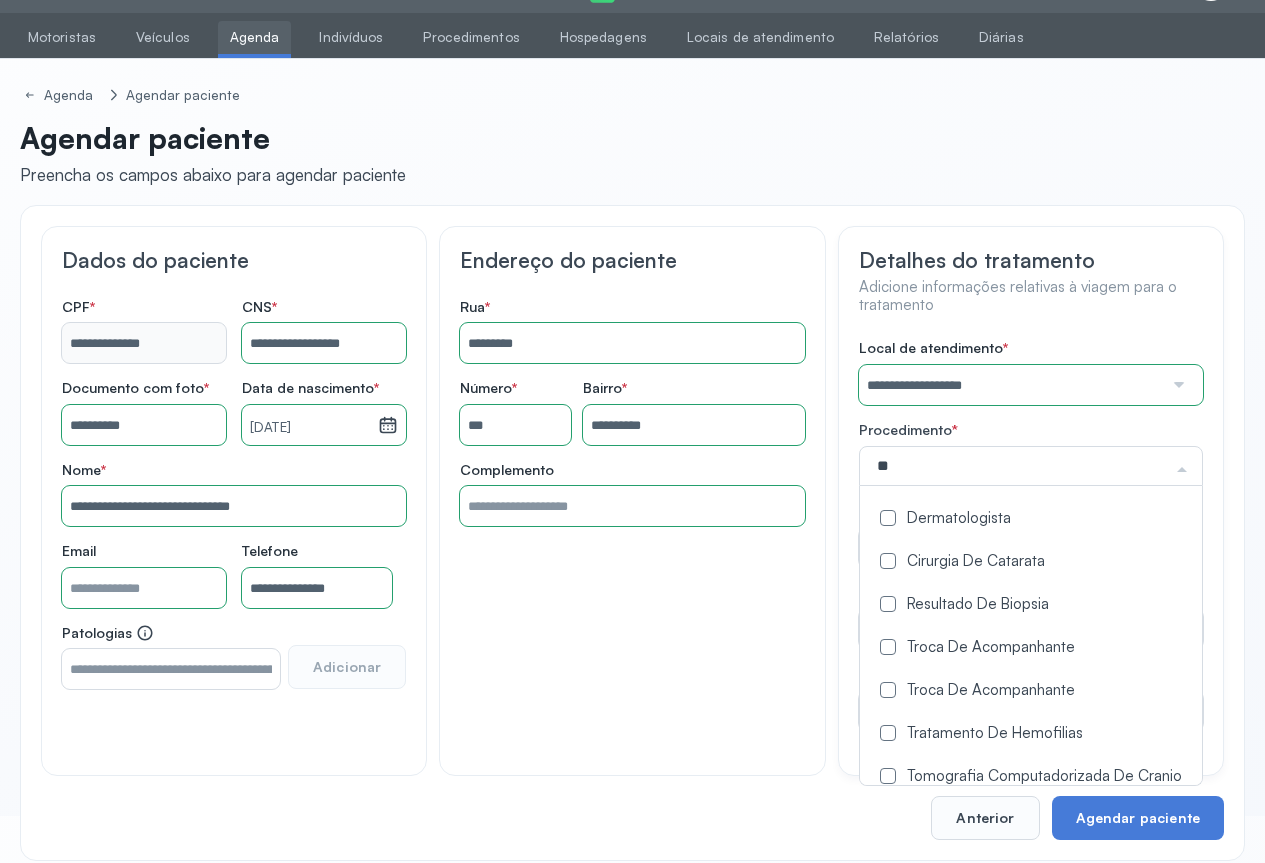 type on "*" 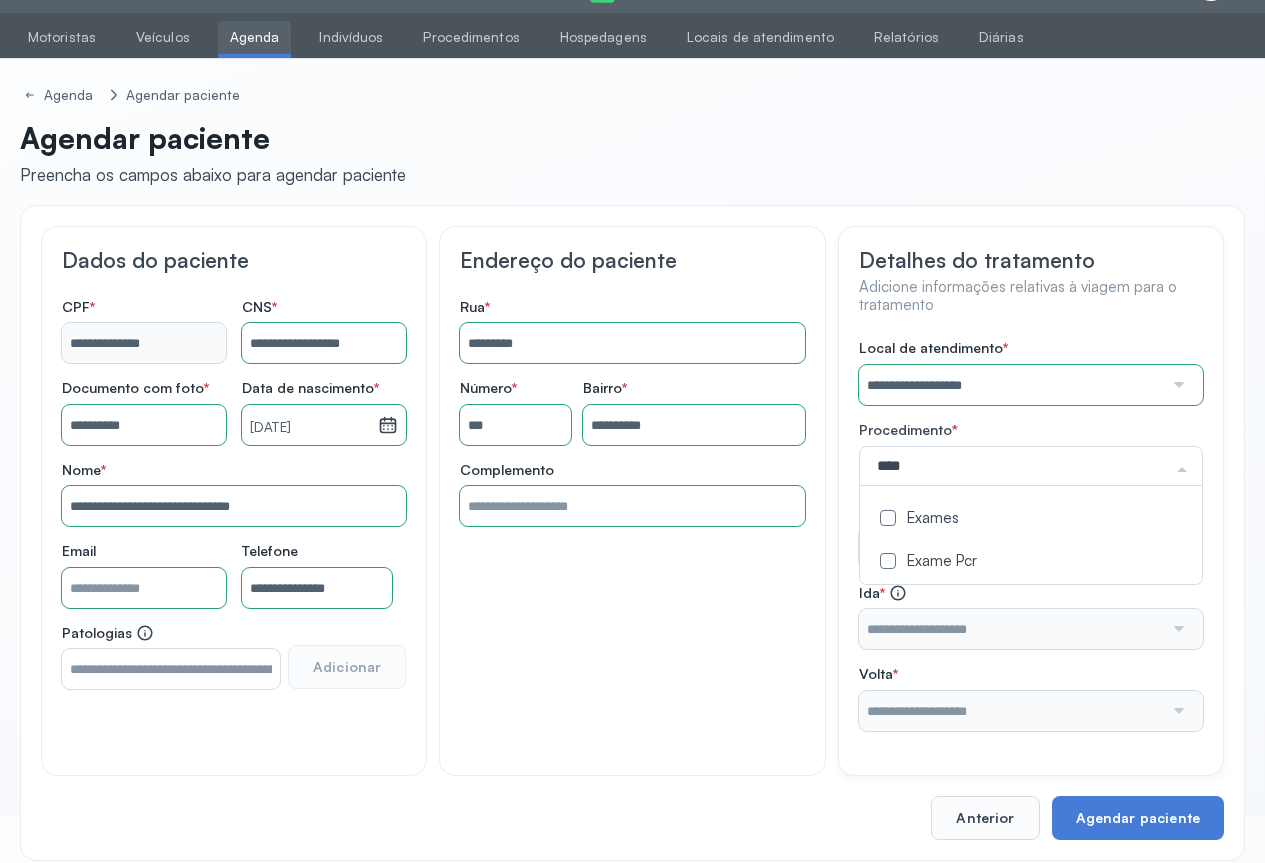 type on "*****" 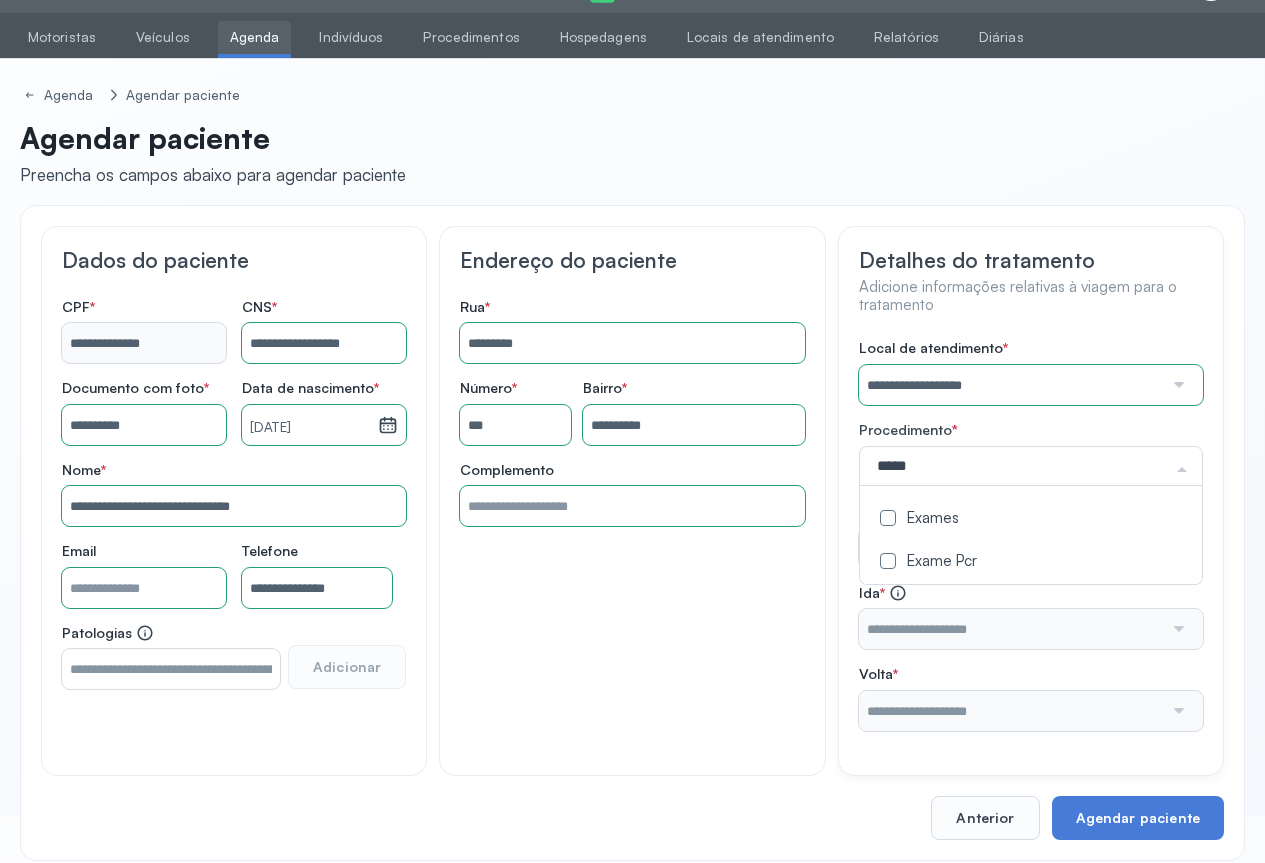 click on "Exames" 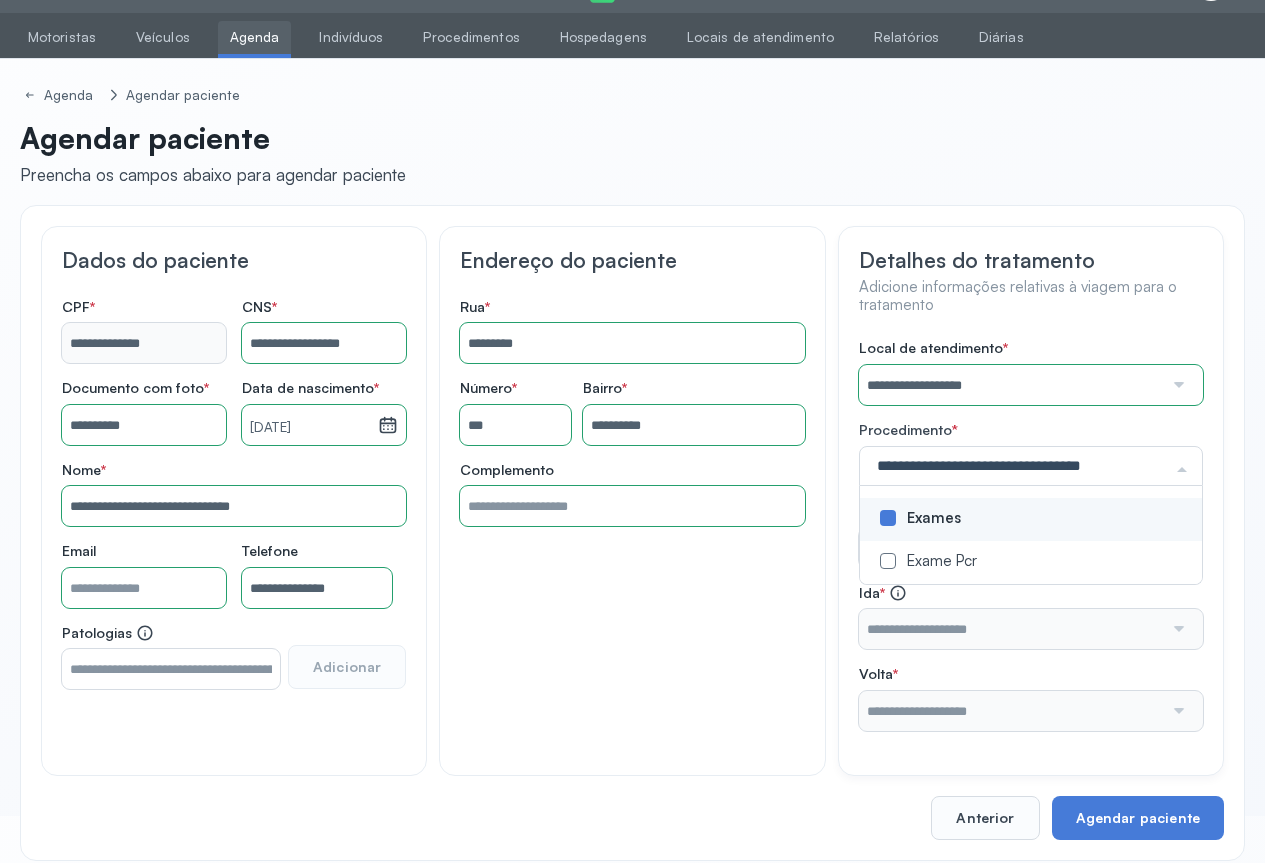 click on "**********" at bounding box center (632, 532) 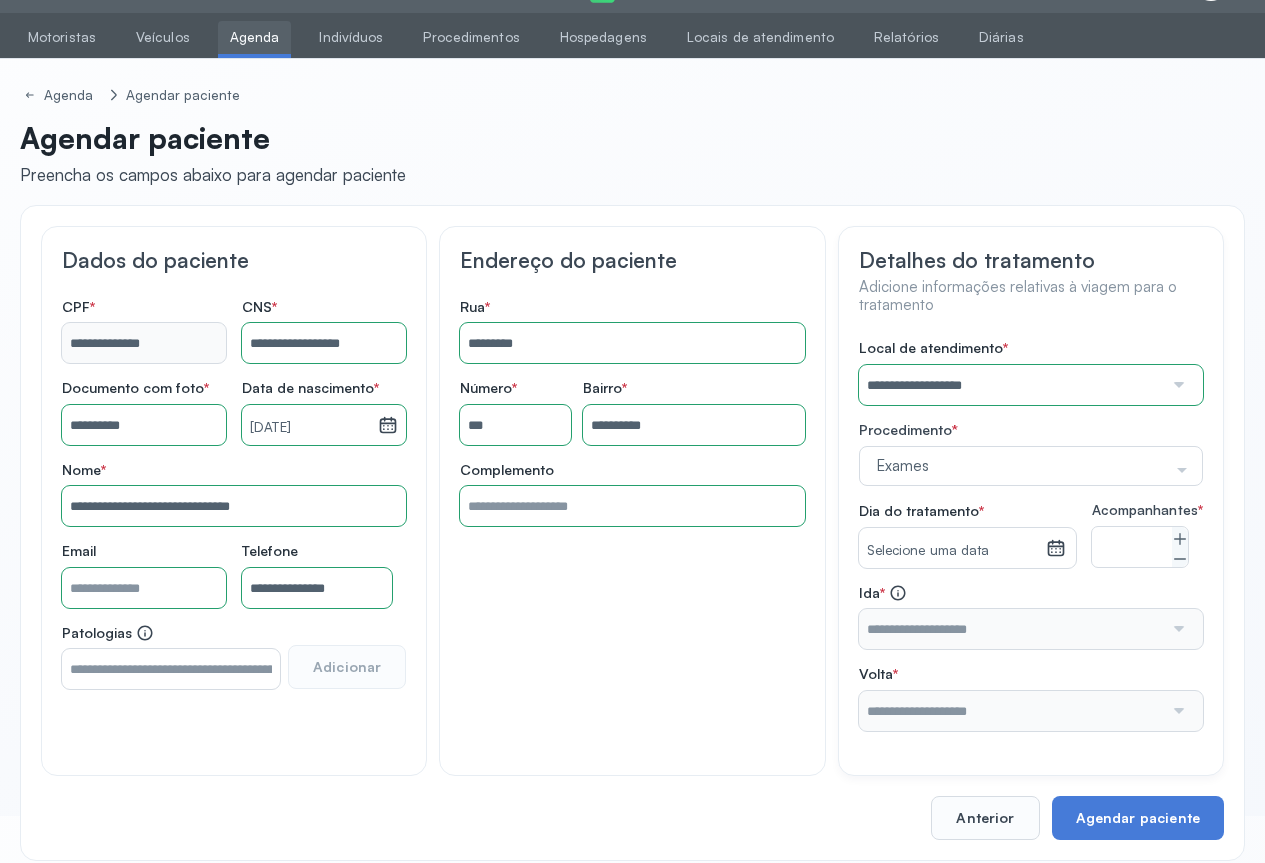 click on "Selecione uma data" at bounding box center [953, 548] 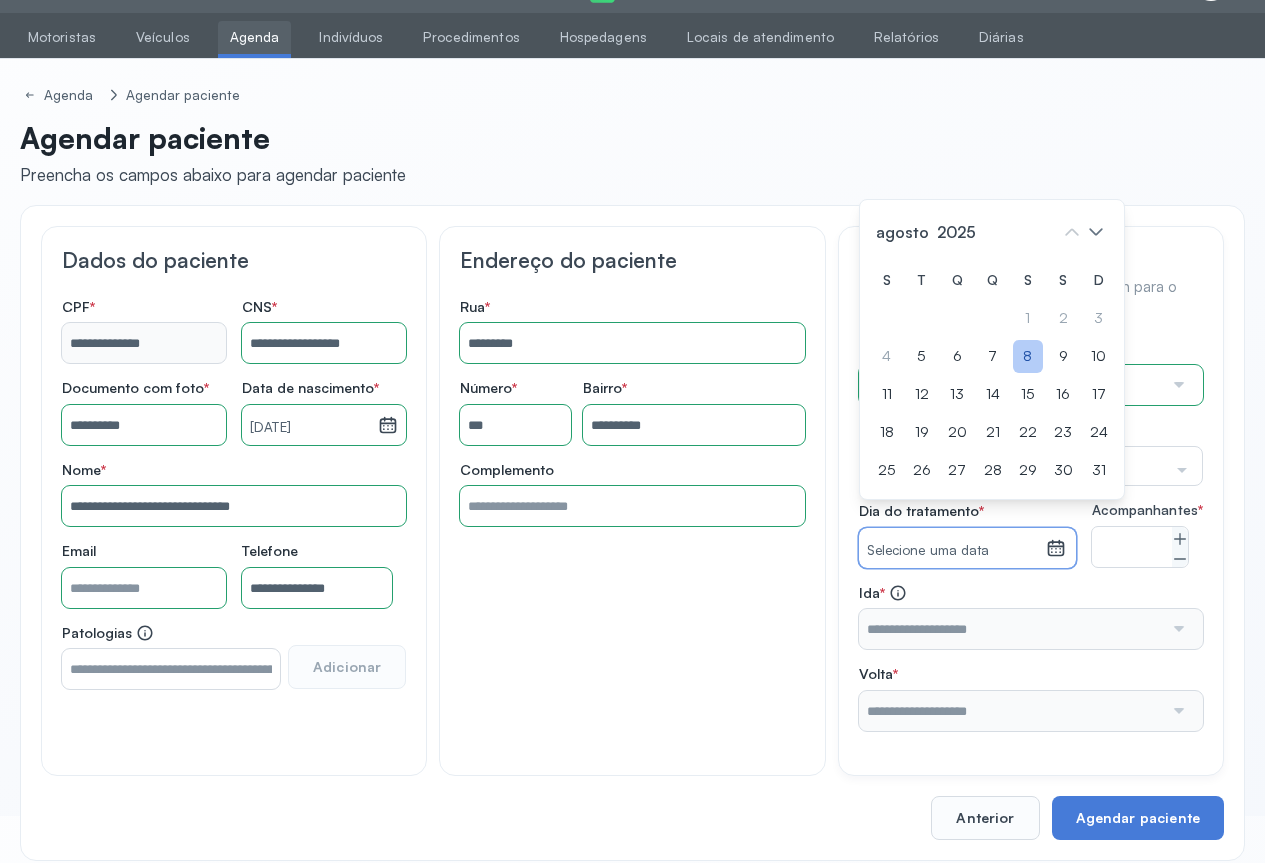 click on "8" 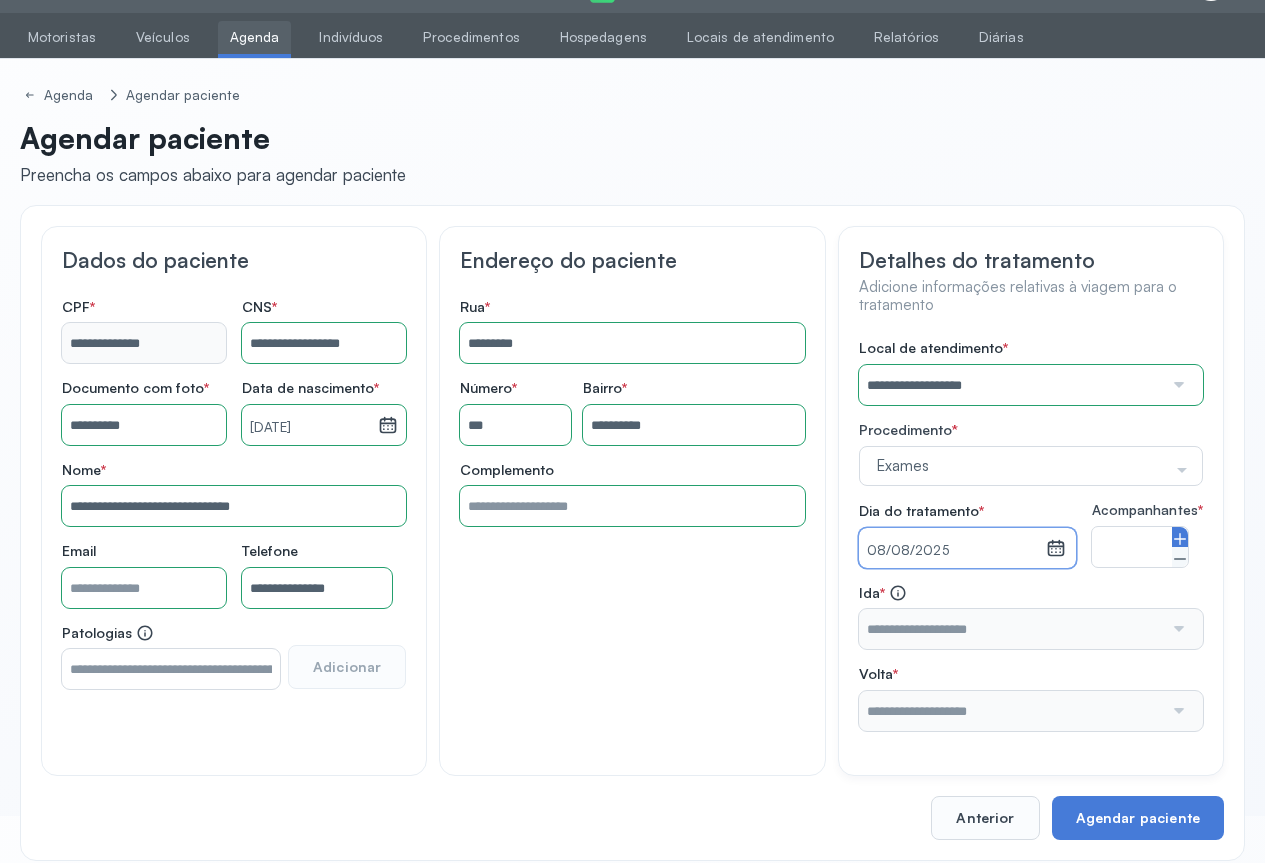 click 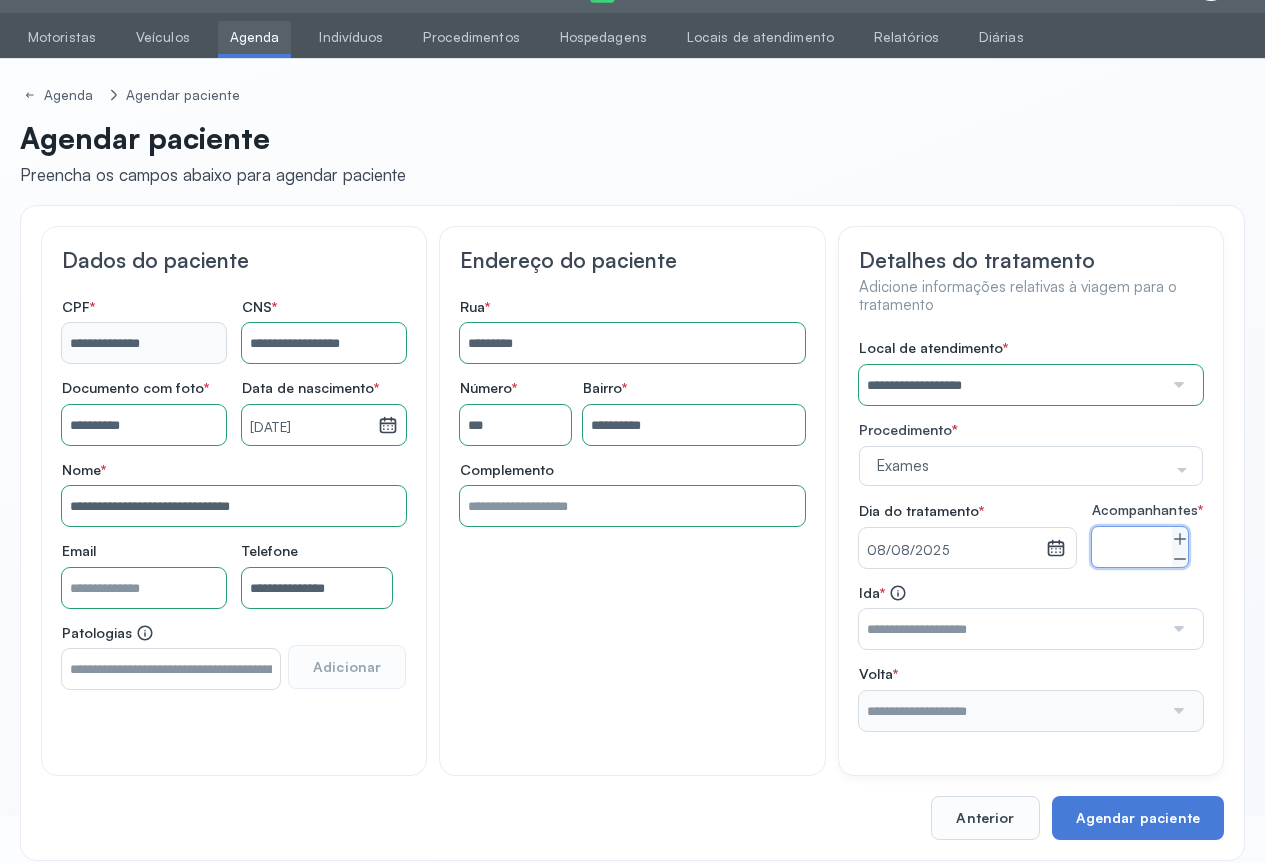 click at bounding box center (1177, 629) 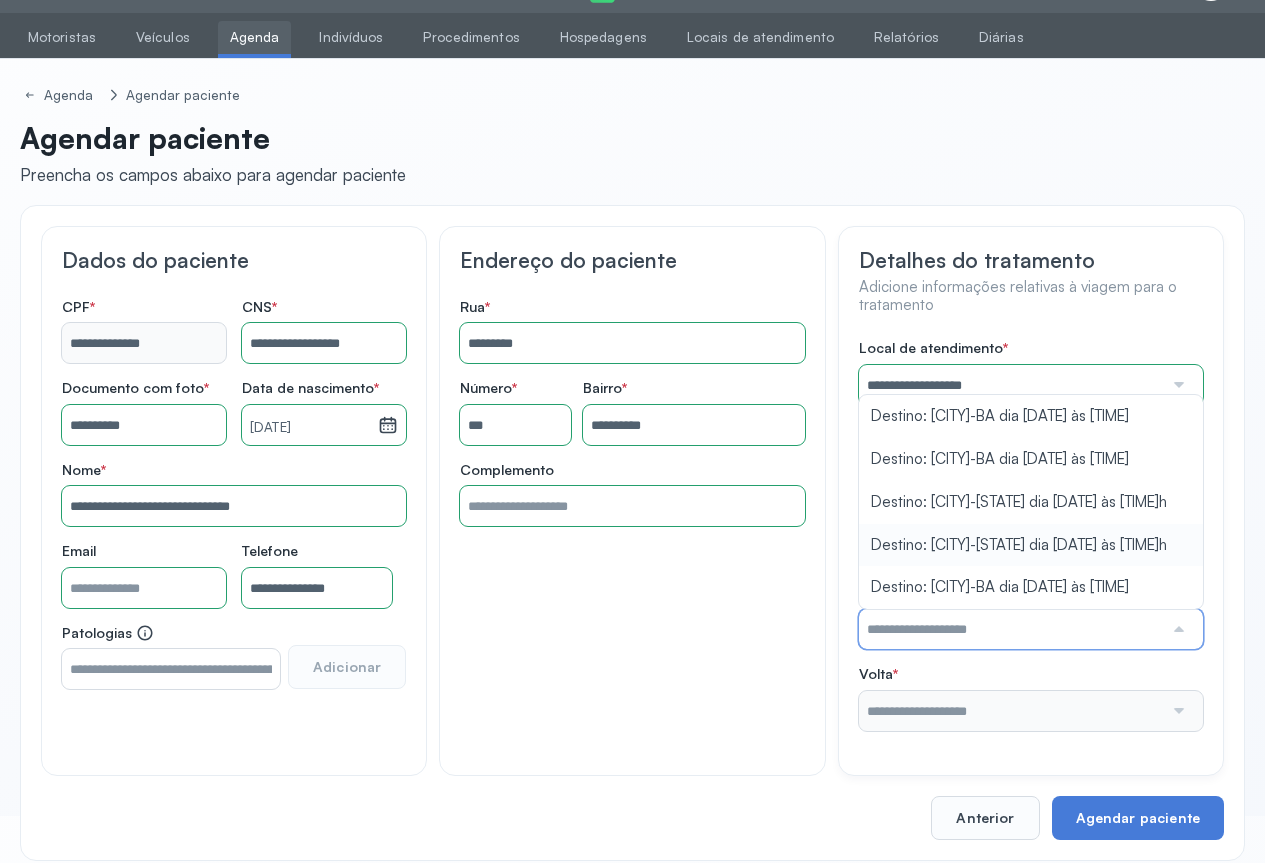 type on "**********" 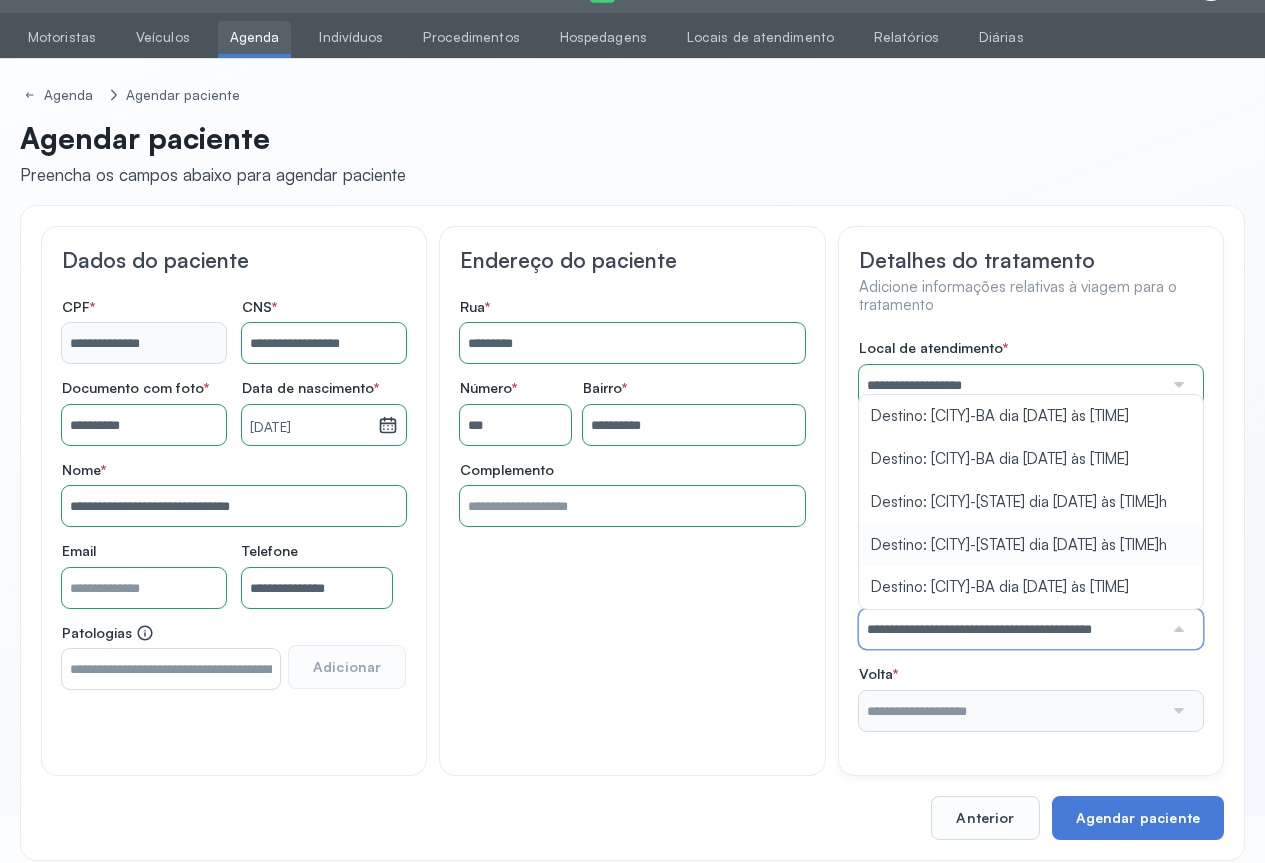 click on "**********" at bounding box center [1031, 535] 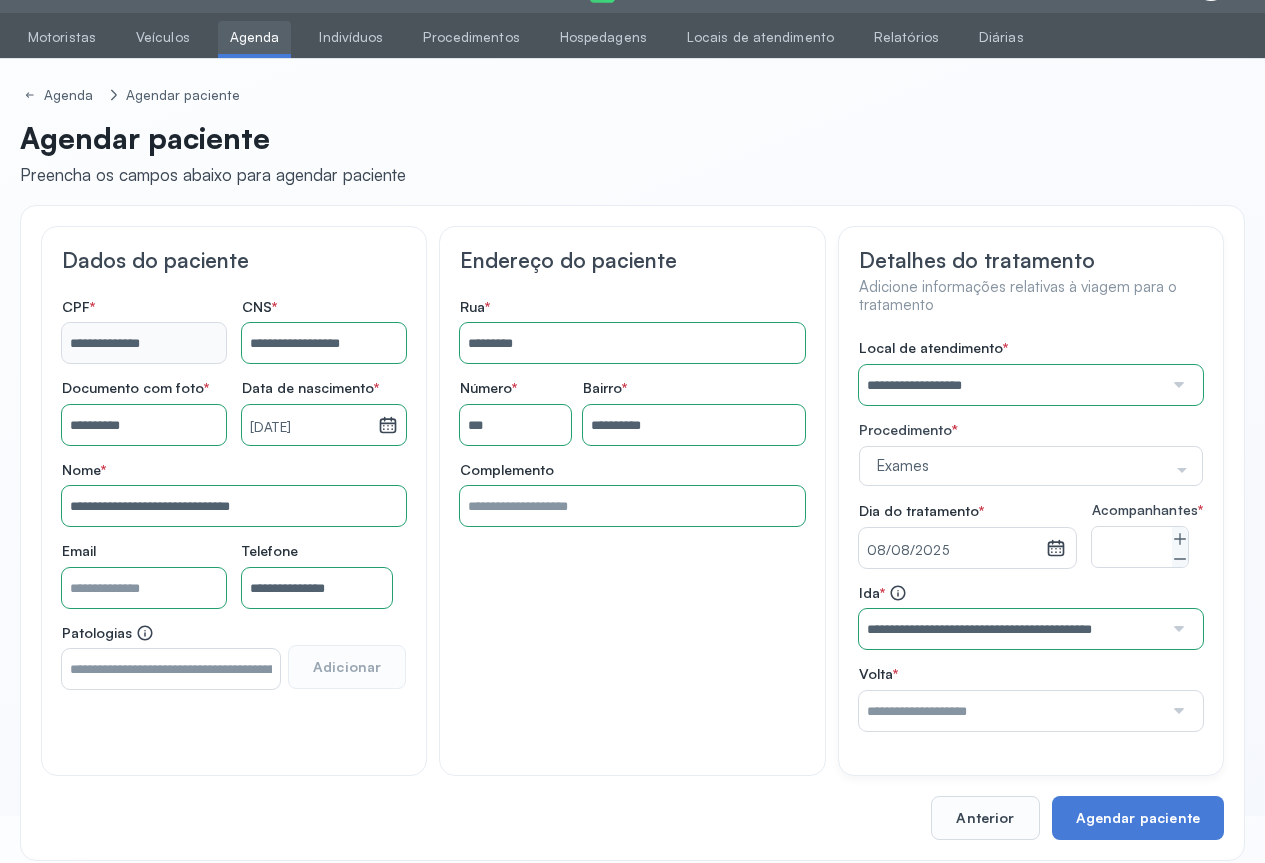 click at bounding box center [1177, 711] 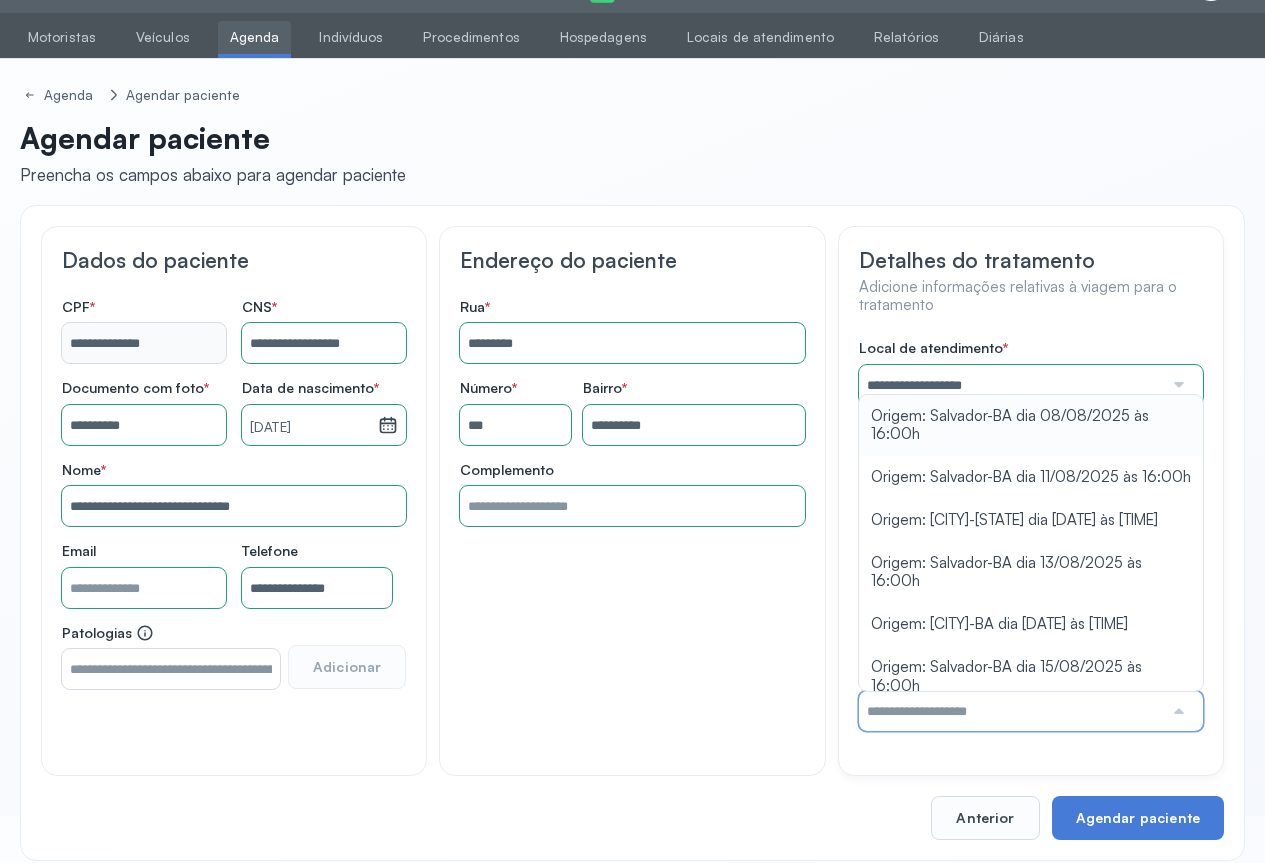 type on "**********" 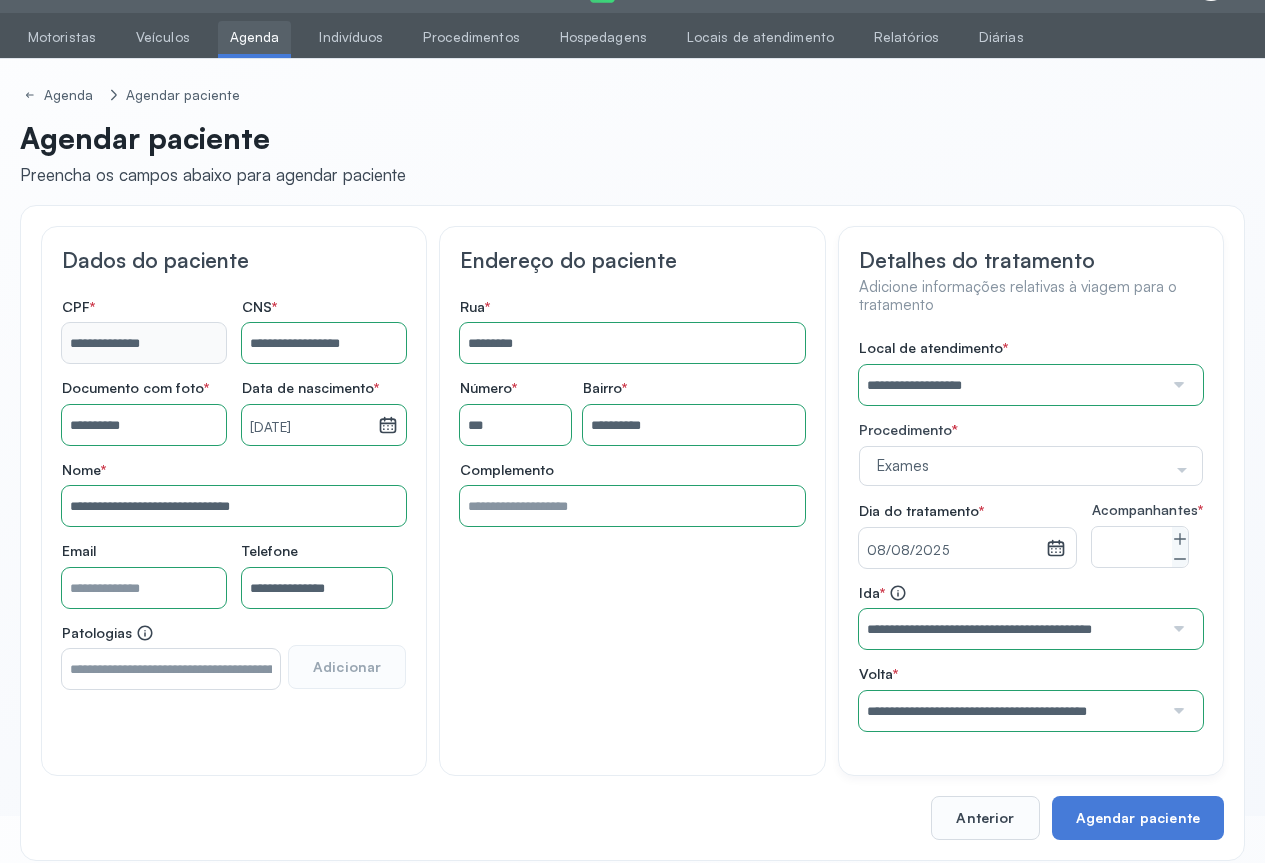 click on "**********" at bounding box center [1031, 535] 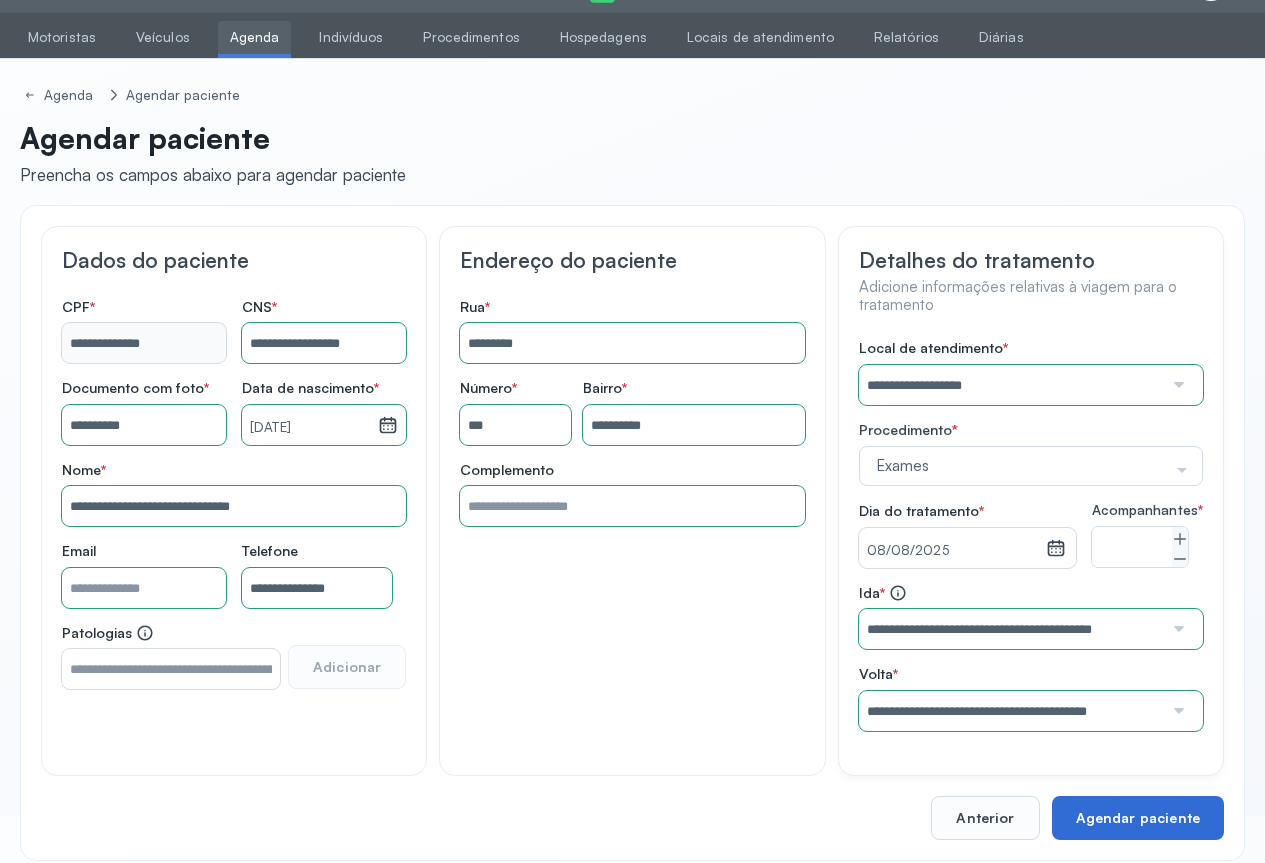click on "Agendar paciente" at bounding box center (1138, 818) 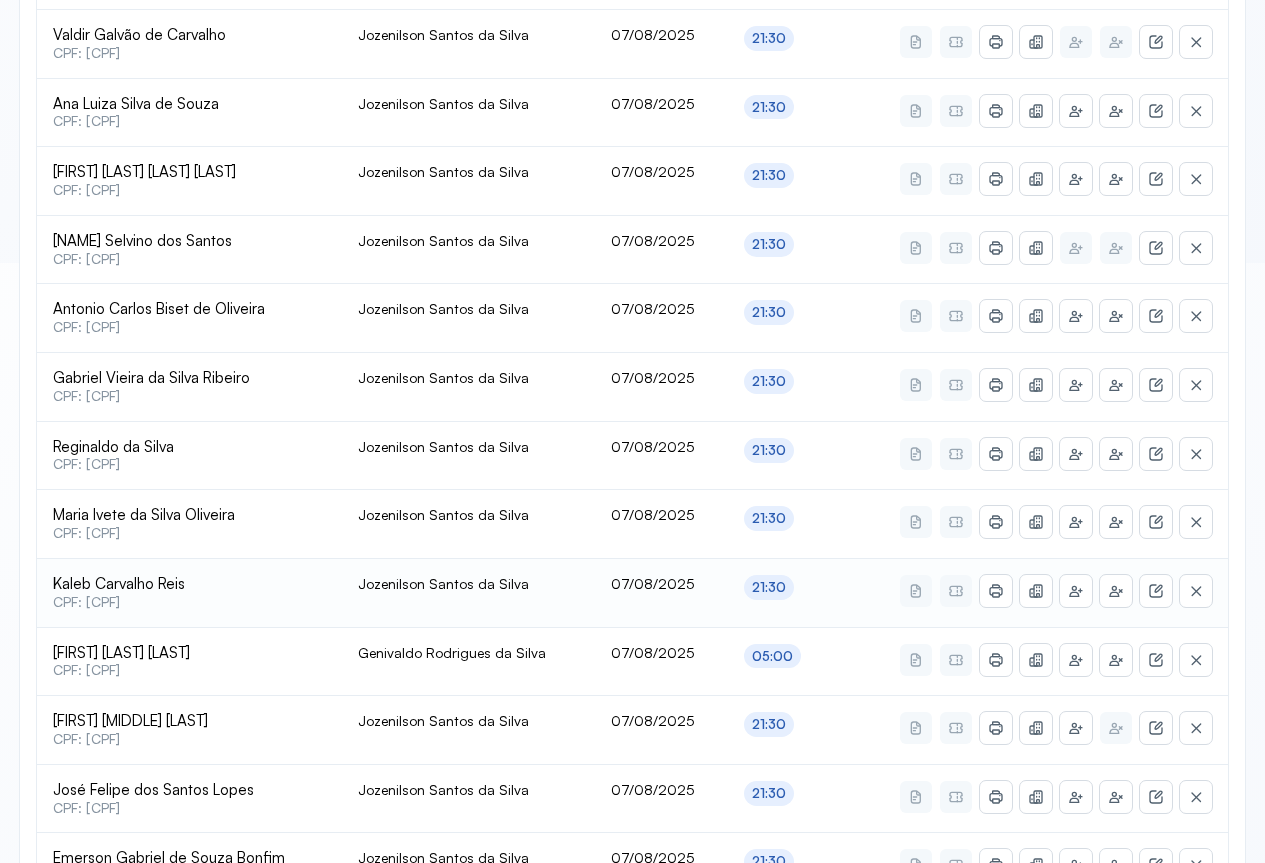 scroll, scrollTop: 741, scrollLeft: 0, axis: vertical 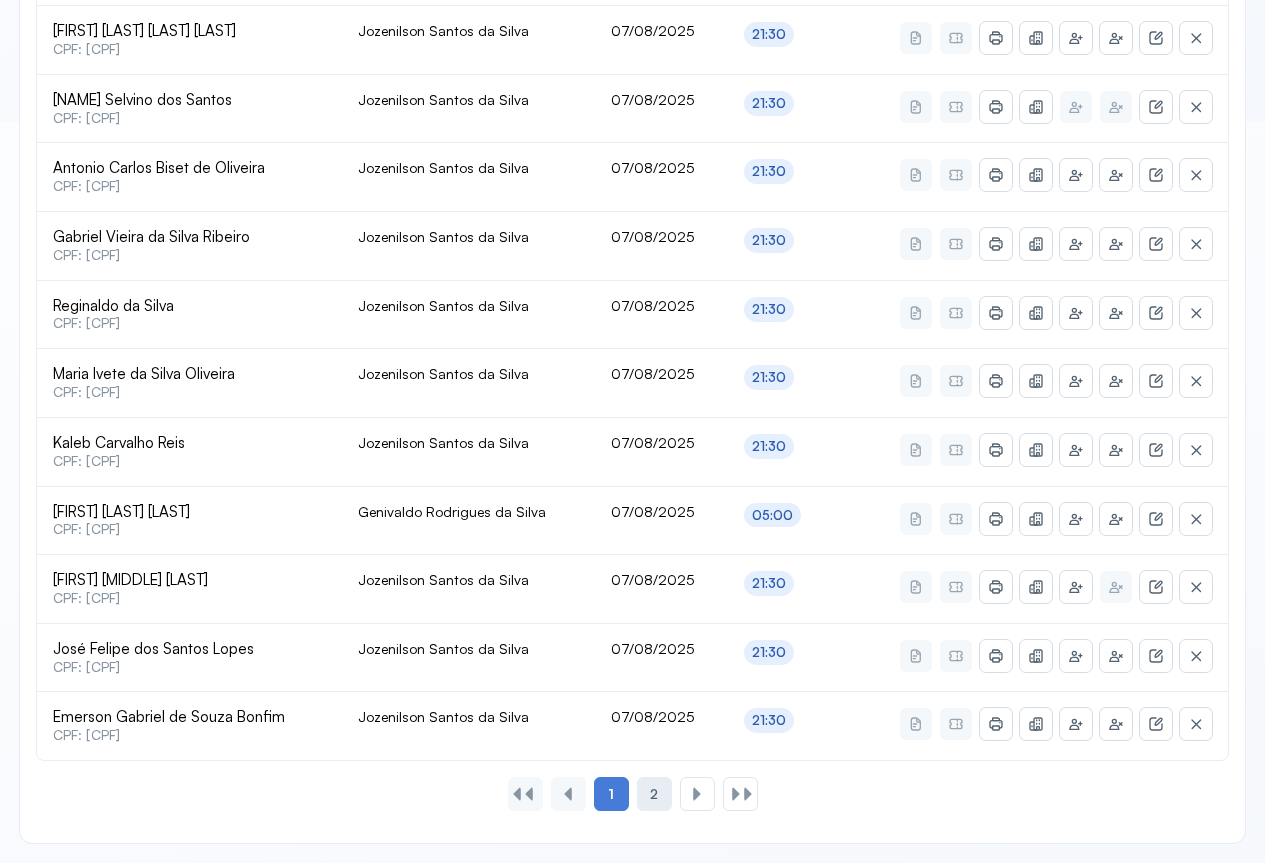 drag, startPoint x: 654, startPoint y: 789, endPoint x: 656, endPoint y: 778, distance: 11.18034 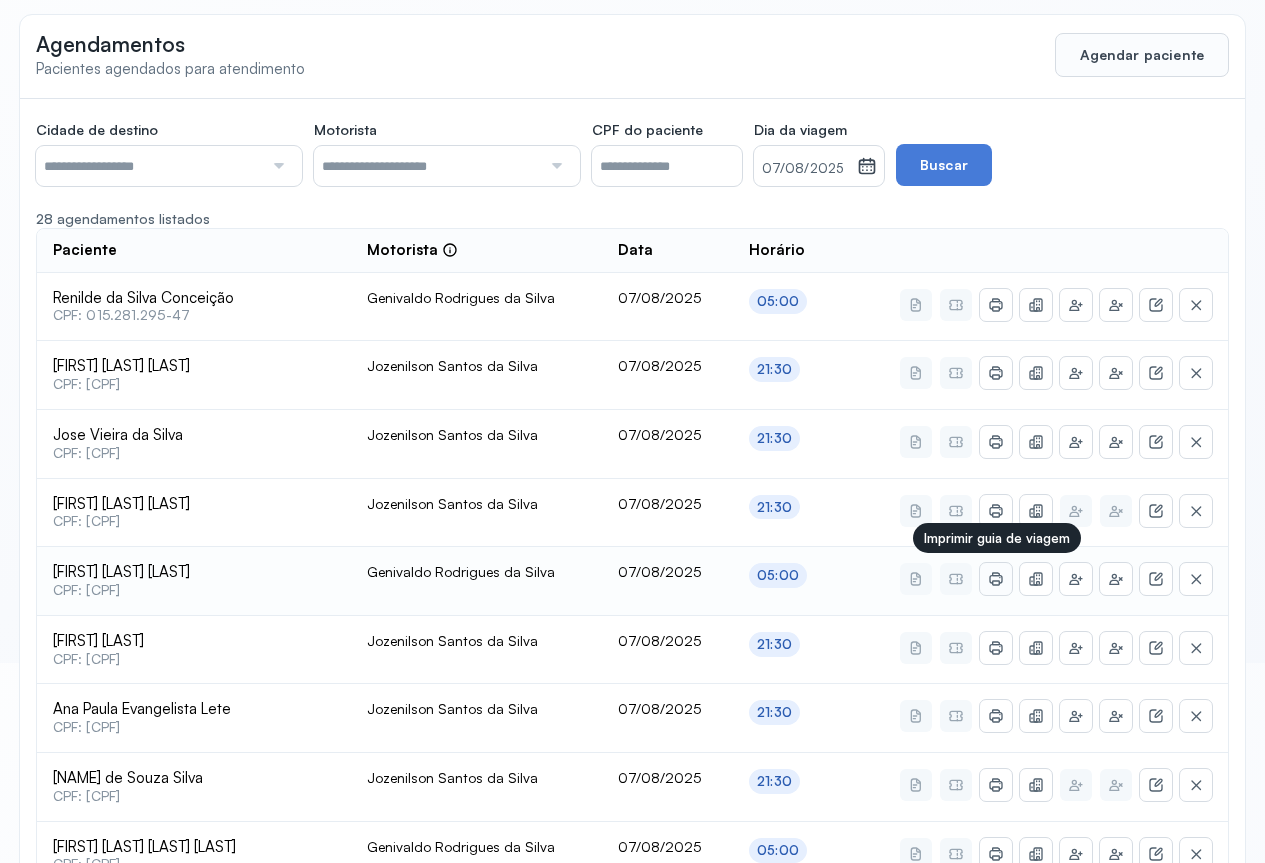 scroll, scrollTop: 604, scrollLeft: 0, axis: vertical 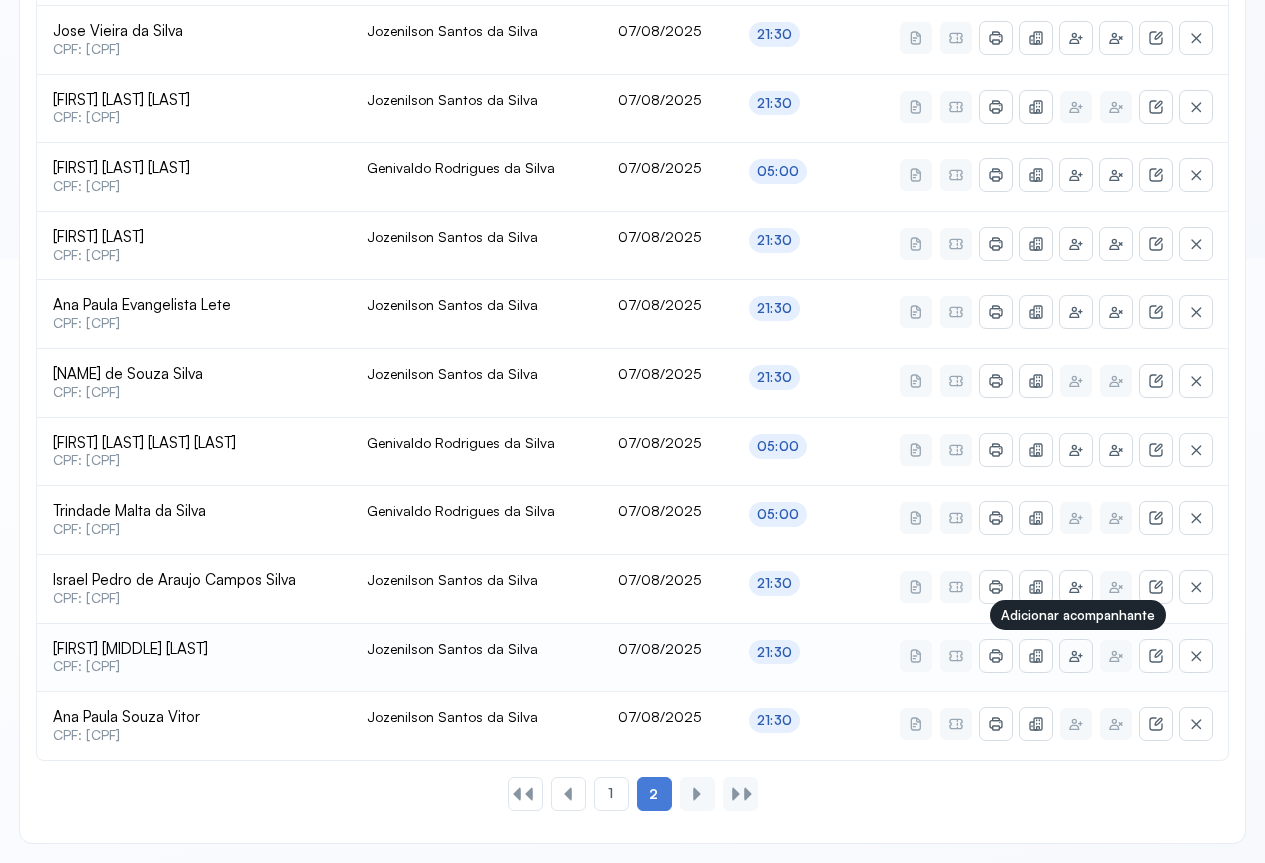 click 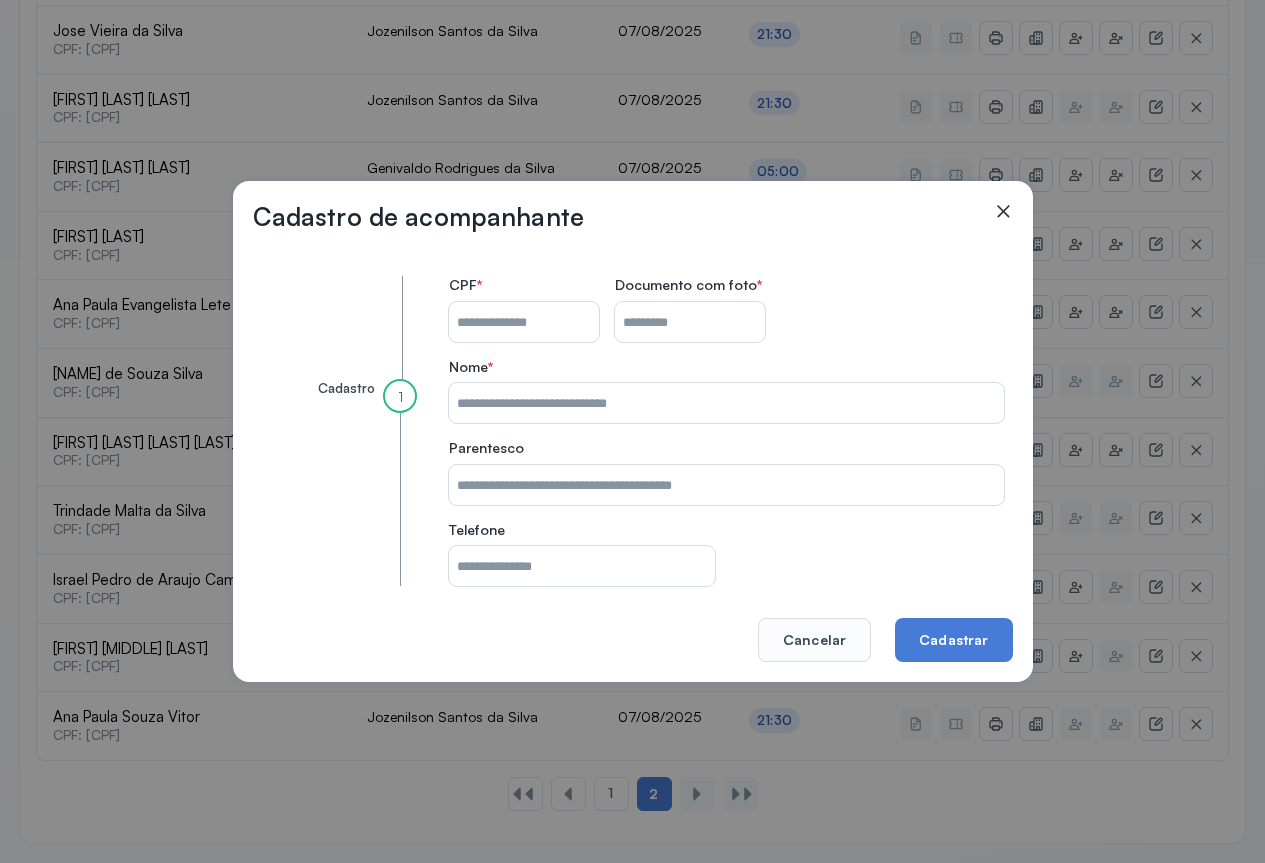 click on "CPF do paciente" at bounding box center [524, 322] 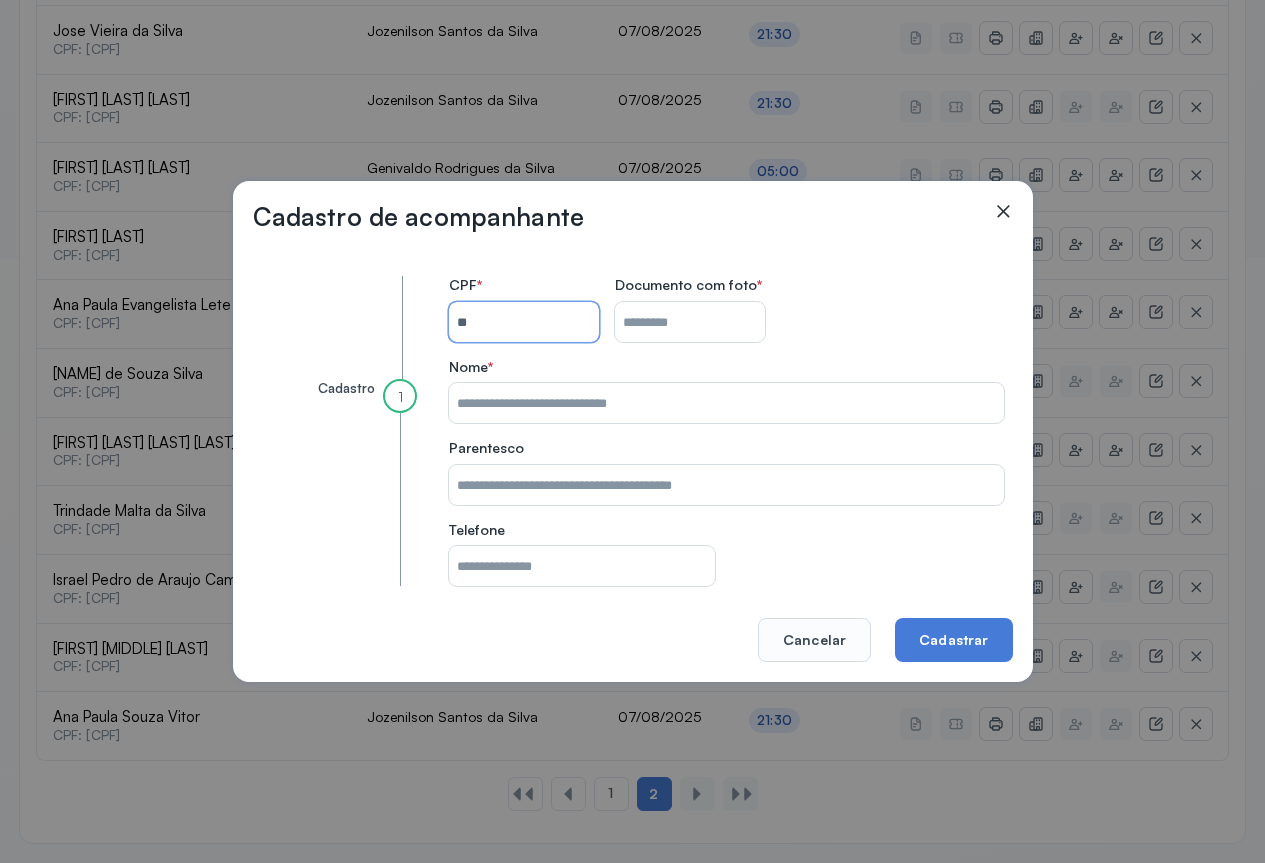 type on "*" 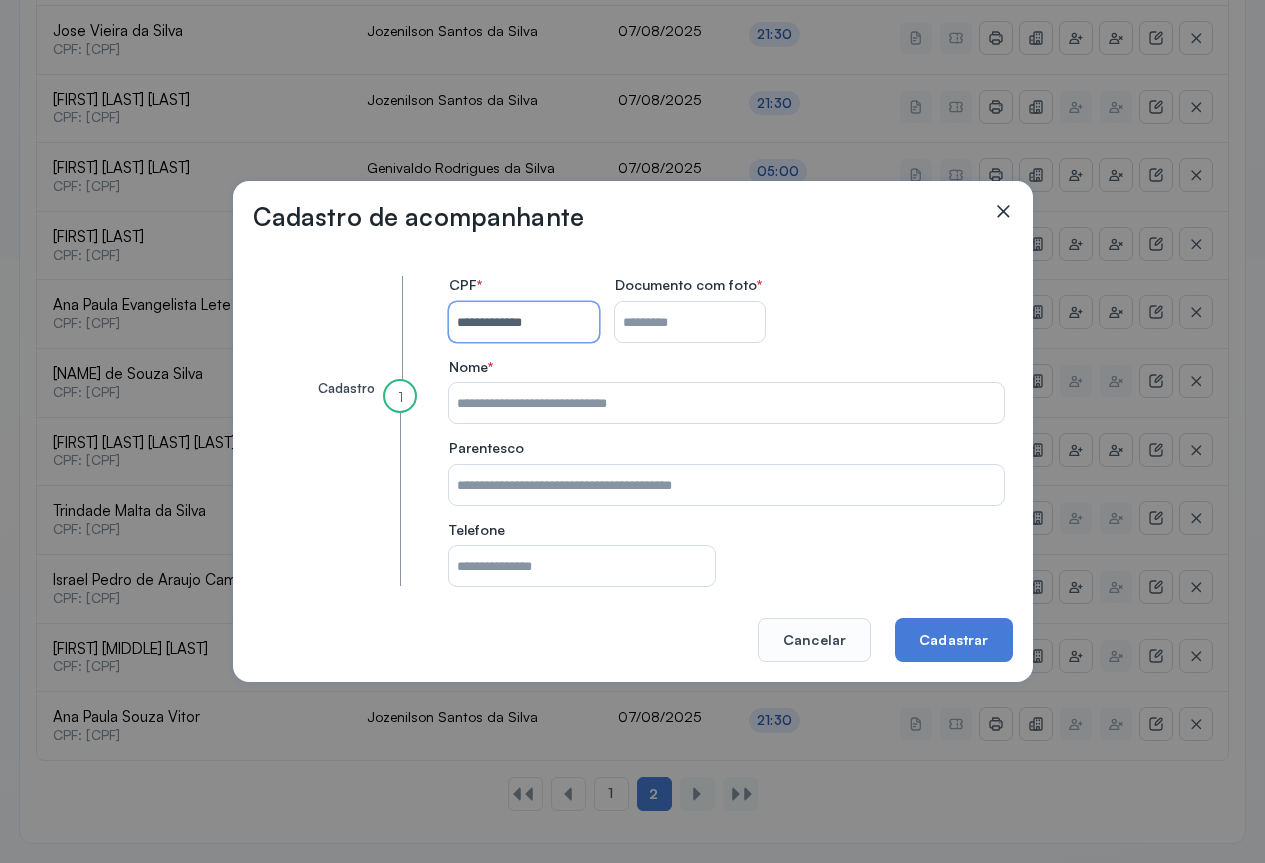 type on "**********" 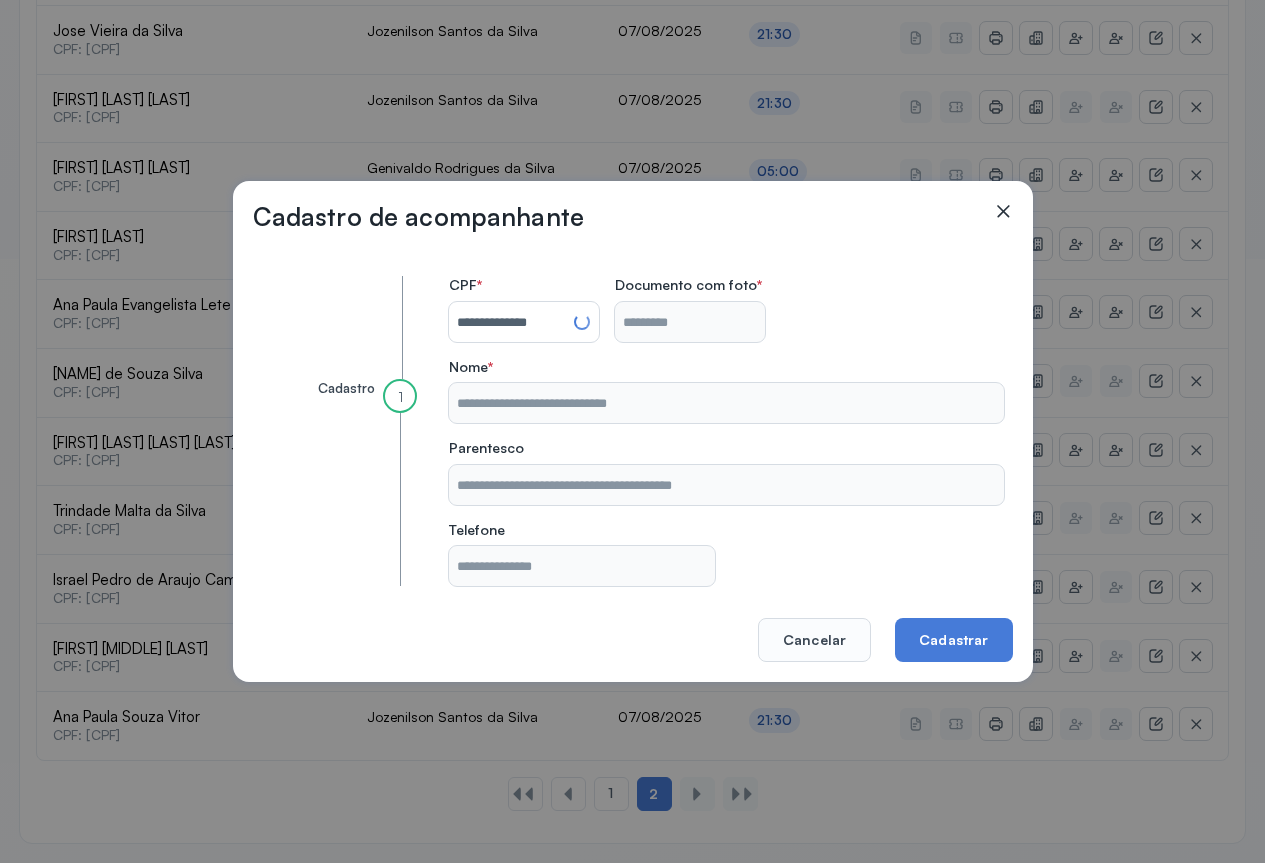 type on "**********" 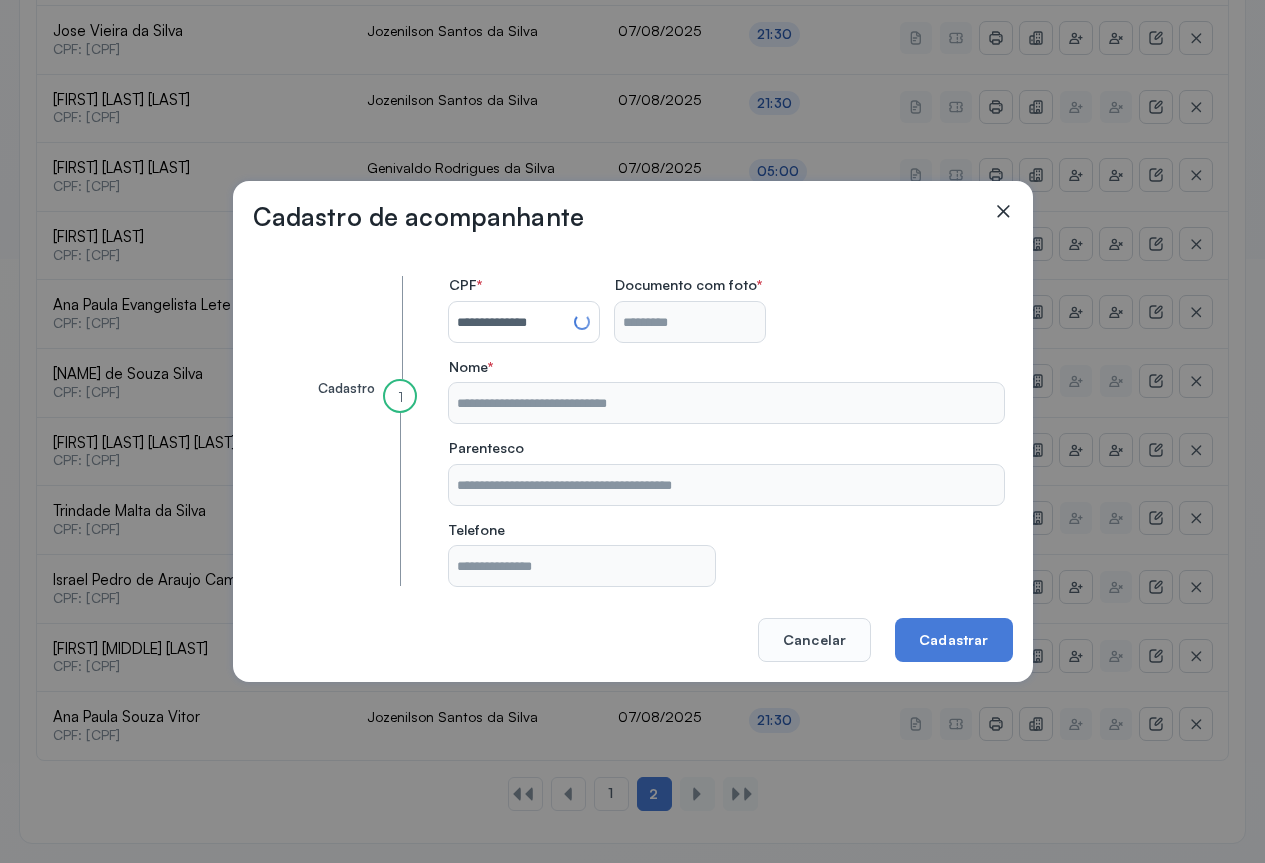 type on "**********" 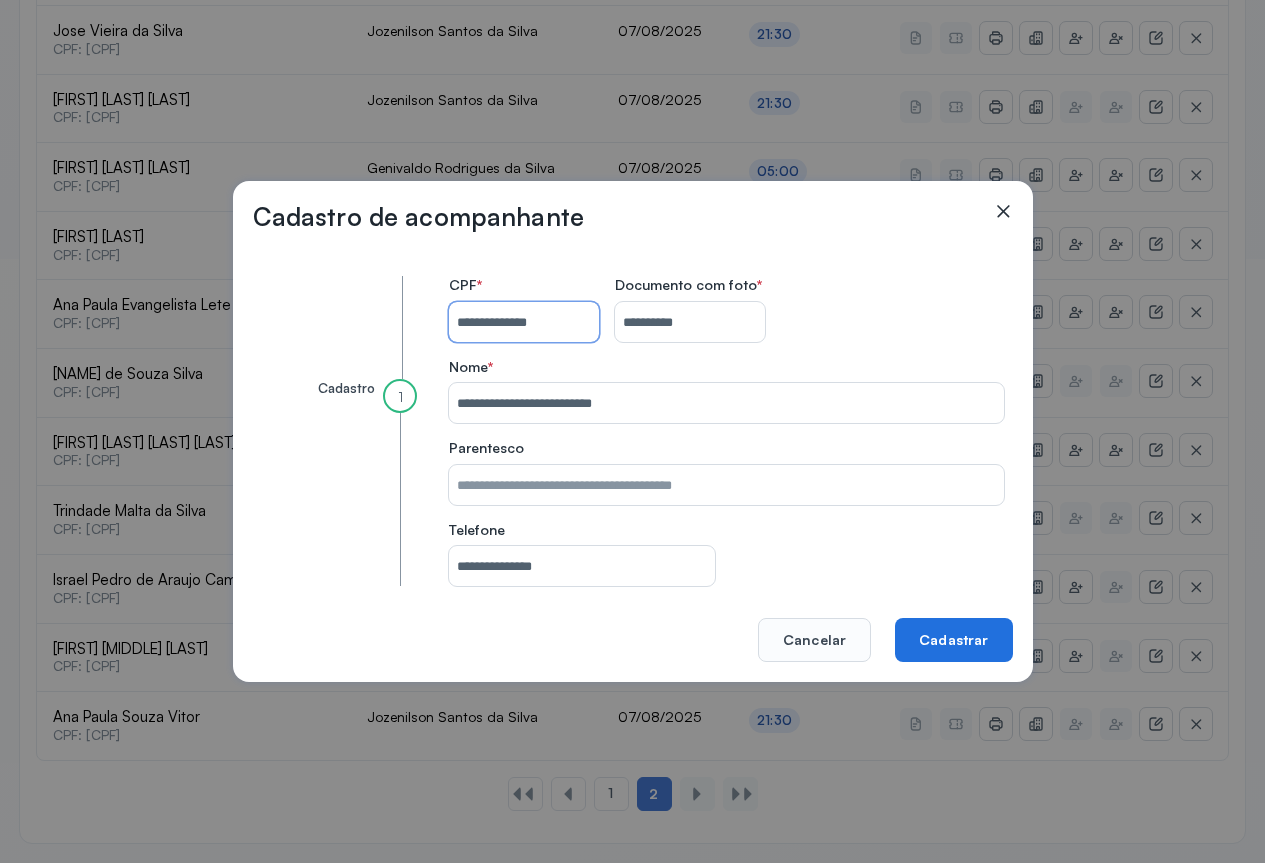 type on "**********" 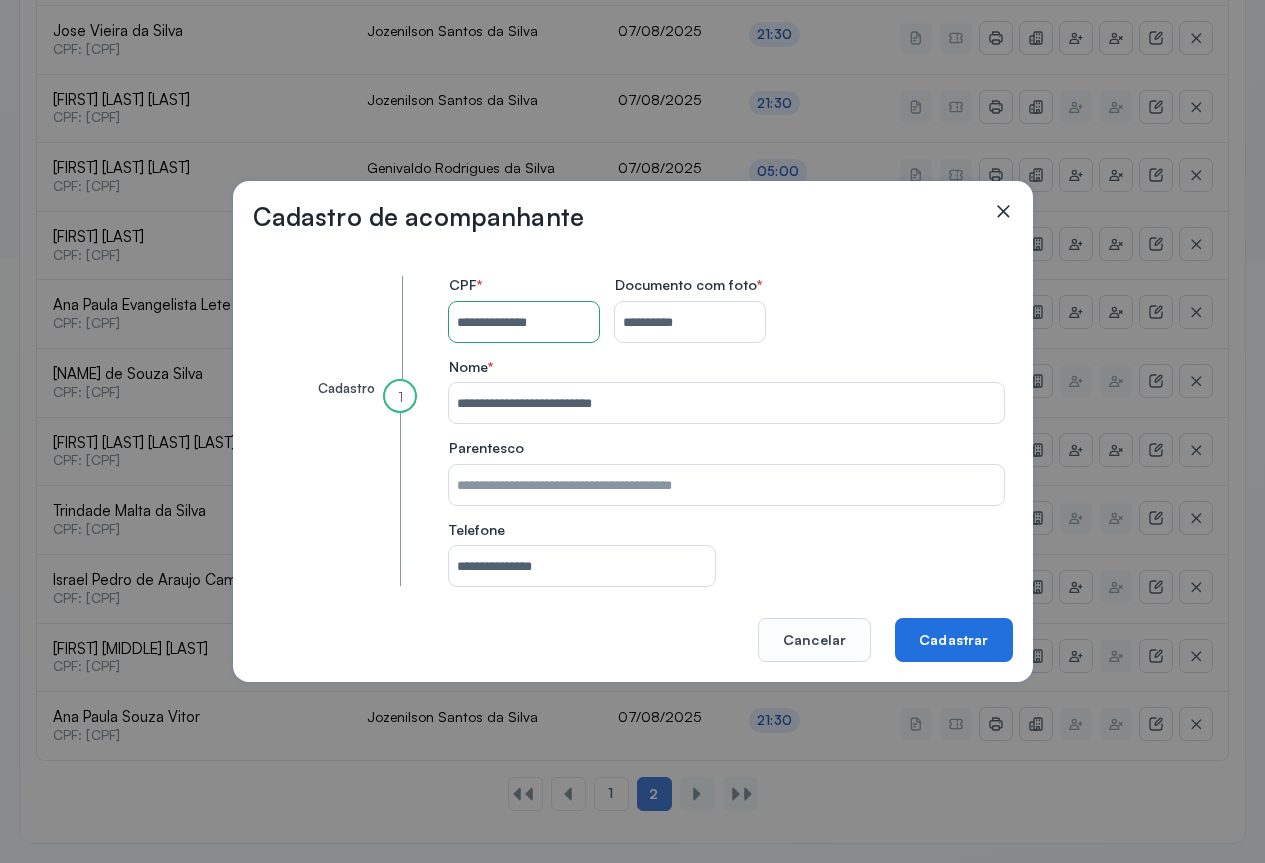click on "Cadastrar" 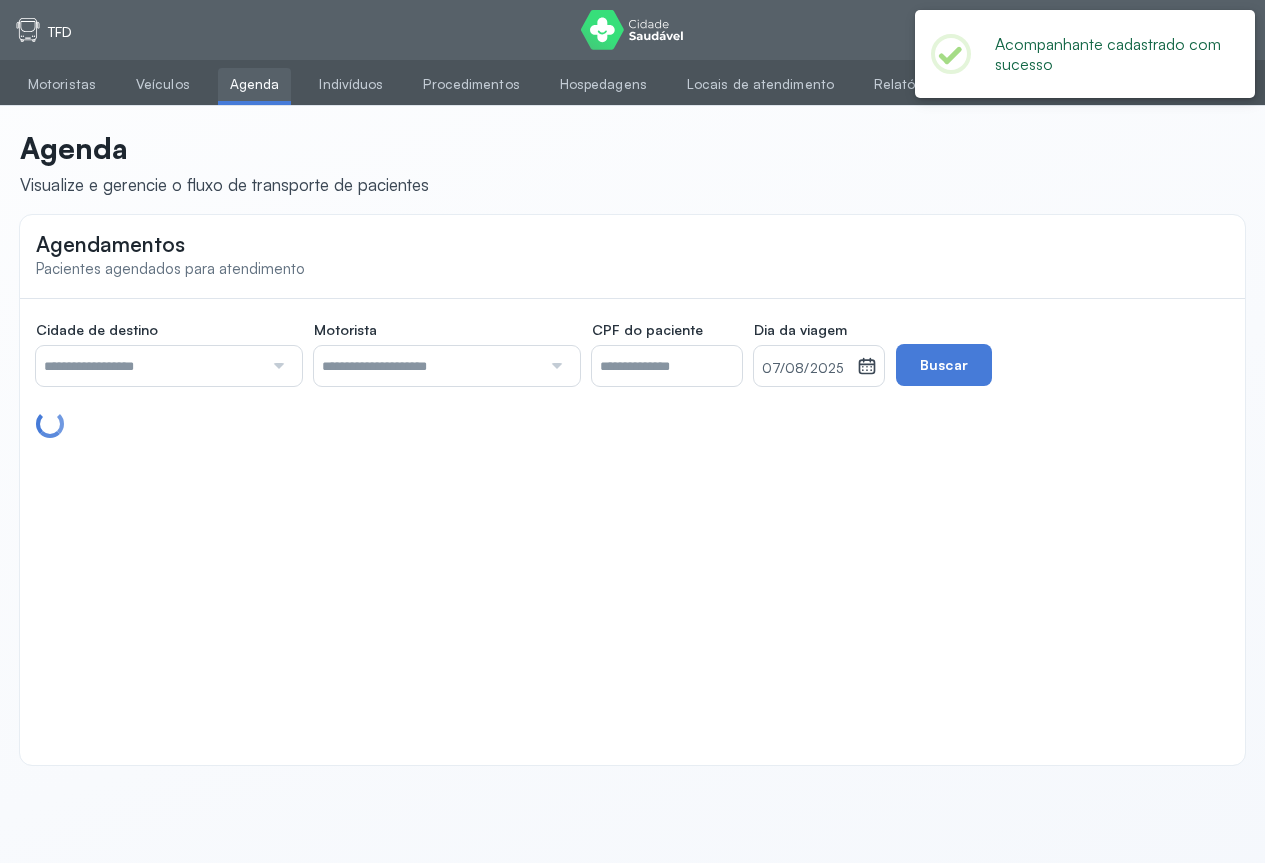scroll, scrollTop: 0, scrollLeft: 0, axis: both 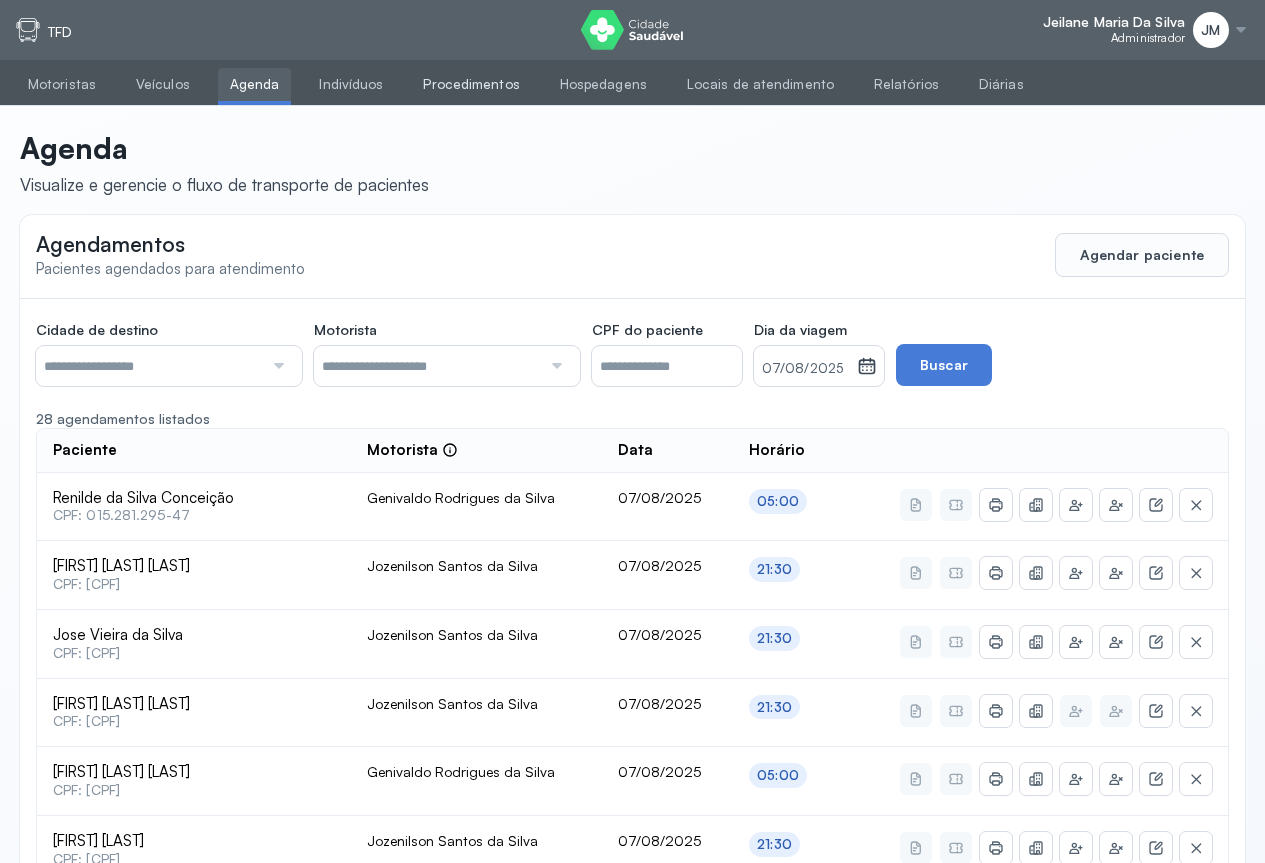 click on "Procedimentos" at bounding box center [471, 84] 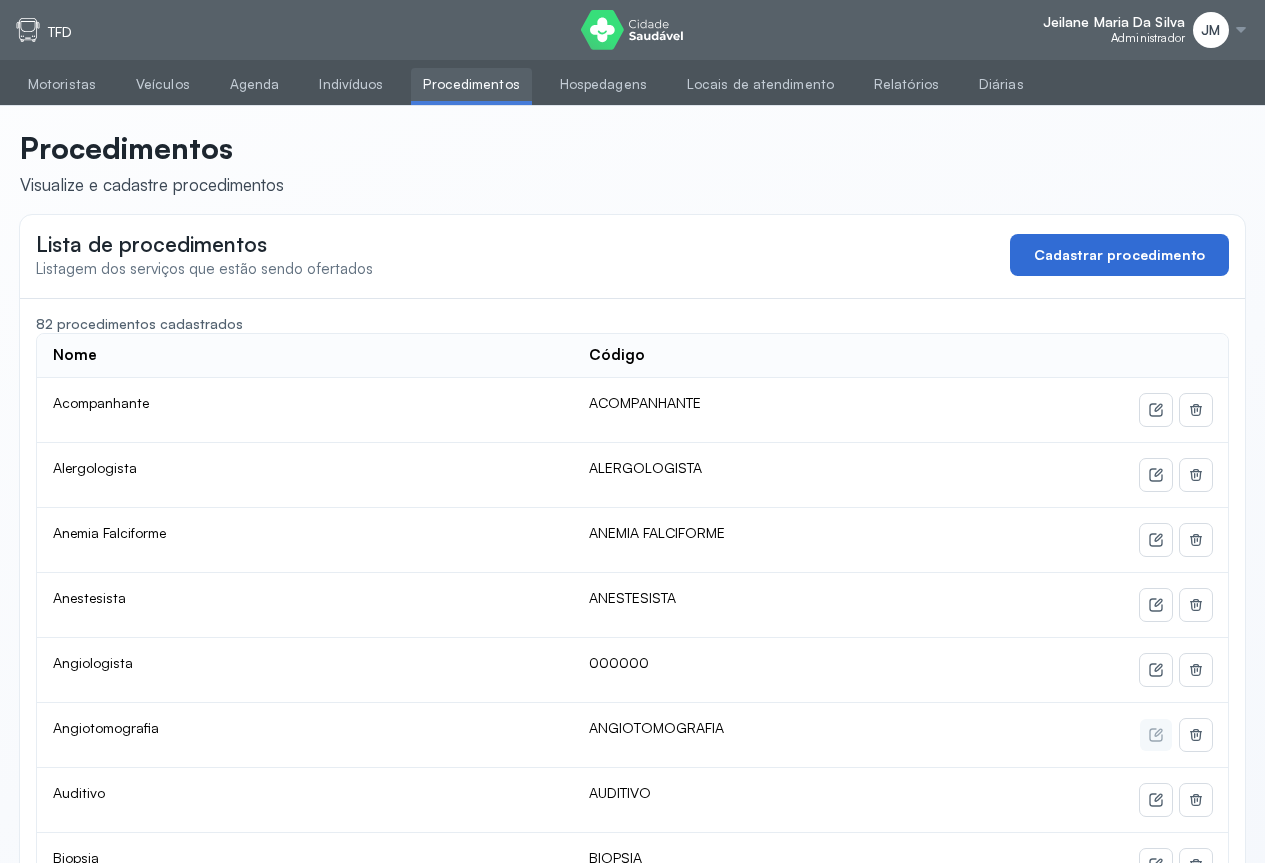click on "Cadastrar procedimento" 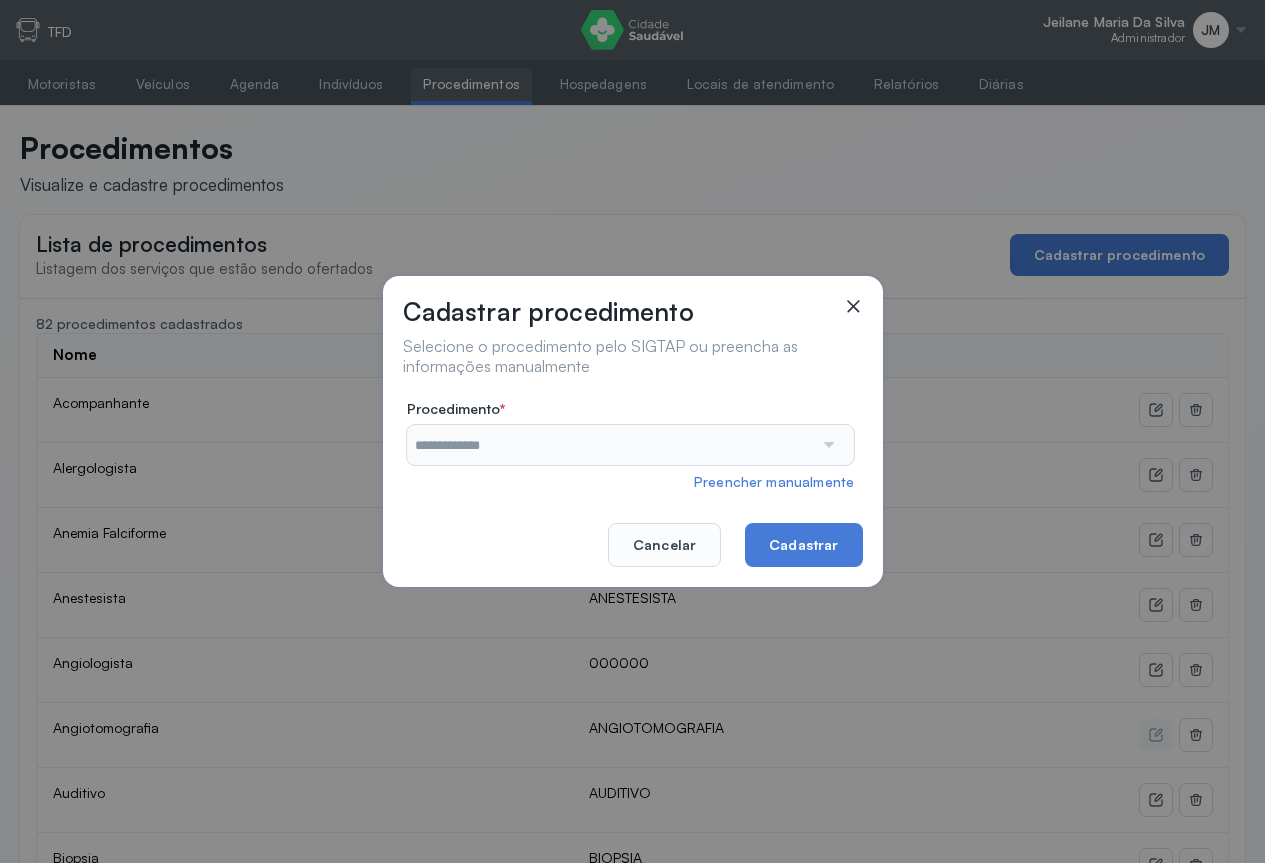 click 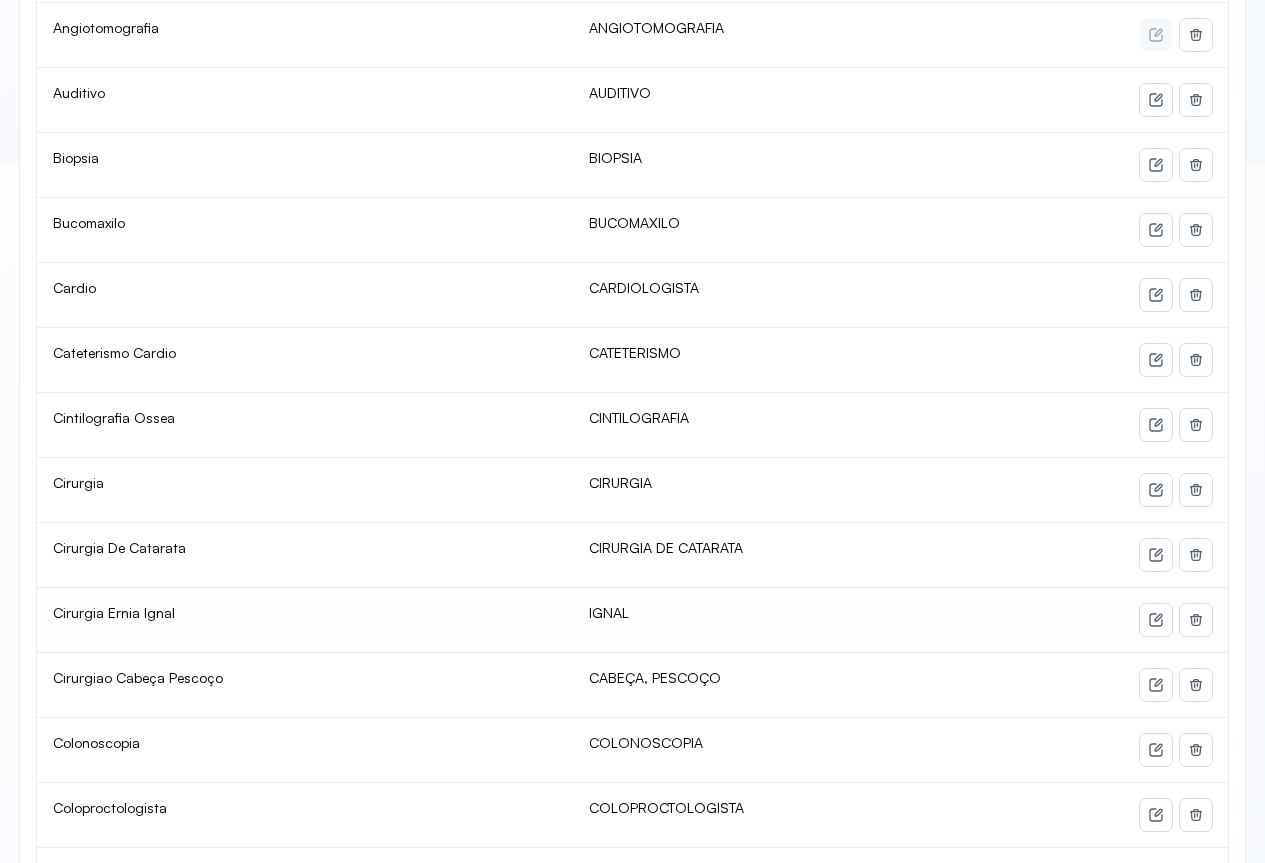 scroll, scrollTop: 0, scrollLeft: 0, axis: both 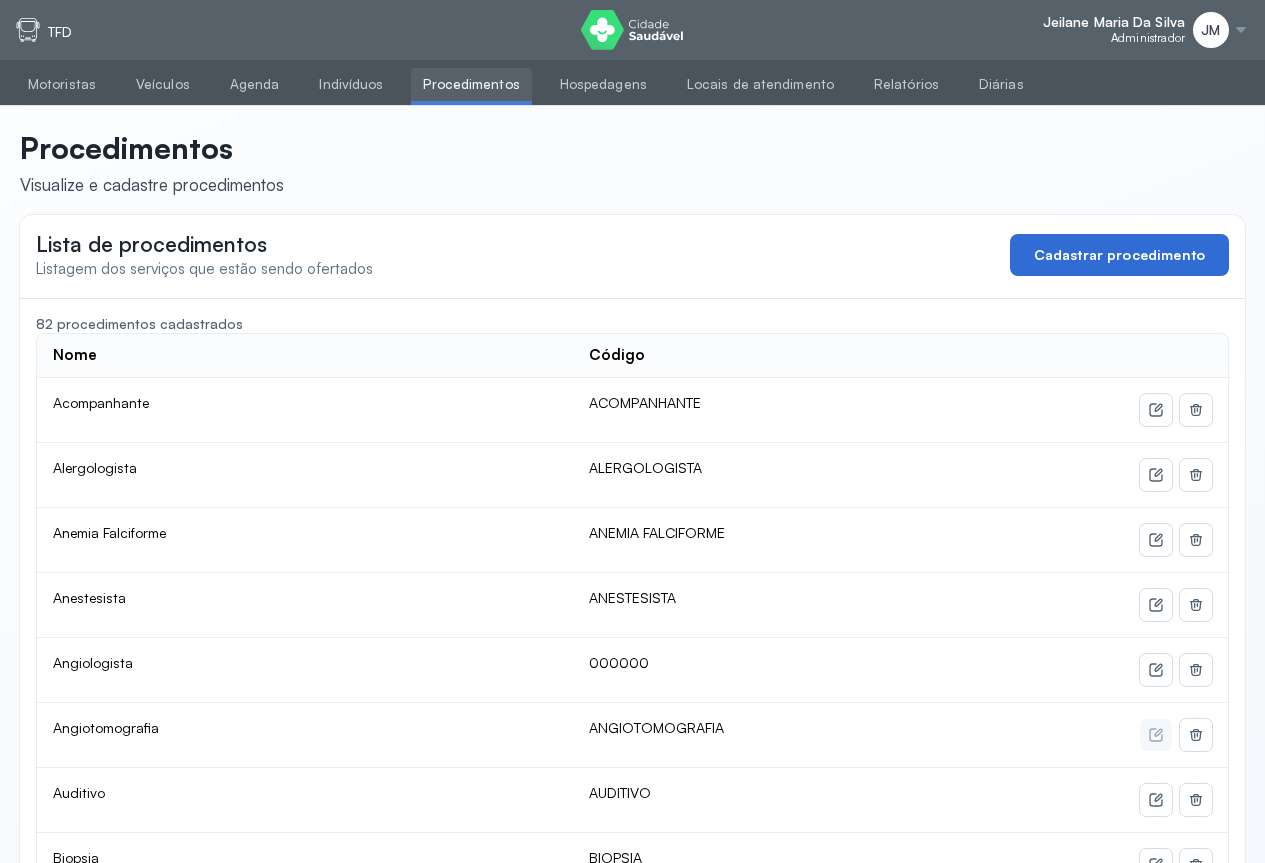 click on "Cadastrar procedimento" 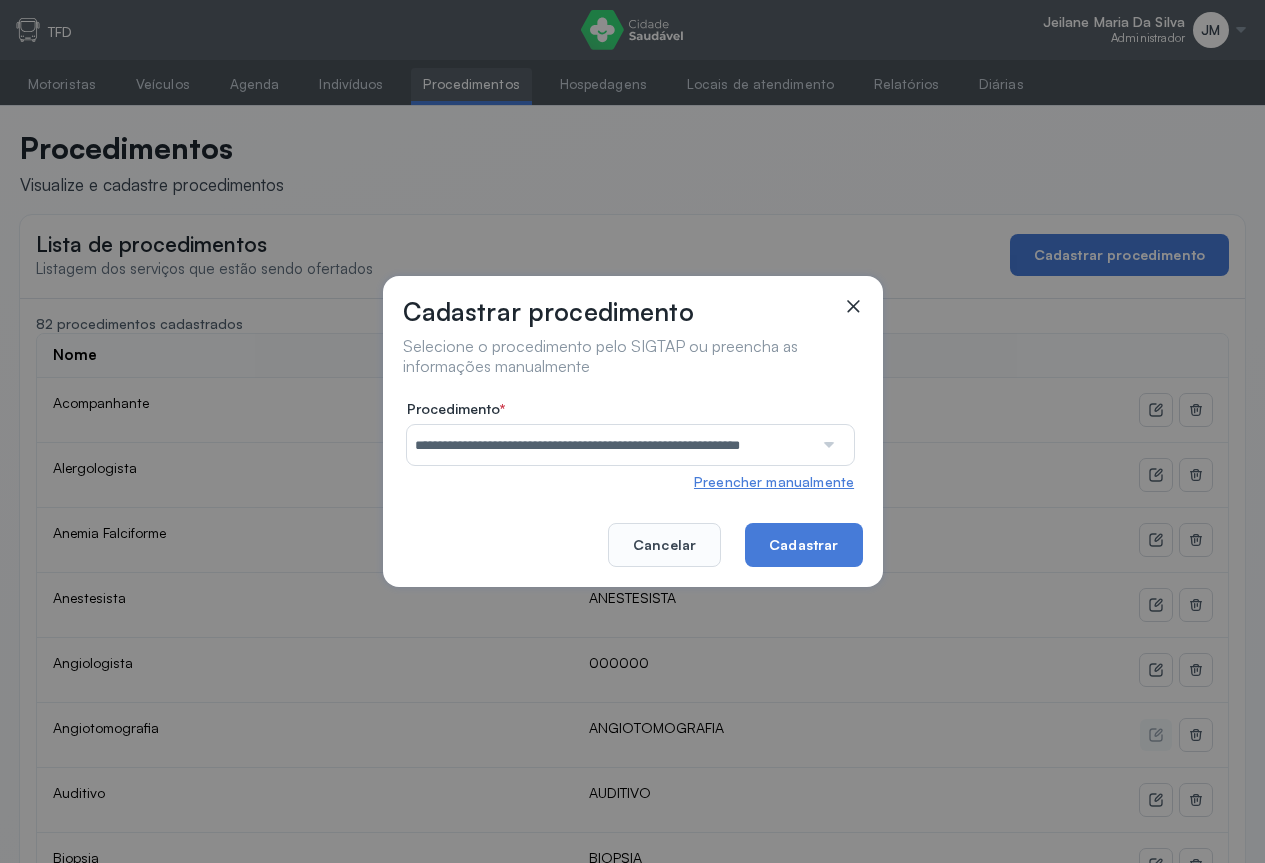 click on "Preencher manualmente" at bounding box center [774, 482] 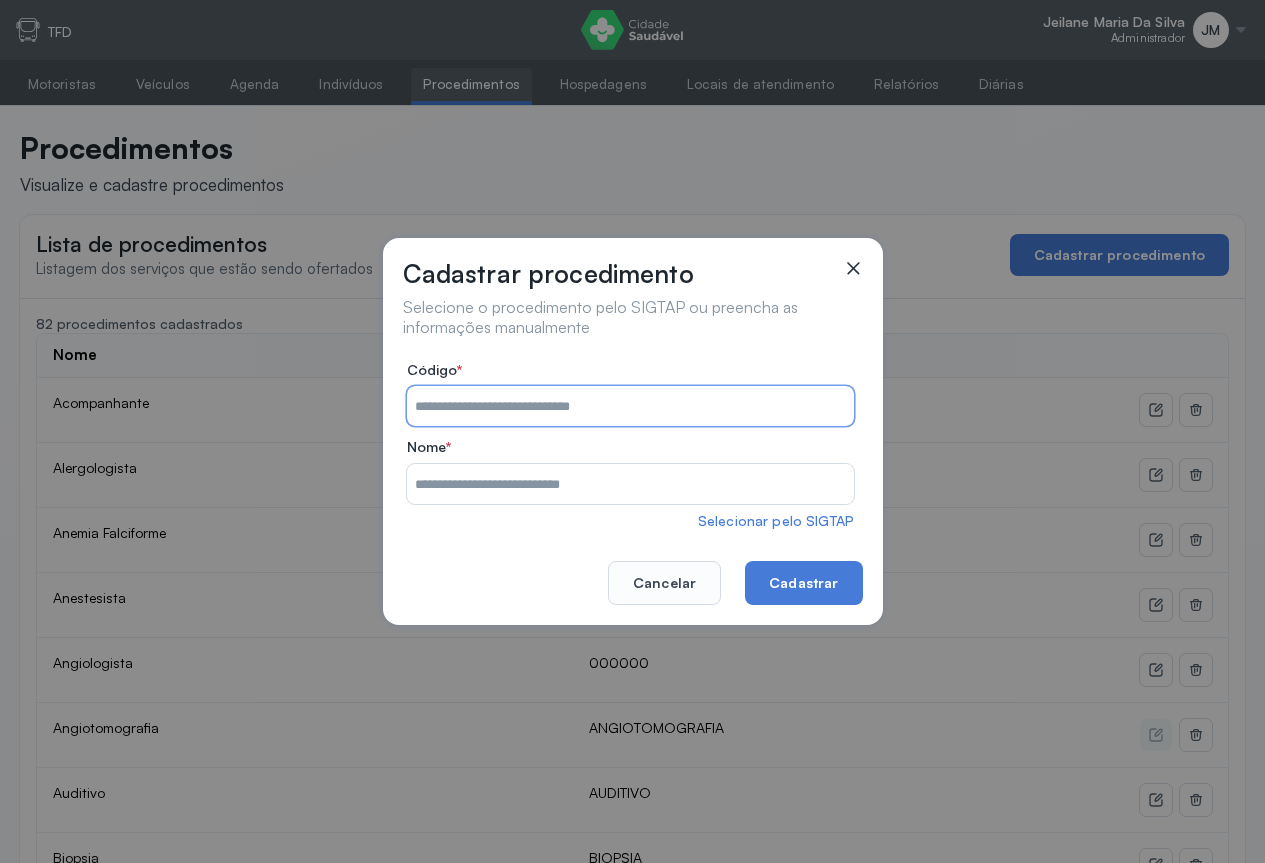 click on "Código   *" at bounding box center [630, 406] 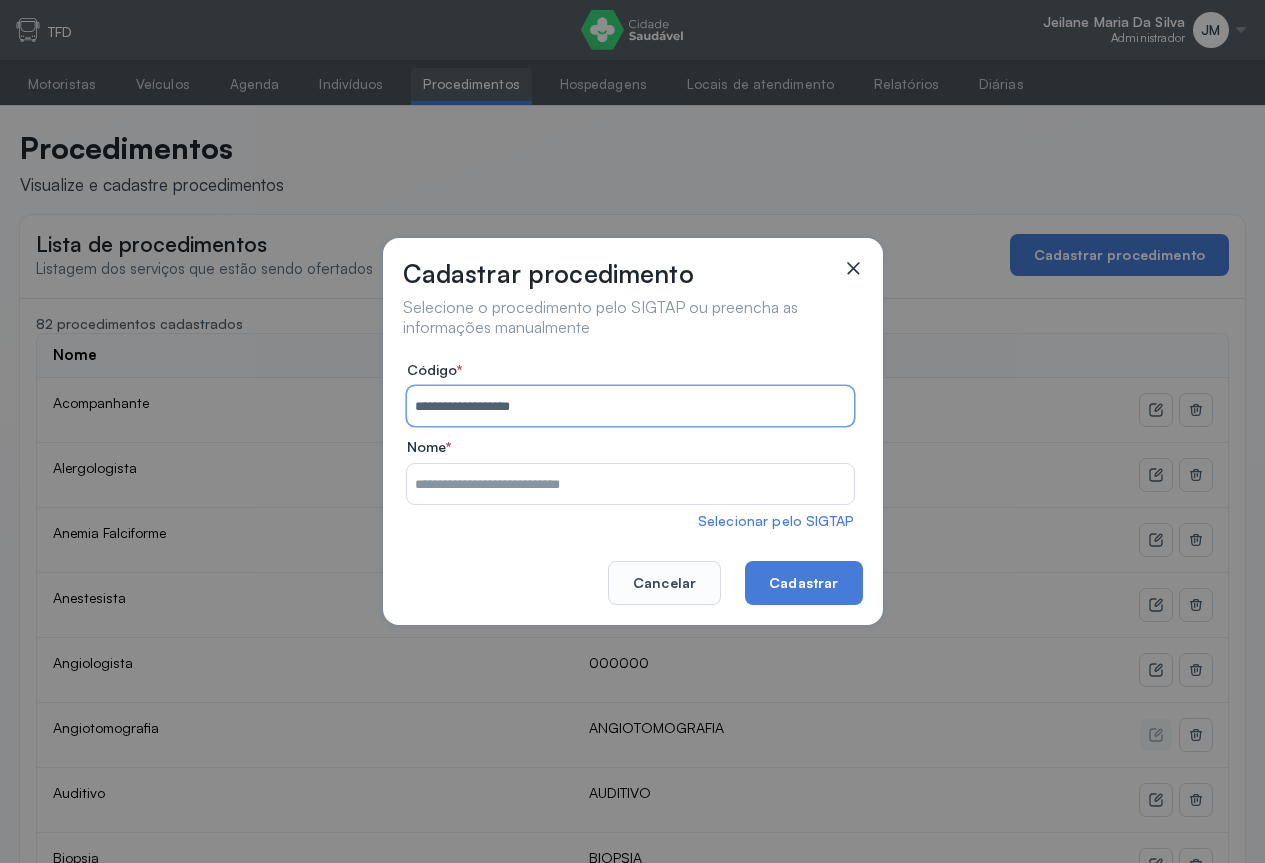 type on "**********" 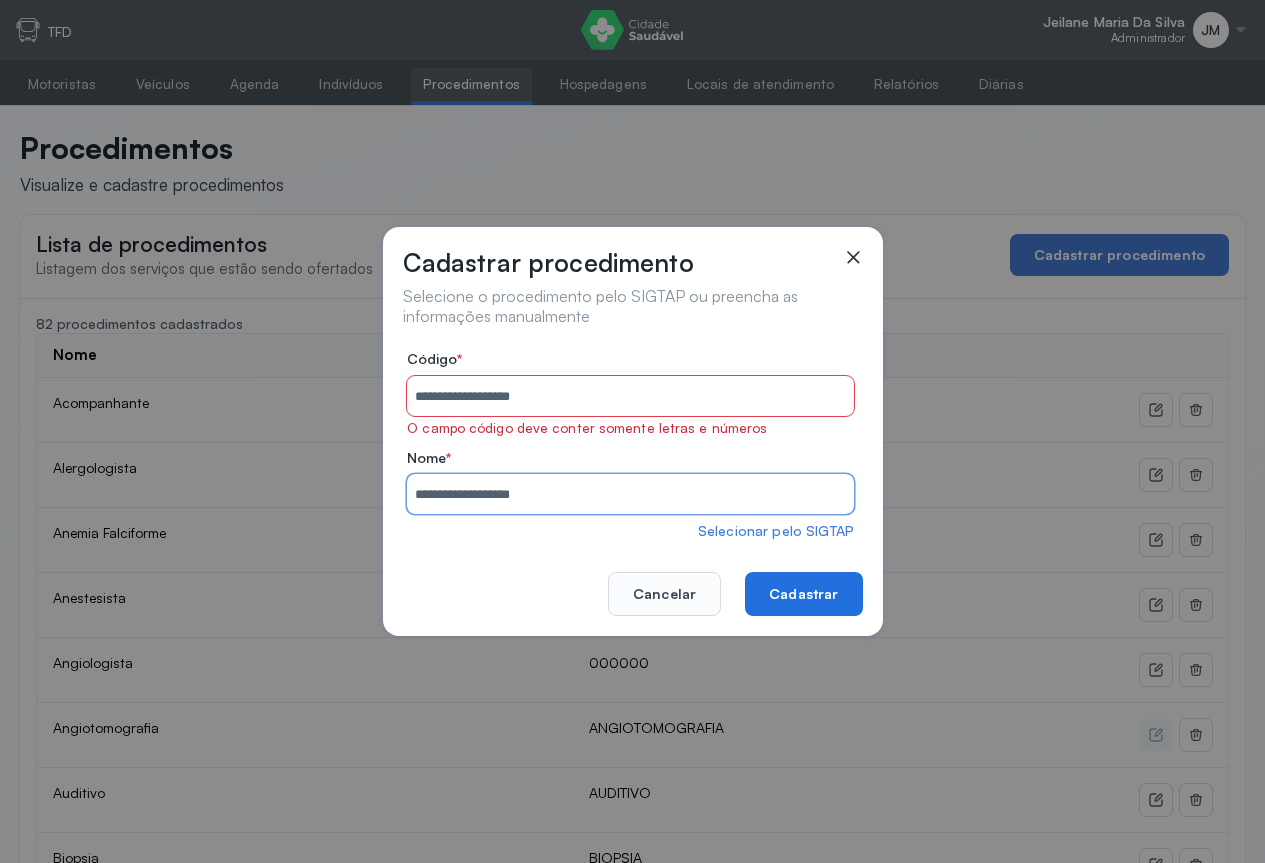 type on "**********" 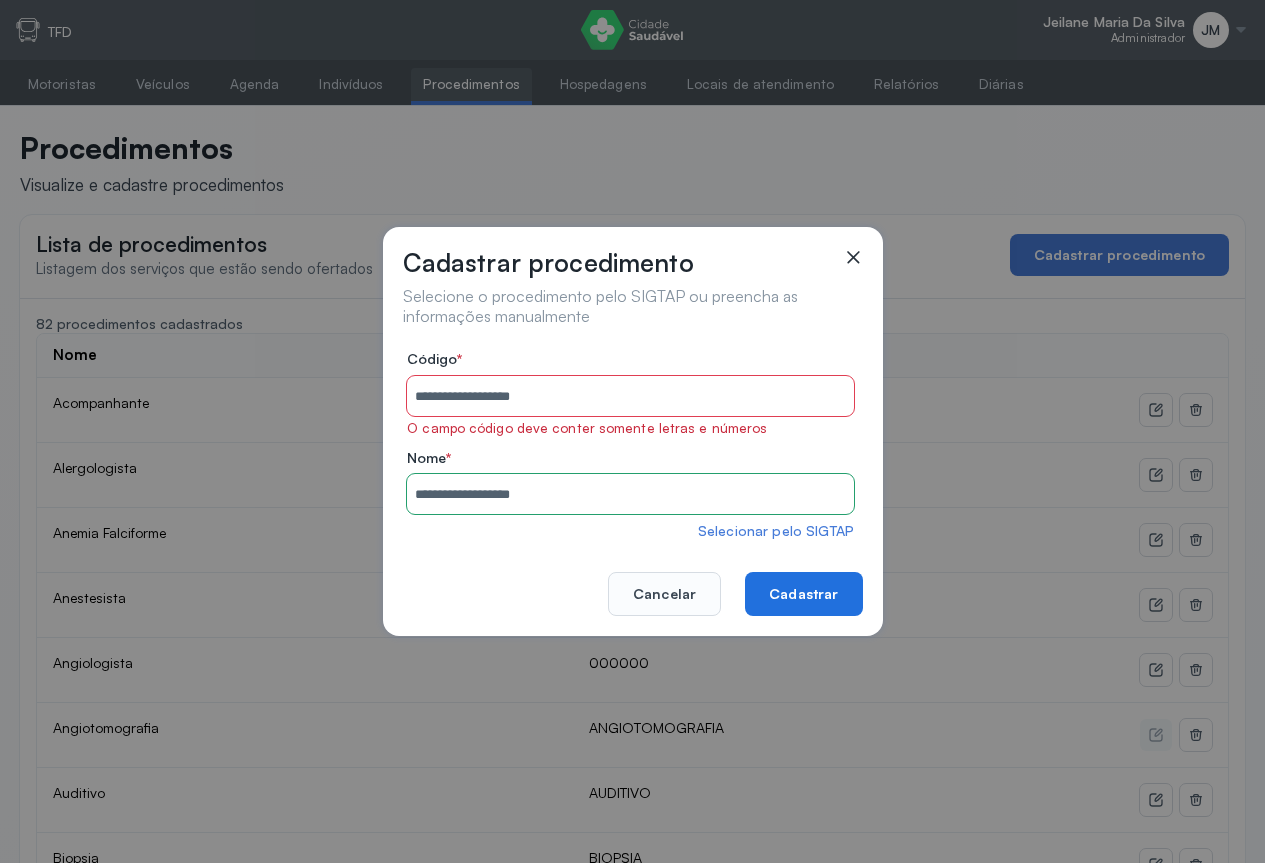 click on "Cadastrar" 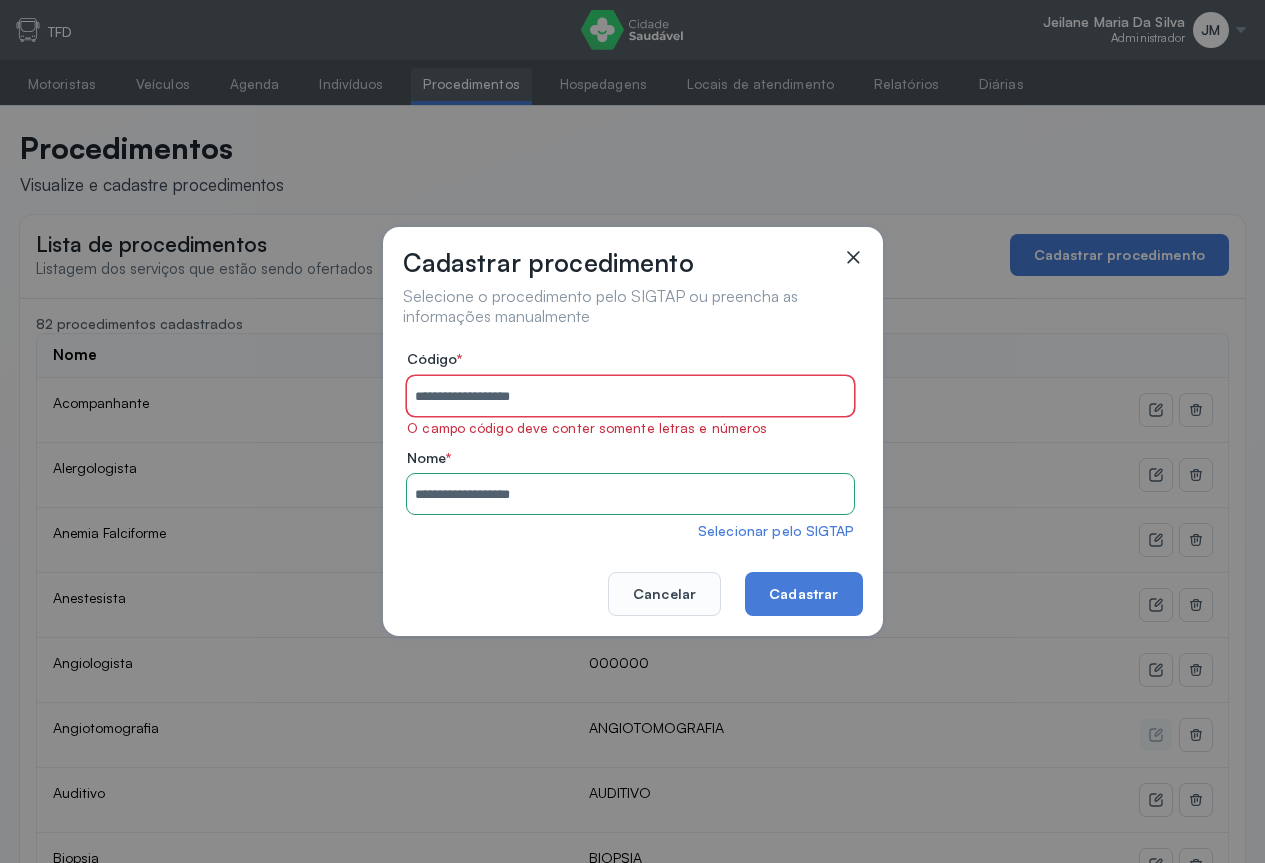 click on "**********" at bounding box center [630, 396] 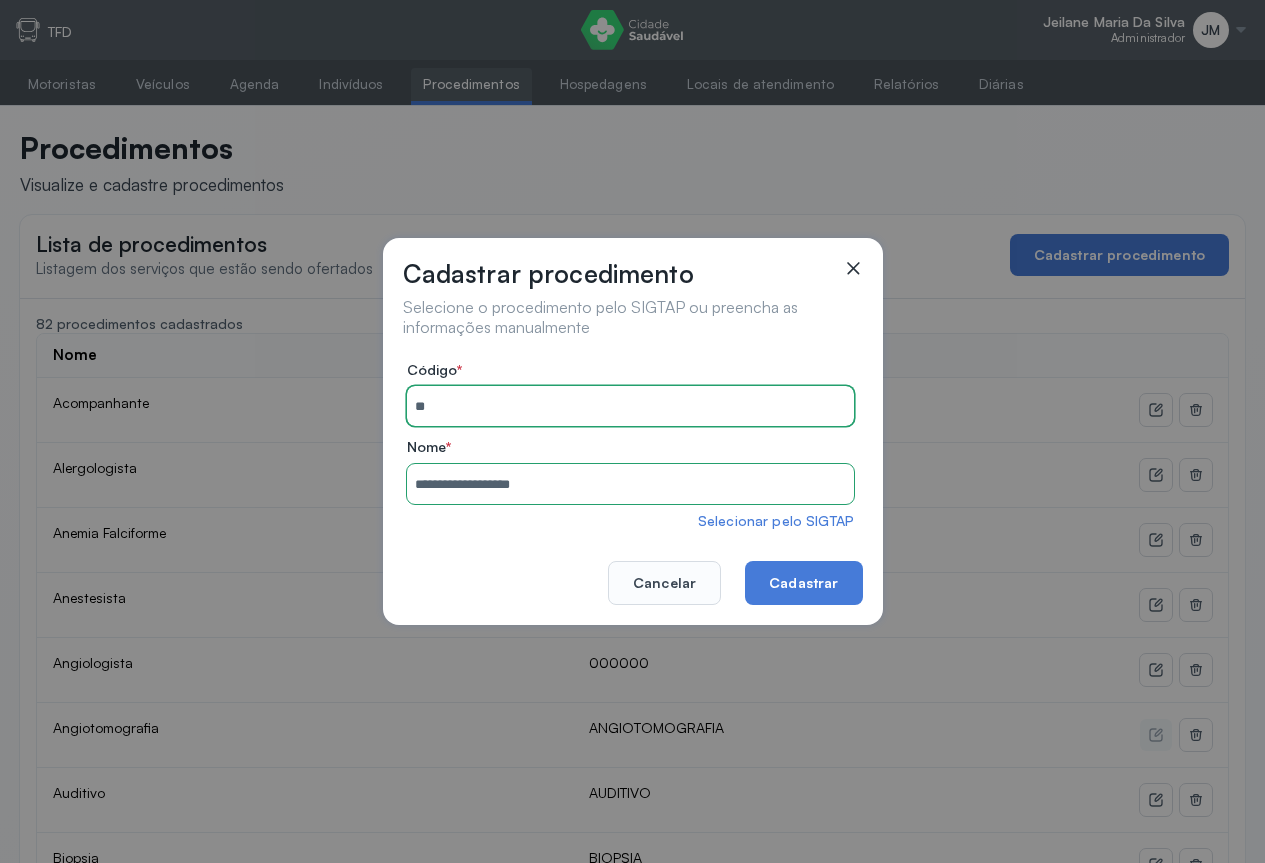 type on "*" 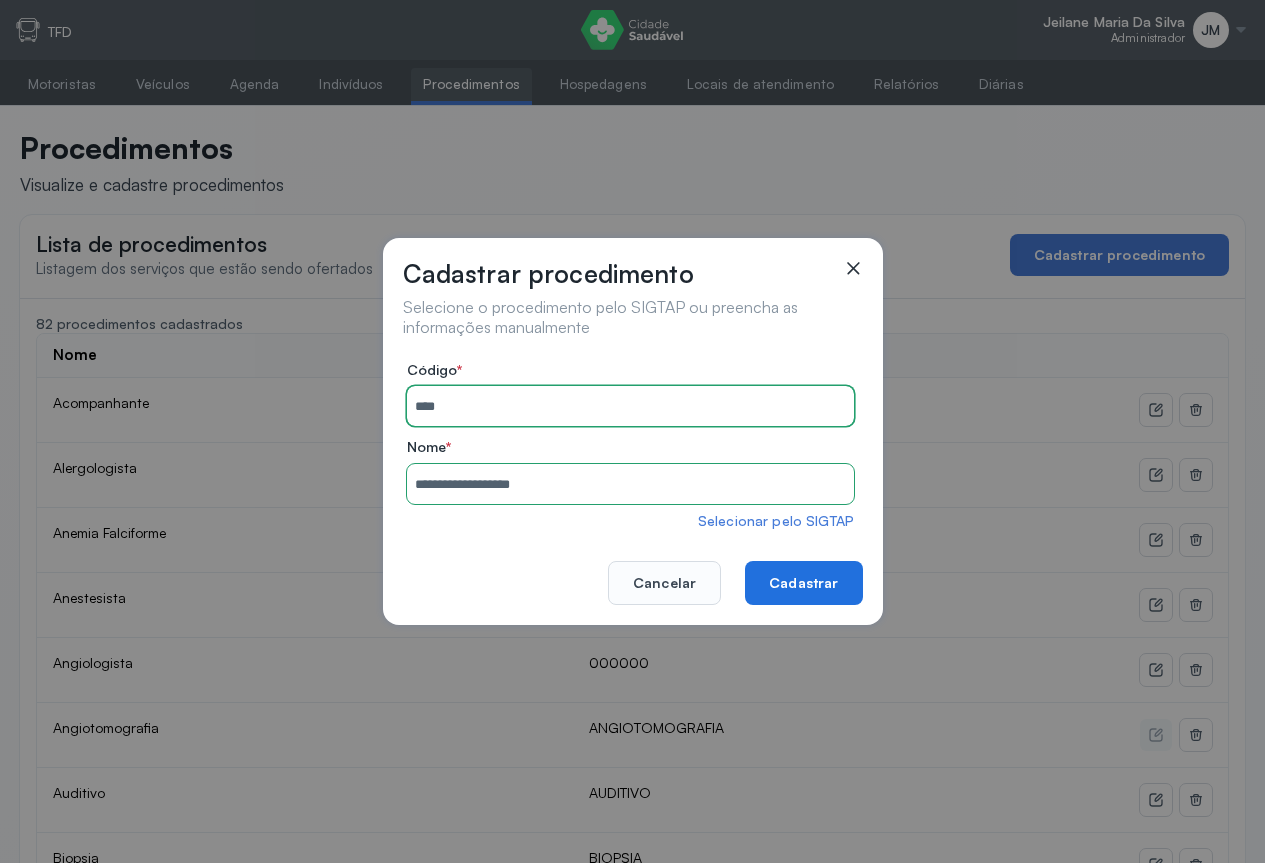type on "****" 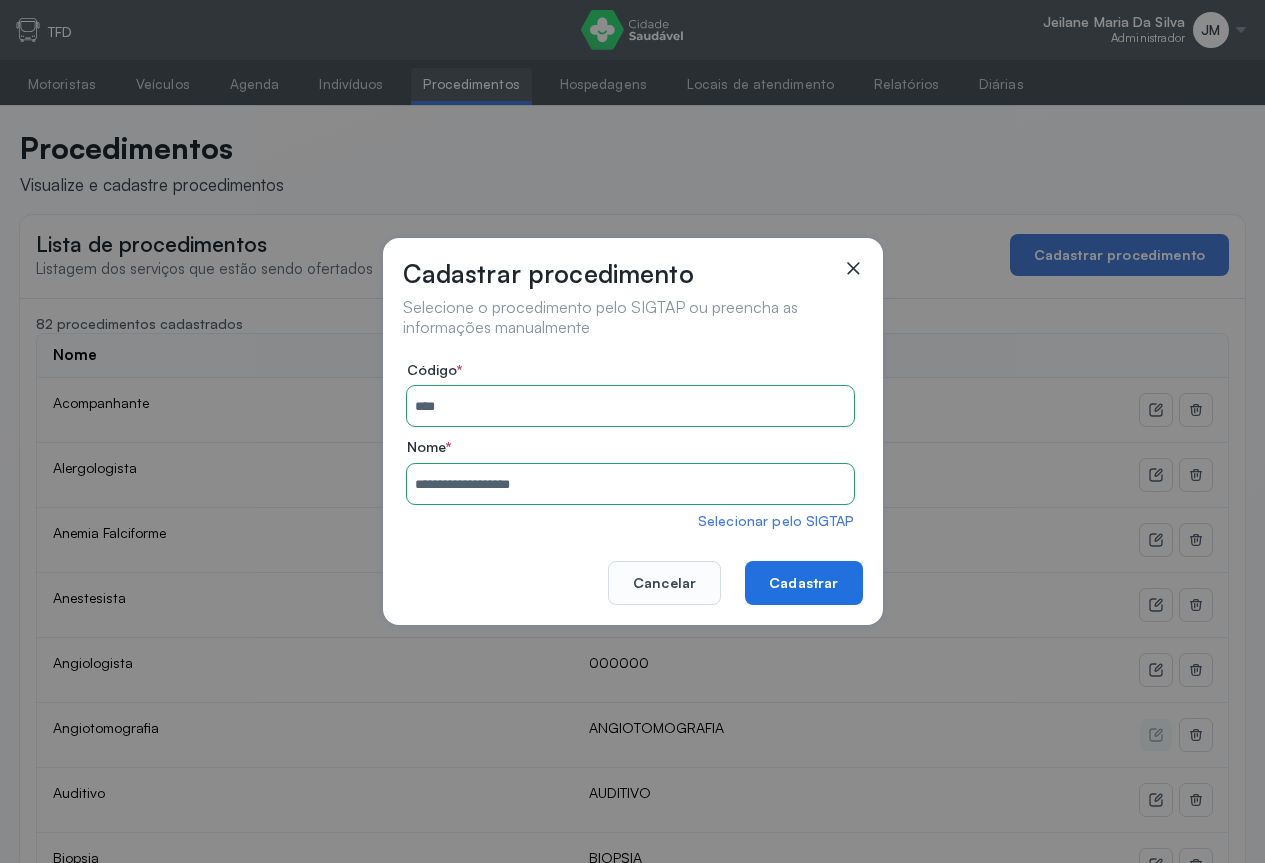 click on "Cadastrar" 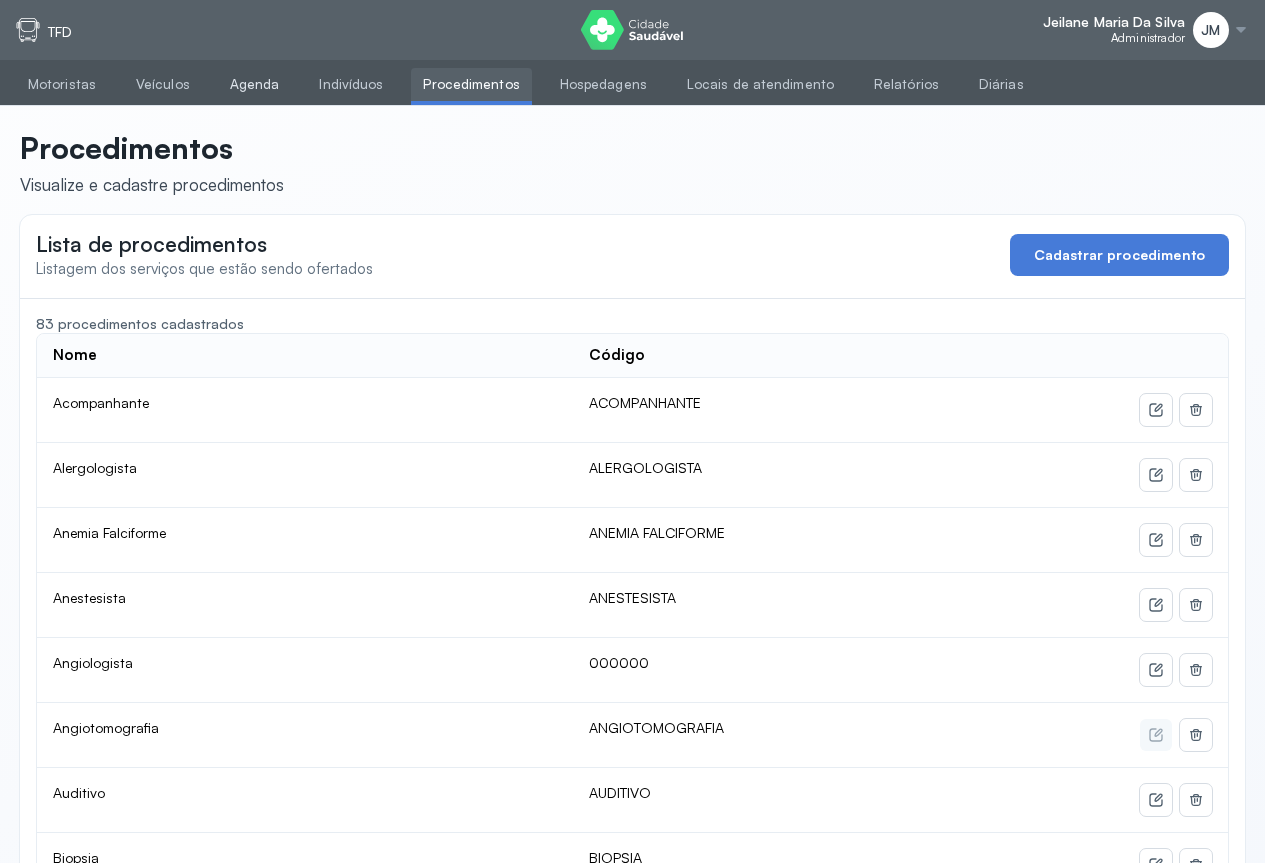 click on "Agenda" at bounding box center [255, 84] 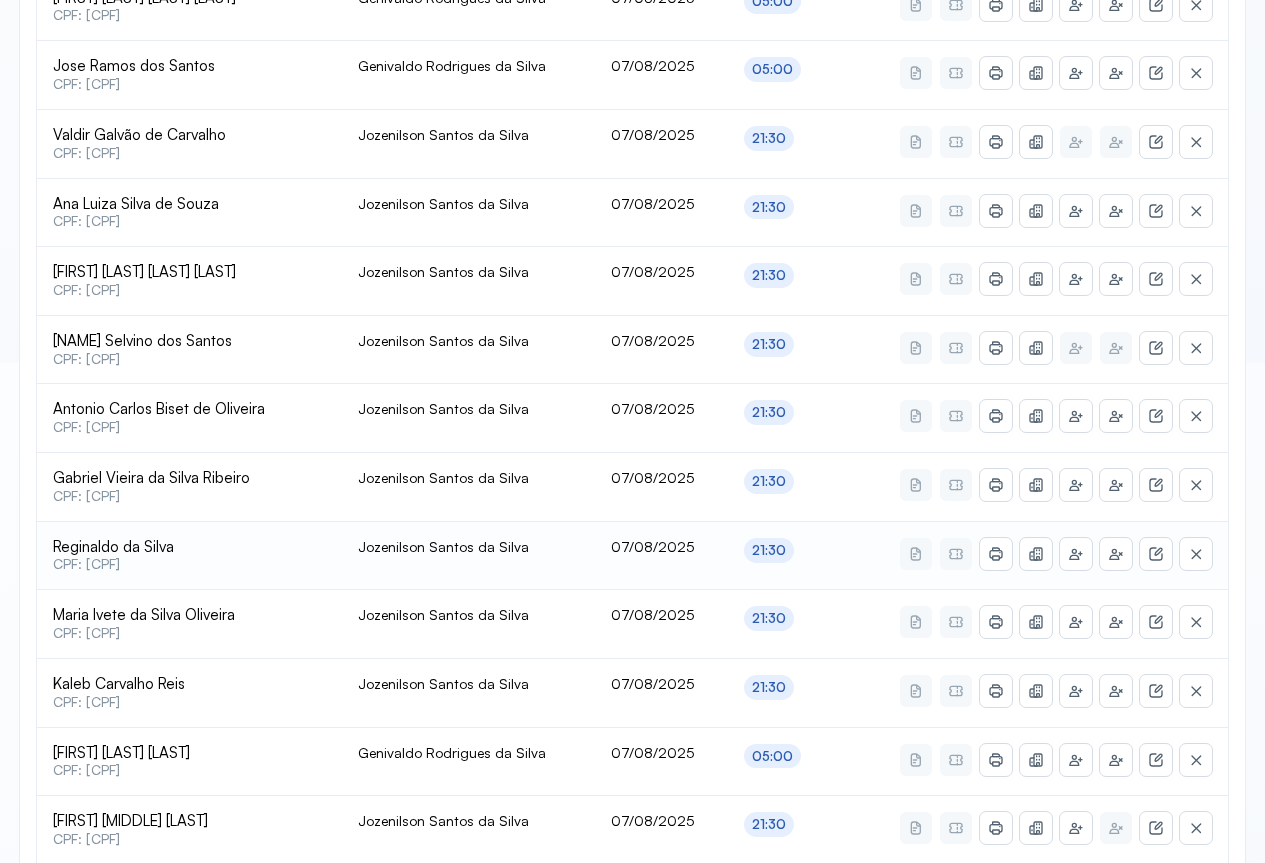 scroll, scrollTop: 741, scrollLeft: 0, axis: vertical 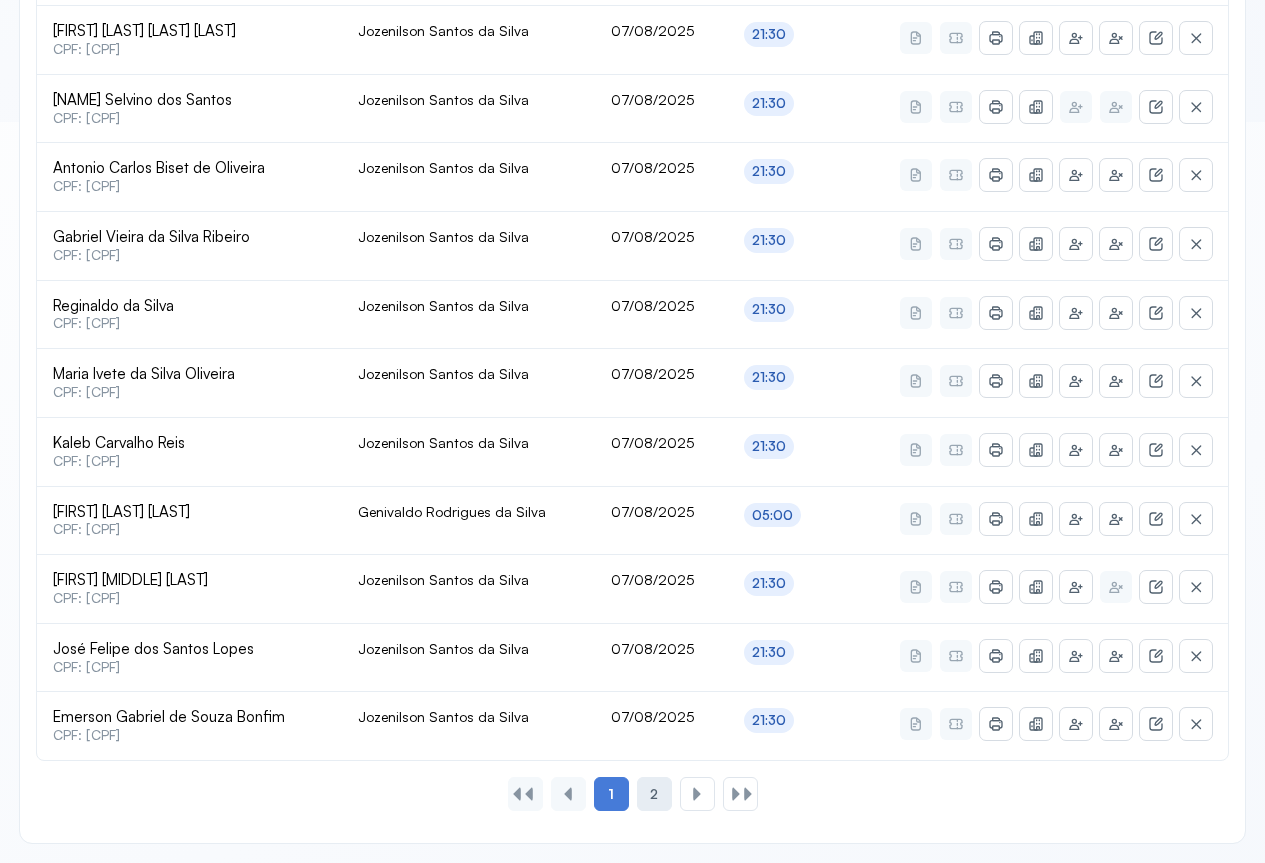 click on "2" 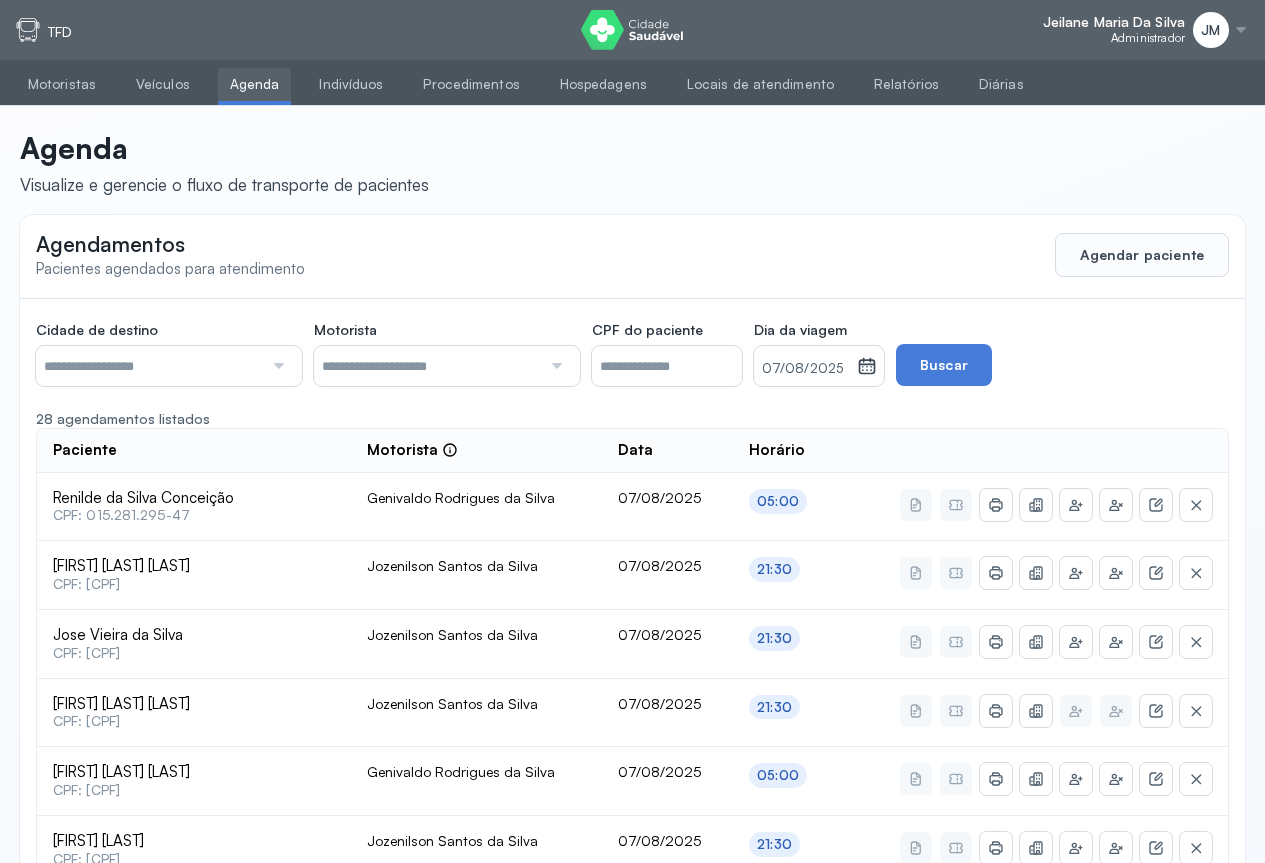 scroll, scrollTop: 604, scrollLeft: 0, axis: vertical 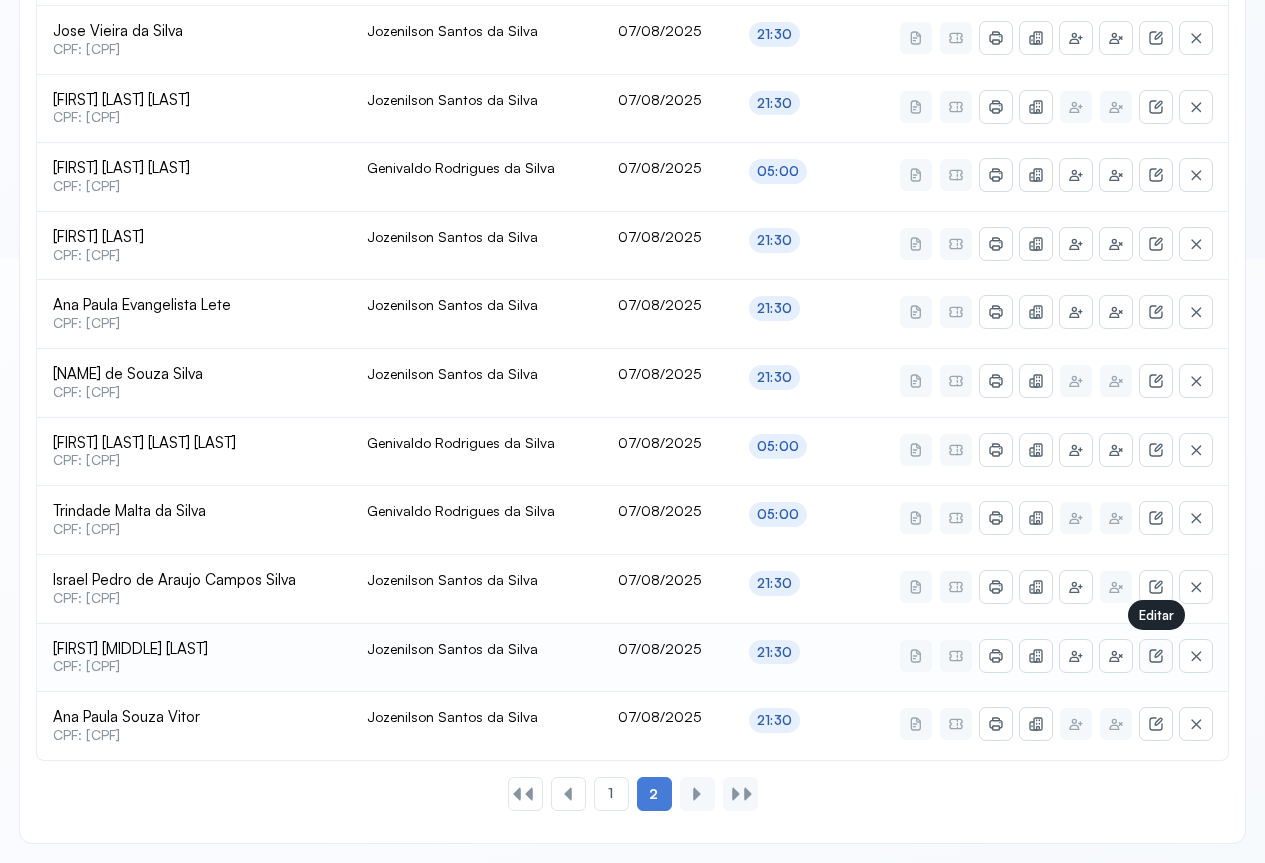 click 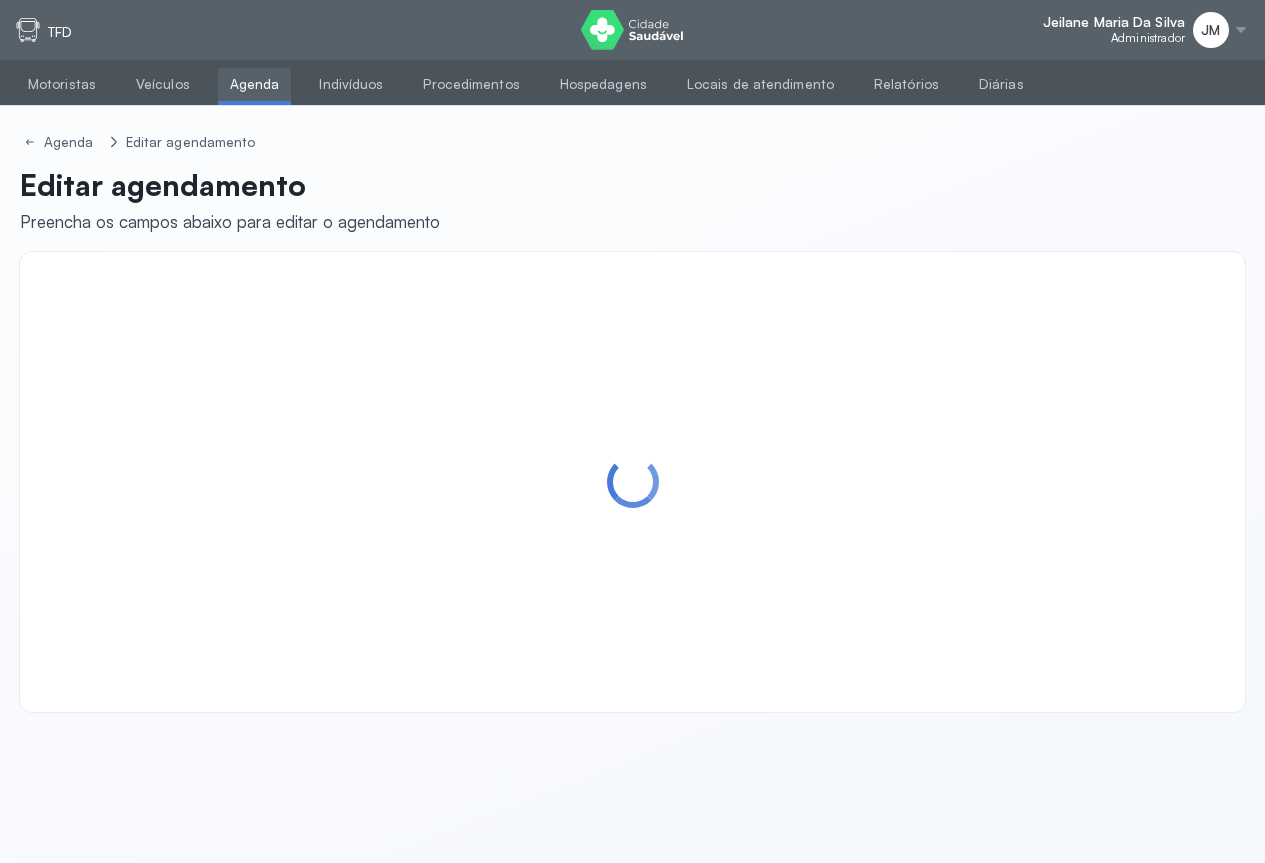 scroll, scrollTop: 0, scrollLeft: 0, axis: both 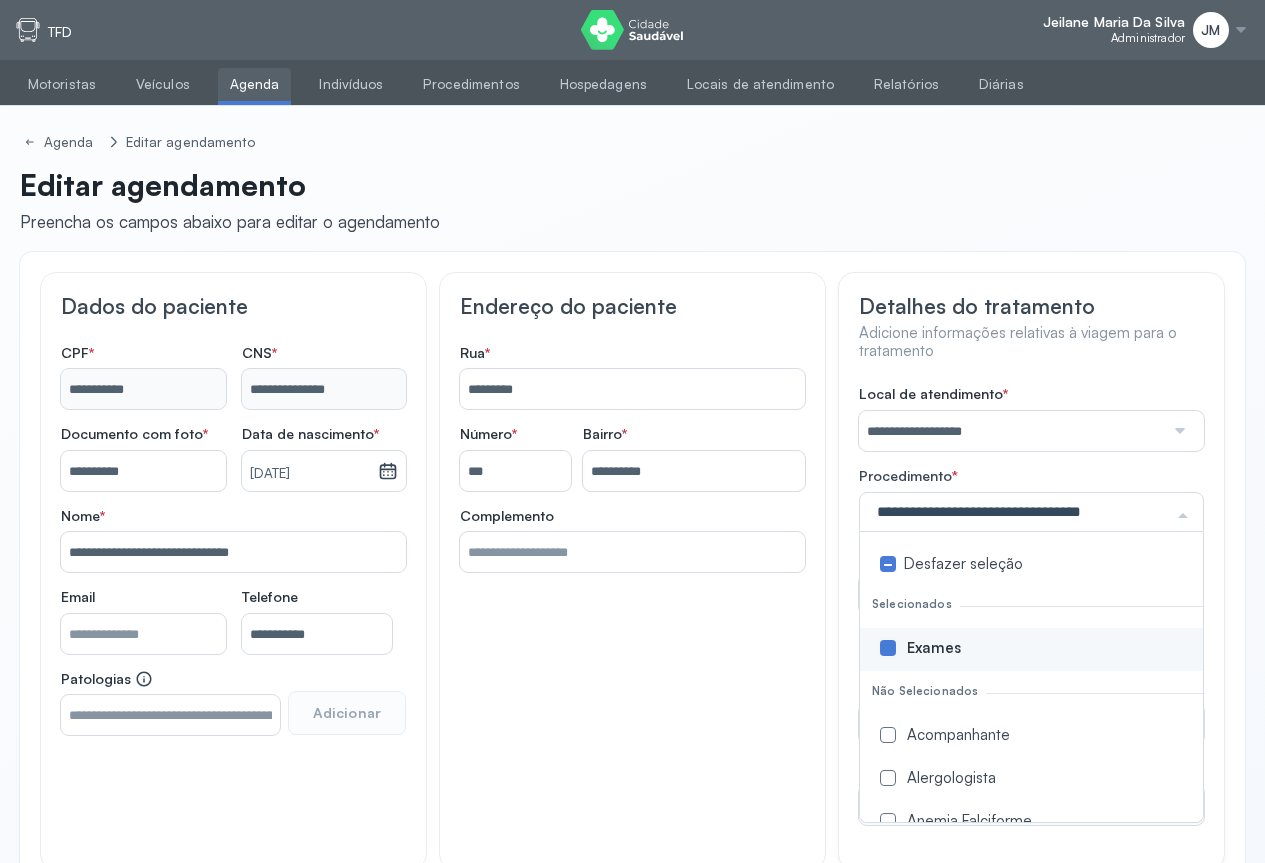 click on "Exames" 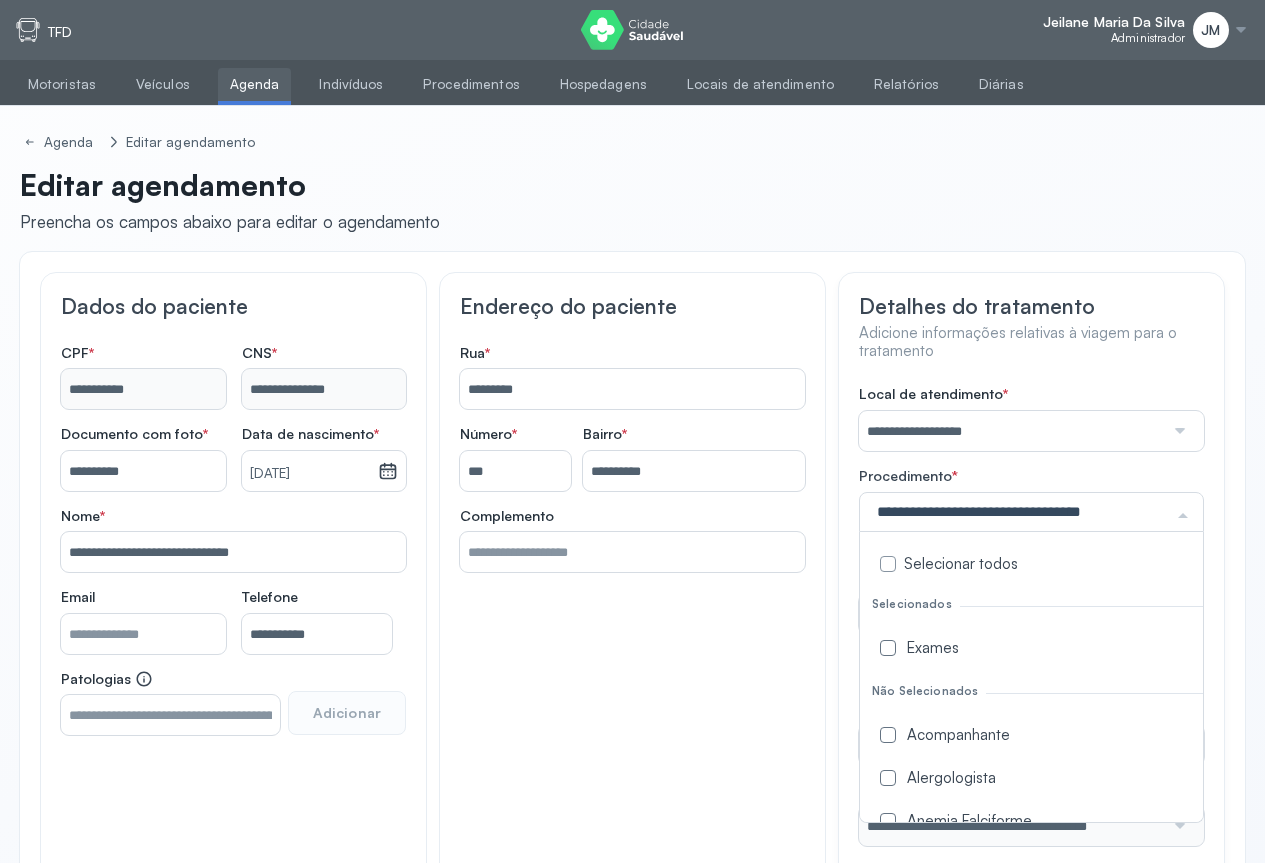 click 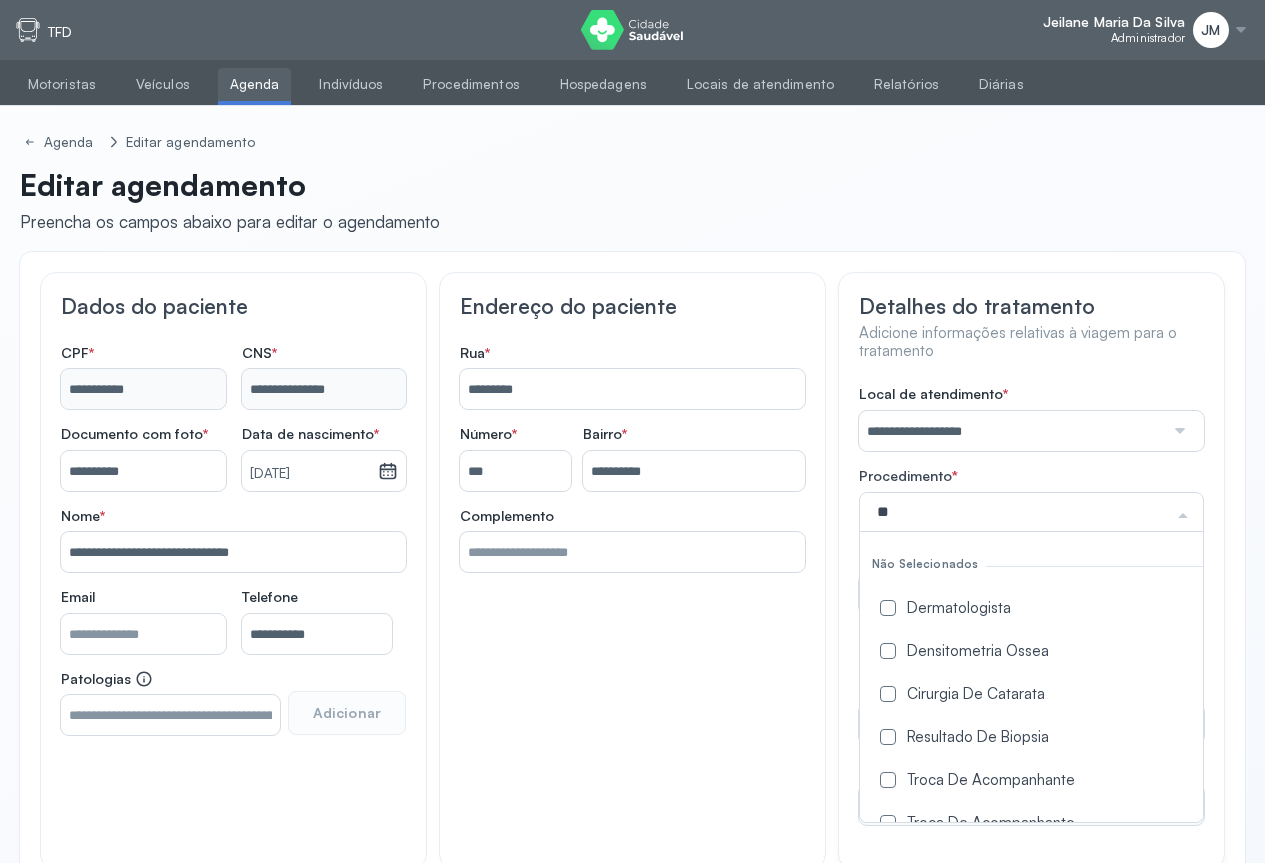 type on "***" 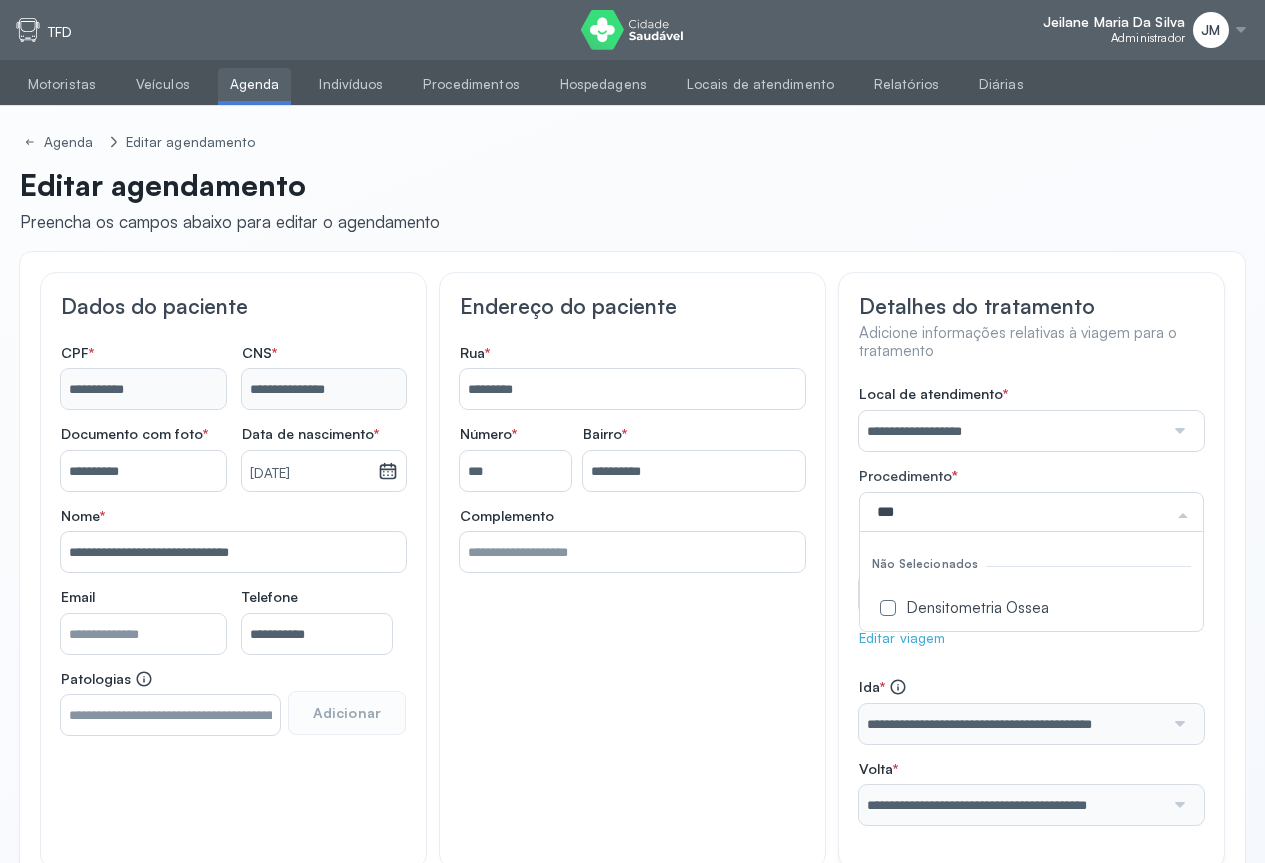 click on "Densitometria Ossea" 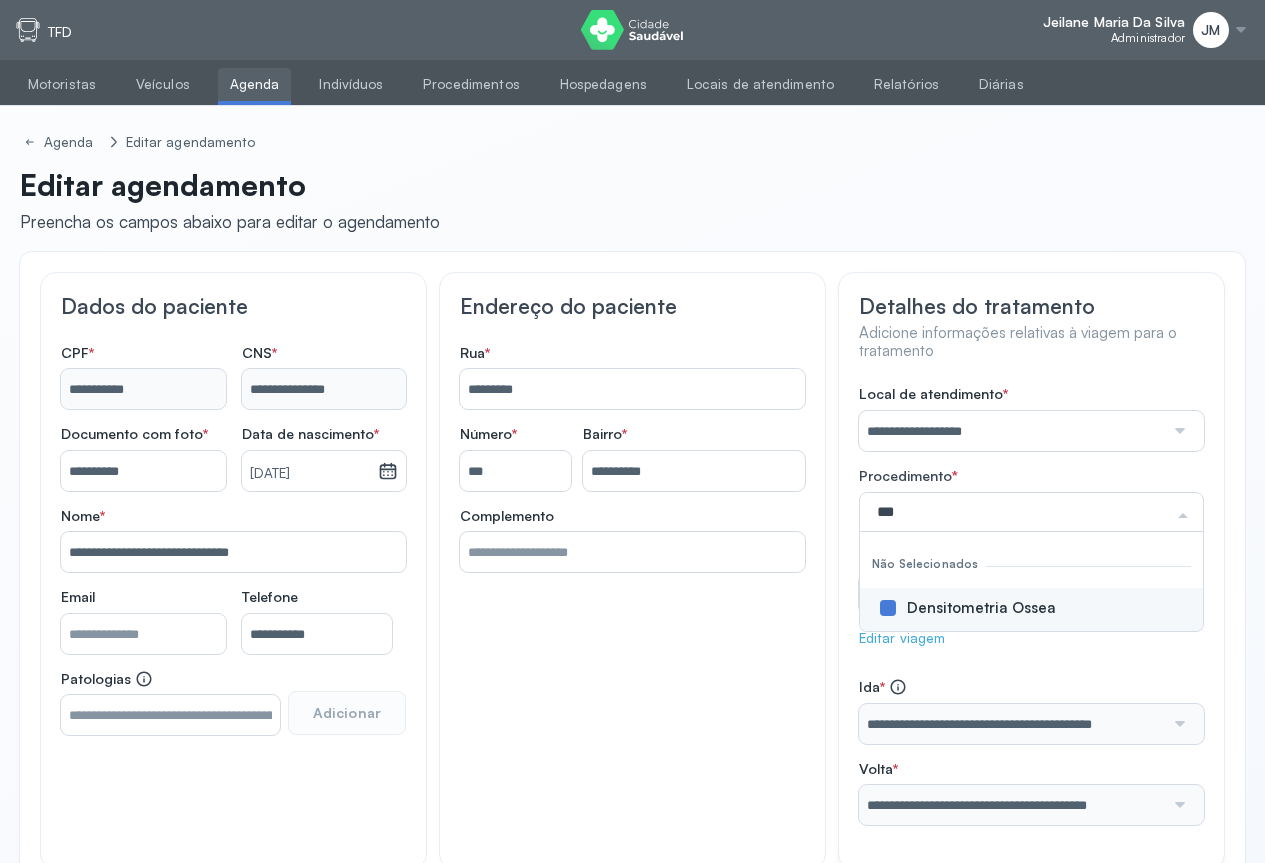 scroll, scrollTop: 128, scrollLeft: 0, axis: vertical 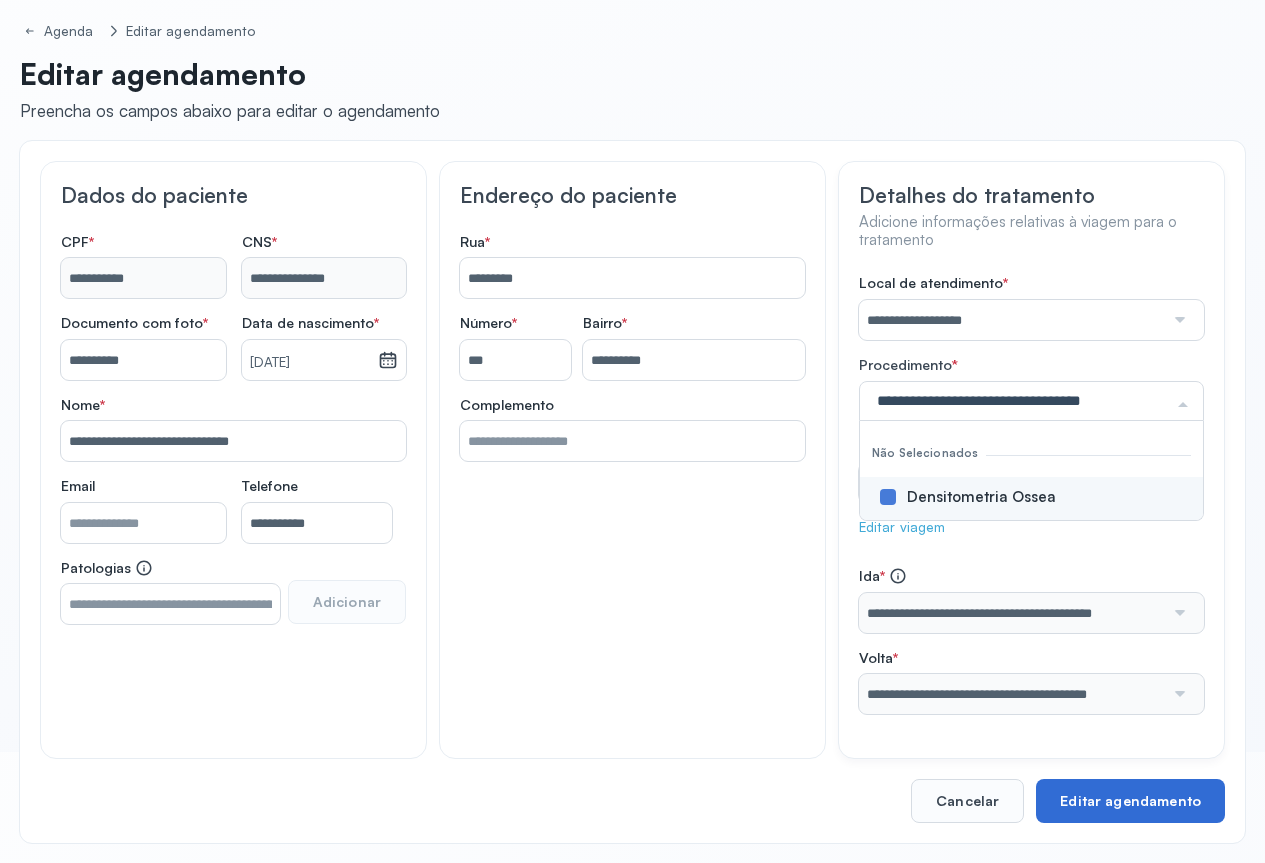 click on "Editar agendamento" at bounding box center (1130, 801) 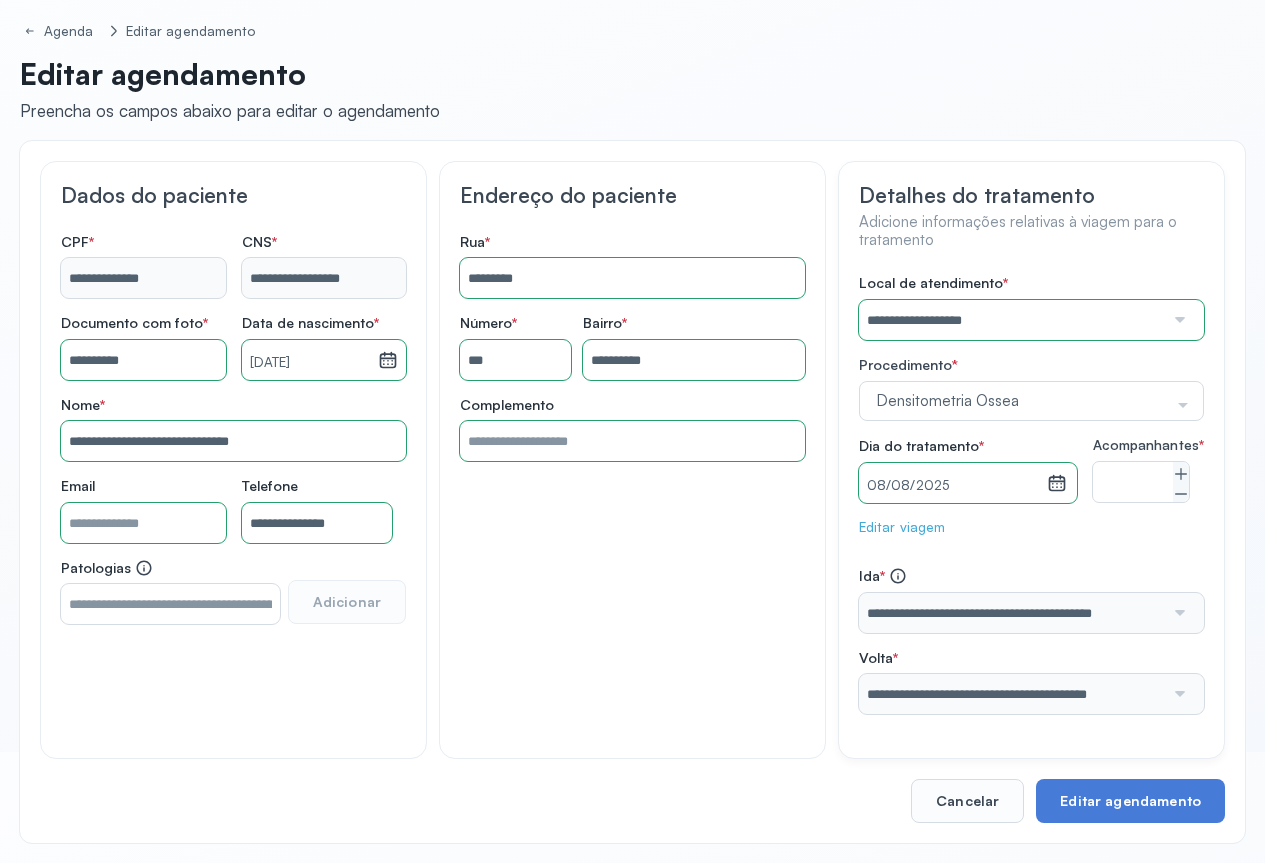 scroll, scrollTop: 0, scrollLeft: 0, axis: both 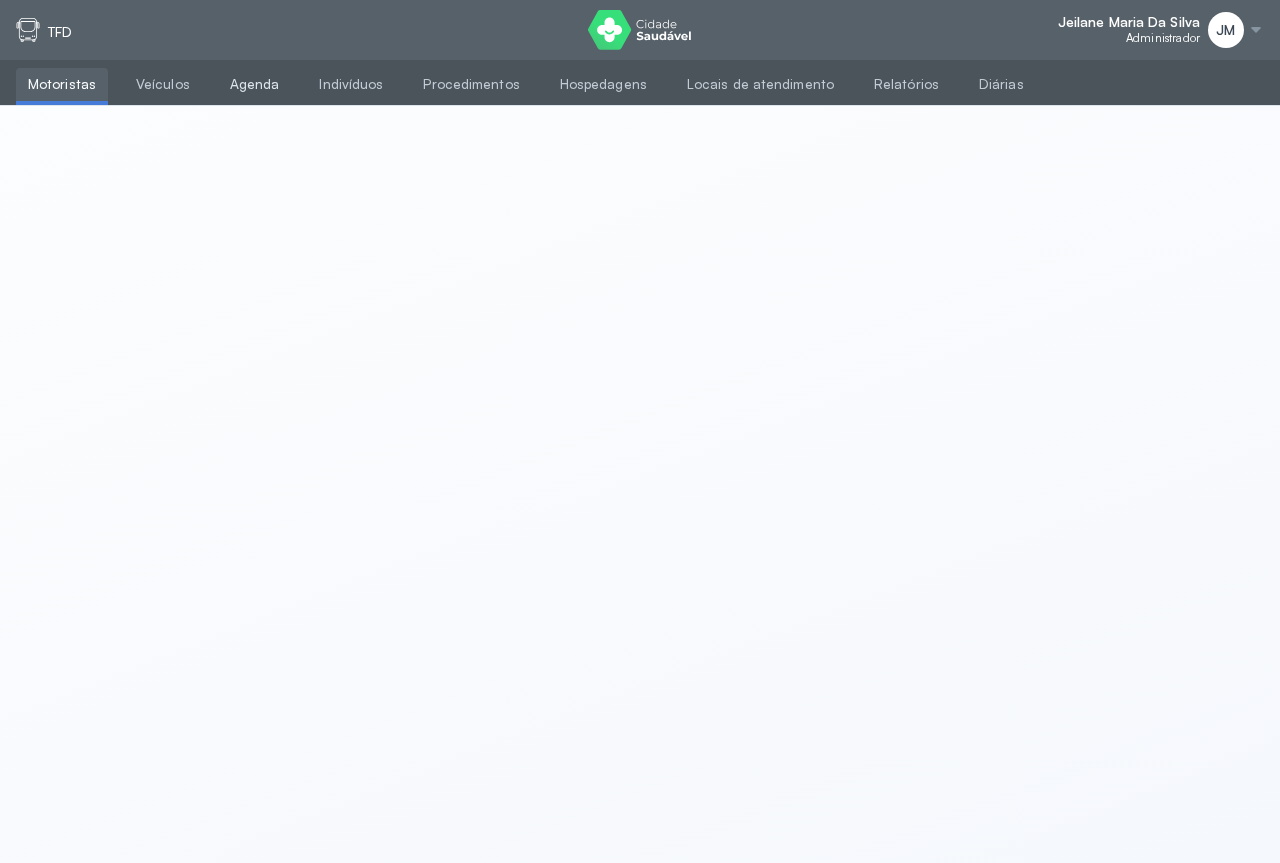 click on "Agenda" at bounding box center (255, 84) 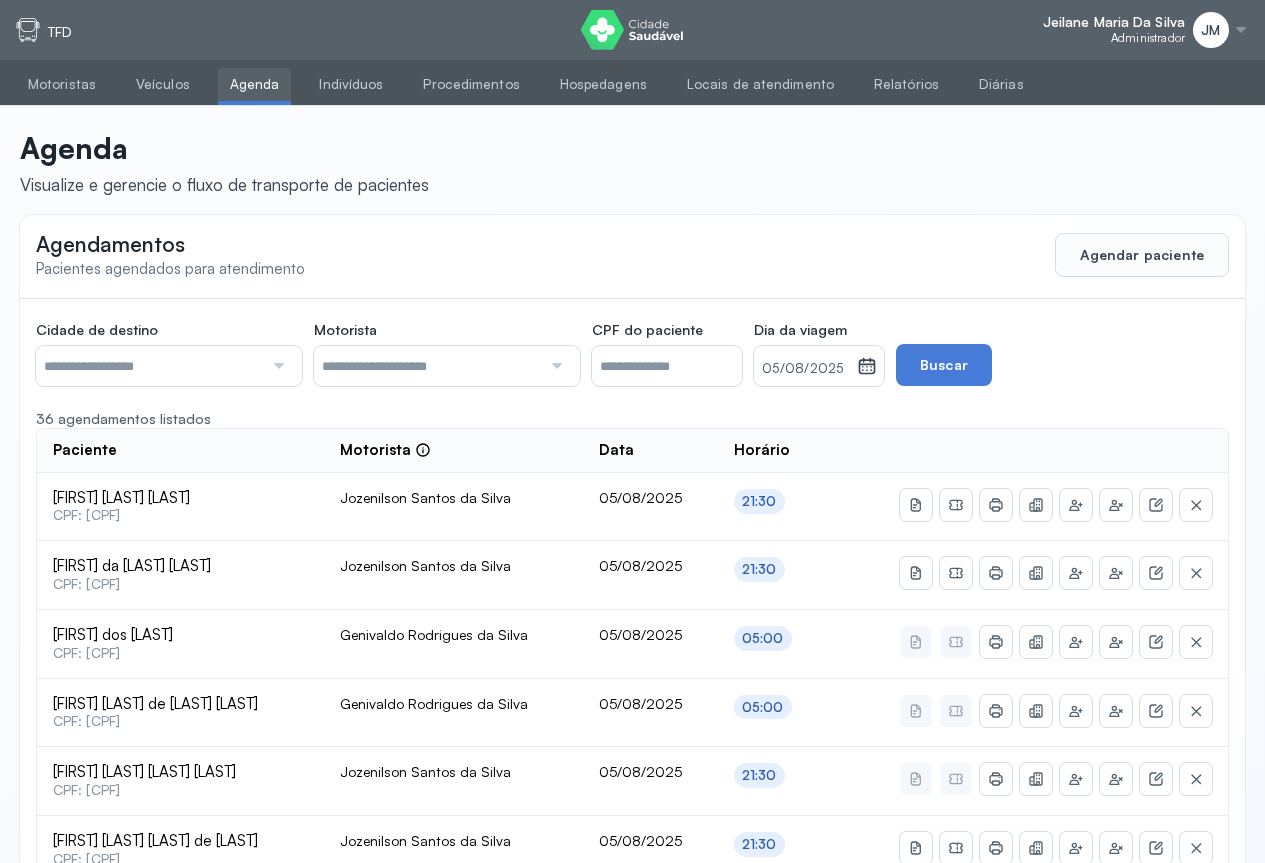 click at bounding box center (149, 366) 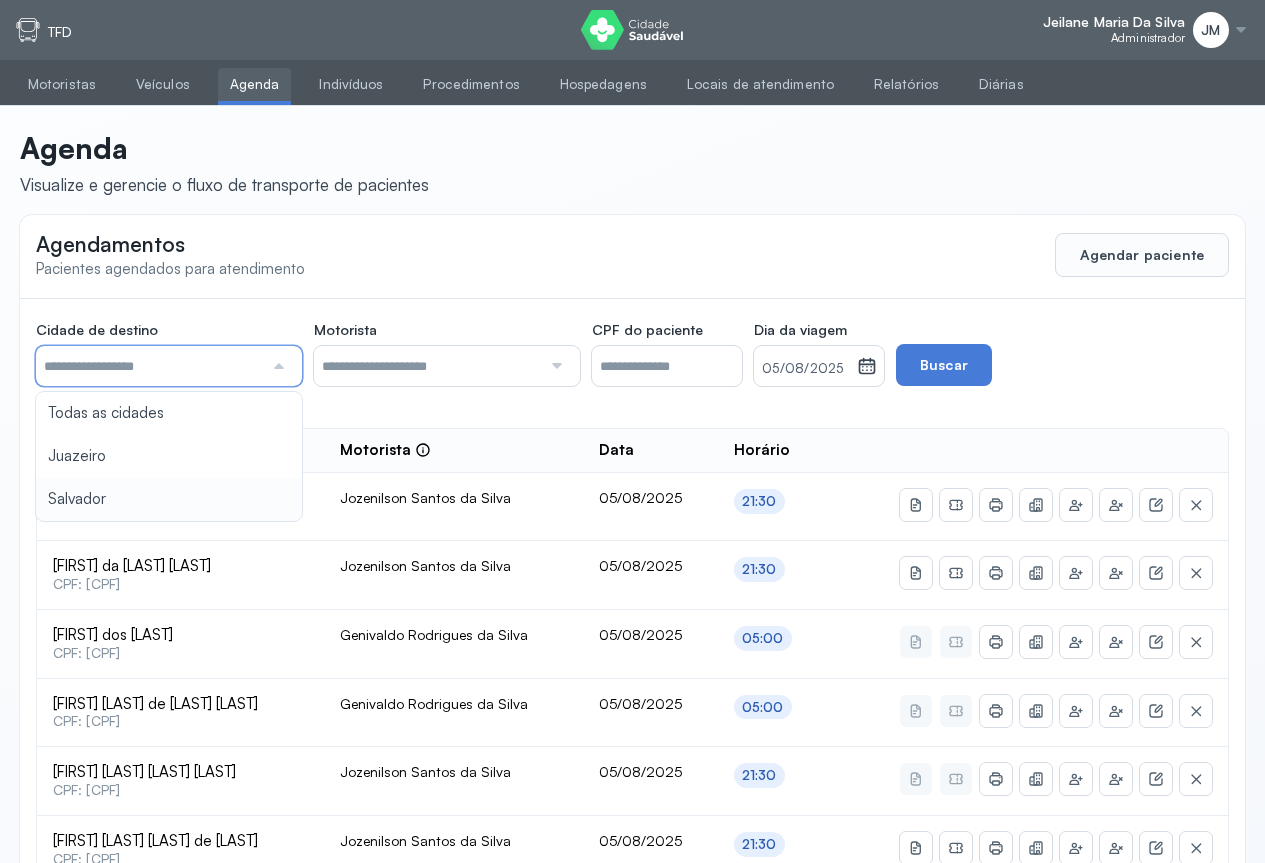 type on "********" 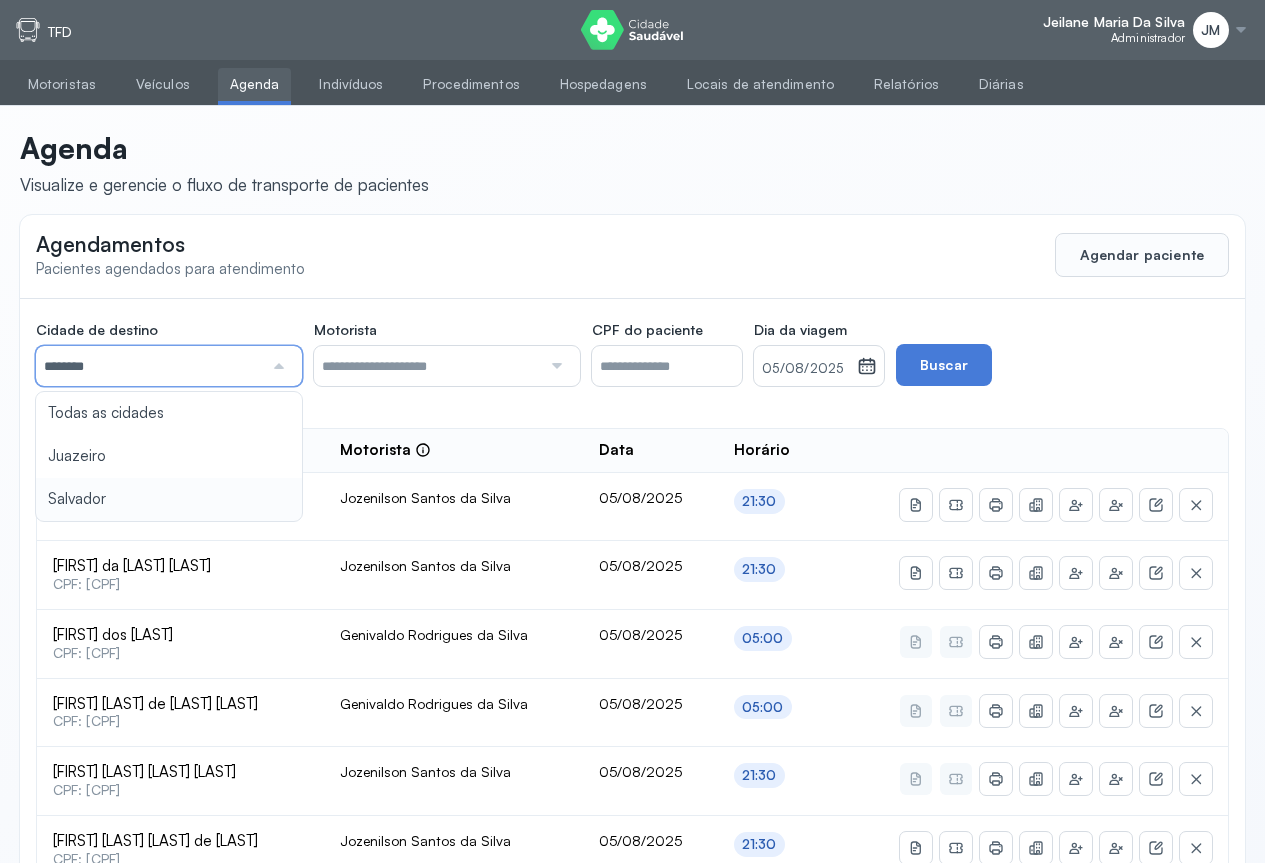 click on "Cidade de destino  ******** Todas as cidades Juazeiro Salvador Motorista  Todos os motoristas Adelmar Souza da Silva Diego dos Santos Edevon dos Santos Souza Edevon dos Santos Souza Elto Lima de Almeida Genivaldo Rodrigues da Silva Jozenilson Santos da Silva CPF do paciente  Dia da viagem  05/08/2025 agosto 2025 S T Q Q S S D 1 2 3 4 5 6 7 8 9 10 11 12 13 14 15 16 17 18 19 20 21 22 23 24 25 26 27 28 29 30 31 jan fev mar abr maio jun jul ago set out nov dez 2018 2019 2020 2021 2022 2023 2024 2025 2026 2027 2028 2029  Buscar  36 agendamentos listados Paciente  Motorista  Data Horário Ricardo Barros Jatoba  CPF: [CPF] Jozenilson Santos da Silva 05/08/2025 21:30 Marluce da Silva Batista  CPF: [CPF] Jozenilson Santos da Silva 05/08/2025 21:30 Manoel dos Santos  CPF: [CPF] Genivaldo Rodrigues da Silva 05/08/2025 05:00 Claudete Carvalho de Souza Silva  CPF: [CPF] Genivaldo Rodrigues da Silva 05/08/2025 05:00 Elvis Gabriel Silva Santos  CPF: [CPF] 05/08/2025 21:30 21:30 1" 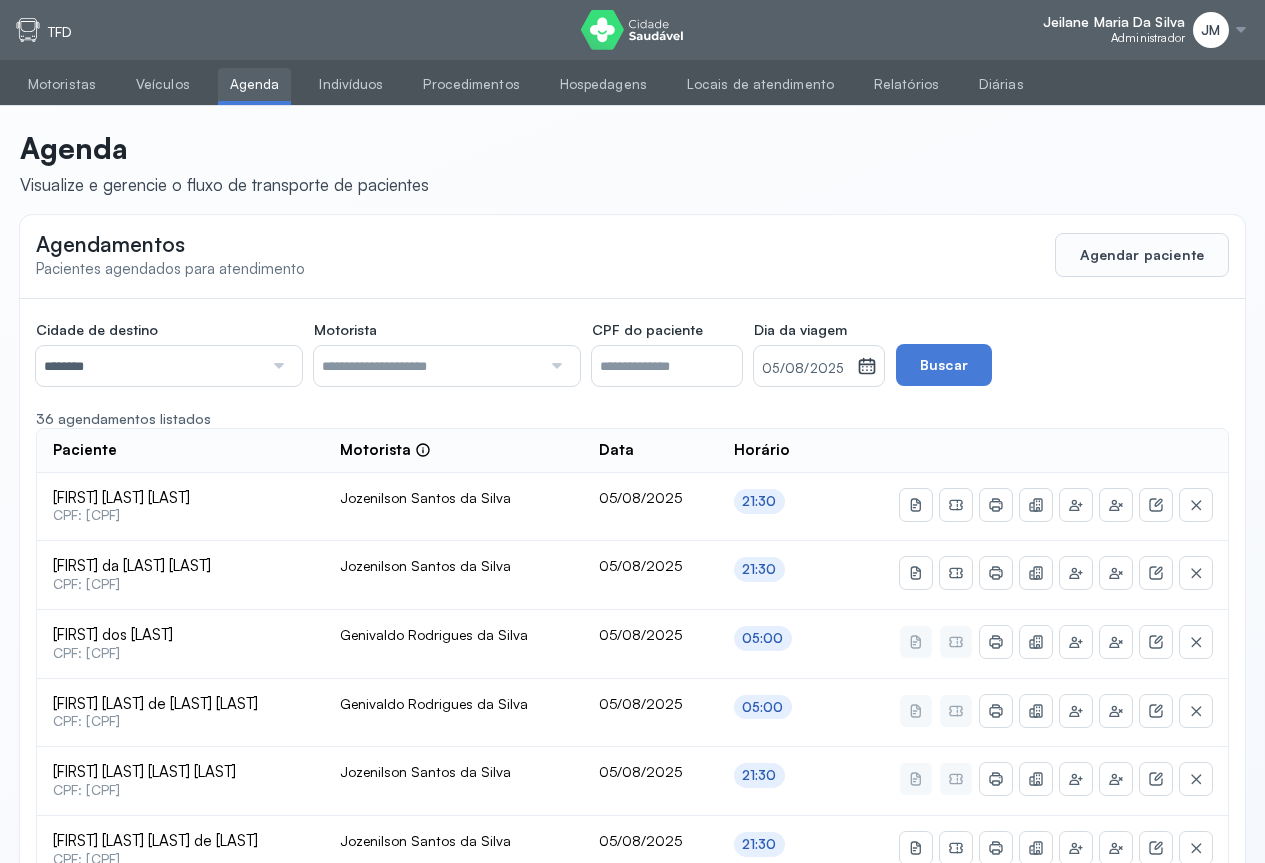 click 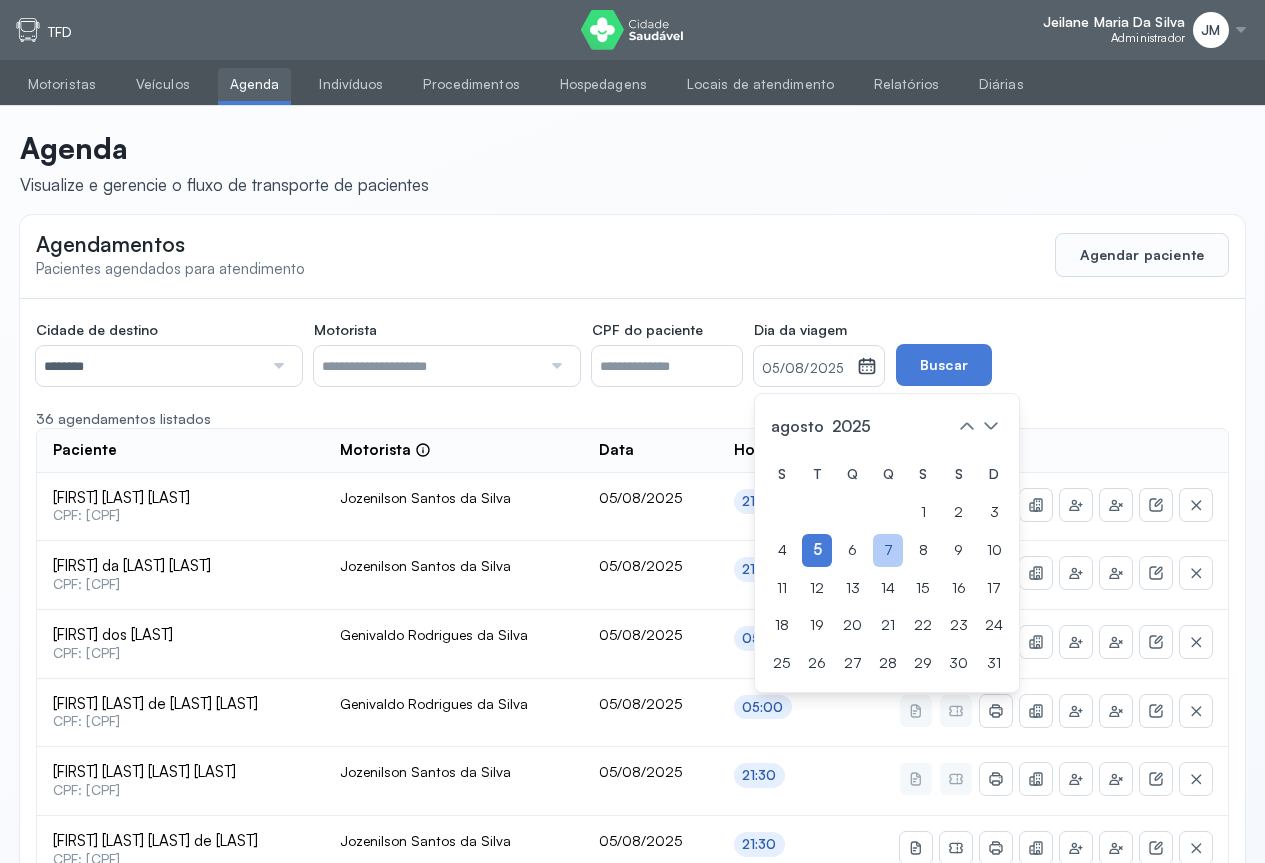 click on "7" 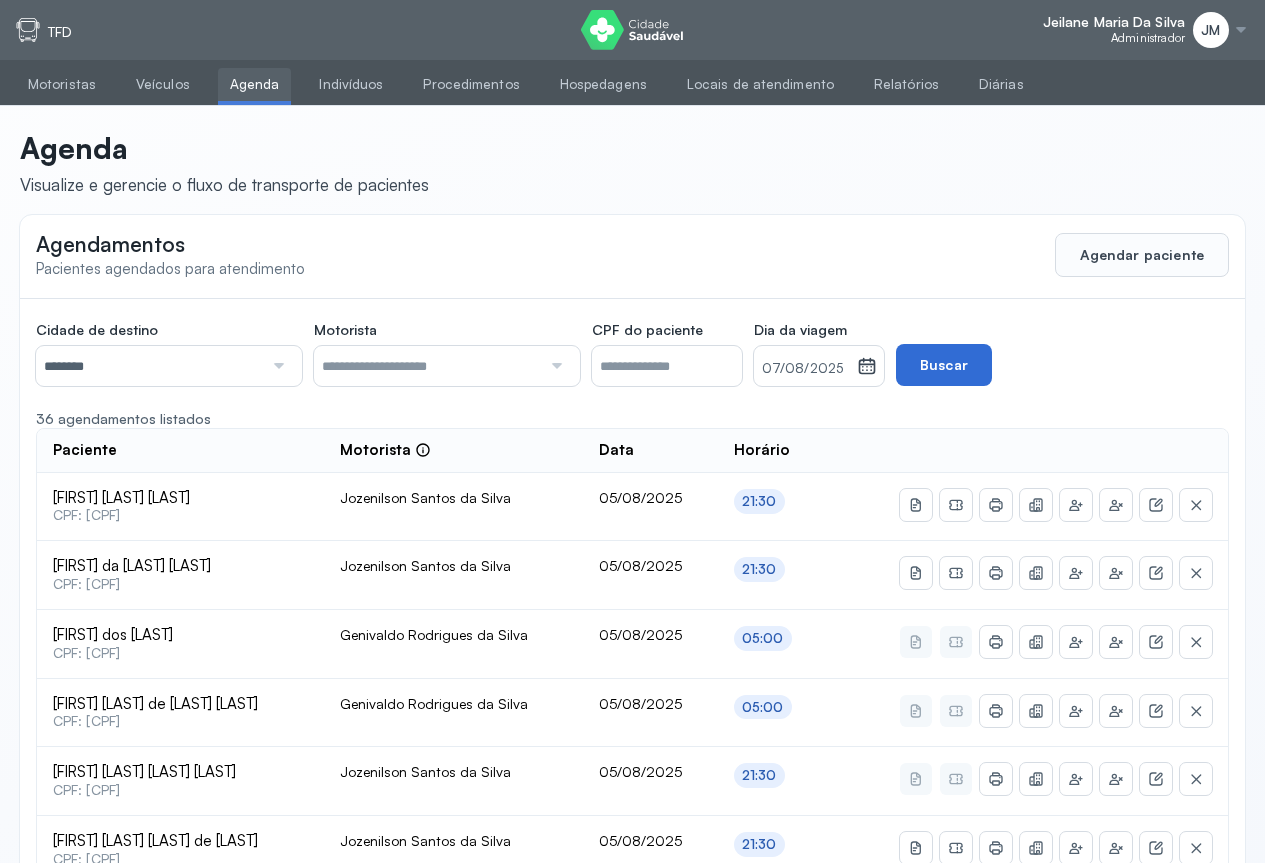click on "Buscar" at bounding box center [944, 365] 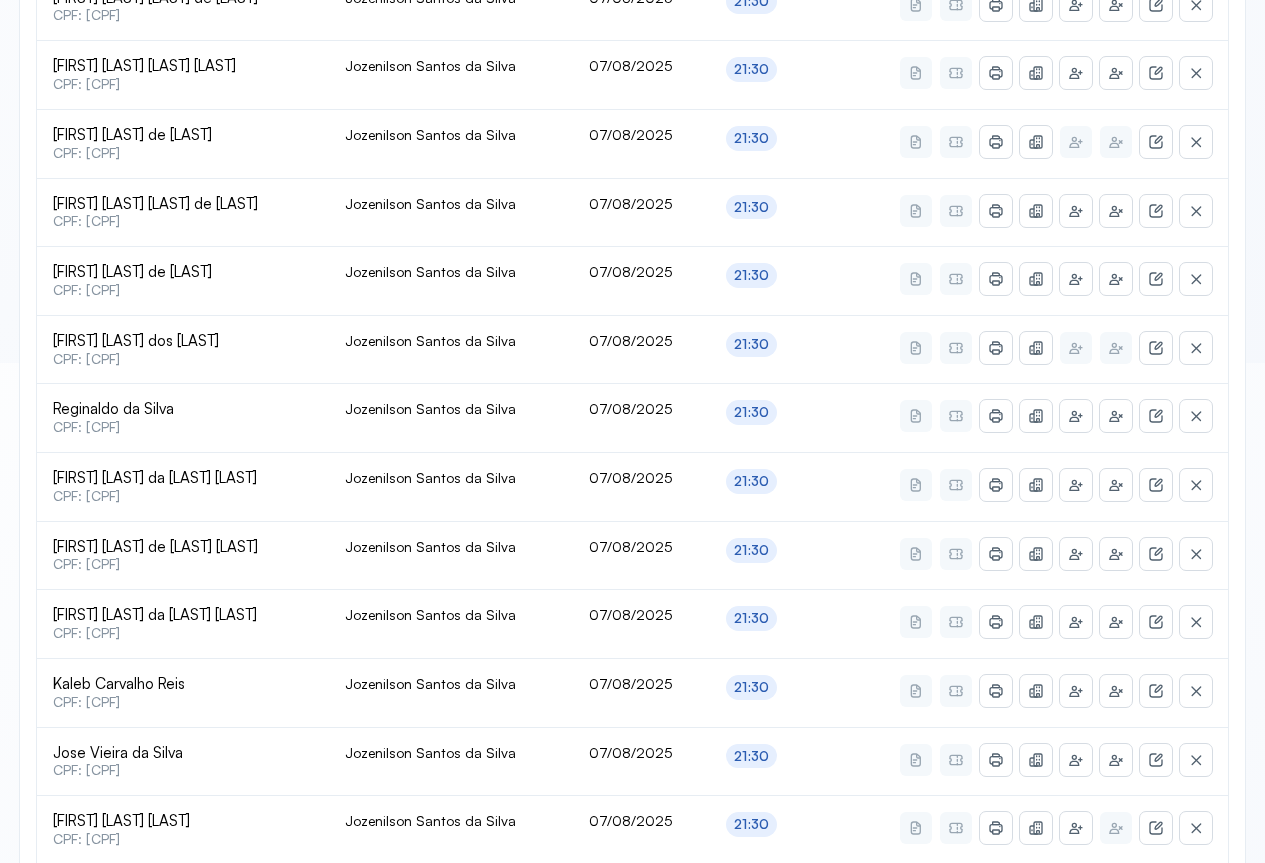 scroll, scrollTop: 741, scrollLeft: 0, axis: vertical 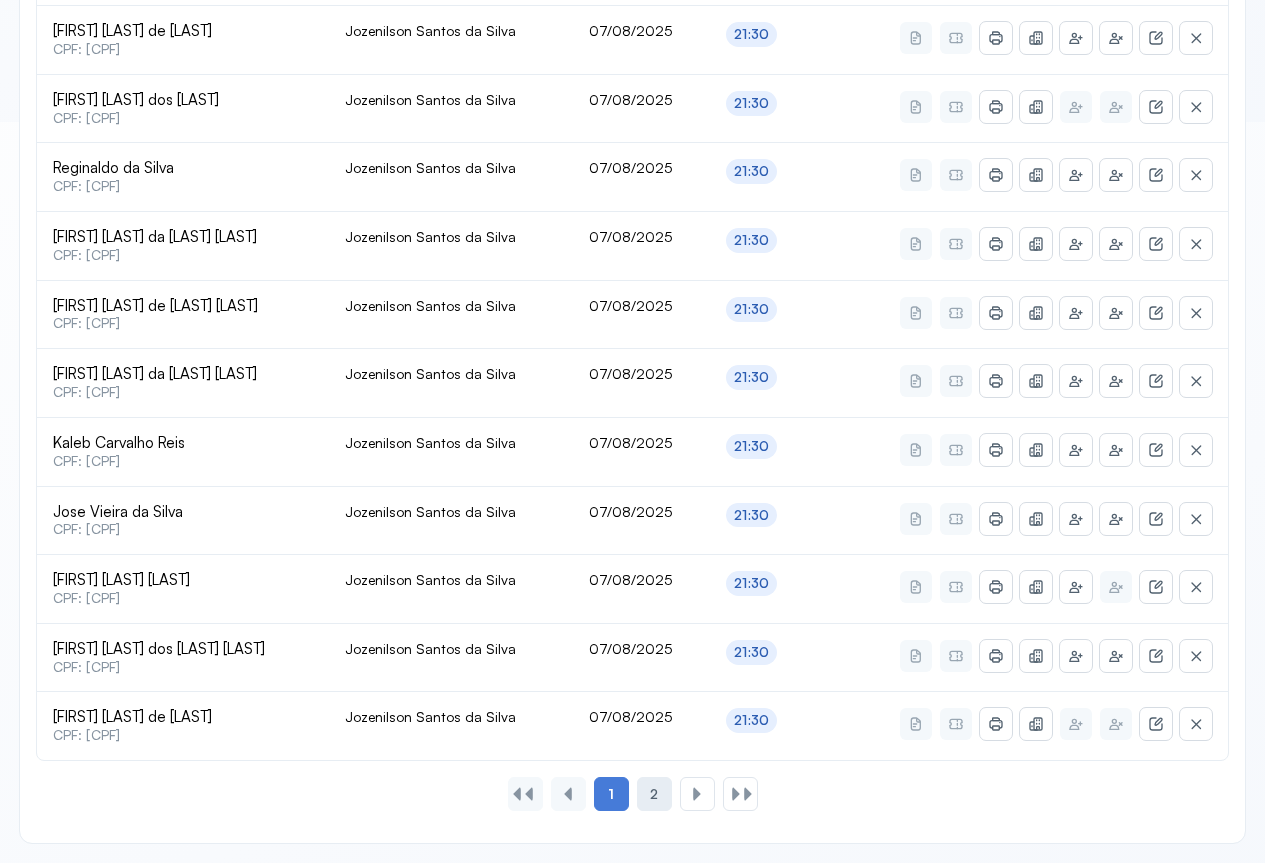 click on "2" at bounding box center (654, 794) 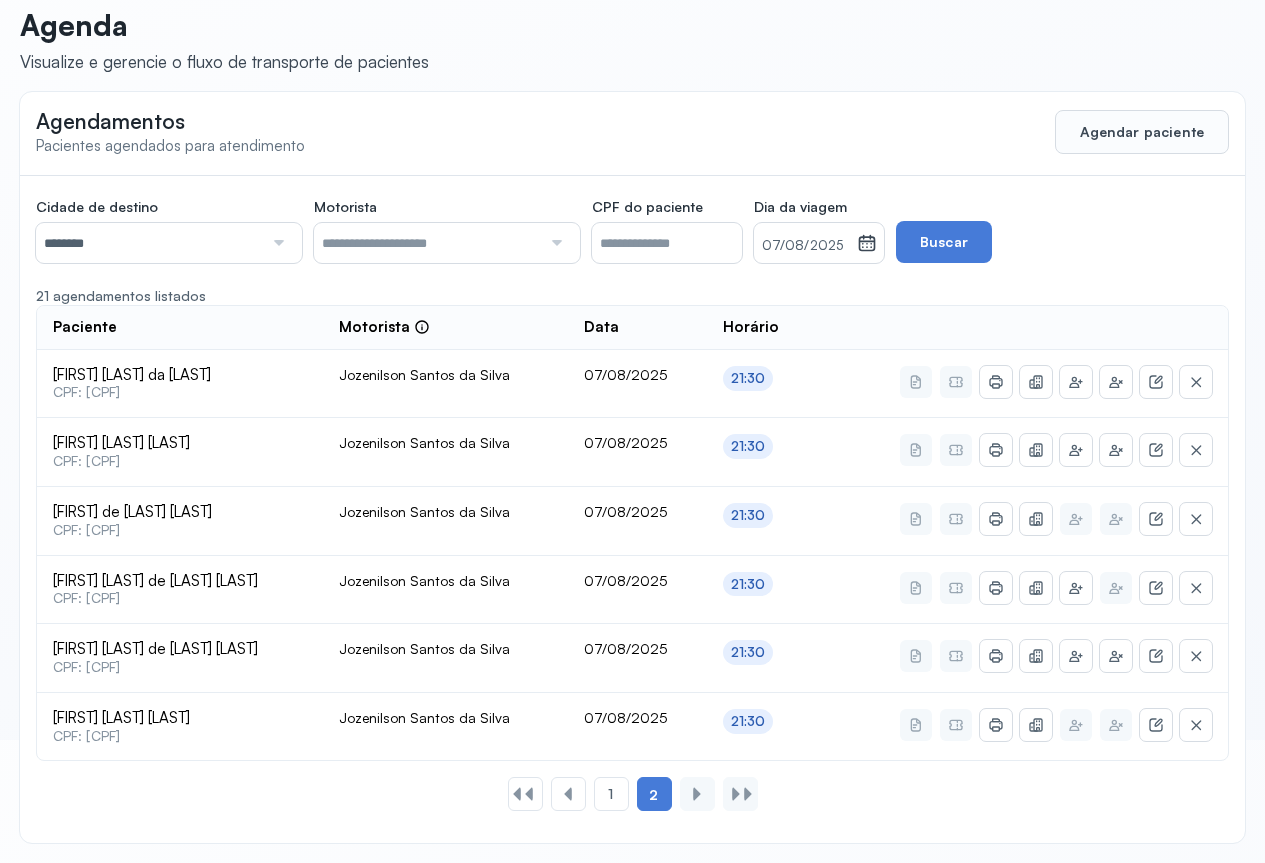 scroll, scrollTop: 0, scrollLeft: 0, axis: both 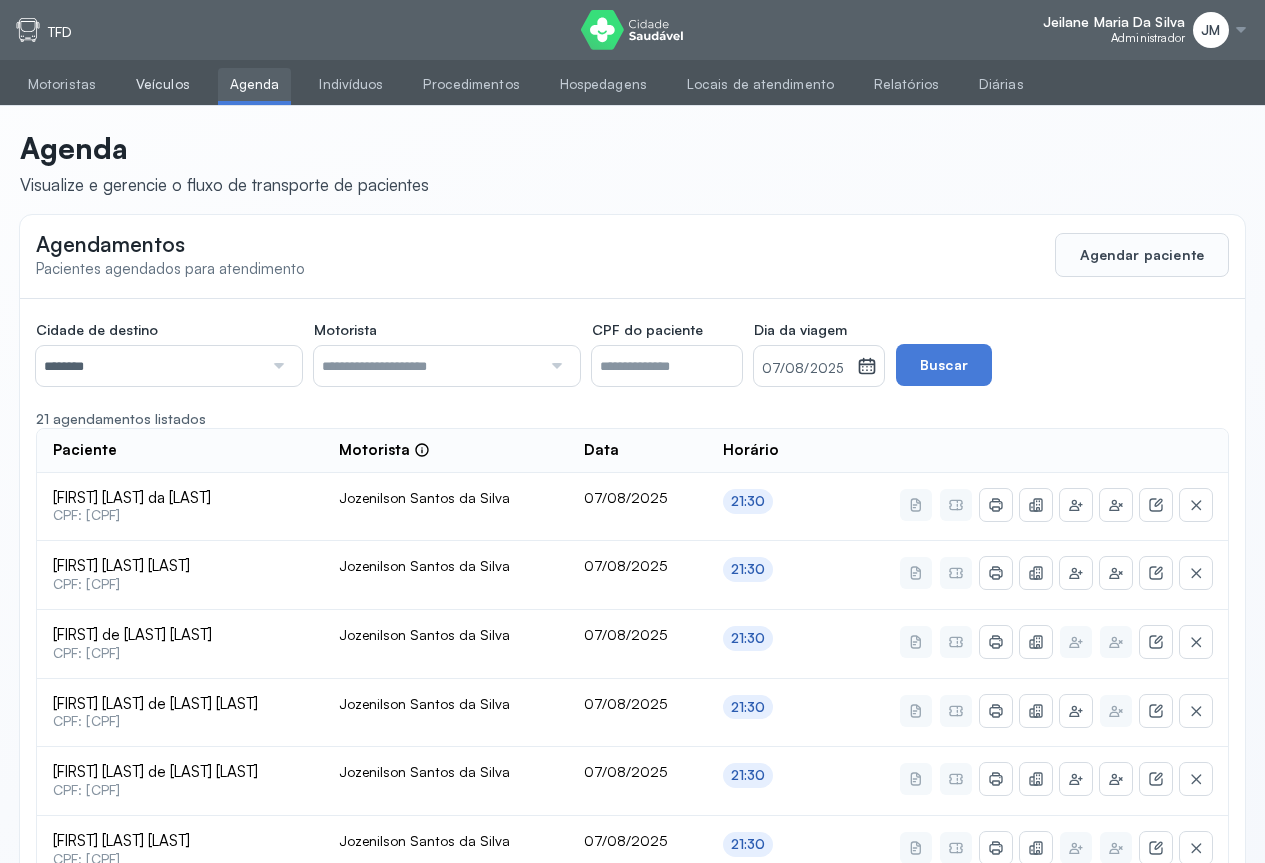 click on "Veículos" at bounding box center (163, 84) 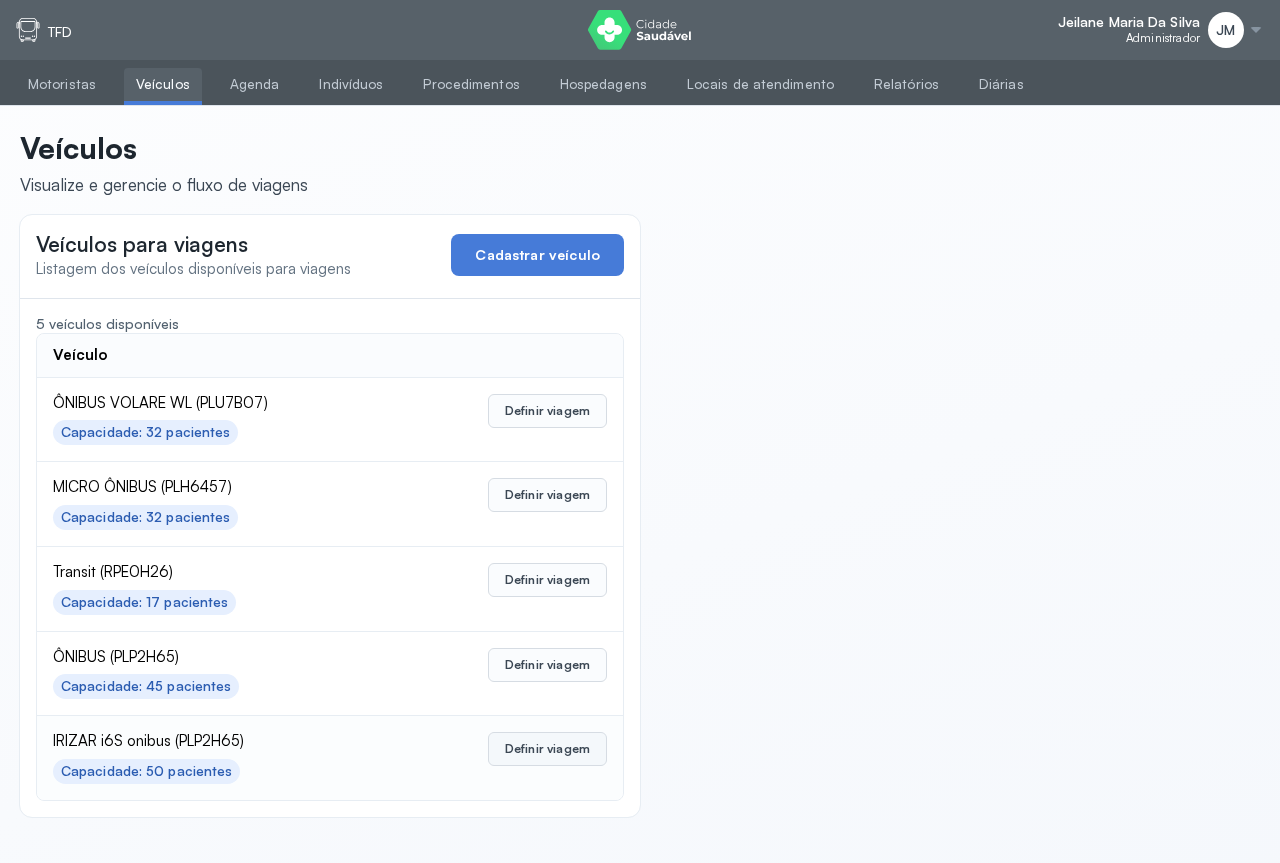 click on "Definir viagem" at bounding box center [547, 749] 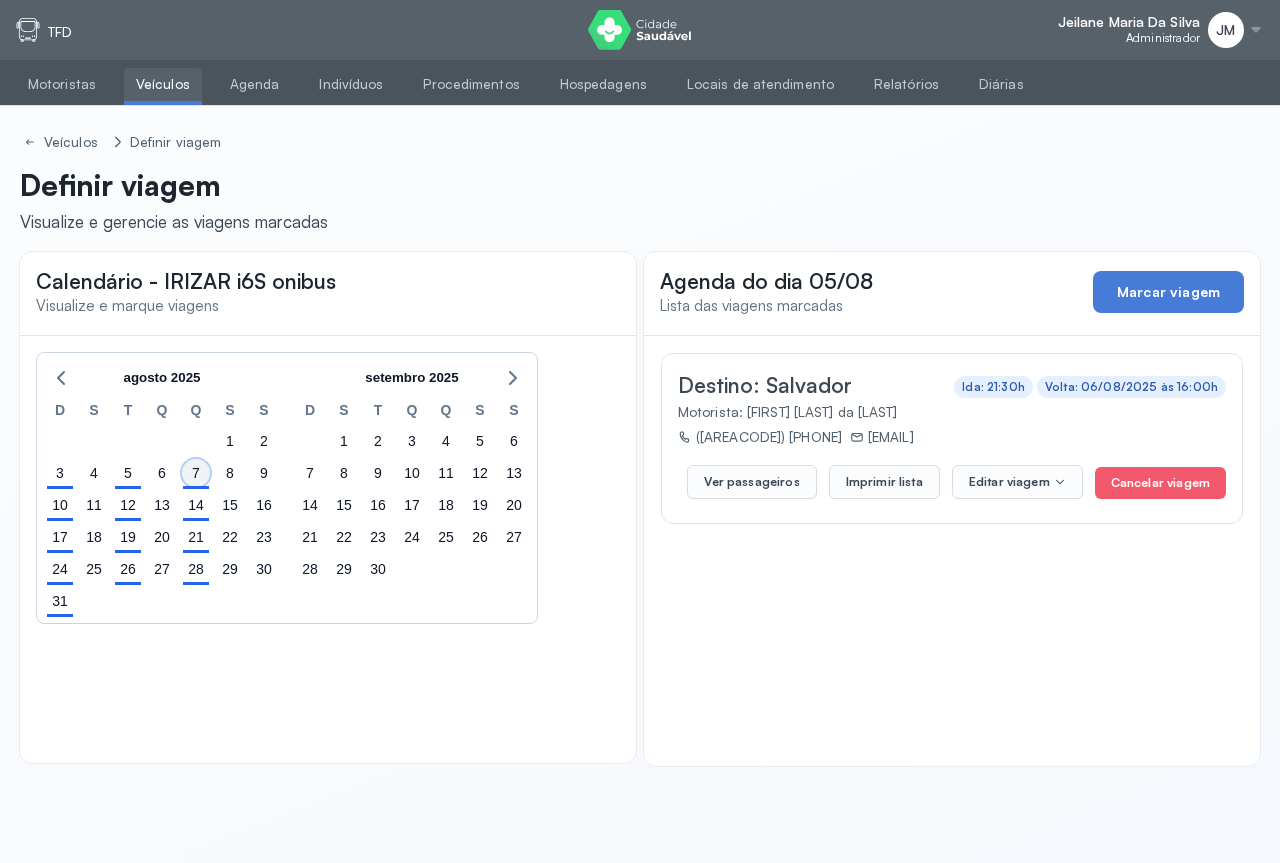 click on "7" 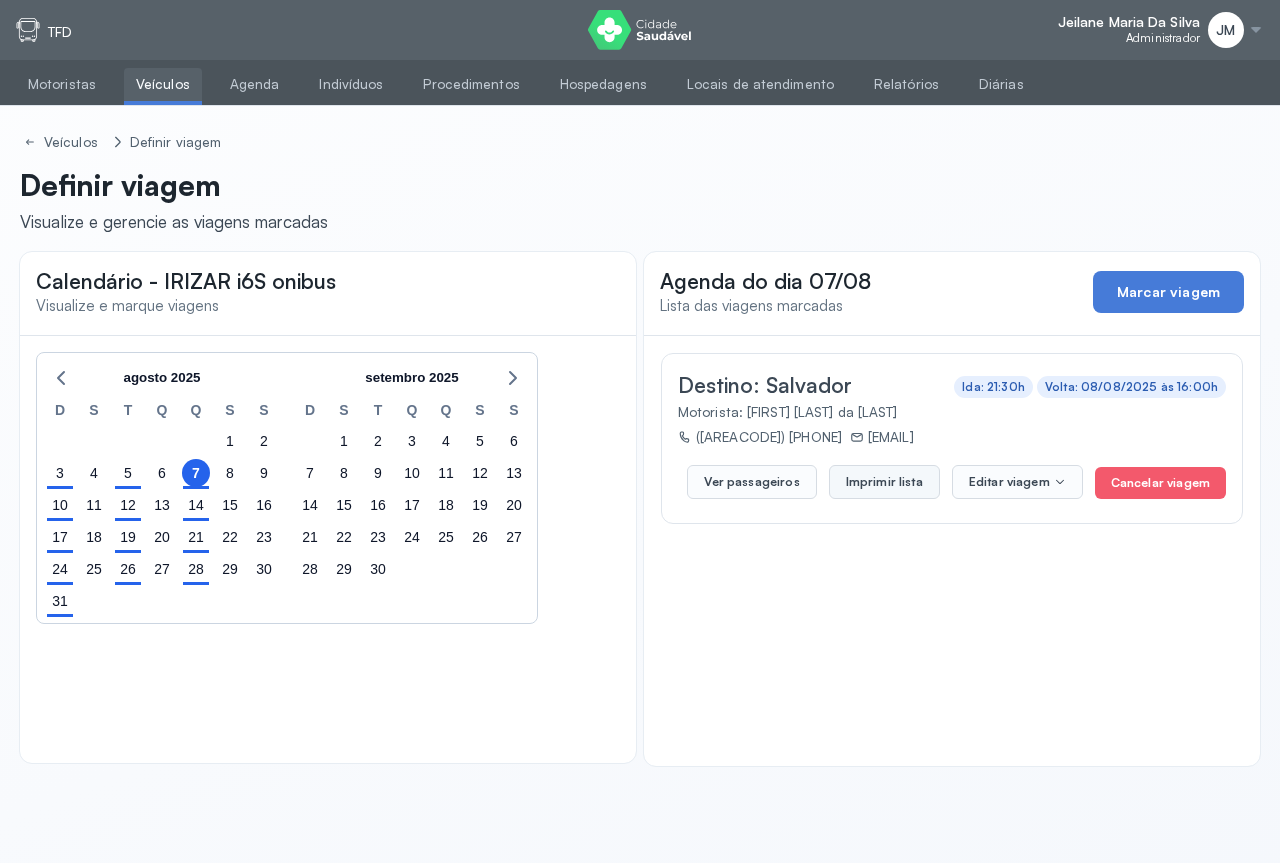 click on "Imprimir lista" at bounding box center [884, 482] 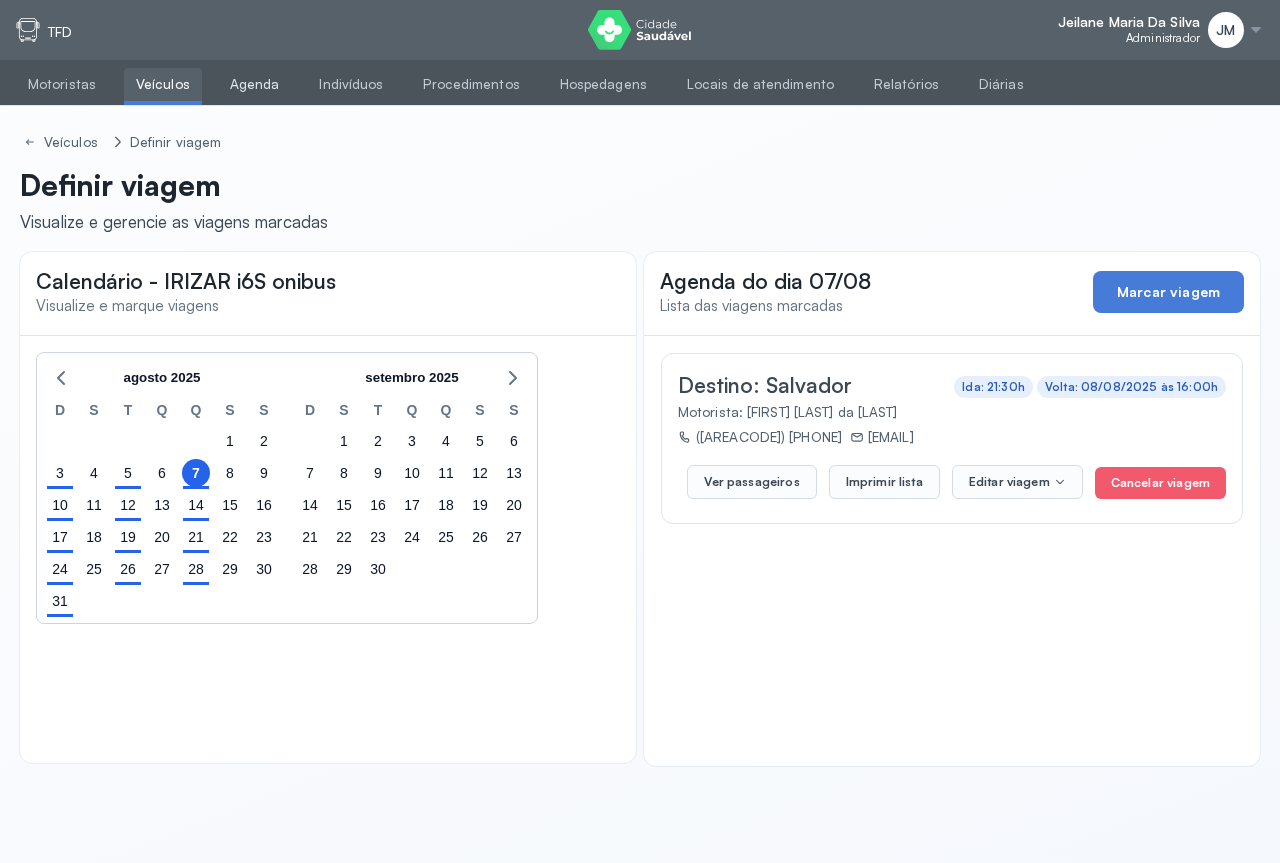 click on "Agenda" at bounding box center (255, 84) 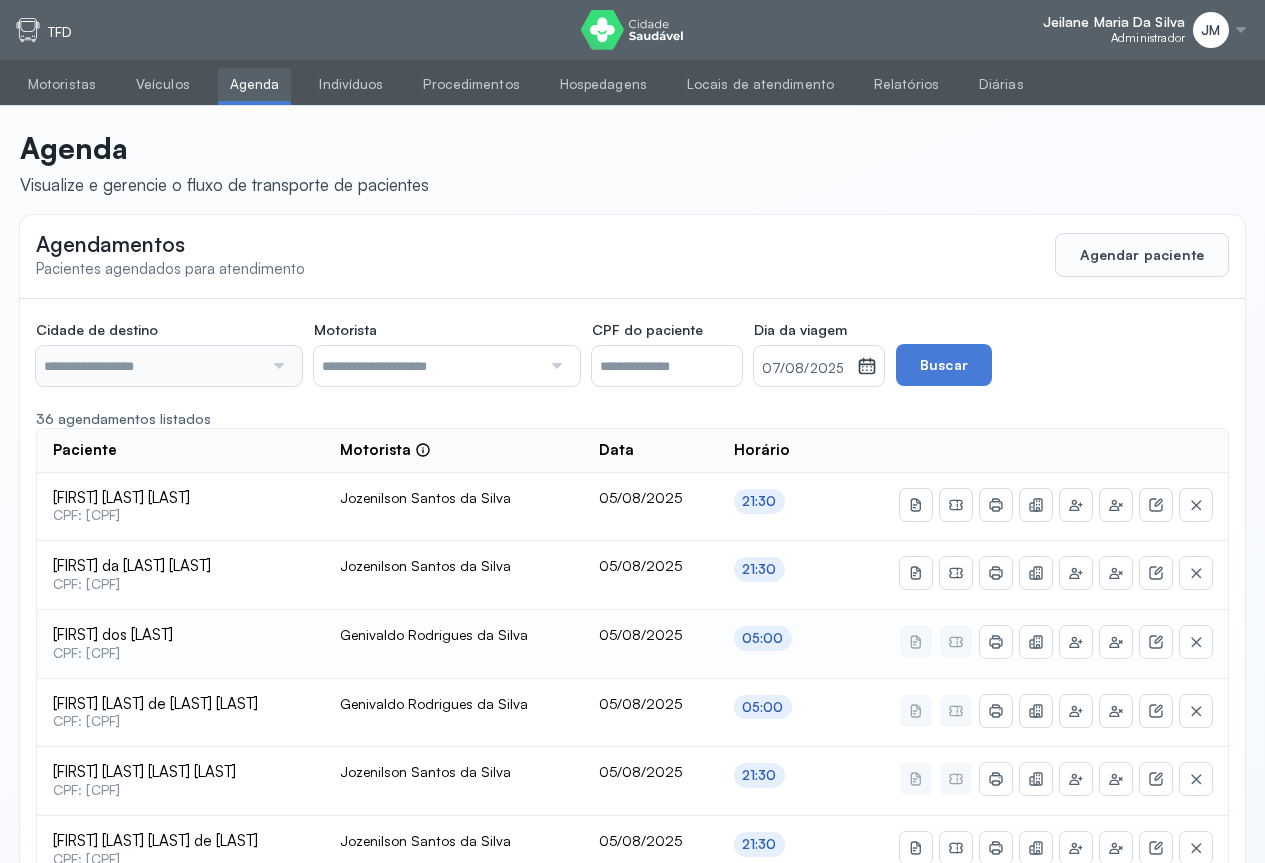 type on "********" 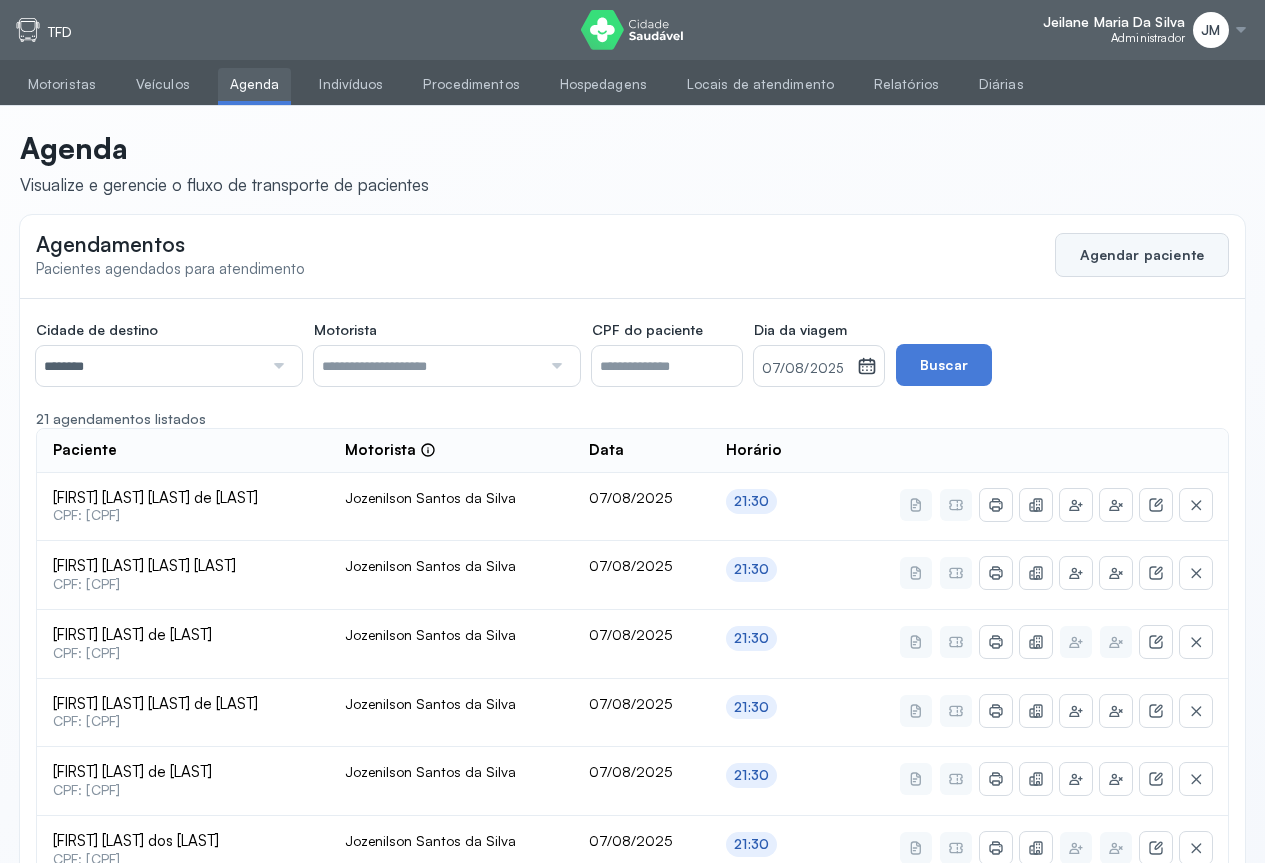 click on "Agendar paciente" 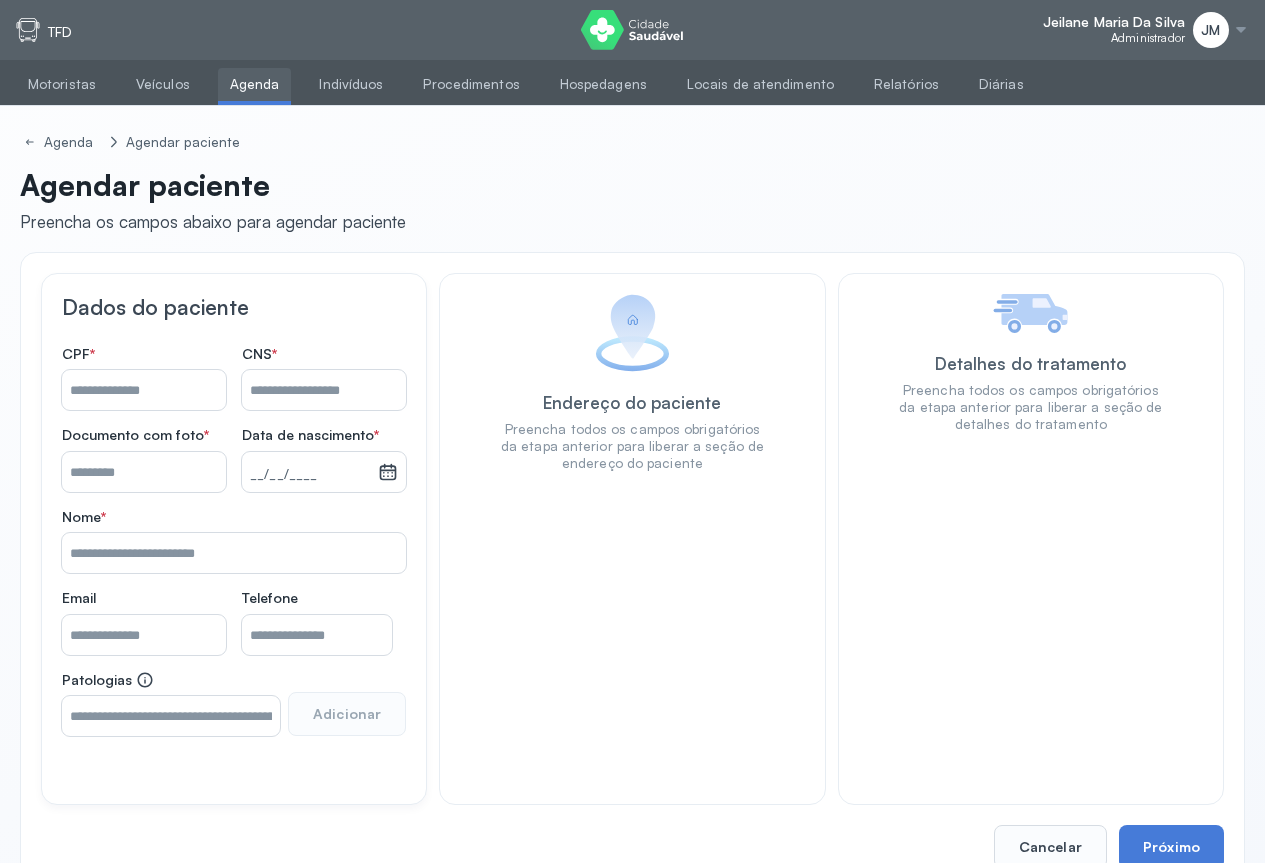drag, startPoint x: 97, startPoint y: 386, endPoint x: 188, endPoint y: 340, distance: 101.96568 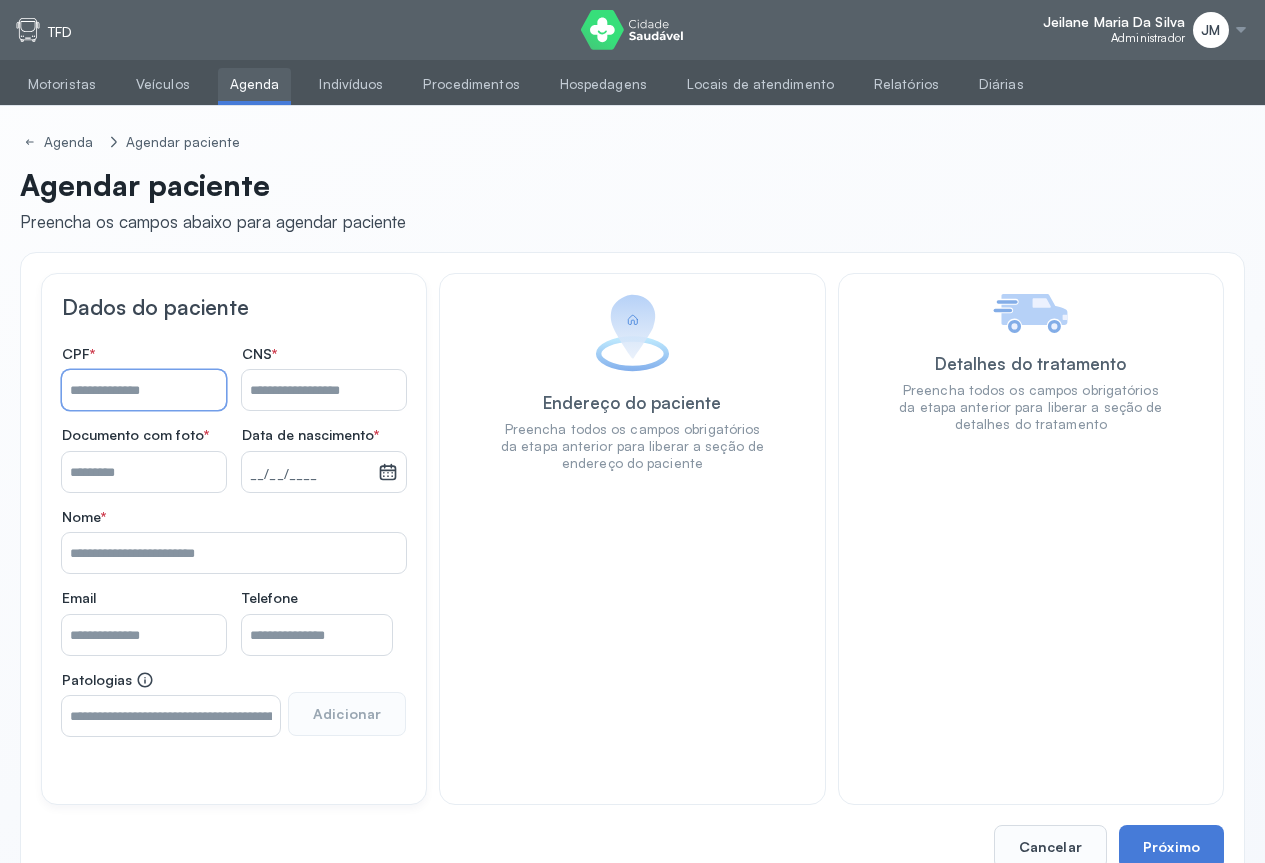 click on "Nome   *" at bounding box center [324, 390] 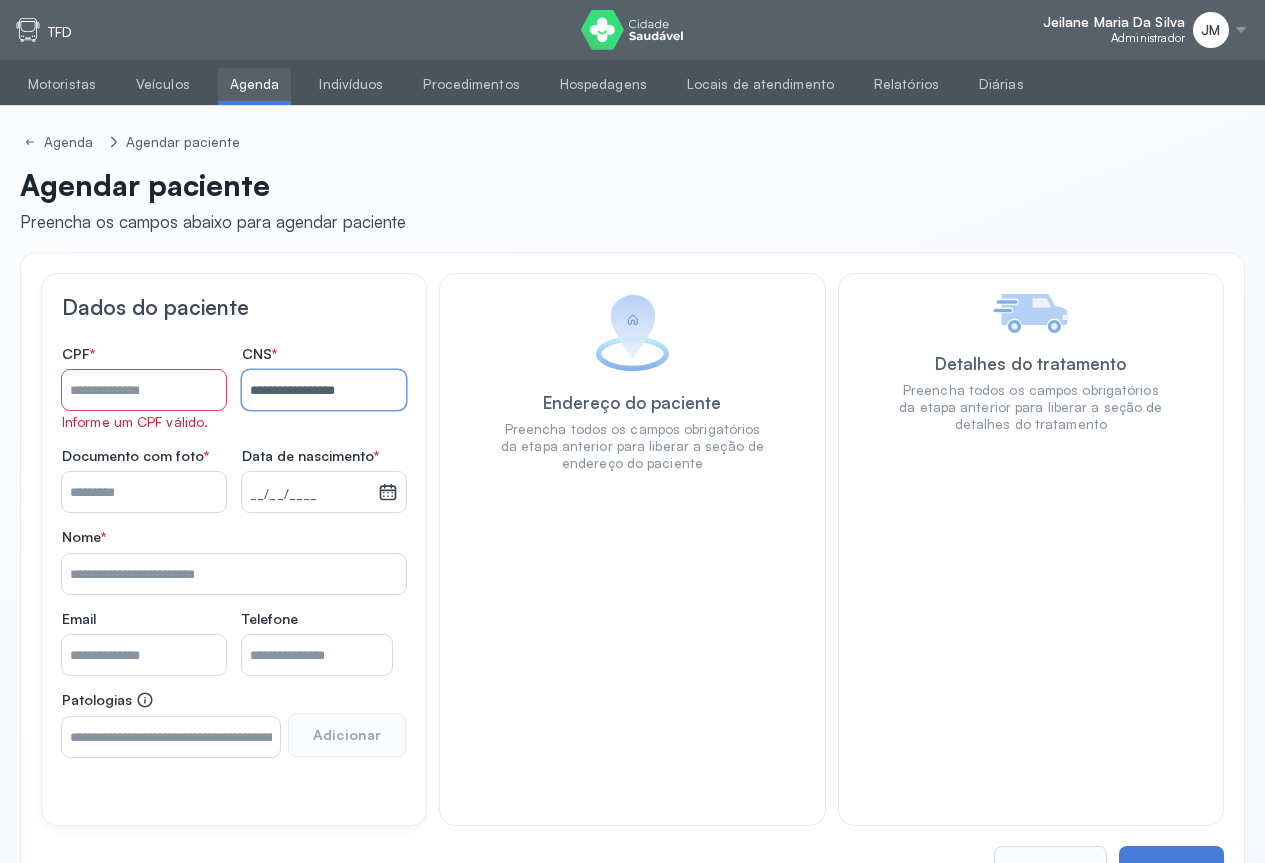 type on "**********" 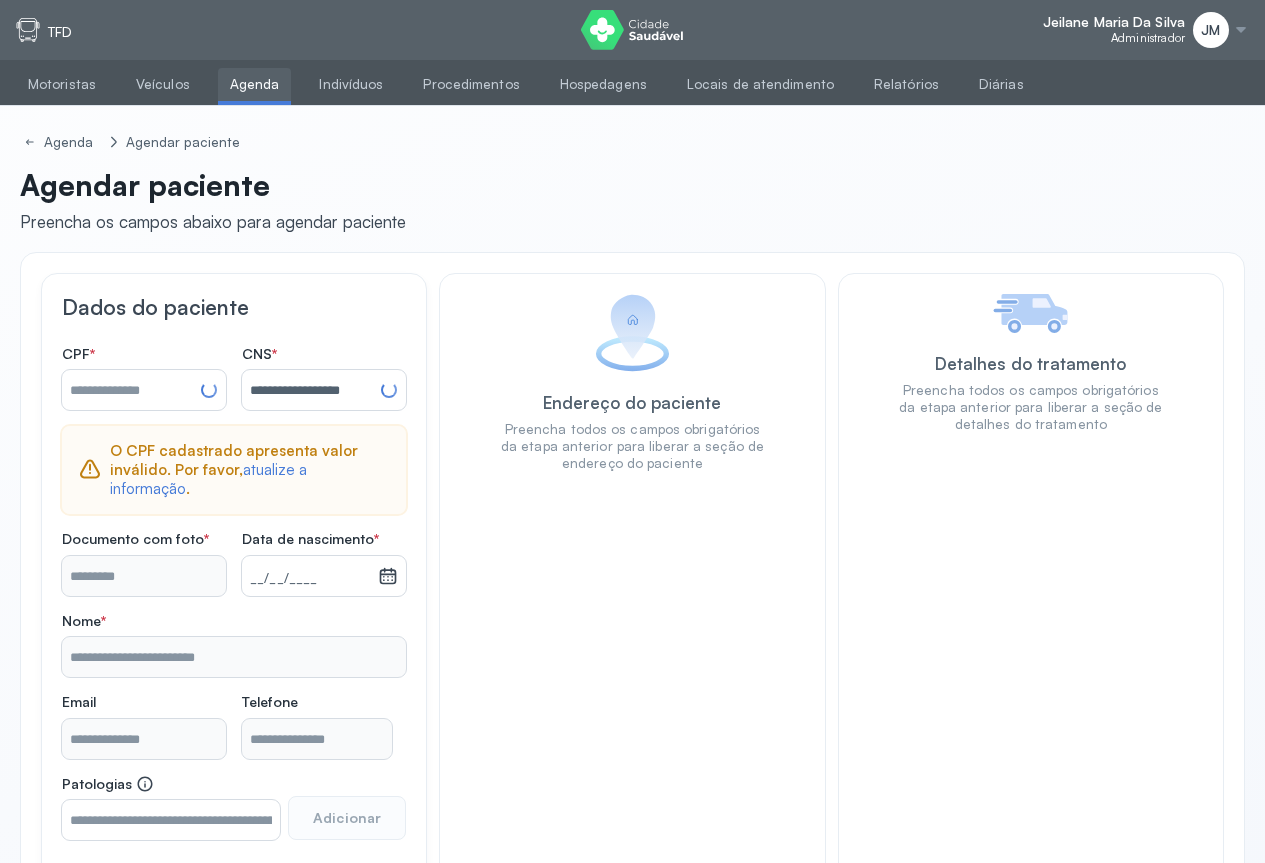 type on "**********" 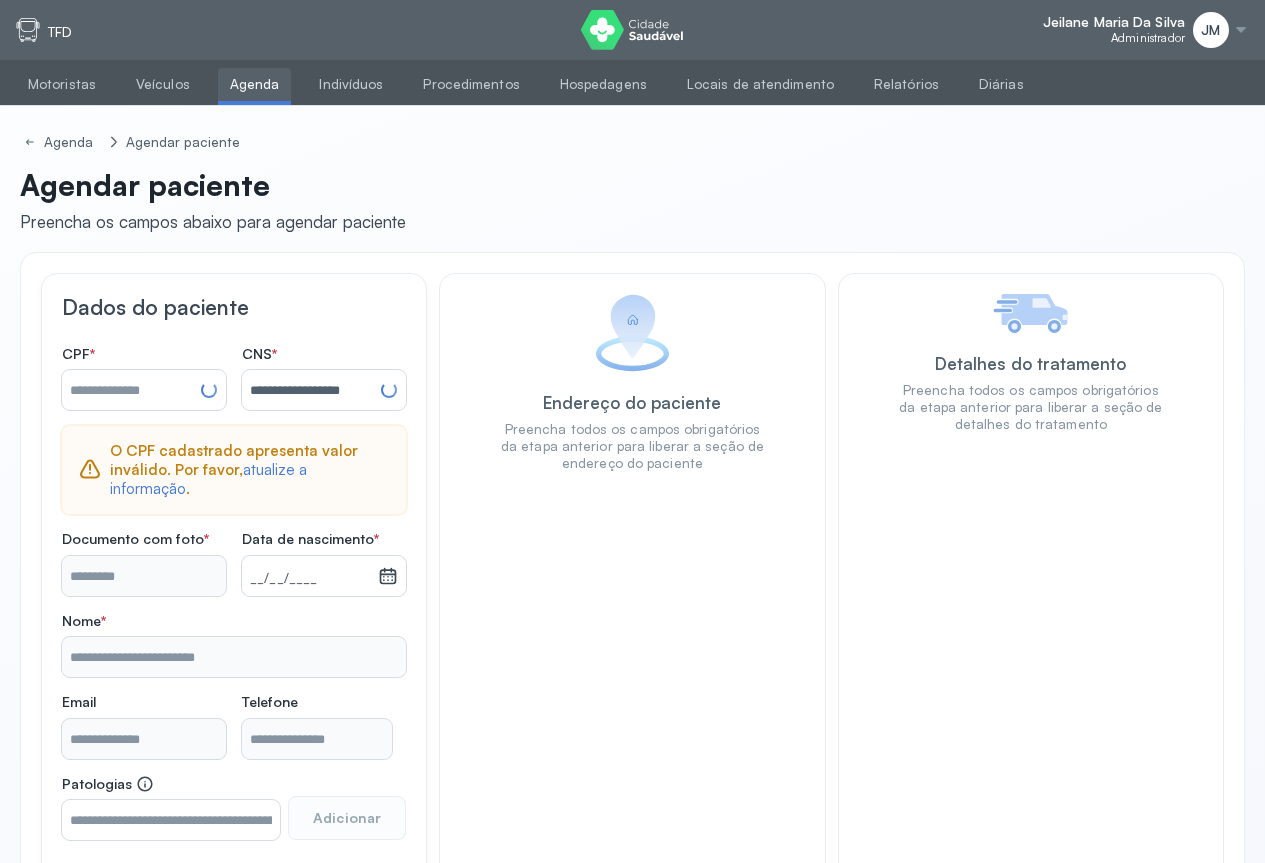 type on "**********" 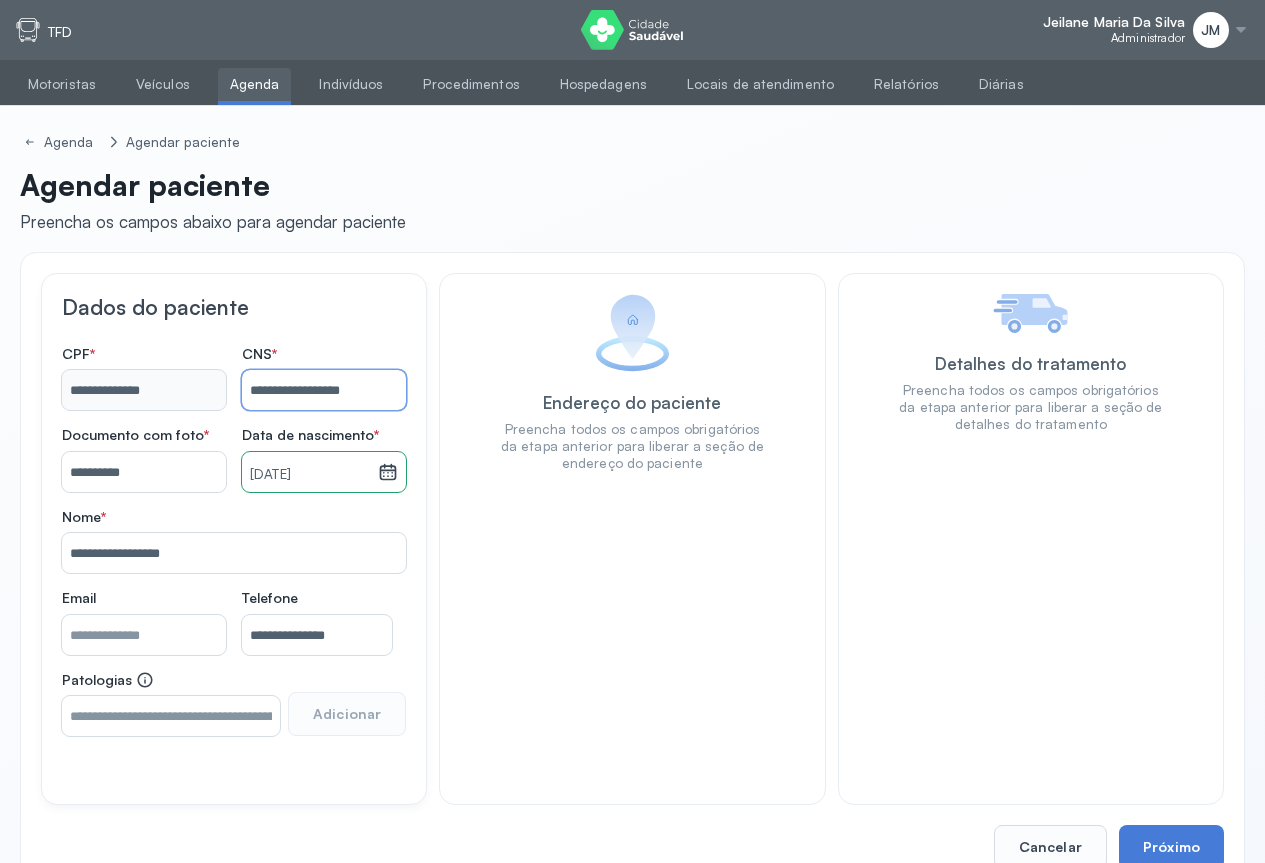 scroll, scrollTop: 47, scrollLeft: 0, axis: vertical 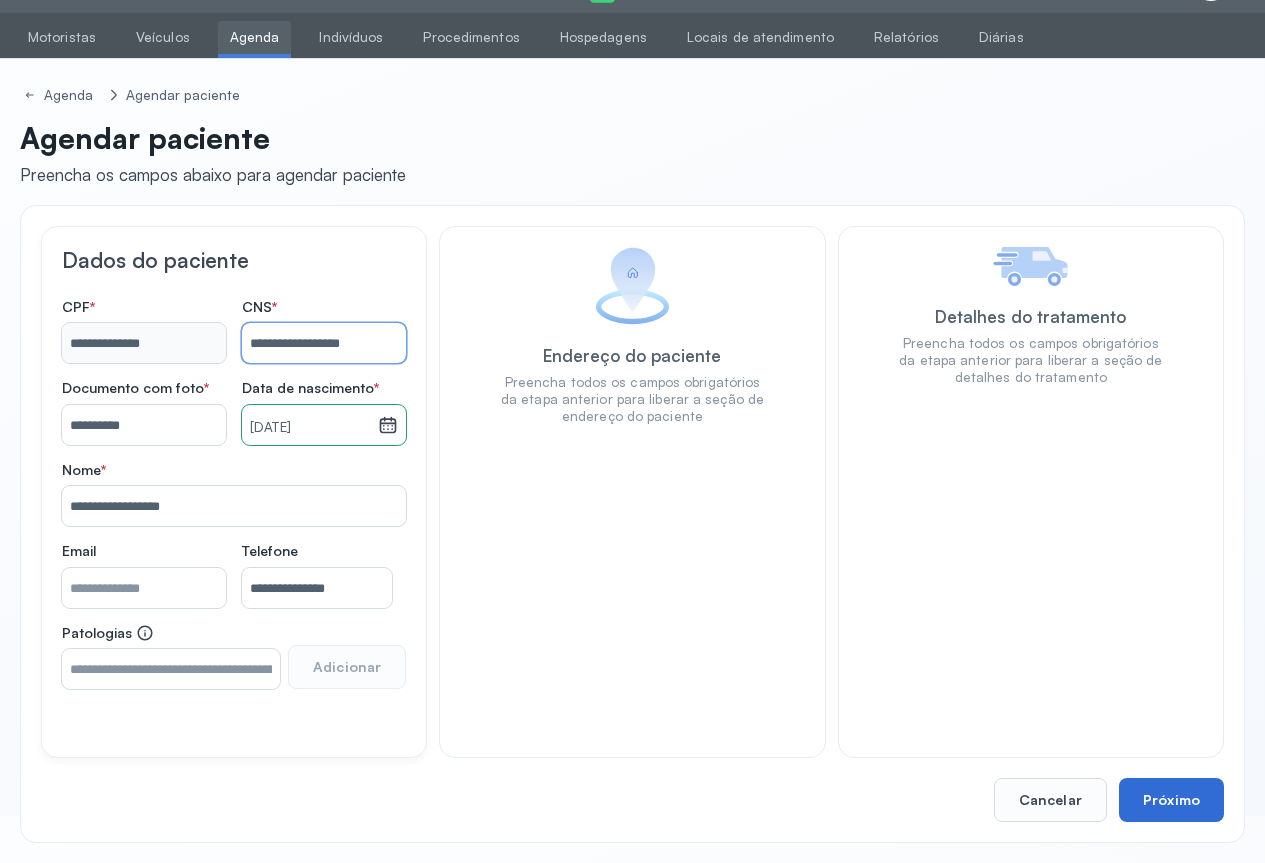 type on "**********" 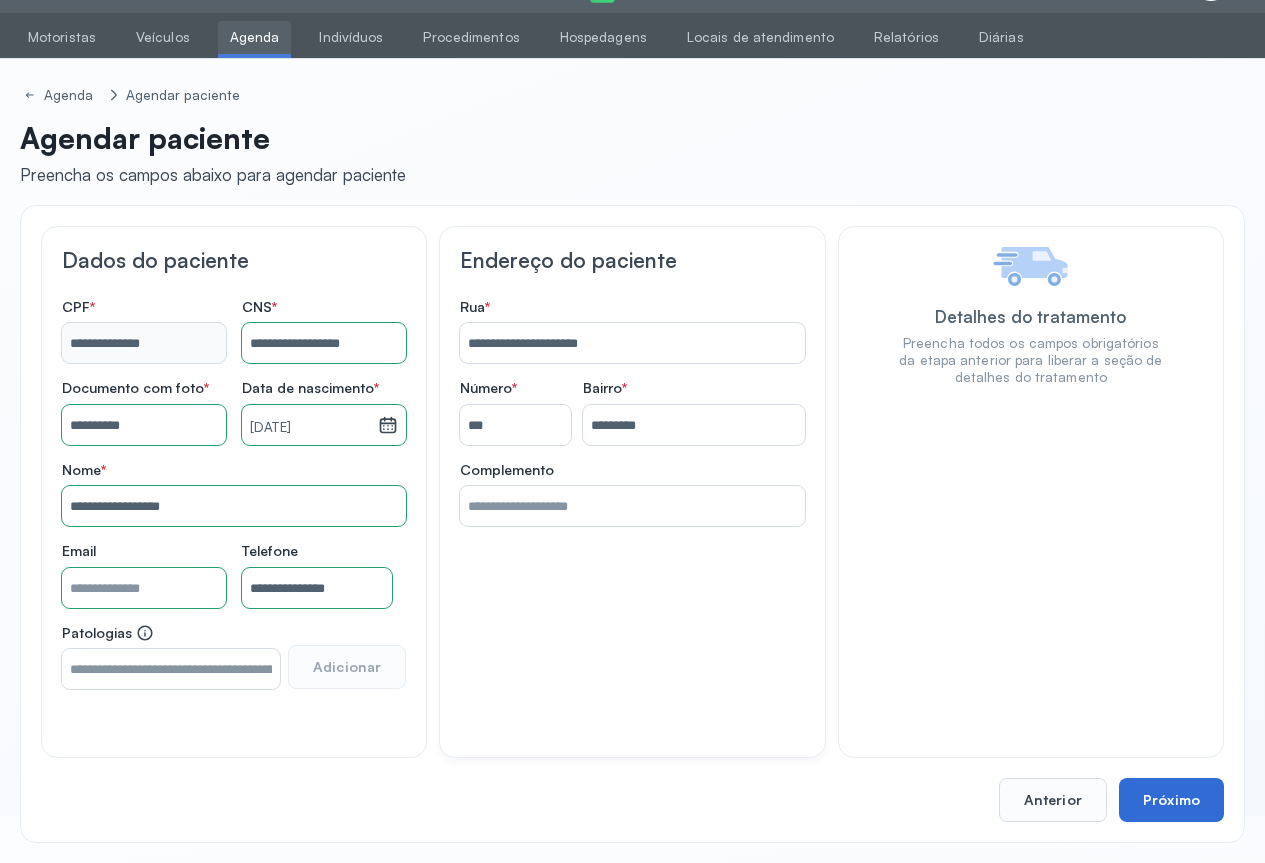 click on "Próximo" at bounding box center (1171, 800) 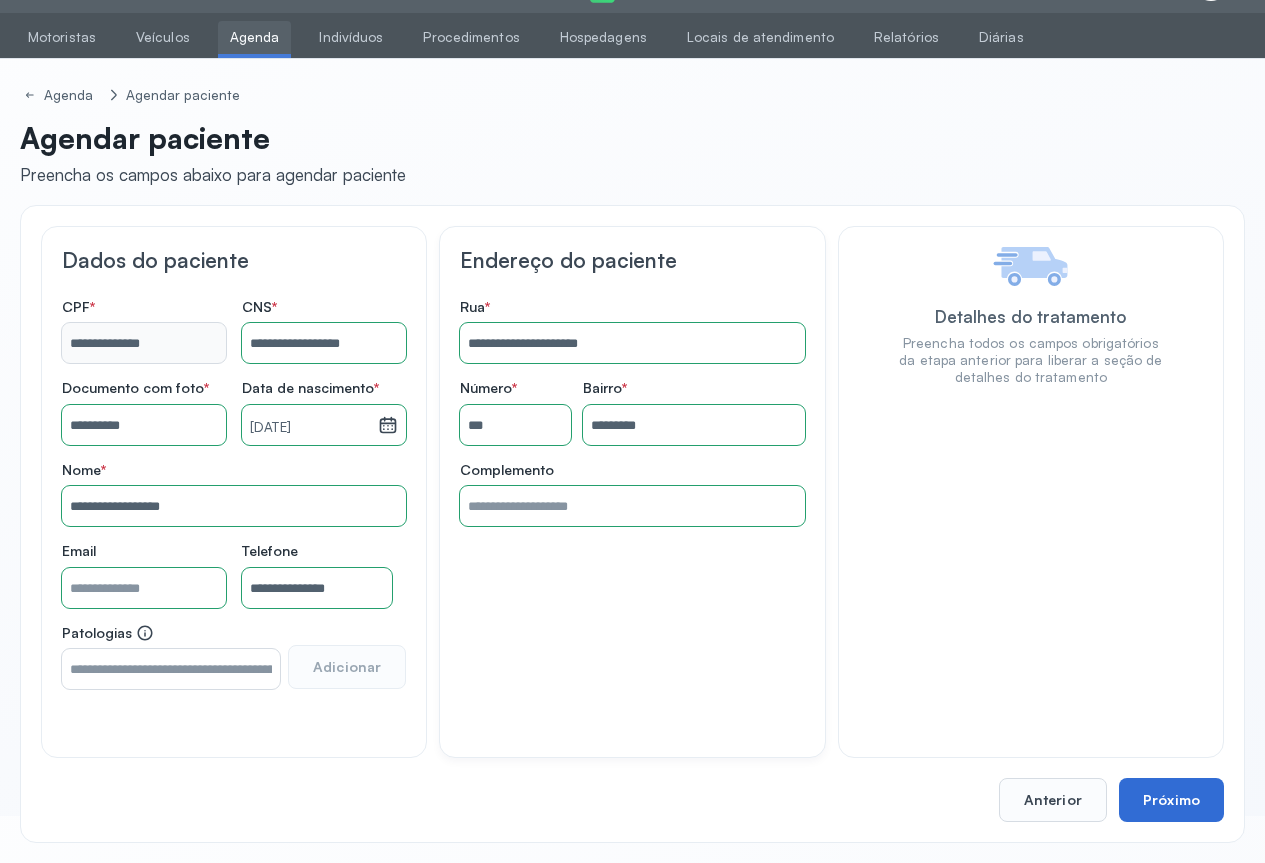 click on "Próximo" at bounding box center [1171, 800] 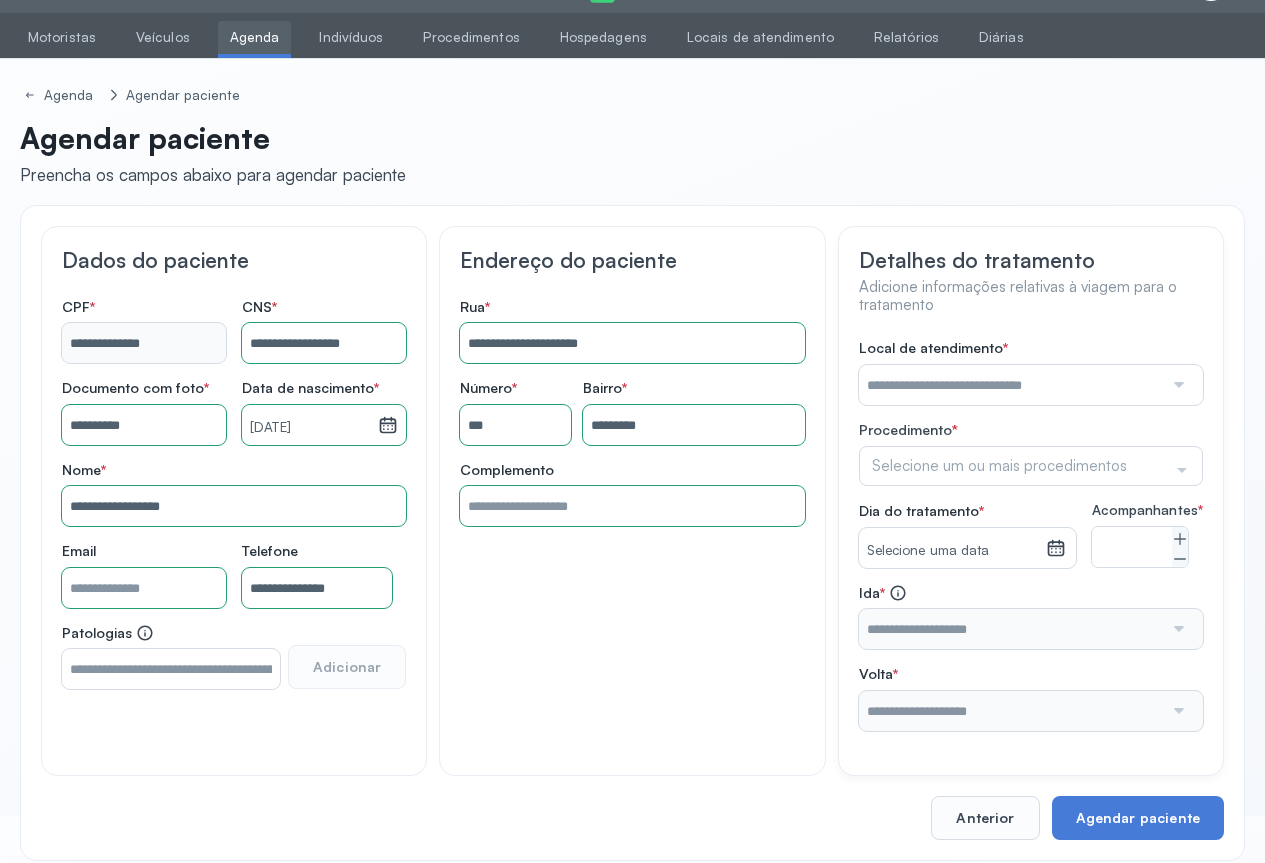 click at bounding box center (1177, 385) 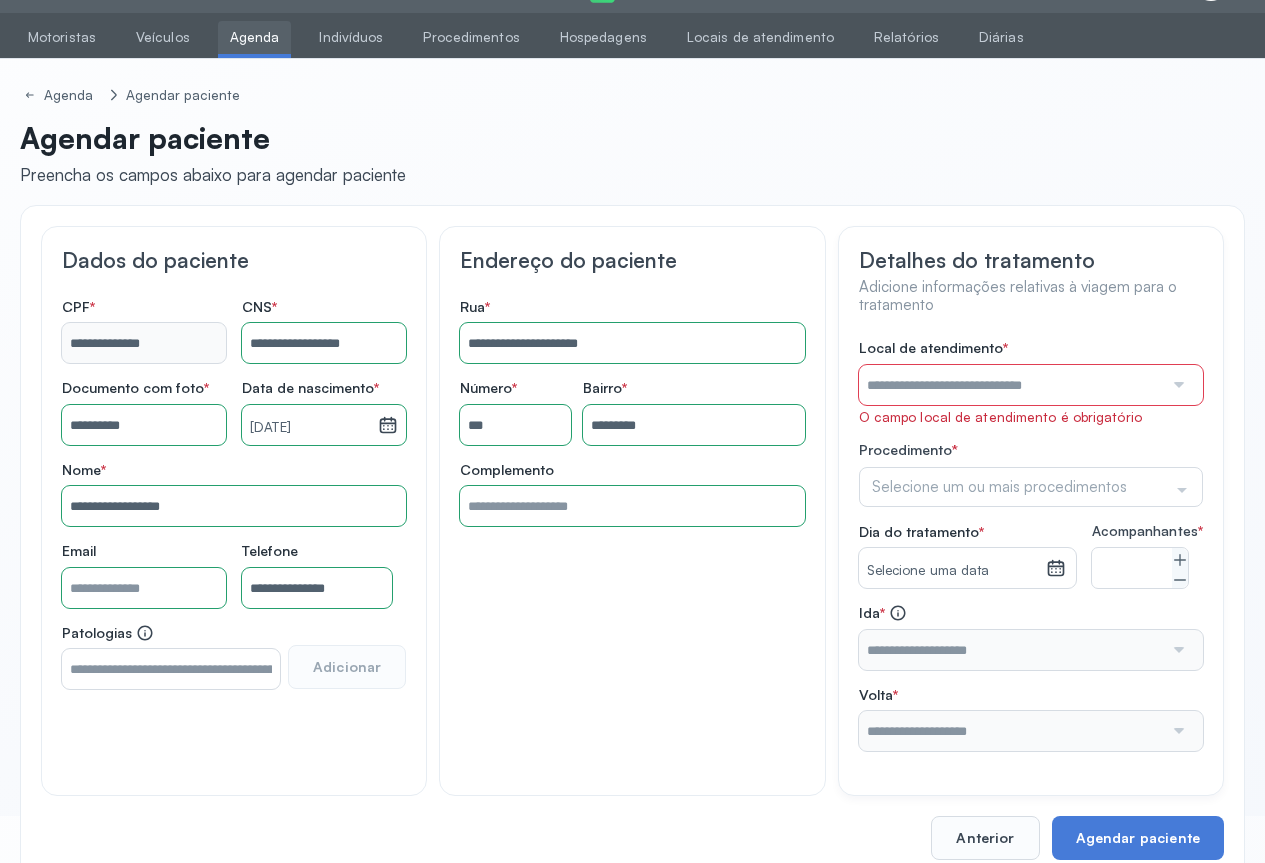click at bounding box center [1177, 385] 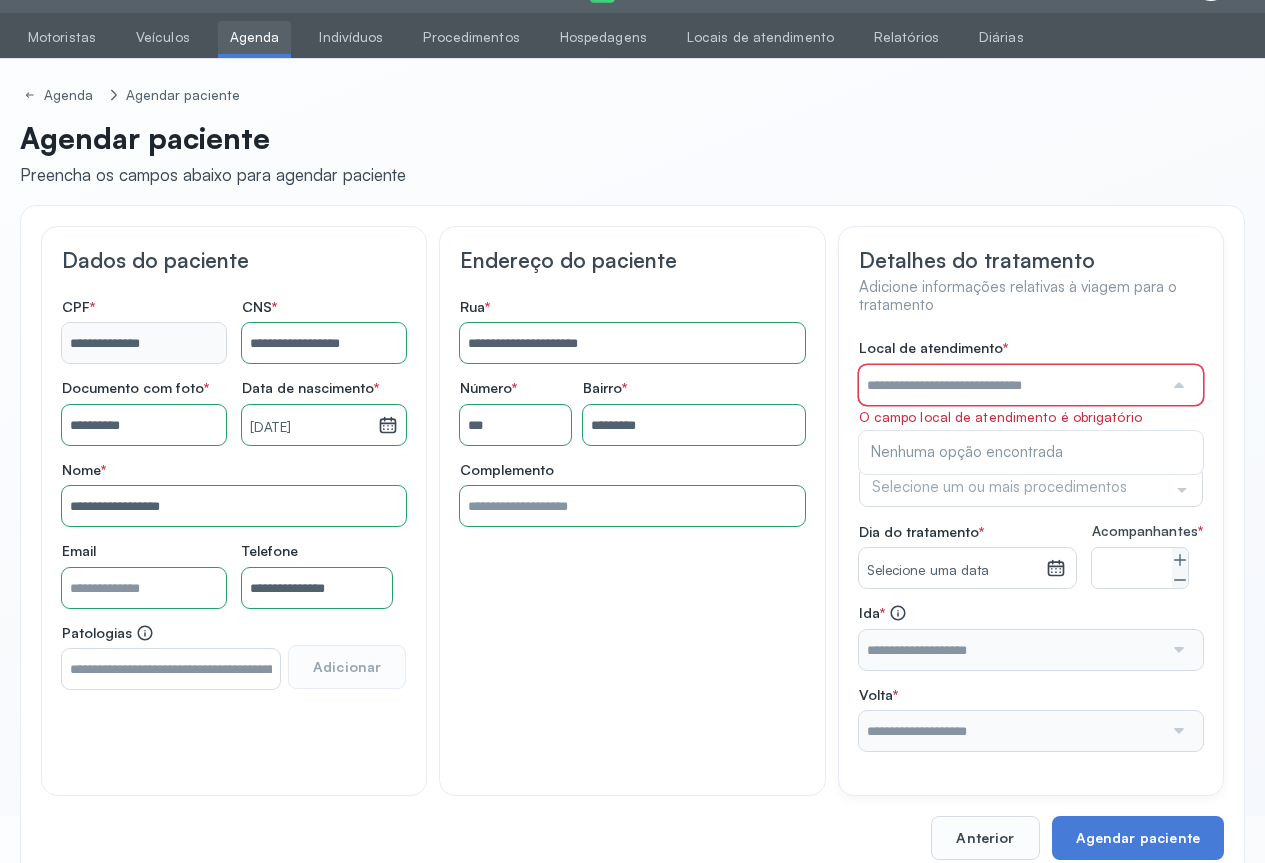 click at bounding box center (1177, 385) 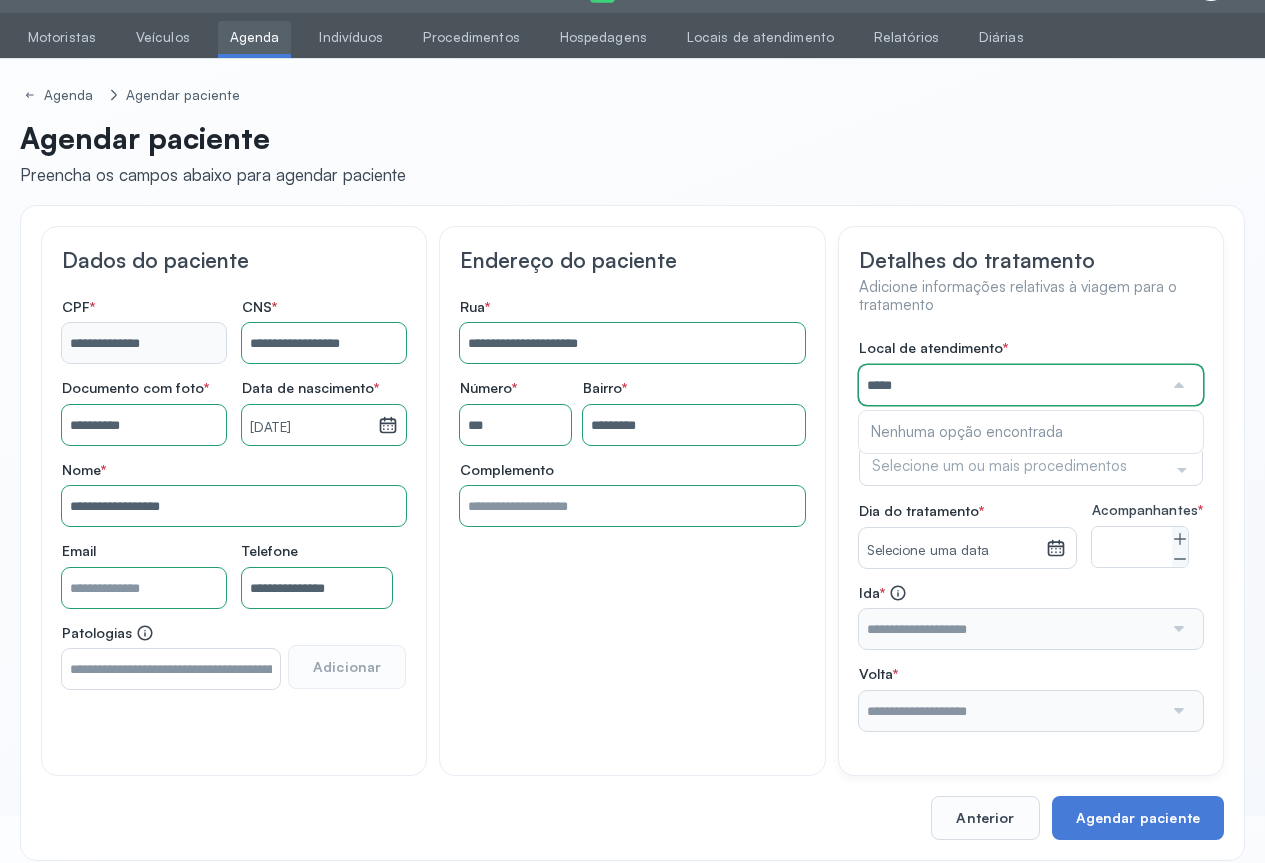 click on "Detalhes do tratamento Adicione informações relativas à viagem para o tratamento Local de atendimento   *  *****  Nenhuma opção encontrada  Procedimento  *  Selecione um ou mais procedimentos Selecionar todos Acompanhante Alergologista Anemia Falciforme Anestesista Angiologista Angiotomografia Auditivo Biopsia Bucomaxilo Cardio Cateterismo Cardio Cintilografia Ossea Cirurgia Cirurgia De Catarata Cirurgia Ernia Ignal Cirurgiao Cabeça Pescoço Colonoscopia Coloproctologista Densitometria Ossea Dermatologista Diabete E Hormonio Ecocardiograma Eletroneuromiografia Endocrinilogista Endoscopia Escanometria Esclerose Esconometria Estudo Urodinamico Exame Pcr Exames Fisioterapia Gastroentereologista Genetica Ginecologista Glaucoma Hematologista Hepatologista Hiv Holter Hpv Labiolamporine Litotripsia Lupos Marcar Cirurgia Mastologista Nefrologista Neurologia Pediatrica Neurologista Odontologia Oftalmologista Oncologia Ortopedia Ortopedista Oscilometria Otorrino Pediatra Pegar Medicamento Pentacam Pneumologista S" at bounding box center (1031, 488) 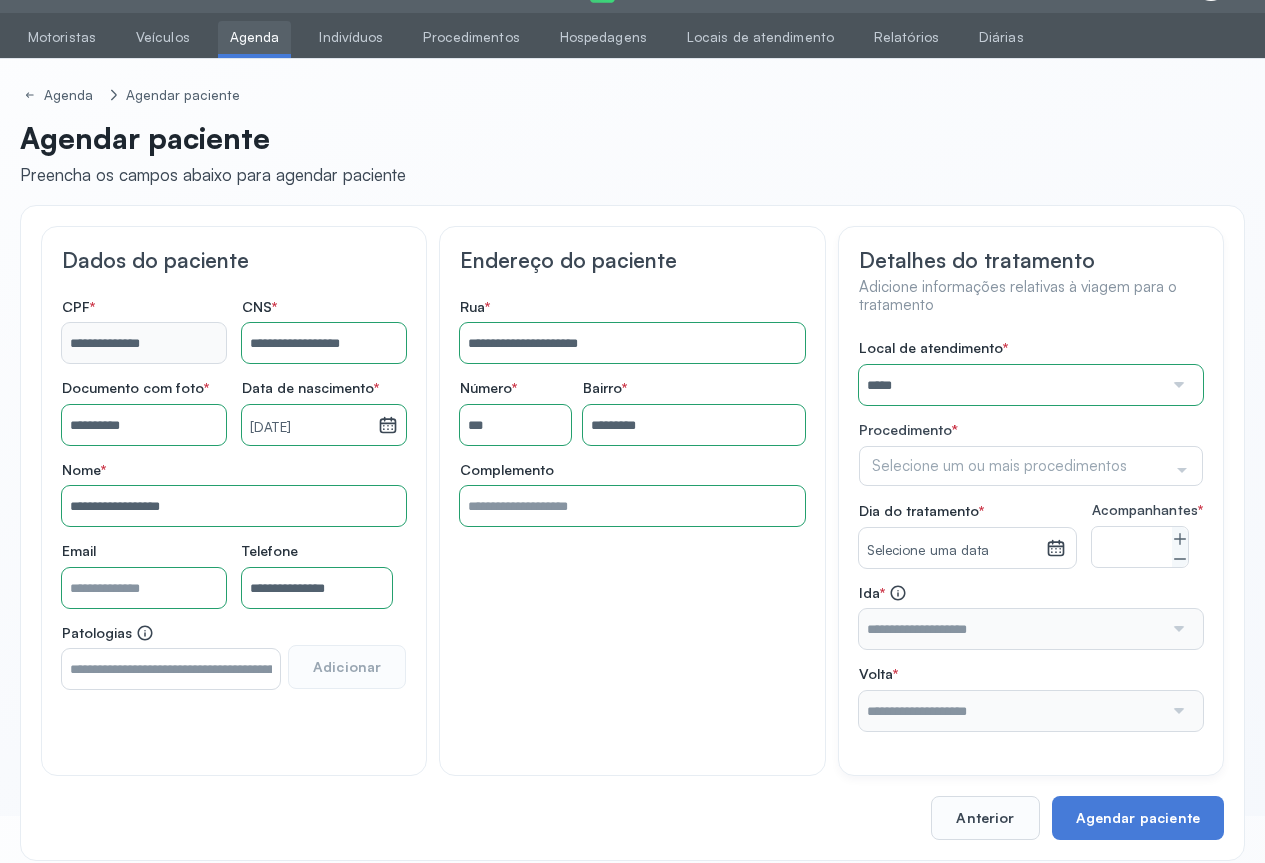click on "*****" at bounding box center [1011, 385] 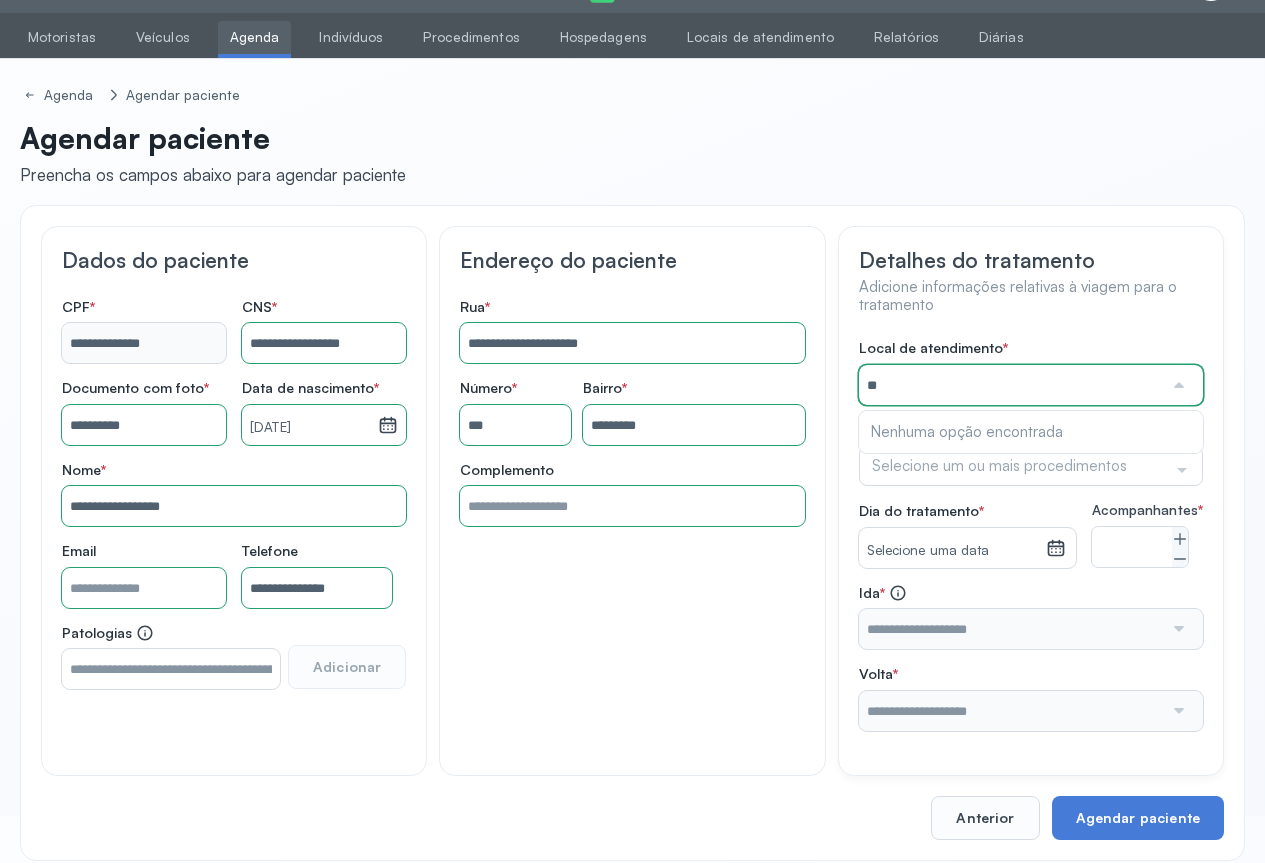type on "*" 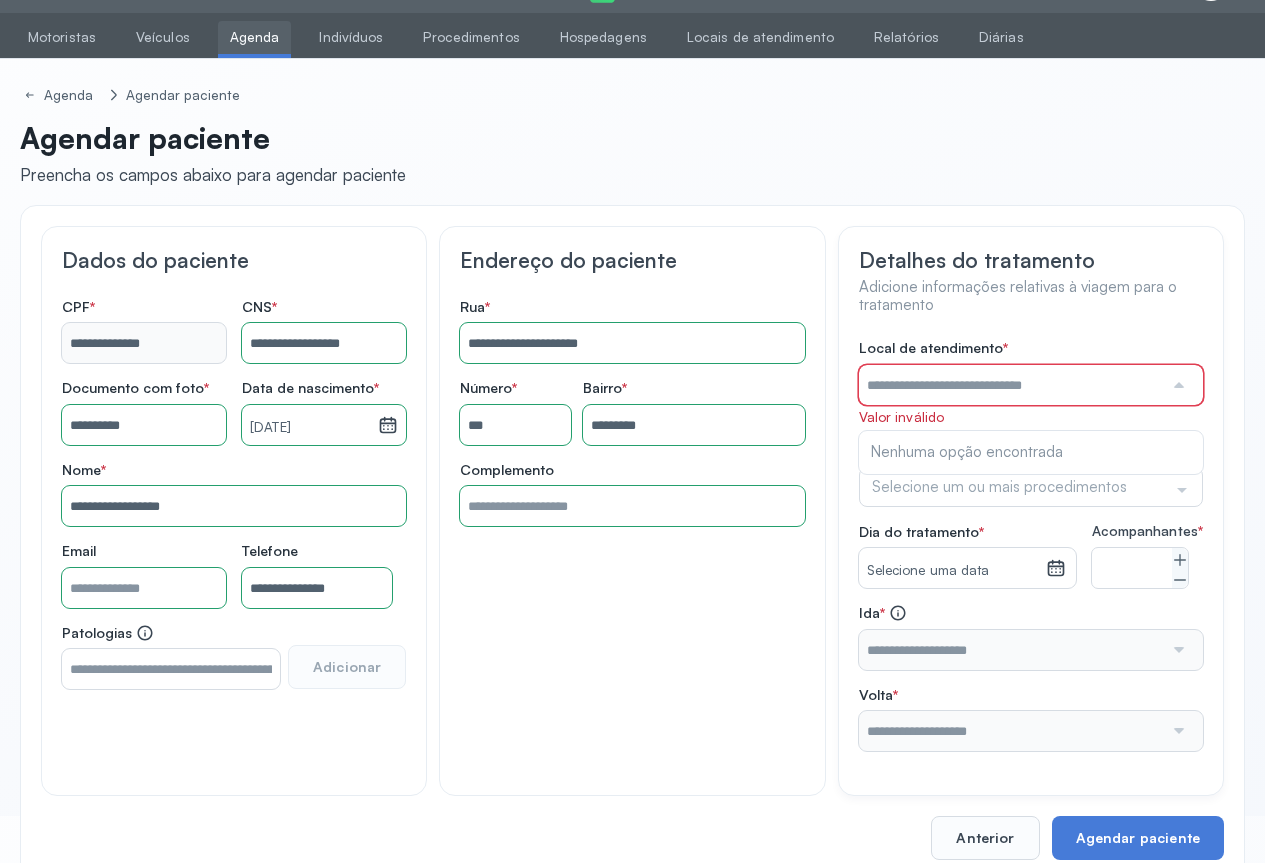 type 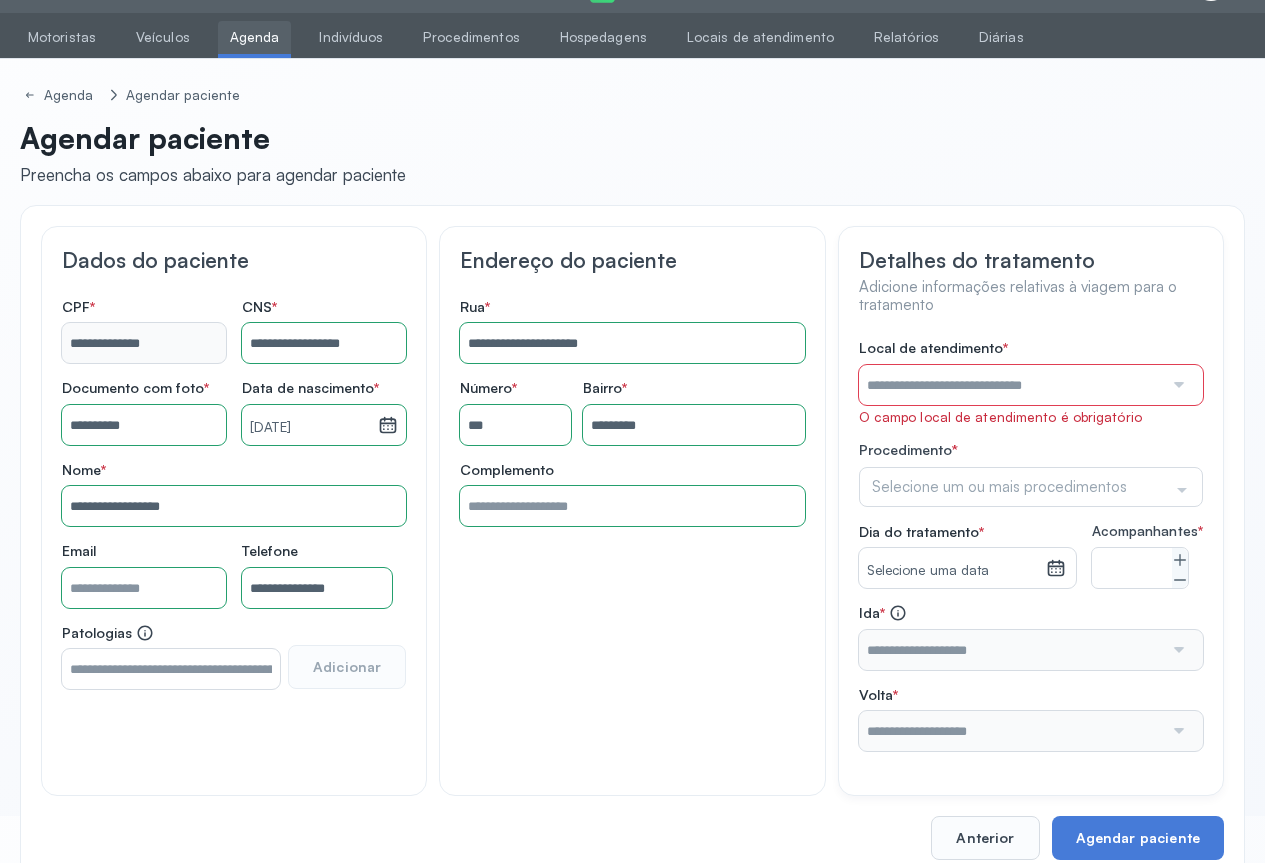 click at bounding box center [1177, 385] 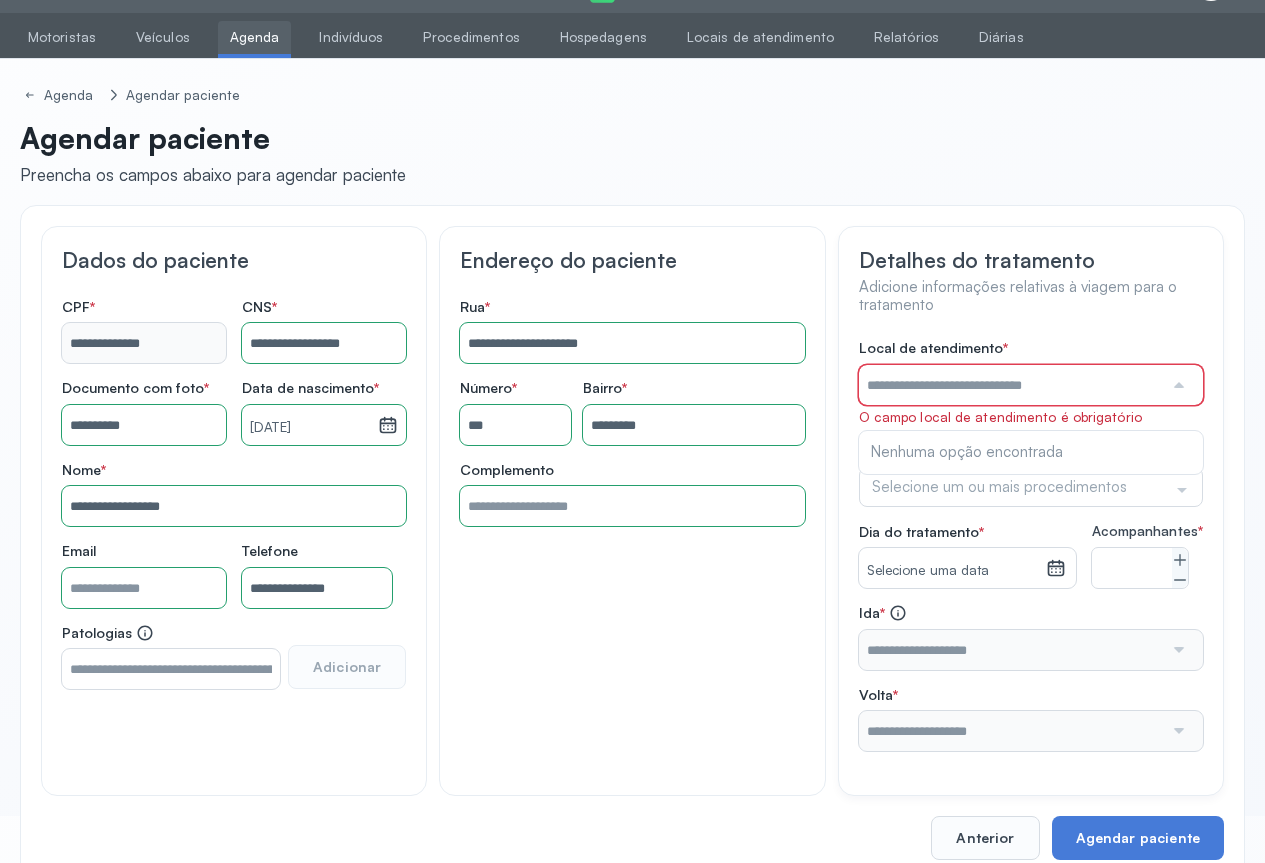 click on "Adicione informações relativas à viagem para o tratamento" 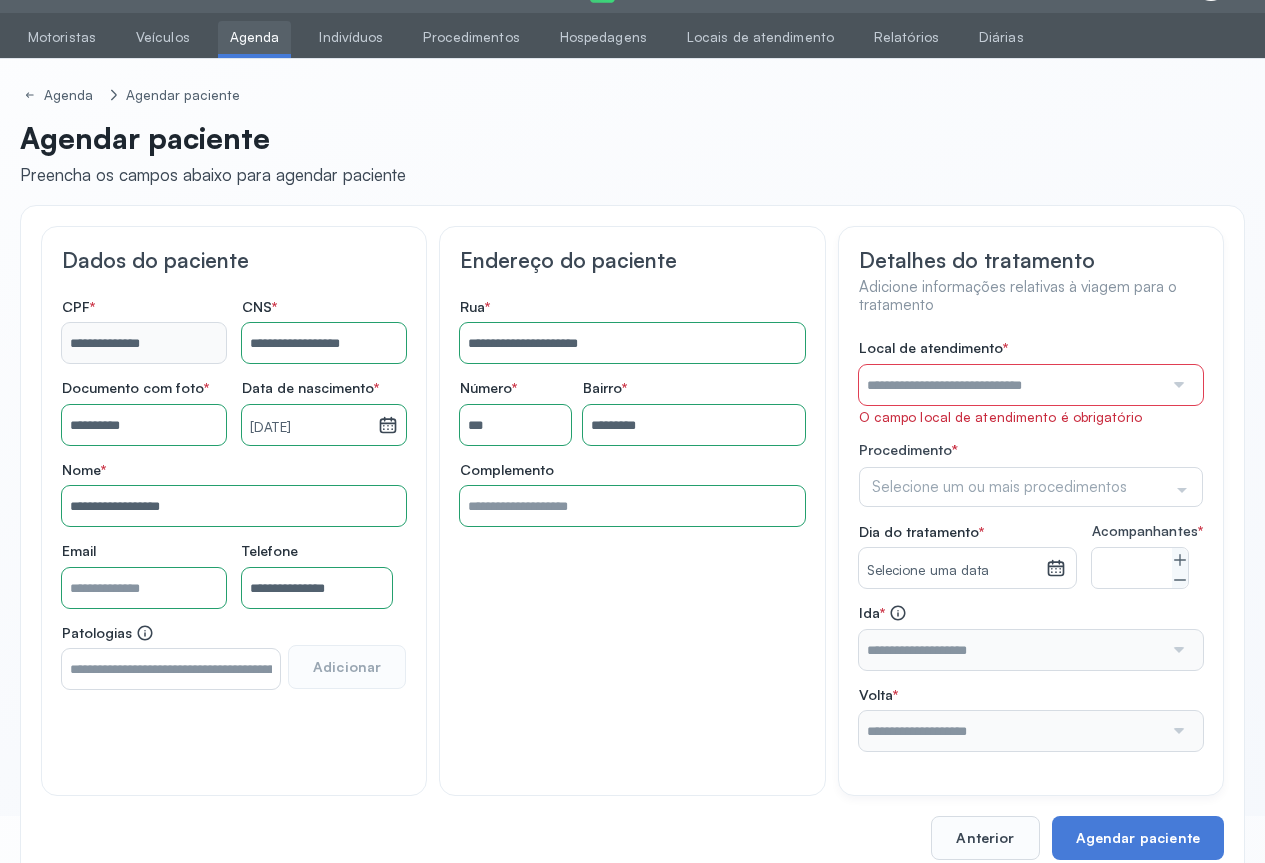 click at bounding box center [1177, 385] 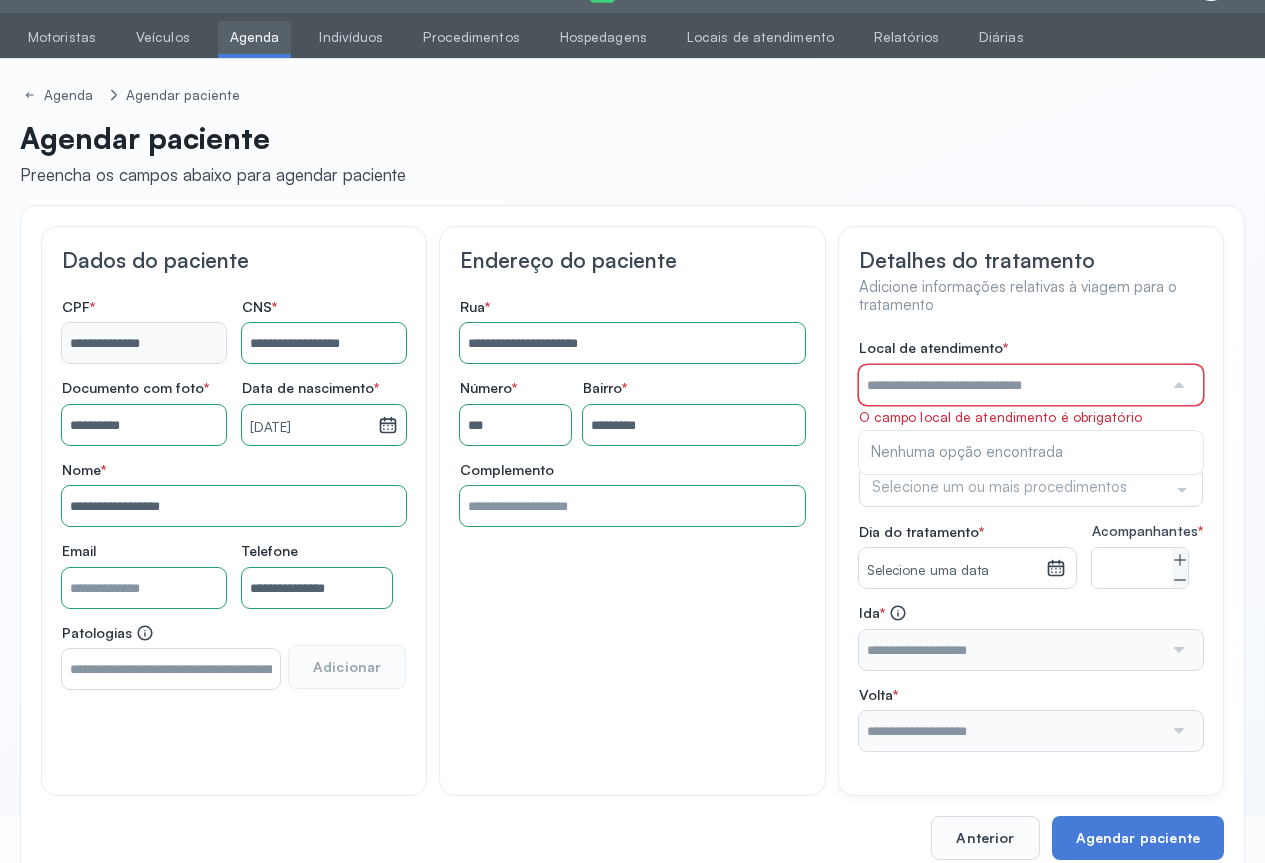 click at bounding box center [1177, 385] 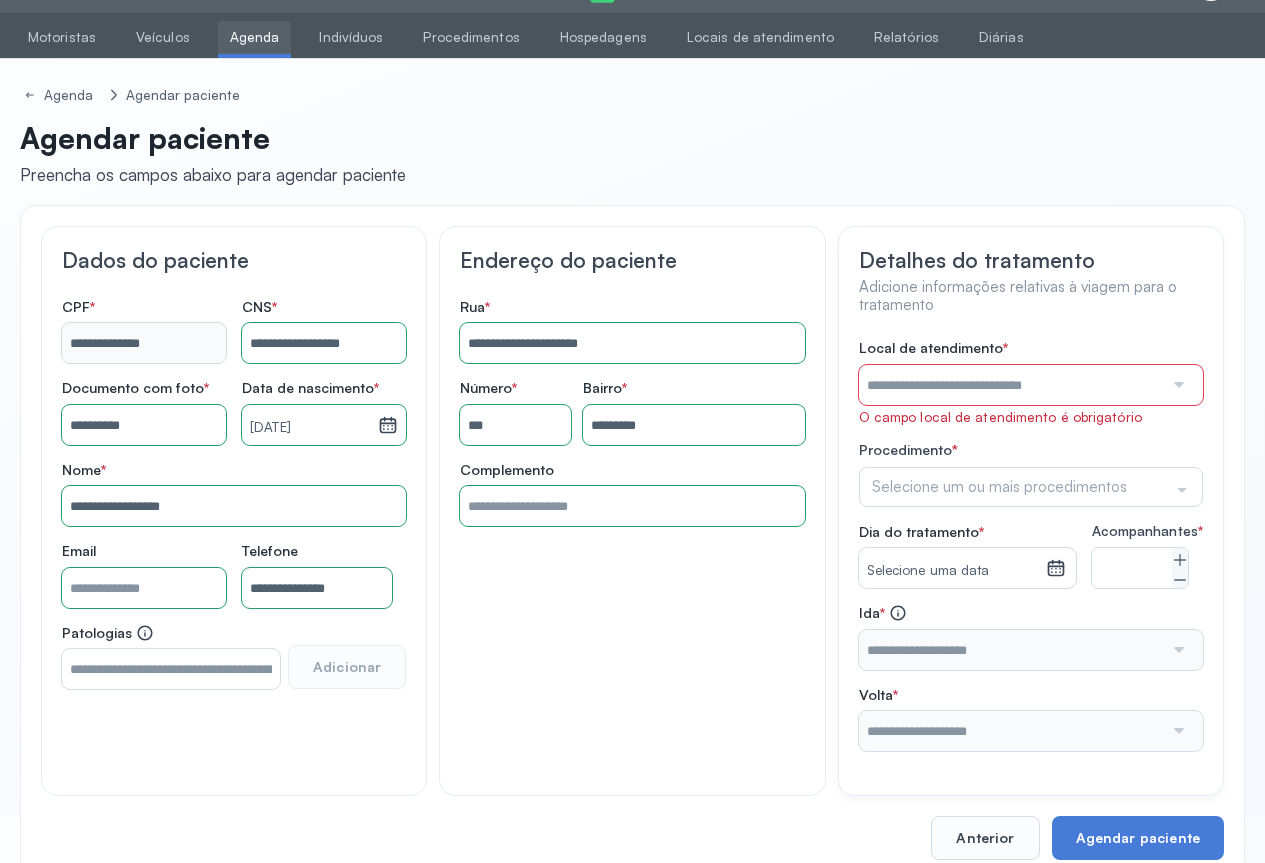 click at bounding box center (1177, 385) 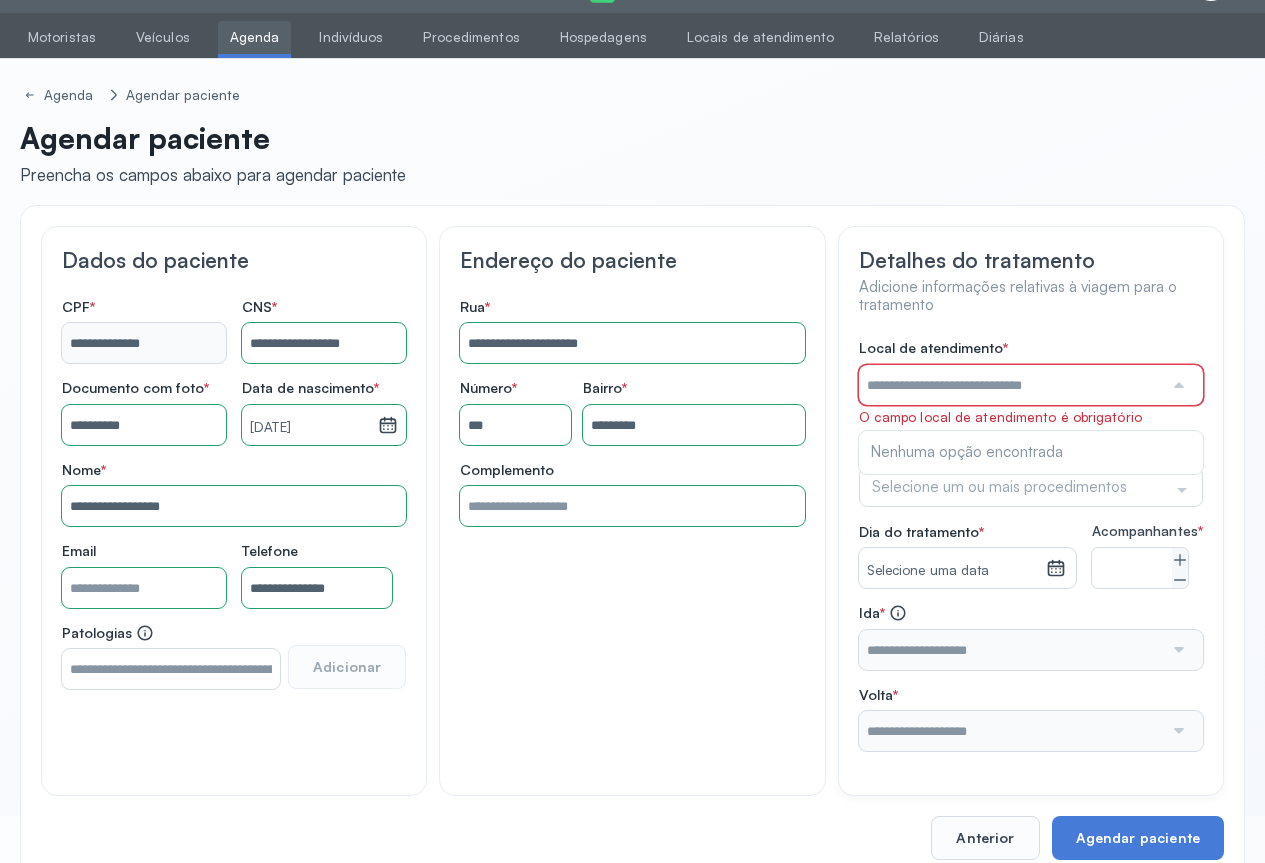 click at bounding box center [1177, 385] 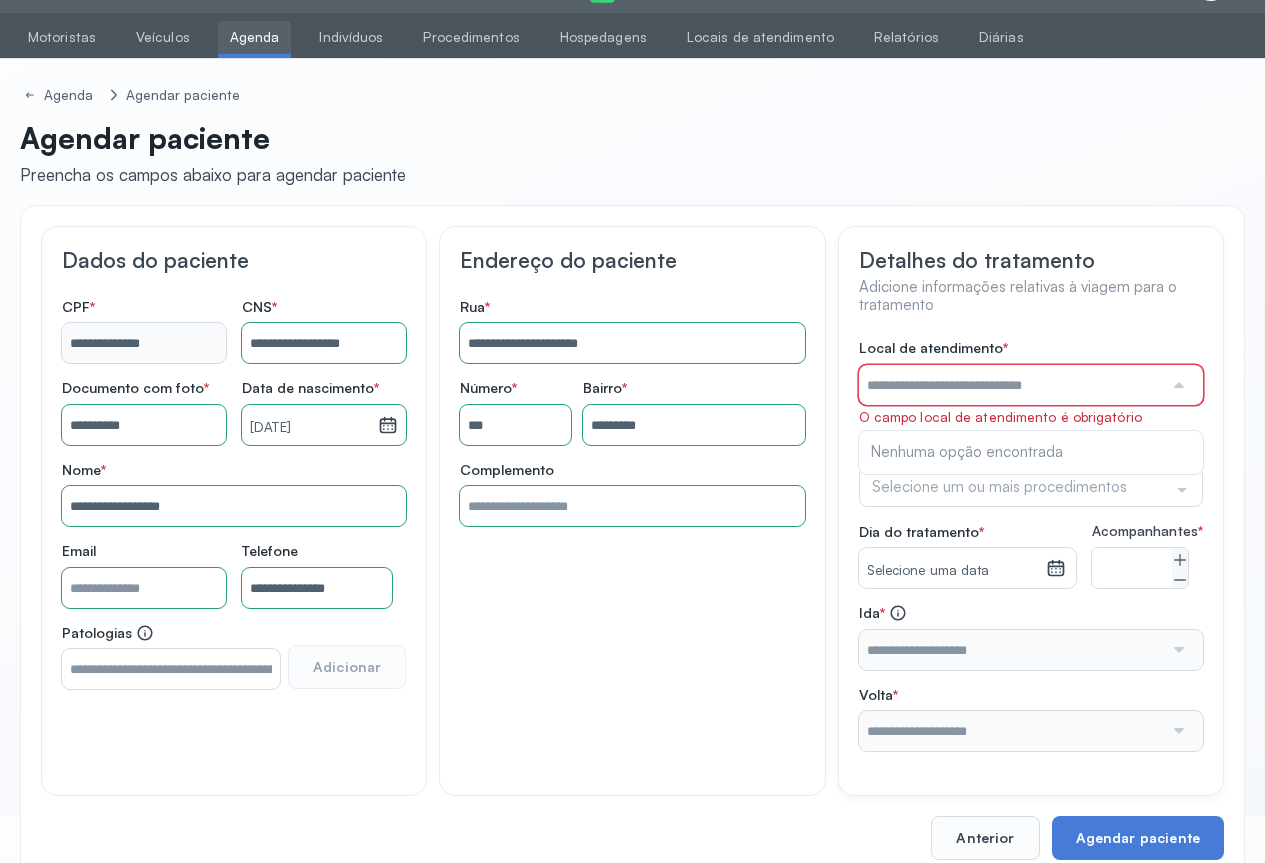 click at bounding box center (1177, 385) 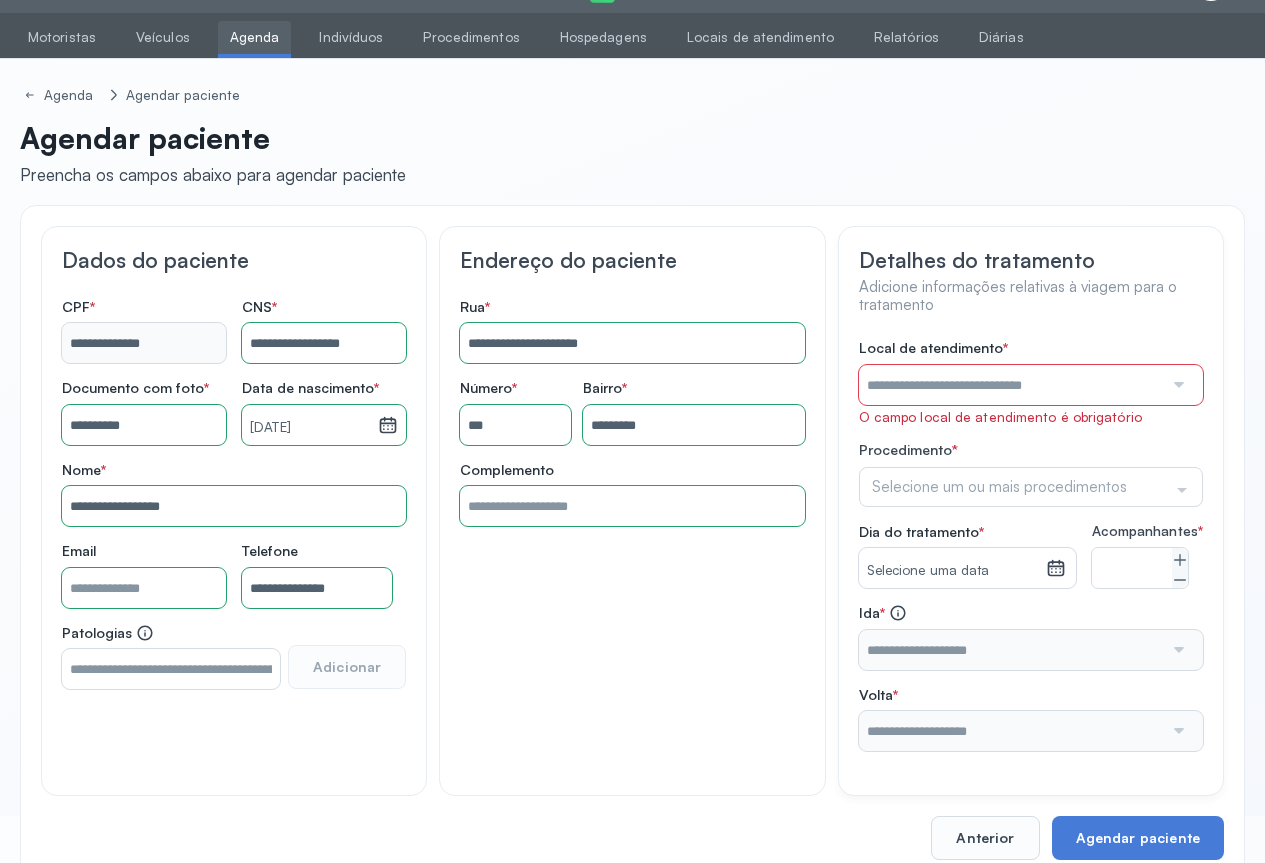 click at bounding box center (1177, 385) 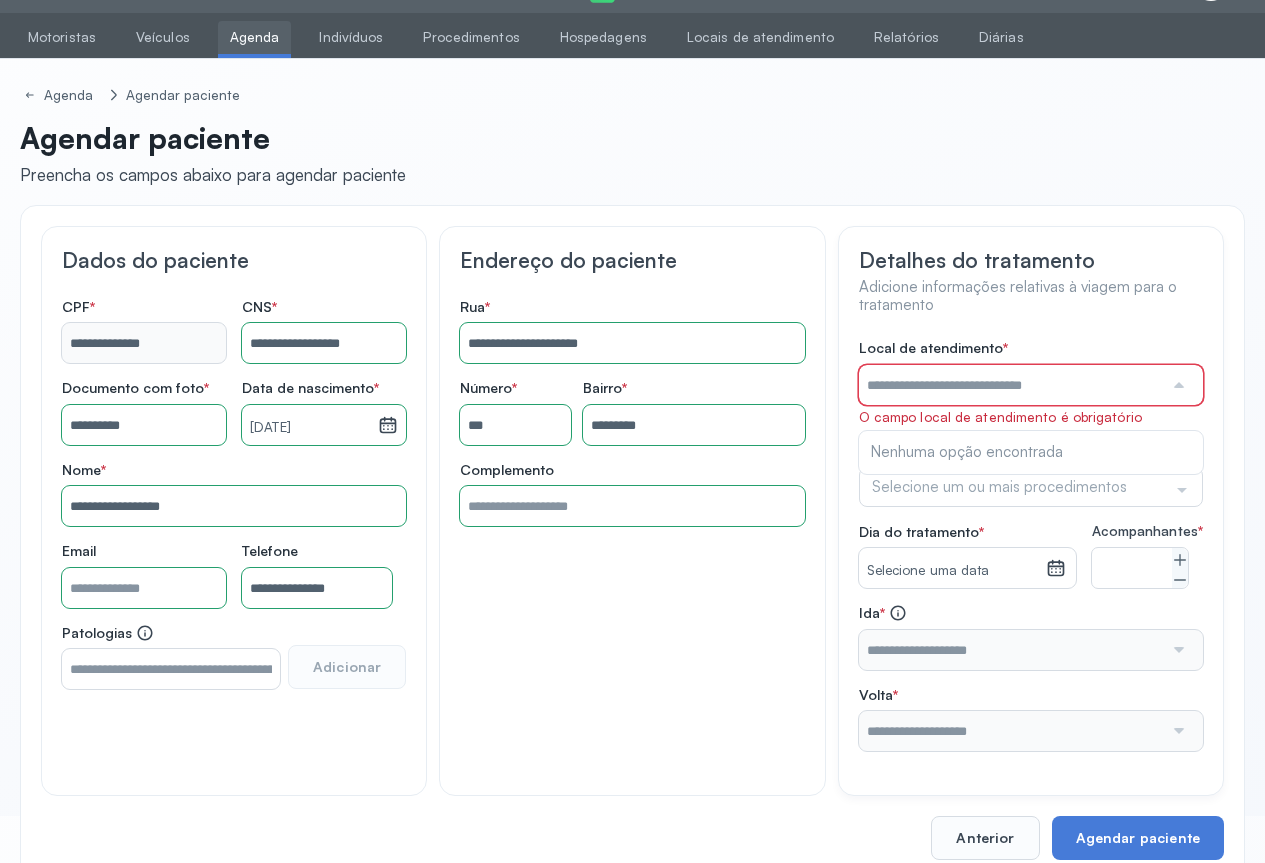 click at bounding box center (1177, 385) 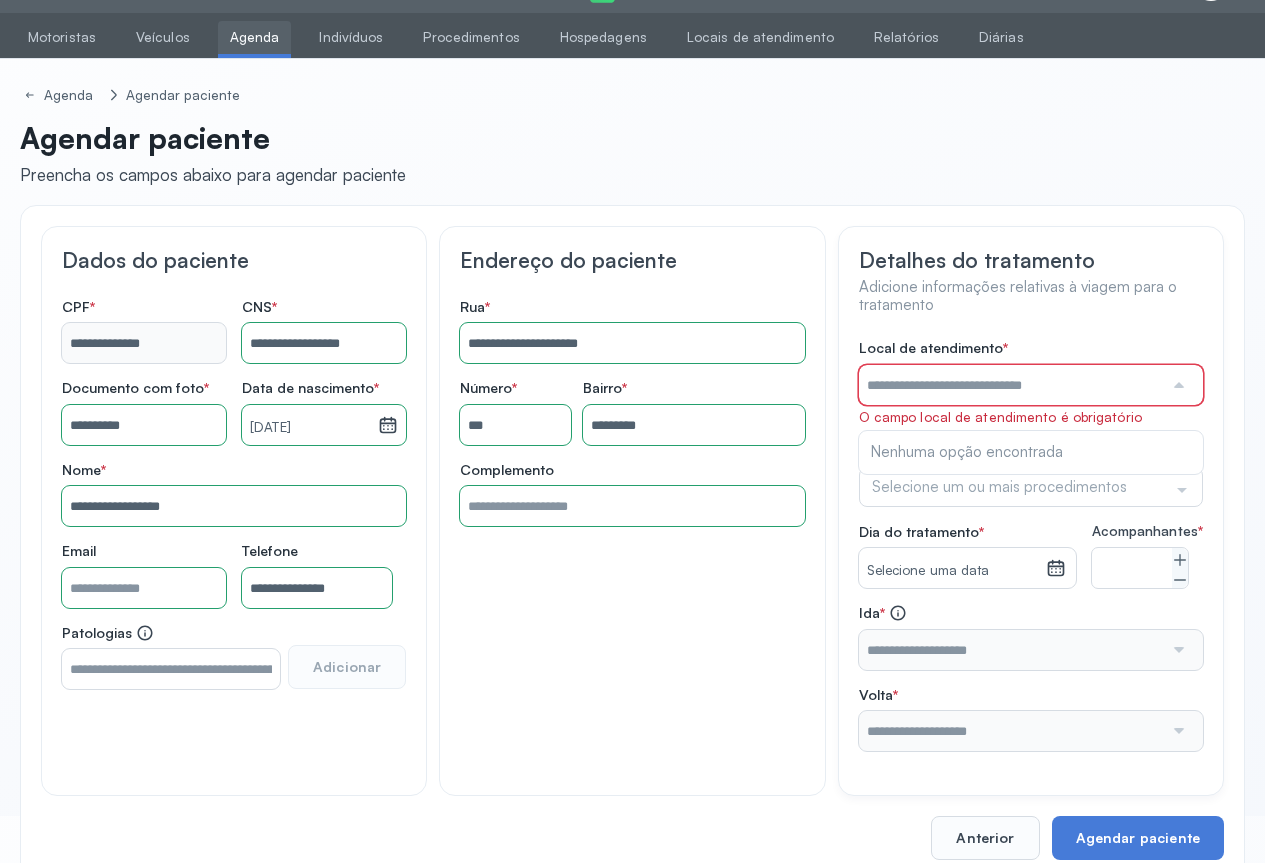click at bounding box center (1177, 385) 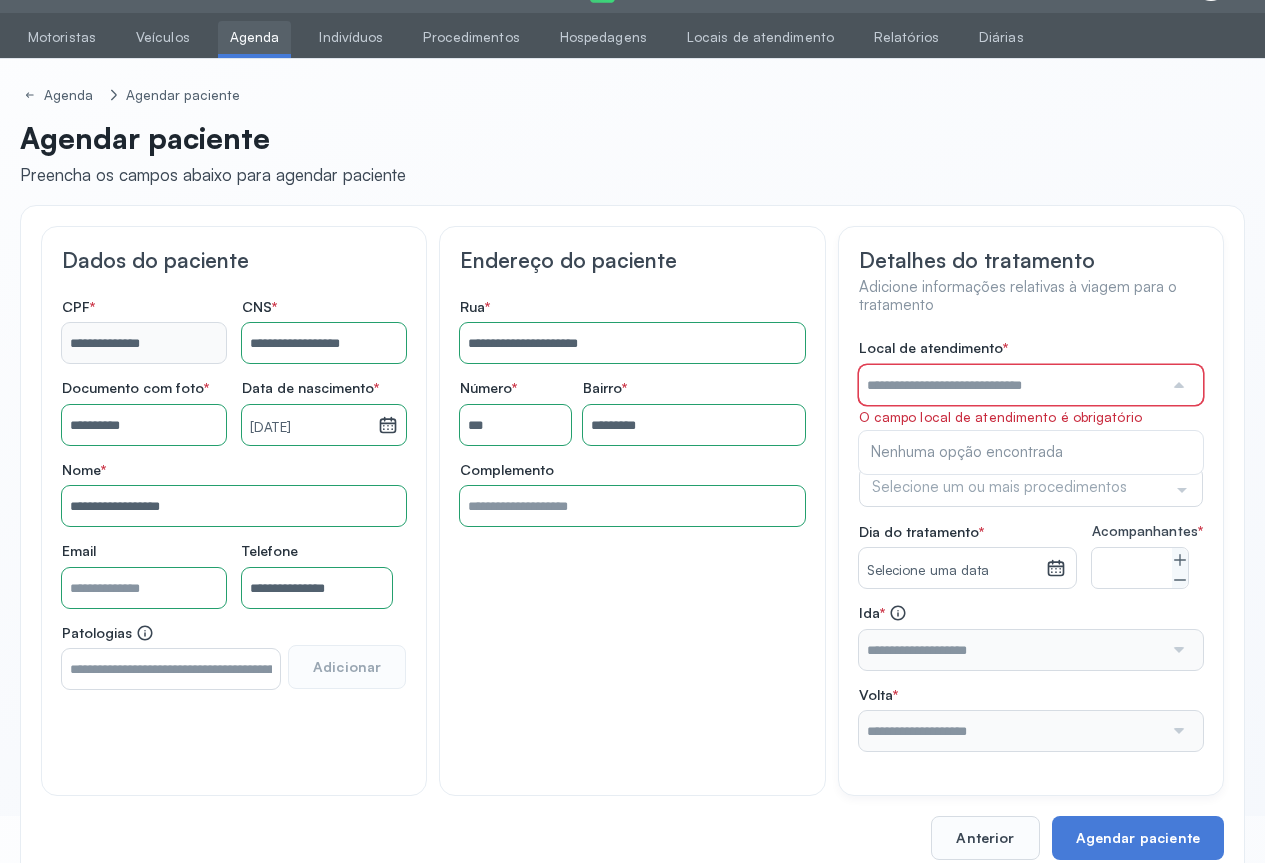click at bounding box center (1177, 385) 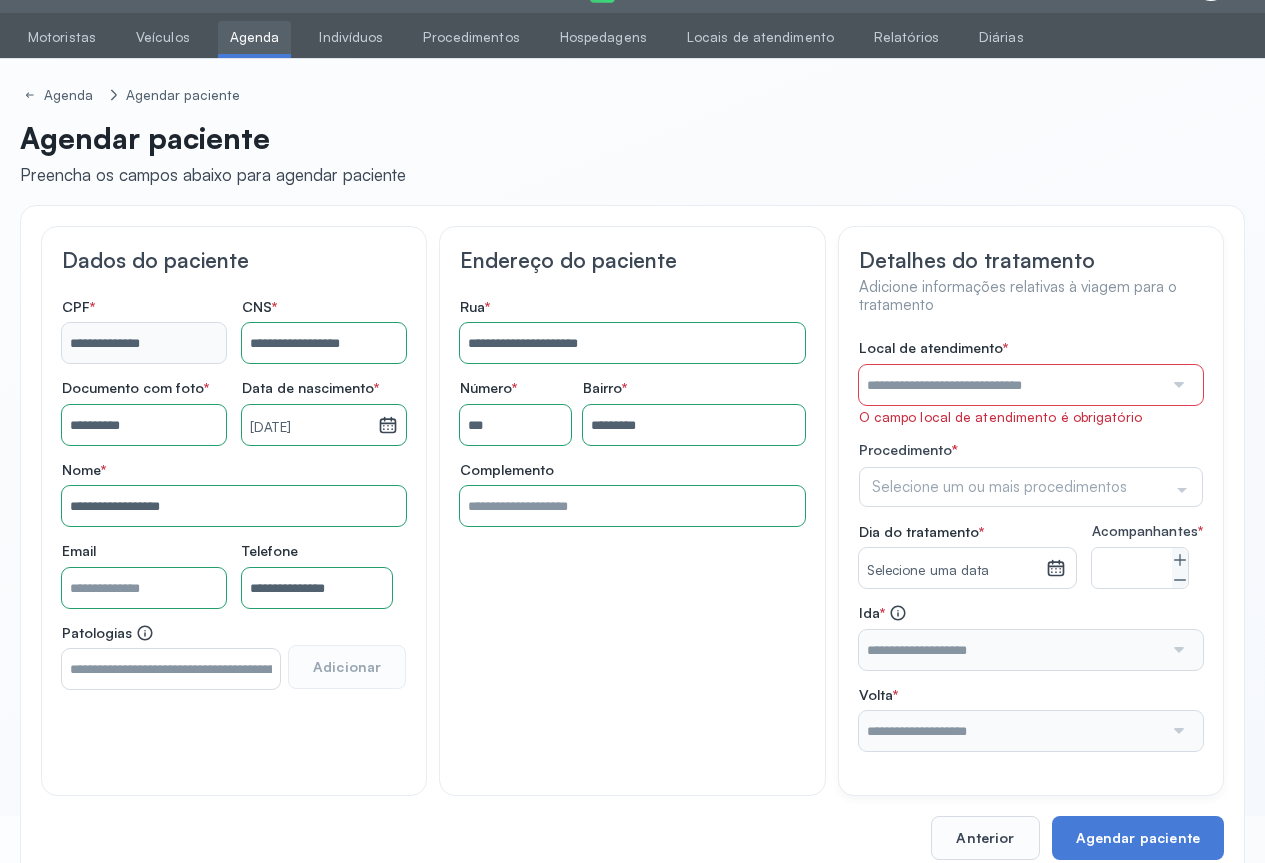 click at bounding box center [1177, 385] 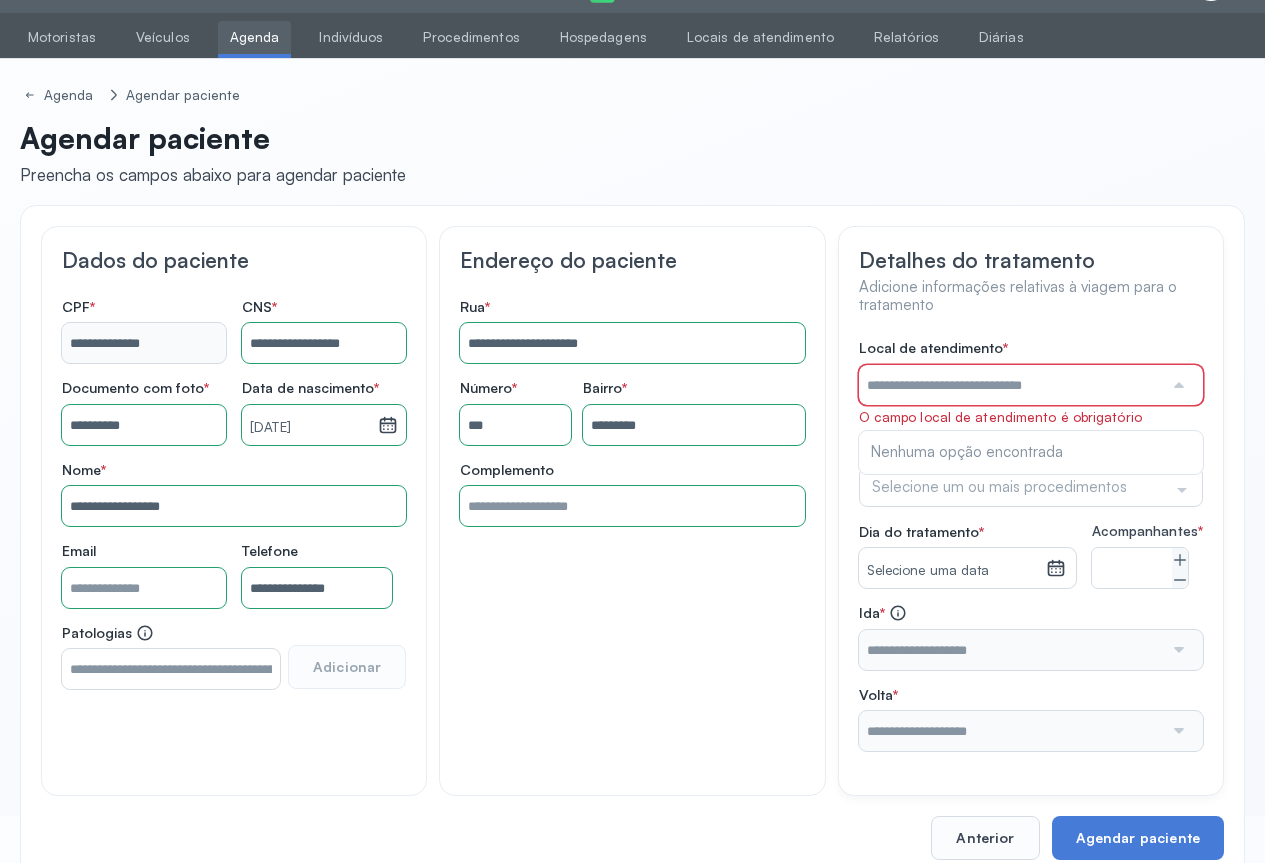 click at bounding box center (1177, 385) 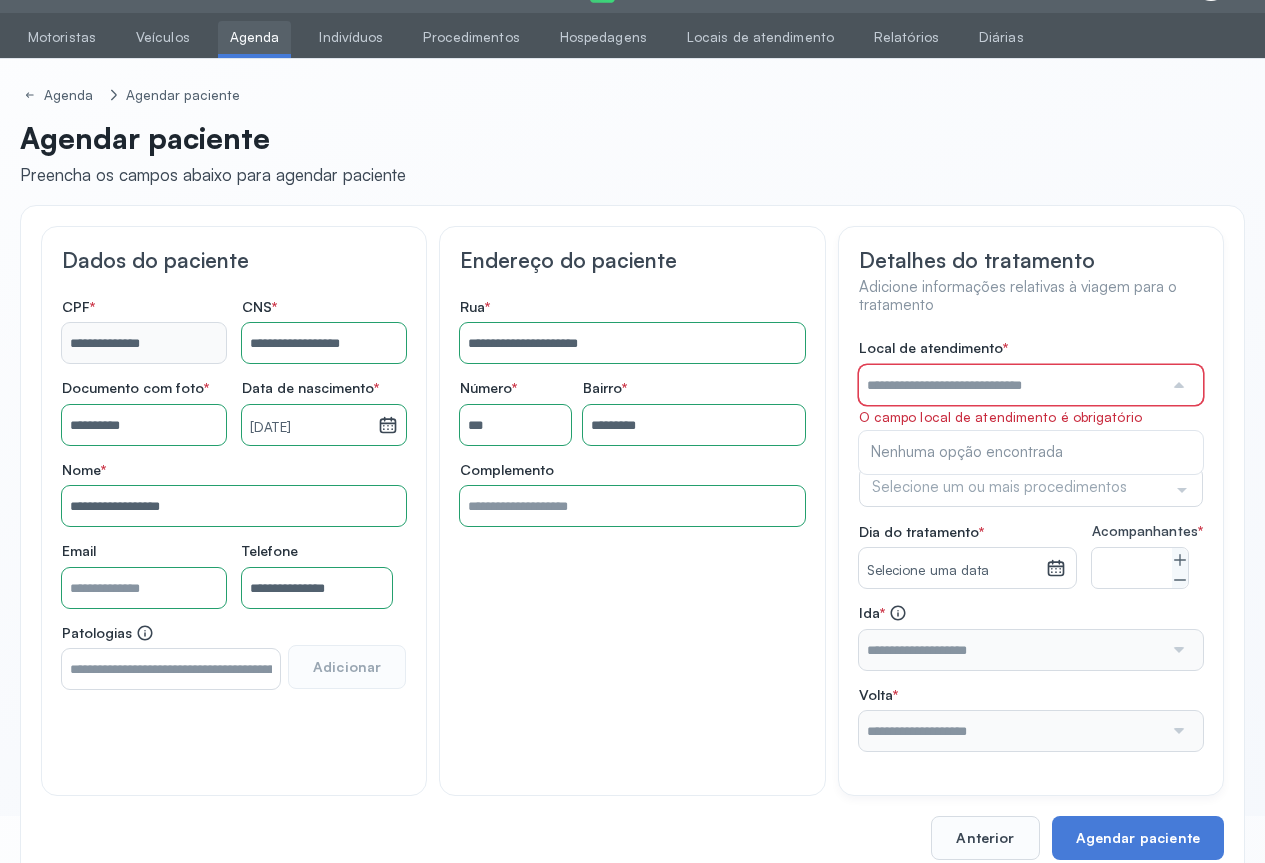 click at bounding box center [1177, 385] 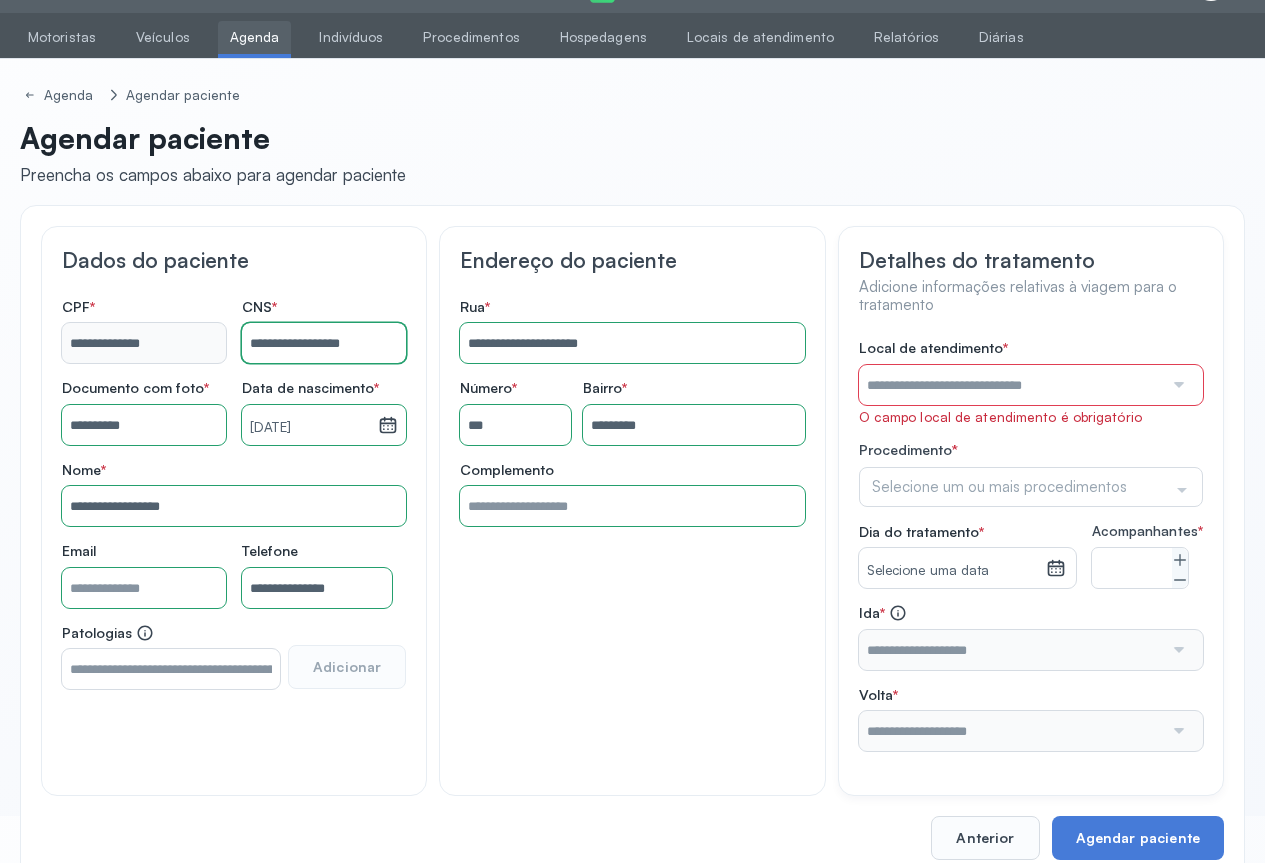 drag, startPoint x: 243, startPoint y: 343, endPoint x: 422, endPoint y: 342, distance: 179.00279 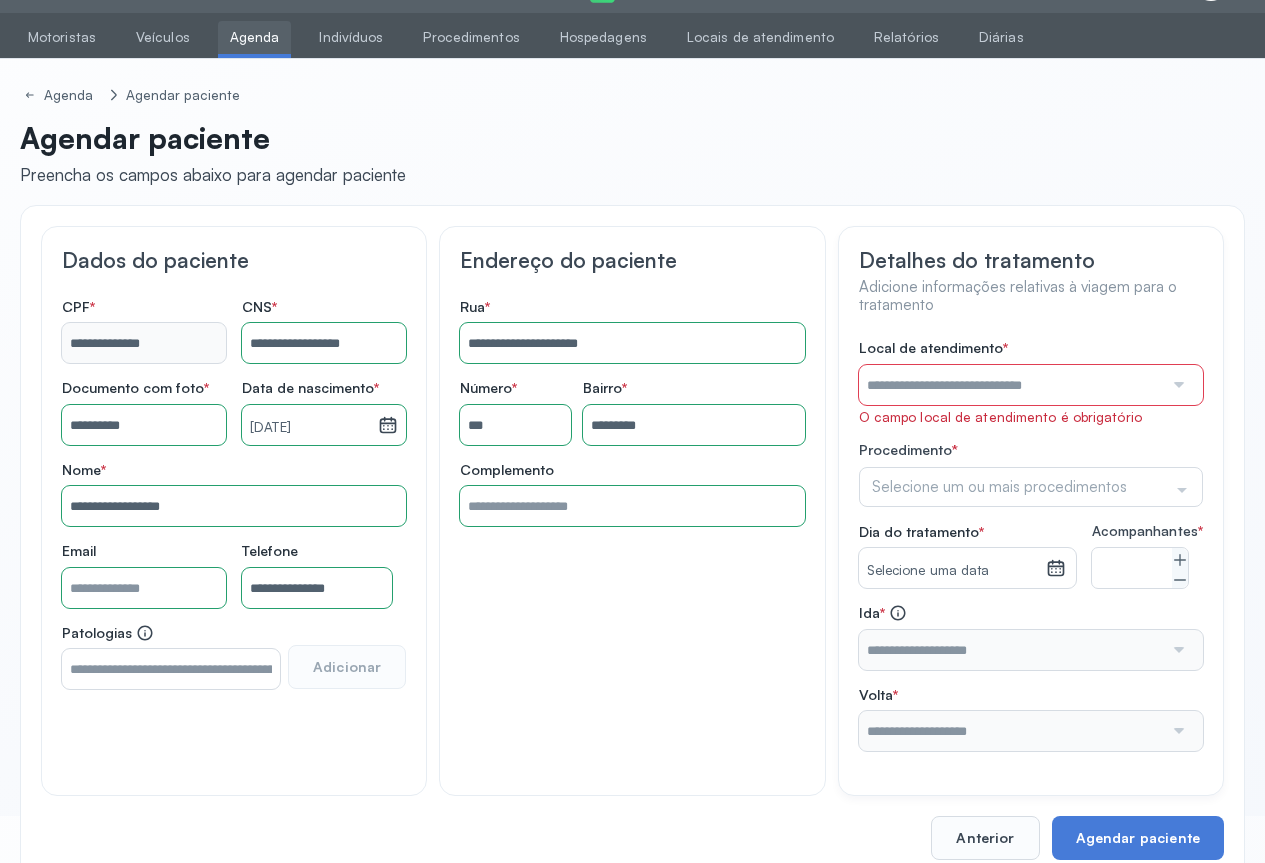 click at bounding box center [1177, 385] 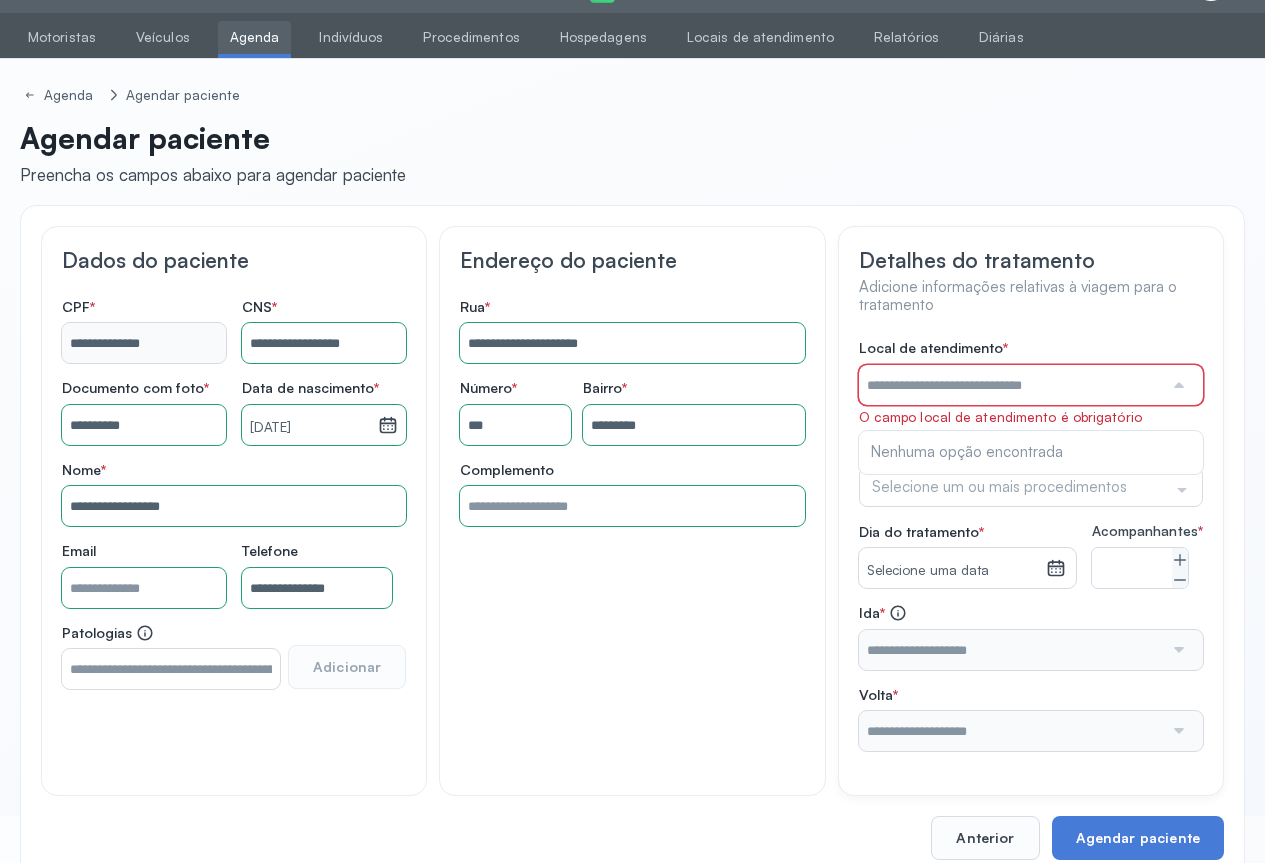 click at bounding box center [1177, 385] 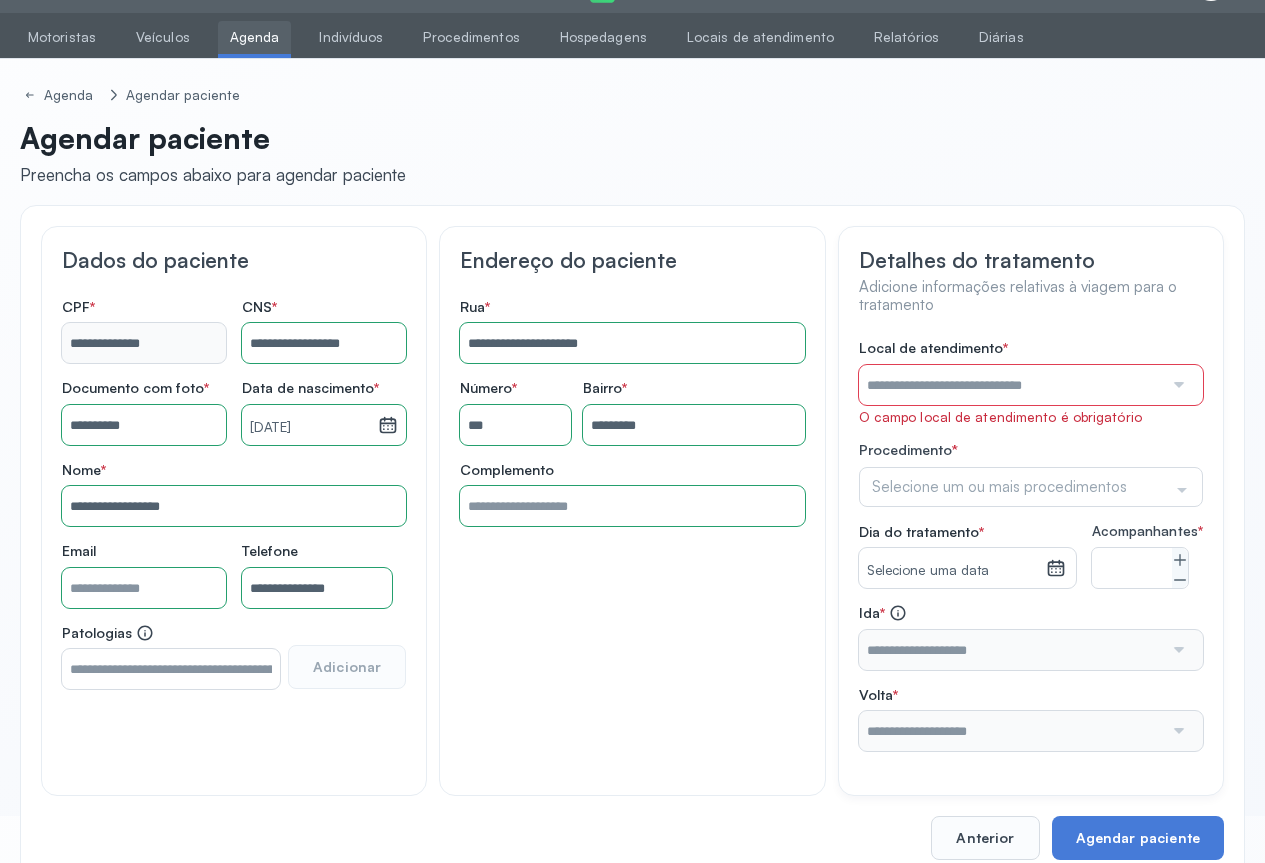 click at bounding box center (1177, 385) 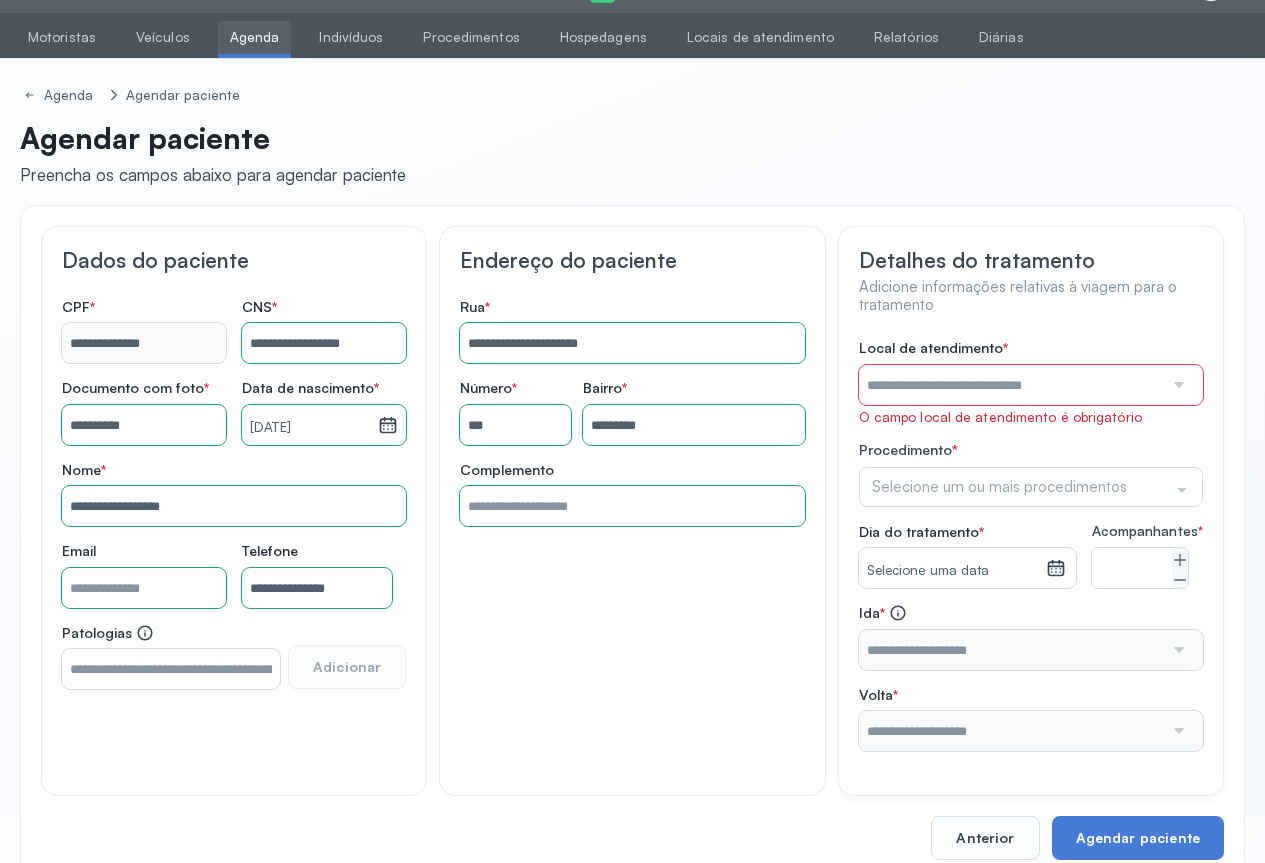 click at bounding box center [1177, 385] 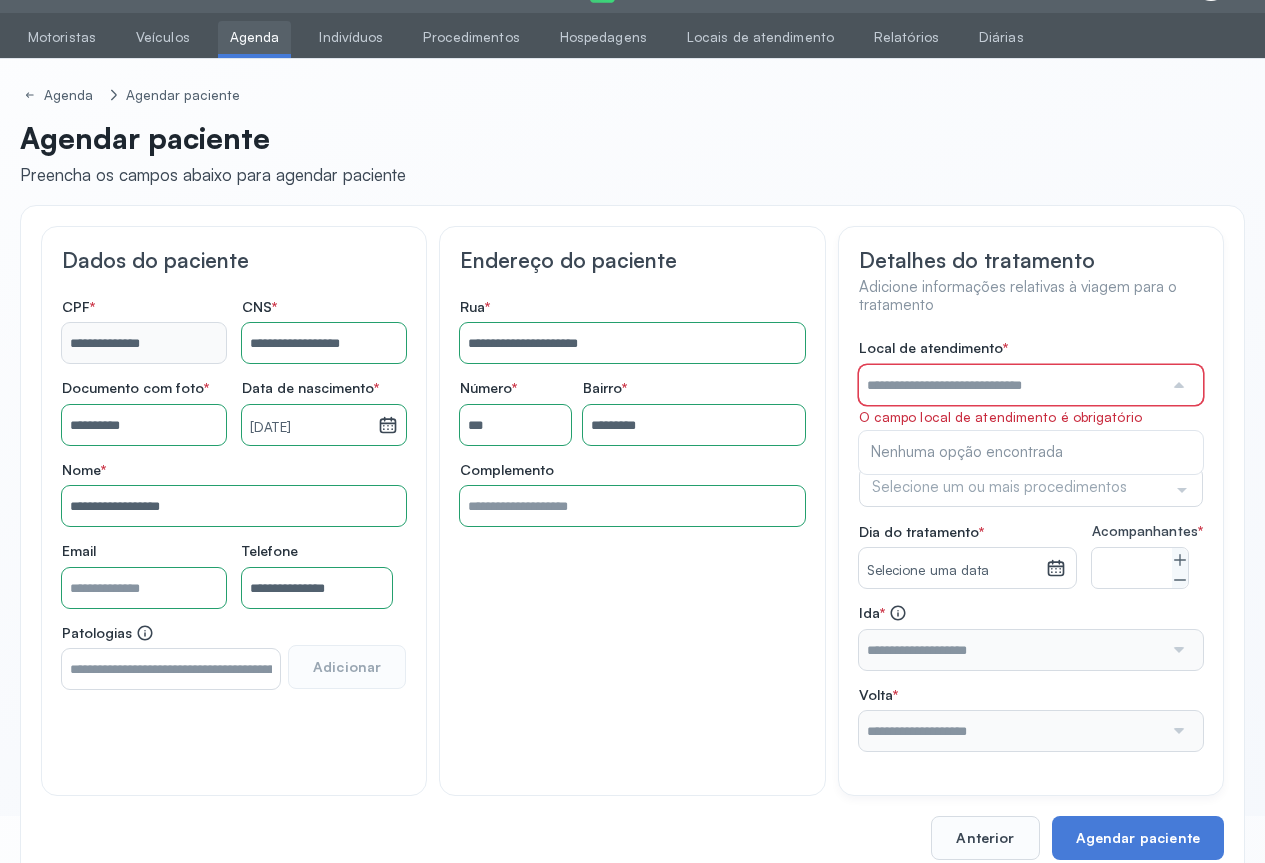 click at bounding box center (1177, 385) 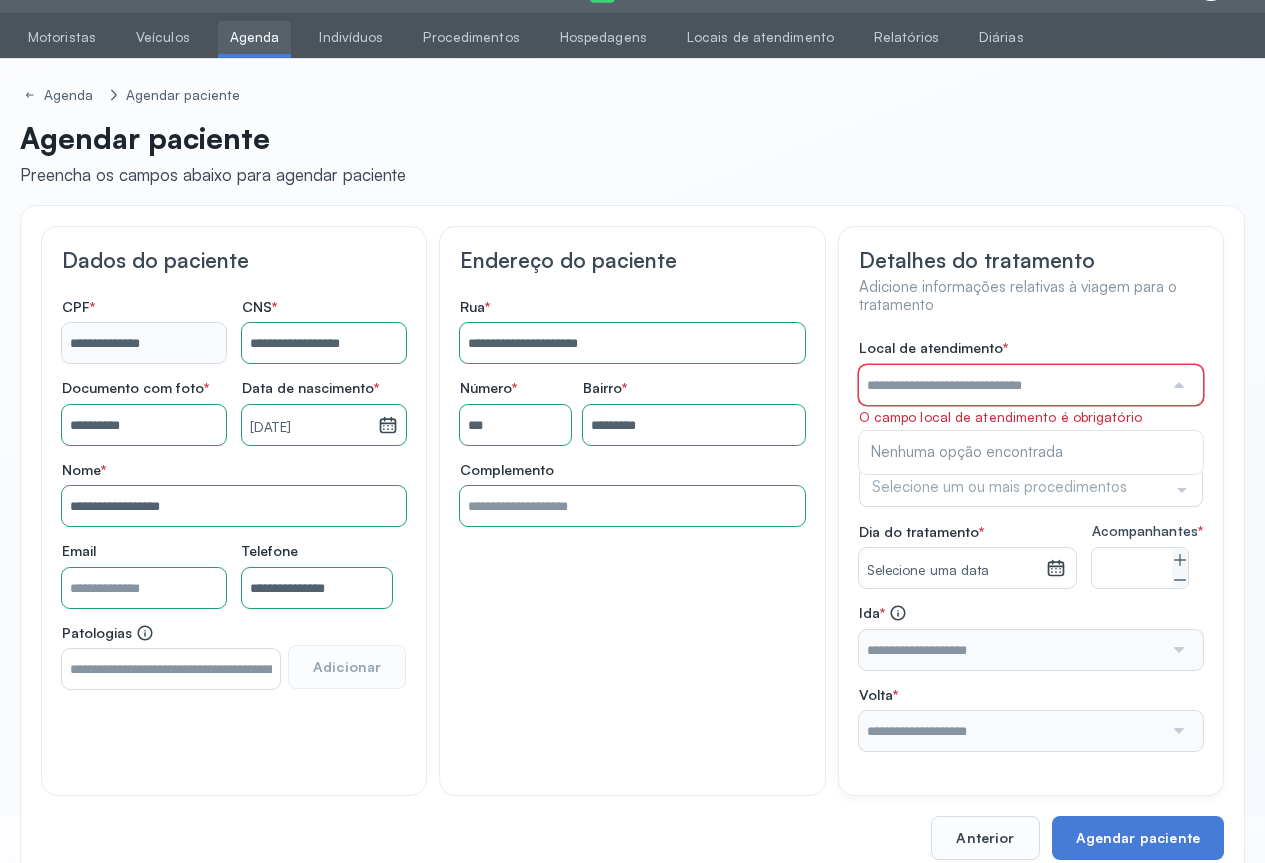 drag, startPoint x: 1179, startPoint y: 383, endPoint x: 1179, endPoint y: 418, distance: 35 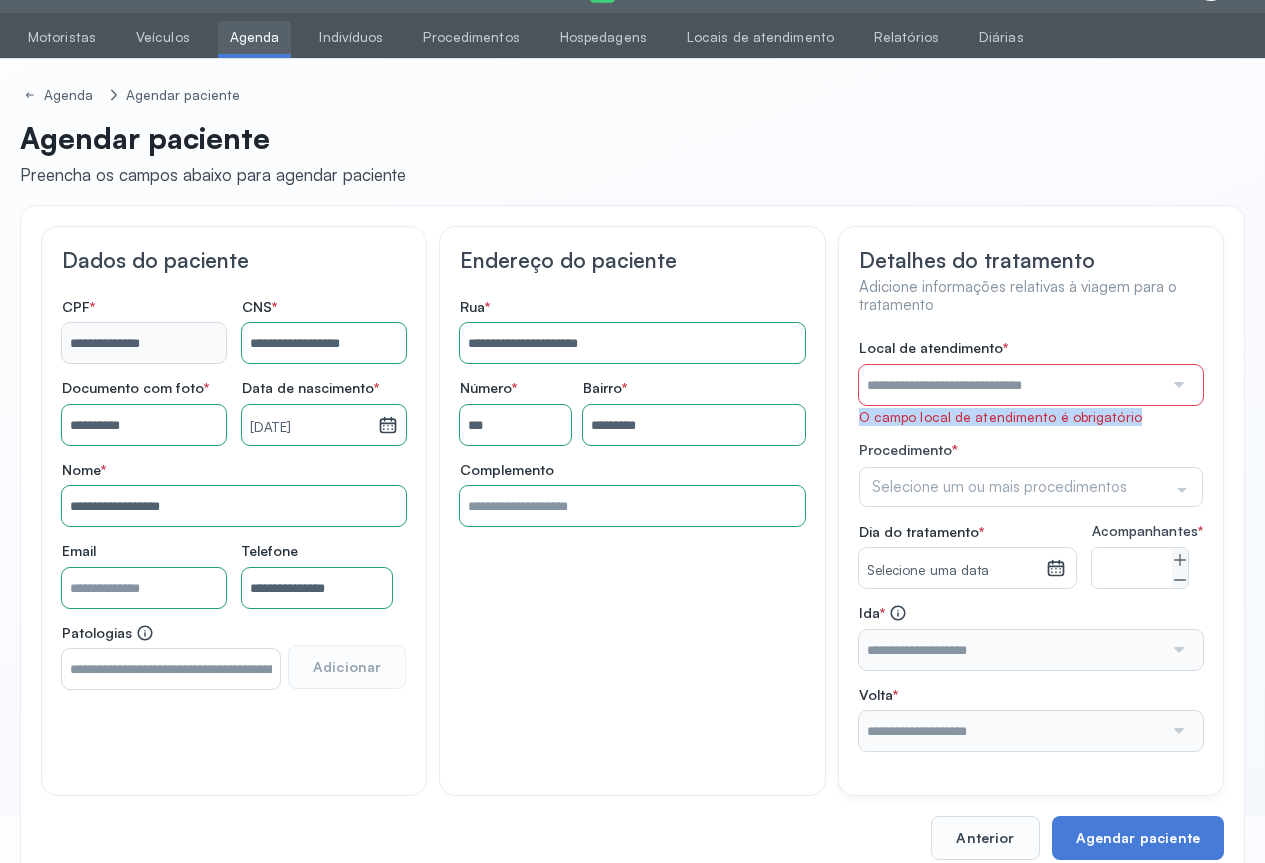 click on "O campo local de atendimento é obrigatório" 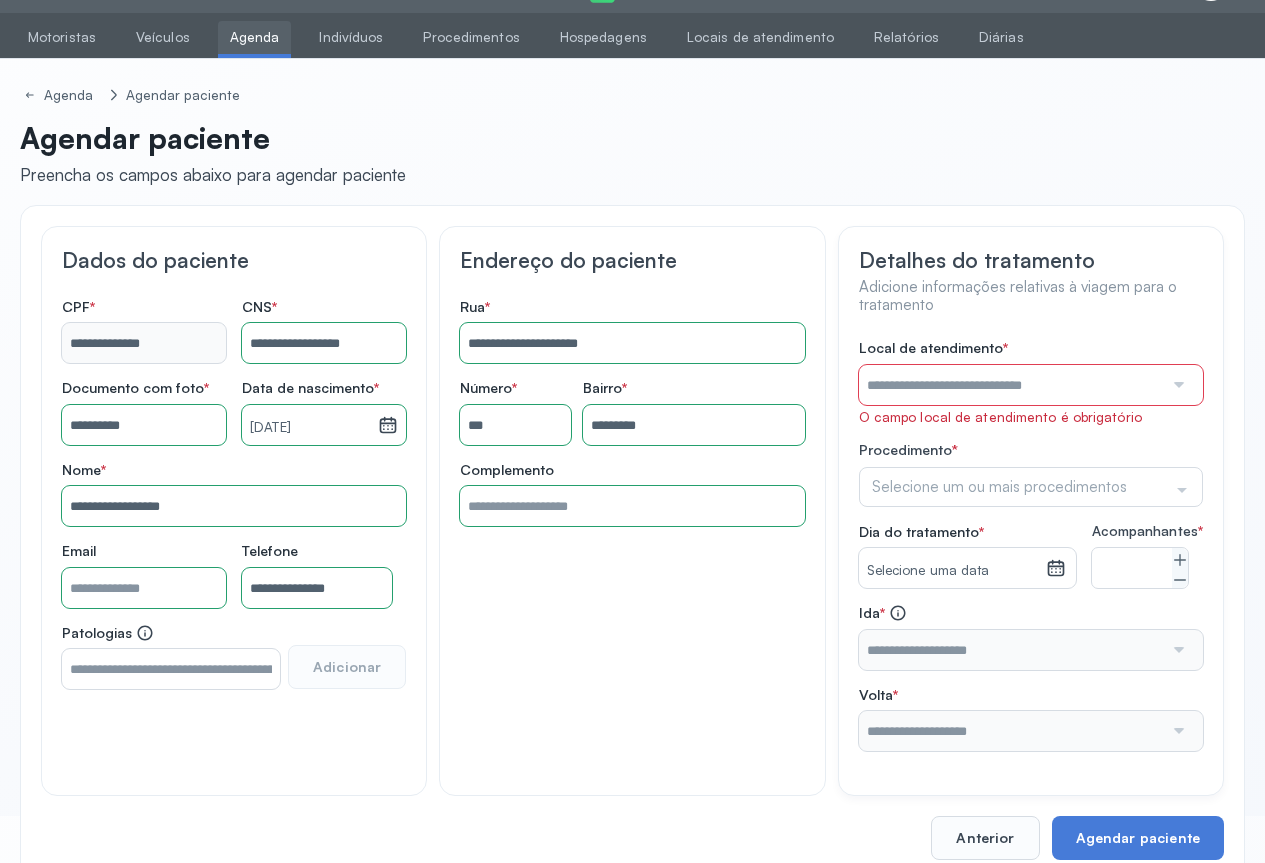 click on "O campo local de atendimento é obrigatório" 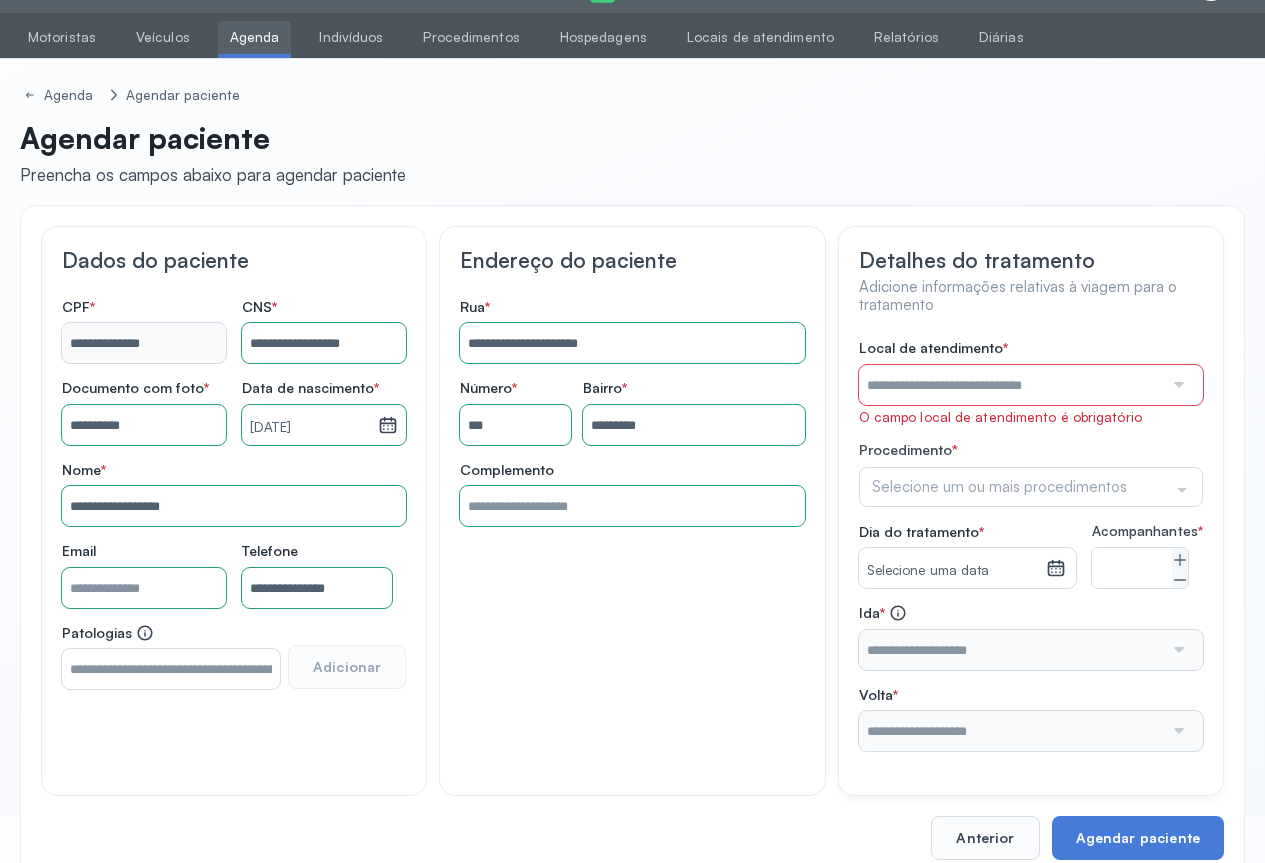 click at bounding box center (1177, 385) 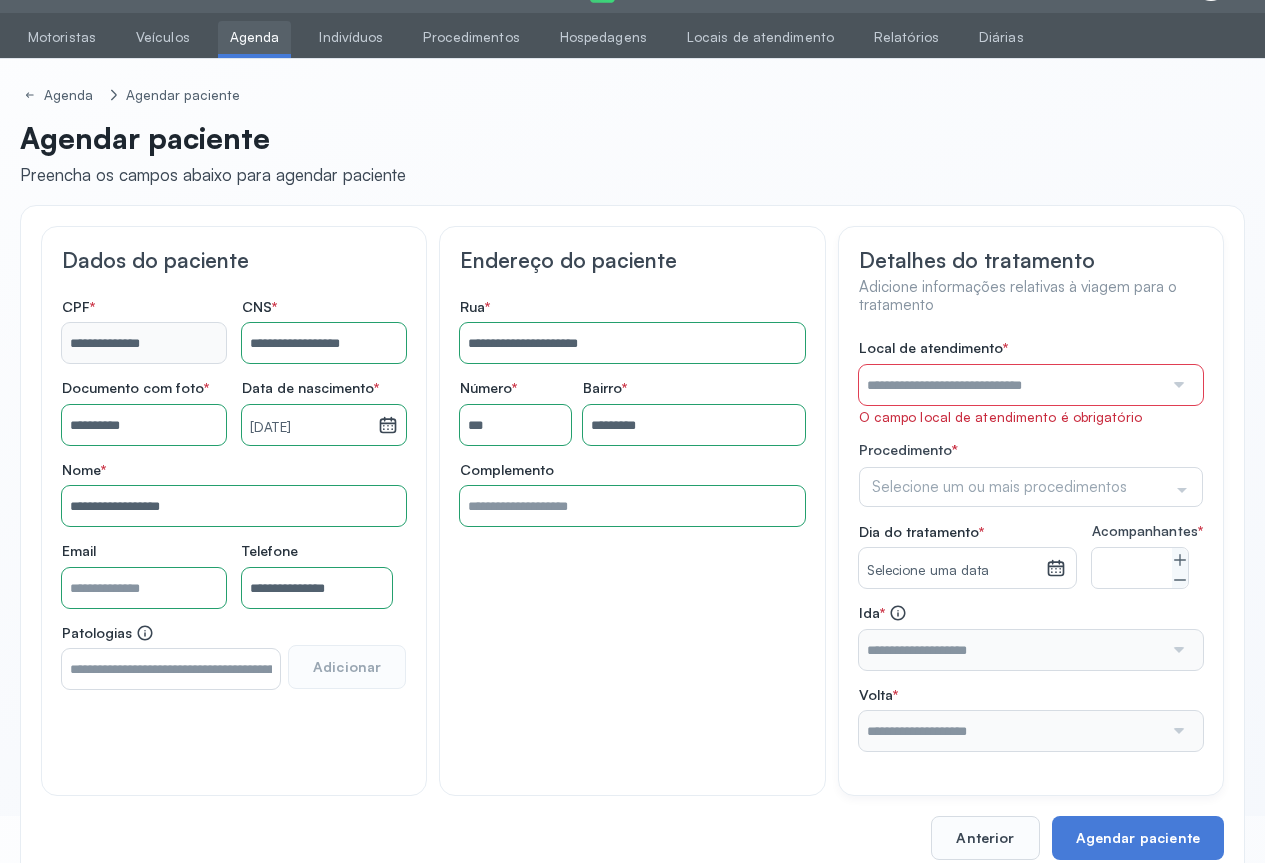 click at bounding box center [1177, 385] 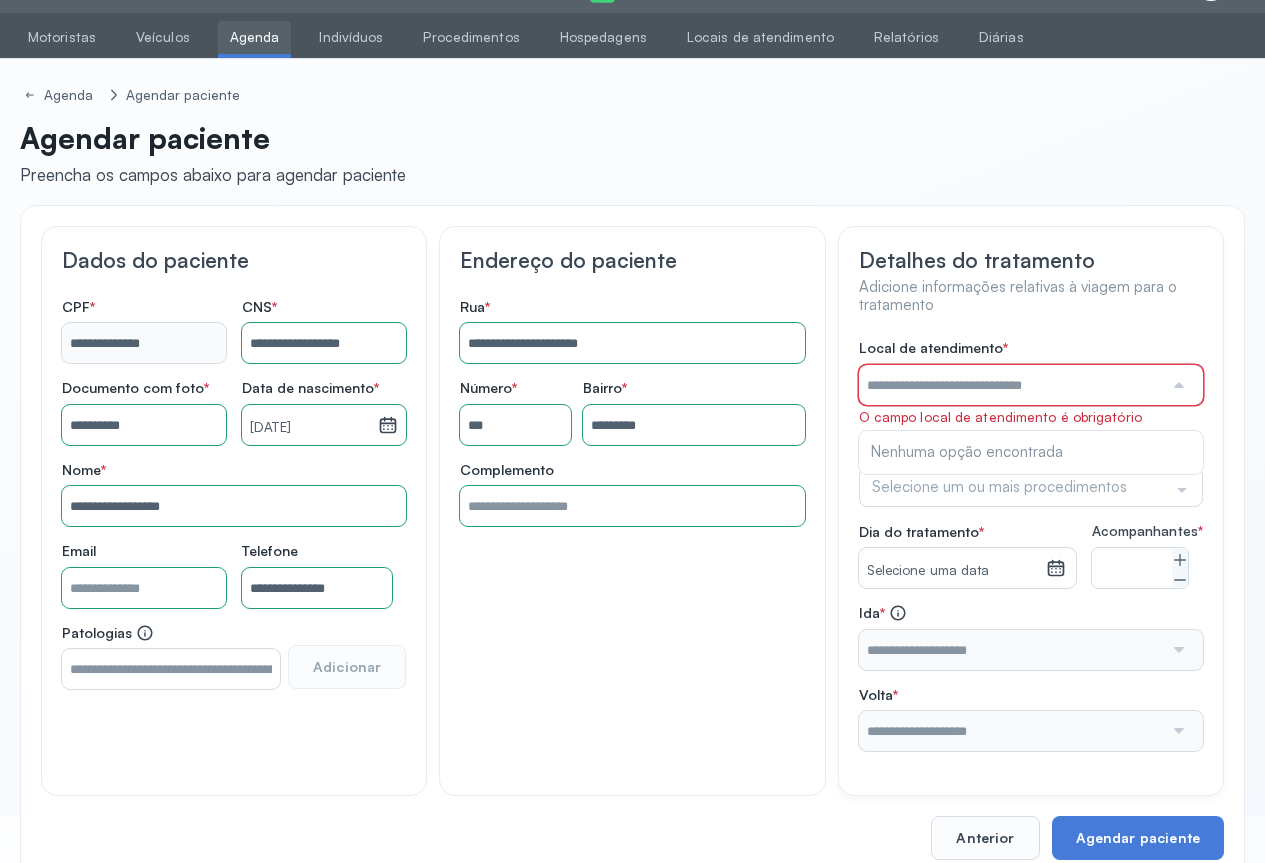 click at bounding box center (1177, 385) 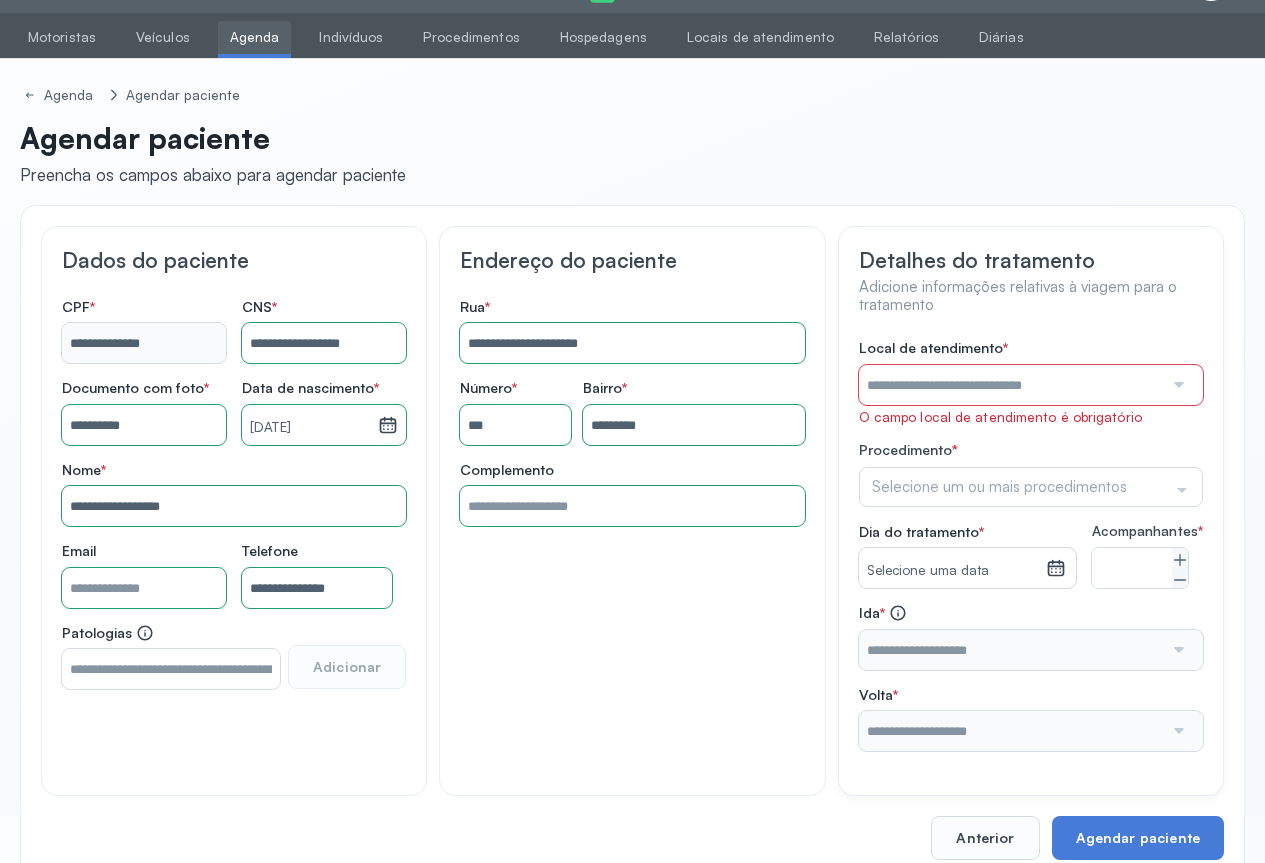 click at bounding box center [1177, 385] 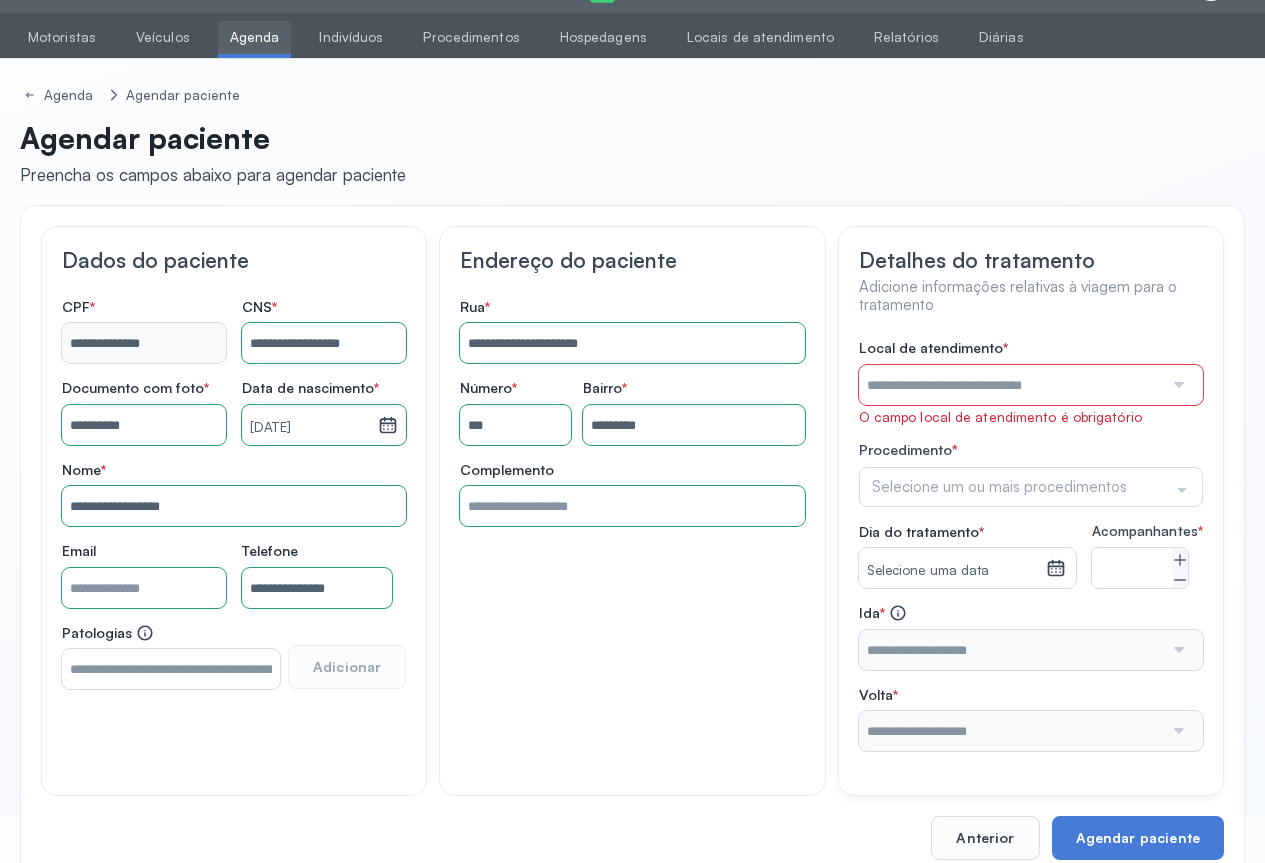 click at bounding box center [1177, 385] 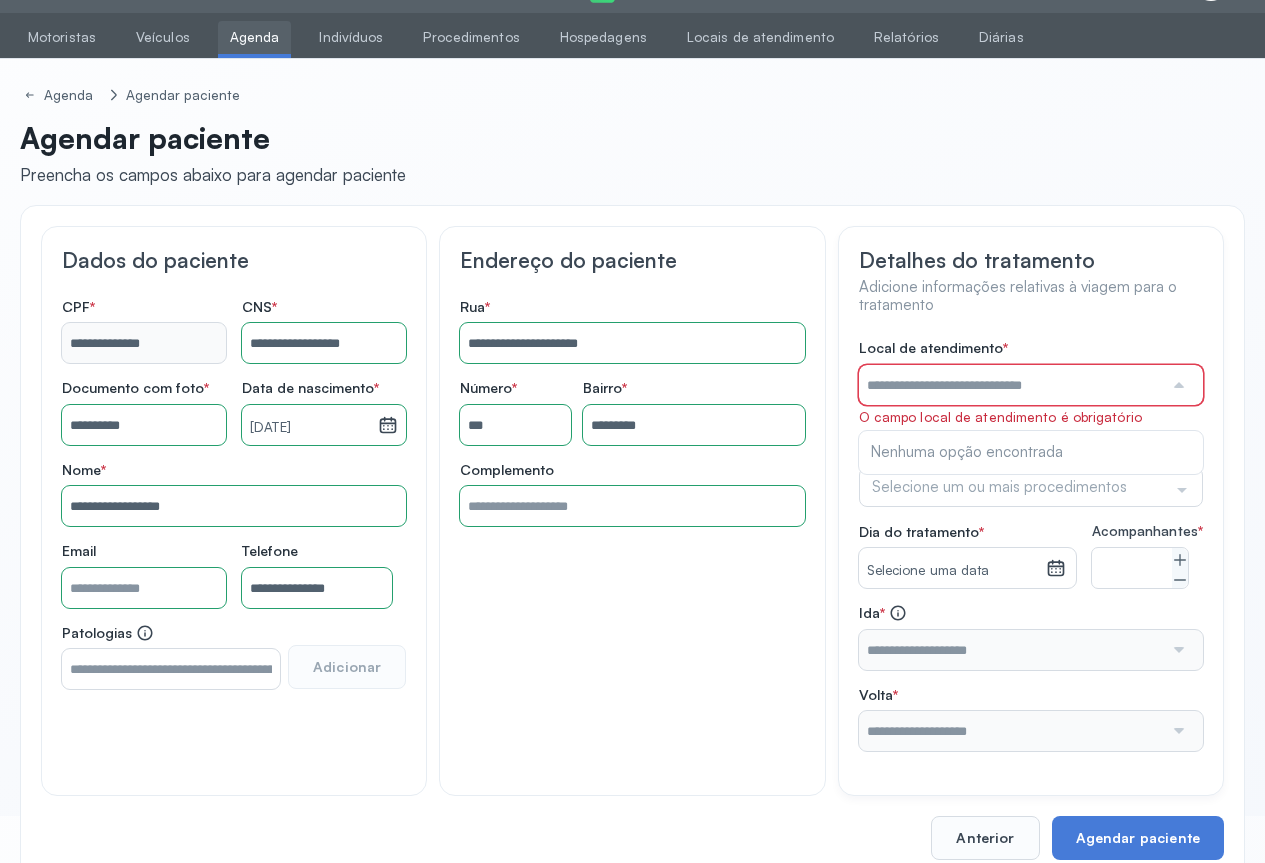 click at bounding box center (1177, 385) 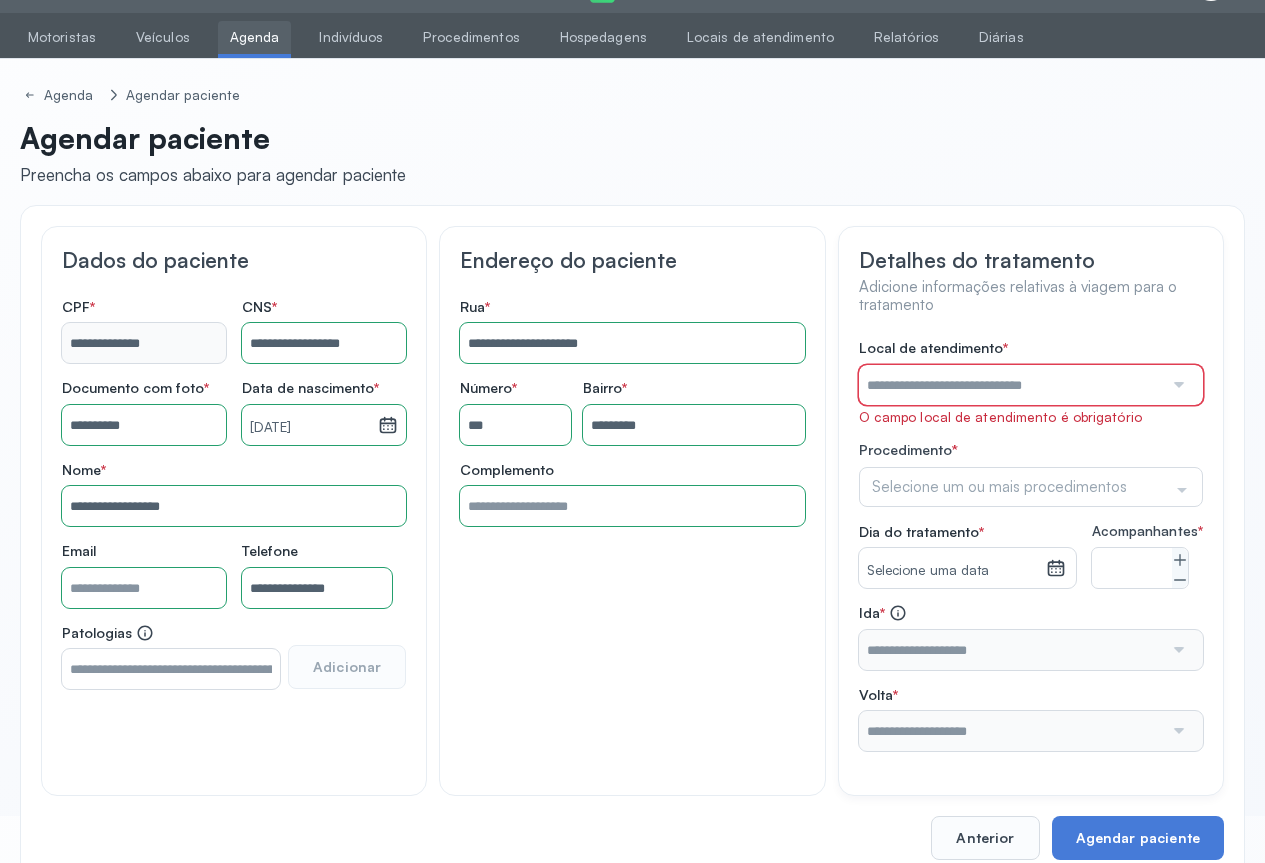 click at bounding box center [1177, 385] 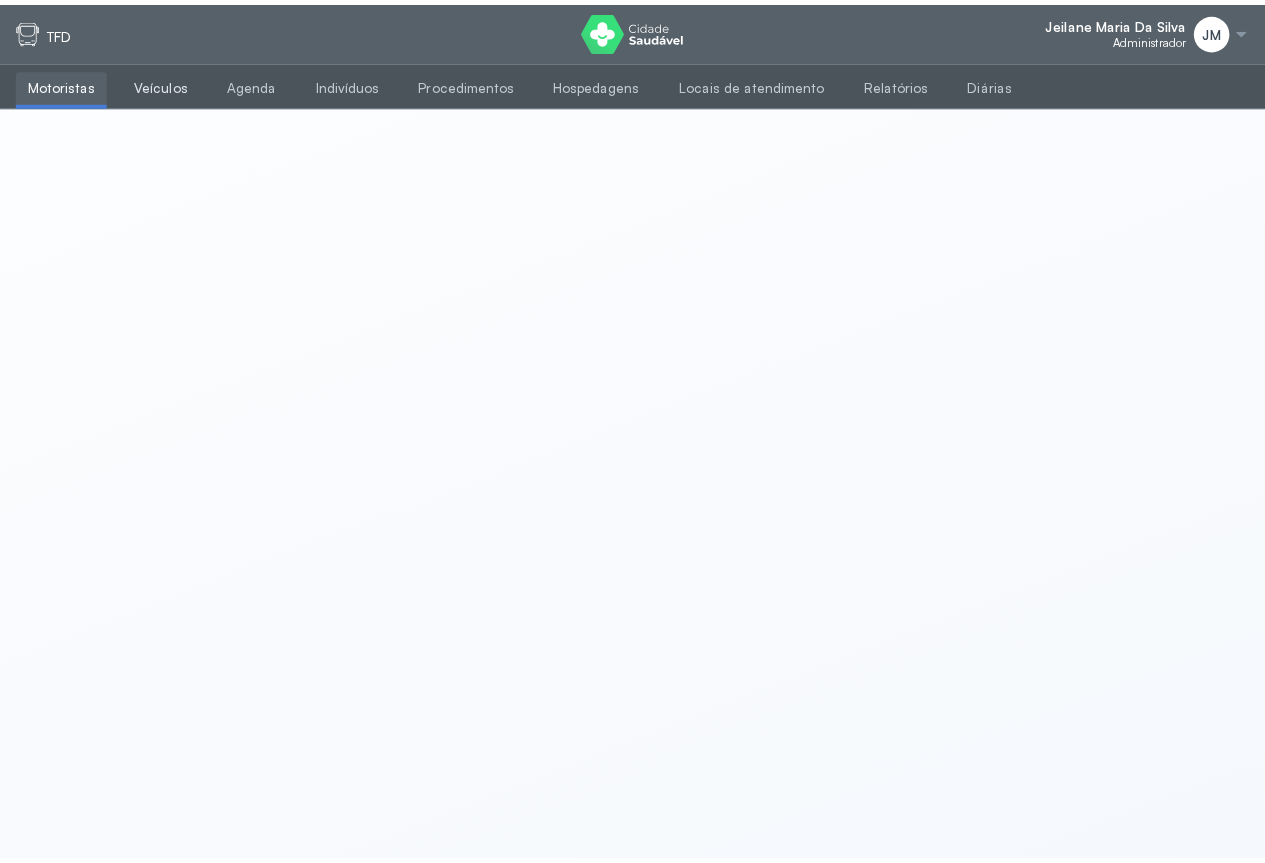 scroll, scrollTop: 0, scrollLeft: 0, axis: both 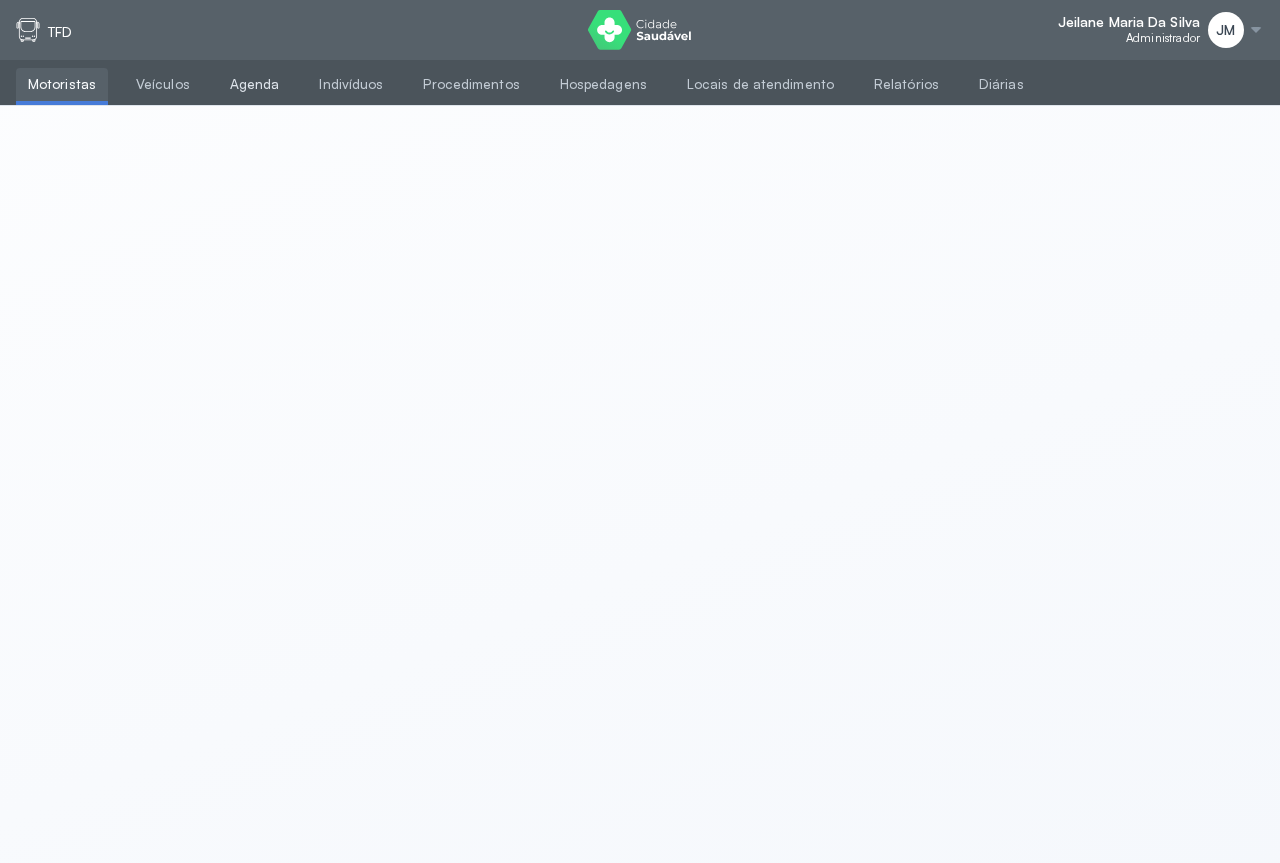 click on "Agenda" at bounding box center [255, 84] 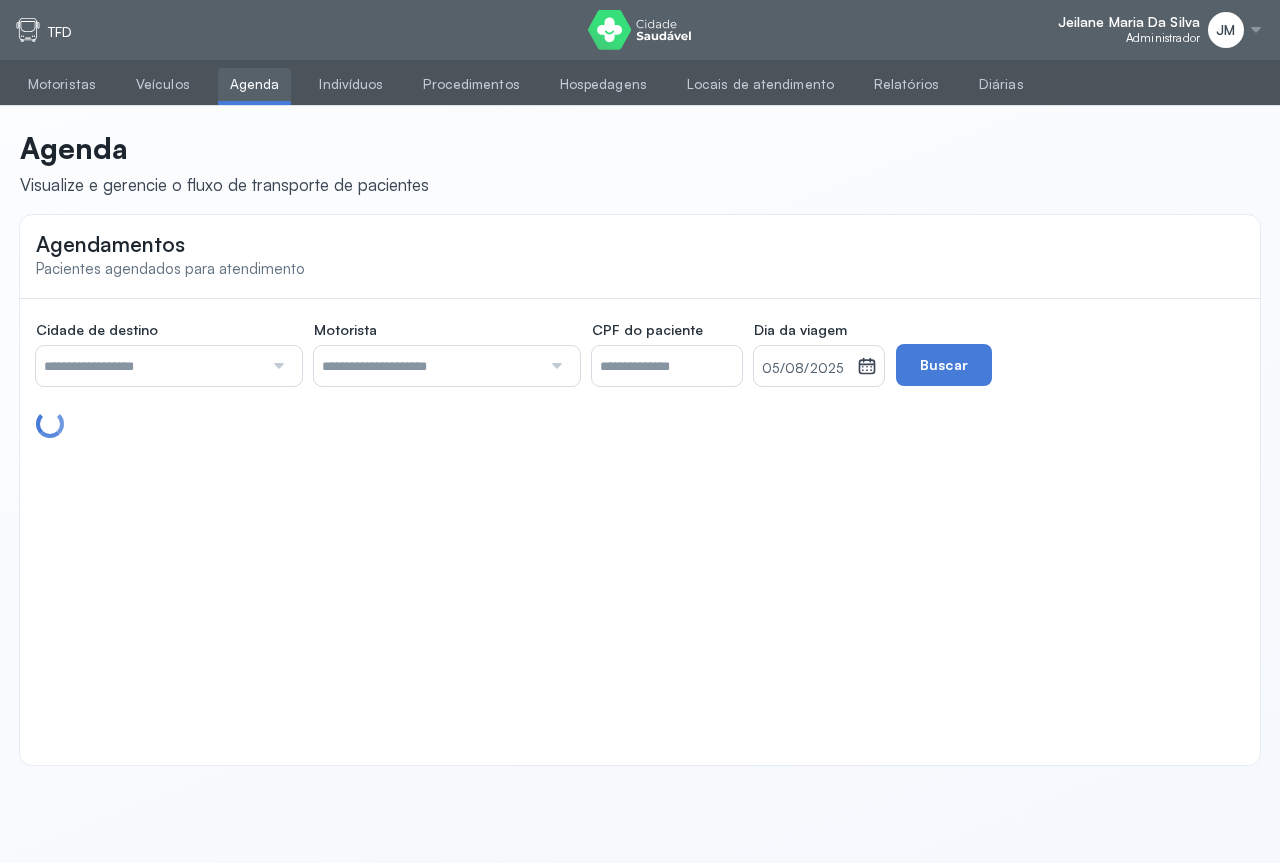click at bounding box center (149, 366) 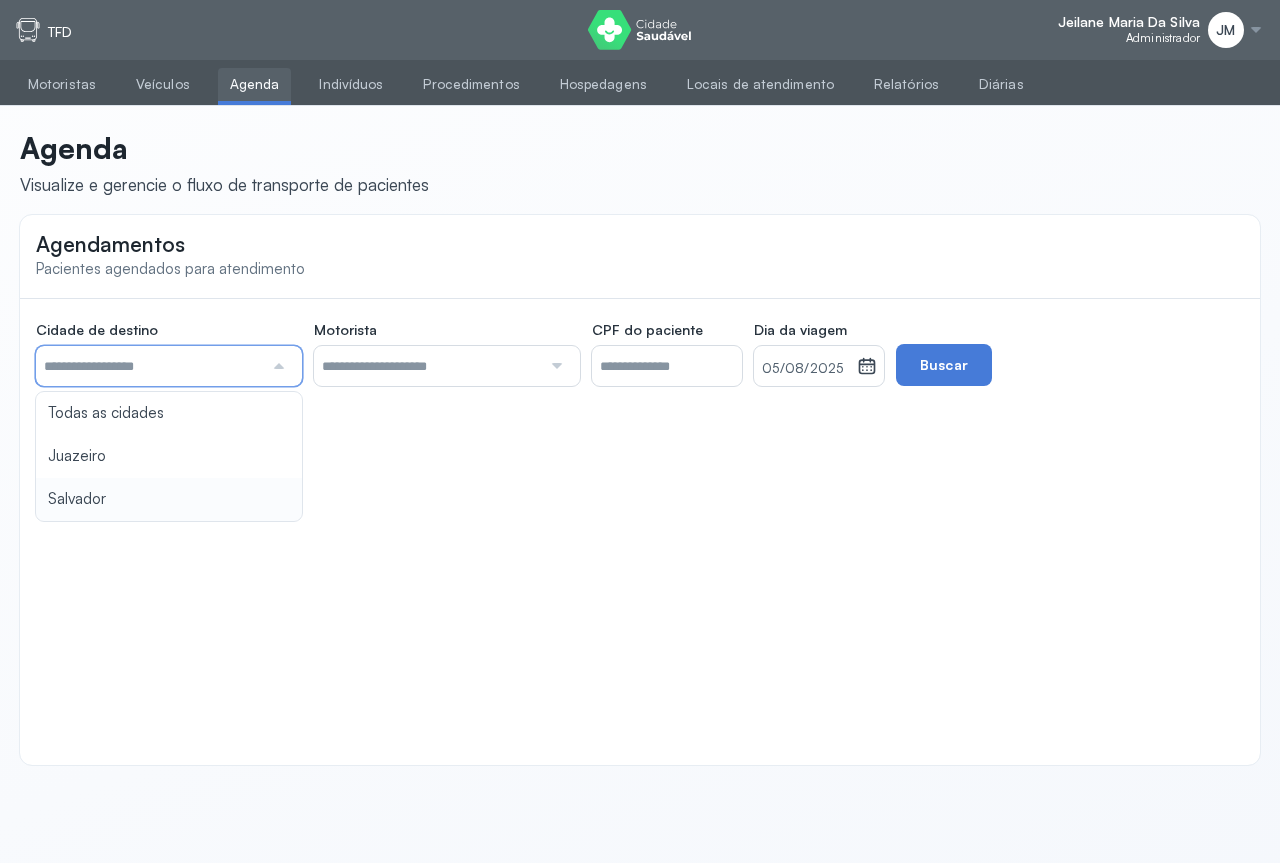 type on "********" 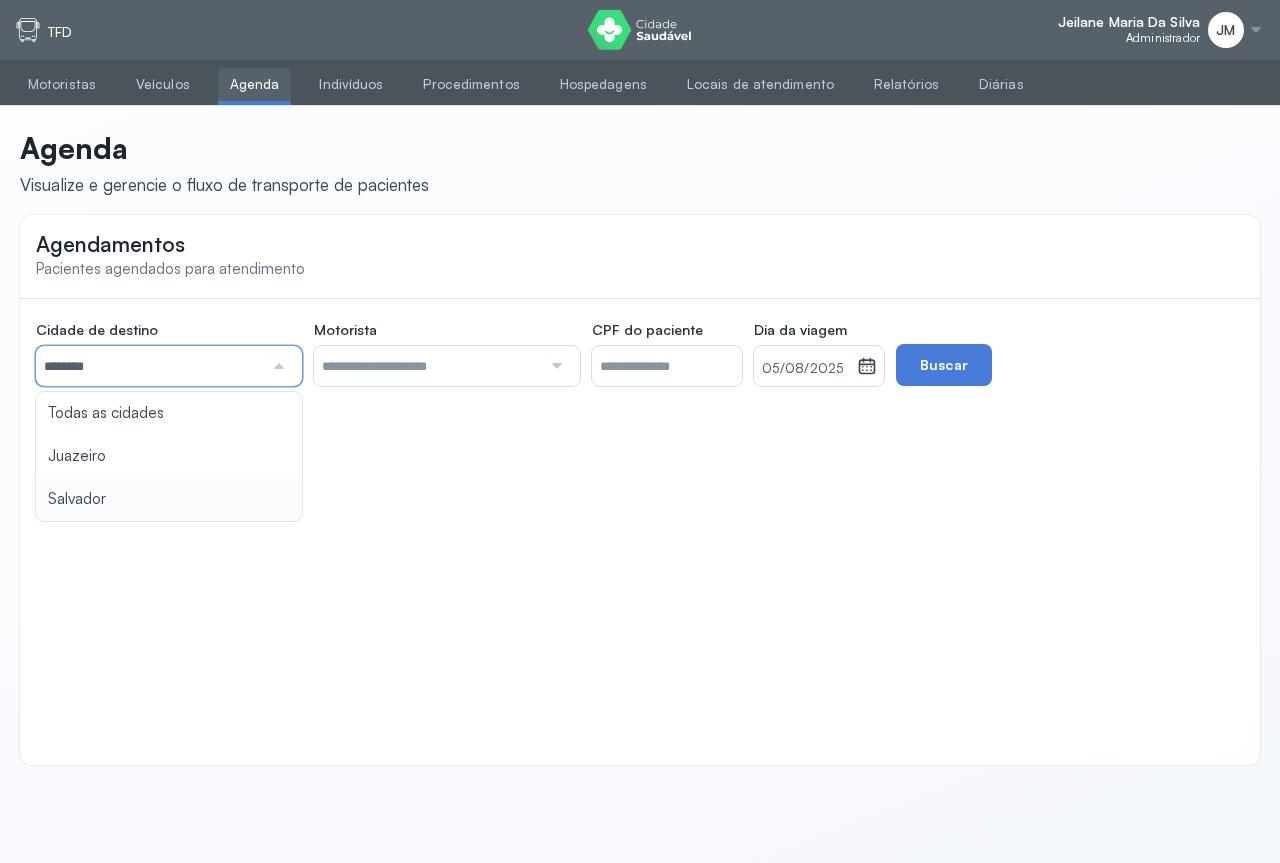 click on "Agendamentos Pacientes agendados para atendimento Cidade de destino  ******** Todas as cidades Juazeiro Salvador Motorista  Todos os motoristas [FIRST] [LAST] de [LAST] [Diego dos Santos] Edevon dos Santos Souza Edevon dos Santos Souza Elto Lima de Almeida Genivaldo Rodrigues da Silva Jozenilson Santos da Silva CPF do paciente  Dia da viagem  05/08/2025 agosto 2025 S T Q Q S S D 1 2 3 4 5 6 7 8 9 10 11 12 13 14 15 16 17 18 19 20 21 22 23 24 25 26 27 28 29 30 31 jan fev mar abr maio jun jul ago set out nov dez 2018 2019 2020 2021 2022 2023 2024 2025 2026 2027 2028 2029  Buscar" at bounding box center (640, 490) 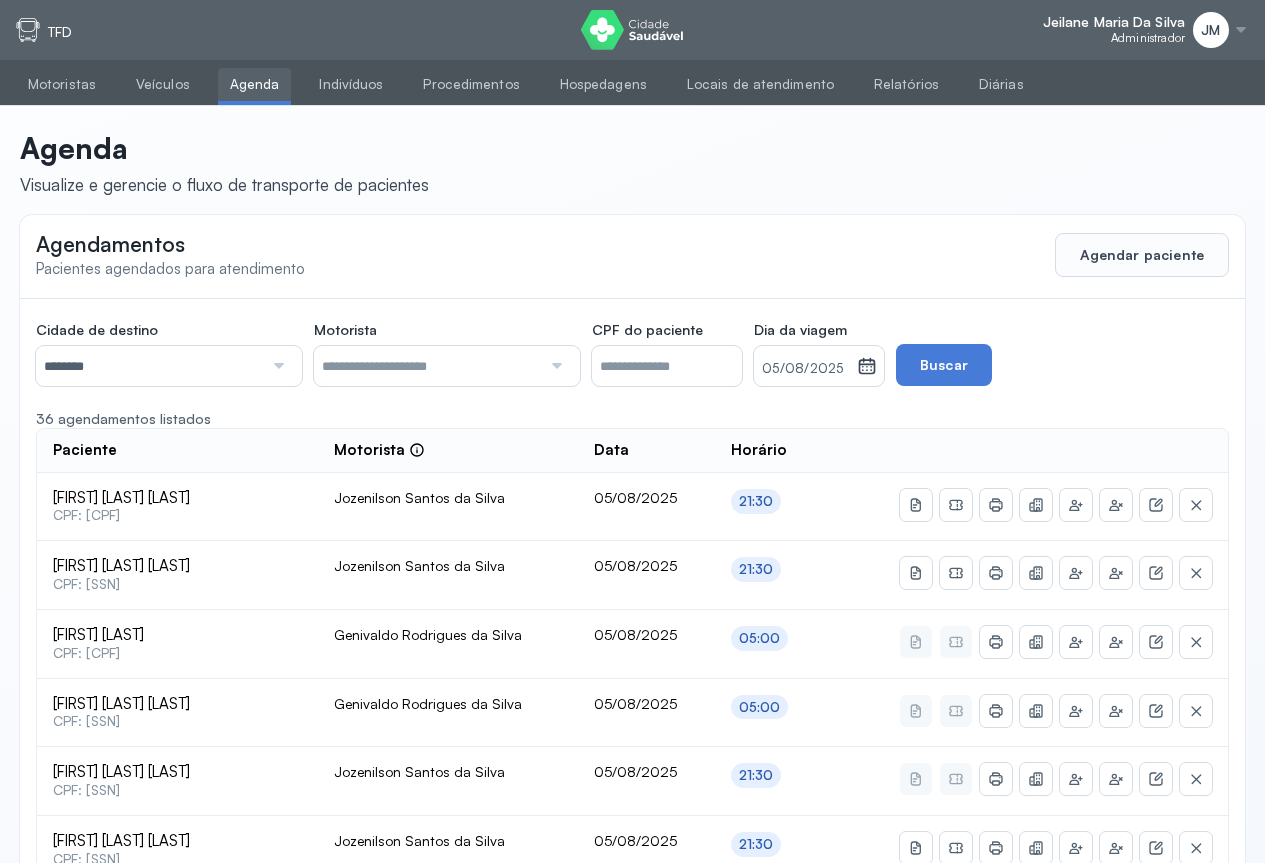 click on "05/08/2025" at bounding box center (805, 369) 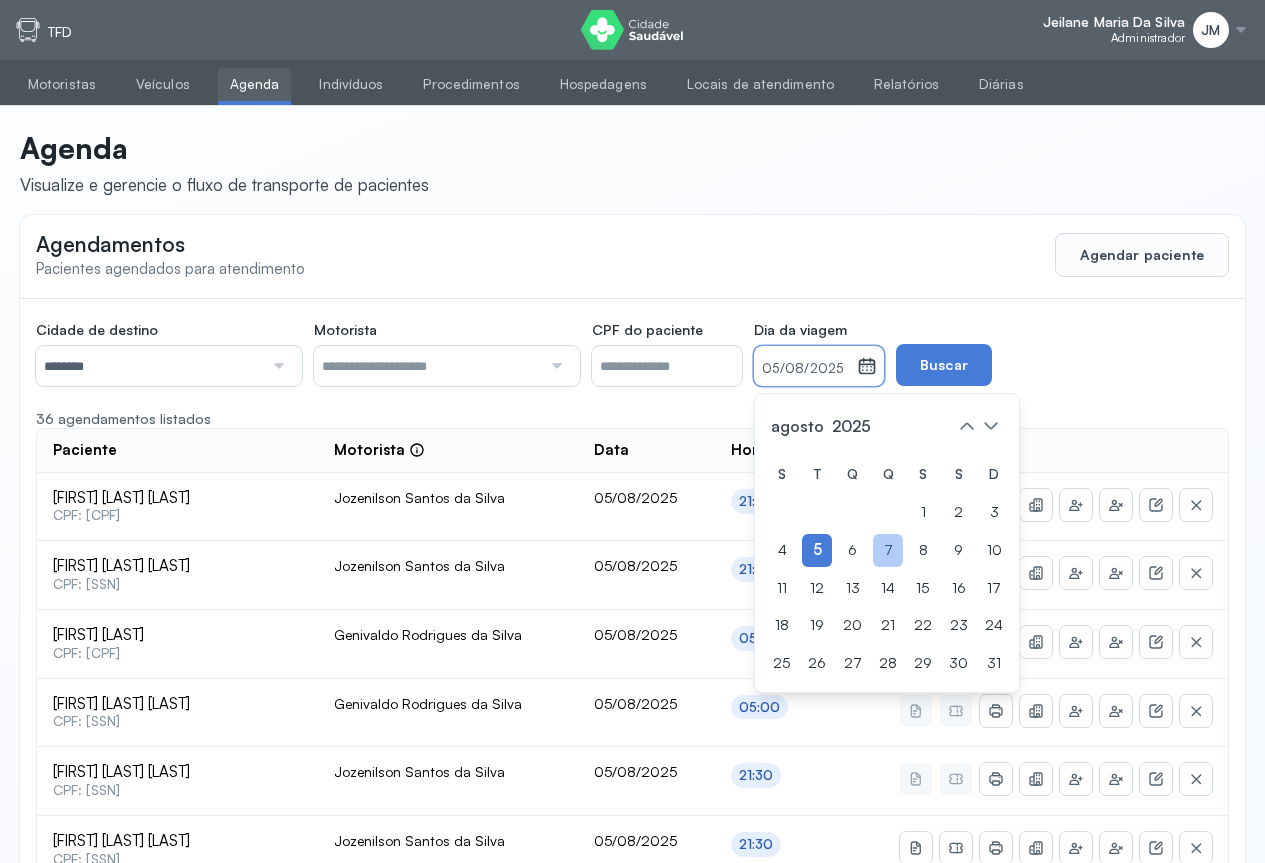 click on "7" 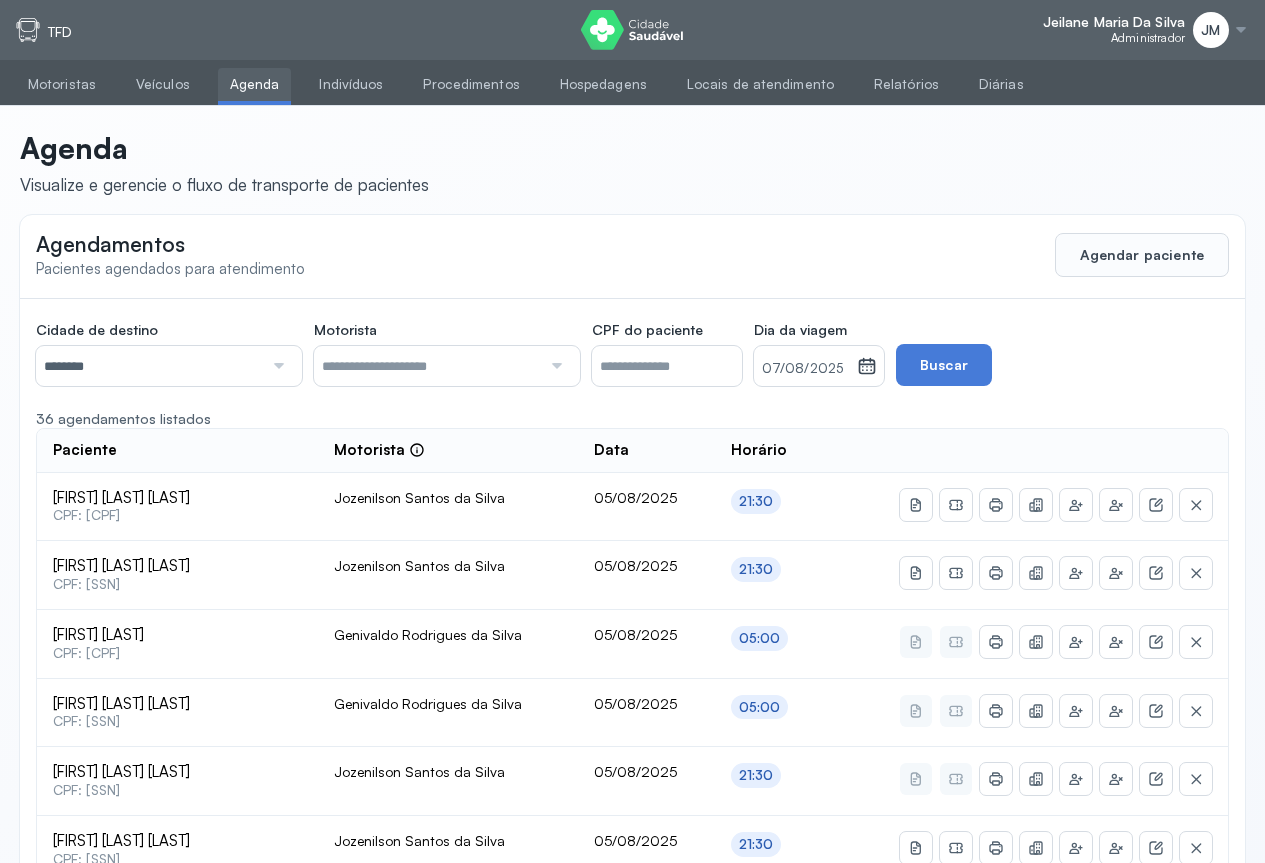 click on "Cidade de destino  ******** Todas as cidades Juazeiro Salvador Motorista  Todos os motoristas [FIRST] [LAST] [FIRST] [LAST] [FIRST] [LAST] [FIRST] [LAST] [FIRST] [LAST] [FIRST] [LAST] [FIRST] [LAST] CPF do paciente  Dia da viagem  07/08/2025 agosto 2025 S T Q Q S S D 1 2 3 4 5 6 7 8 9 10 11 12 13 14 15 16 17 18 19 20 21 22 23 24 25 26 27 28 29 30 31 jan fev mar abr maio jun jul ago set out nov dez 2018 2019 2020 2021 2022 2023 2024 2025 2026 2027 2028 2029  Buscar  36 agendamentos listados Paciente  Motorista  Data Horário [FIRST] [LAST]  CPF: [CPF] [FIRST] [LAST] 05/08/2025 21:30 [FIRST] [LAST]  CPF: [CPF] [FIRST] [LAST] 05/08/2025 05:00 [FIRST] [LAST]  CPF: [CPF] [FIRST] [LAST] 05/08/2025 05:00 [FIRST] [LAST]  CPF: [CPF] 05/08/2025 21:30 21:30 1" 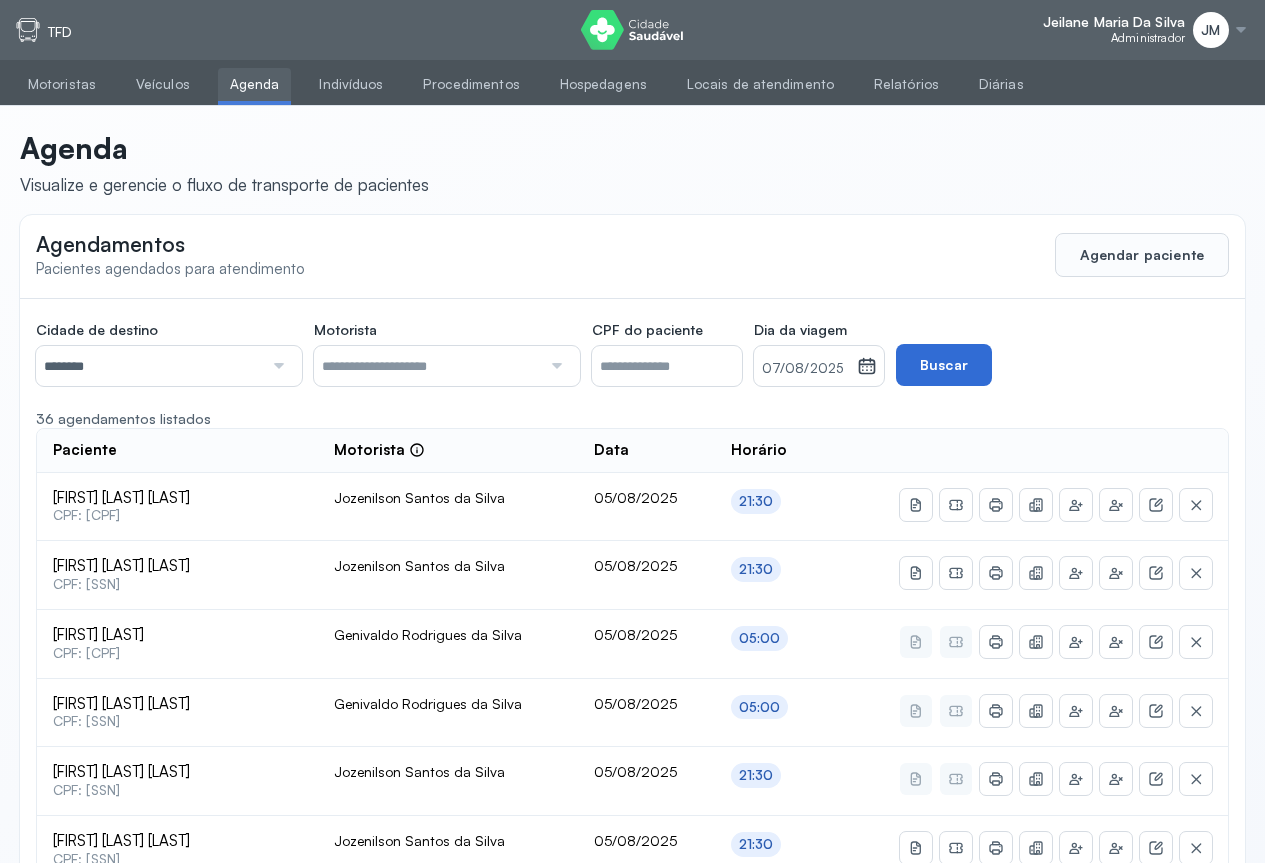 click on "Buscar" at bounding box center (944, 365) 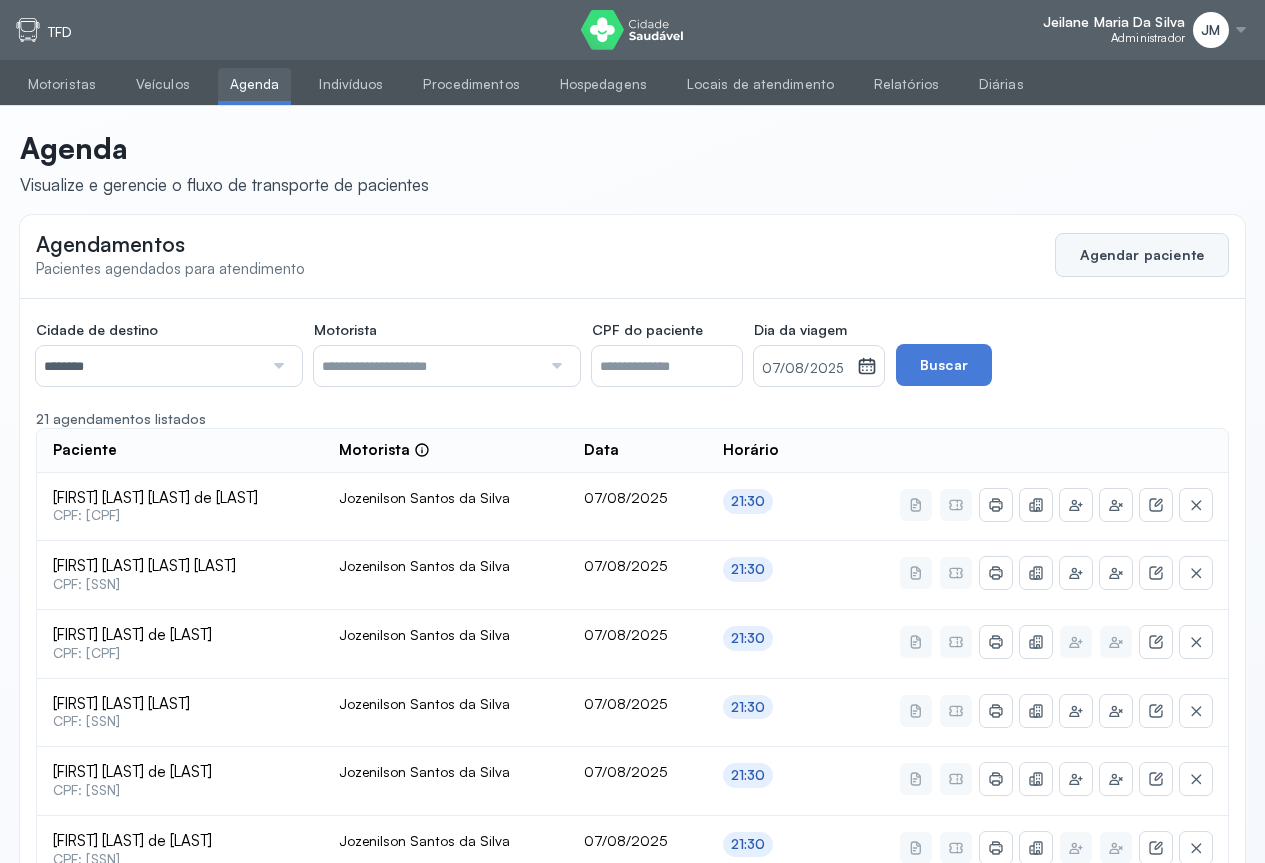 click on "Agendar paciente" 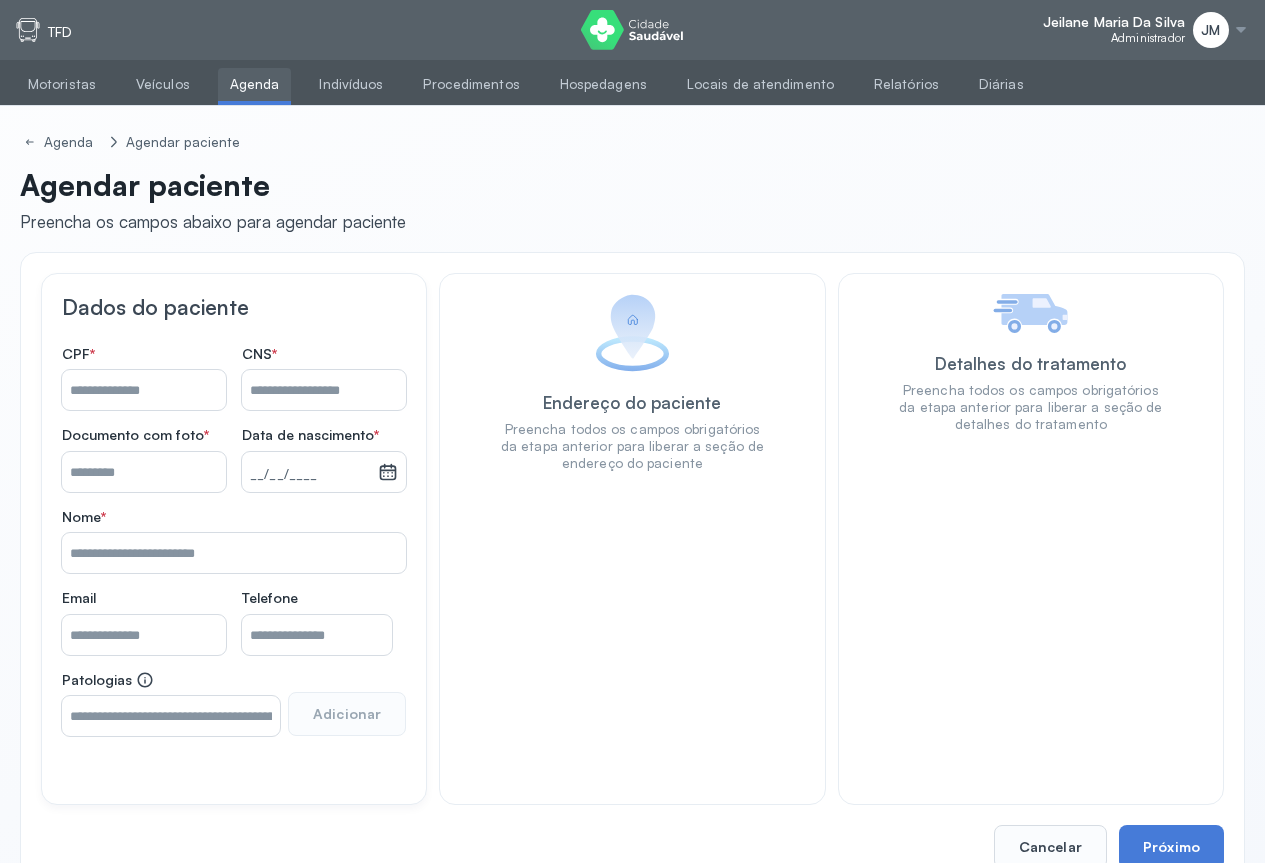 click on "Nome   *" at bounding box center [324, 390] 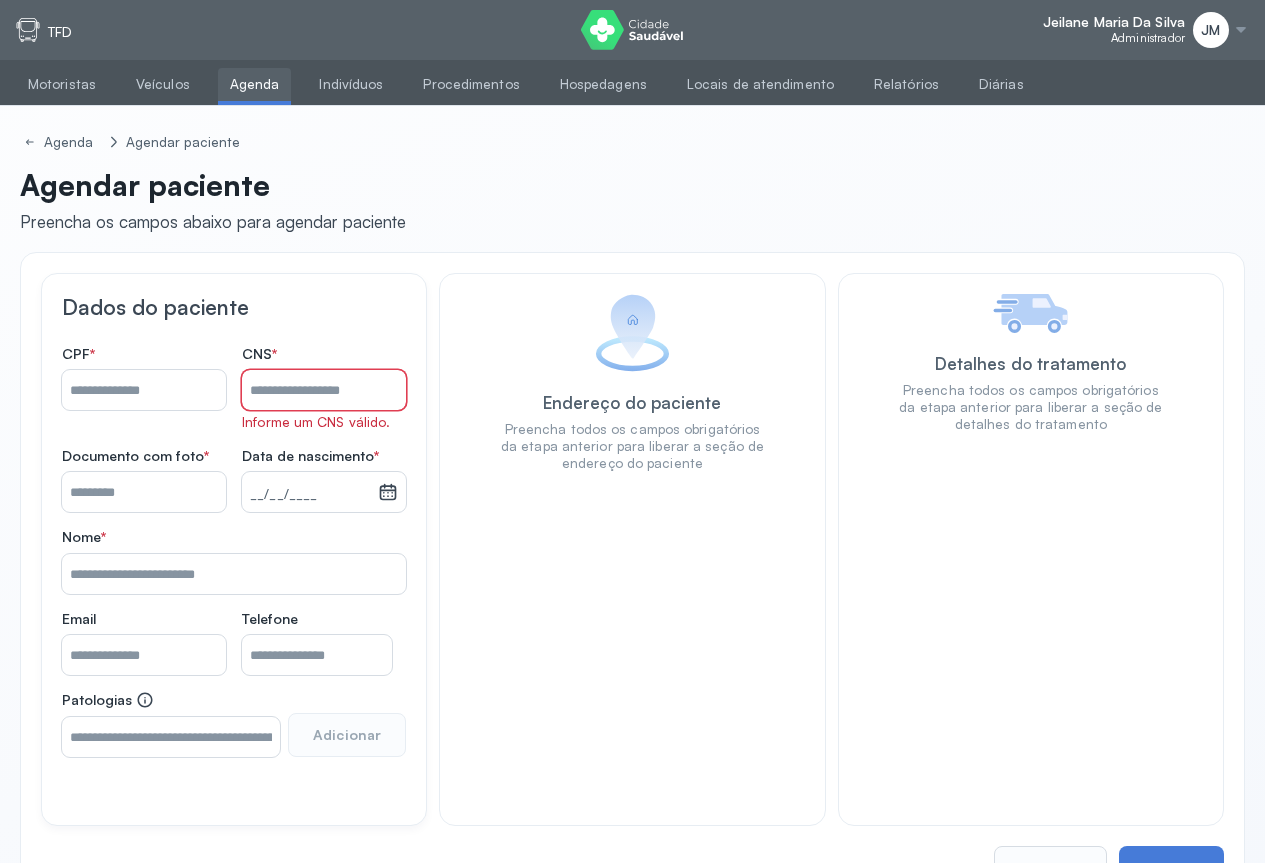 paste on "**********" 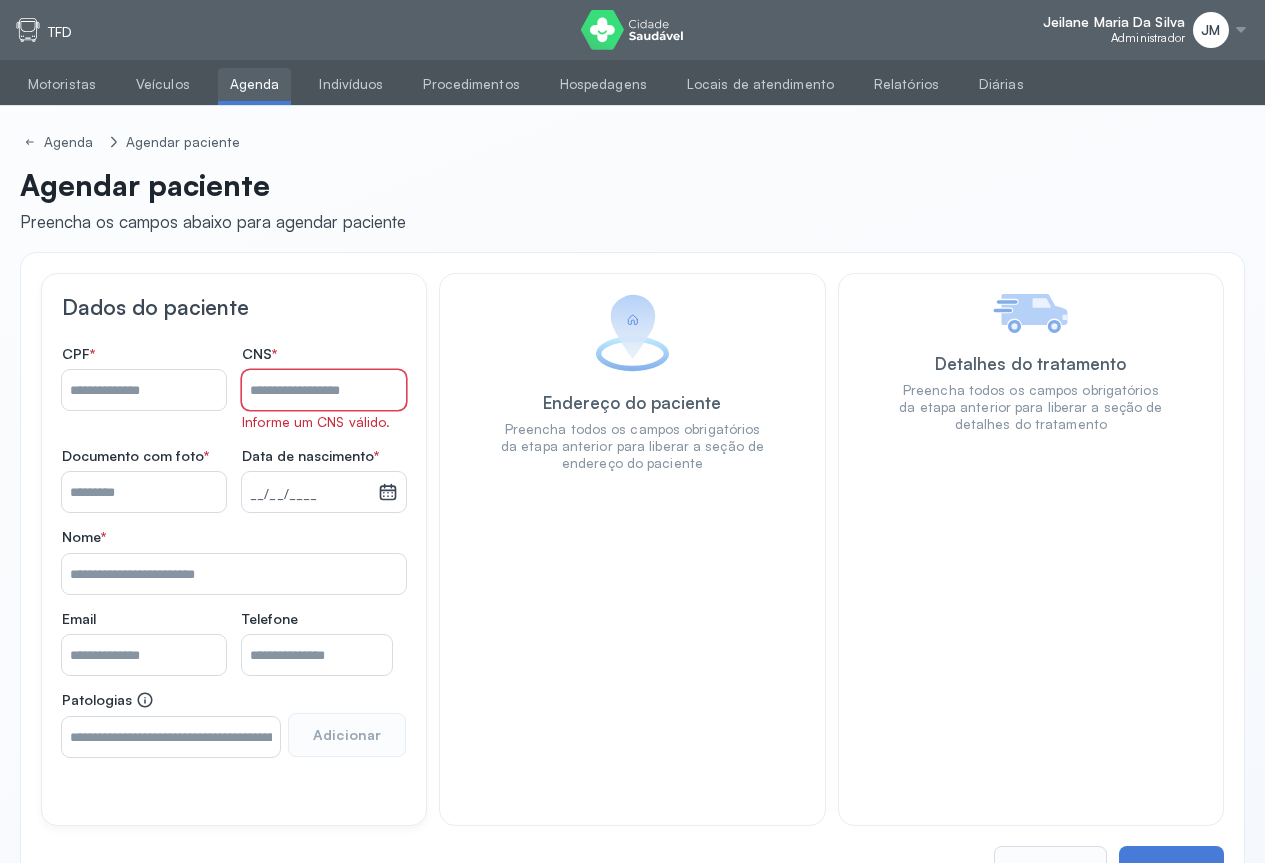 type on "**********" 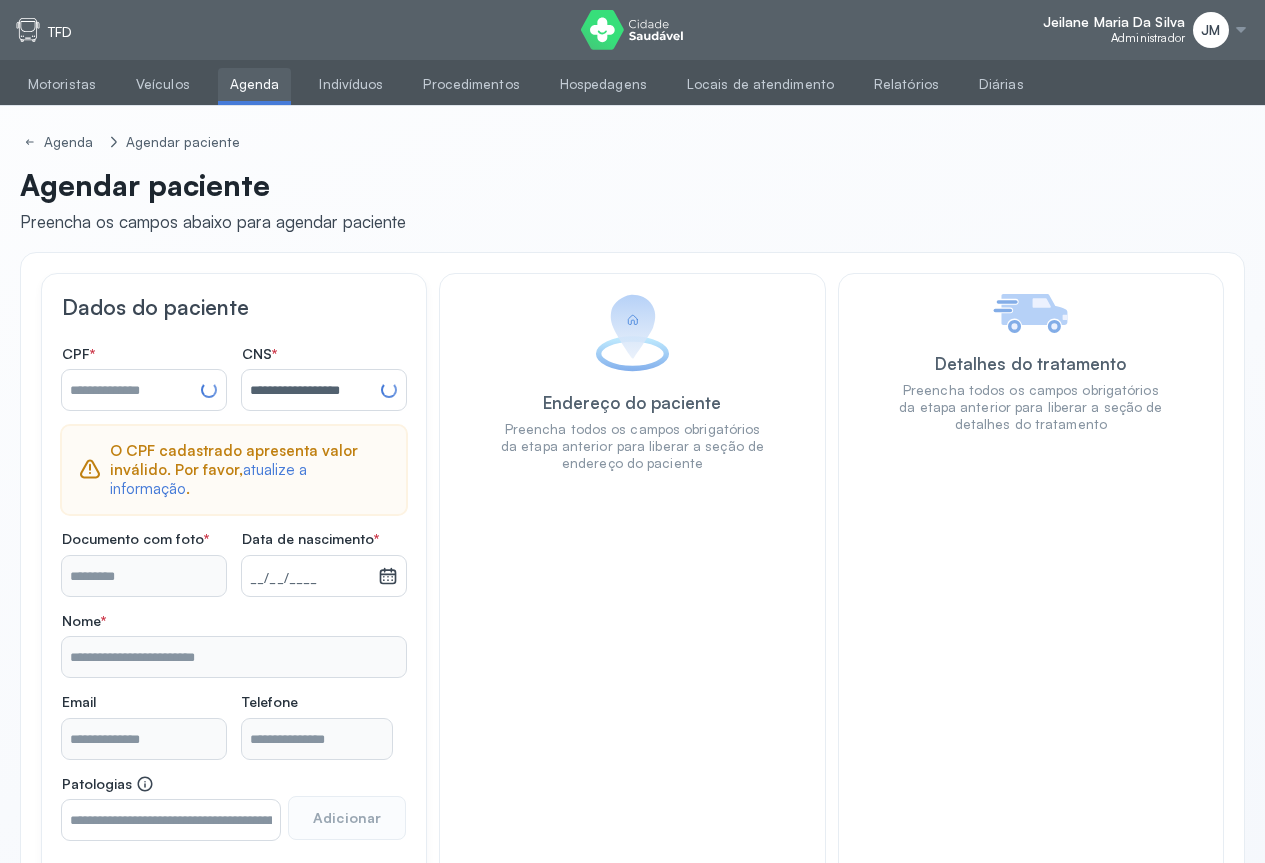 type on "**********" 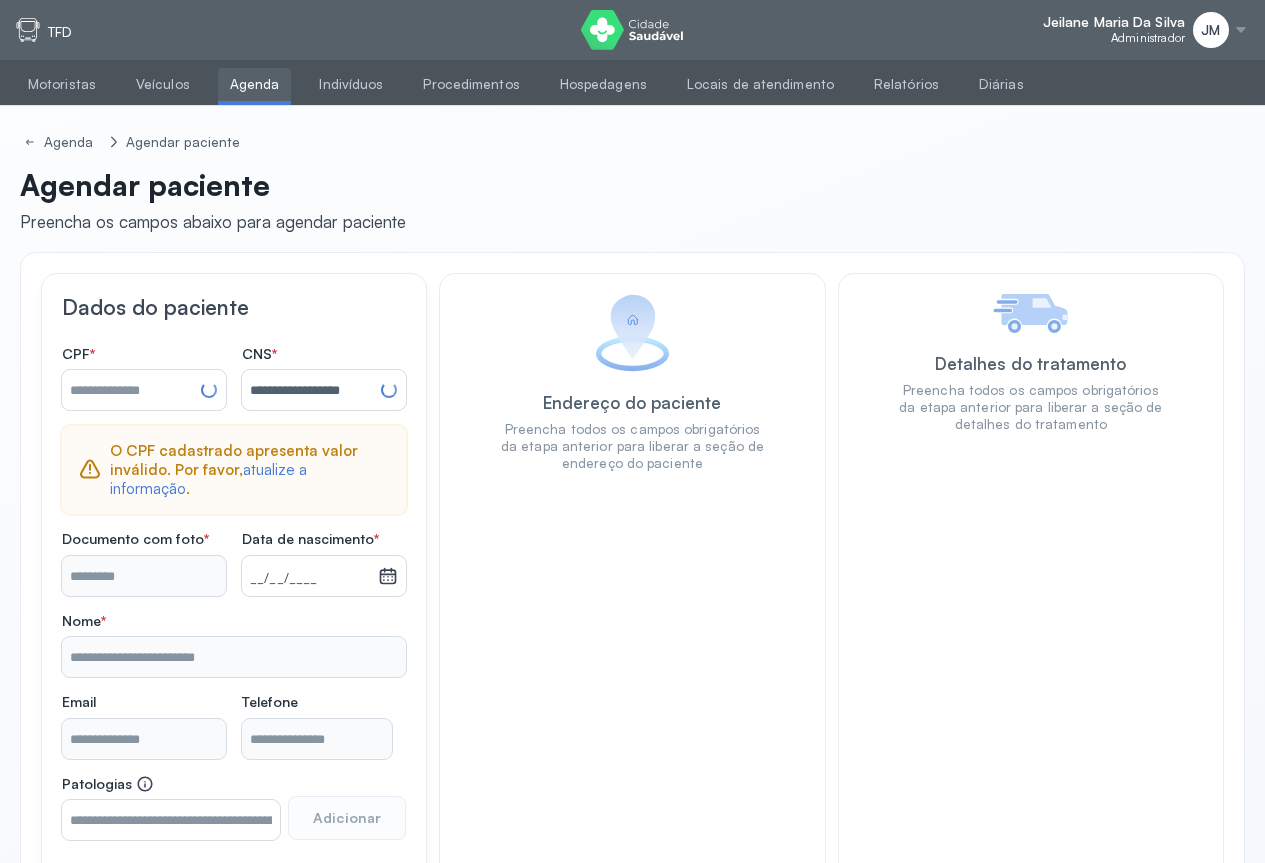 type on "**********" 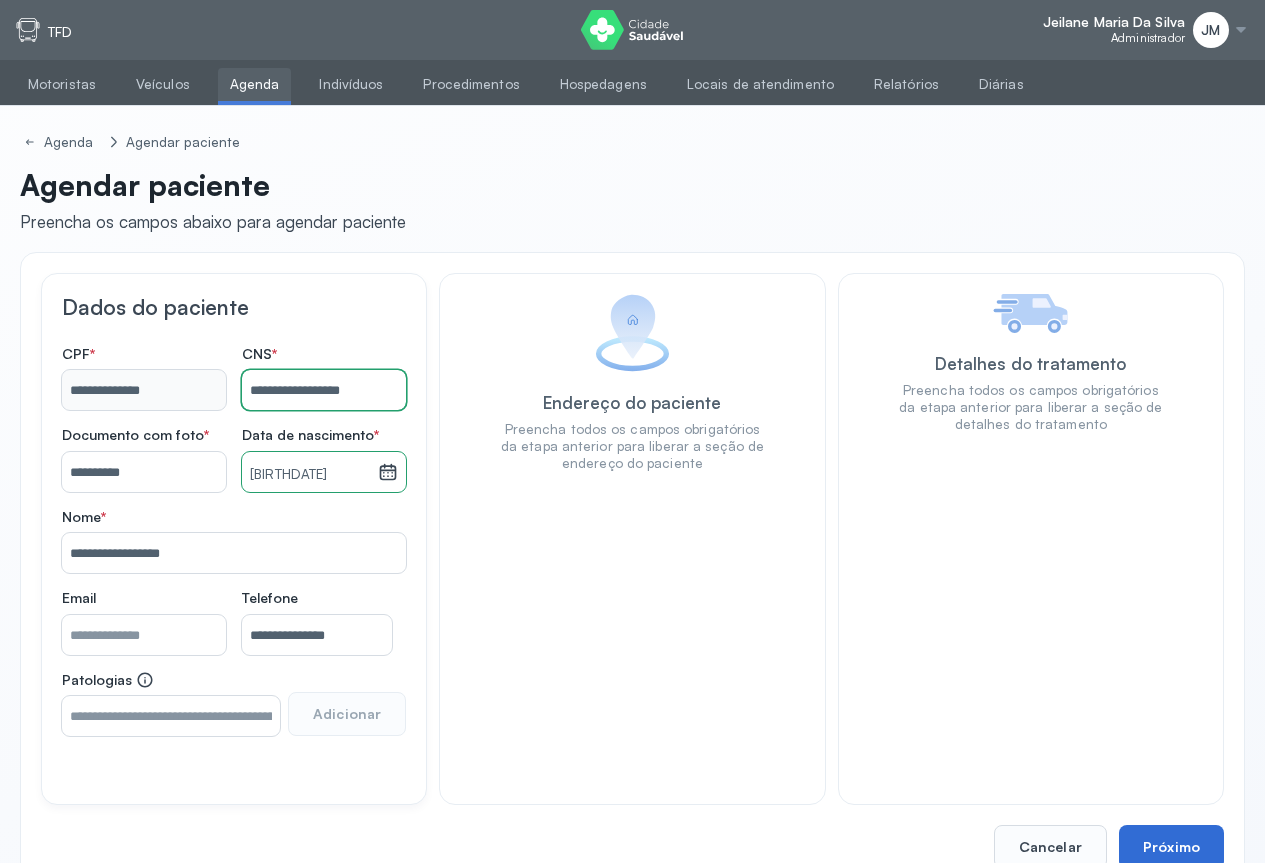 type on "**********" 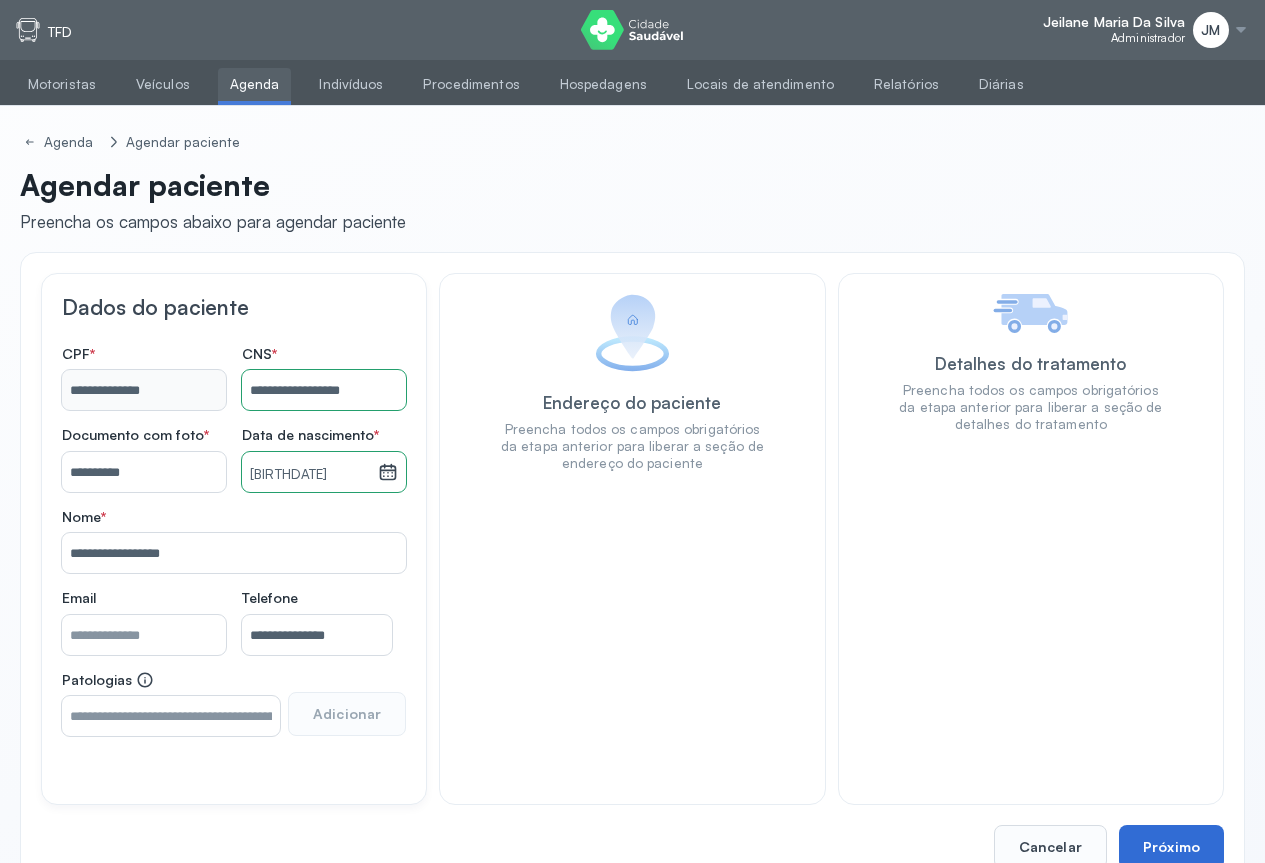 click on "Próximo" at bounding box center [1171, 847] 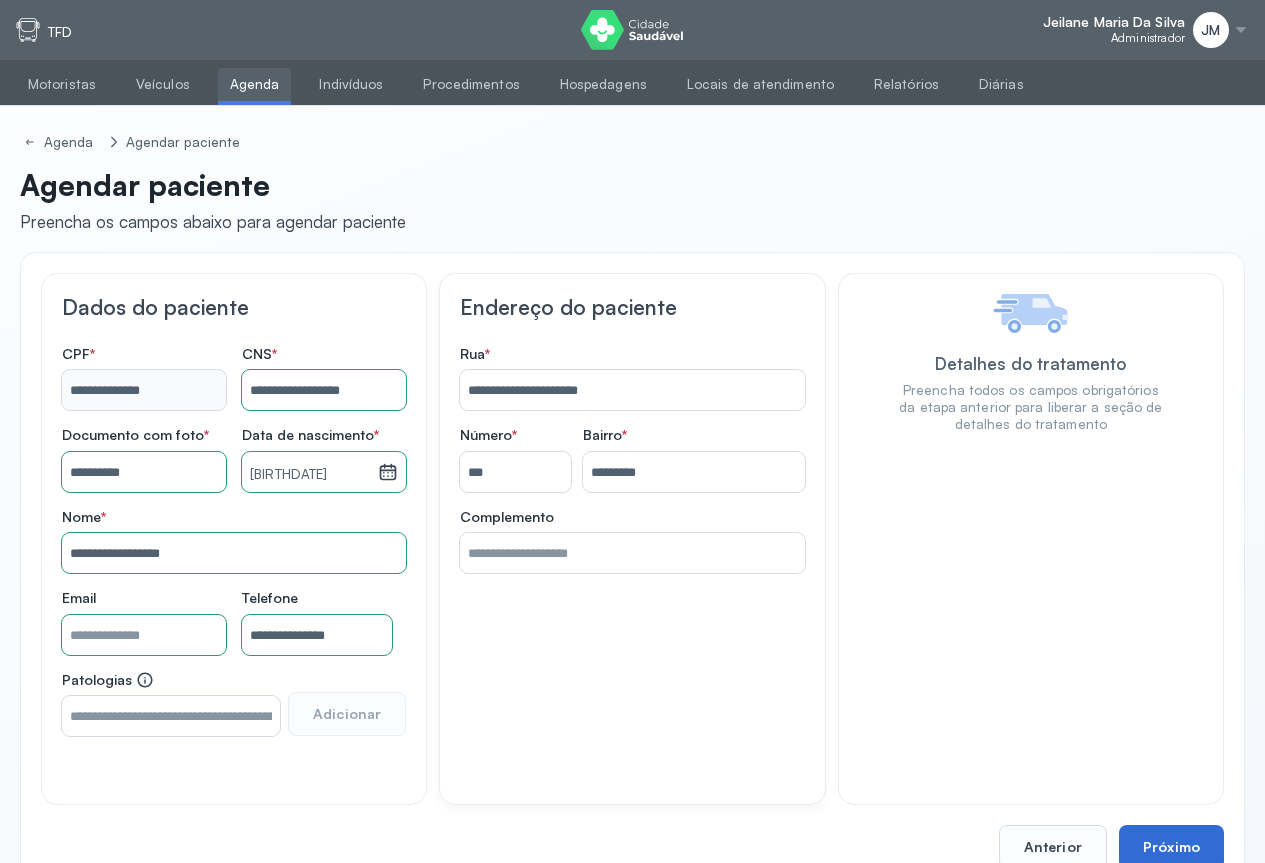 click on "Próximo" at bounding box center (1171, 847) 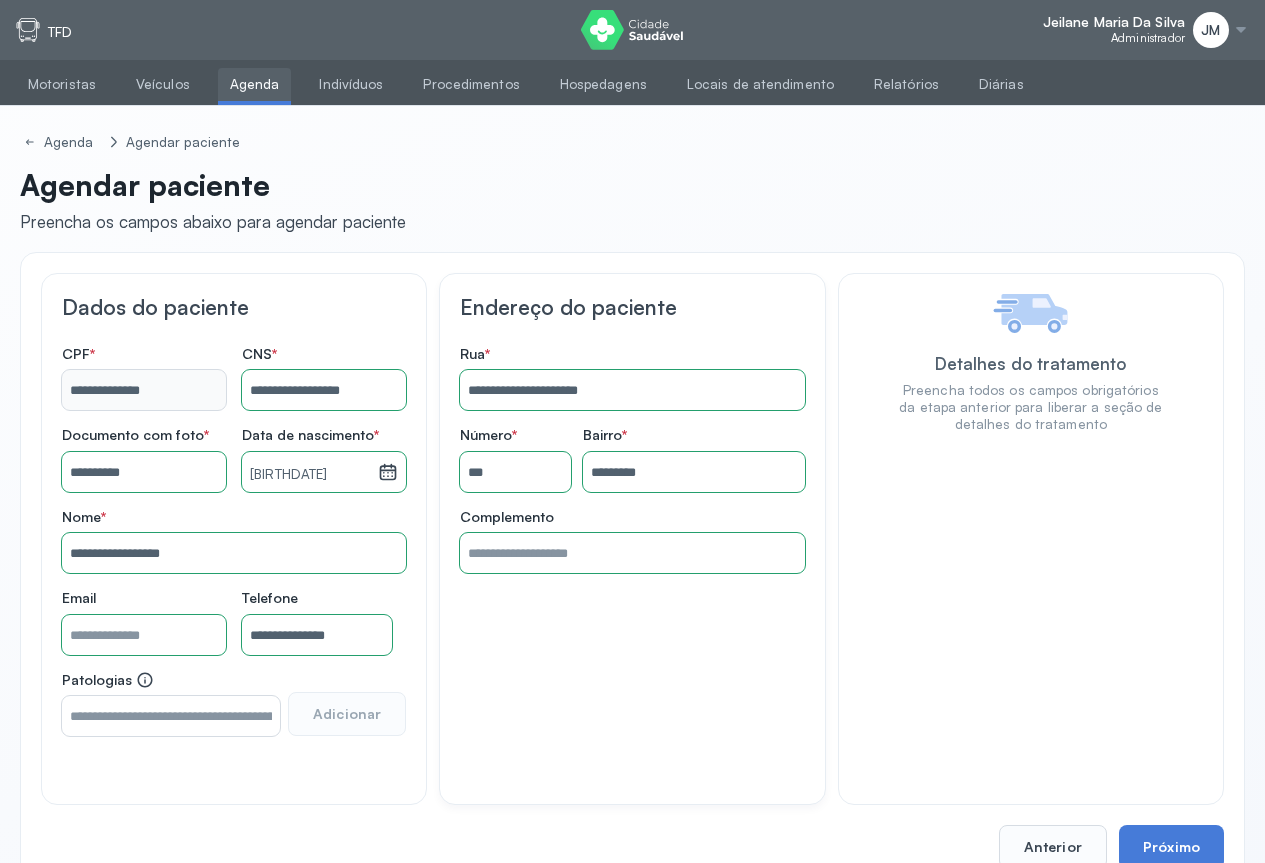 click on "**********" at bounding box center (632, 571) 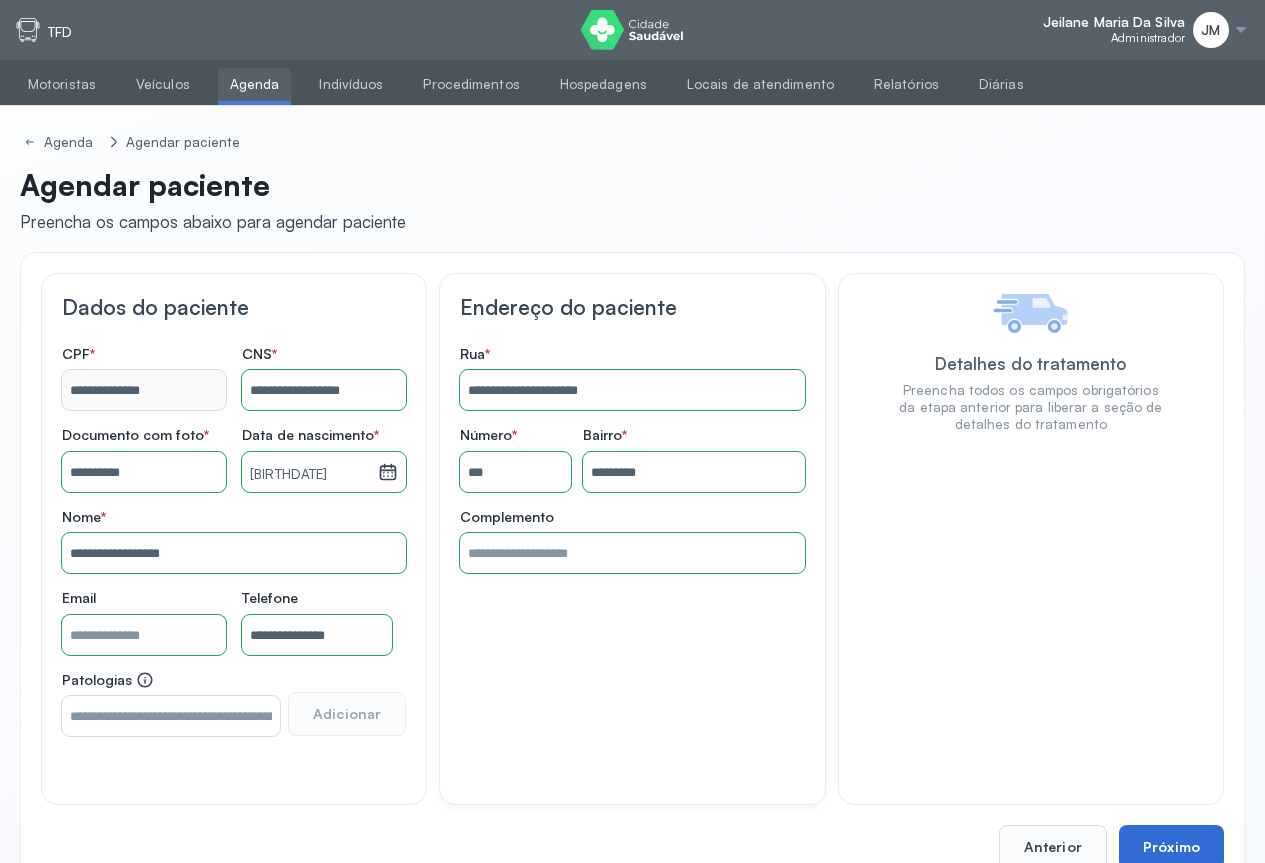 click on "Próximo" at bounding box center [1171, 847] 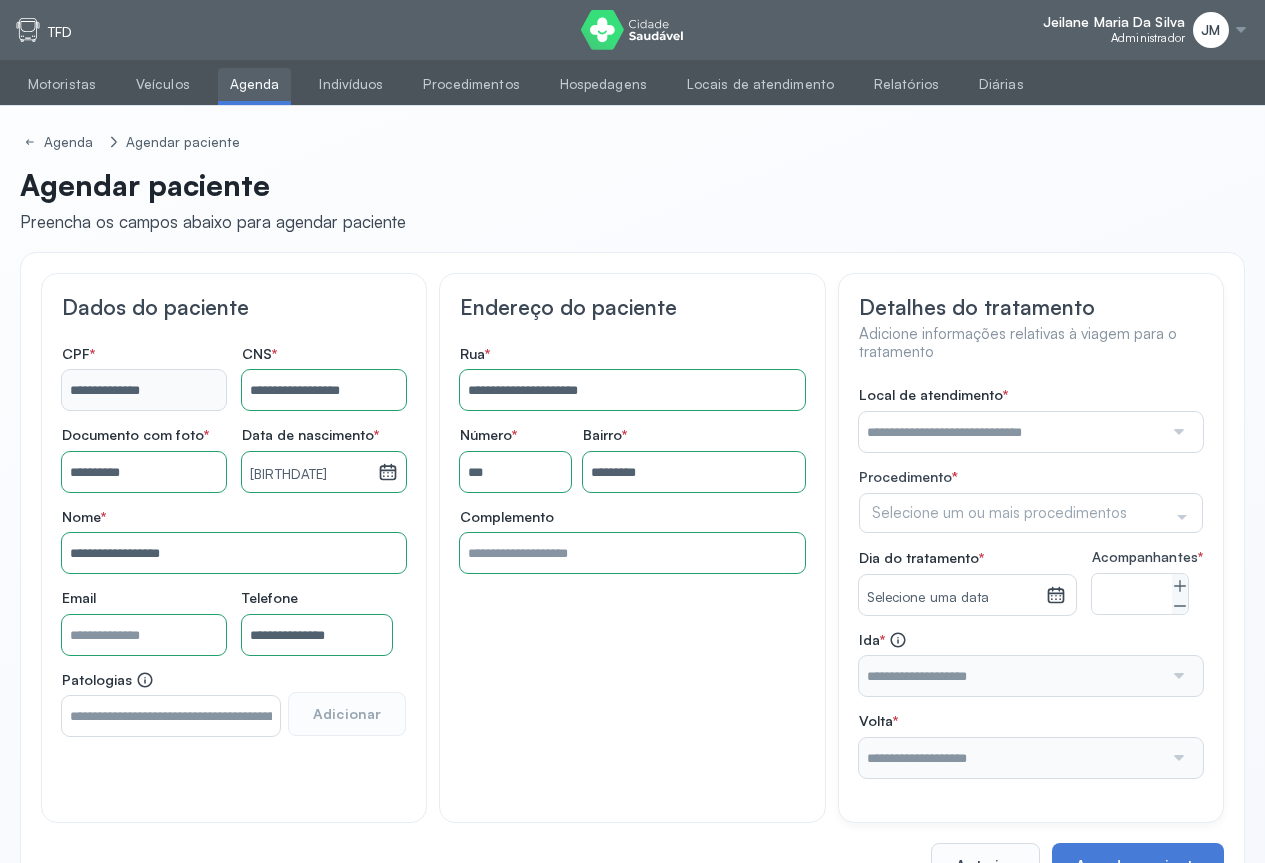 click at bounding box center (1011, 432) 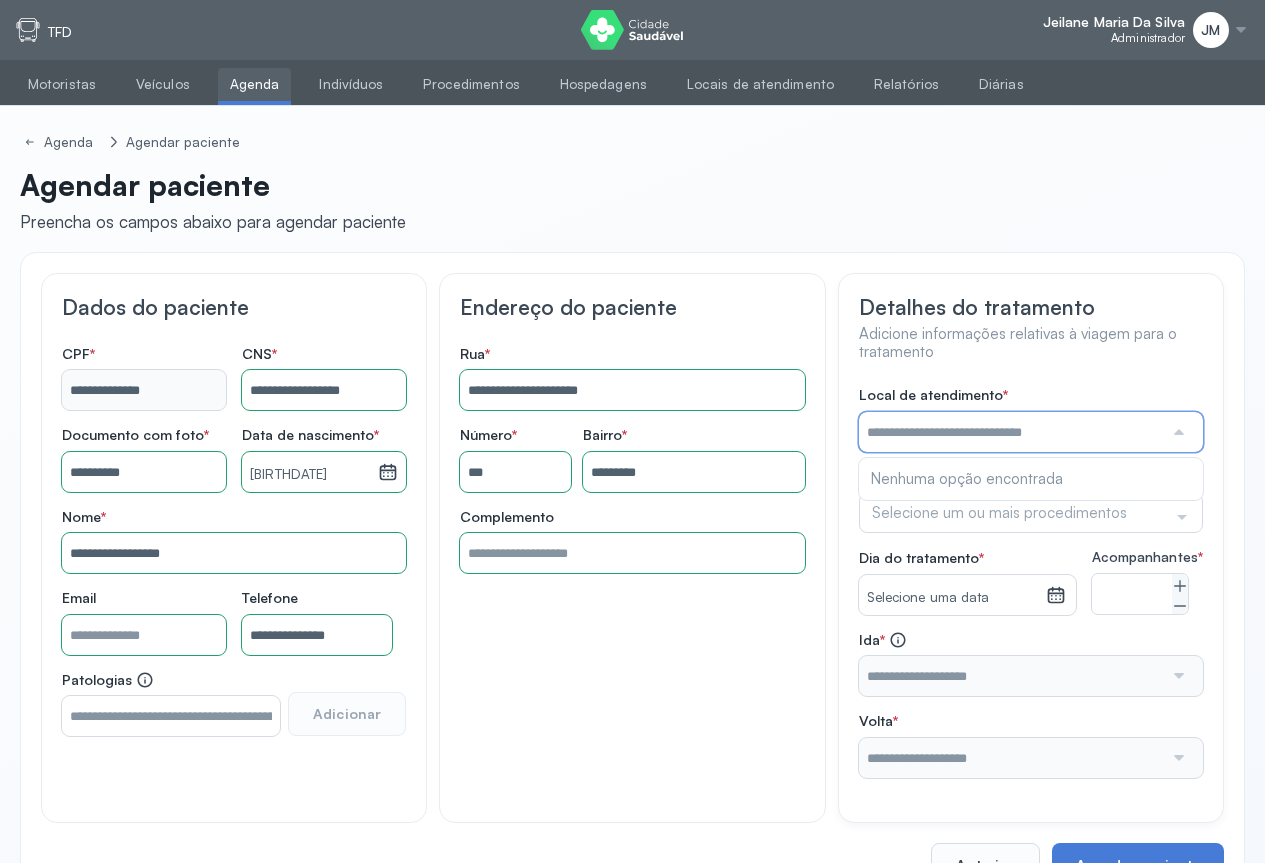 click at bounding box center [1177, 432] 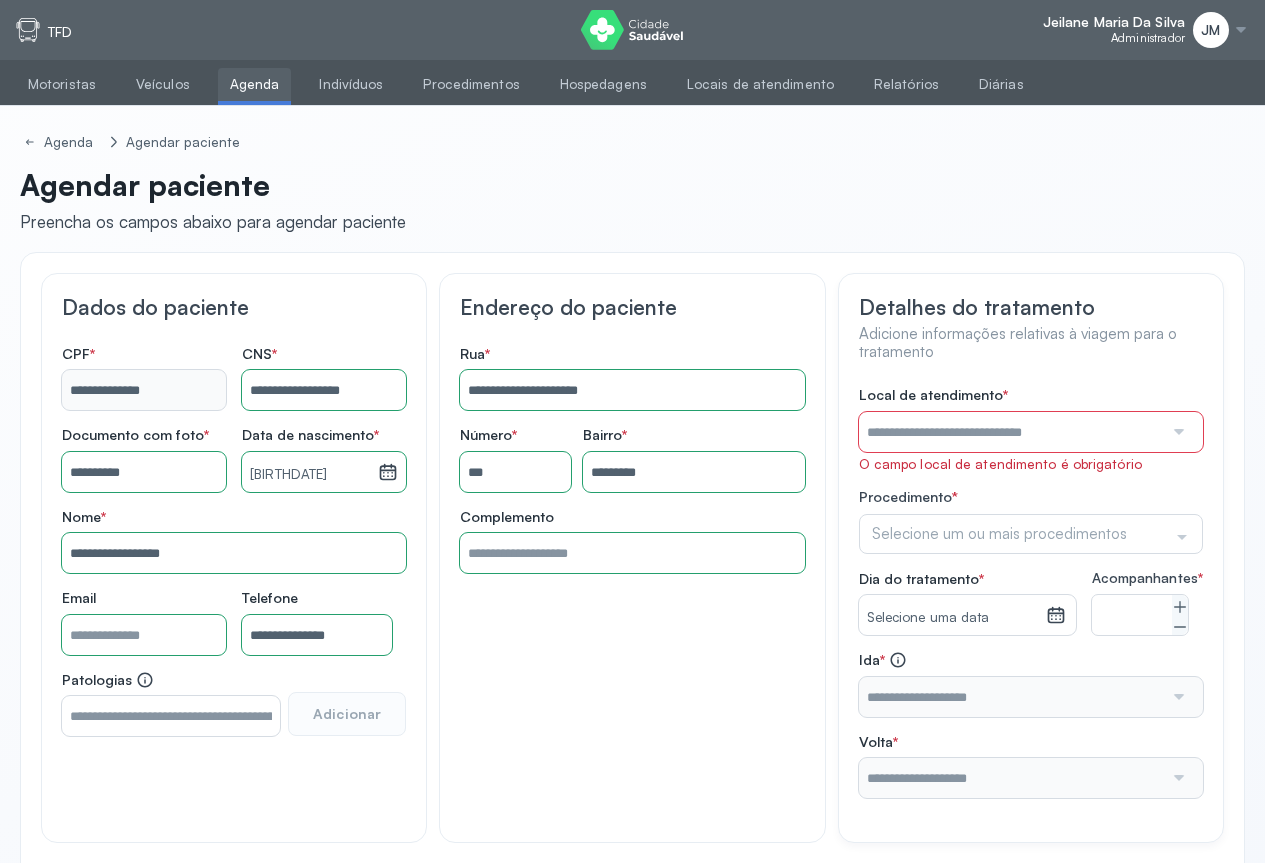 click at bounding box center (1177, 432) 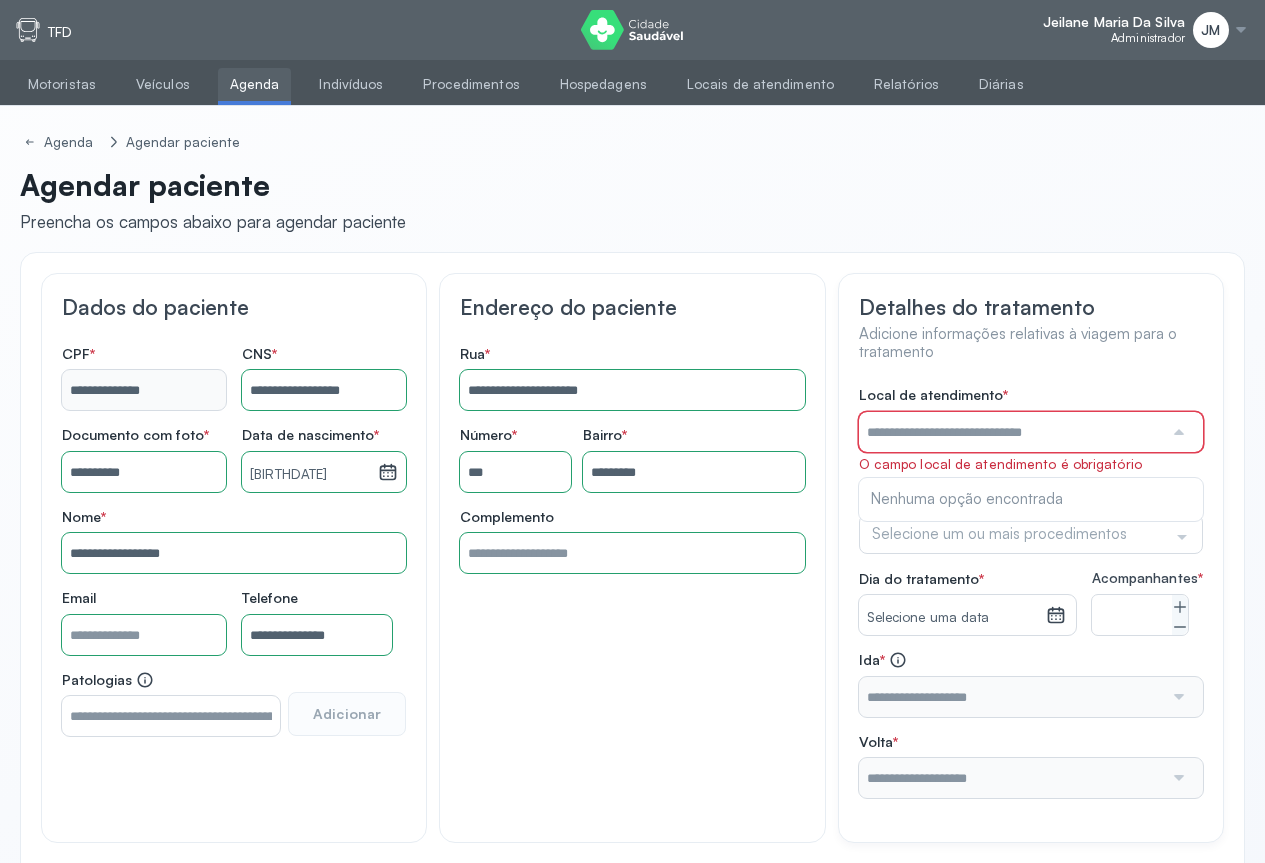 click at bounding box center [1177, 432] 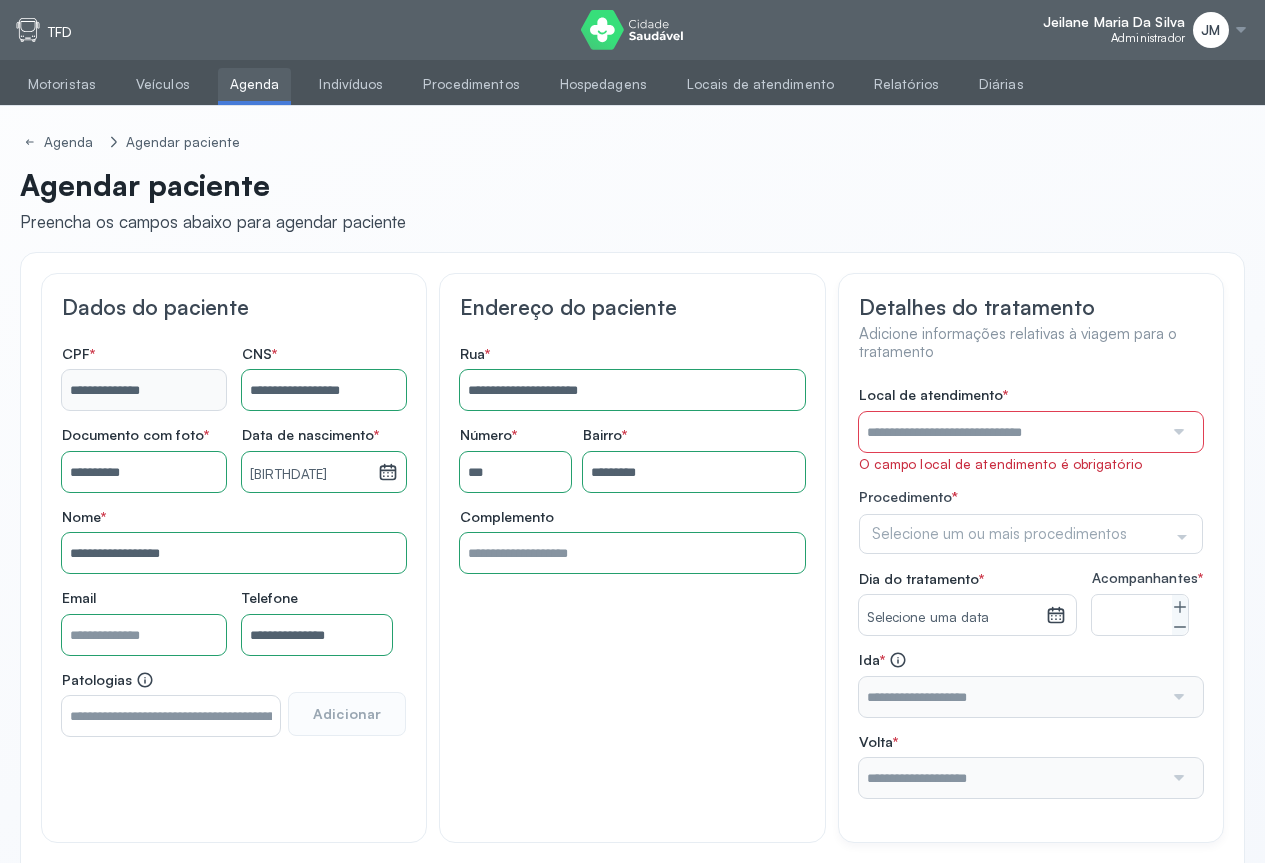 click at bounding box center [1177, 432] 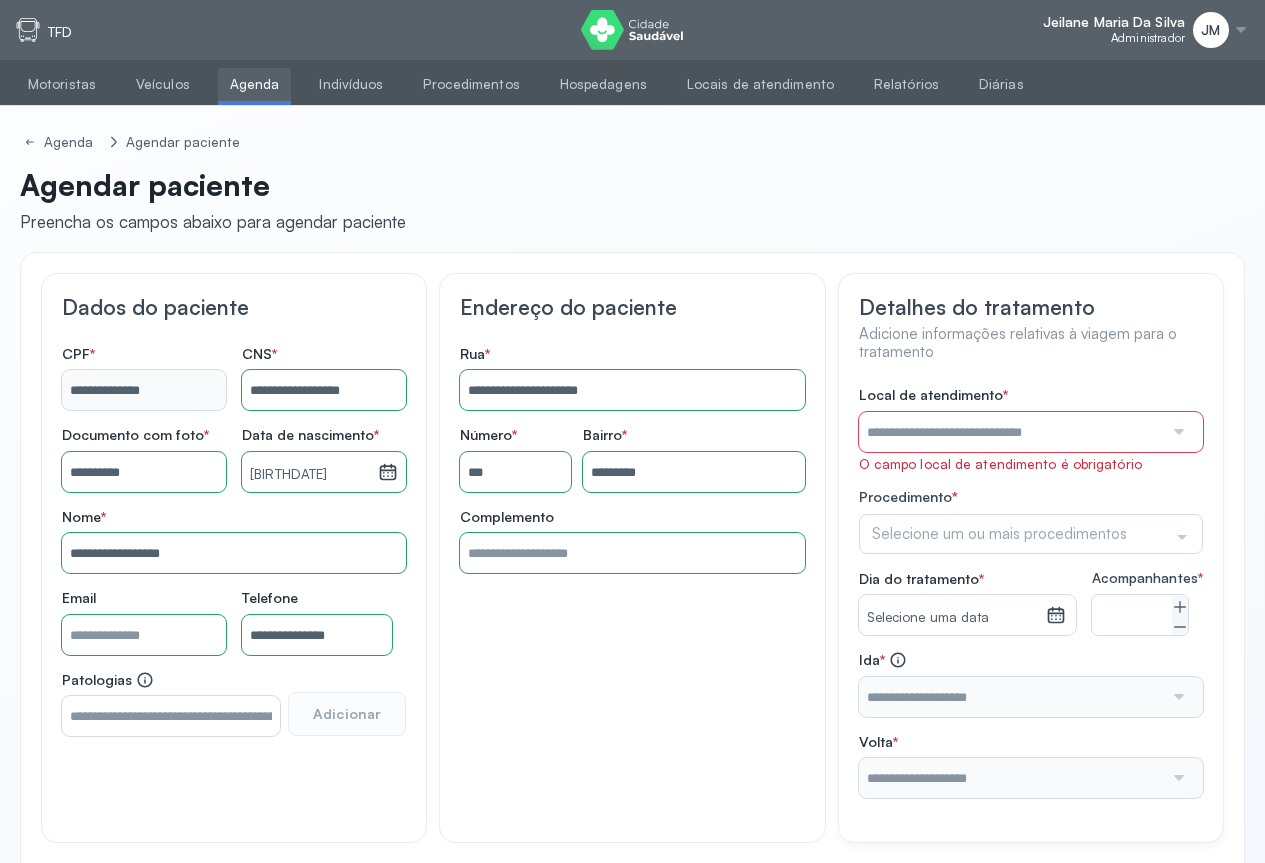 click at bounding box center (1177, 432) 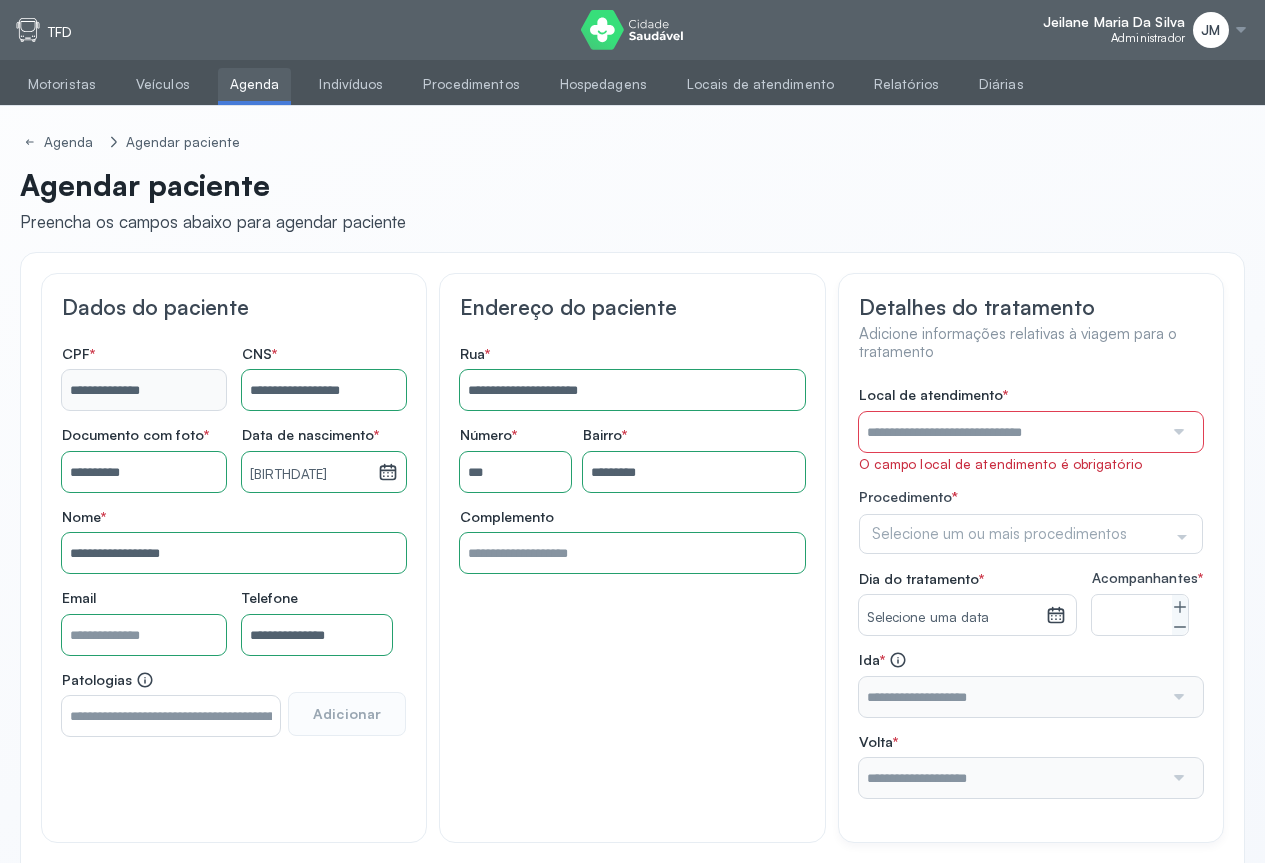 click at bounding box center [1177, 432] 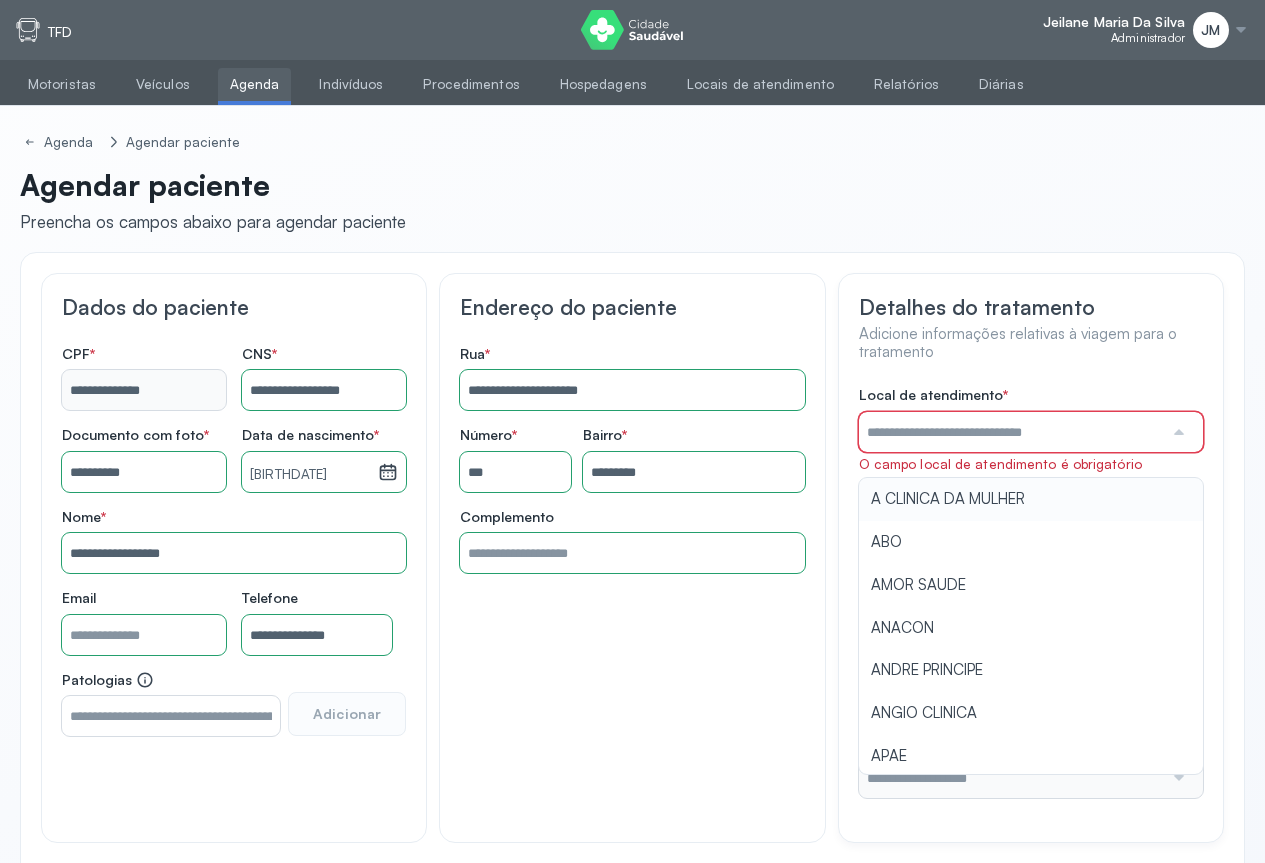 click at bounding box center [1177, 432] 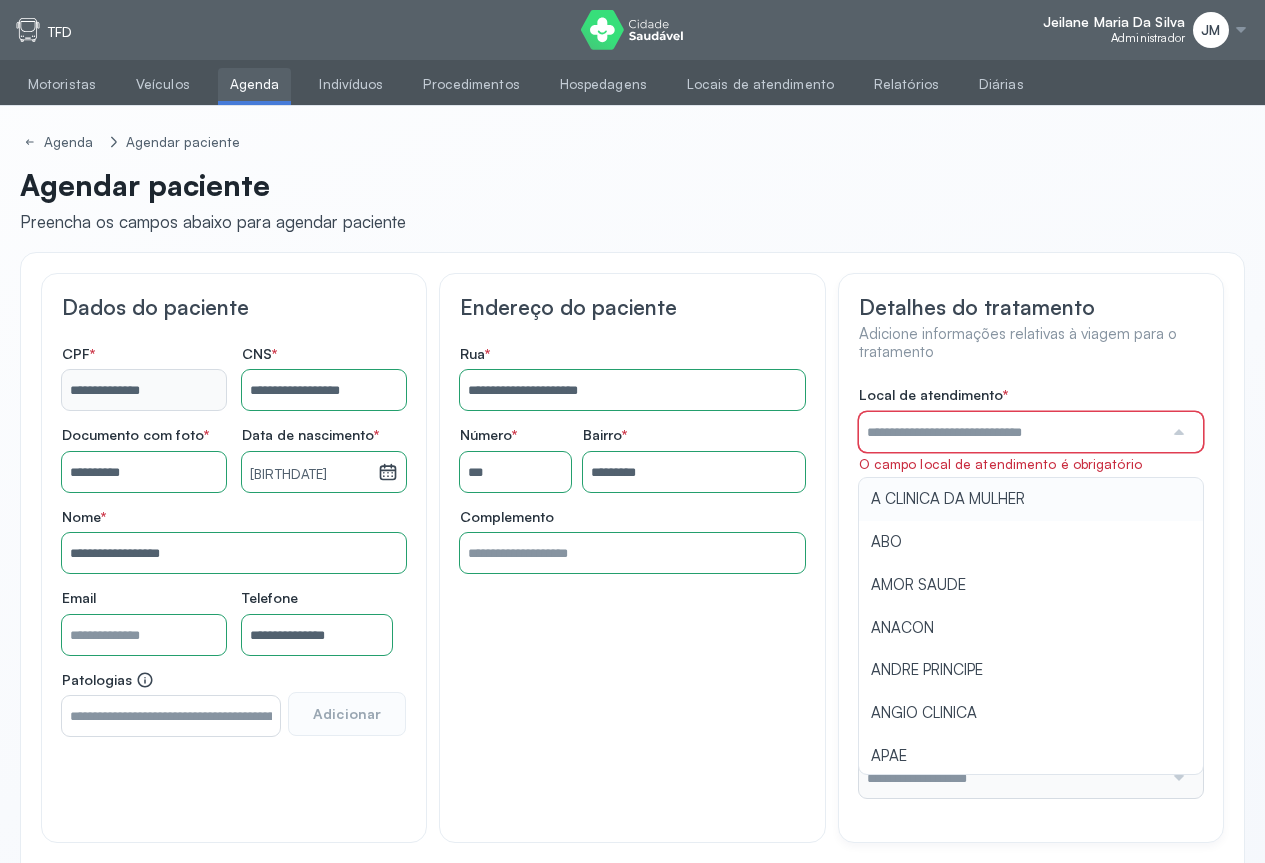click at bounding box center [1177, 432] 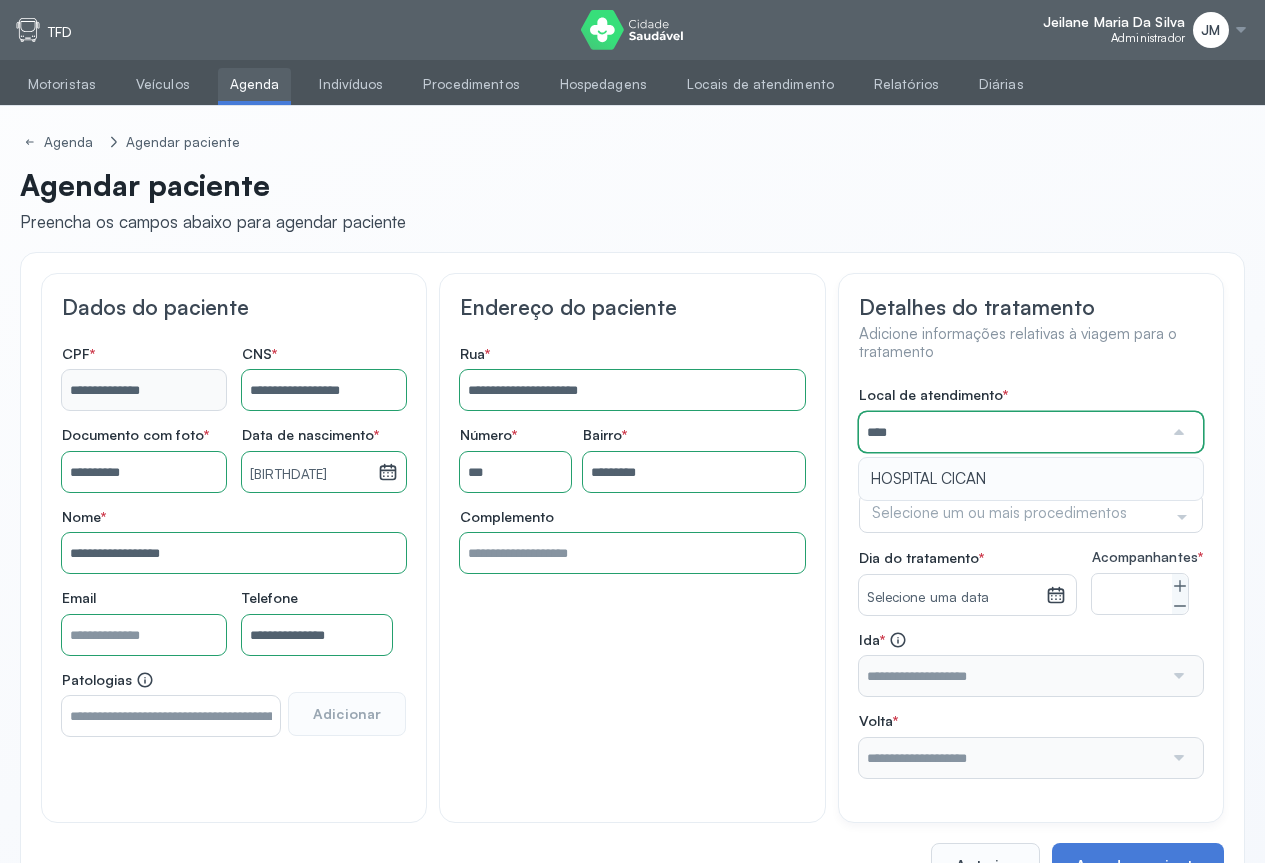 type on "**********" 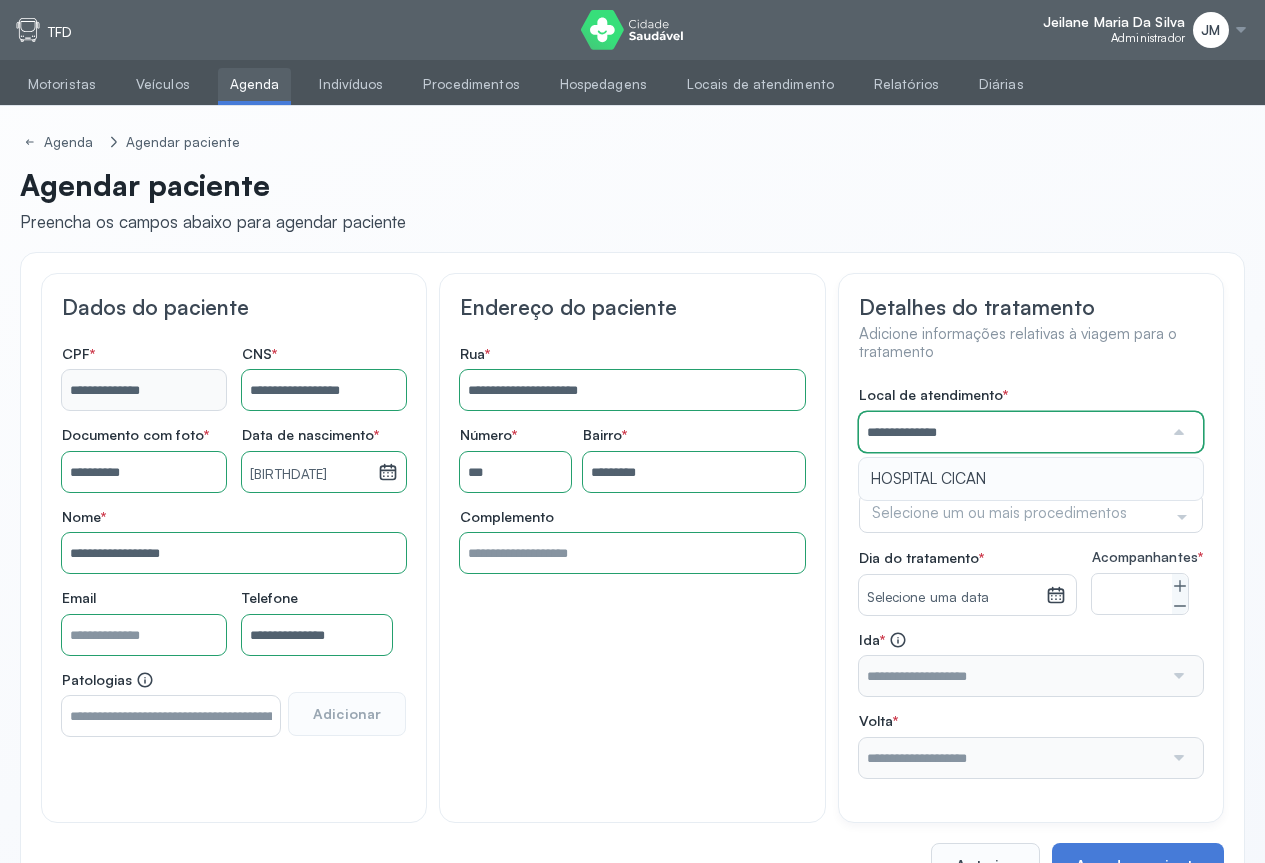 click on "**********" at bounding box center (1031, 582) 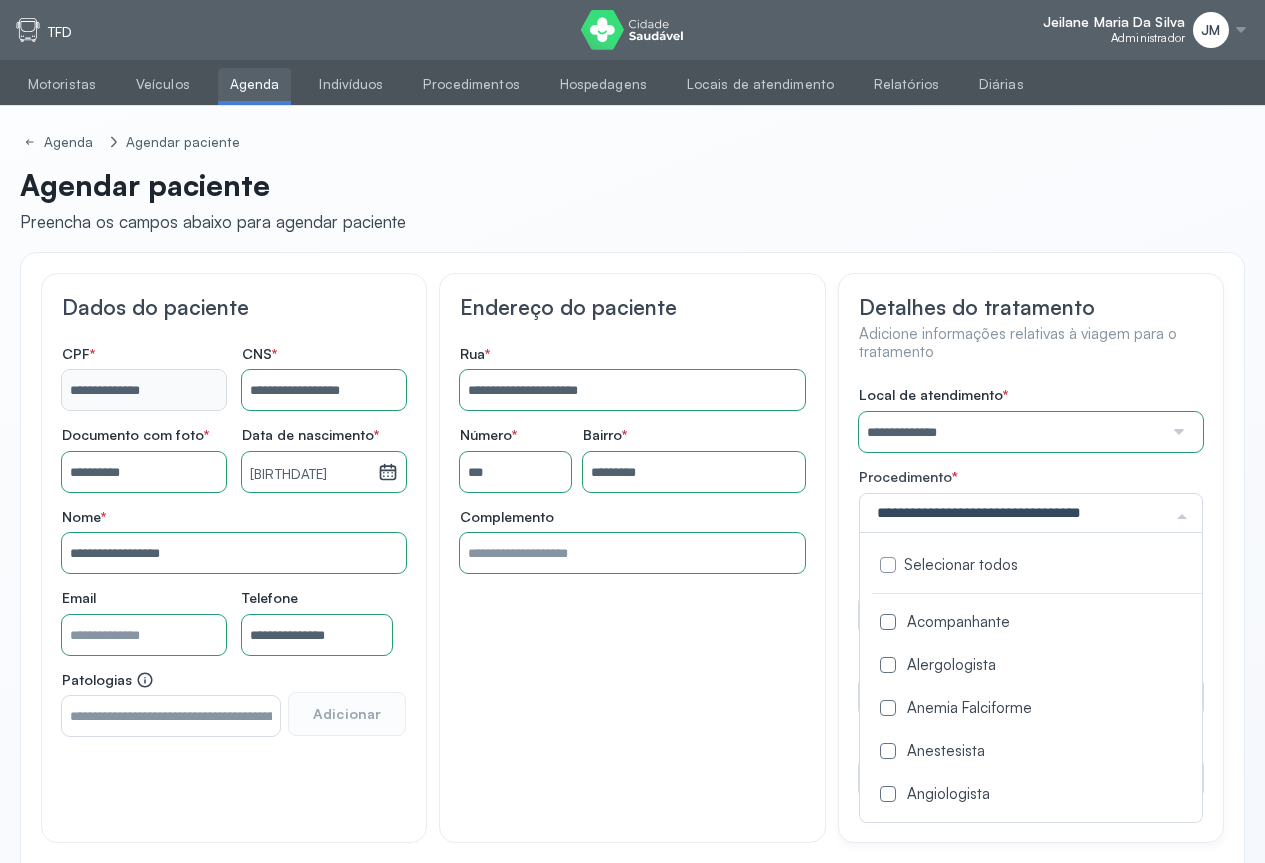 click 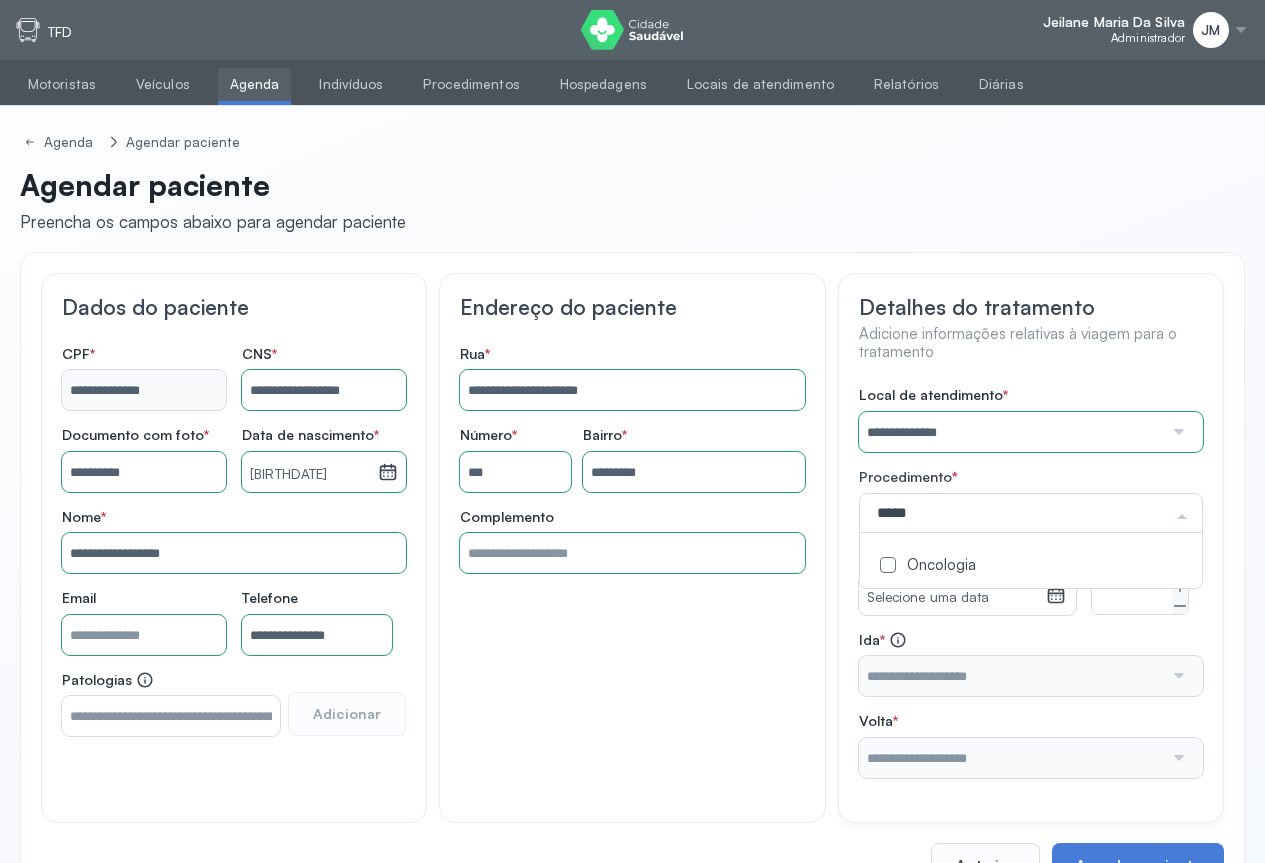 type on "******" 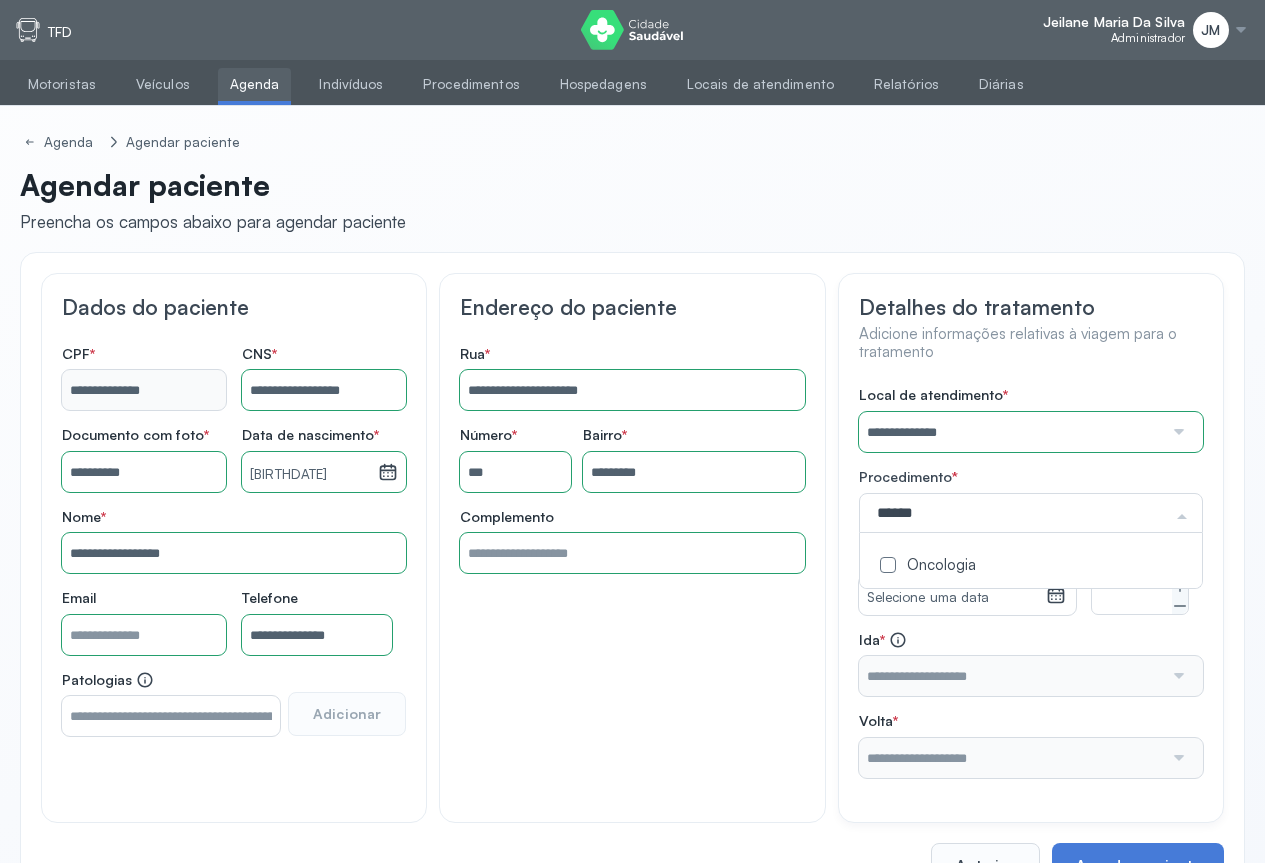 click on "Oncologia" 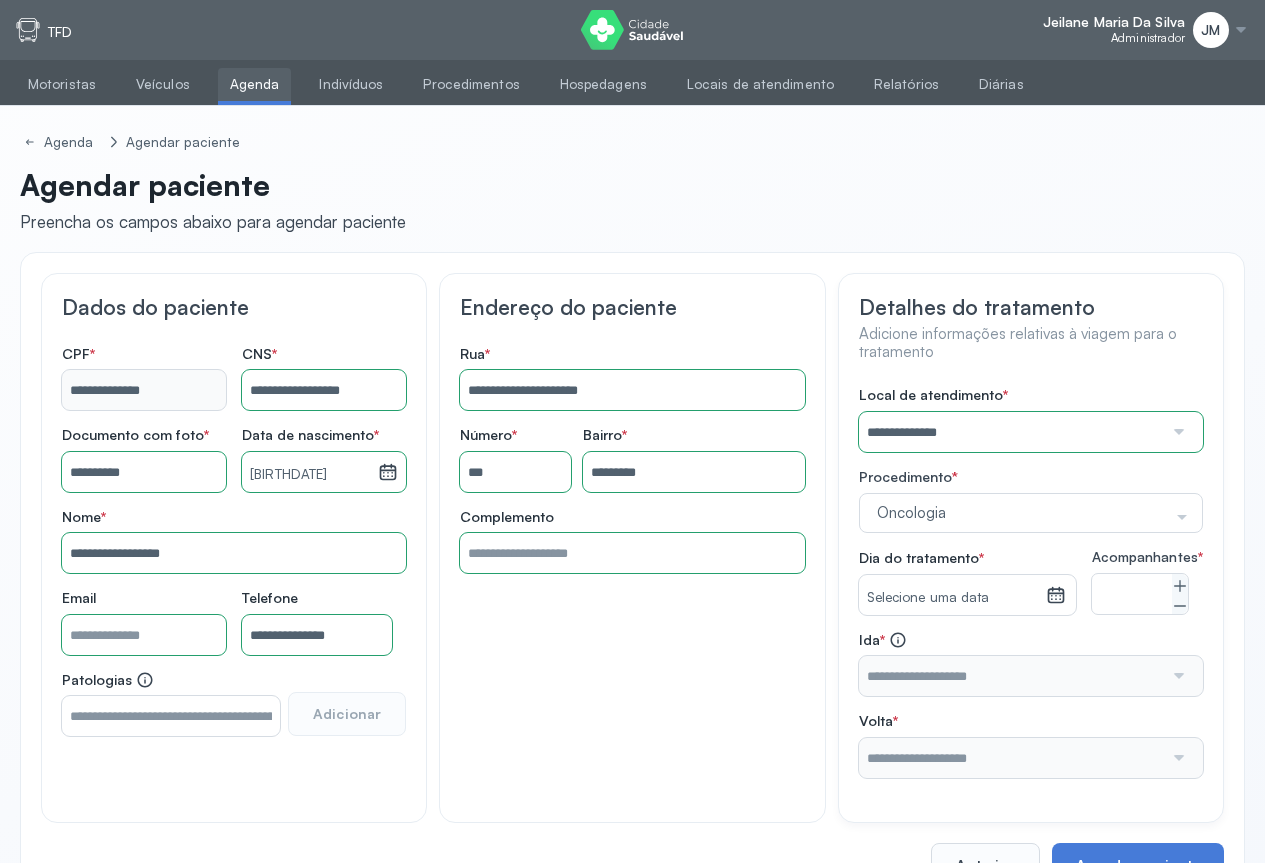 drag, startPoint x: 1063, startPoint y: 658, endPoint x: 1063, endPoint y: 640, distance: 18 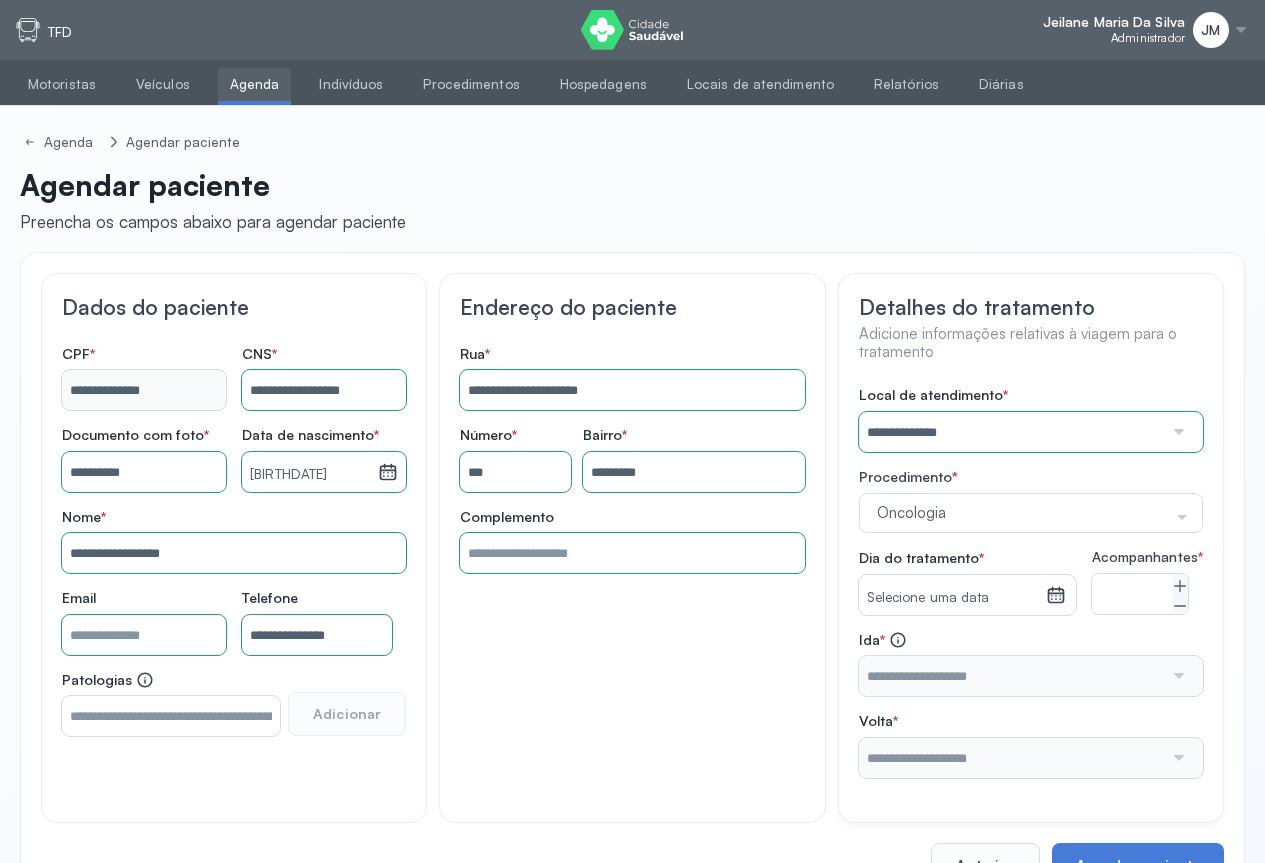 click on "**********" at bounding box center (1031, 582) 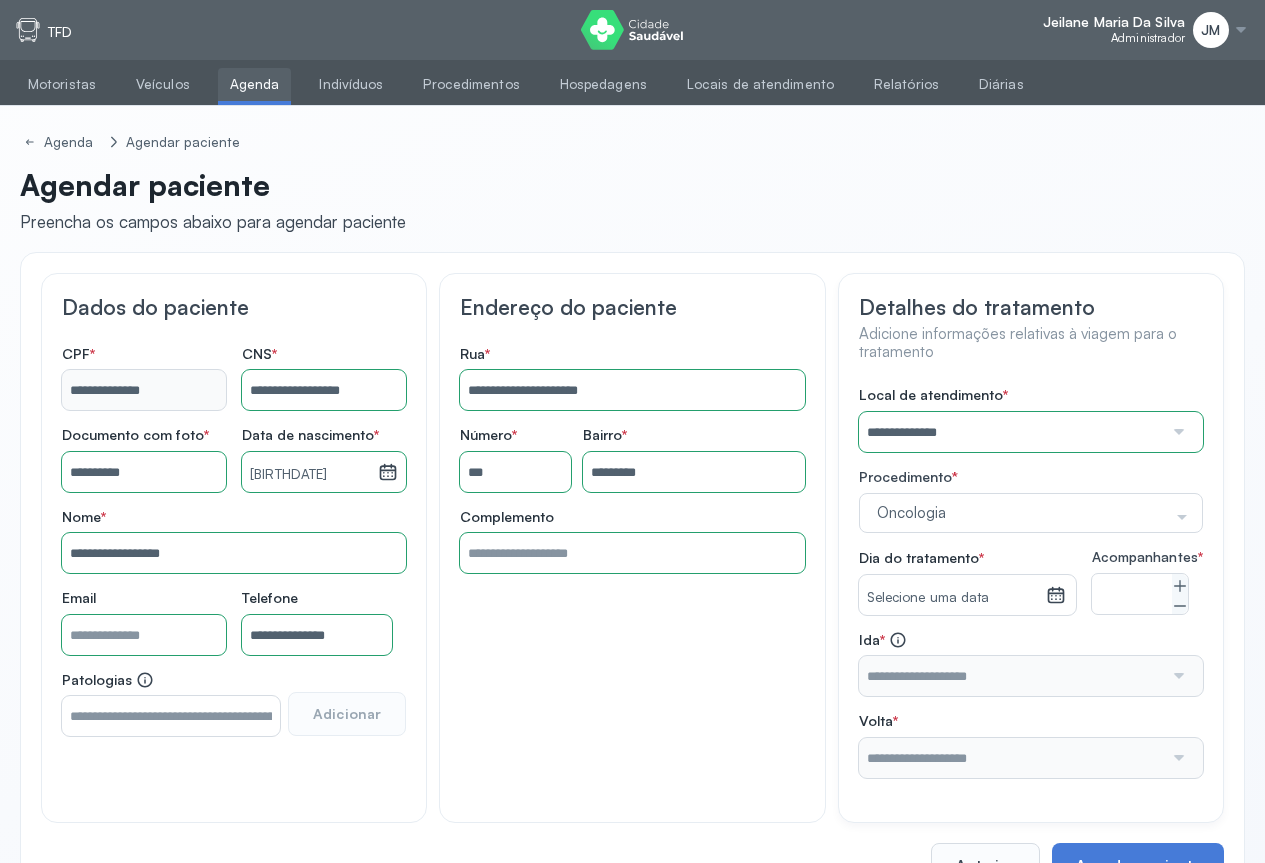 click on "Selecione uma data" at bounding box center [953, 595] 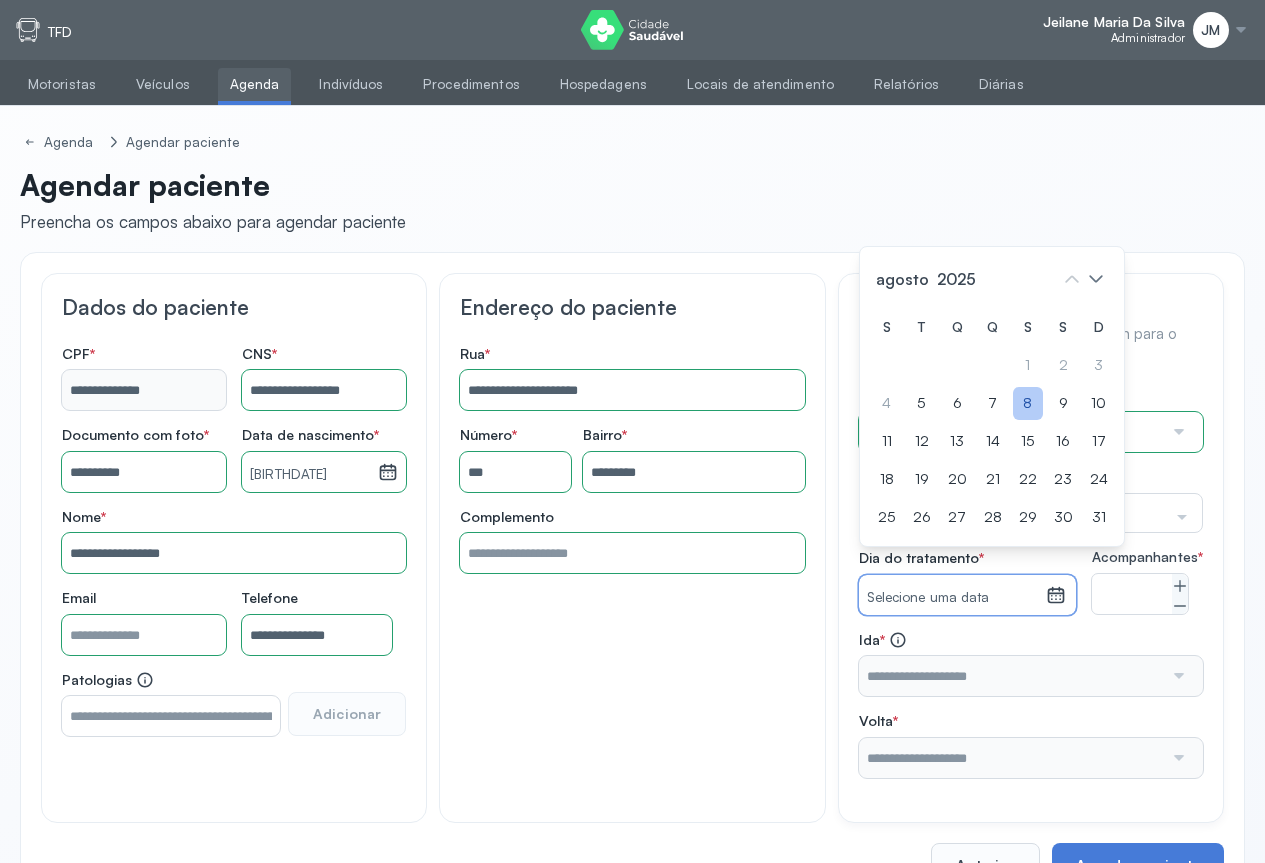 click on "8" 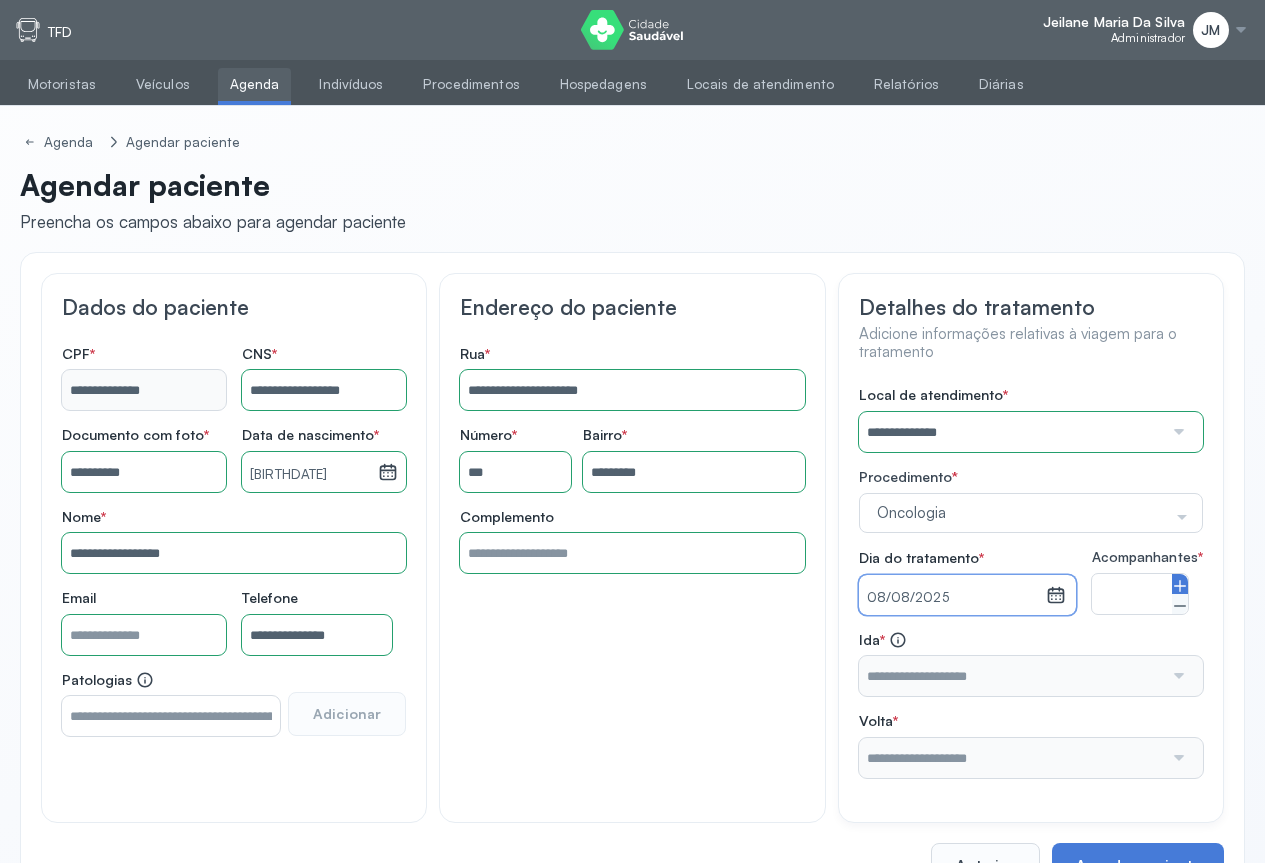click 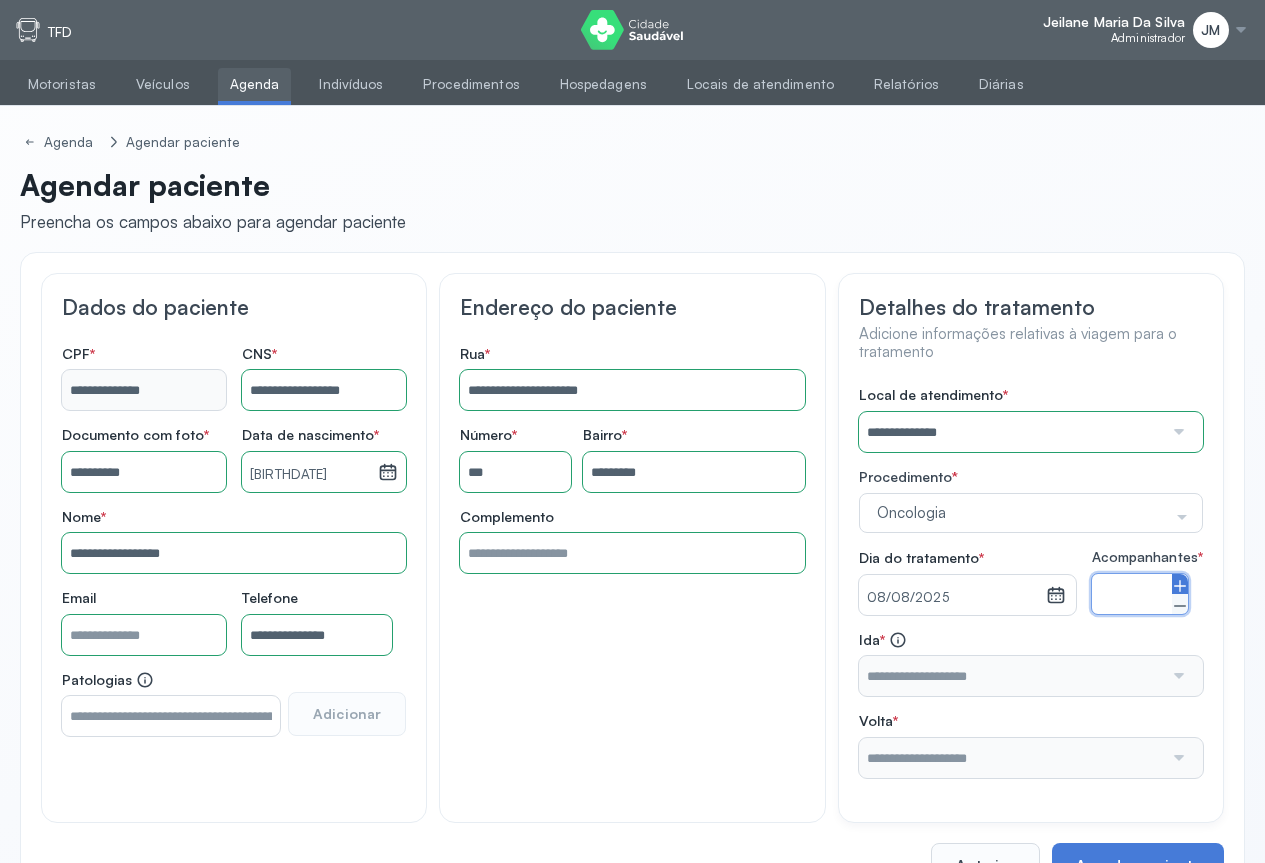 type on "*" 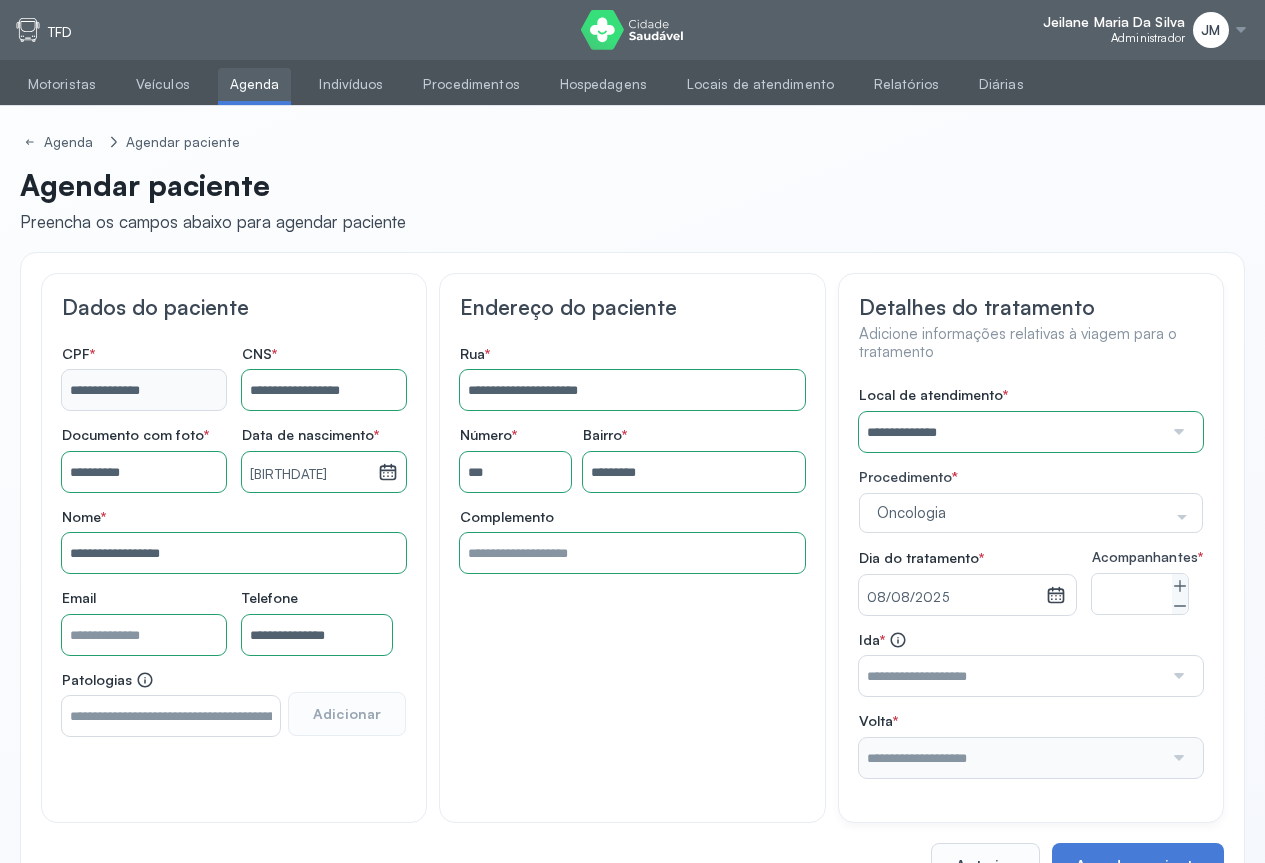 click at bounding box center (1177, 676) 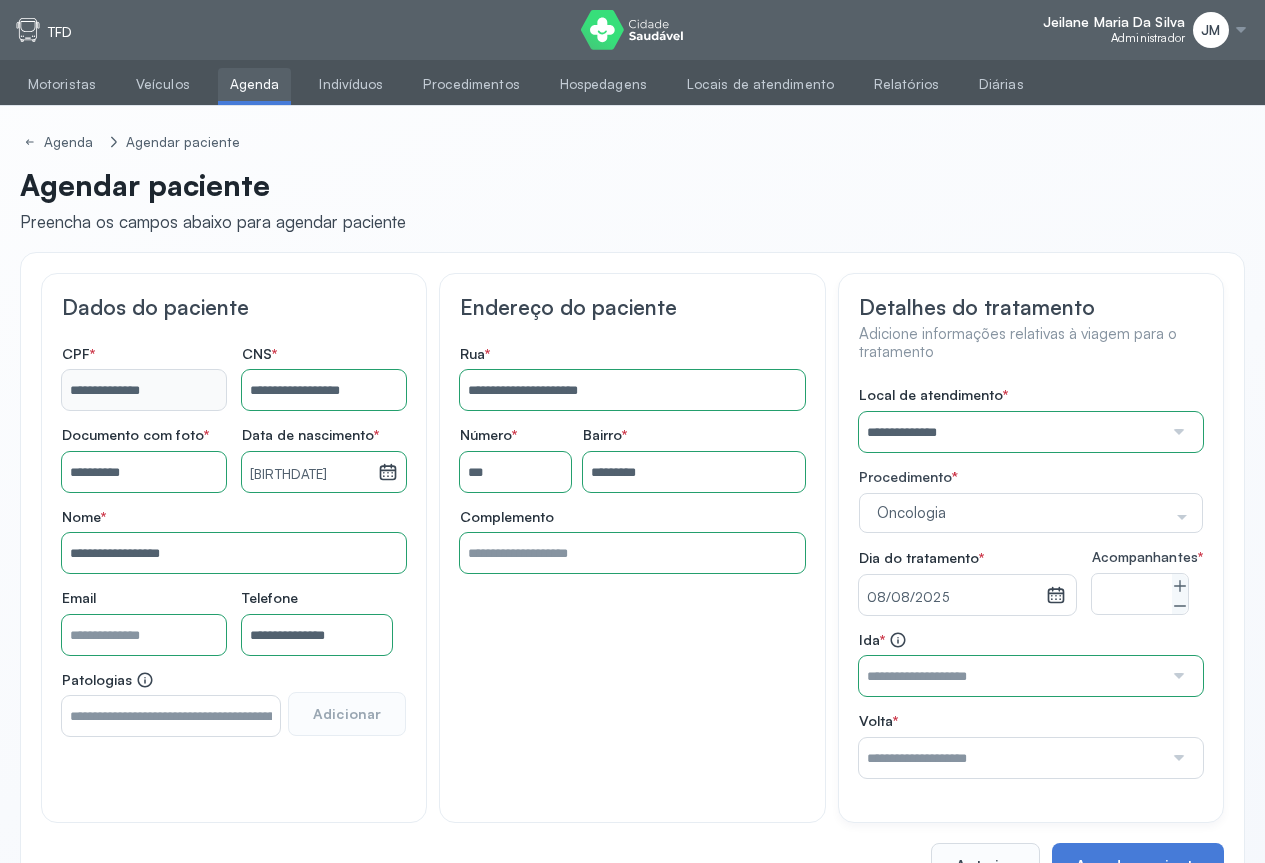 type on "**********" 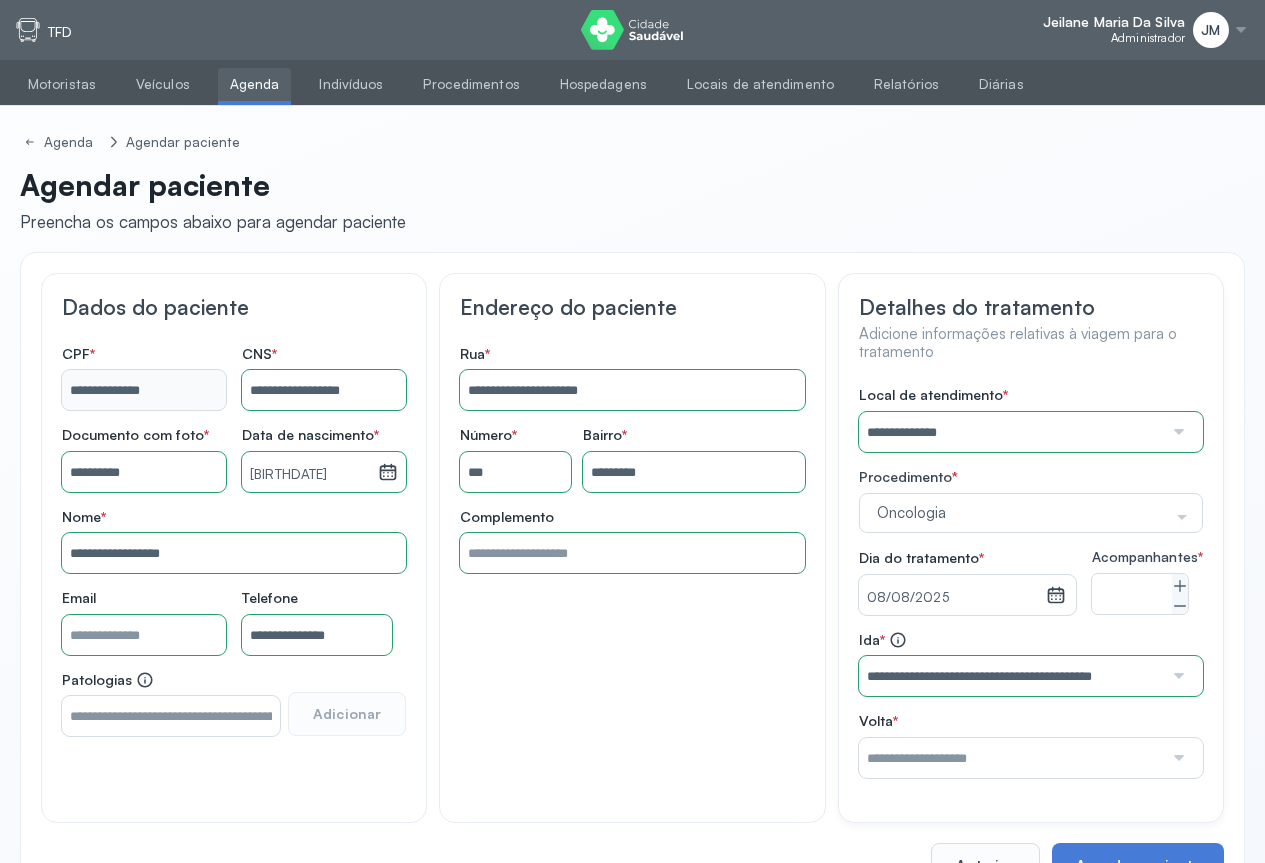 click on "**********" at bounding box center [1031, 582] 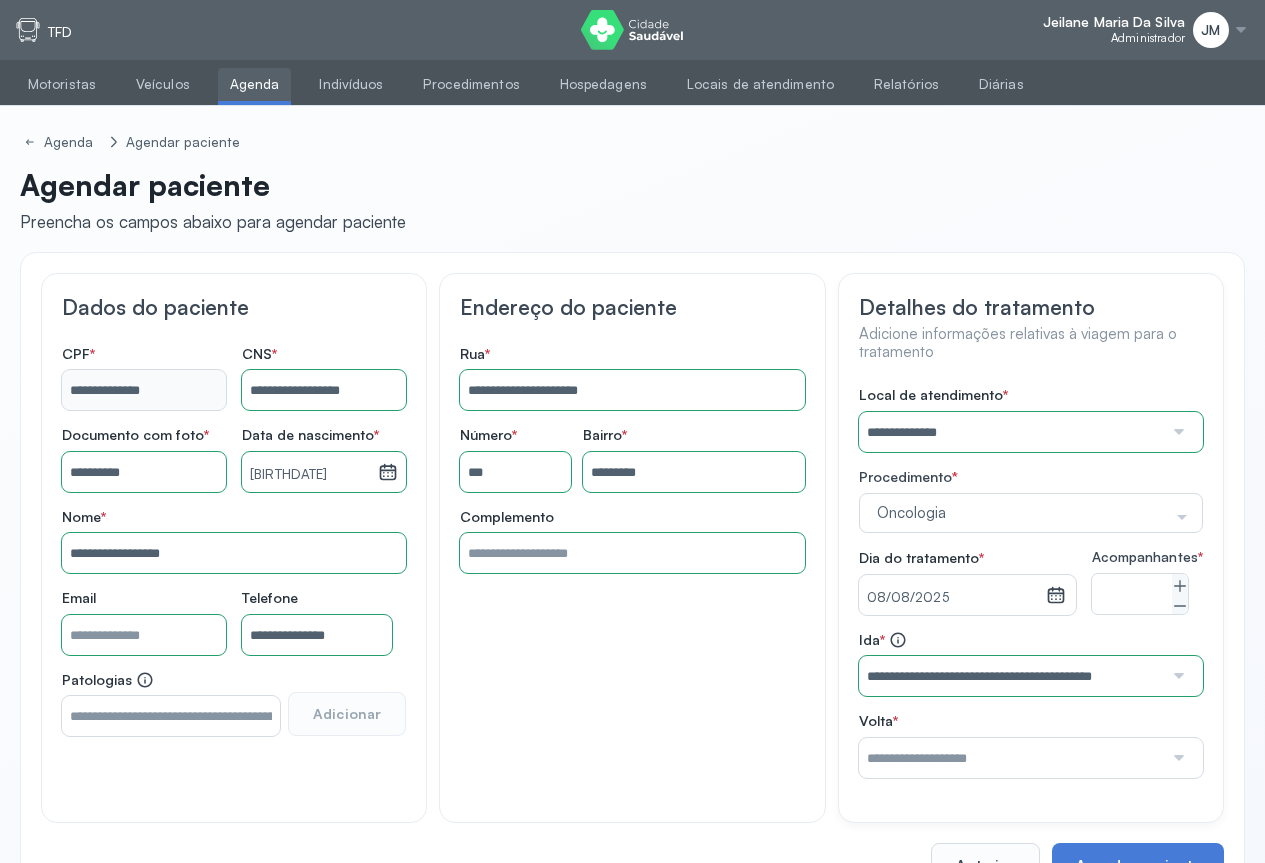 click at bounding box center [1177, 758] 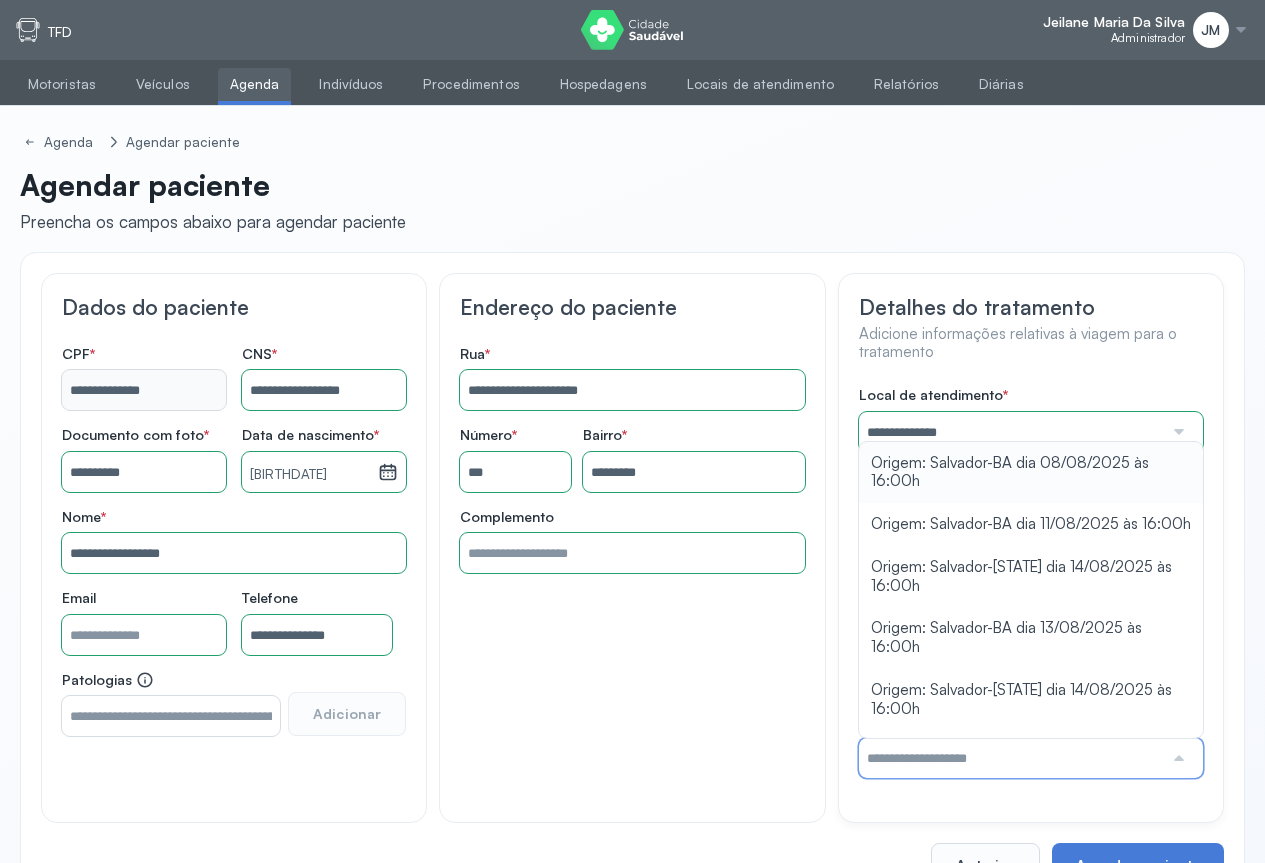 type on "**********" 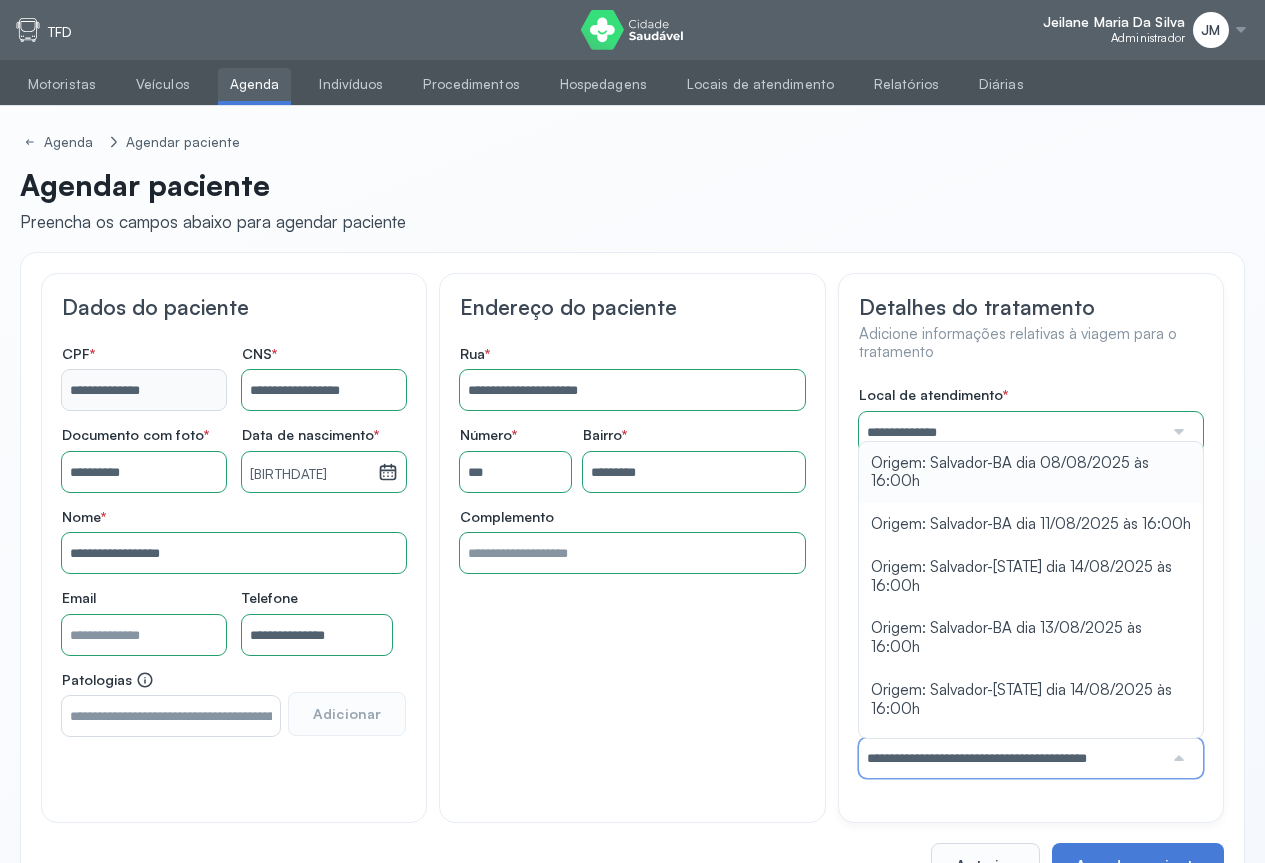 click on "**********" at bounding box center [1031, 582] 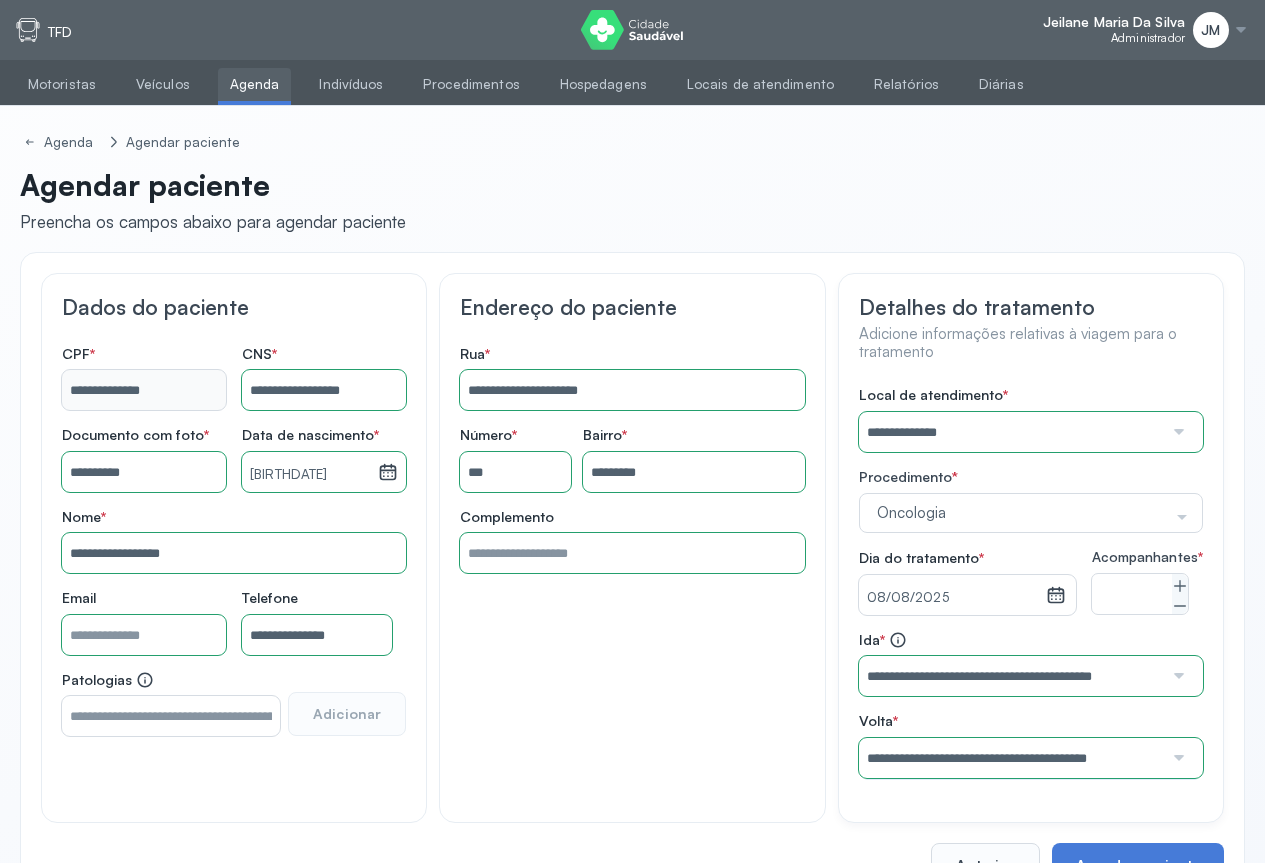 scroll, scrollTop: 81, scrollLeft: 0, axis: vertical 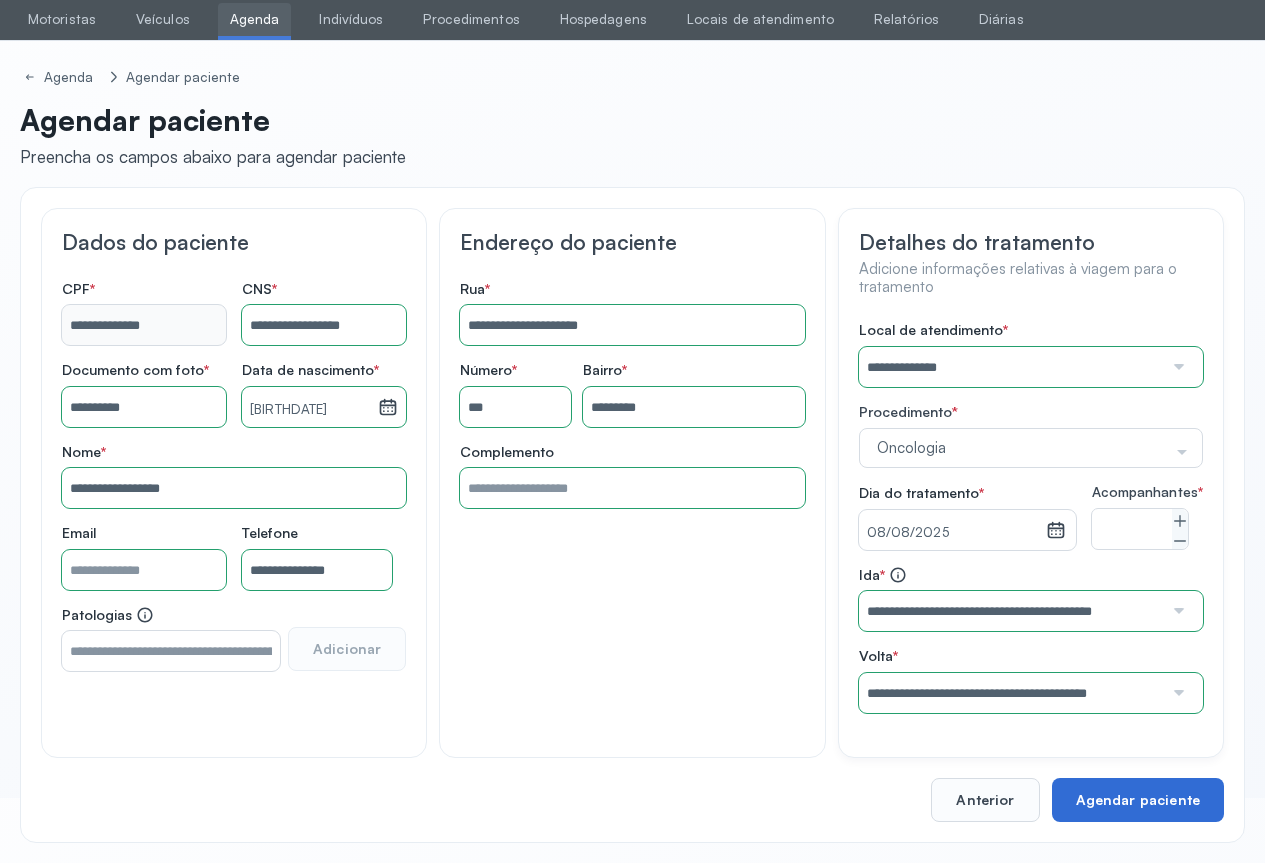click on "Agendar paciente" at bounding box center (1138, 800) 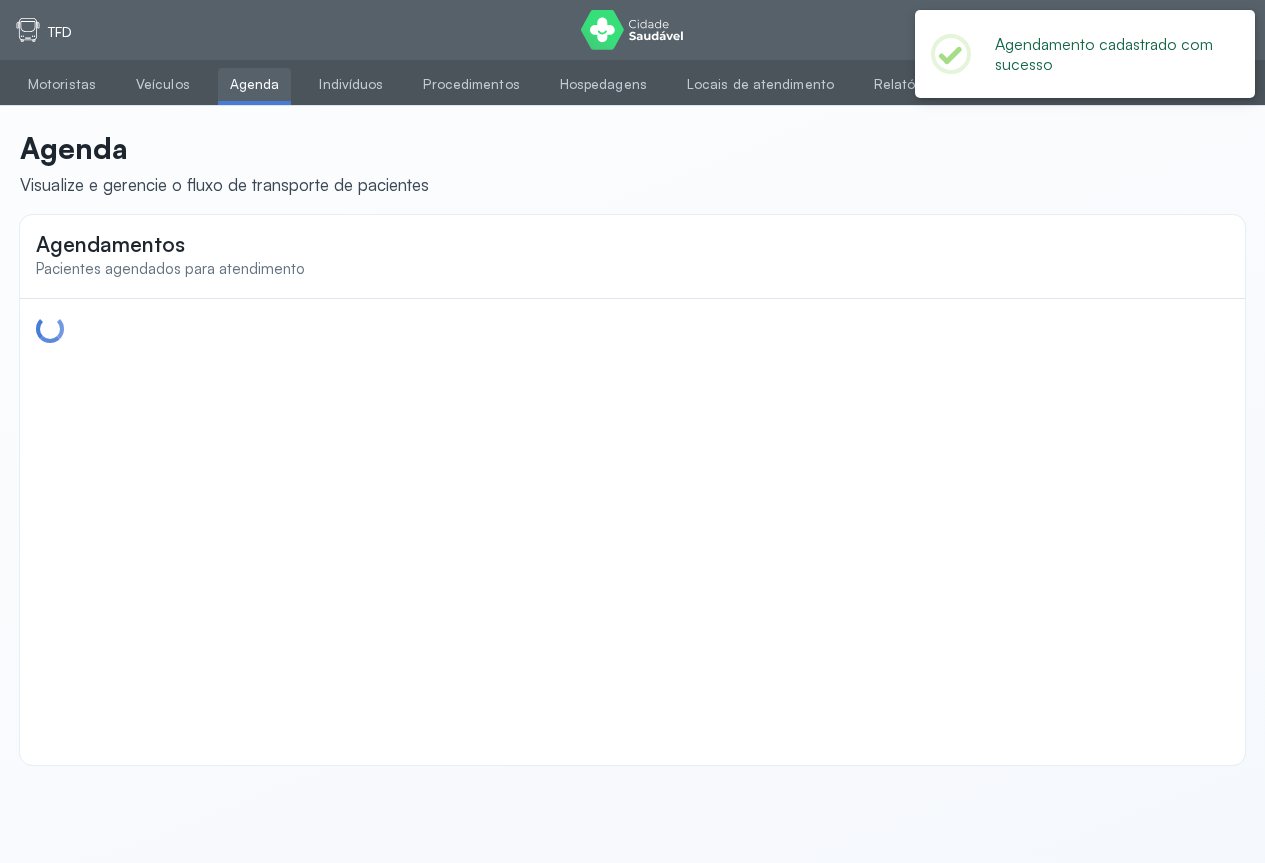 scroll, scrollTop: 0, scrollLeft: 0, axis: both 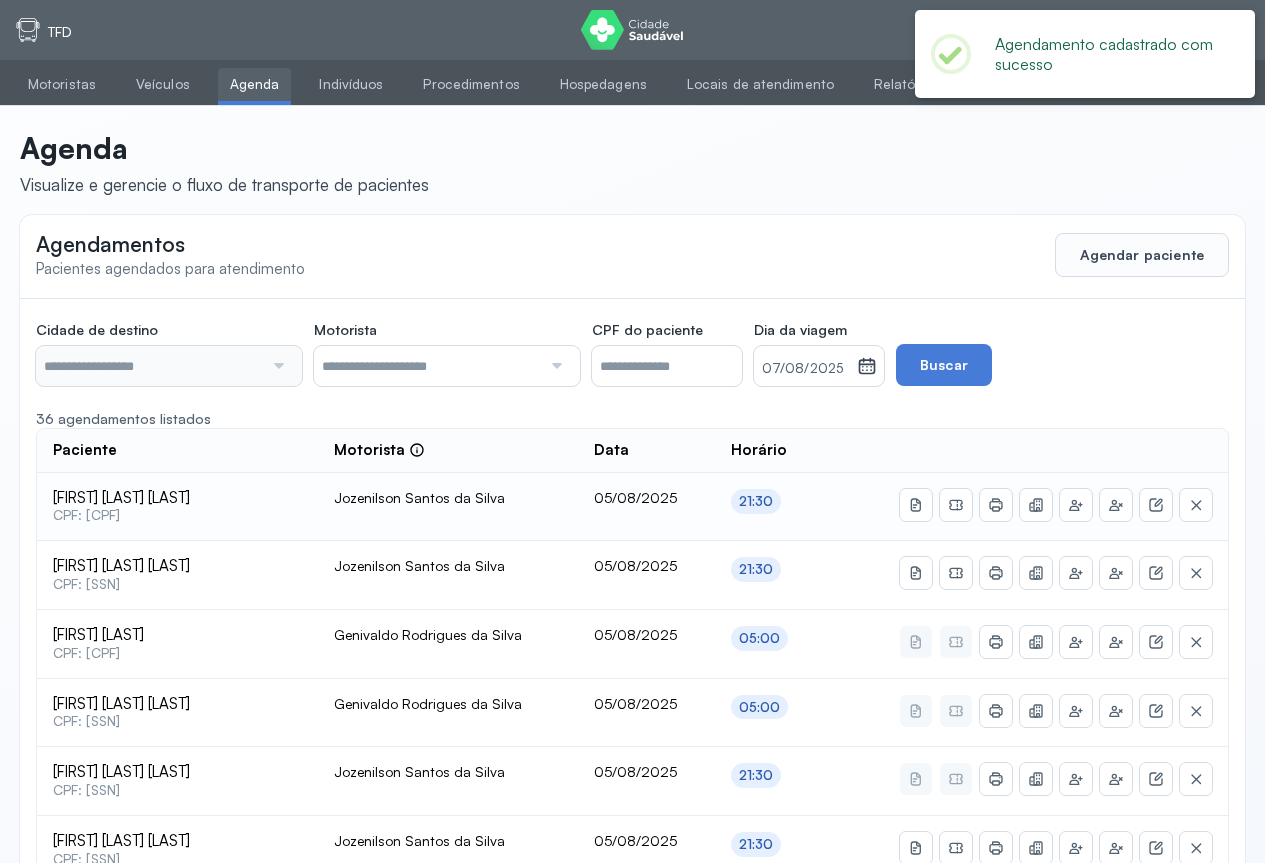type on "********" 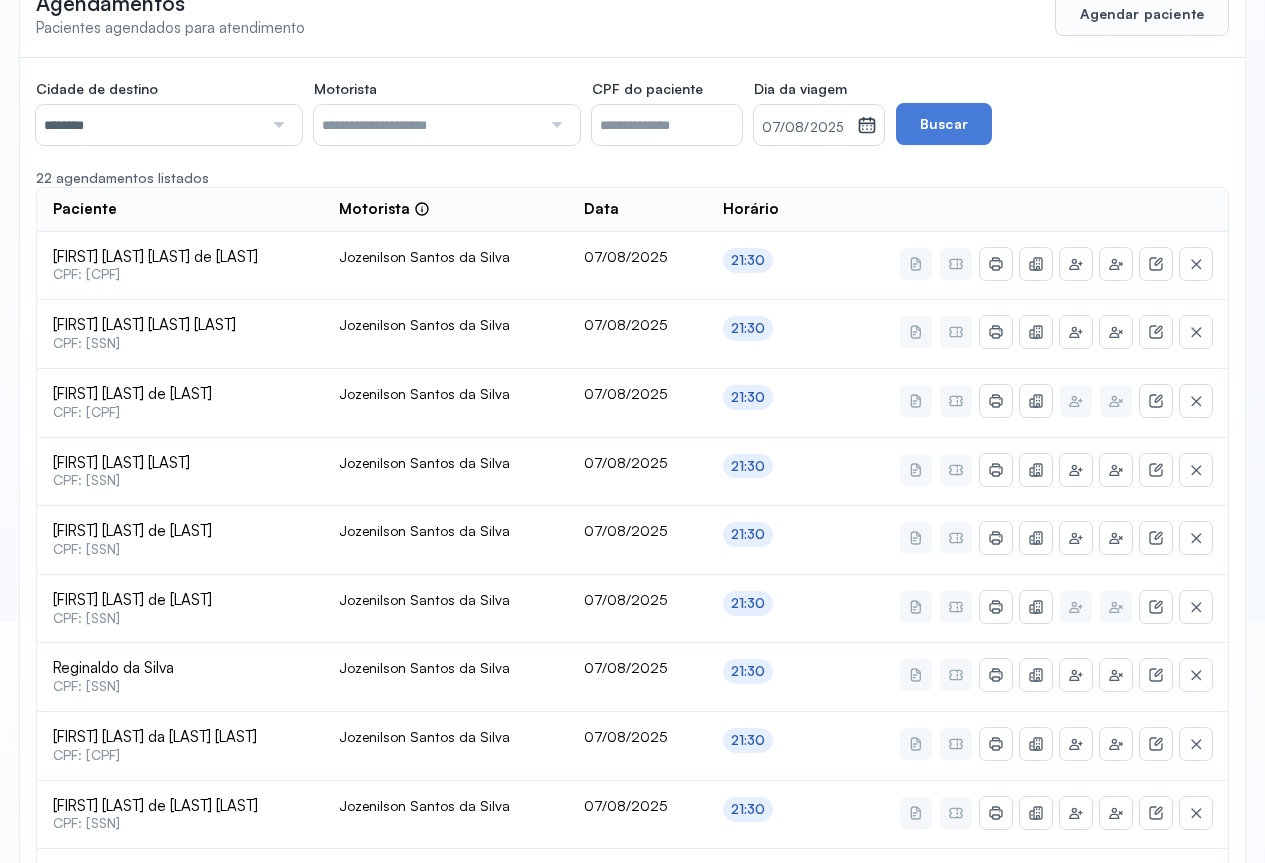 scroll, scrollTop: 141, scrollLeft: 0, axis: vertical 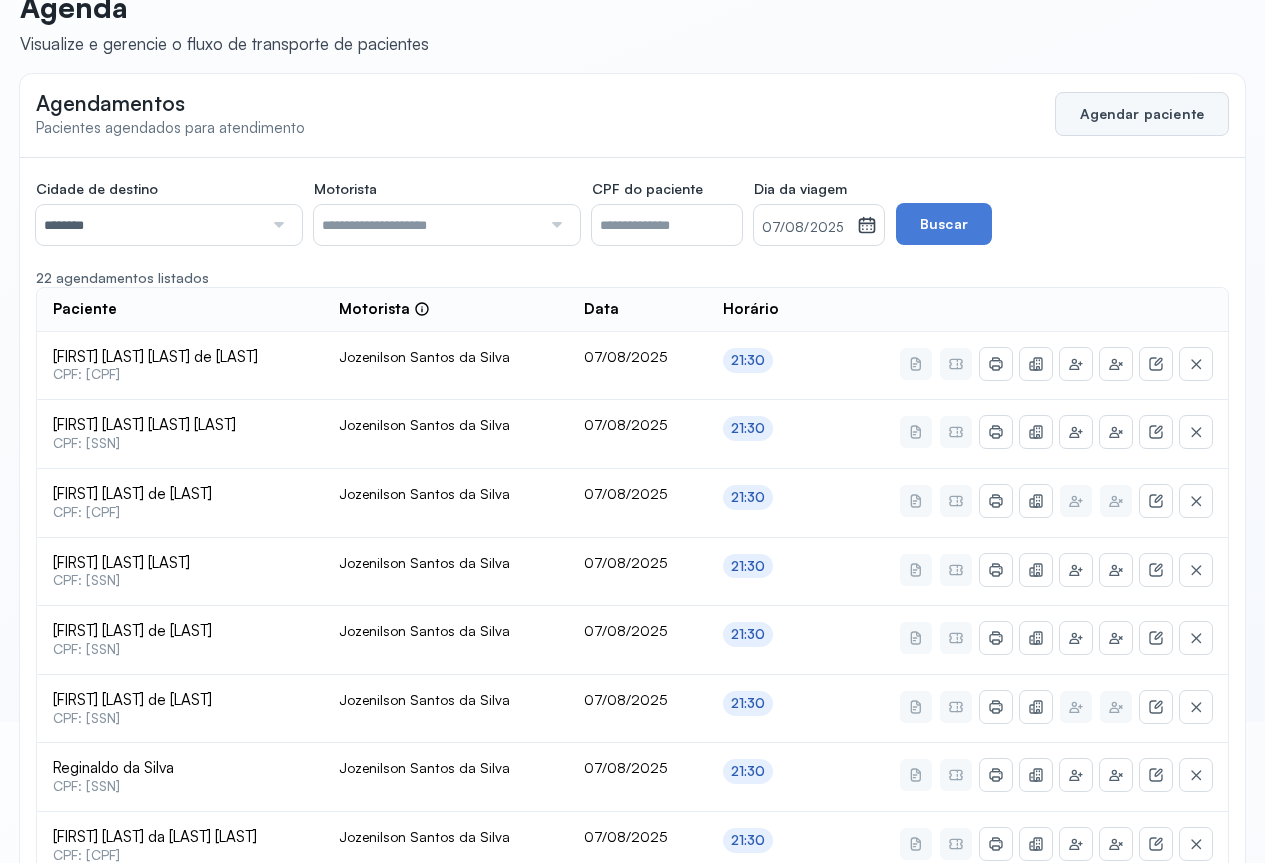click on "Agendar paciente" 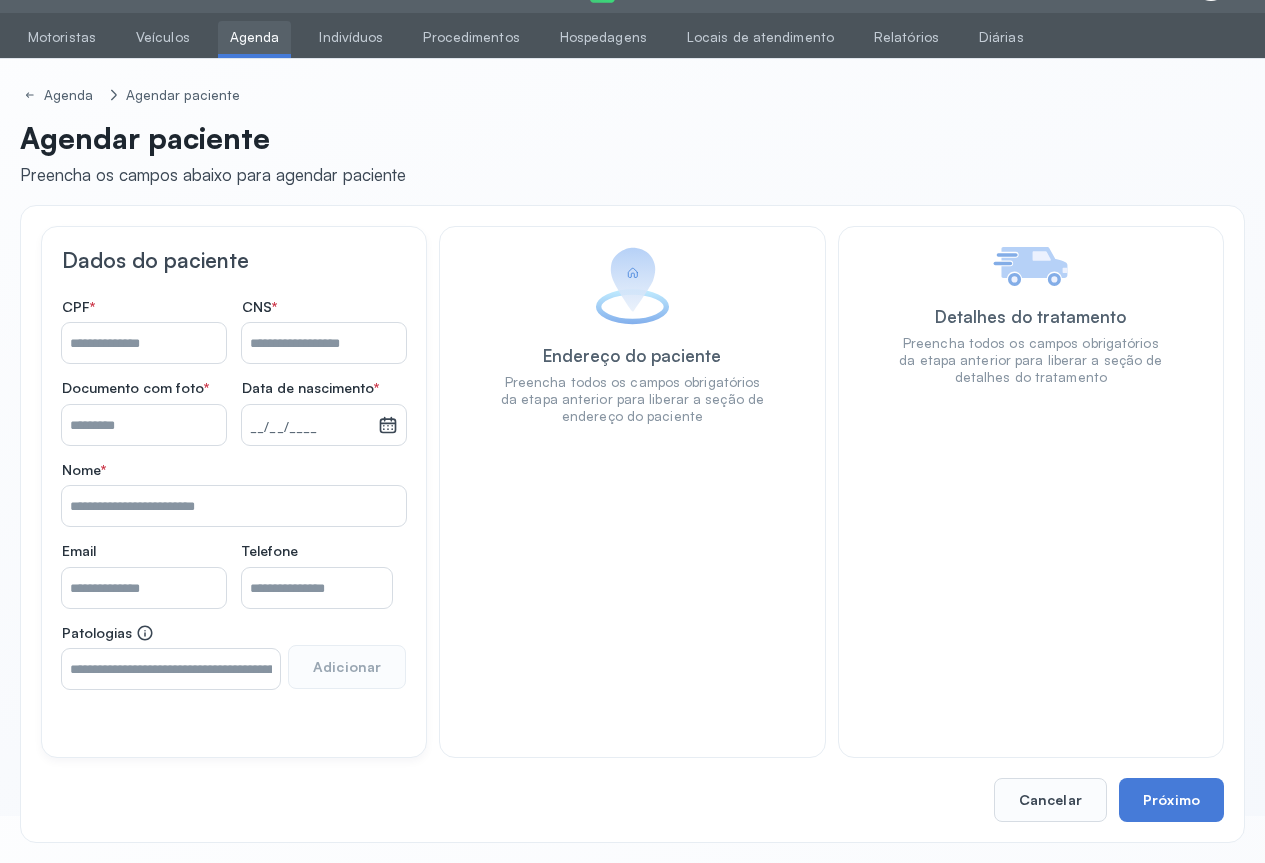 scroll, scrollTop: 47, scrollLeft: 0, axis: vertical 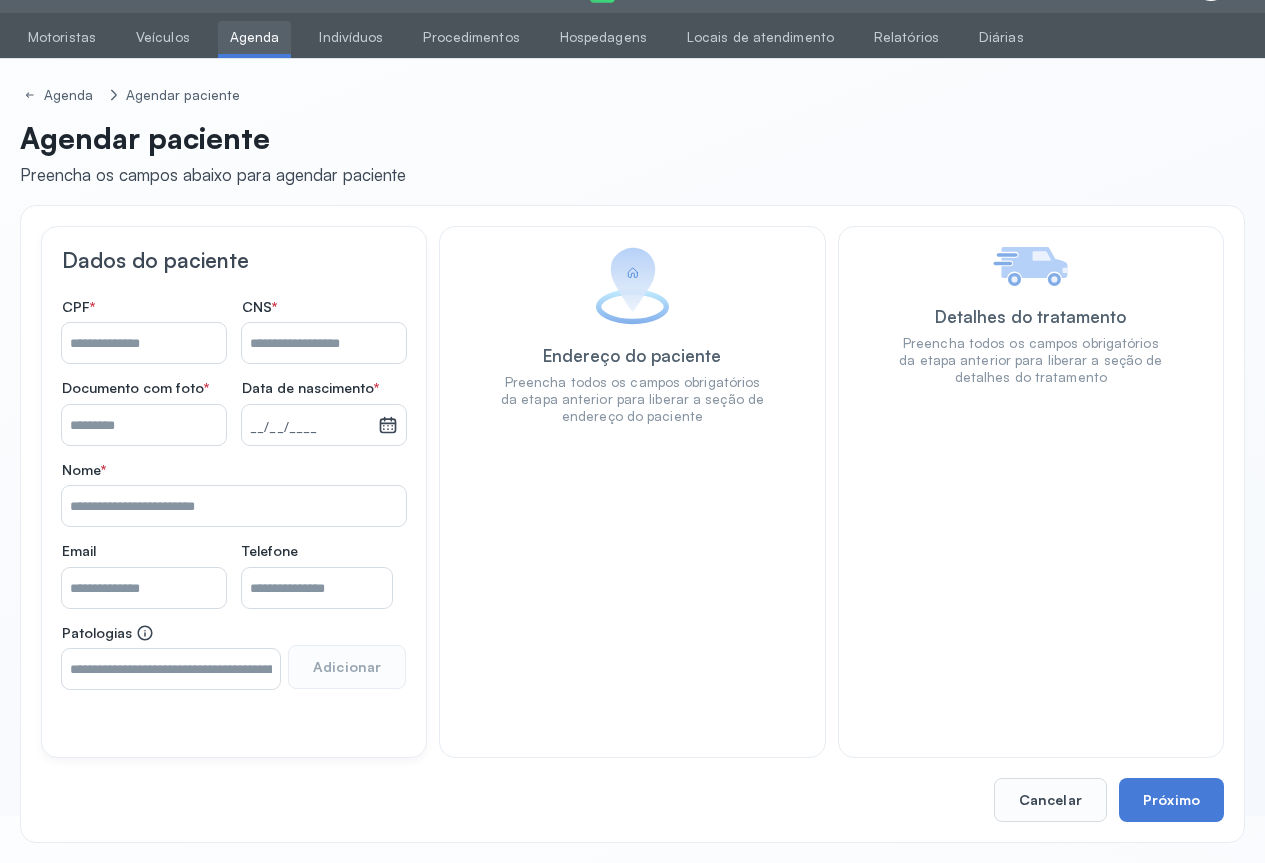 click on "Nome   *" at bounding box center [324, 343] 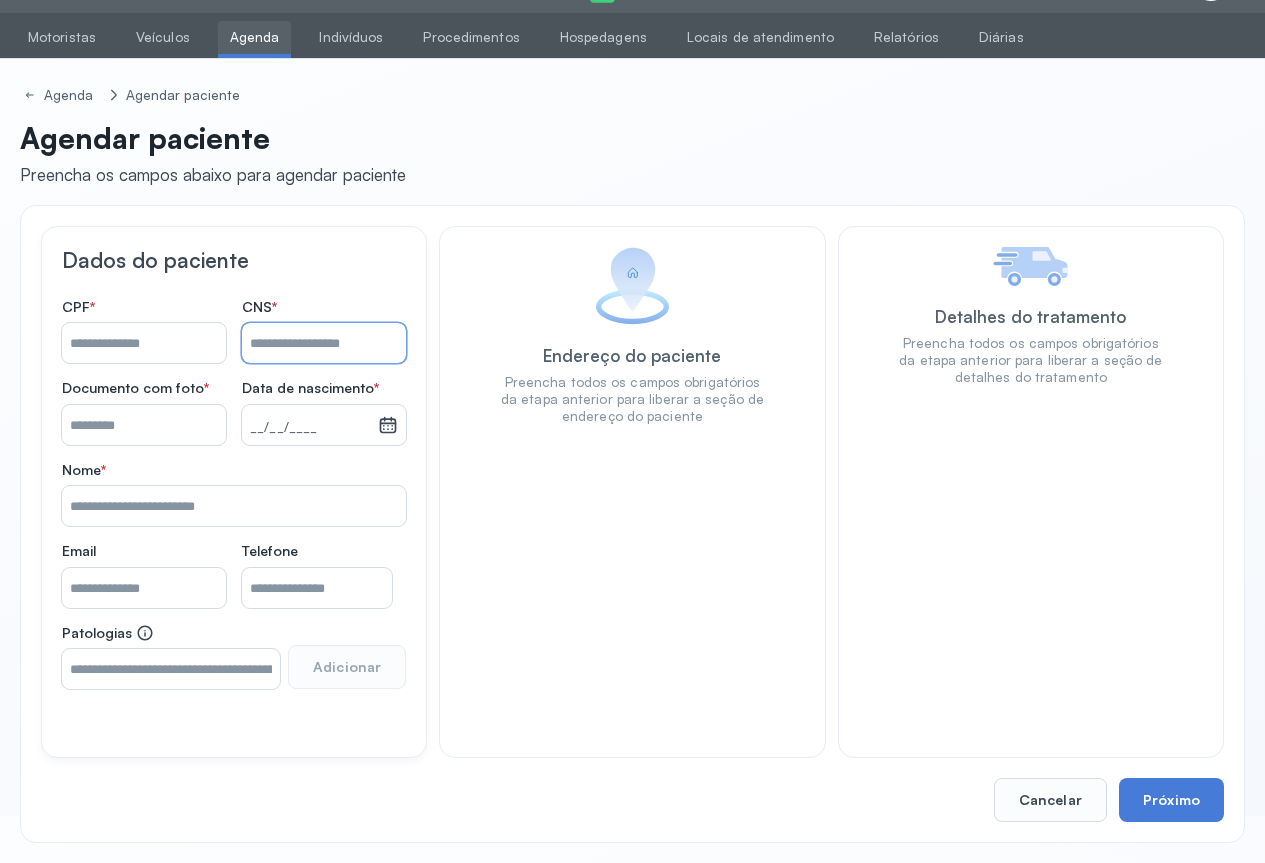drag, startPoint x: 112, startPoint y: 348, endPoint x: 141, endPoint y: 339, distance: 30.364452 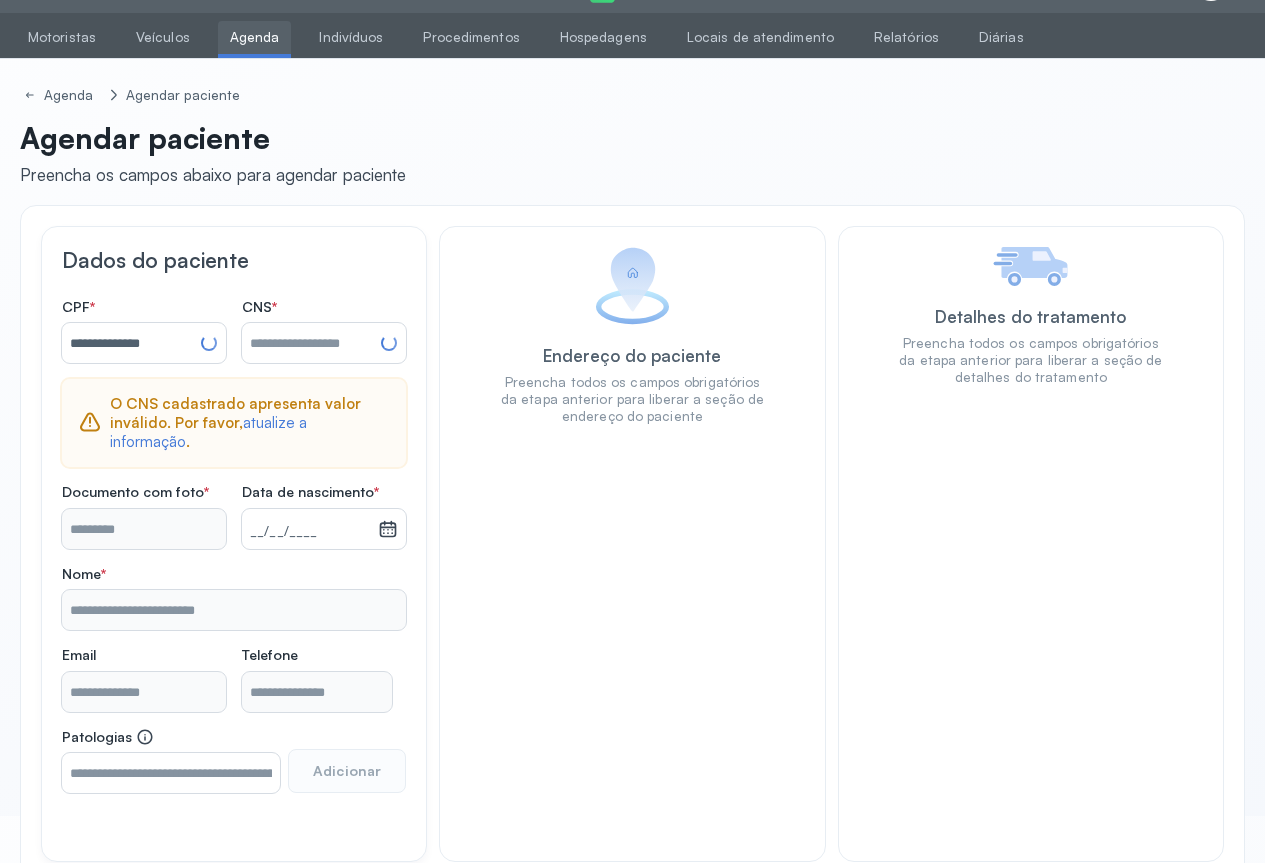 type on "**********" 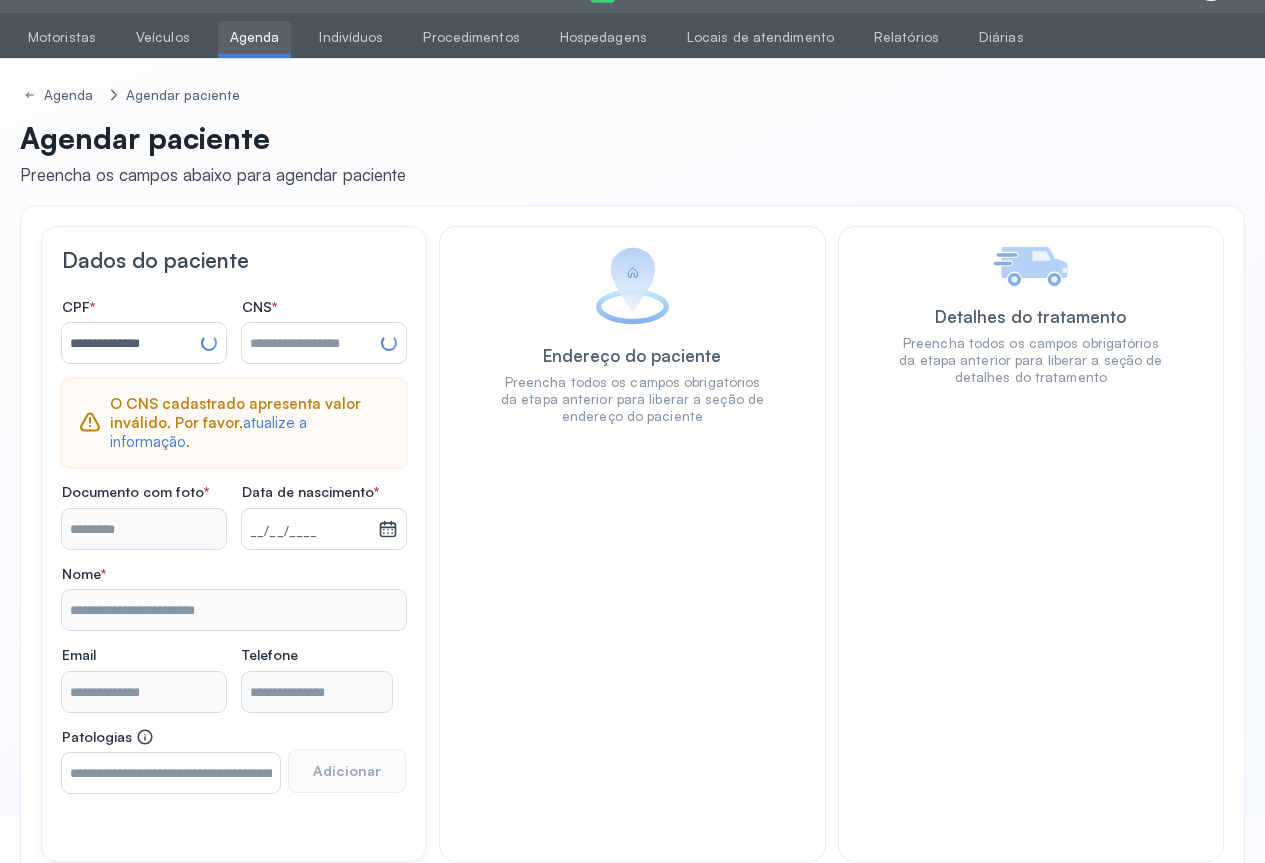 type on "**********" 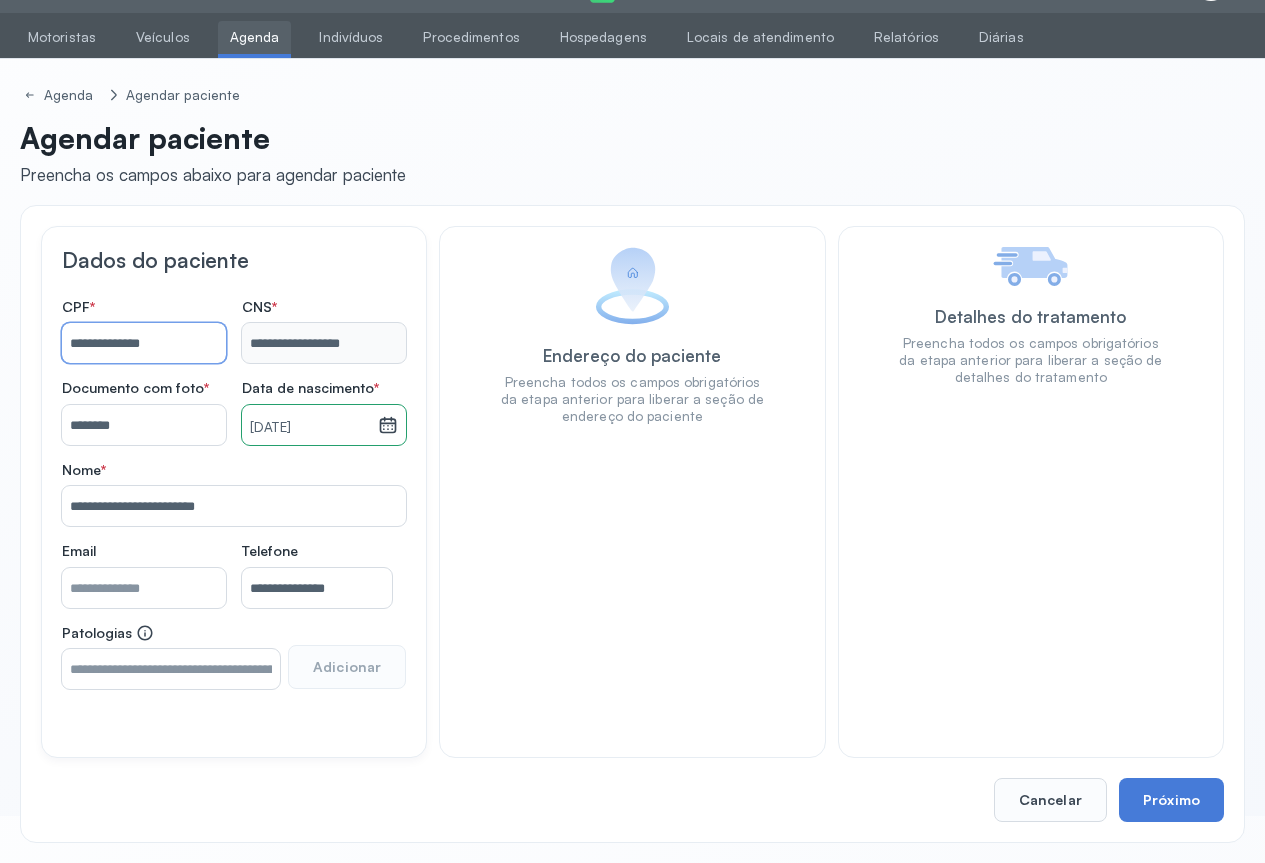 type on "**********" 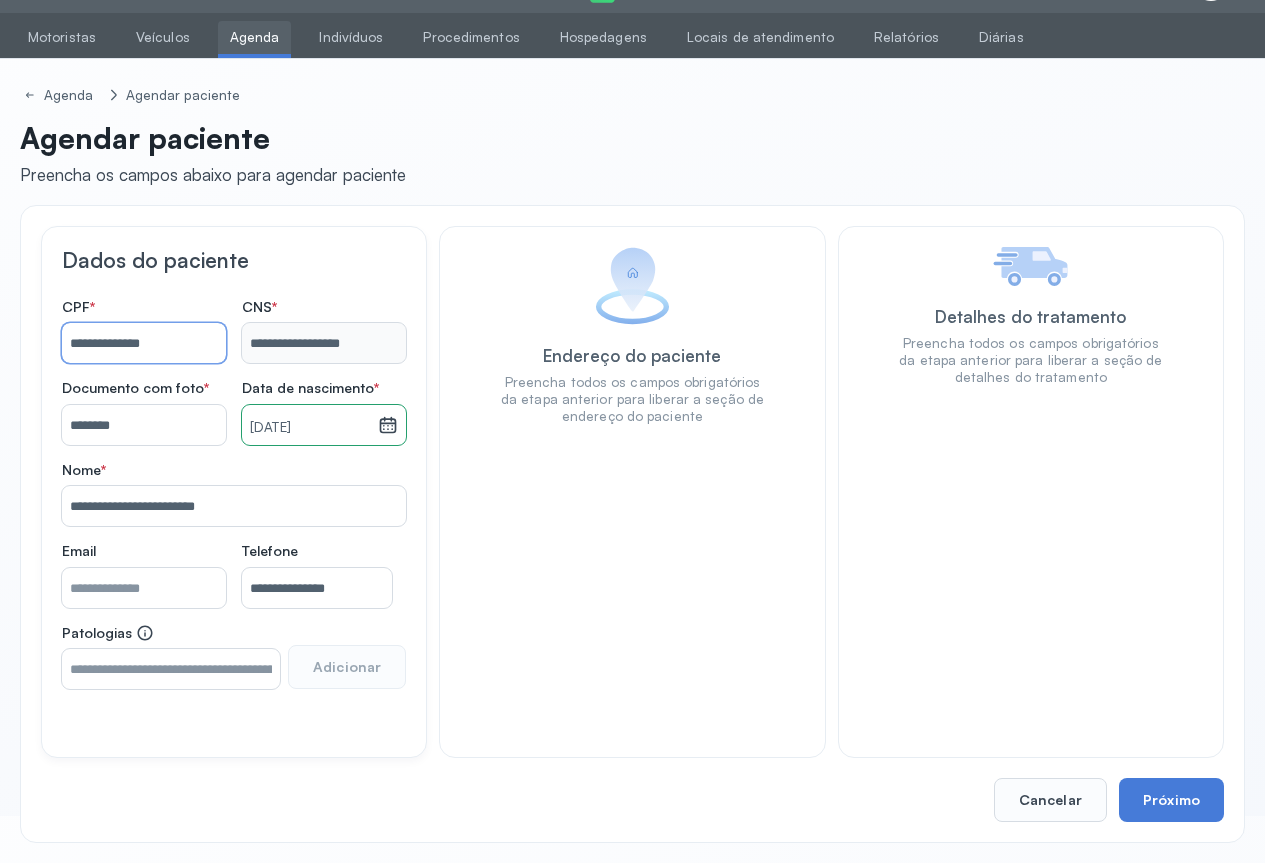 click on "Cancelar Próximo" at bounding box center [632, 800] 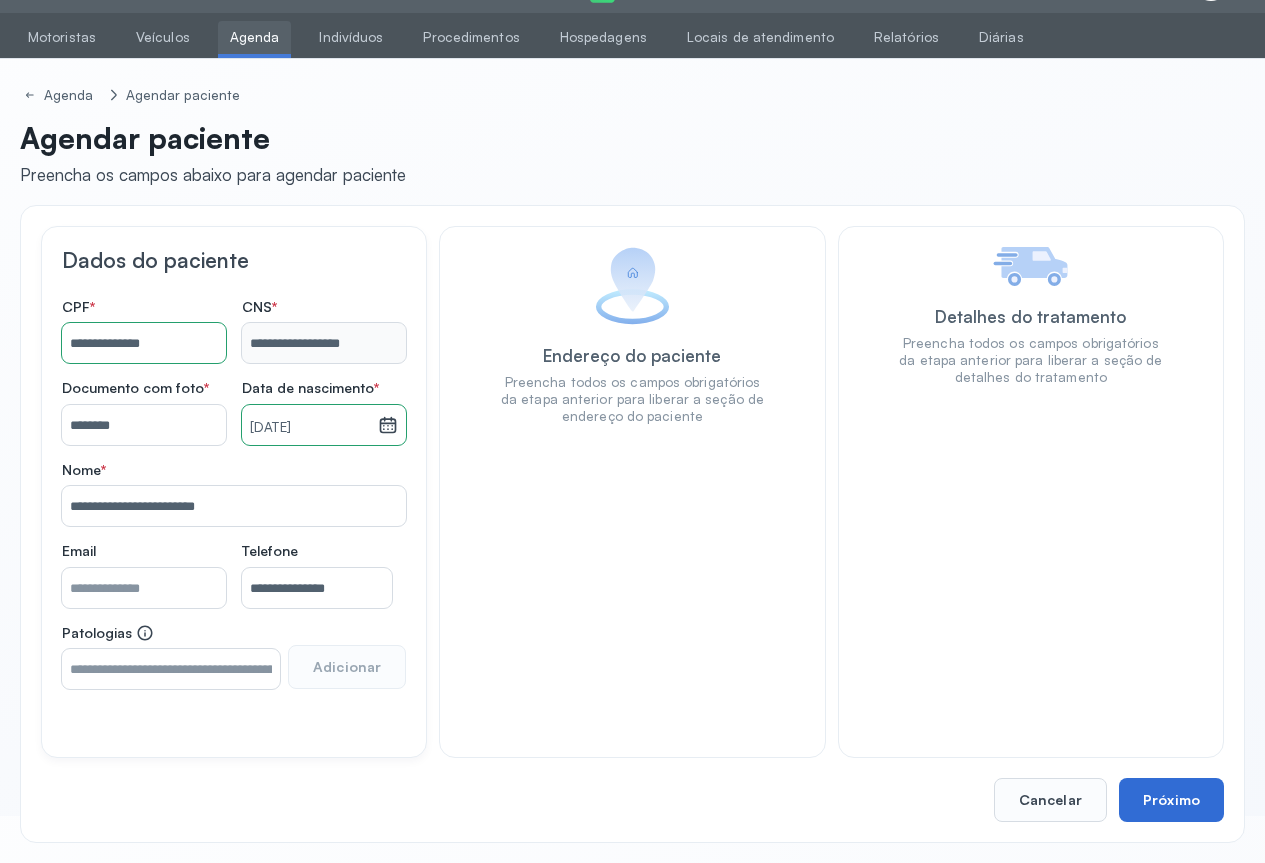 click on "Próximo" at bounding box center (1171, 800) 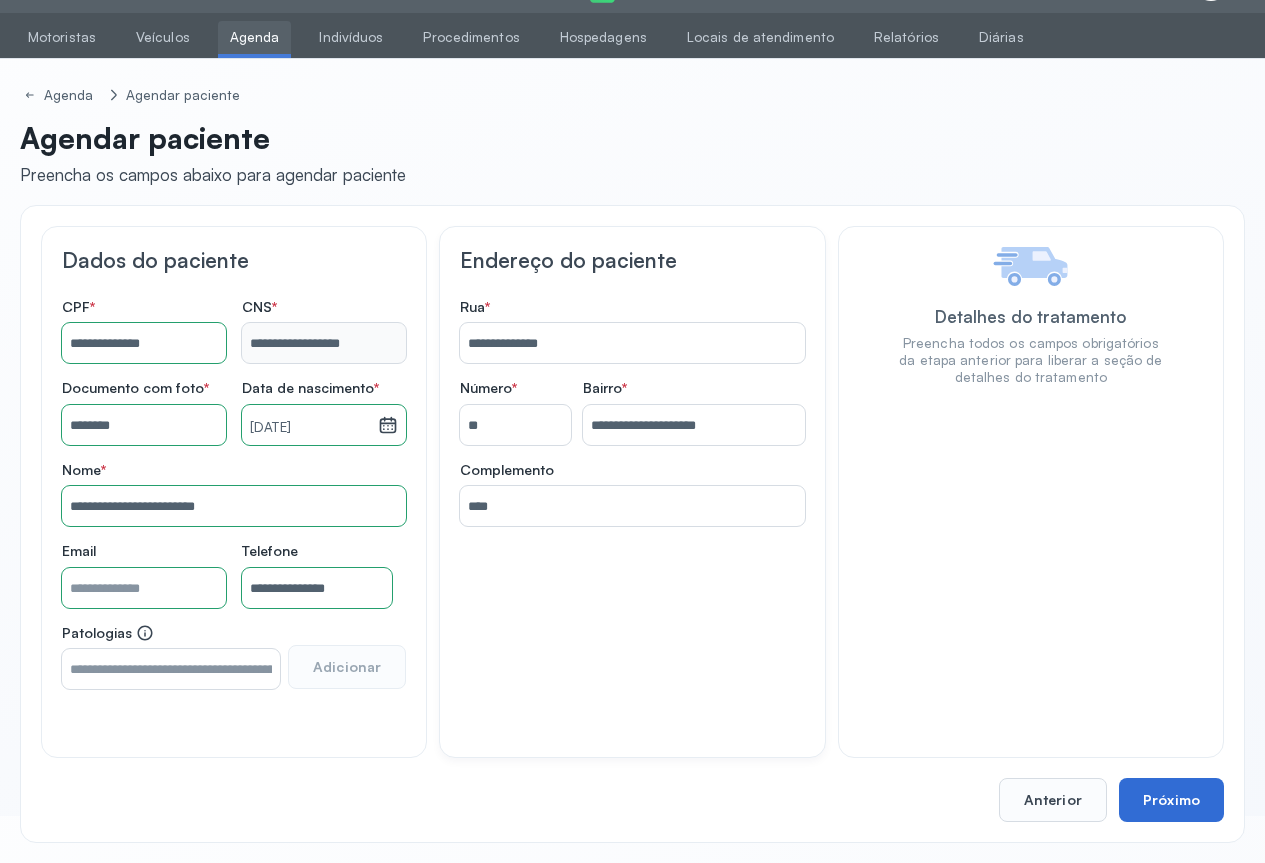 click on "Próximo" at bounding box center [1171, 800] 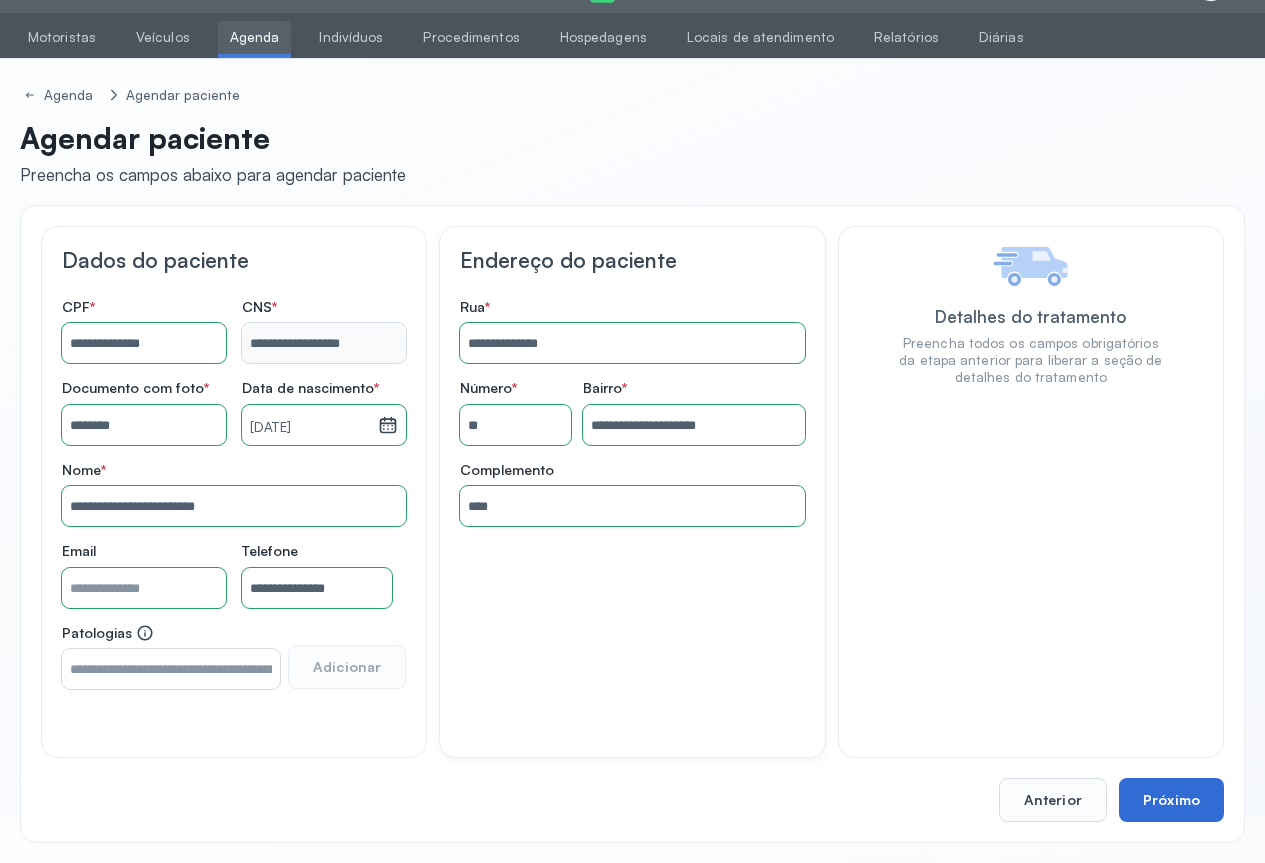 click on "Próximo" at bounding box center [1171, 800] 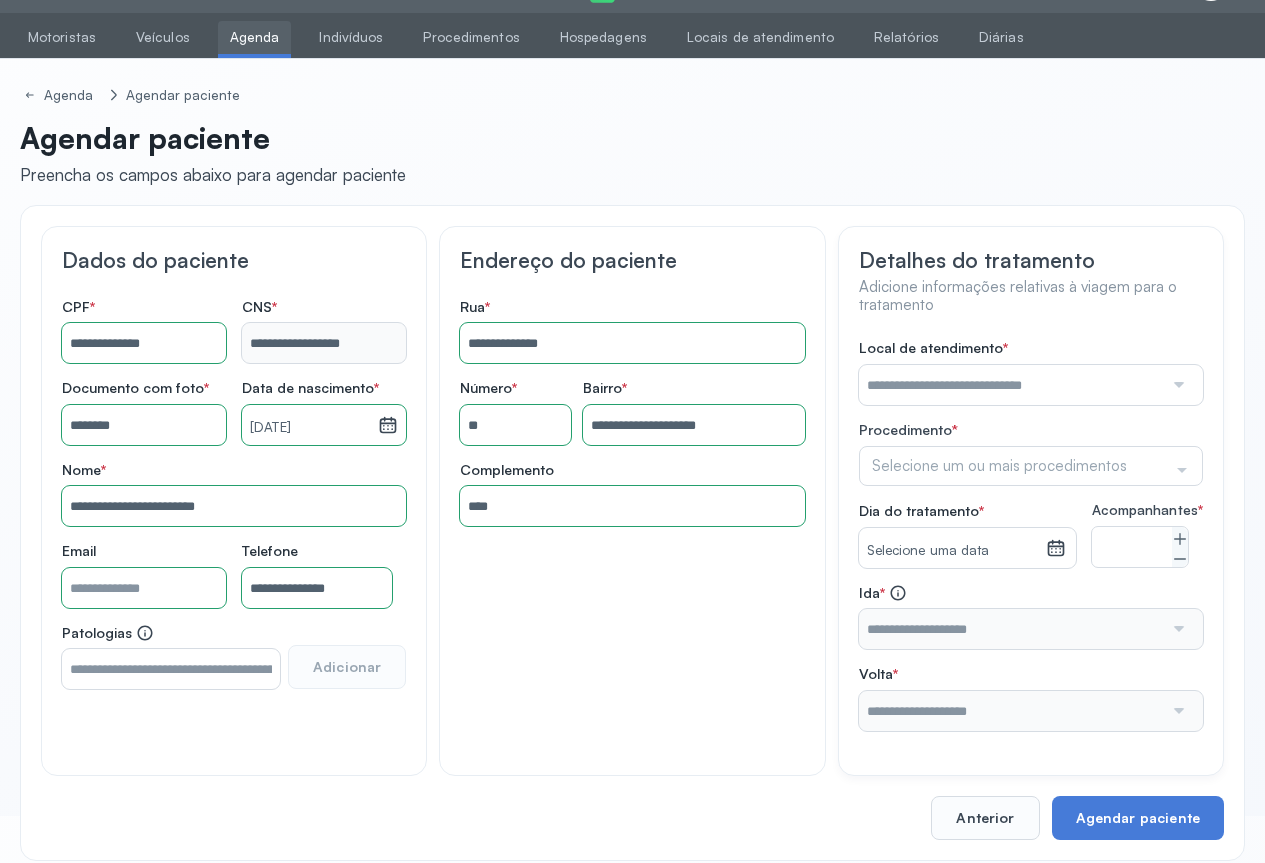 click at bounding box center (1177, 385) 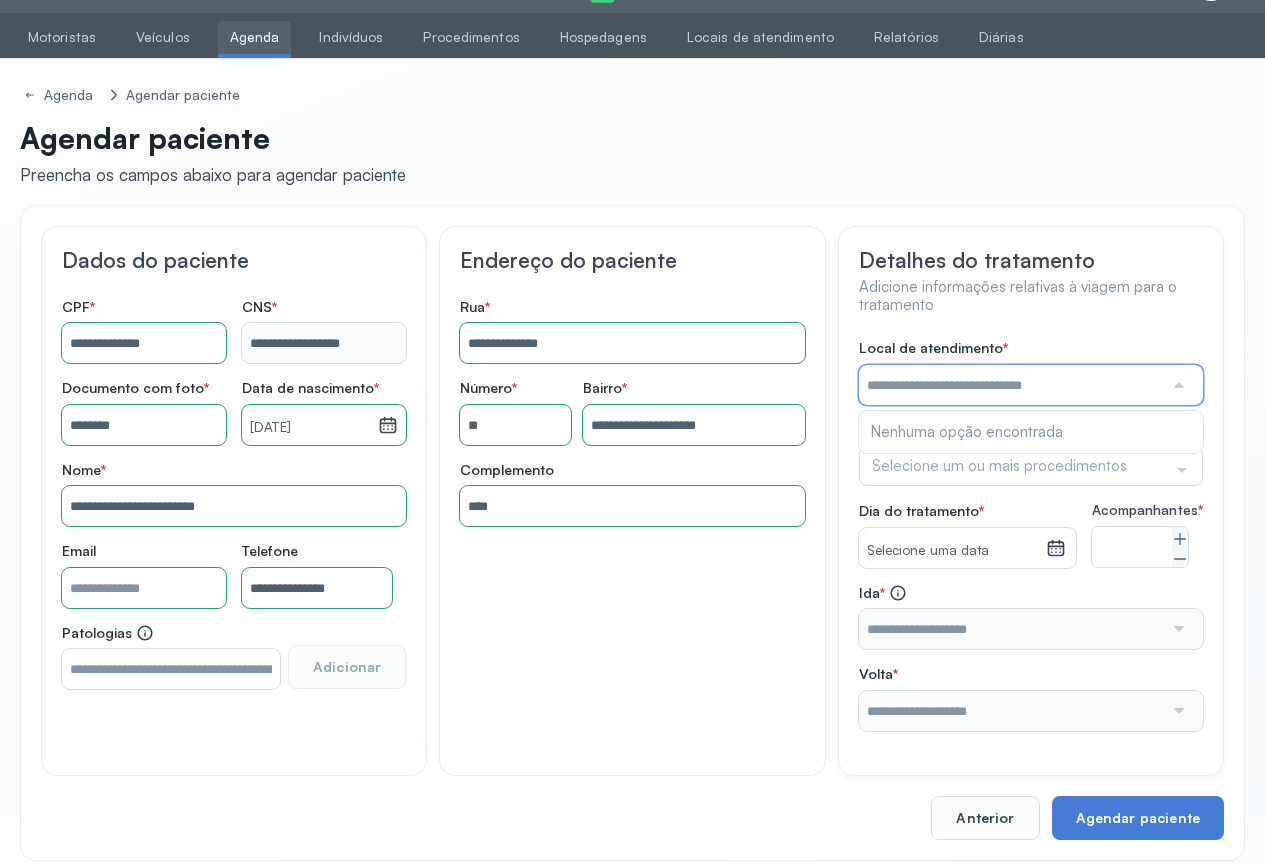 click at bounding box center [1177, 385] 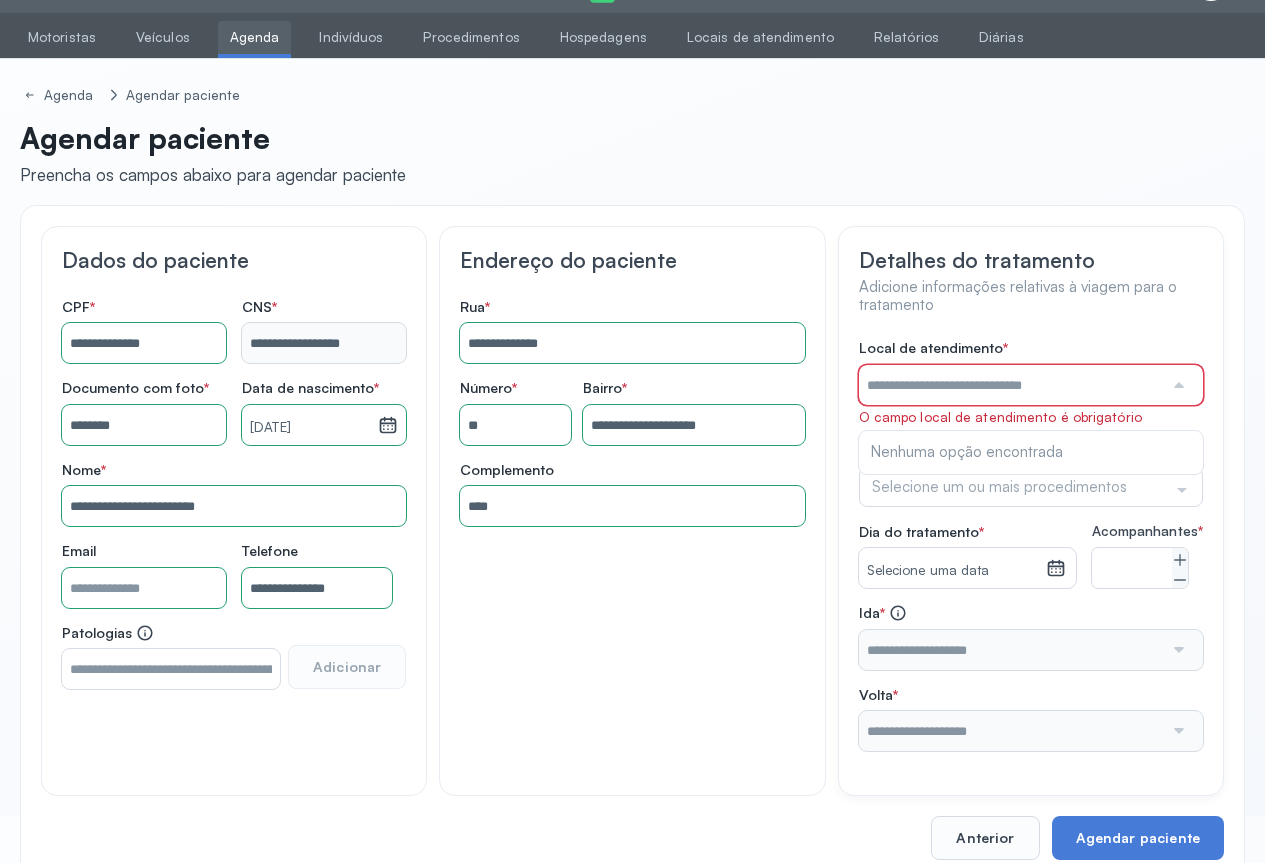 click at bounding box center (1177, 385) 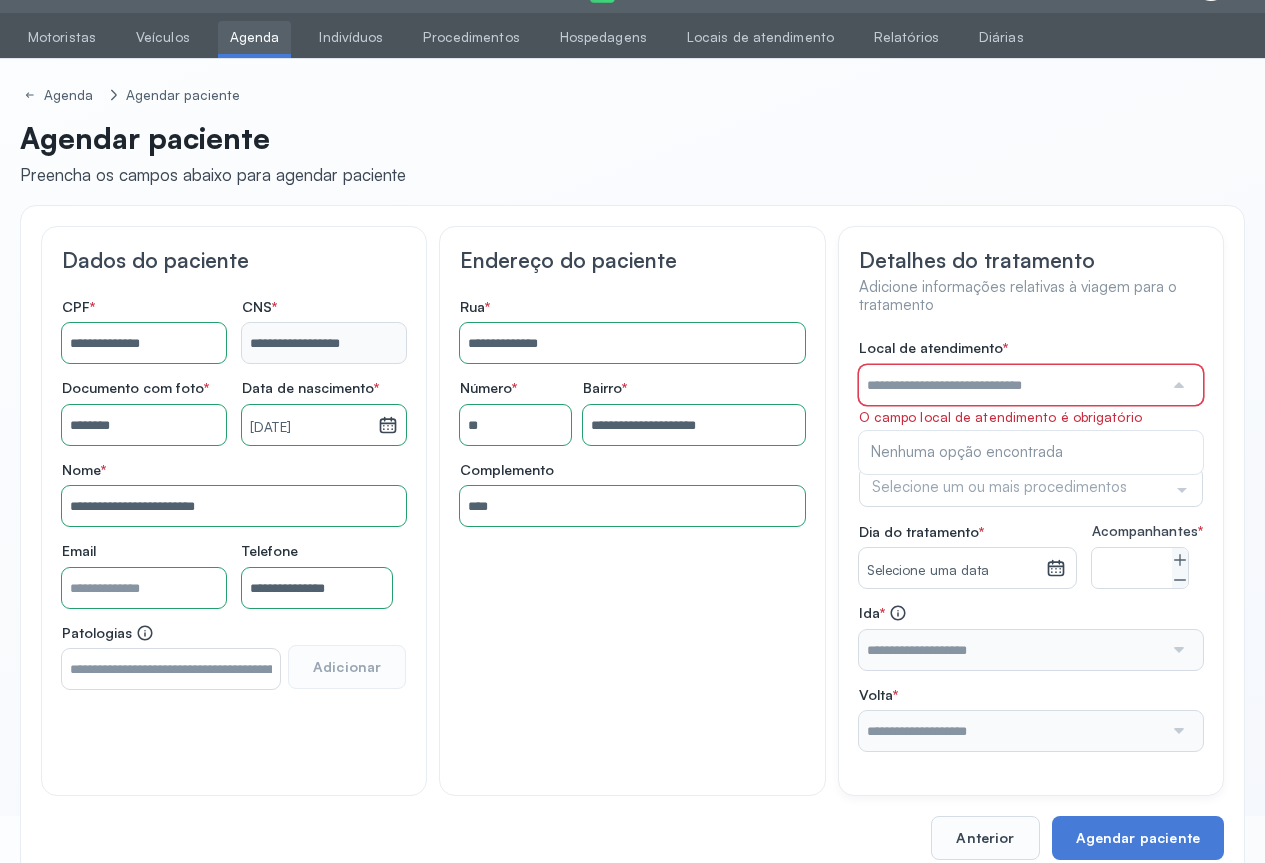 click at bounding box center [1177, 385] 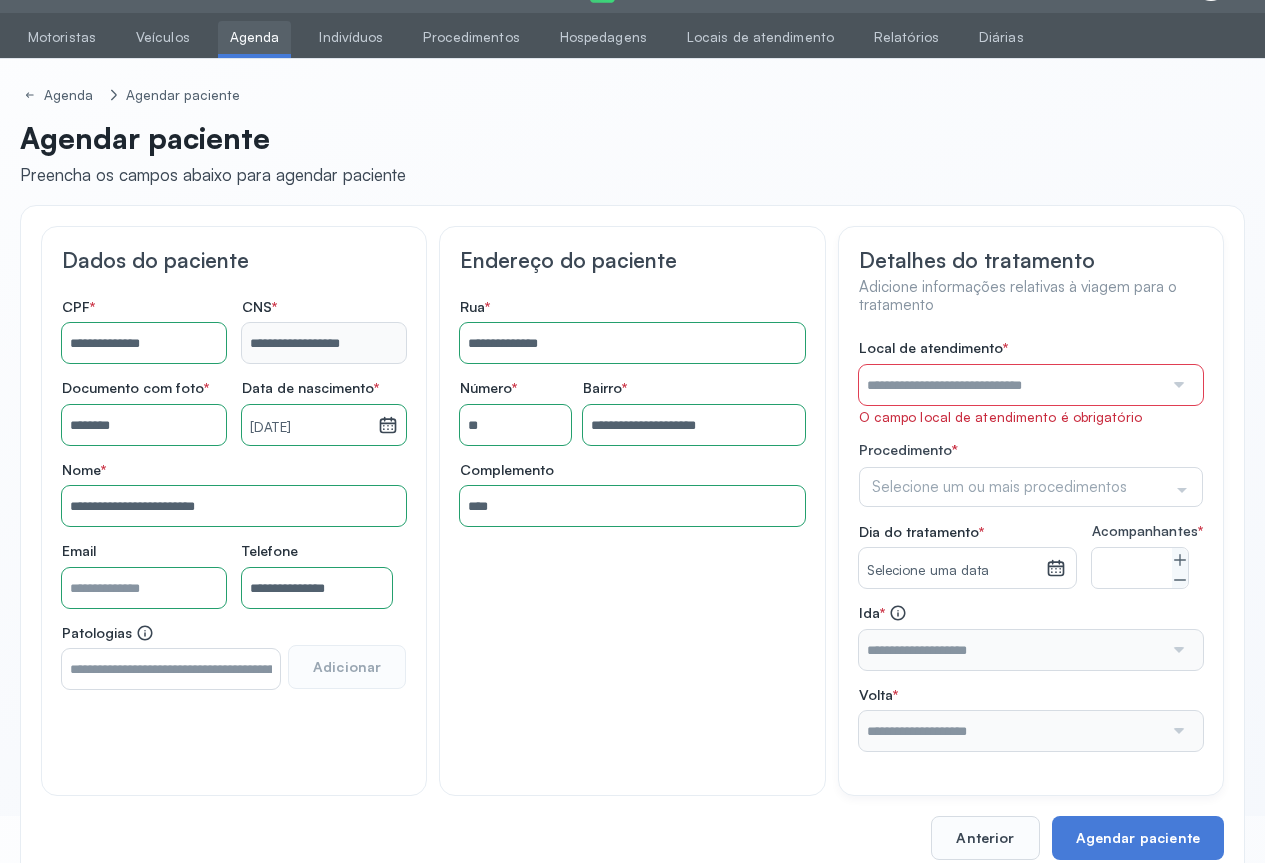 click at bounding box center [1177, 385] 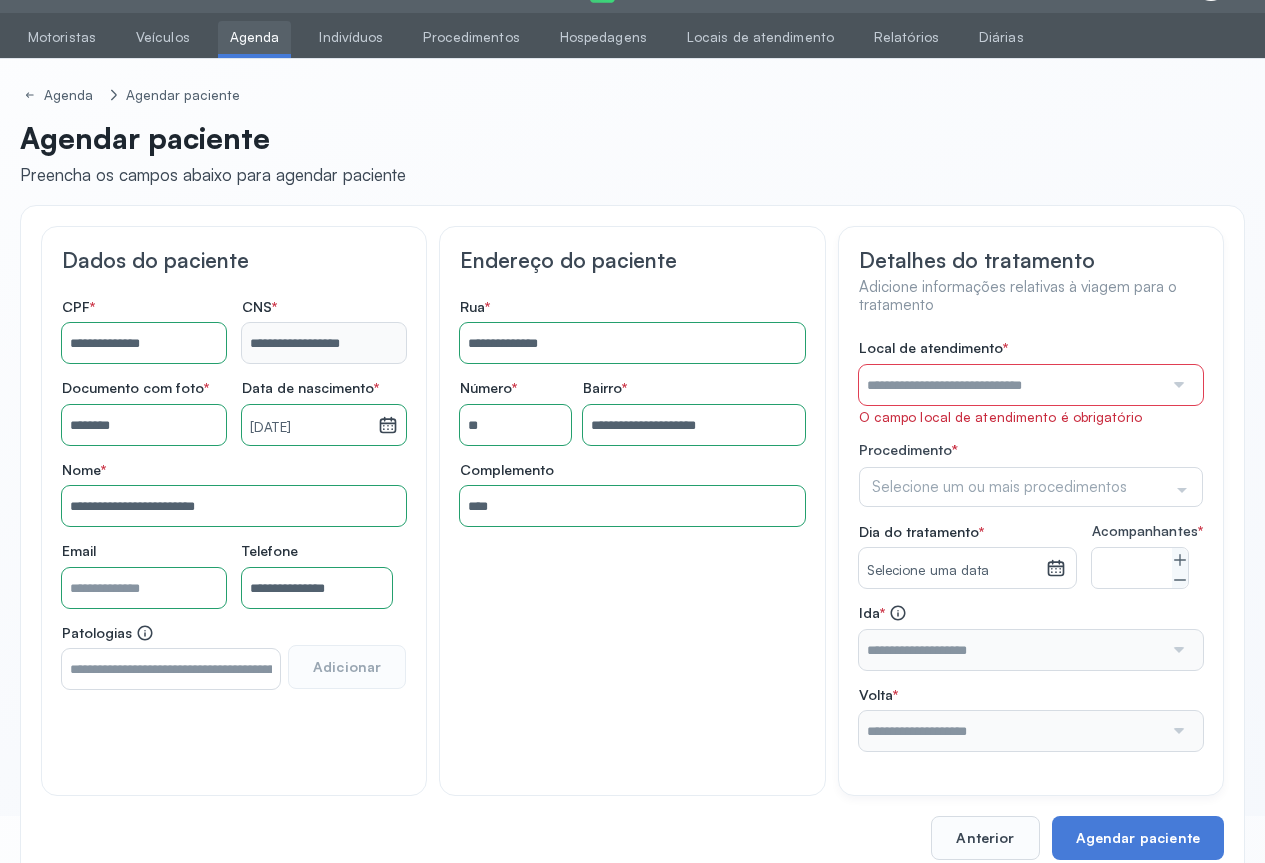 click at bounding box center (1177, 385) 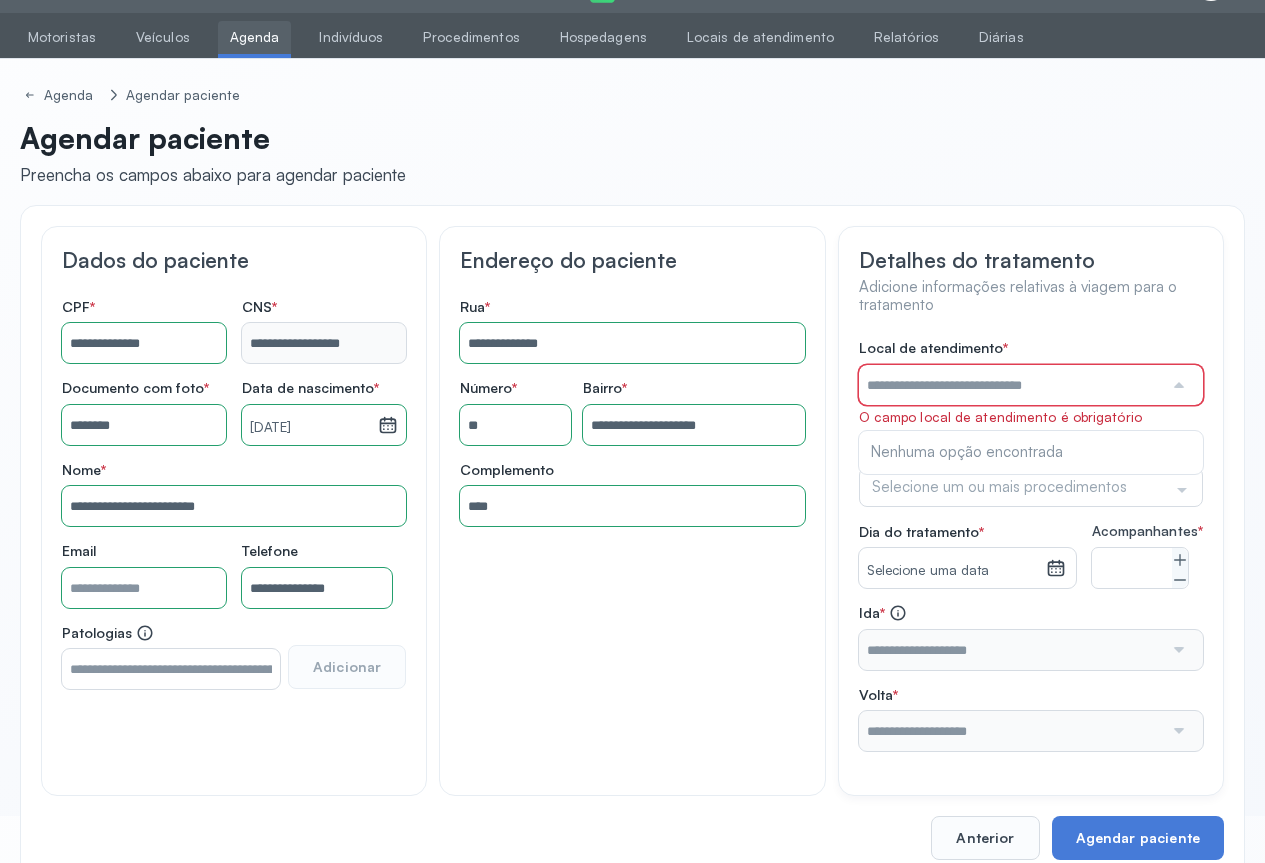 click at bounding box center (1177, 385) 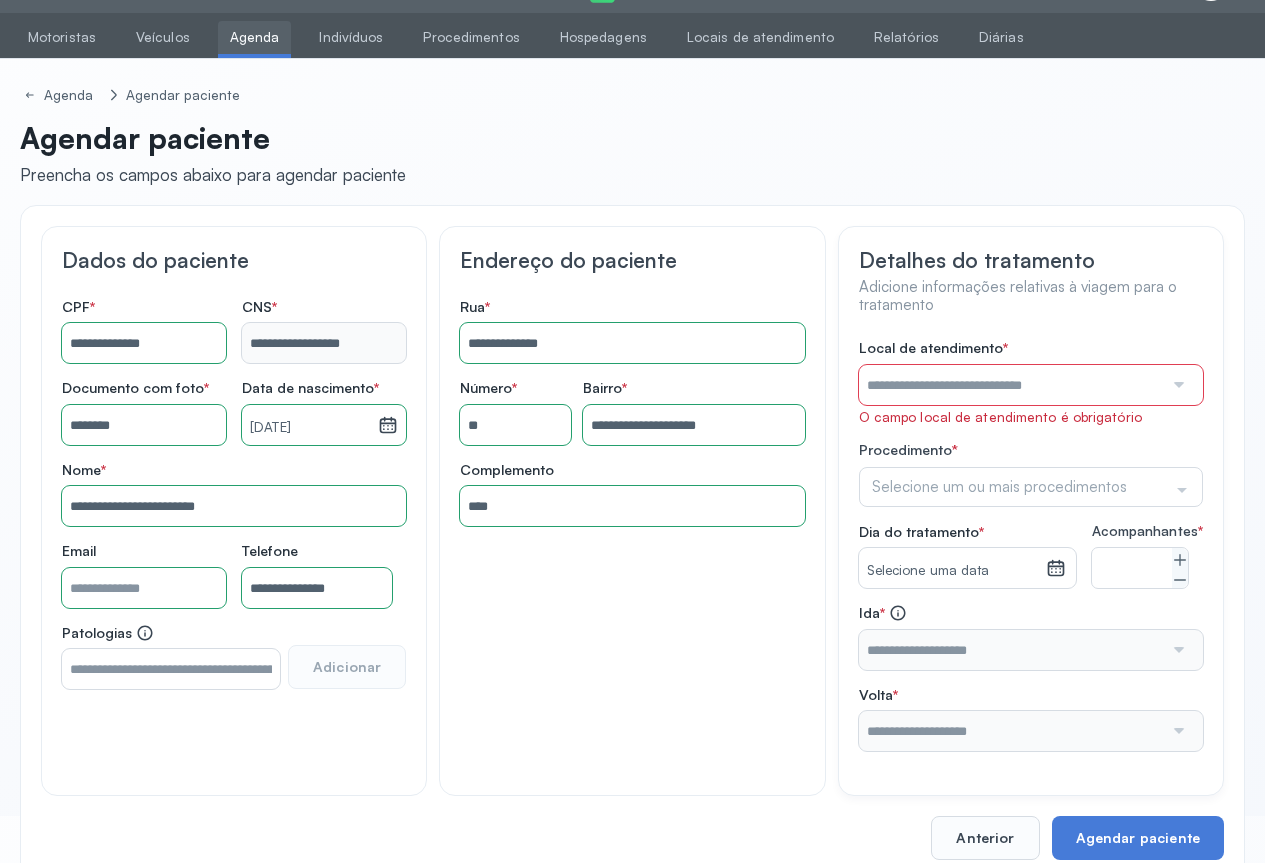 click at bounding box center (1177, 385) 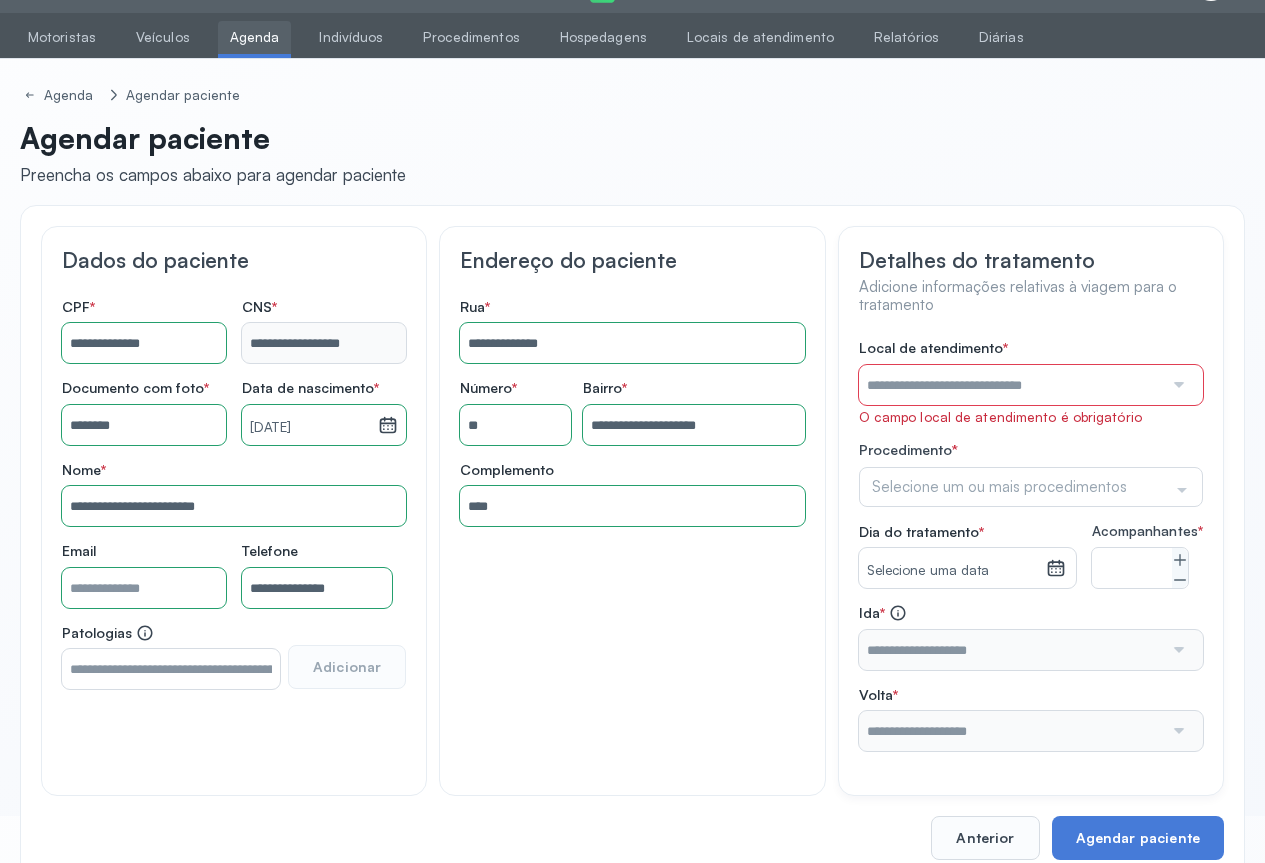 click at bounding box center (1177, 385) 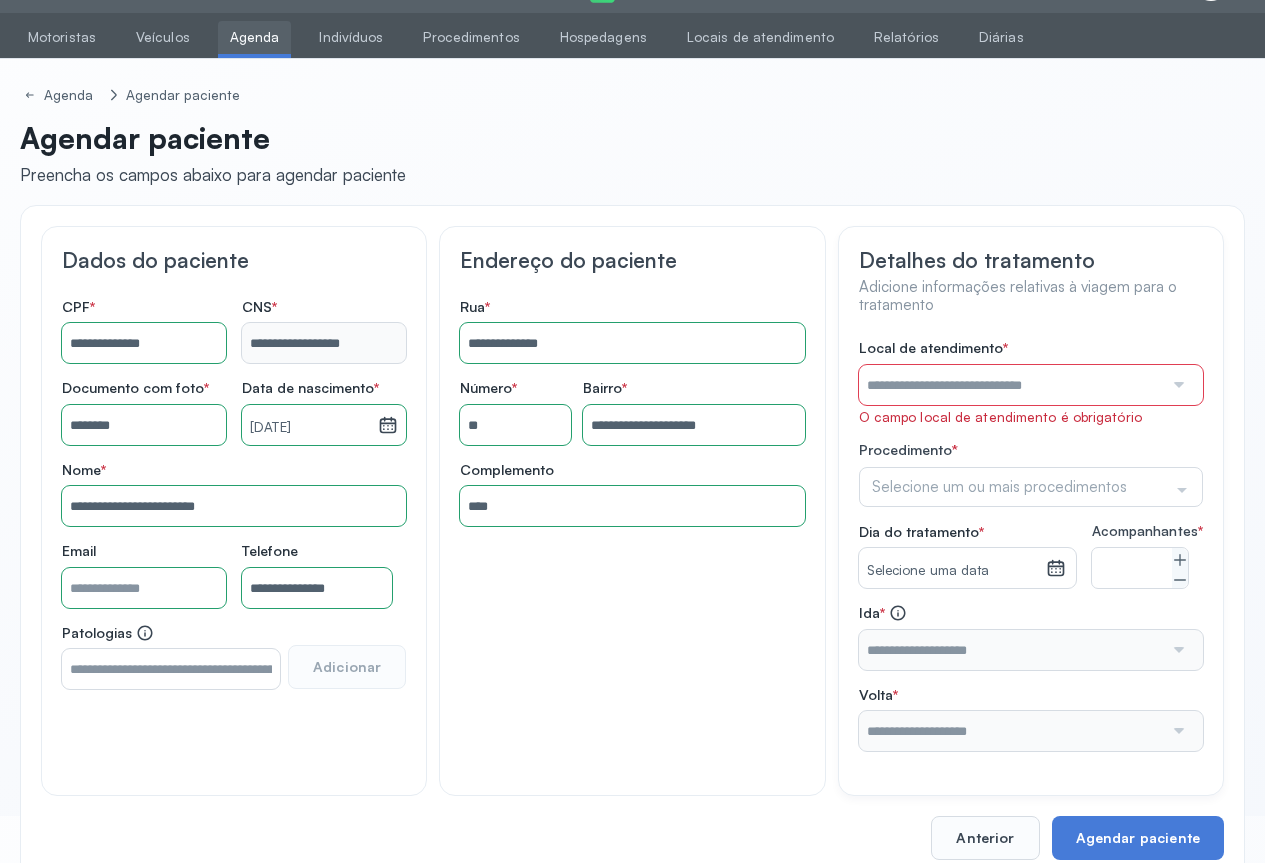 click at bounding box center [1177, 385] 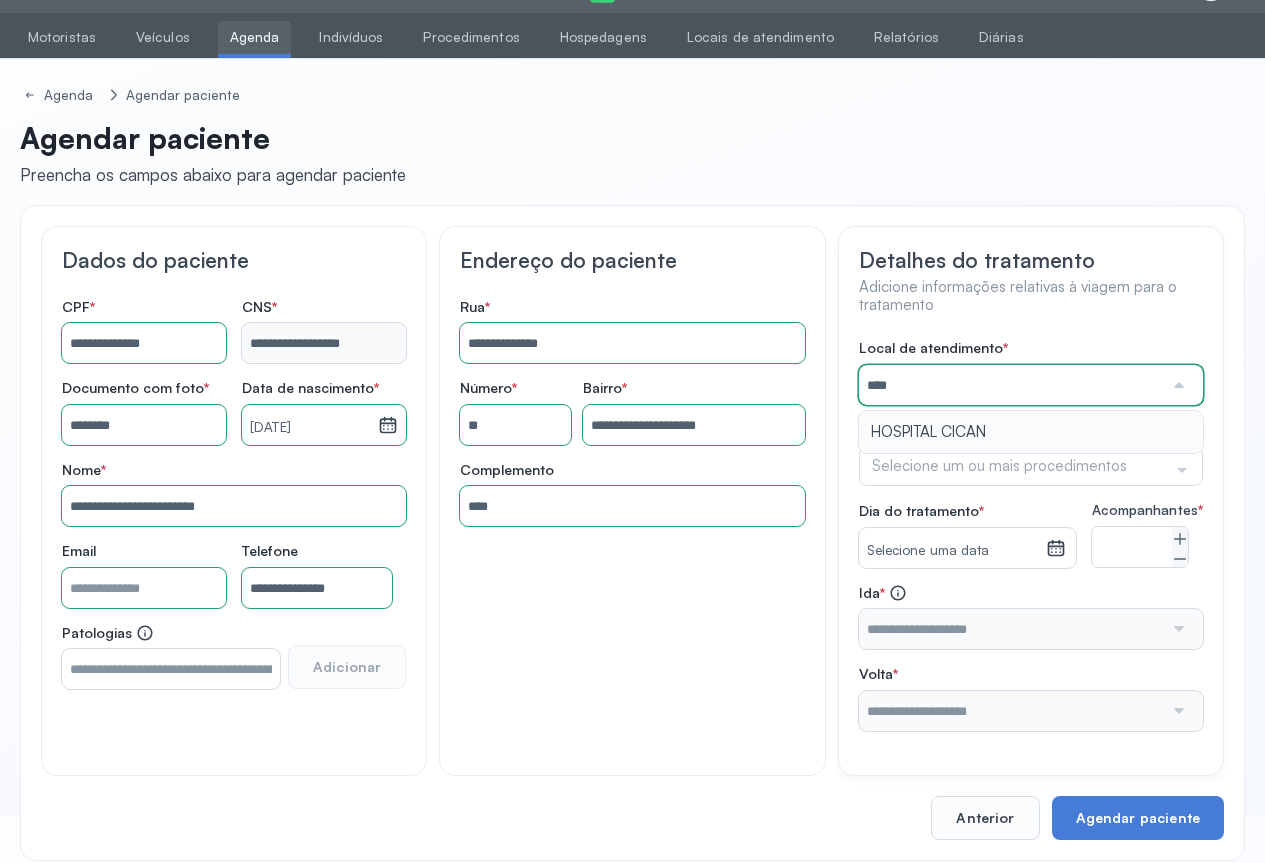type on "**********" 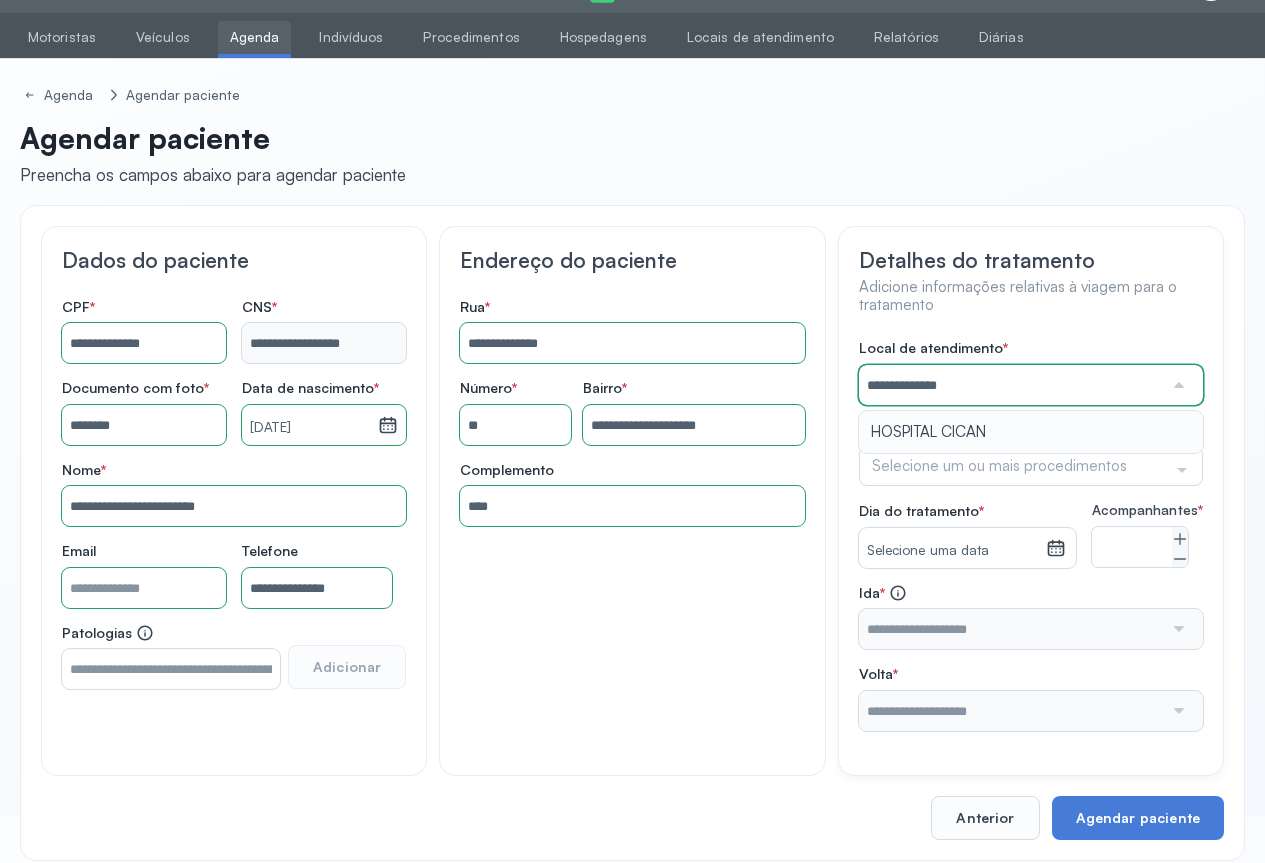 click on "**********" at bounding box center [1031, 535] 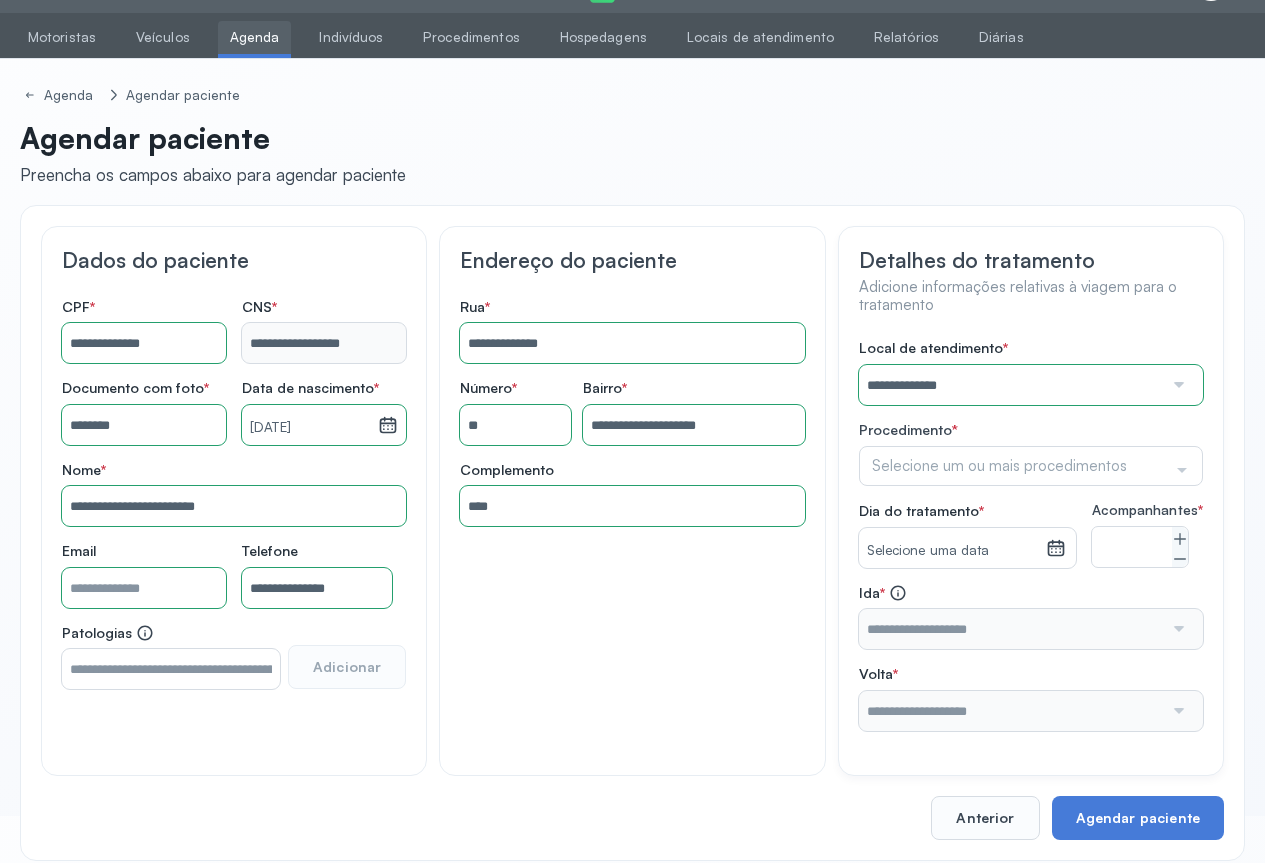 click on "Selecione um ou mais procedimentos Selecionar todos Acompanhante Alergologista Anemia Falciforme Anestesista Angiologista Angiotomografia Auditivo Biopsia Bucomaxilo Cardio Cateterismo Cardio Cintilografia Ossea Cirurgia Cirurgia De Catarata Cirurgia Ernia Ignal Cirurgiao Cabeça Pescoço Colonoscopia Coloproctologista Densitometria Ossea Dermatologista Diabete E Hormonio Ecocardiograma Eletroneuromiografia Endocrinilogista Endoscopia Escanometria Esclerose Esconometria Estudo Urodinamico Exame Pcr Exames Fisioterapia Gastroentereologista Genetica Ginecologista Glaucoma Hematologista Hepatologista Hiv Holter Hpv Labiolamporine Litotripsia Lupos Marcar Cirurgia Mastologista Nefrologista Neurologia Pediatrica Neurologista Odontologia Oftalmologista Oncologia Ortopedia Ortopedista Oscilometria Otorrino Pediatra Pegar Medicamento Pentacam Perícia Médica Pneumologista Pneumologista Pré Cirurgico Psiquiatra Queimaduras Ressonancia Resultado De Biopsia Retorno Cirurgia Reumatologista Revisao Soro Positivo Triagem" at bounding box center (1031, 466) 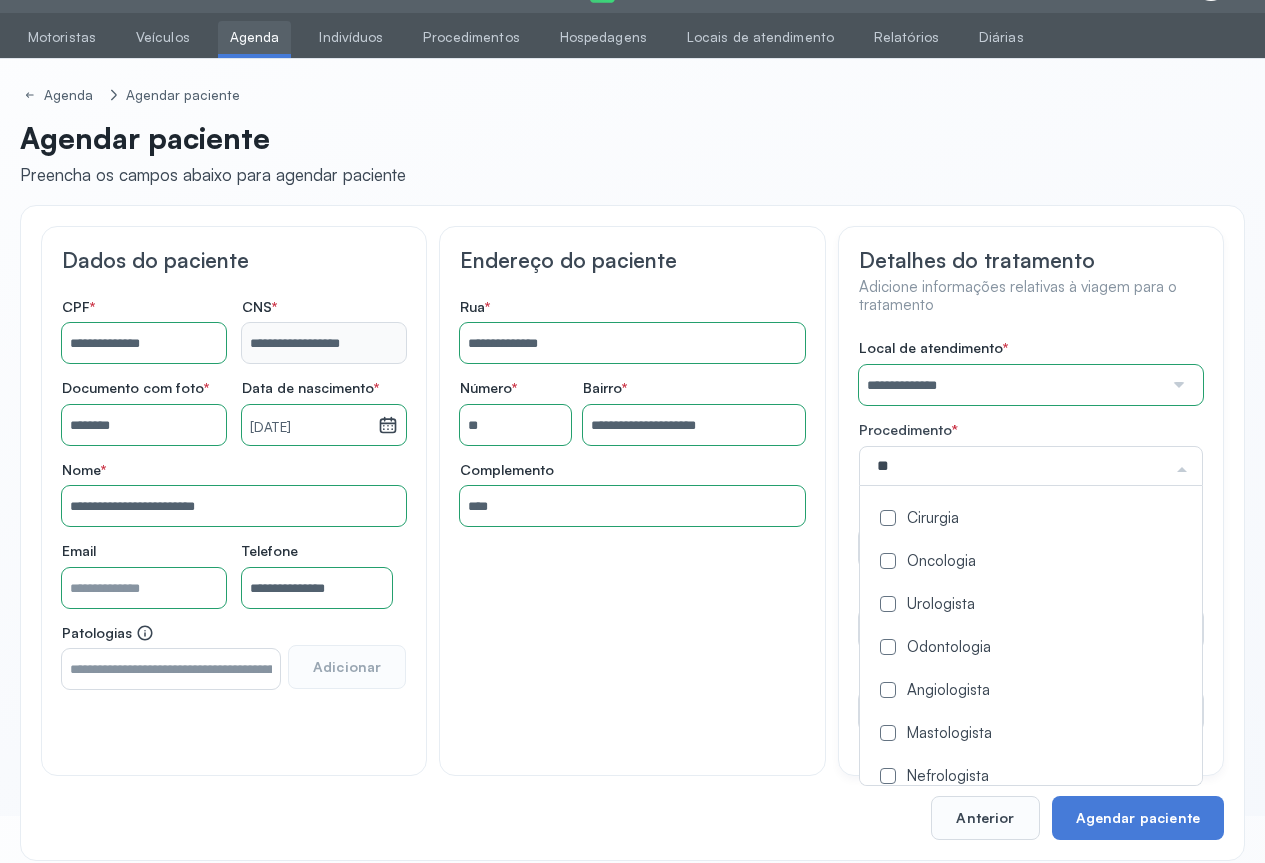 type on "*" 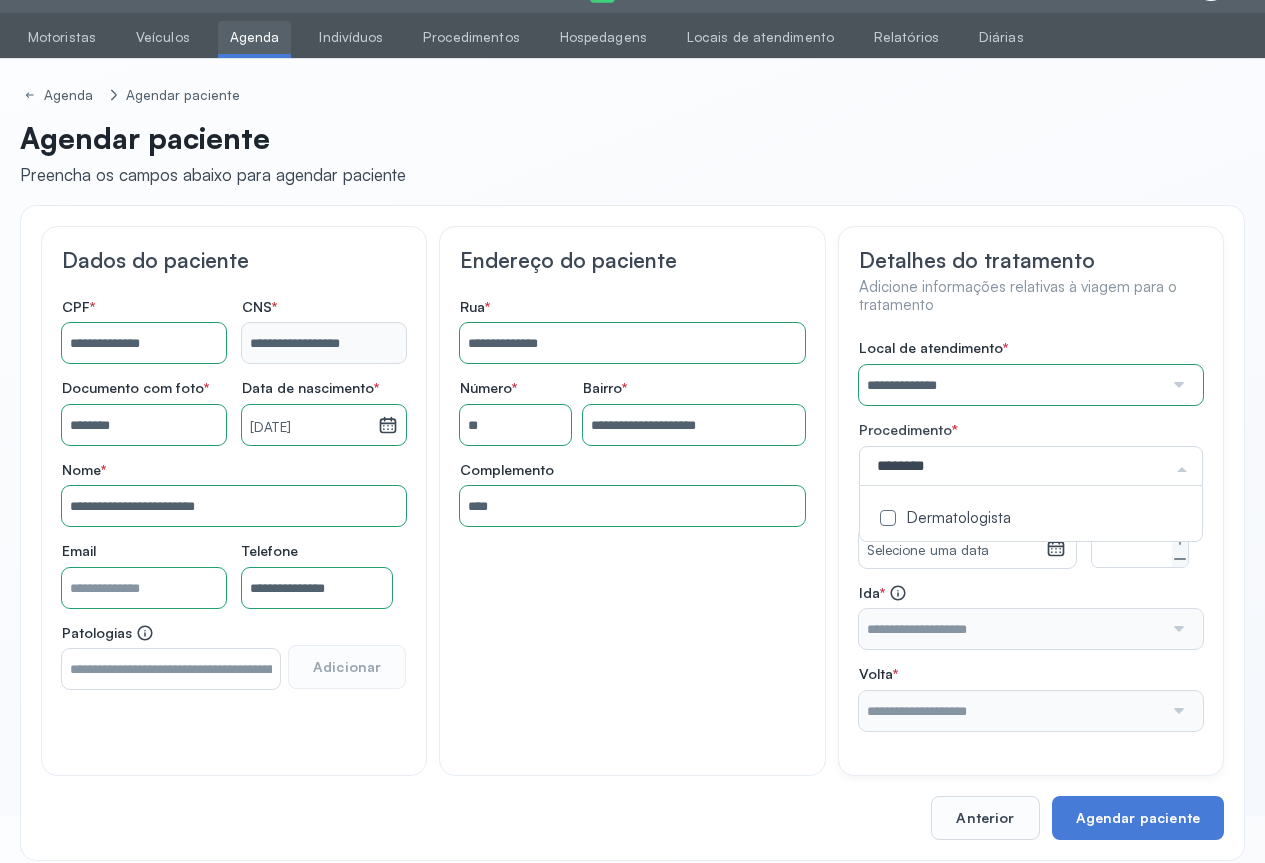 type on "*********" 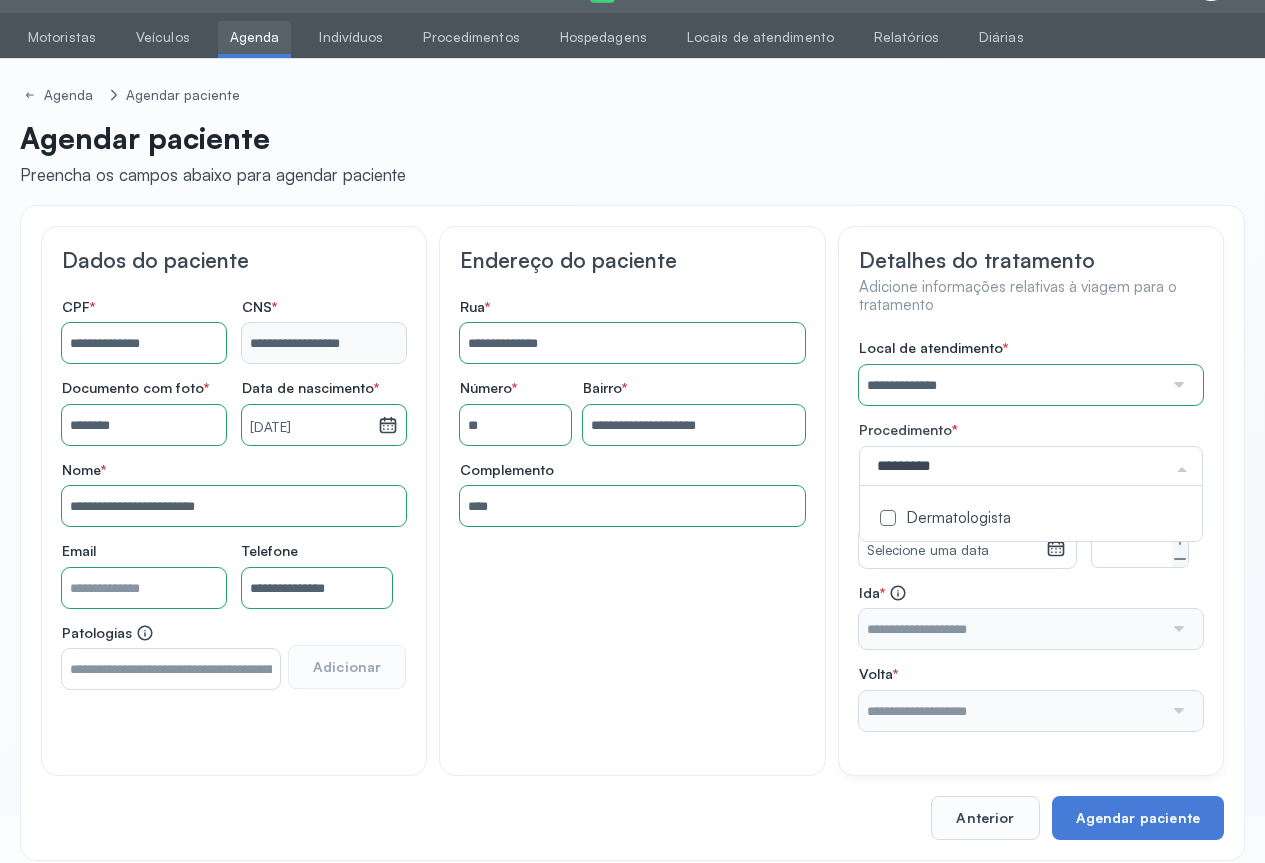 click on "Dermatologista" 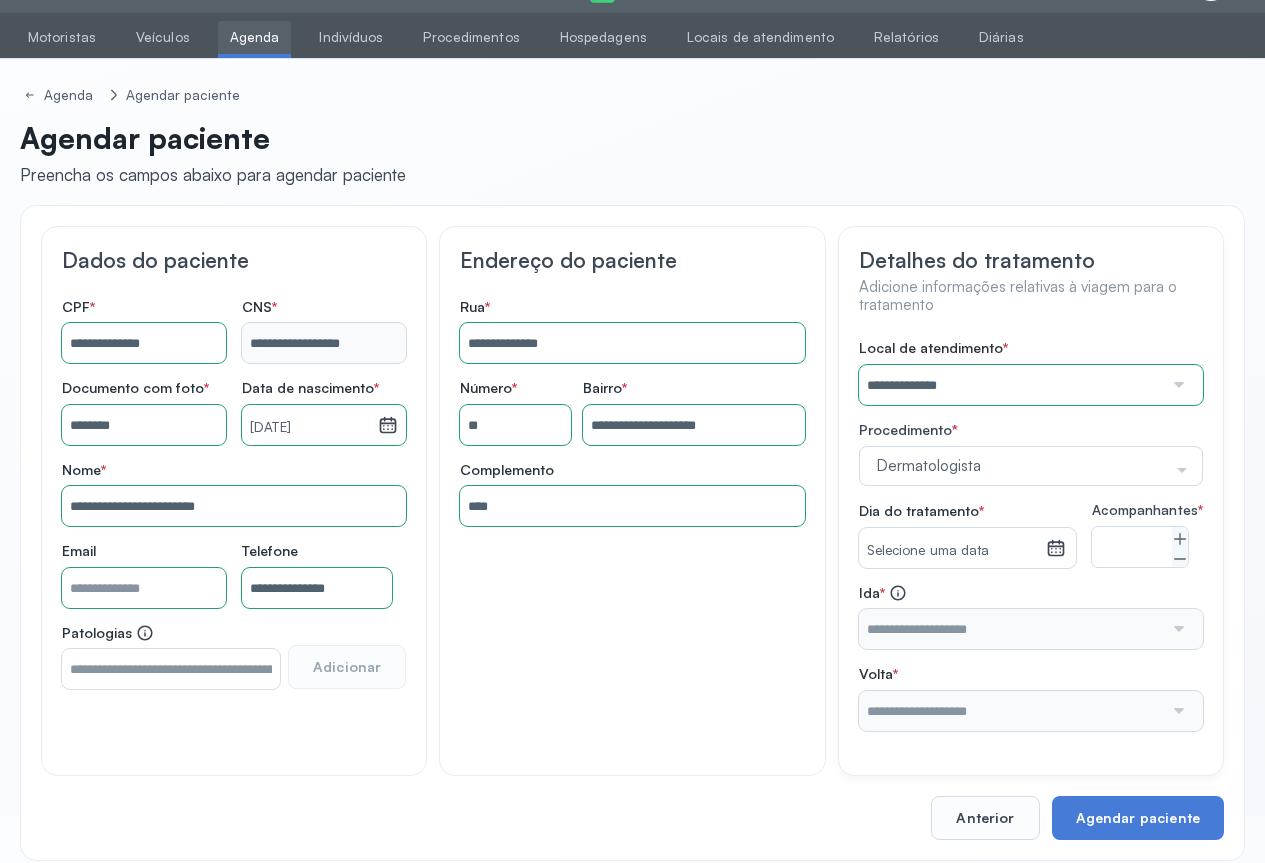 click on "**********" at bounding box center [1031, 535] 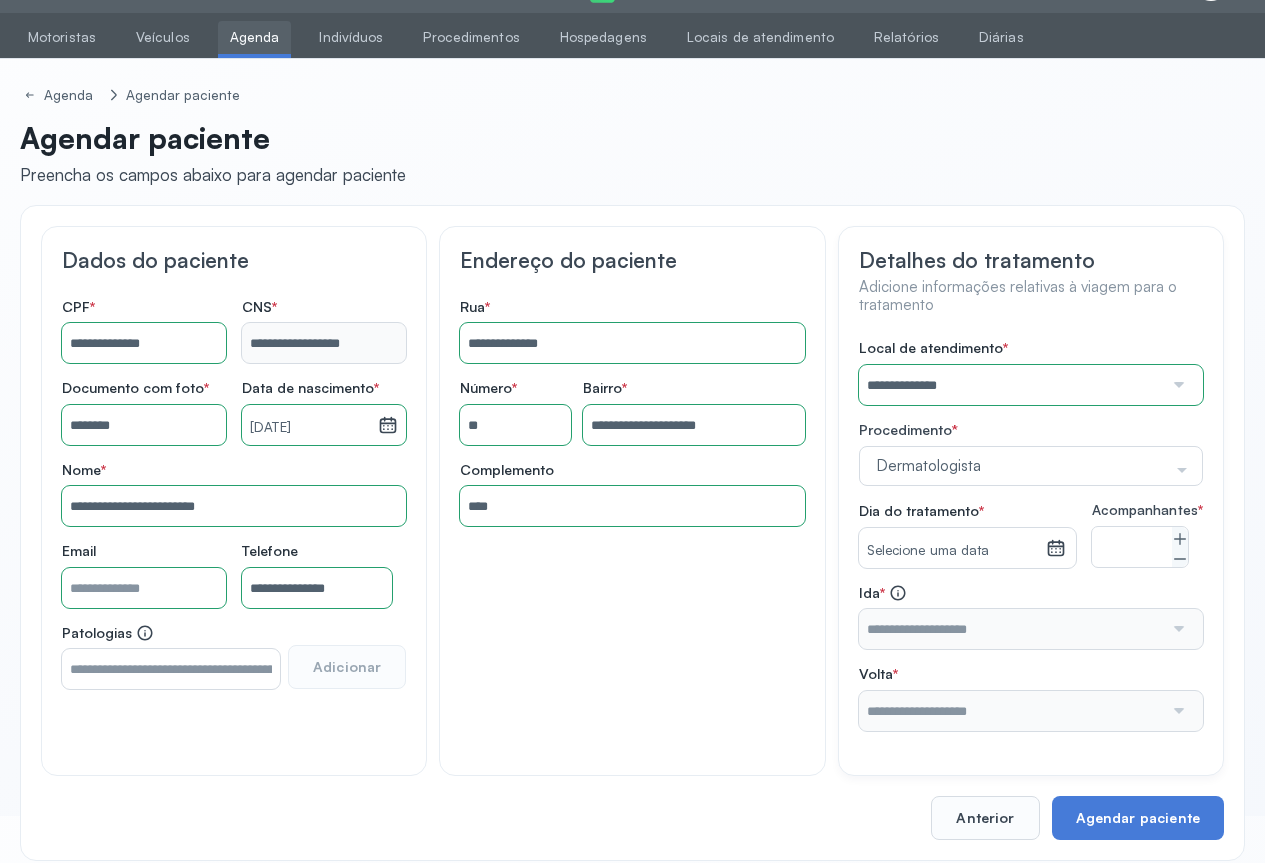 click 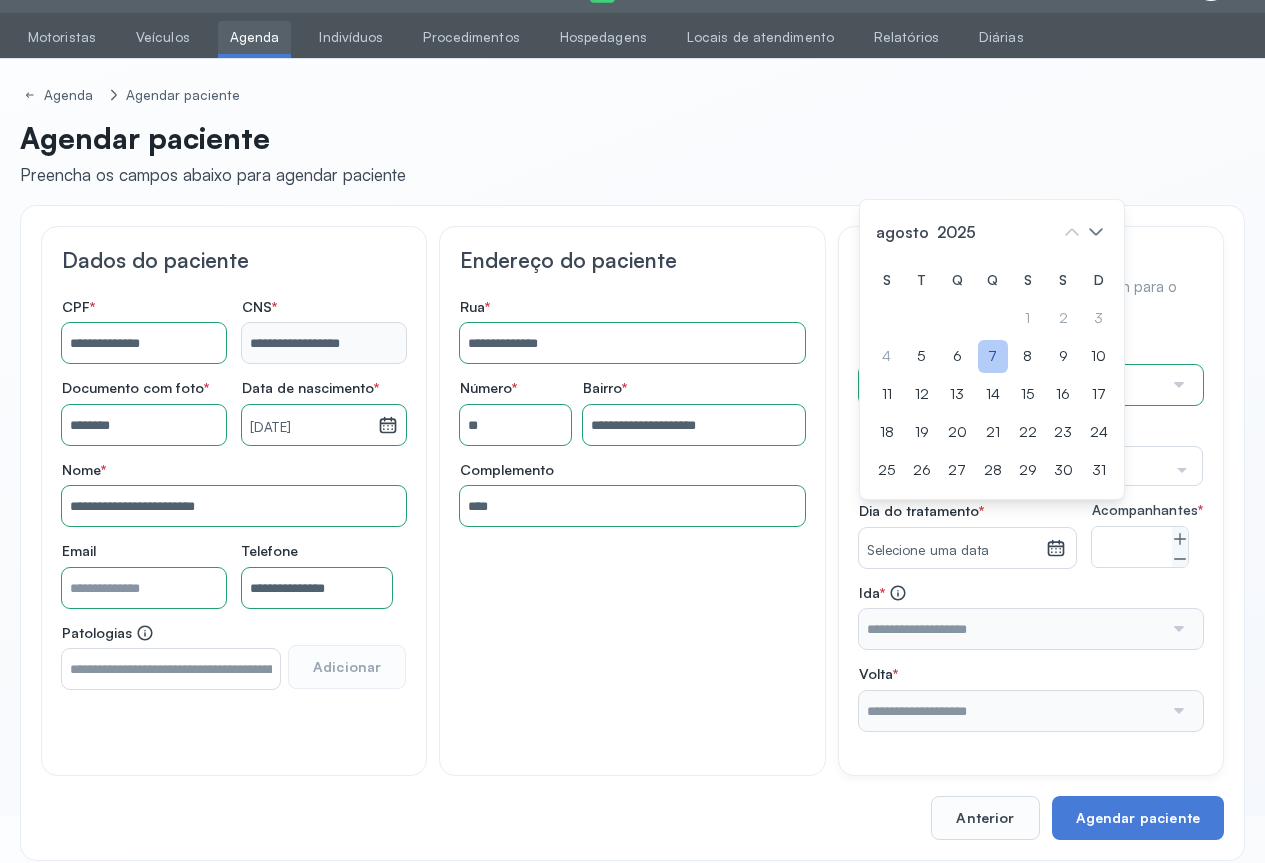 scroll, scrollTop: 0, scrollLeft: 0, axis: both 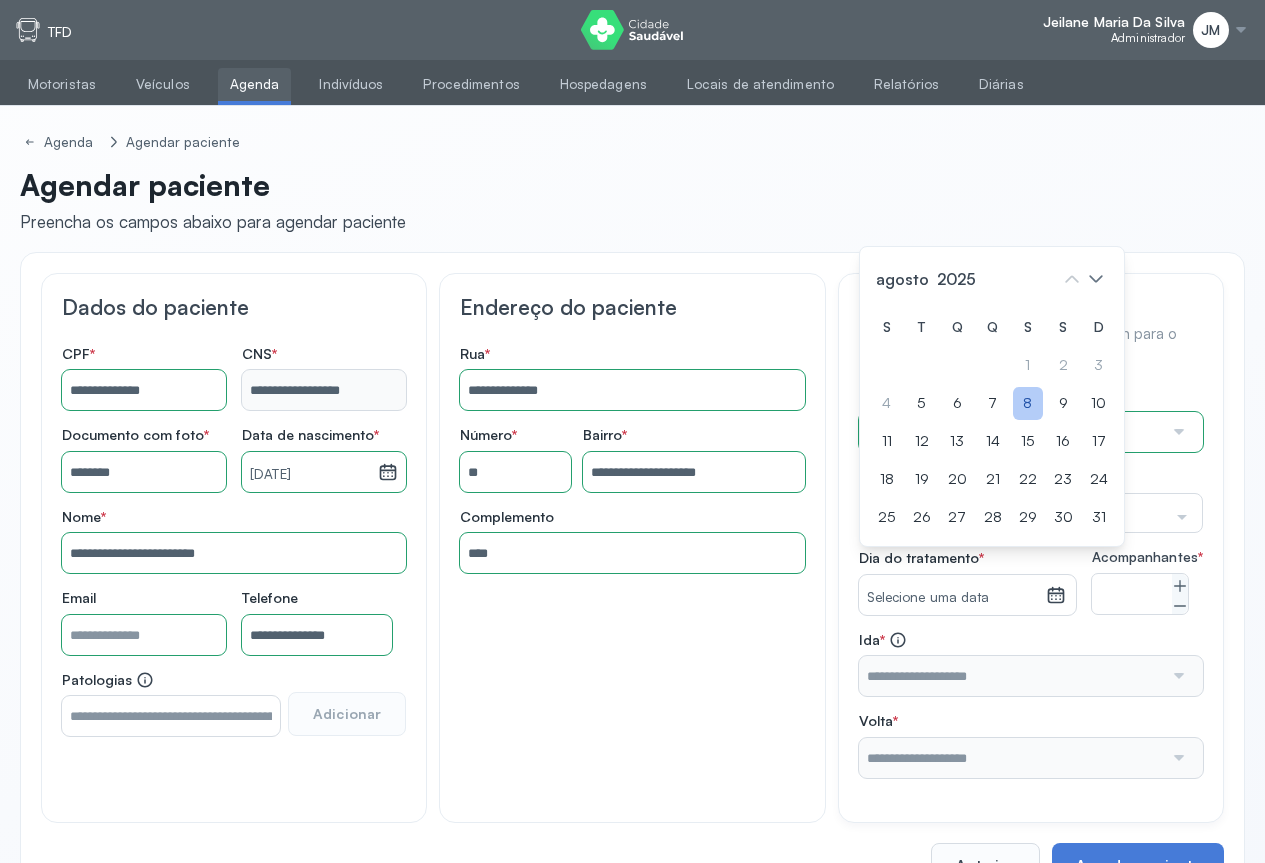 click on "8" 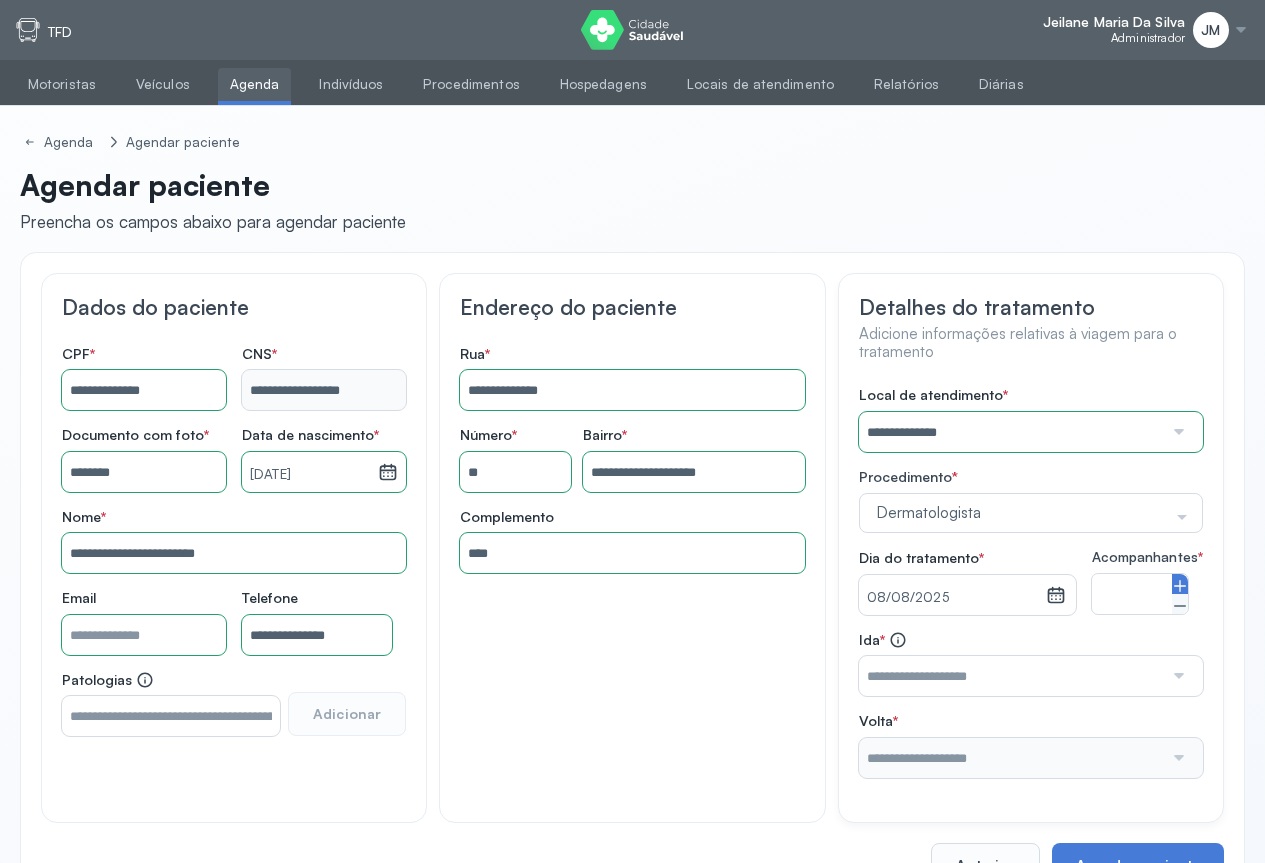 click 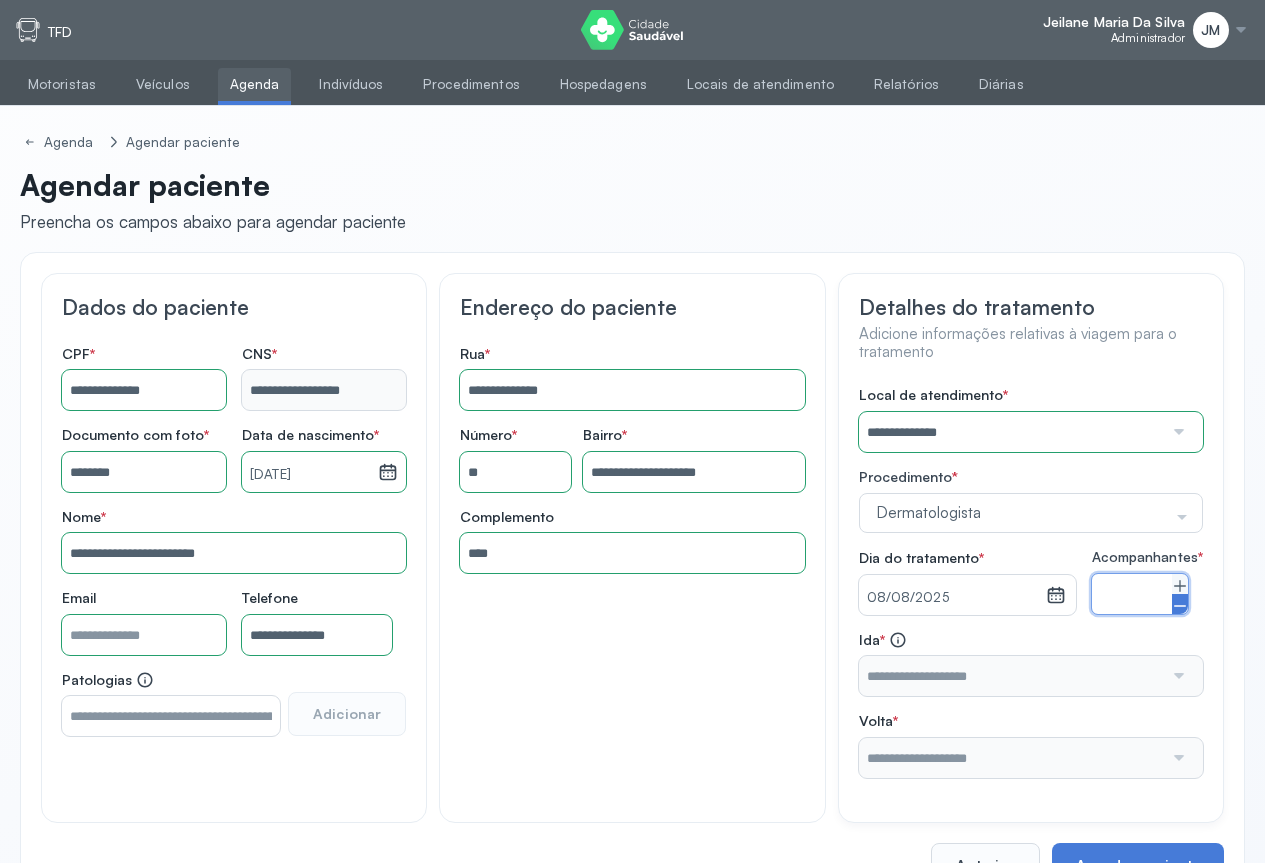 click 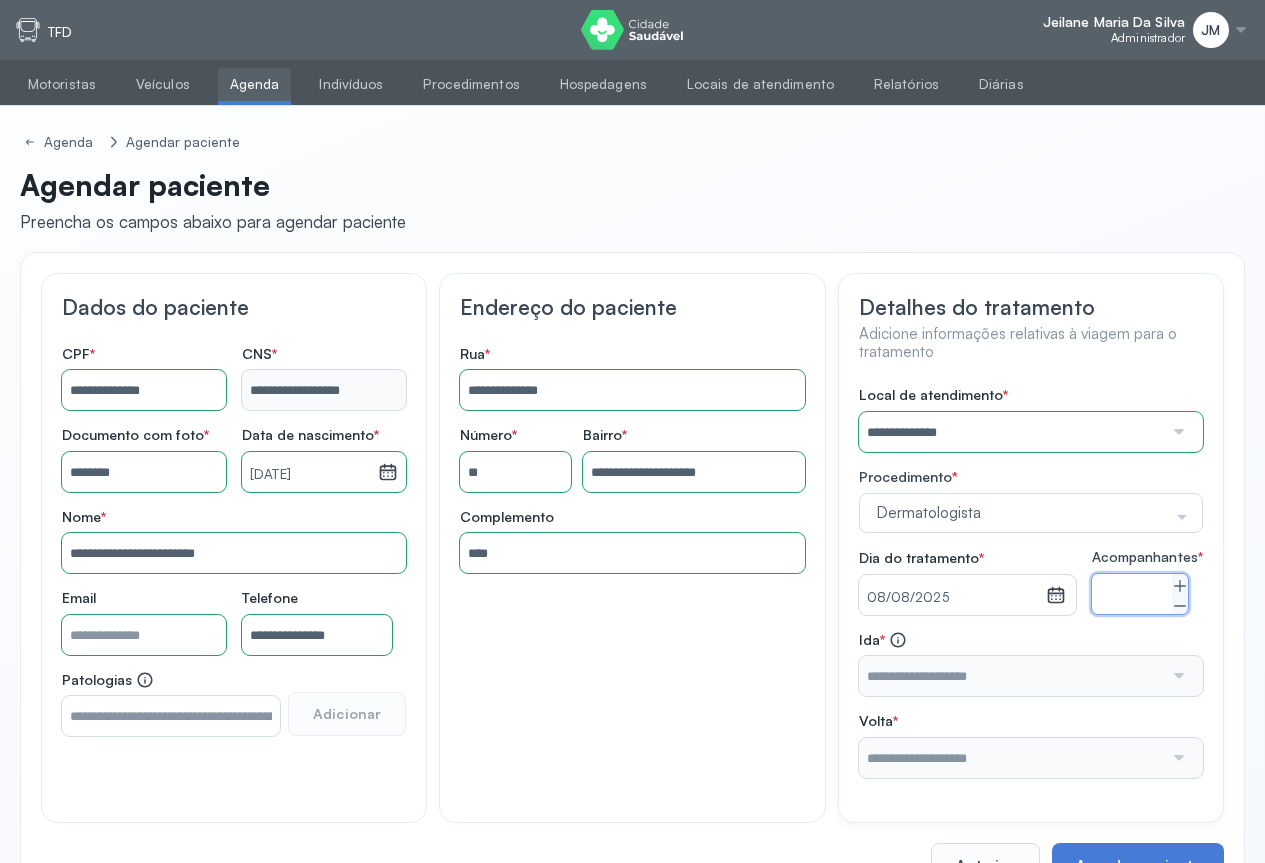 type on "*" 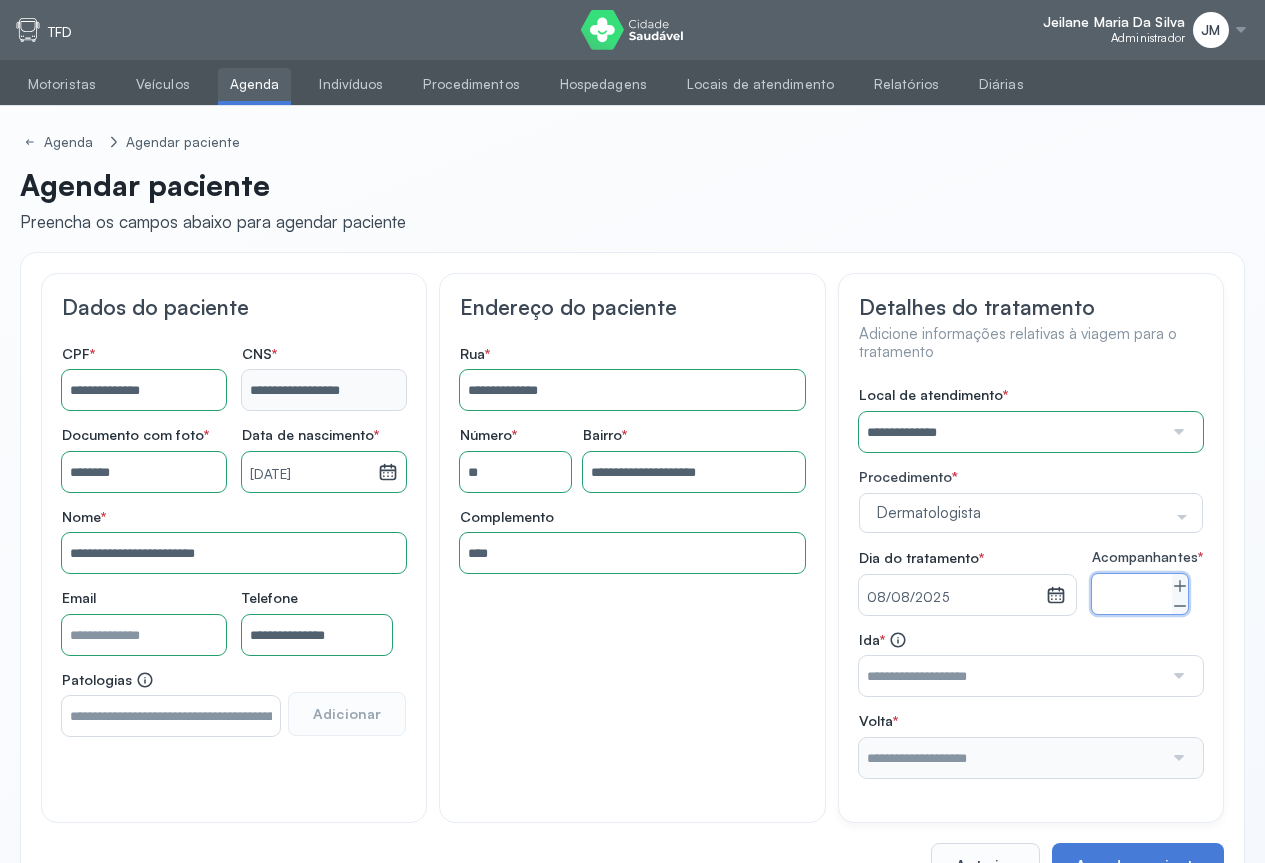 click at bounding box center [1177, 676] 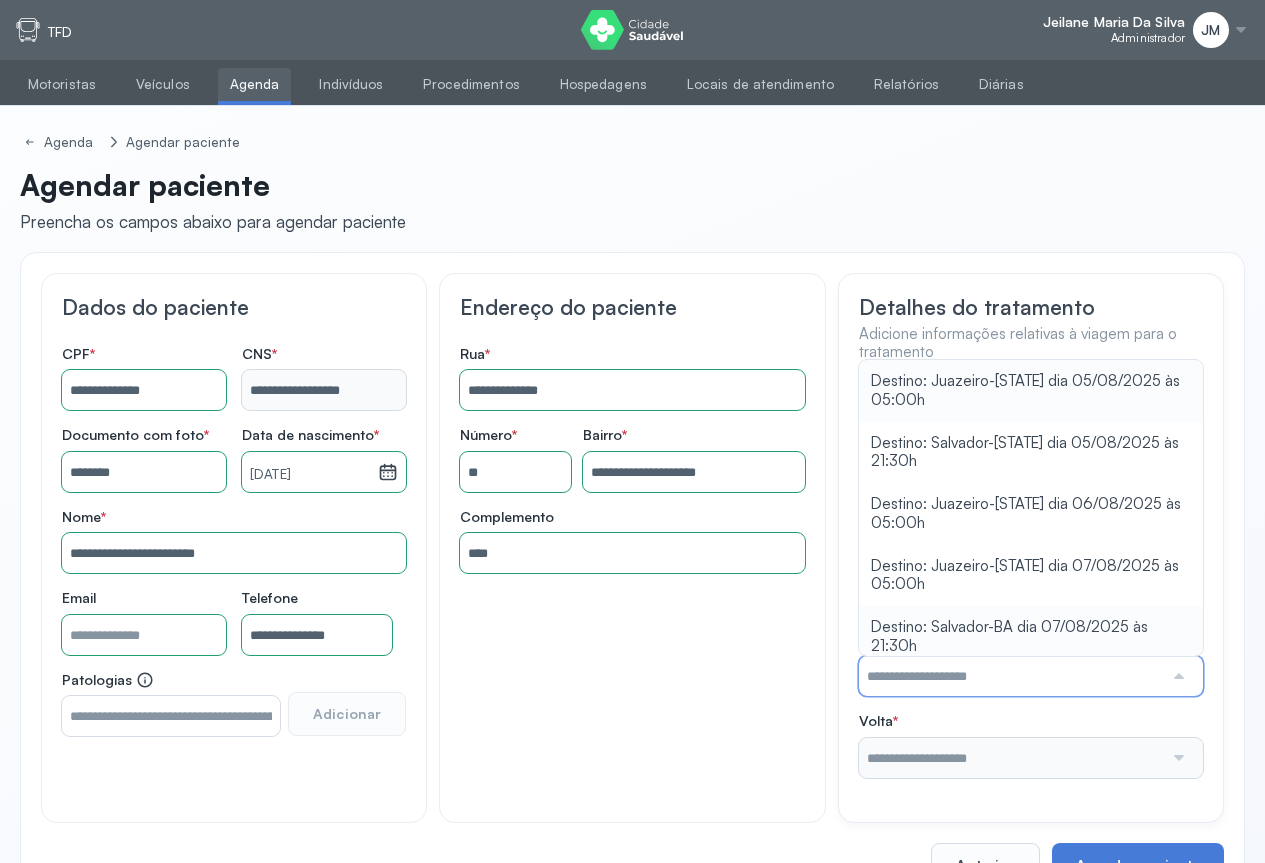 type on "**********" 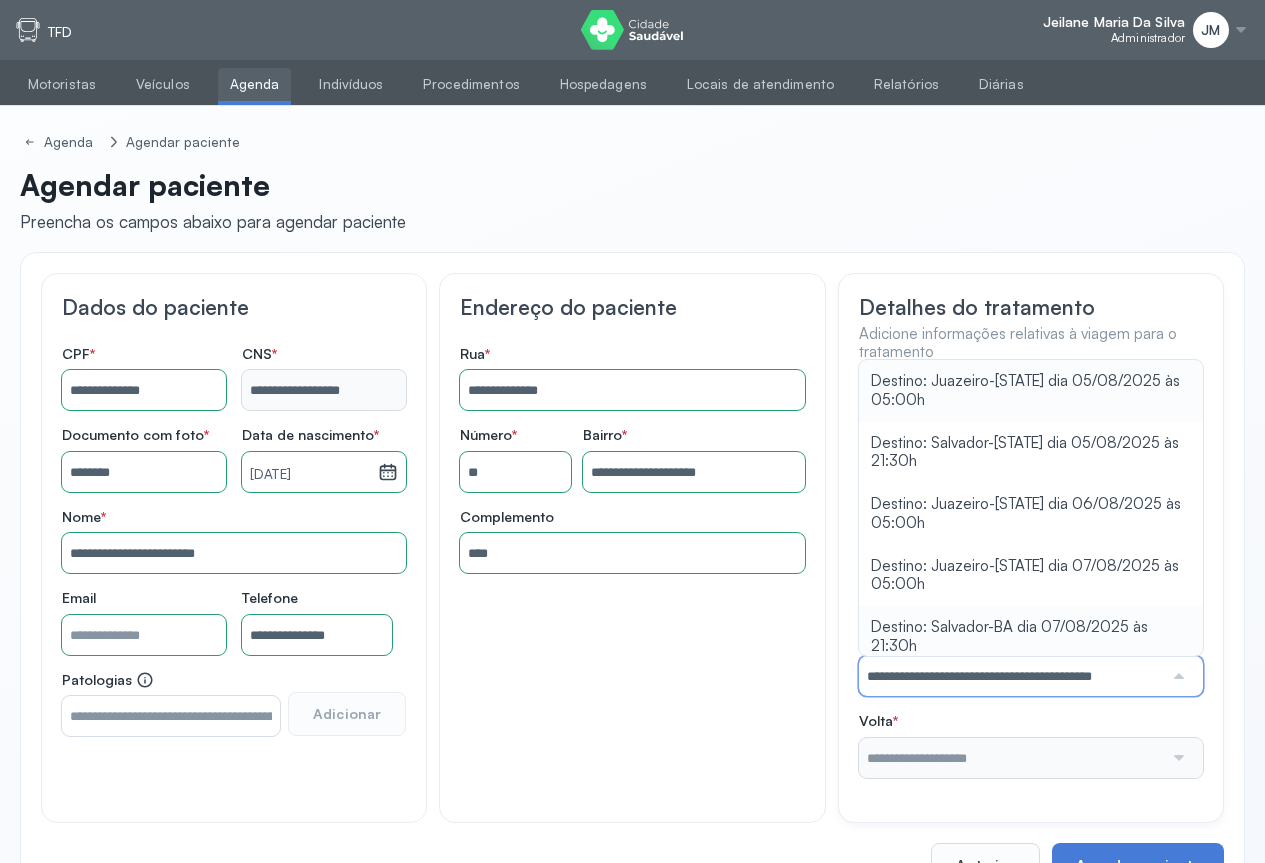 click on "**********" at bounding box center [1031, 582] 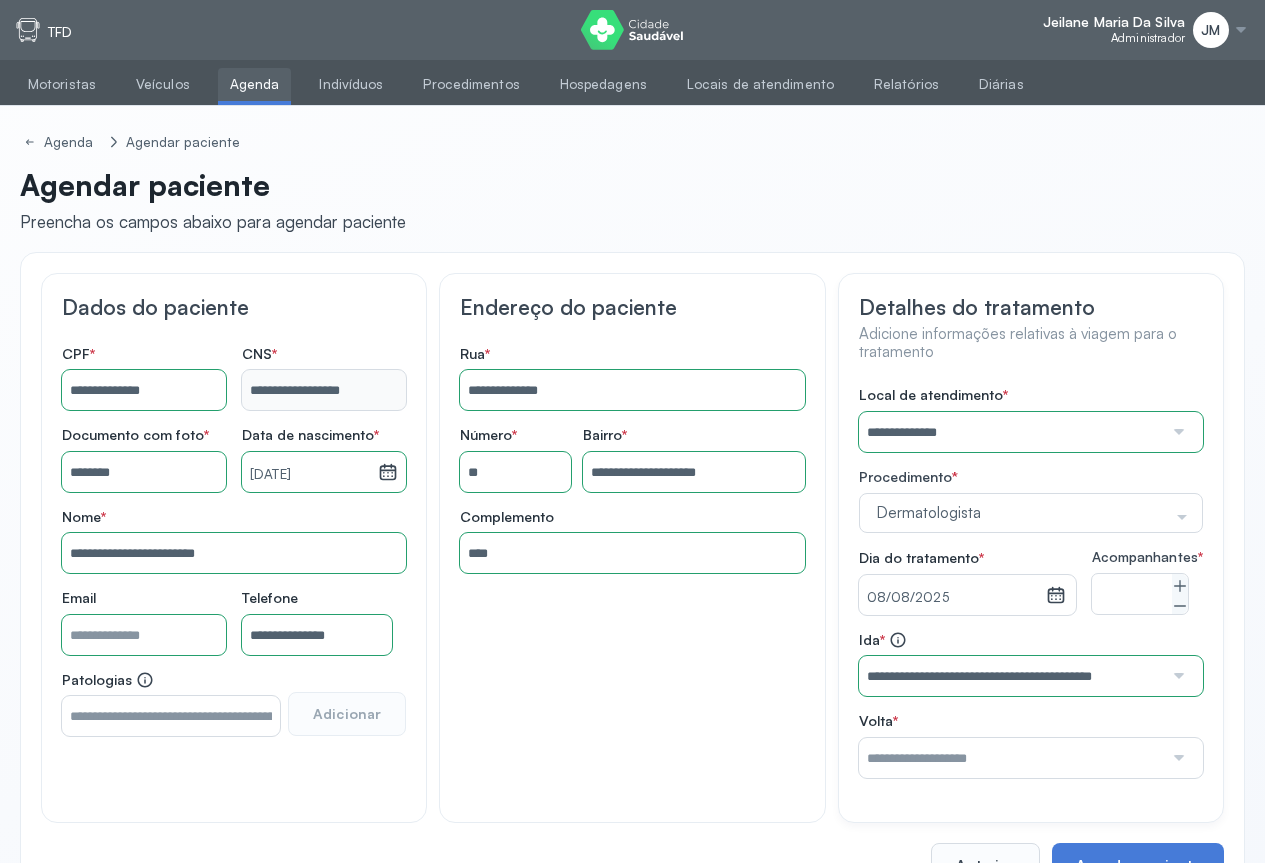 scroll, scrollTop: 81, scrollLeft: 0, axis: vertical 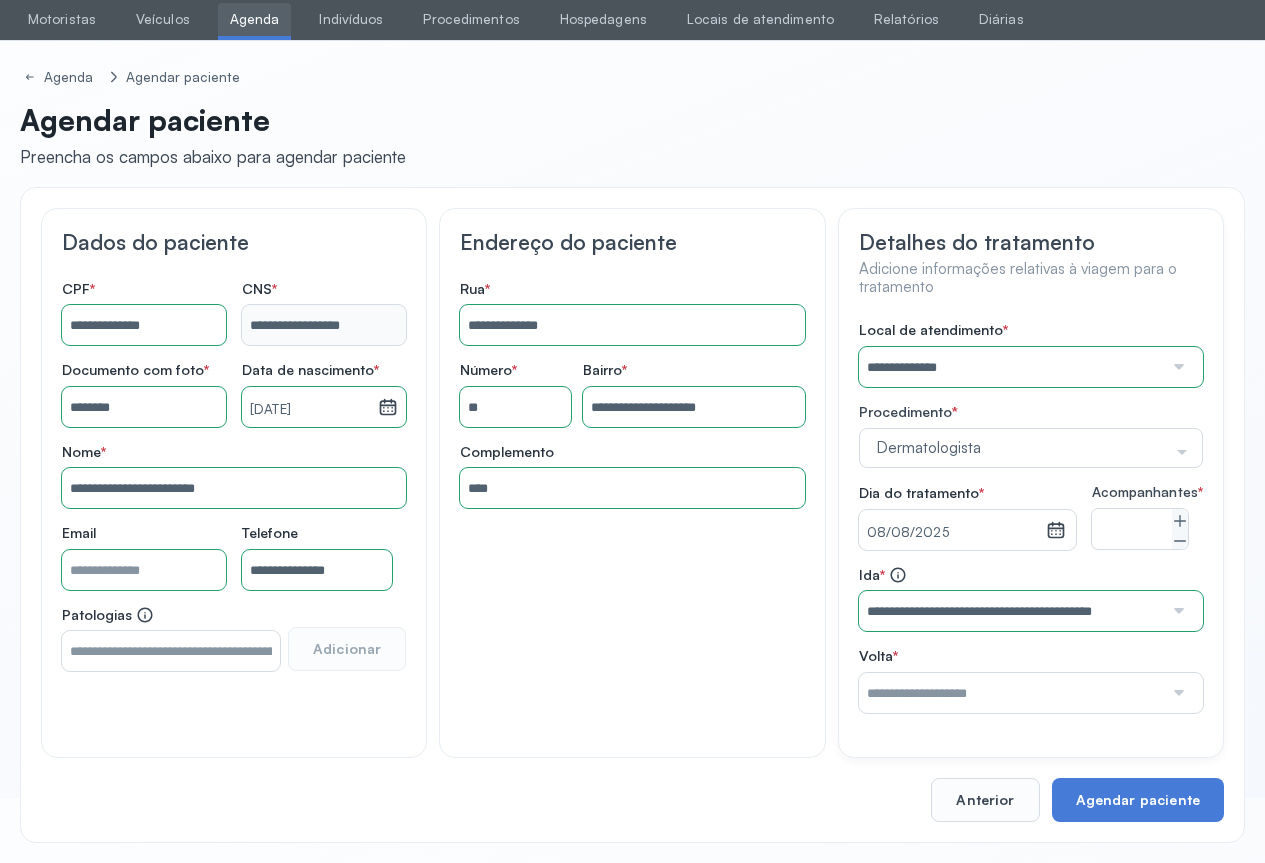 click at bounding box center (1177, 693) 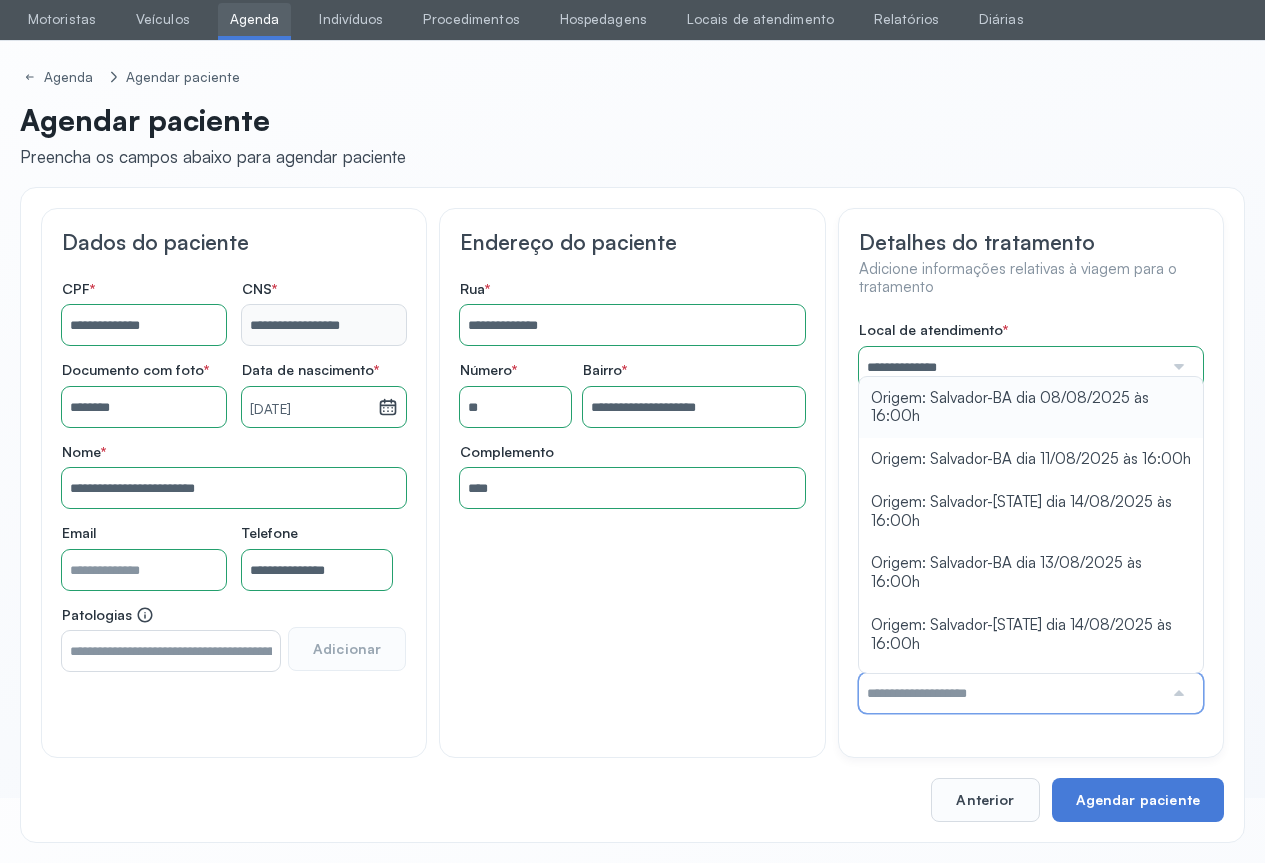 type on "**********" 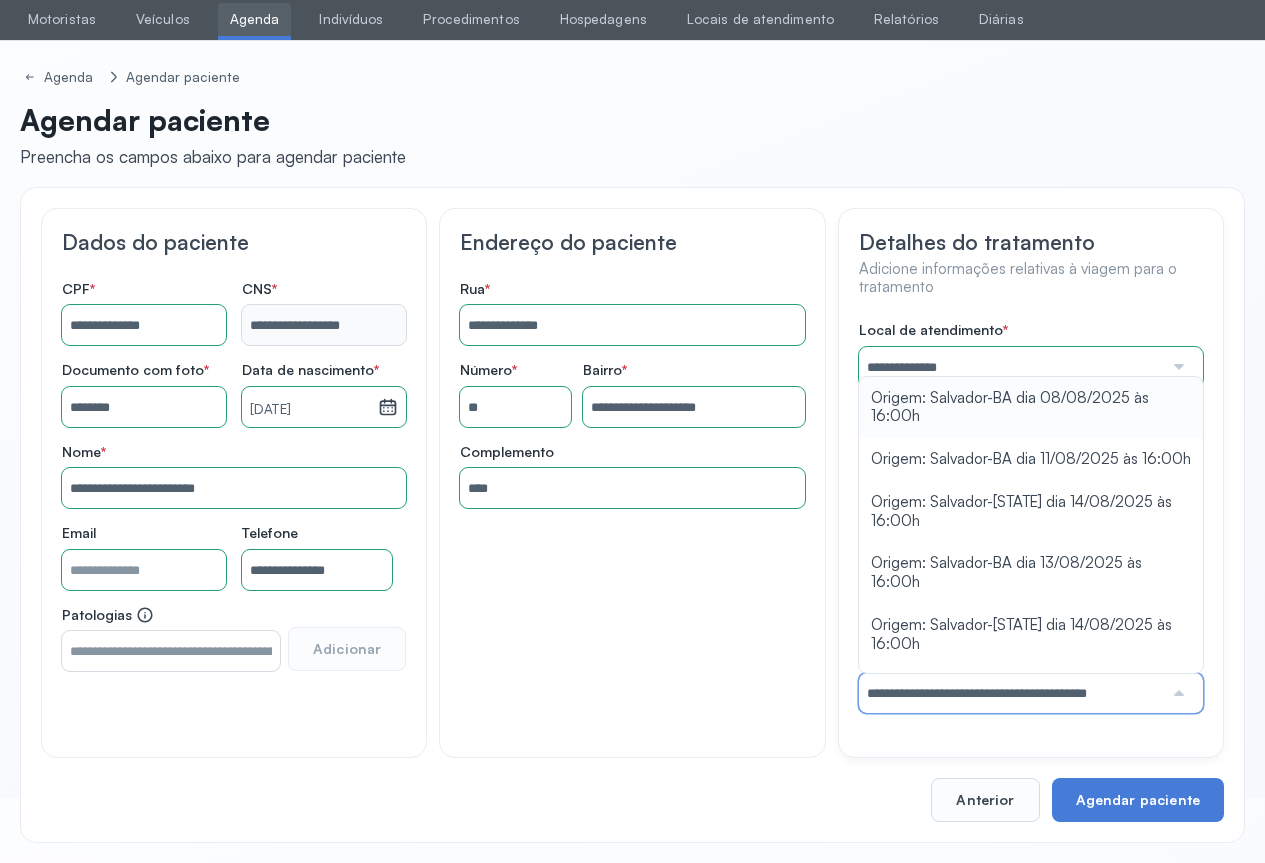 click on "**********" at bounding box center [1031, 517] 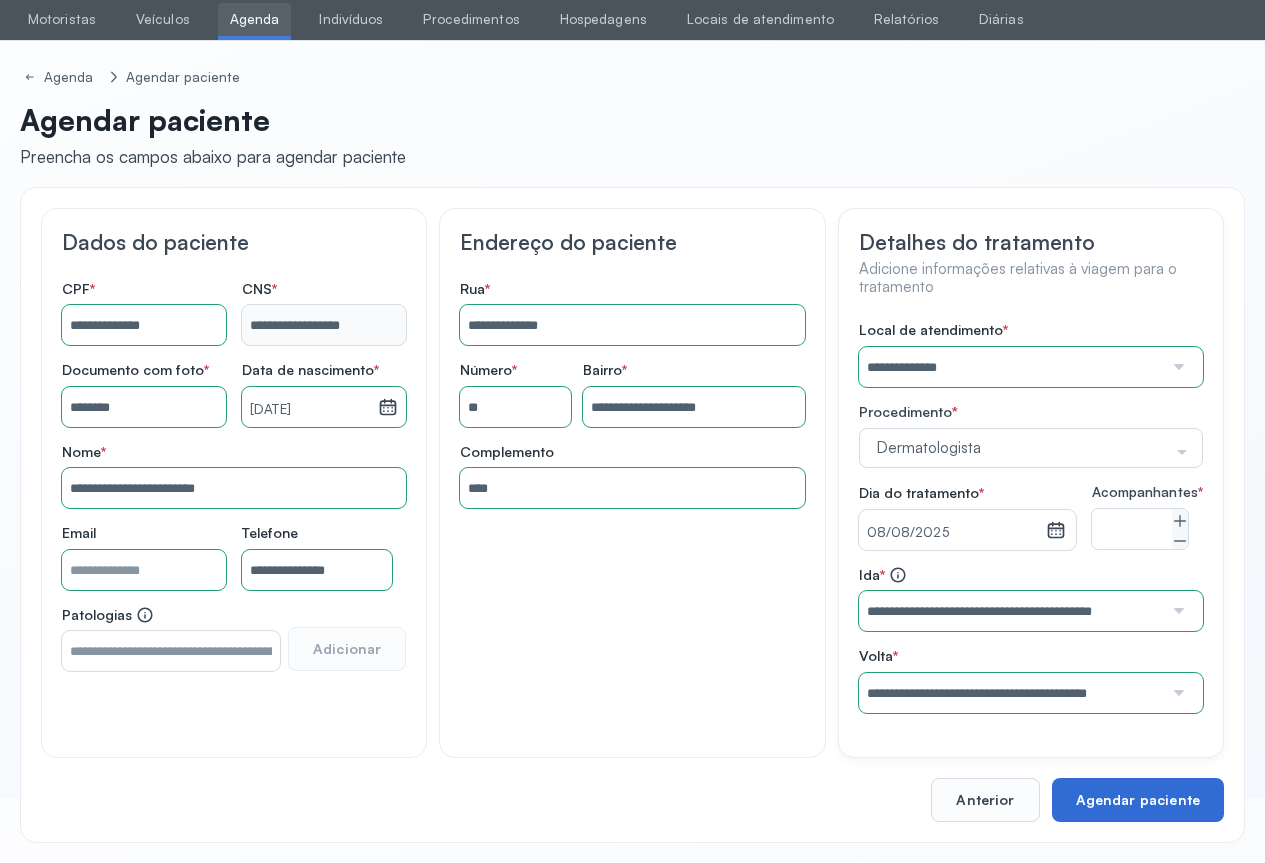 click on "Agendar paciente" at bounding box center (1138, 800) 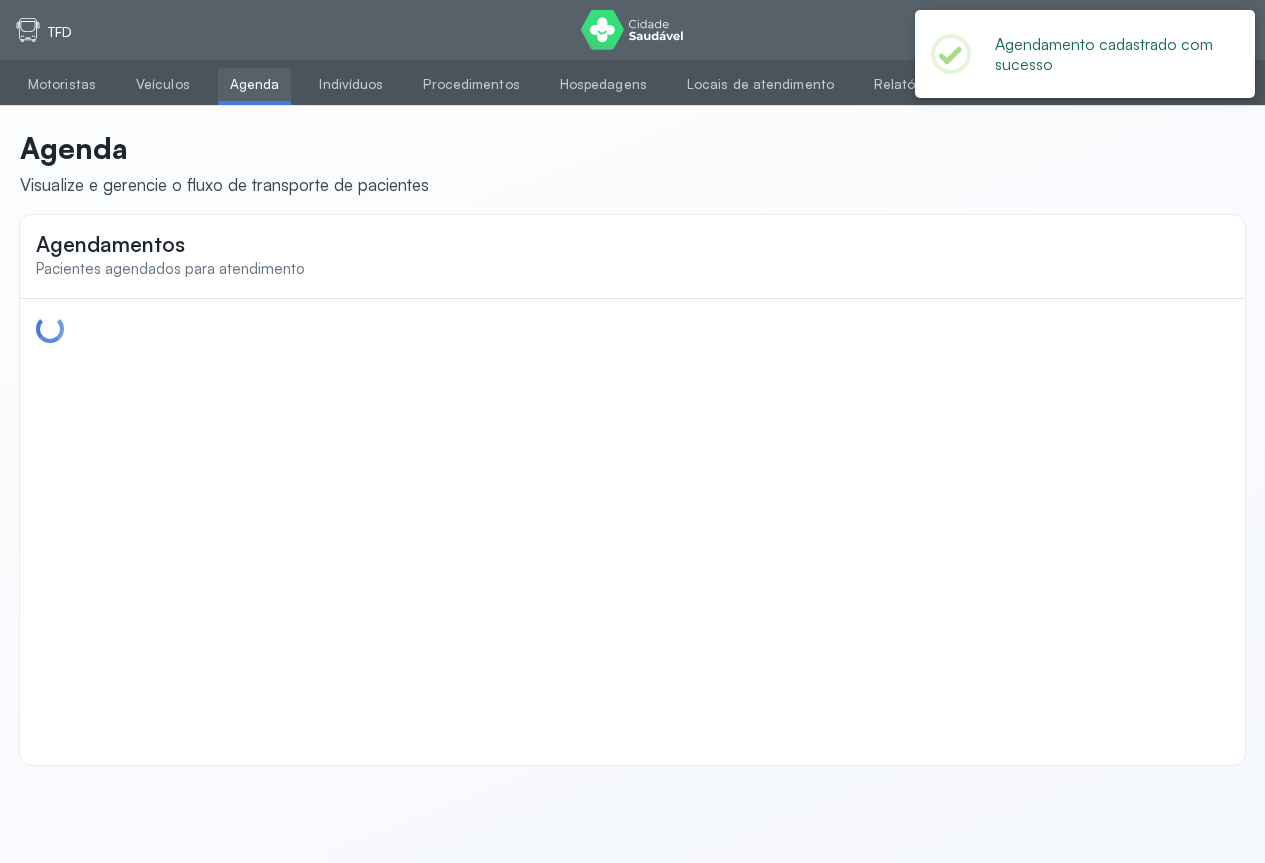 scroll, scrollTop: 0, scrollLeft: 0, axis: both 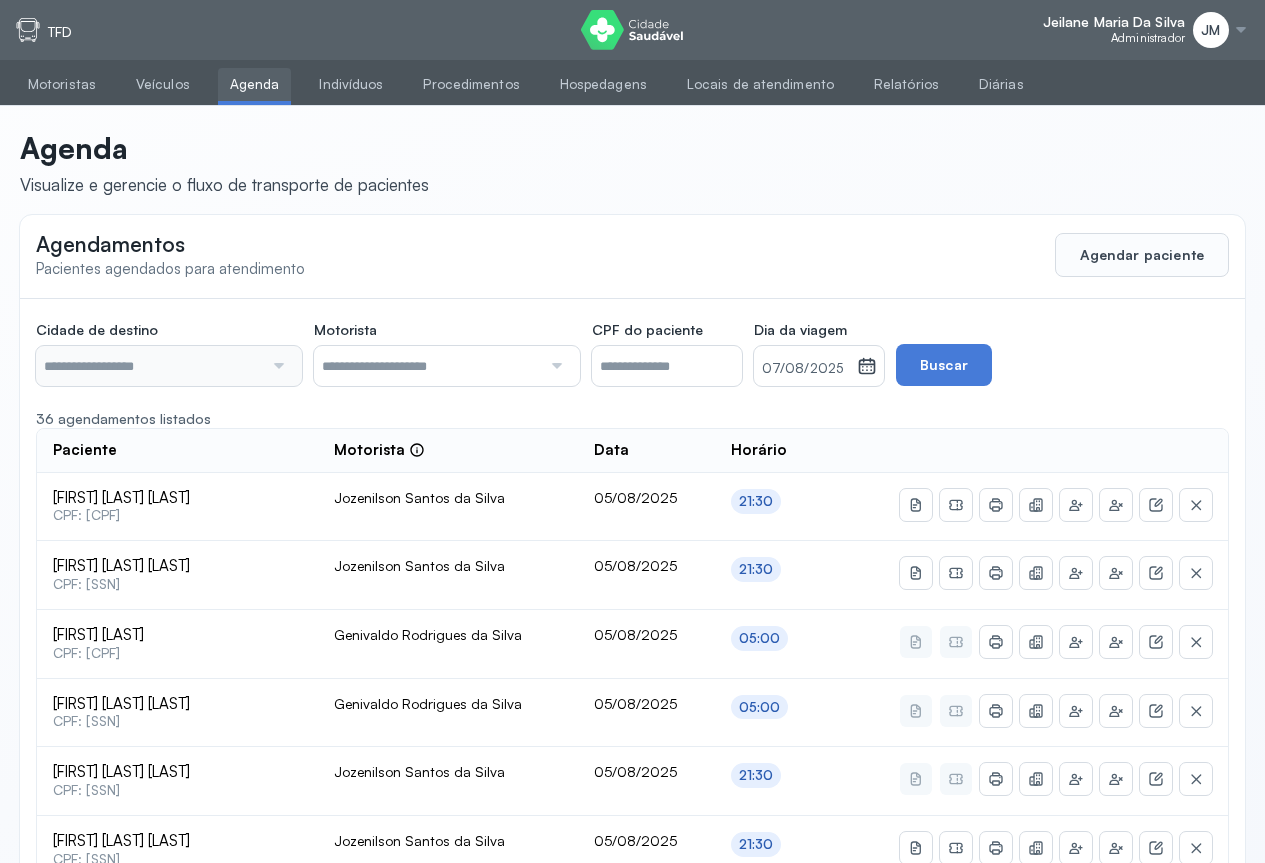 type on "********" 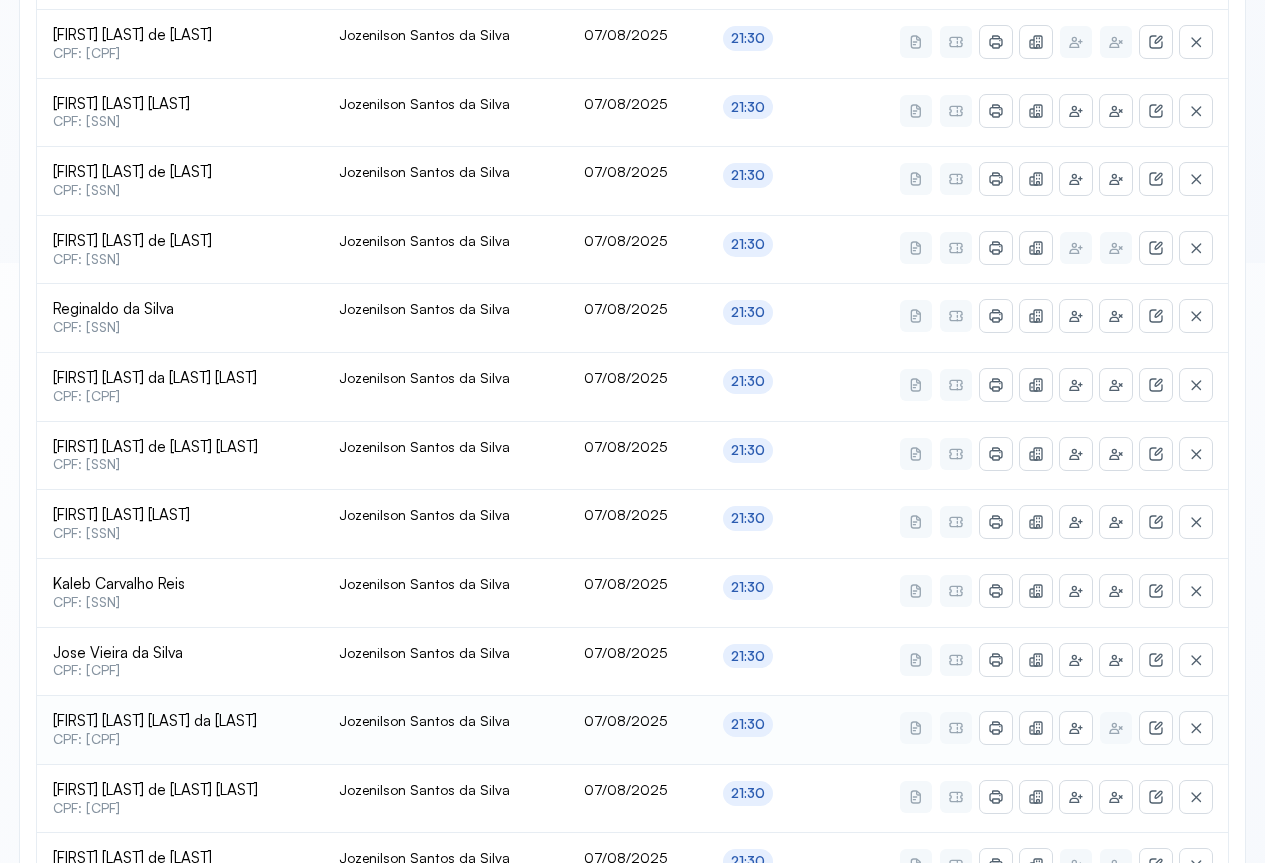 scroll, scrollTop: 741, scrollLeft: 0, axis: vertical 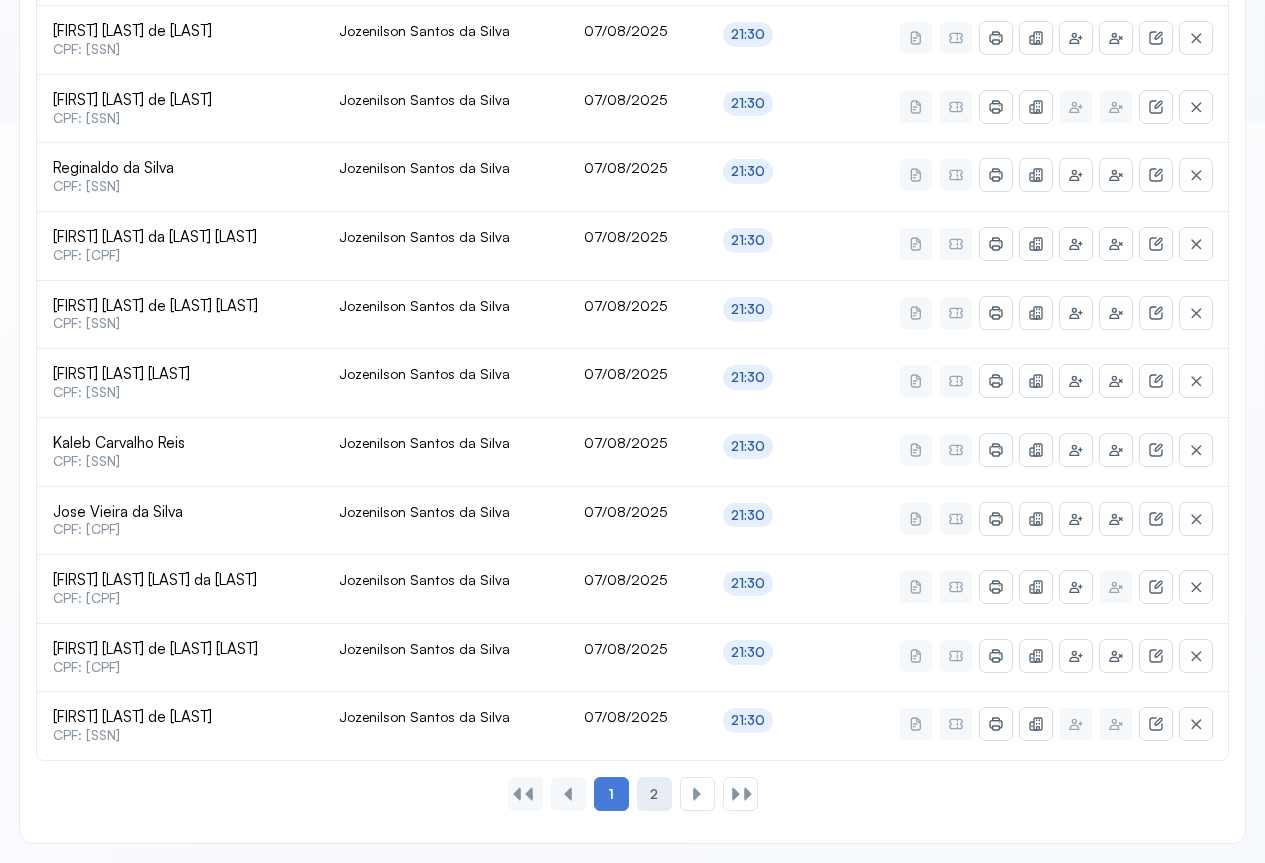 click on "2" at bounding box center [654, 794] 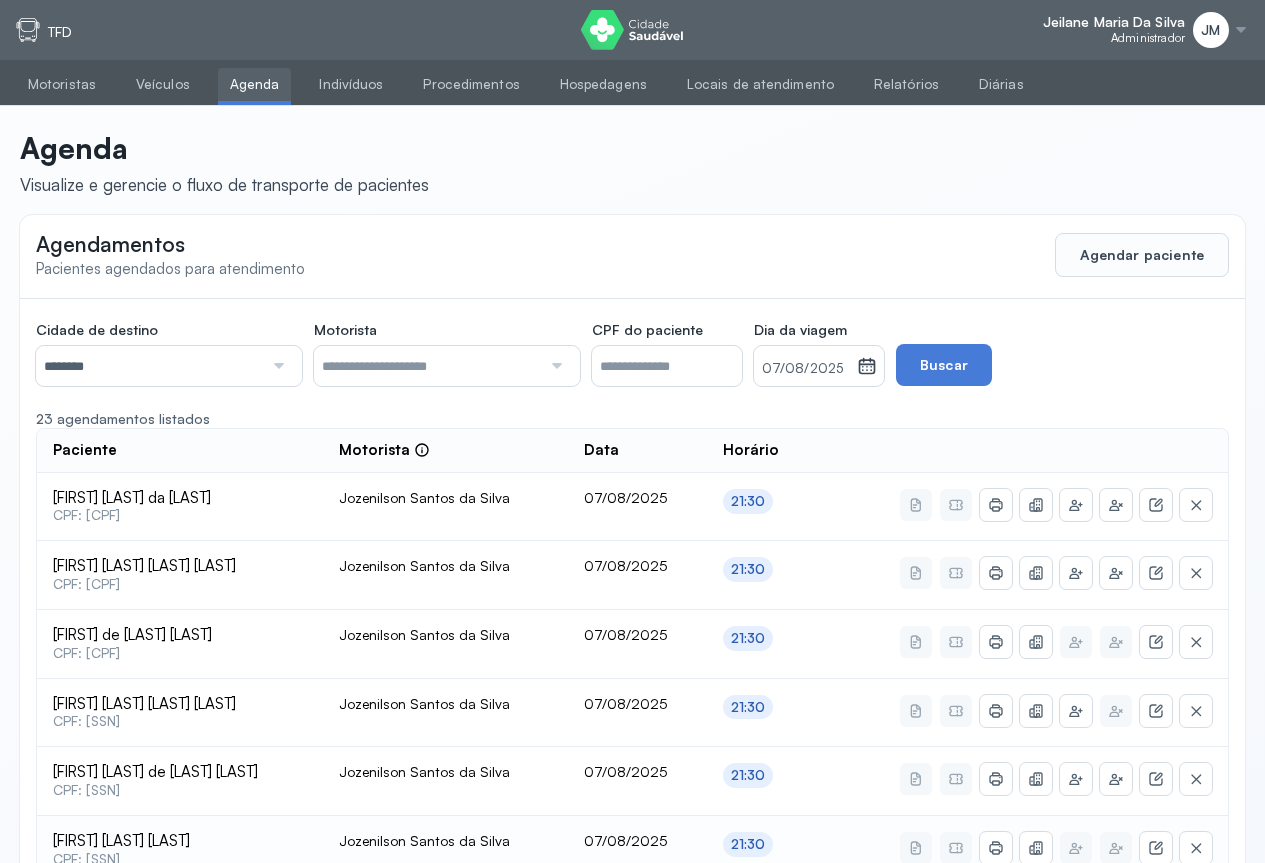 scroll, scrollTop: 261, scrollLeft: 0, axis: vertical 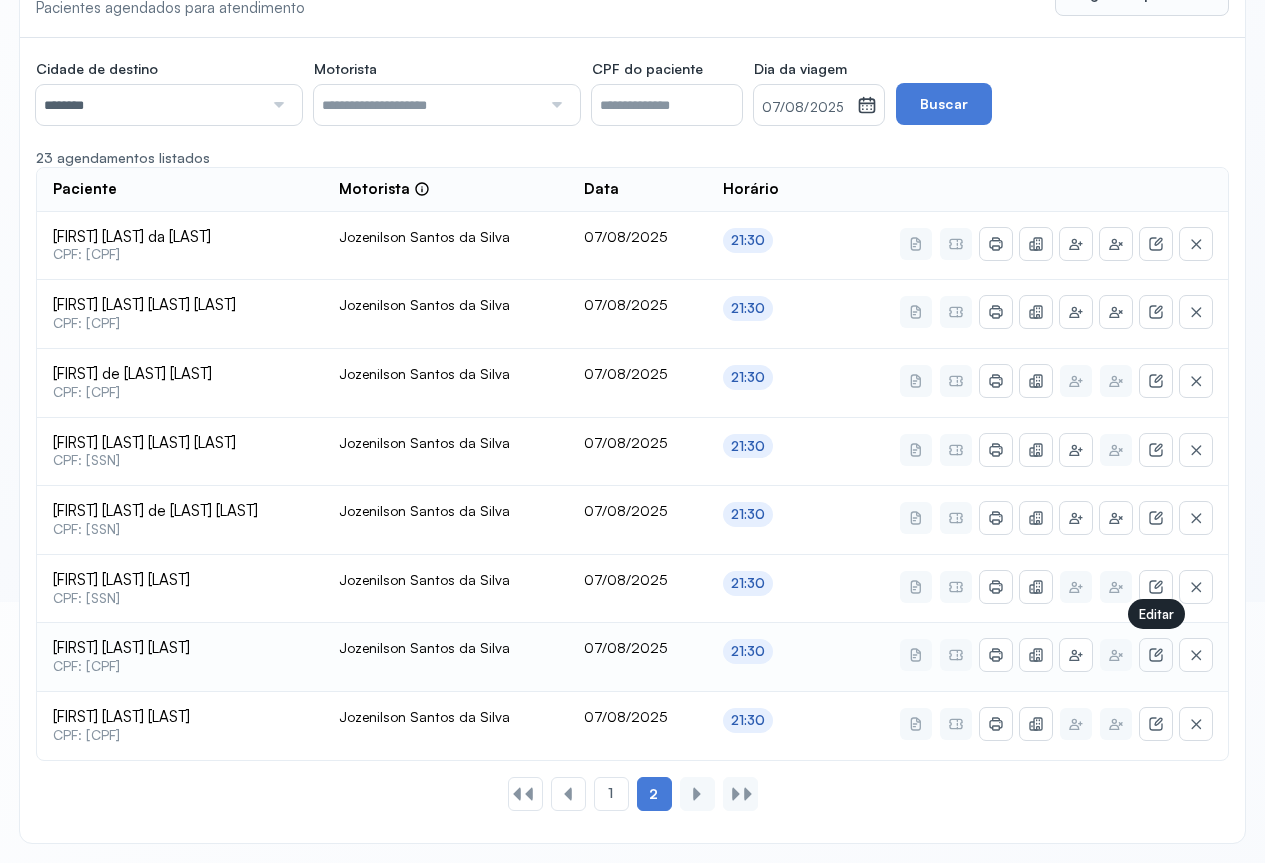 click 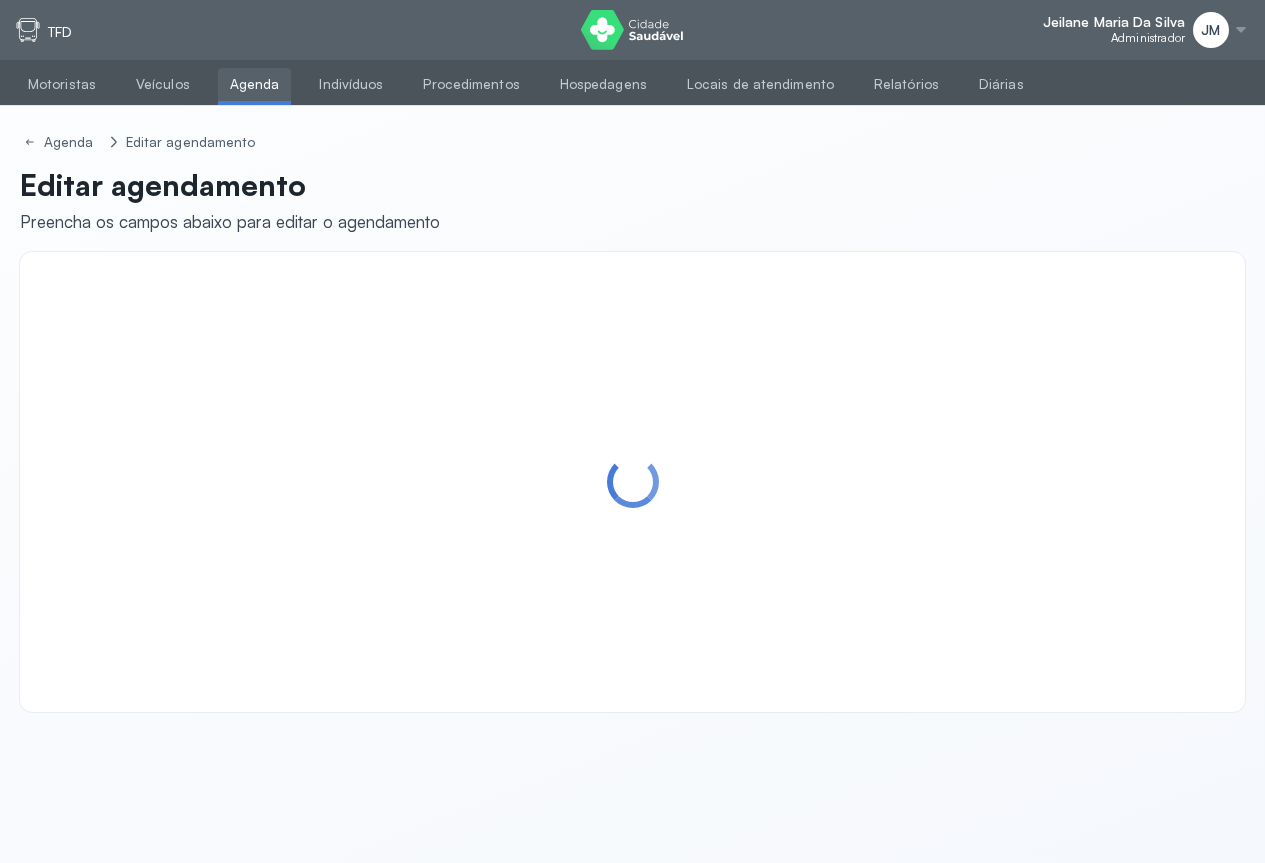 scroll, scrollTop: 0, scrollLeft: 0, axis: both 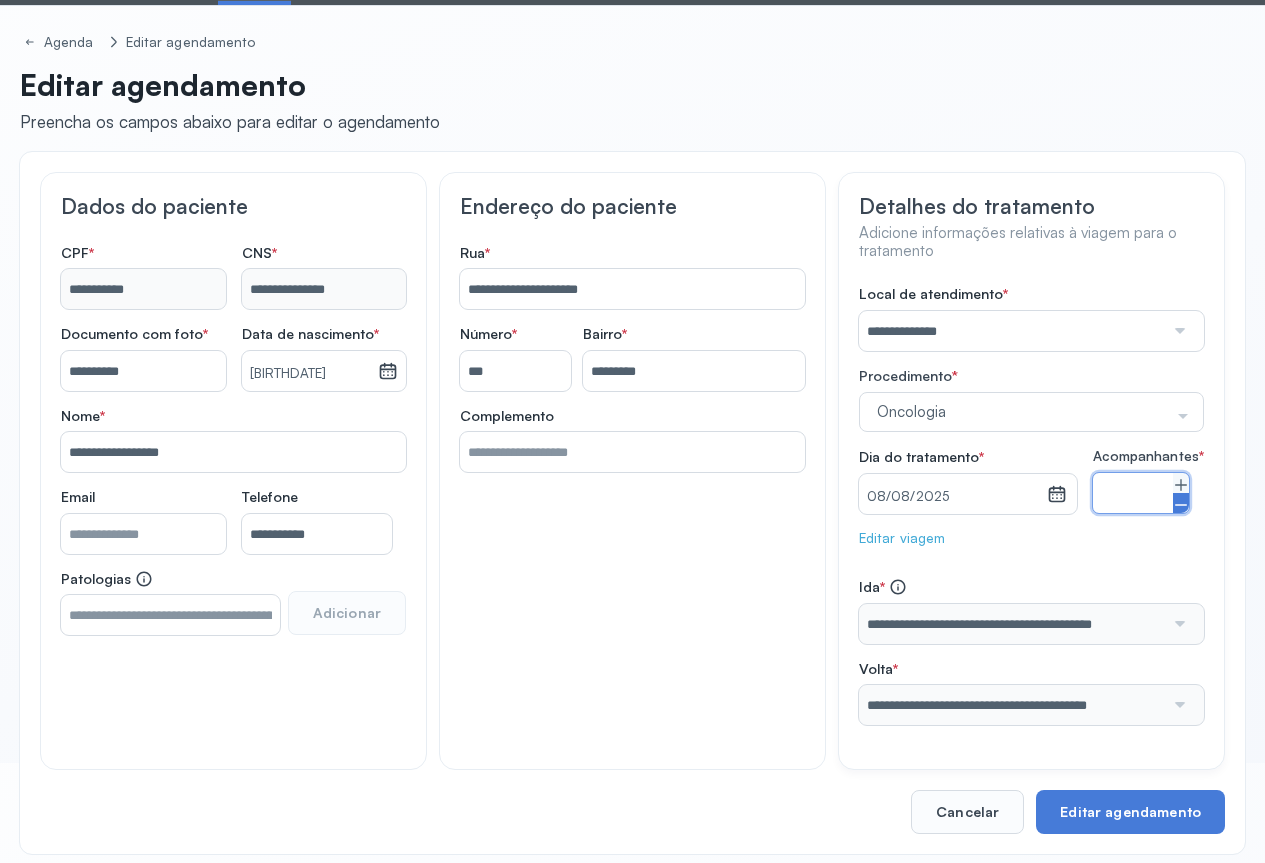 click 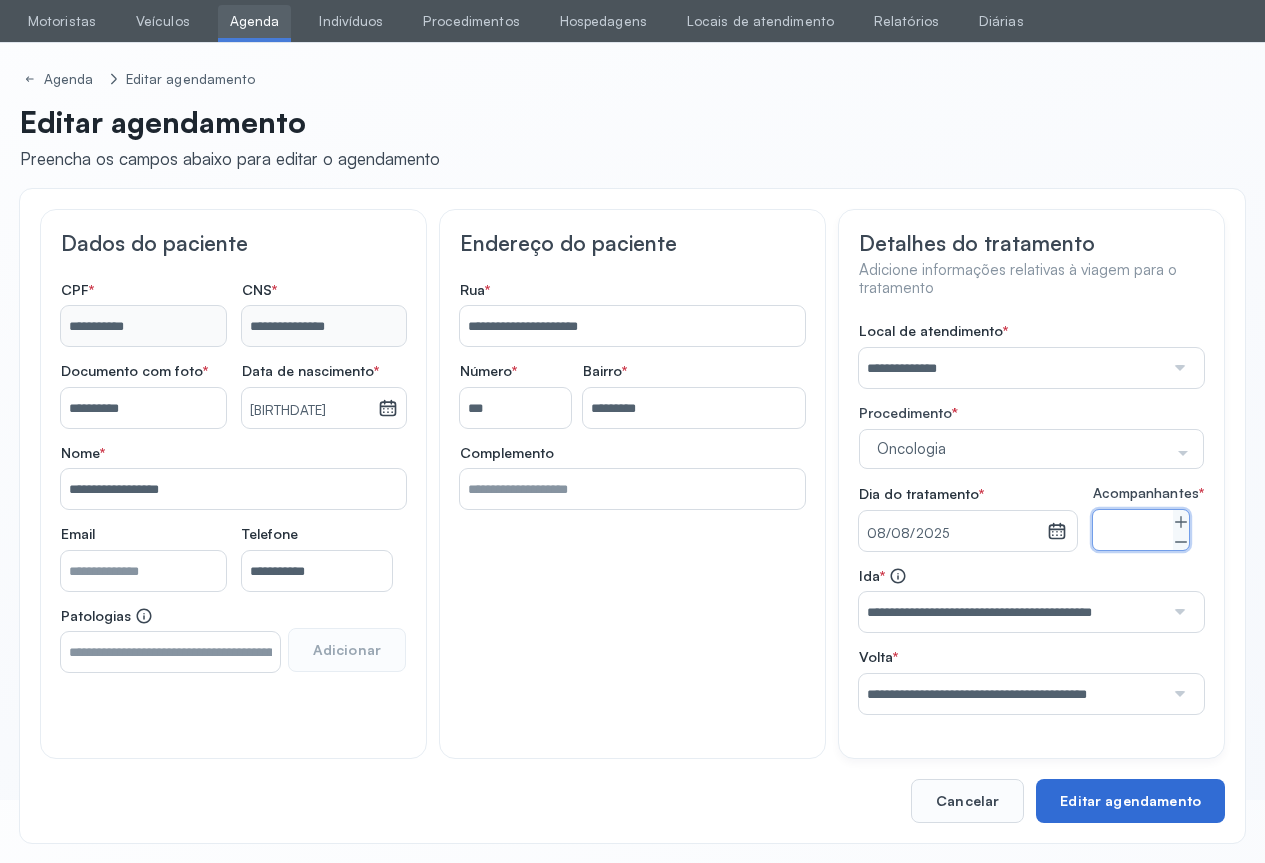 click on "Editar agendamento" at bounding box center (1130, 801) 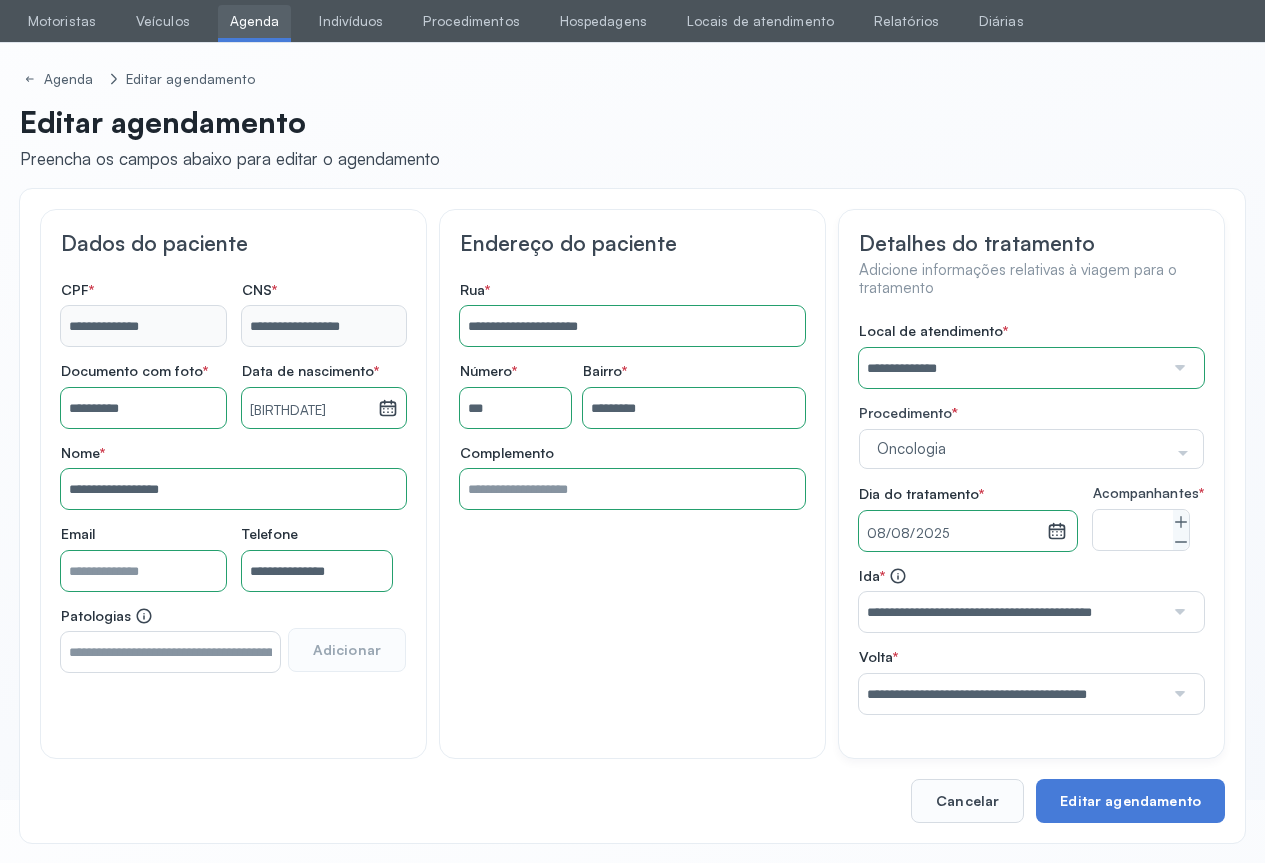 click on "Procedimento  *" at bounding box center (1031, 415) 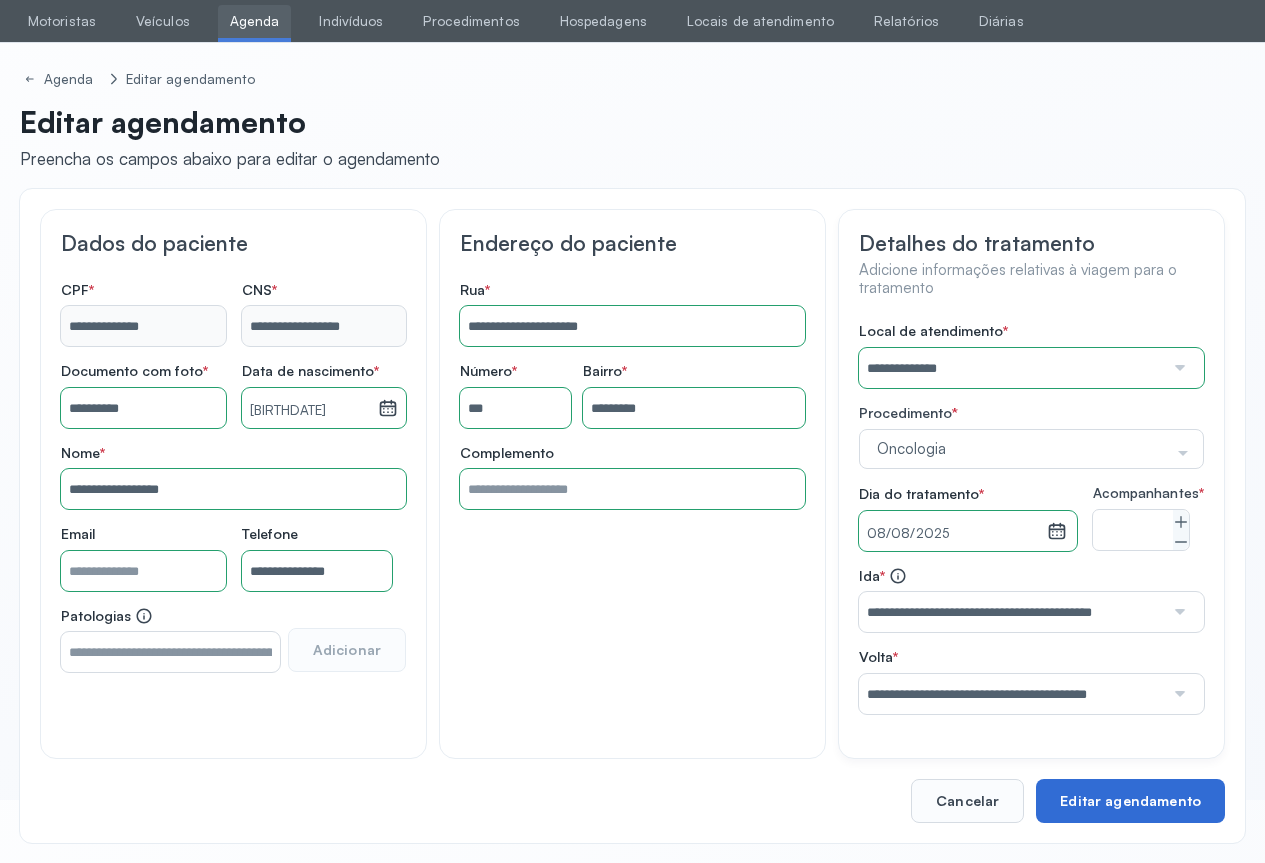 click on "Editar agendamento" at bounding box center [1130, 801] 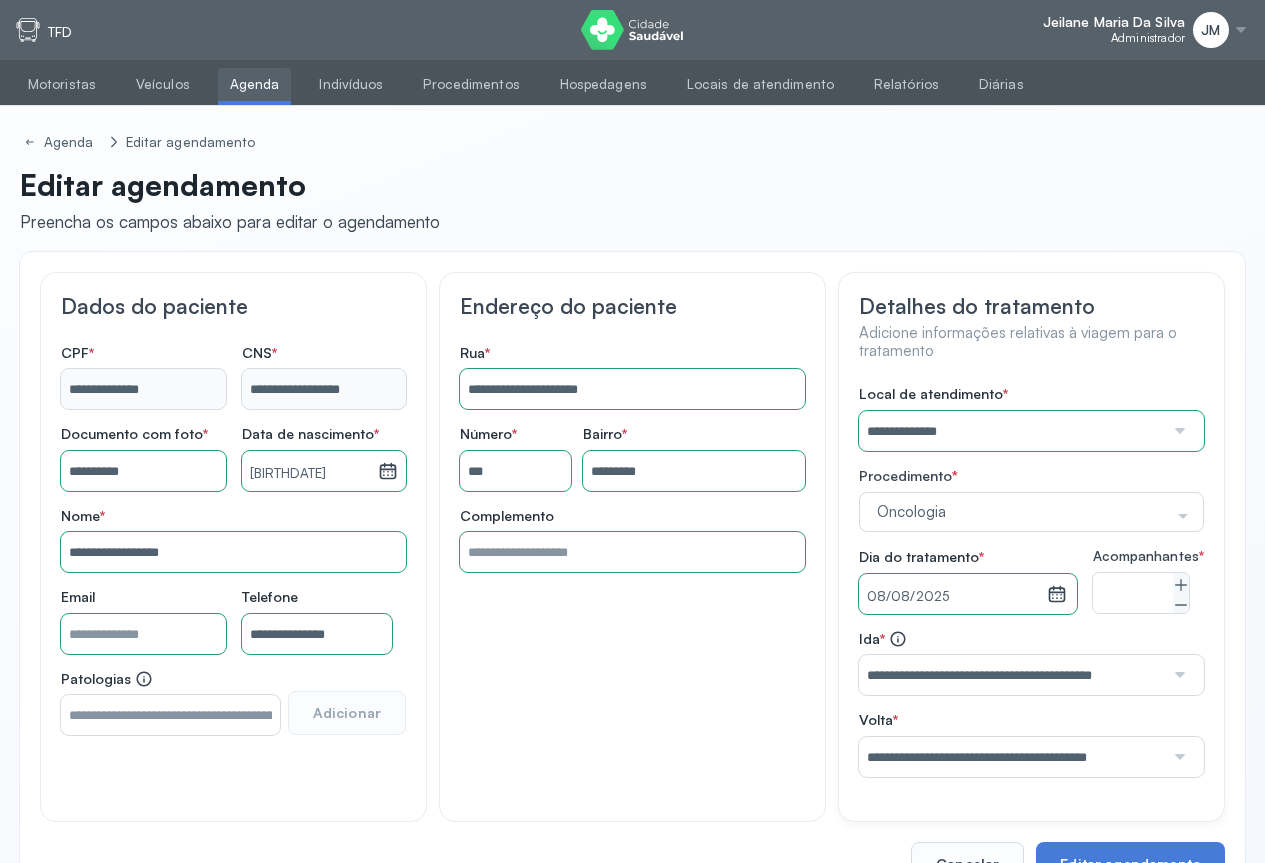 scroll, scrollTop: 79, scrollLeft: 0, axis: vertical 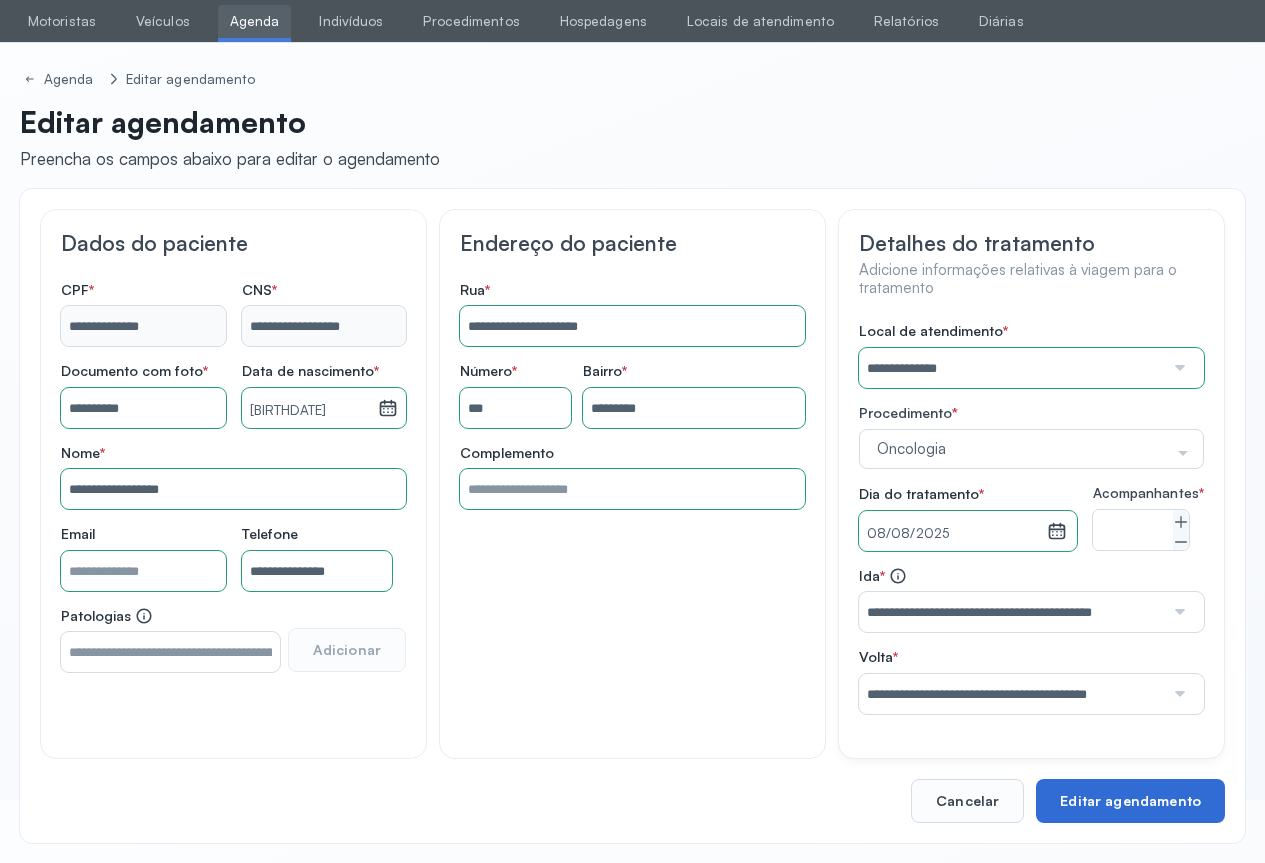 click on "Editar agendamento" at bounding box center (1130, 801) 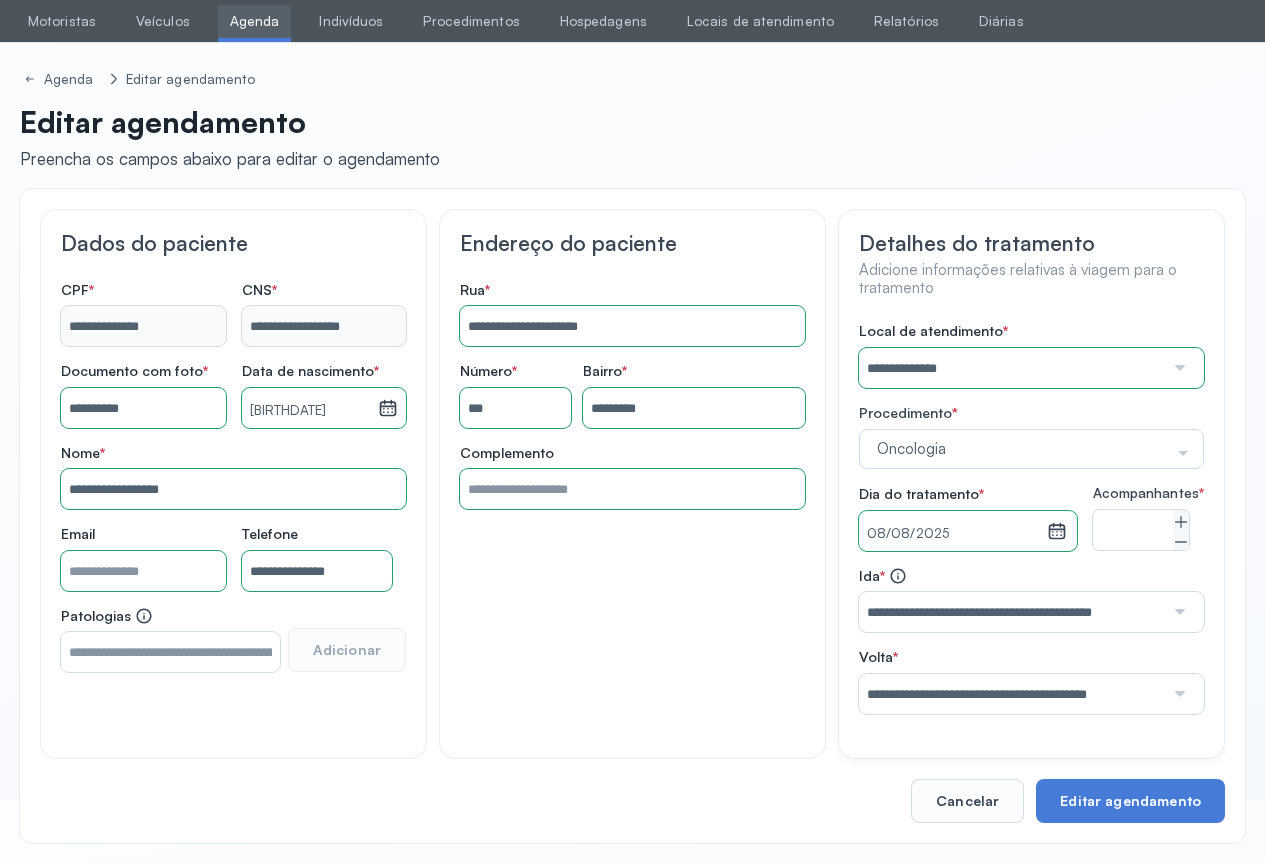 drag, startPoint x: 1113, startPoint y: 788, endPoint x: 1135, endPoint y: 721, distance: 70.5195 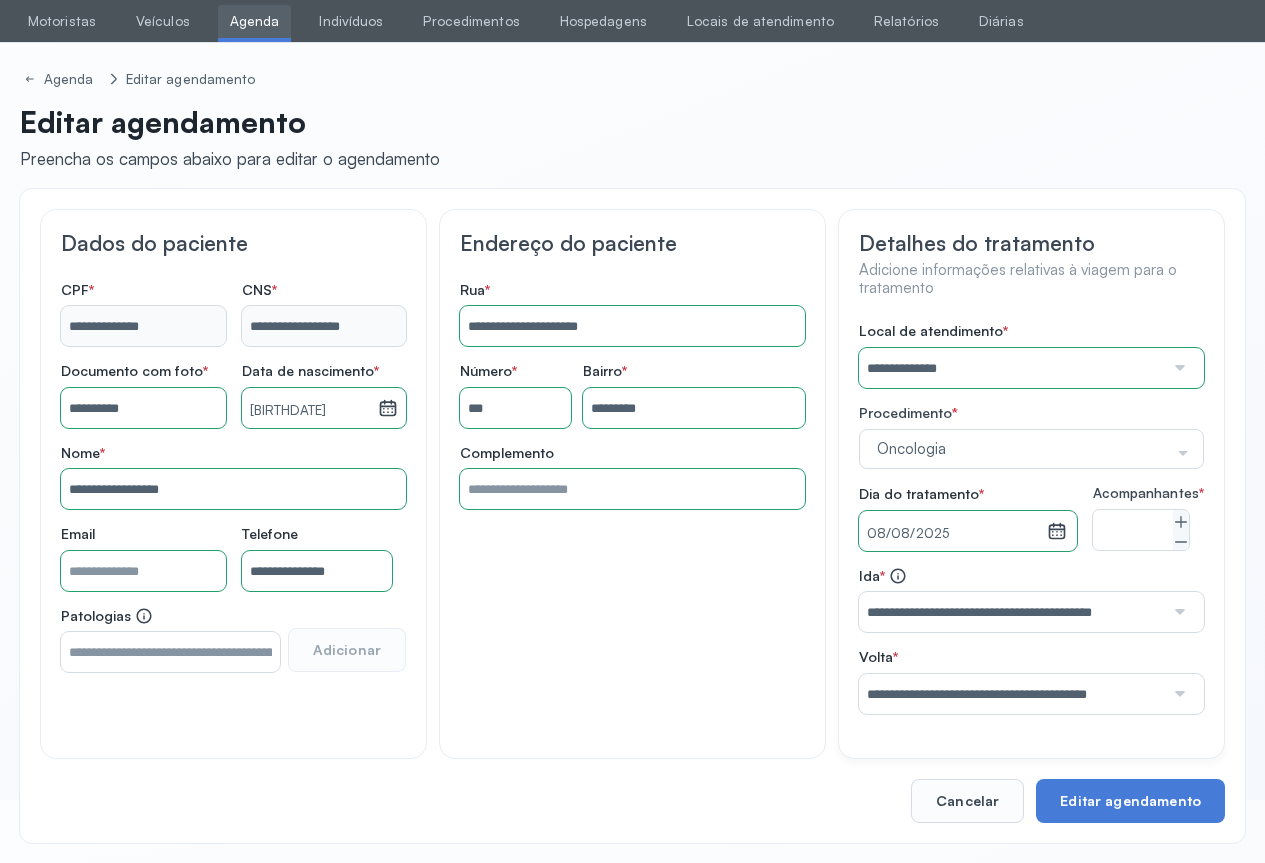 click on "Editar agendamento" at bounding box center [1130, 801] 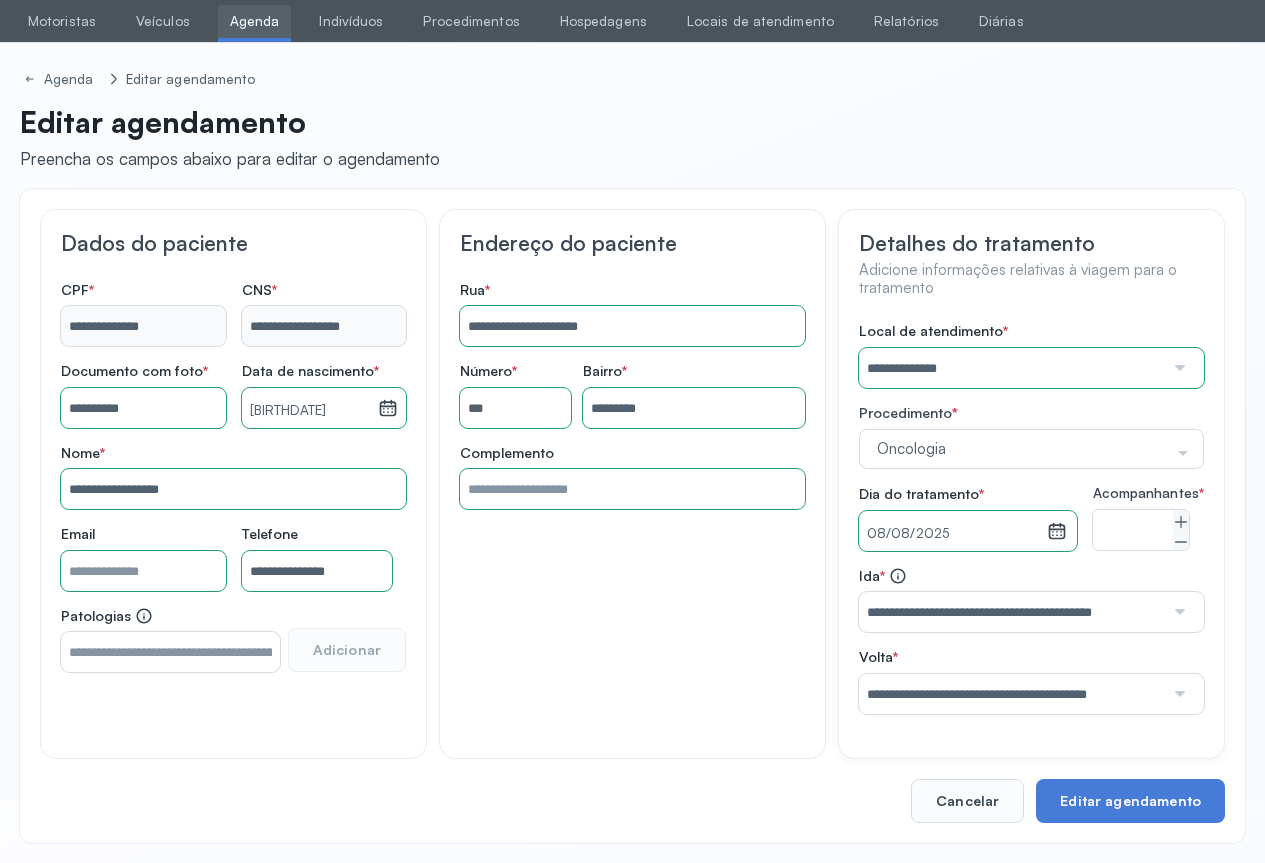 drag, startPoint x: 1110, startPoint y: 787, endPoint x: 1123, endPoint y: 595, distance: 192.4396 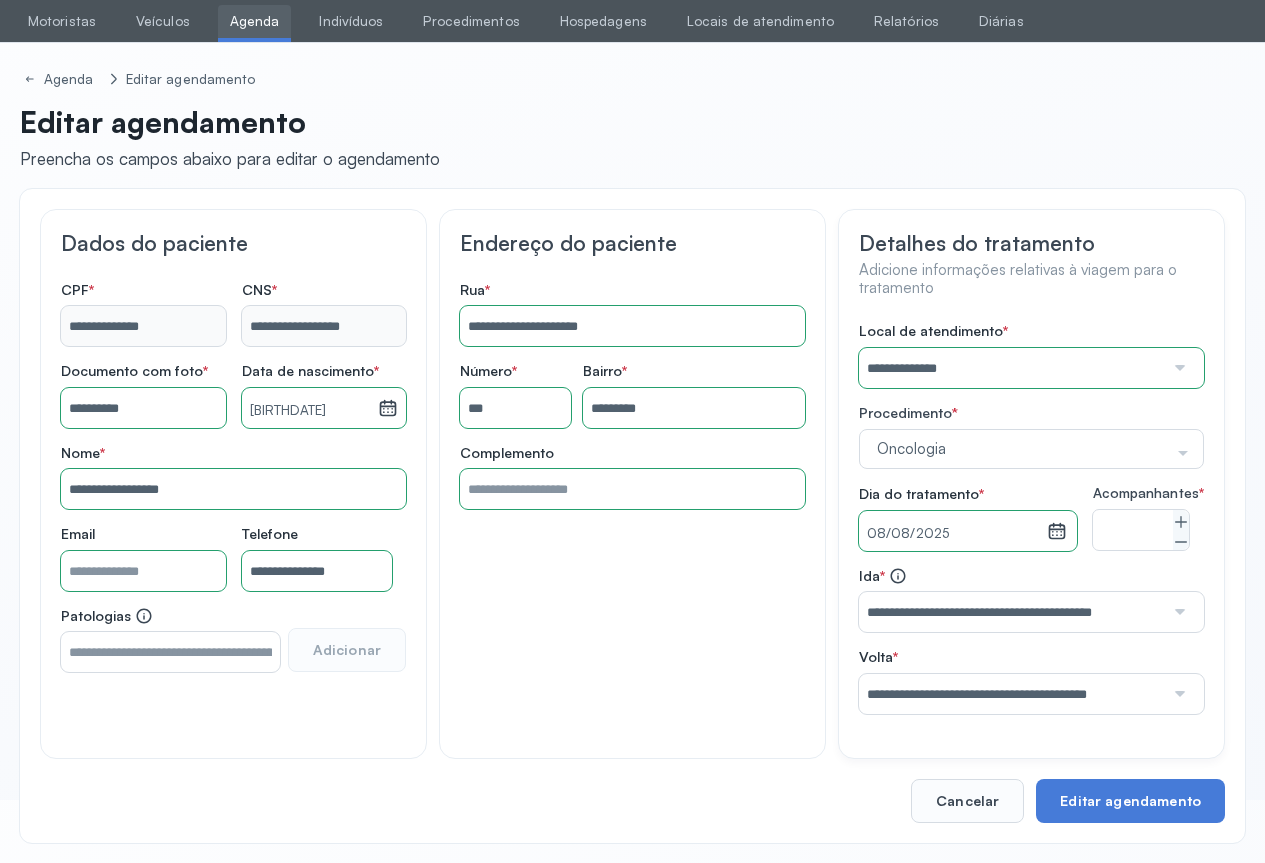 click on "Editar agendamento" at bounding box center (1130, 801) 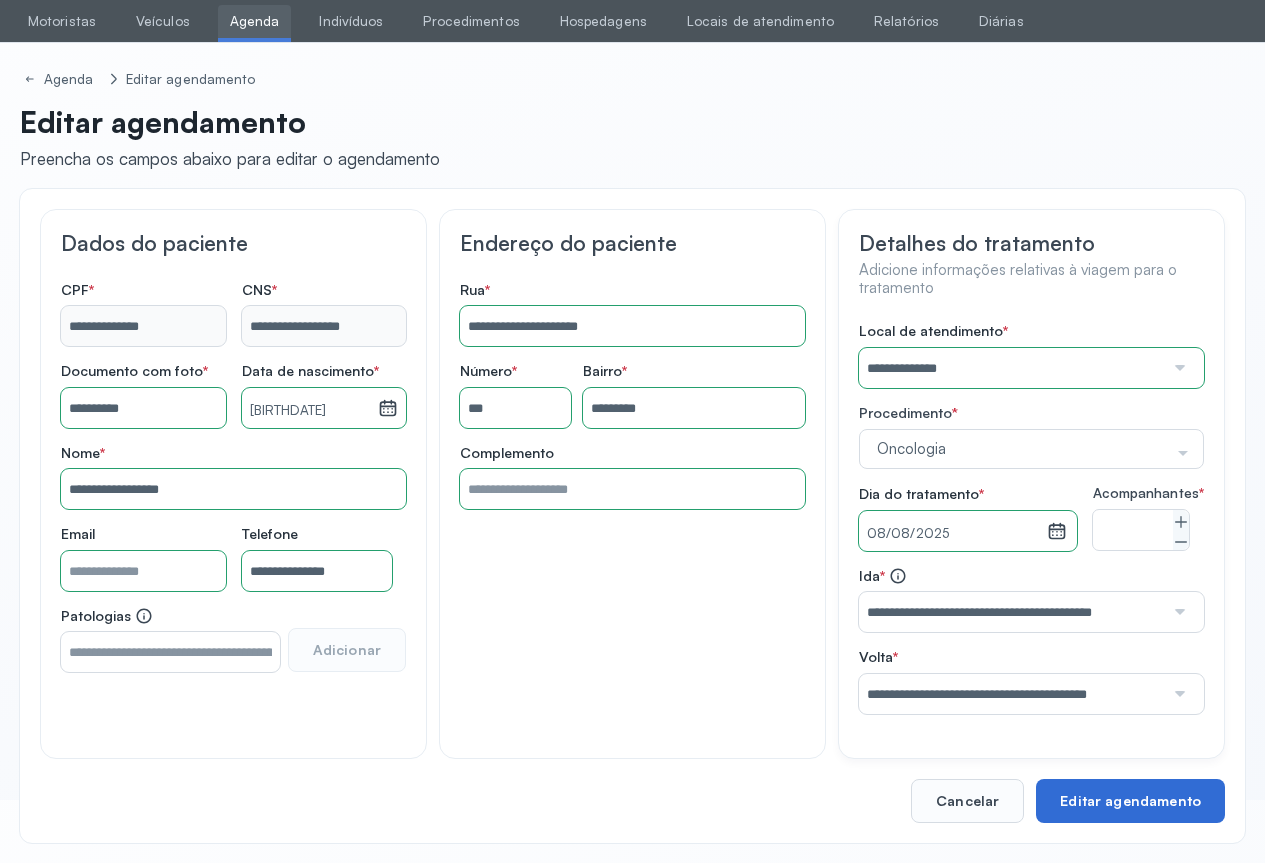 click on "Editar agendamento" at bounding box center [1130, 801] 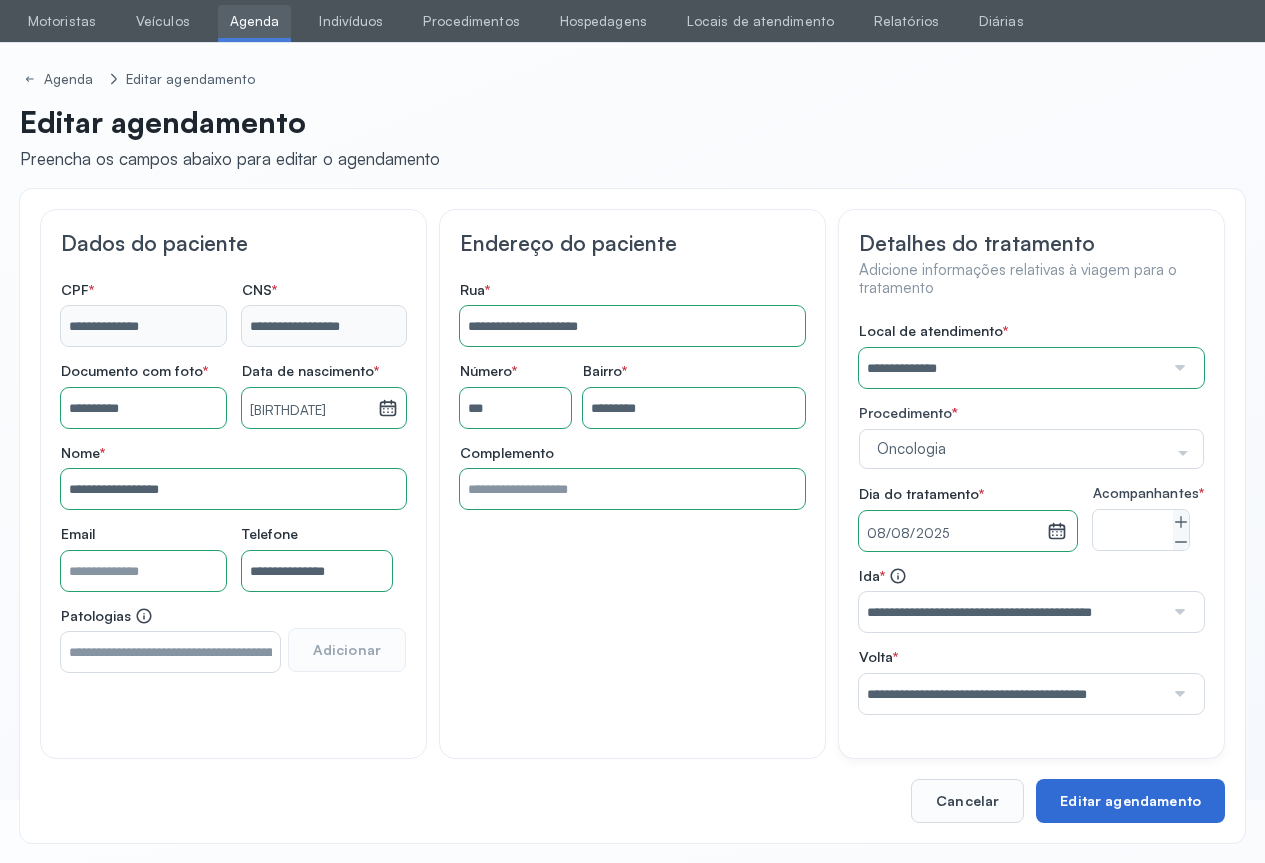 click on "Editar agendamento" at bounding box center [1130, 801] 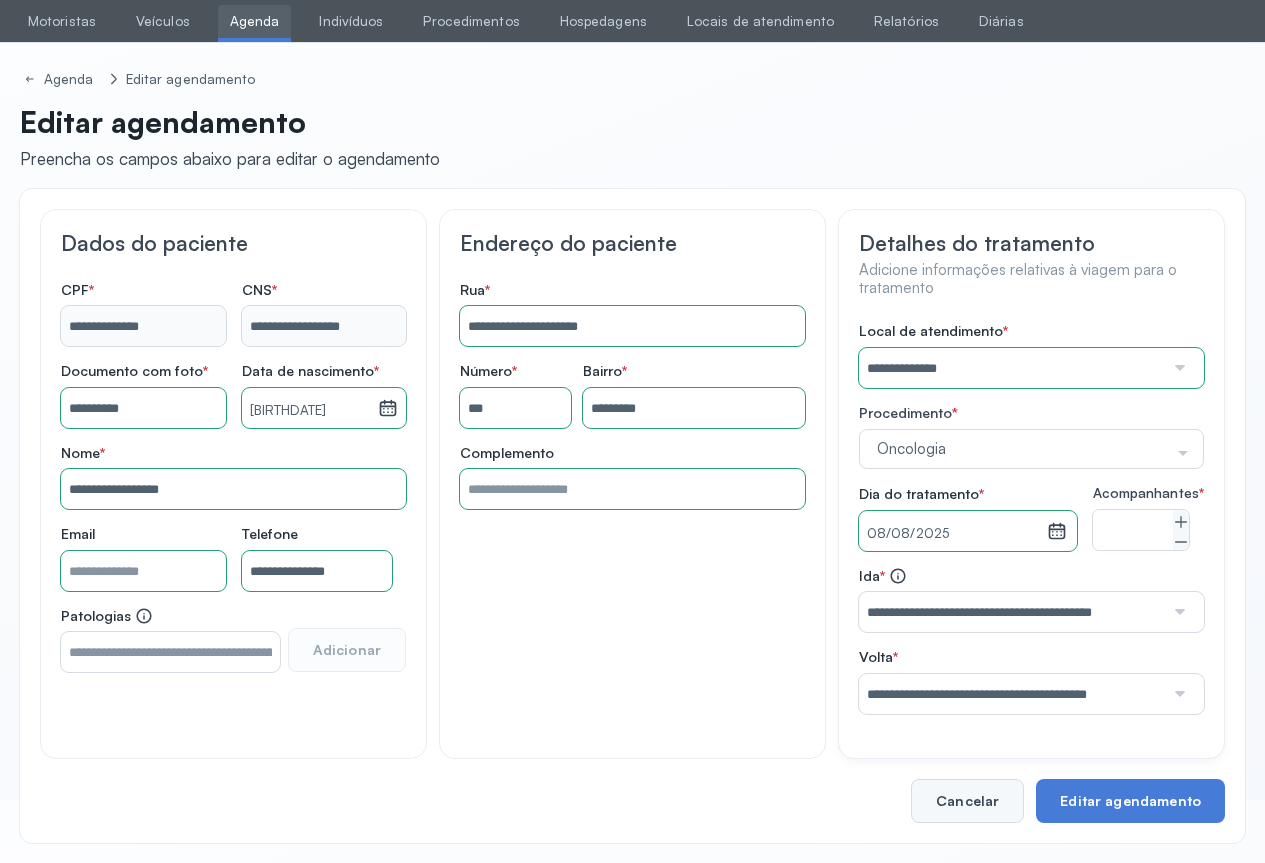 click on "Cancelar" at bounding box center (967, 801) 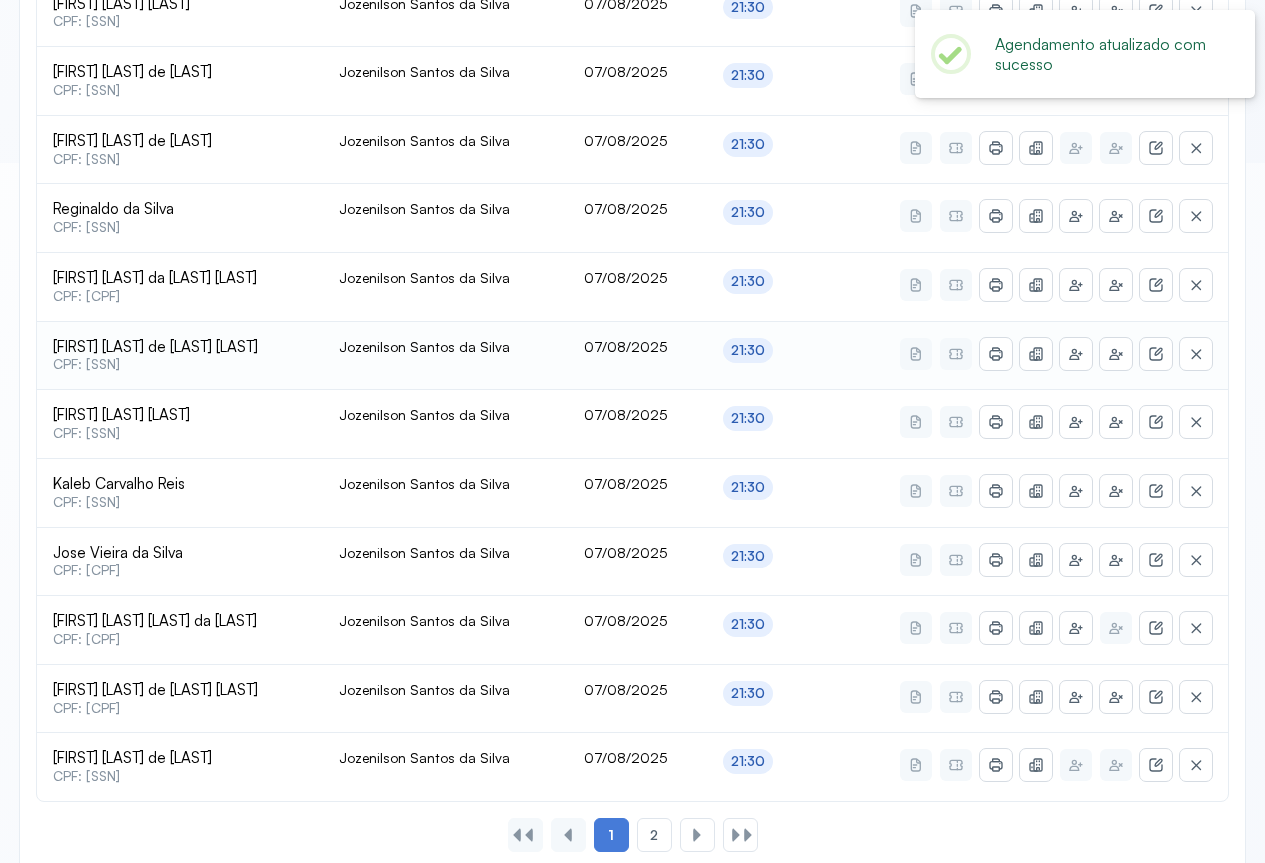 scroll, scrollTop: 741, scrollLeft: 0, axis: vertical 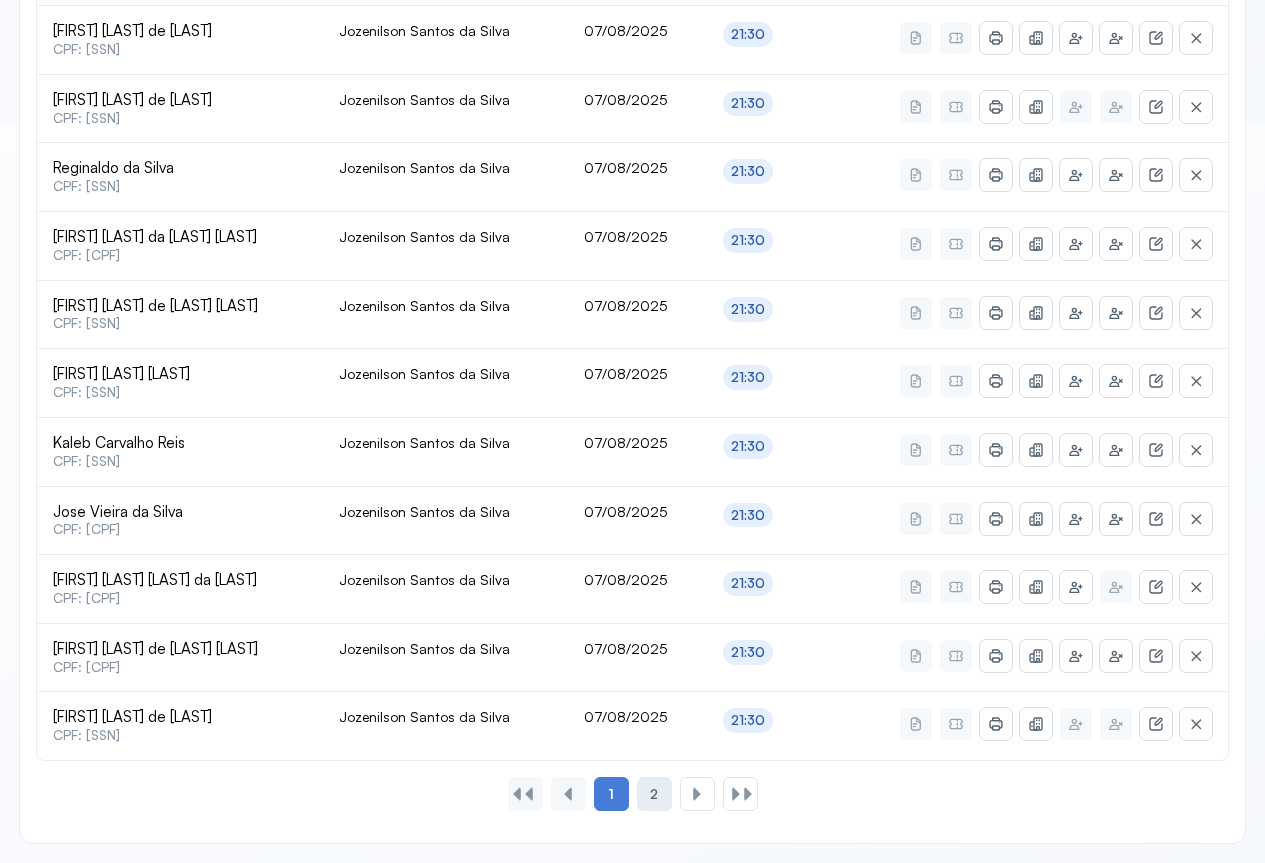 click on "2" 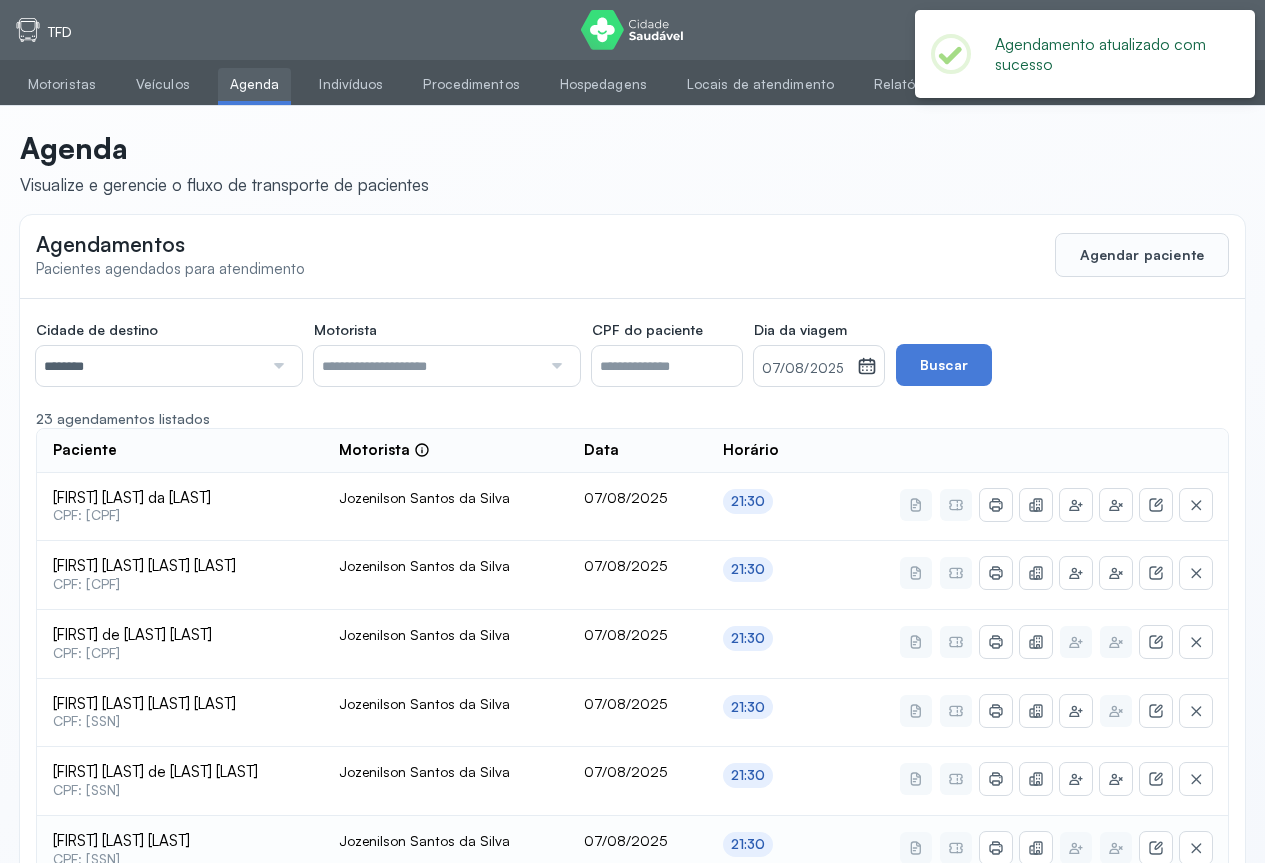 scroll, scrollTop: 261, scrollLeft: 0, axis: vertical 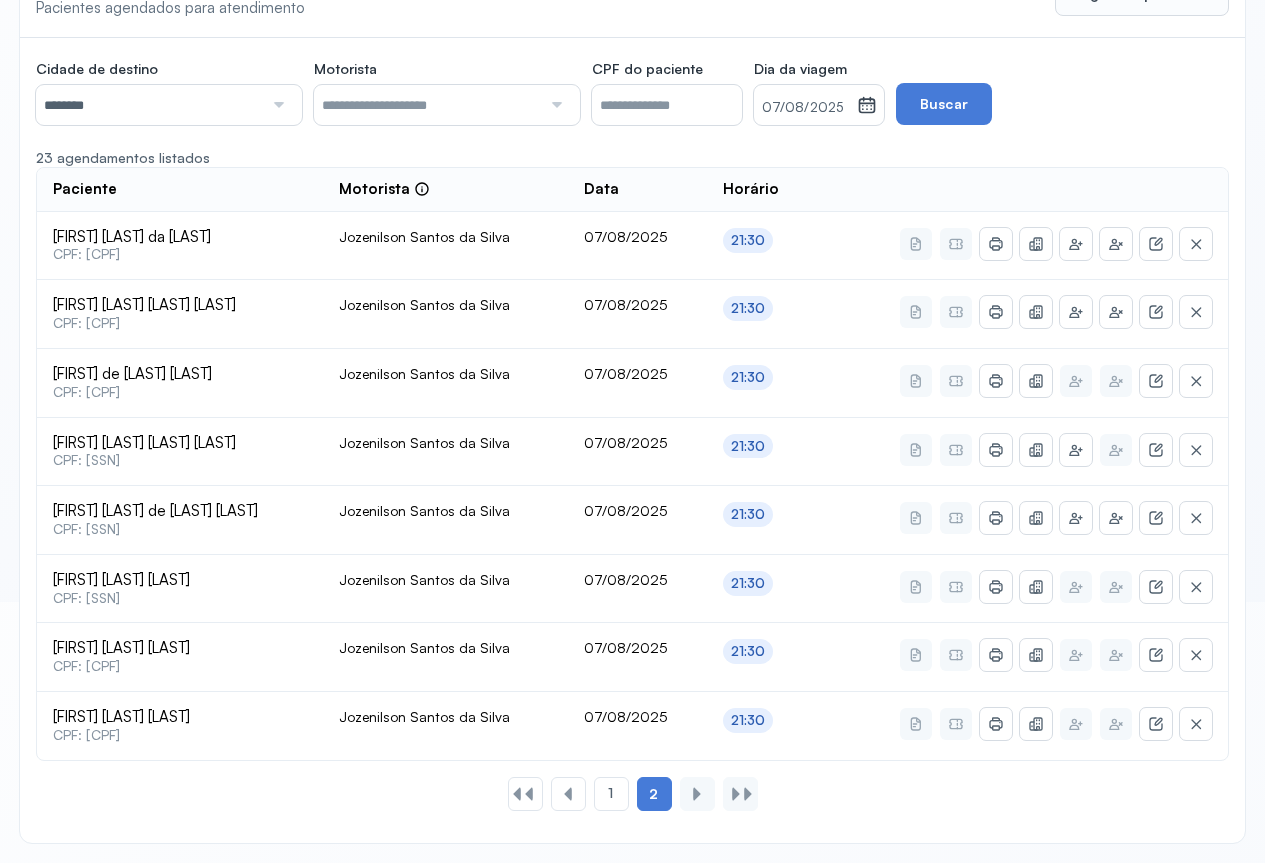 click on "********" at bounding box center (149, 105) 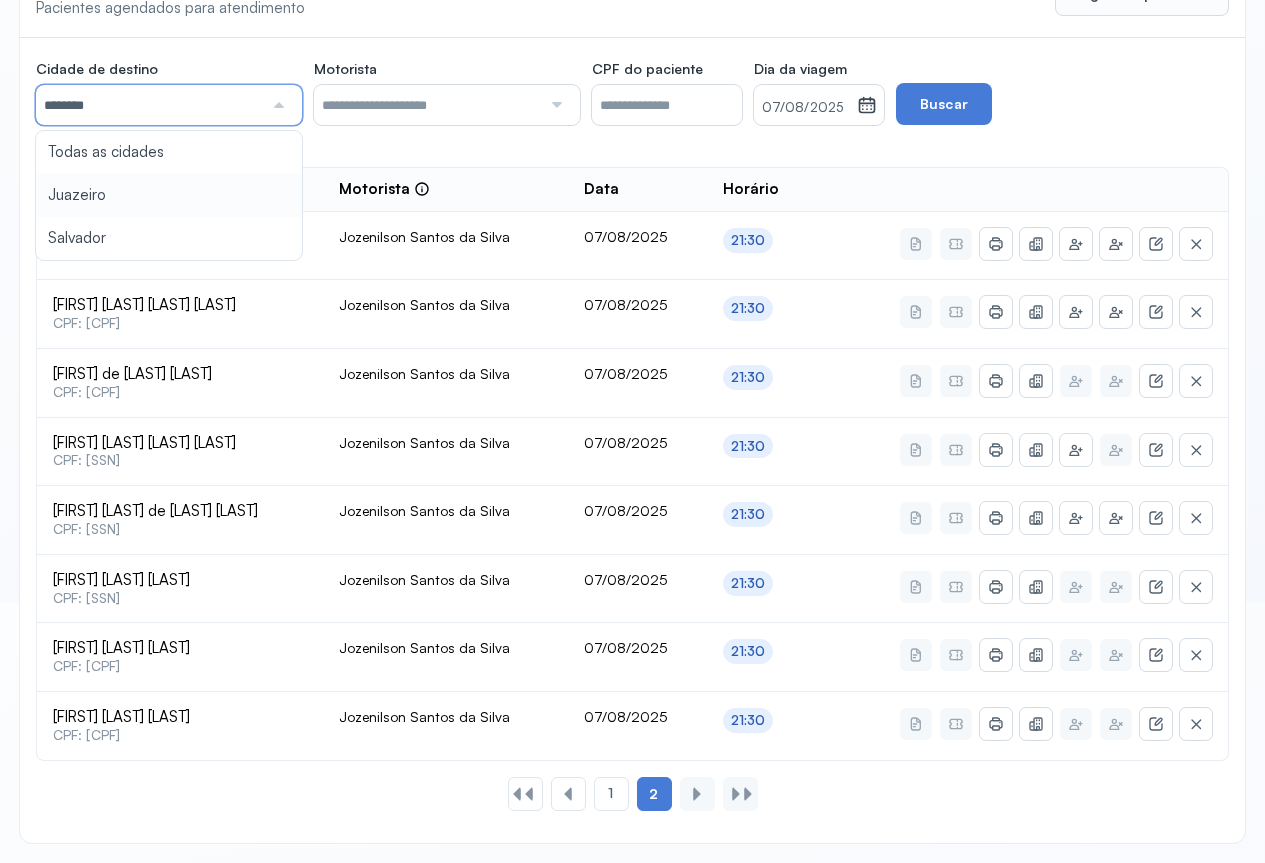 type on "********" 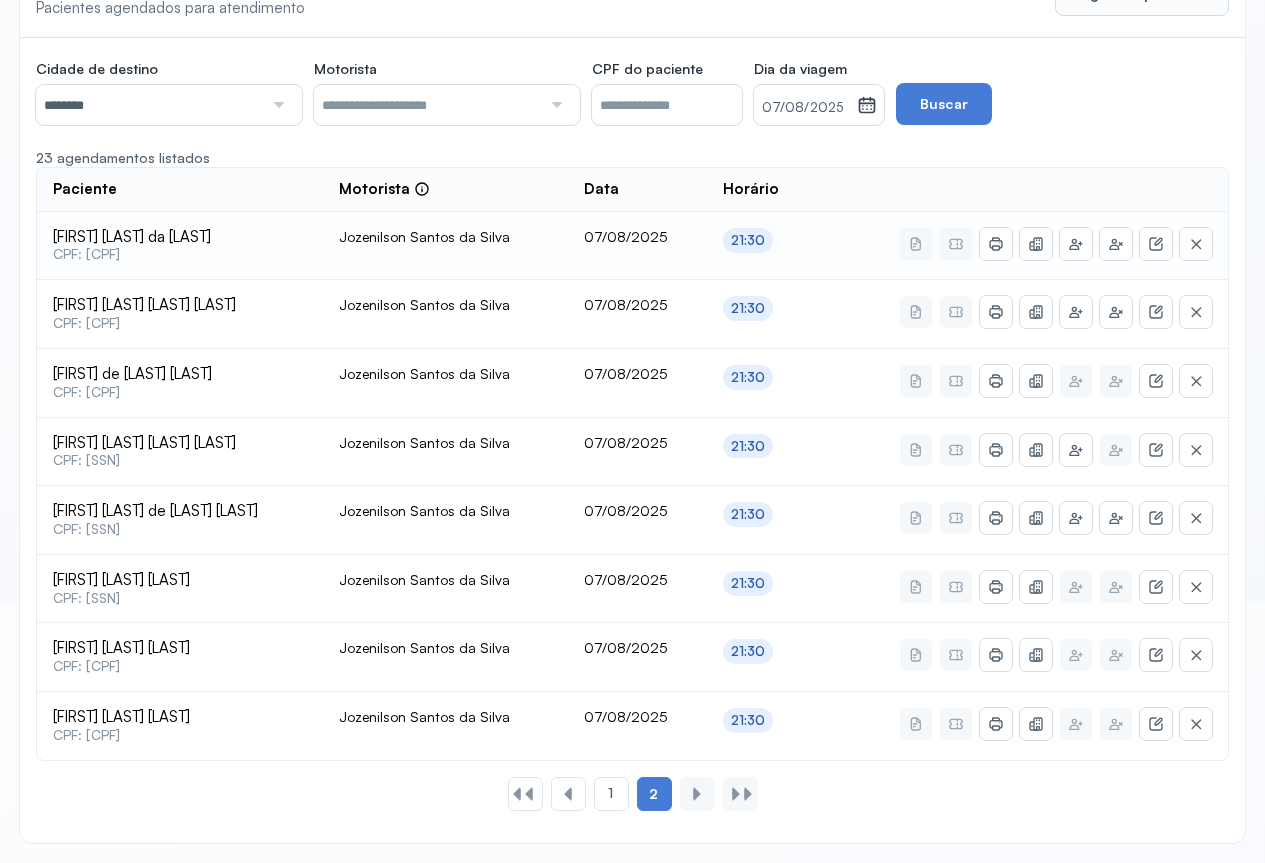 scroll, scrollTop: 161, scrollLeft: 0, axis: vertical 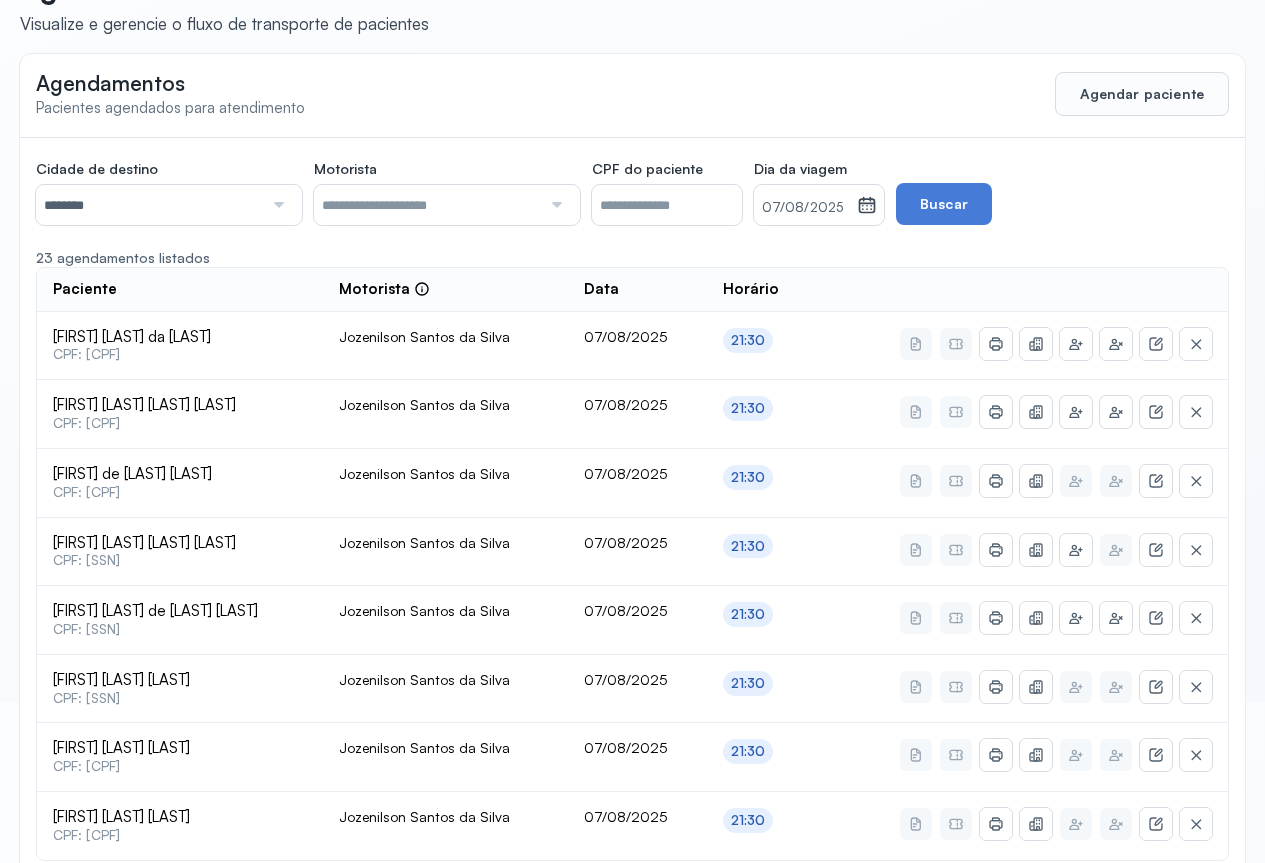 click 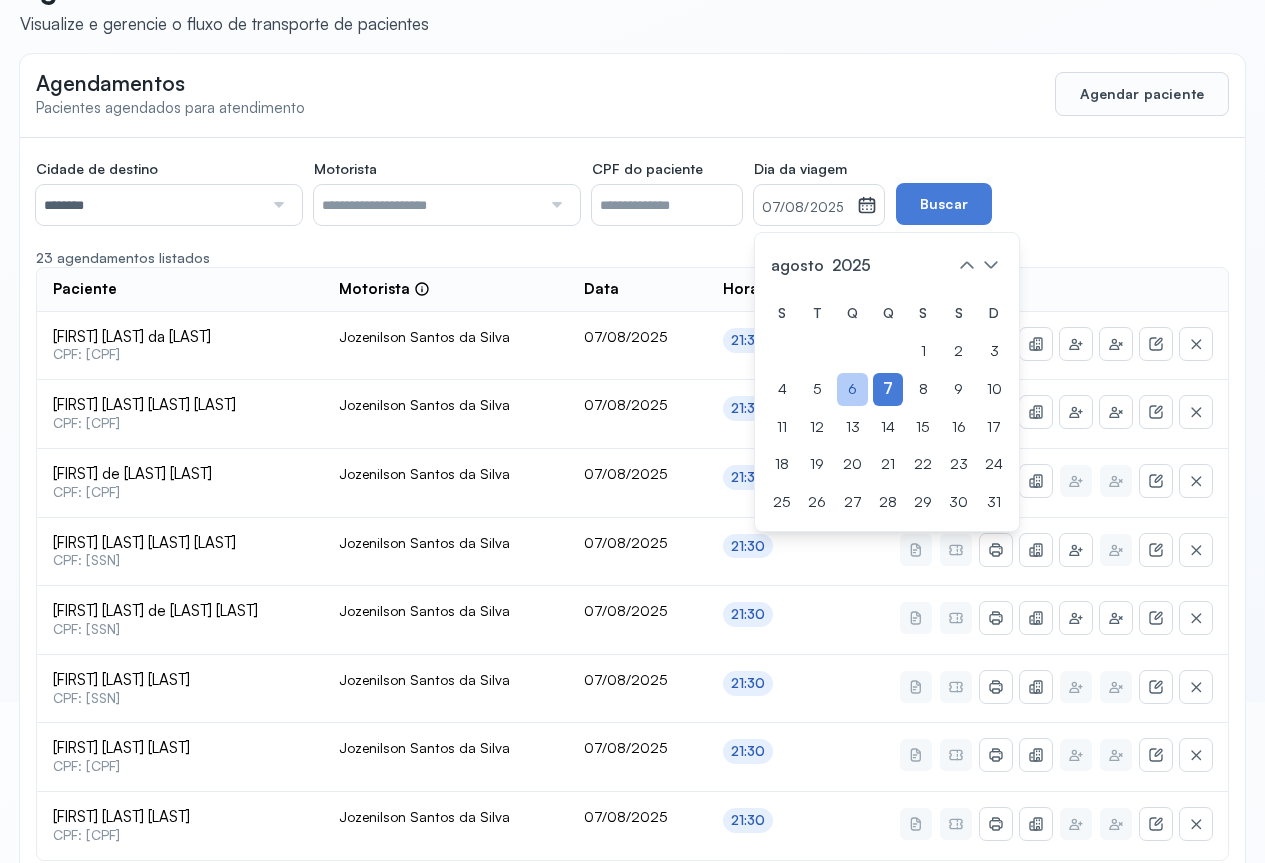 click on "6" 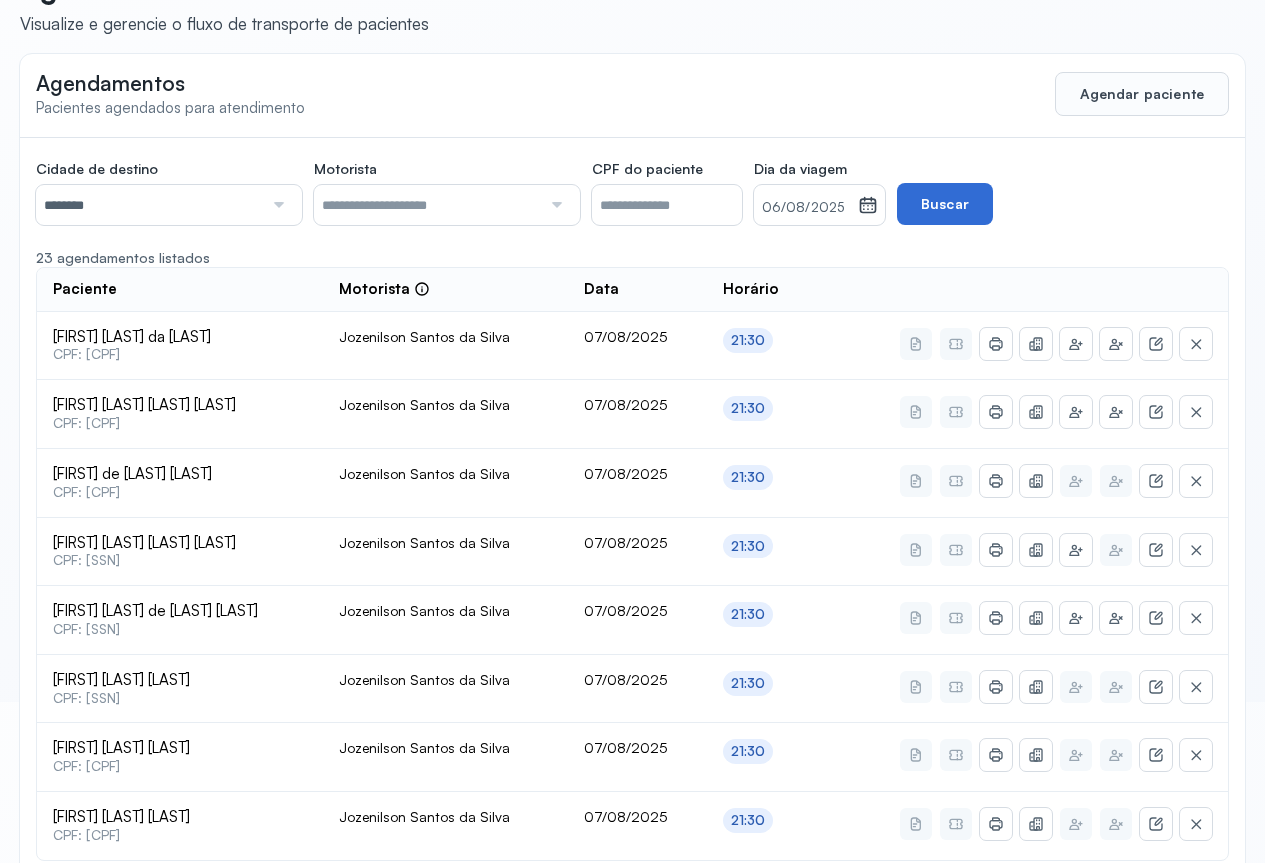 click on "Buscar" at bounding box center (945, 204) 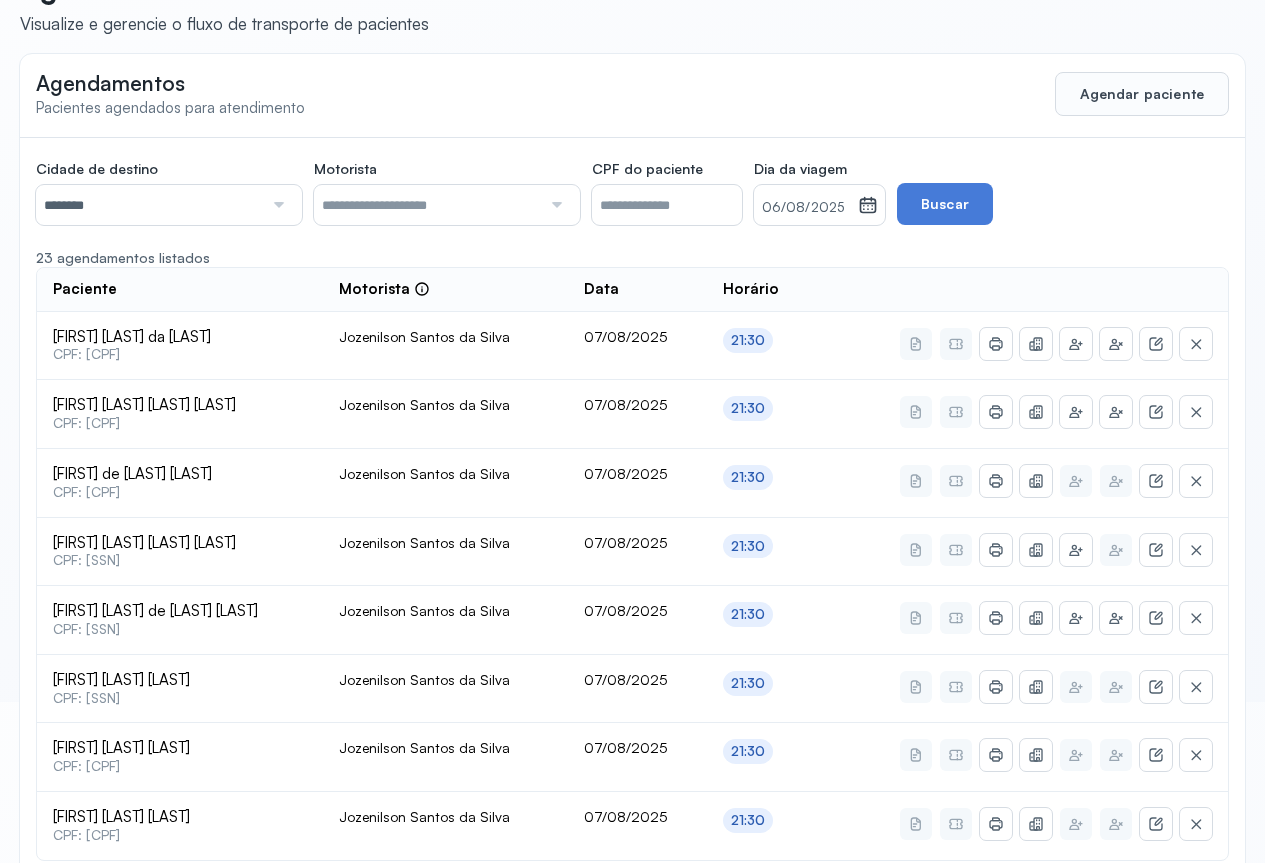 scroll, scrollTop: 0, scrollLeft: 0, axis: both 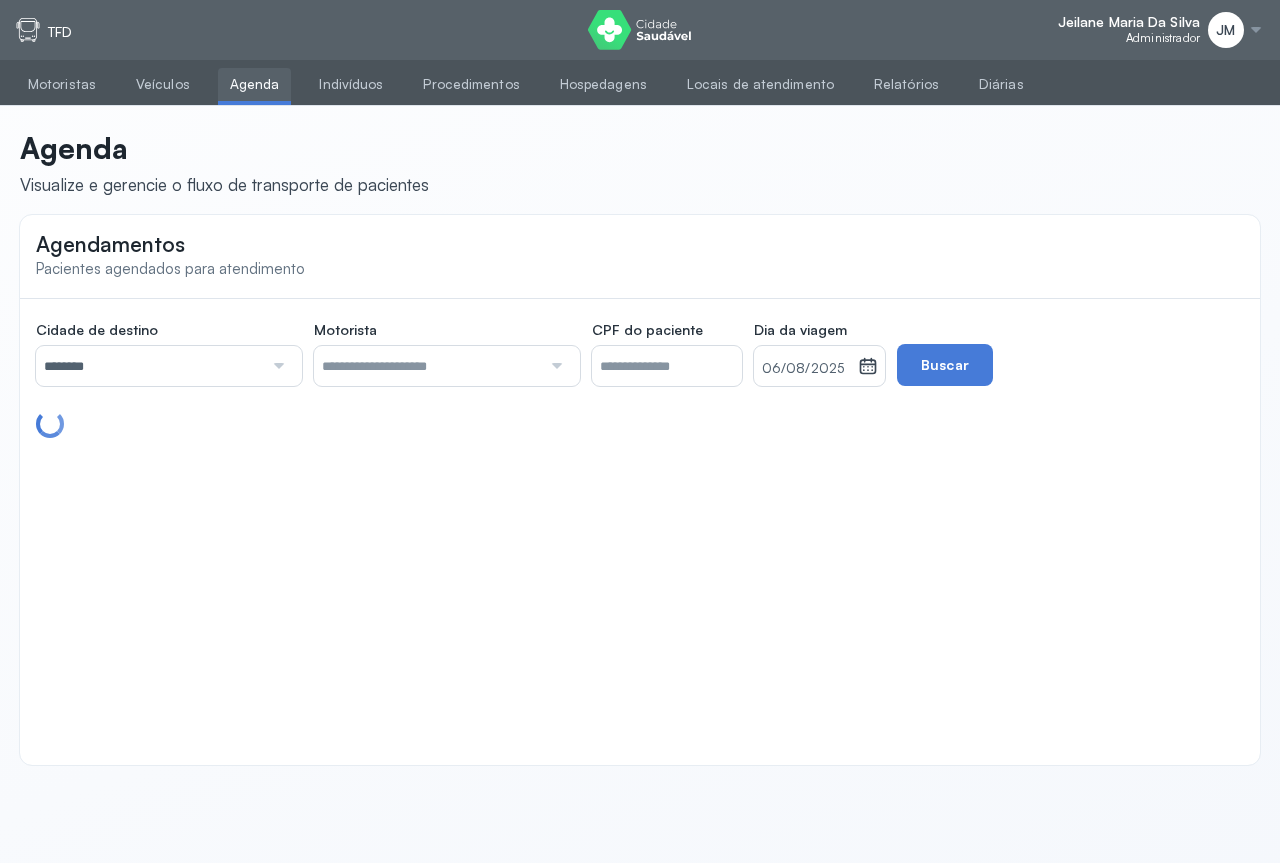 type 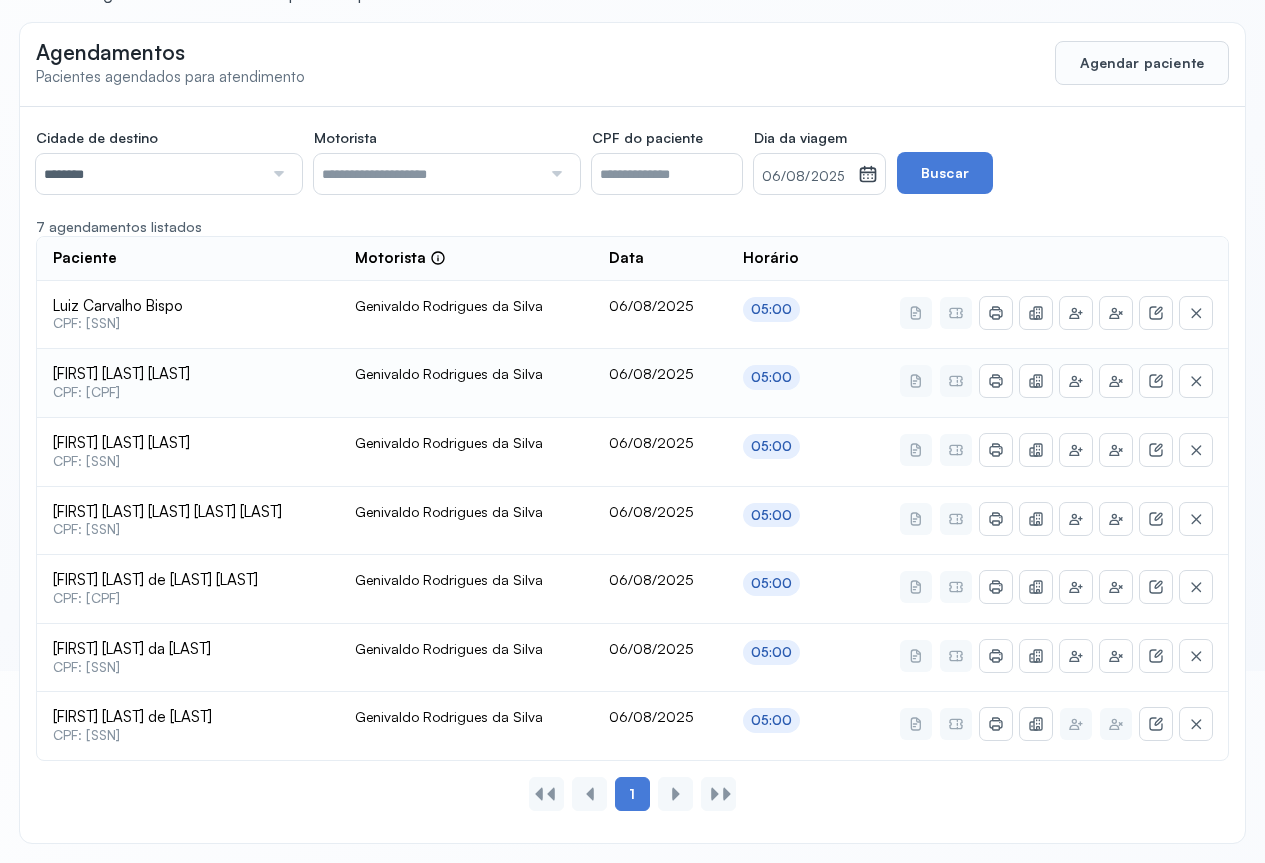 scroll, scrollTop: 0, scrollLeft: 0, axis: both 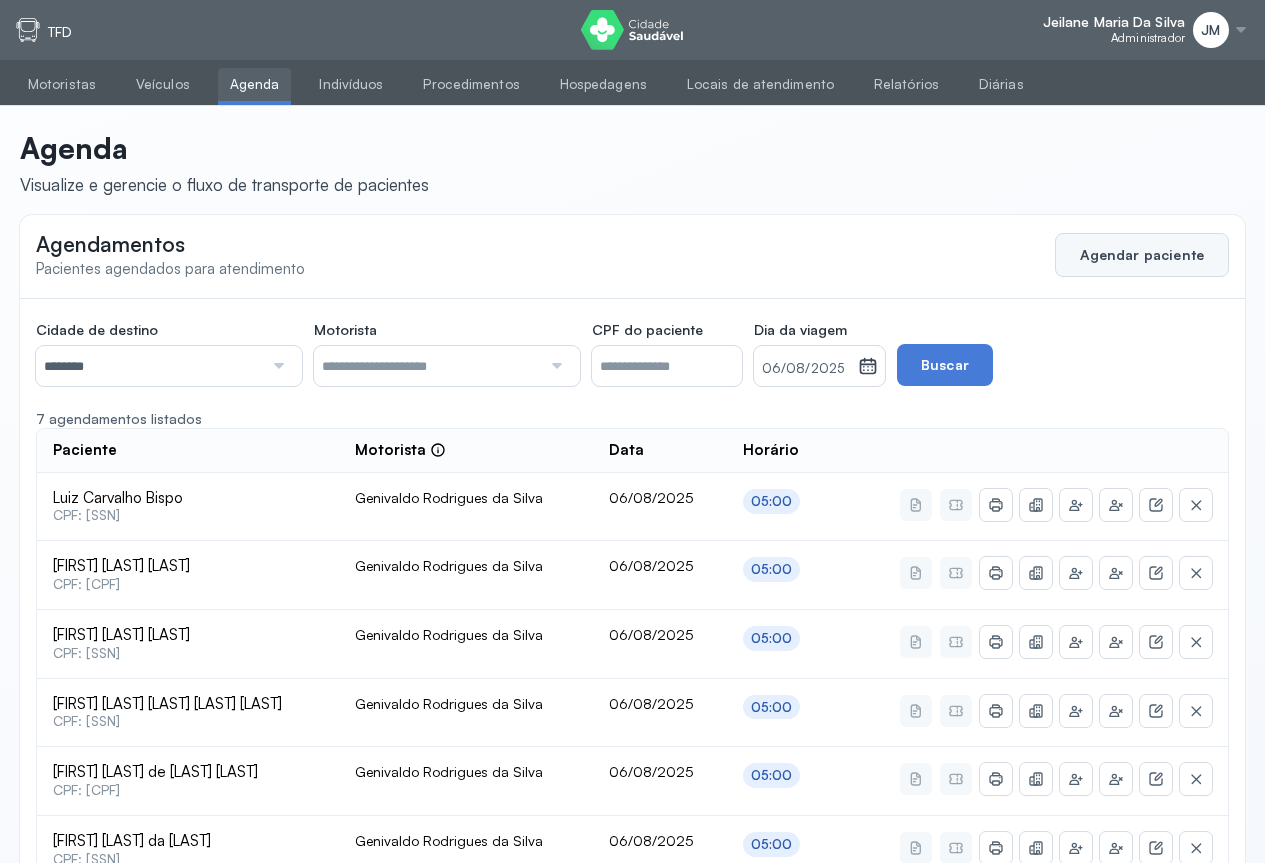 click on "Agendar paciente" 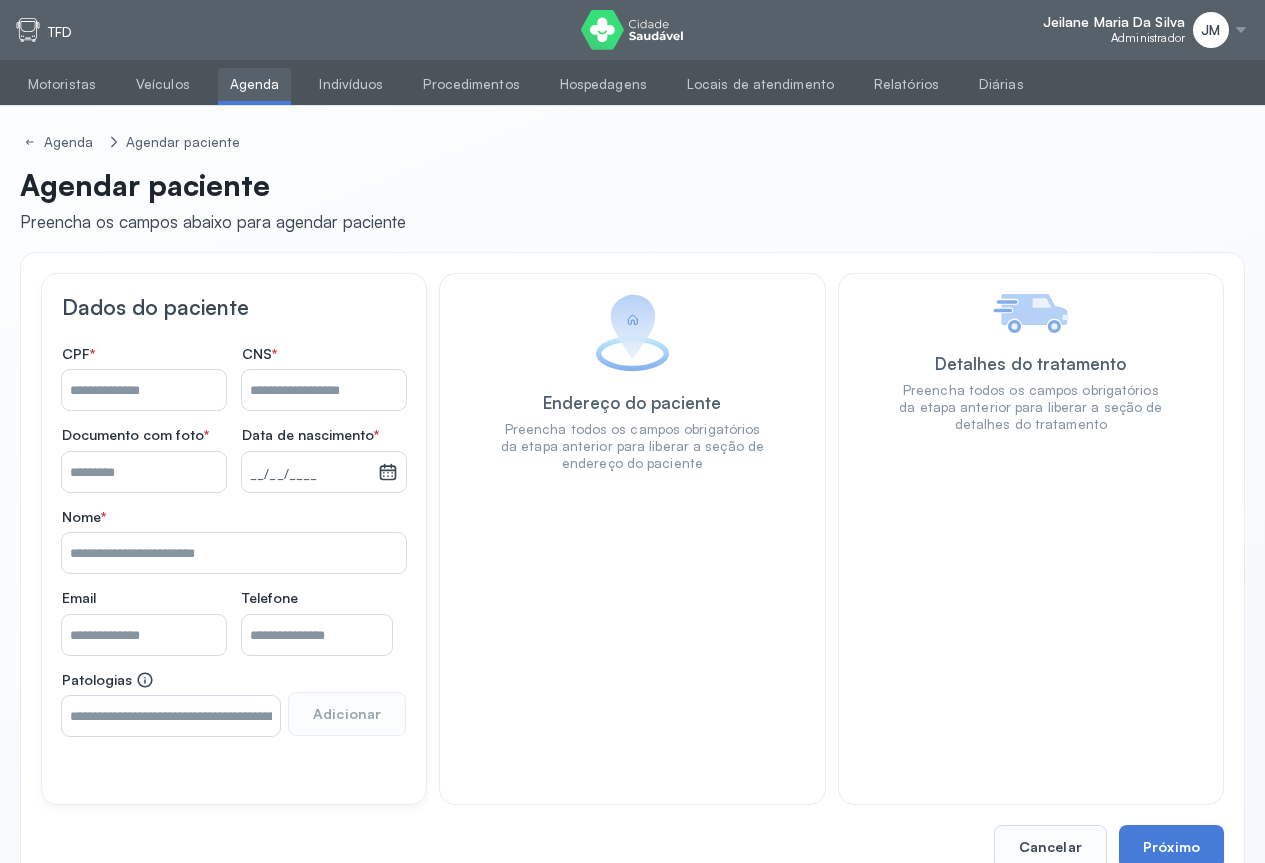 click on "Nome   *" at bounding box center (324, 390) 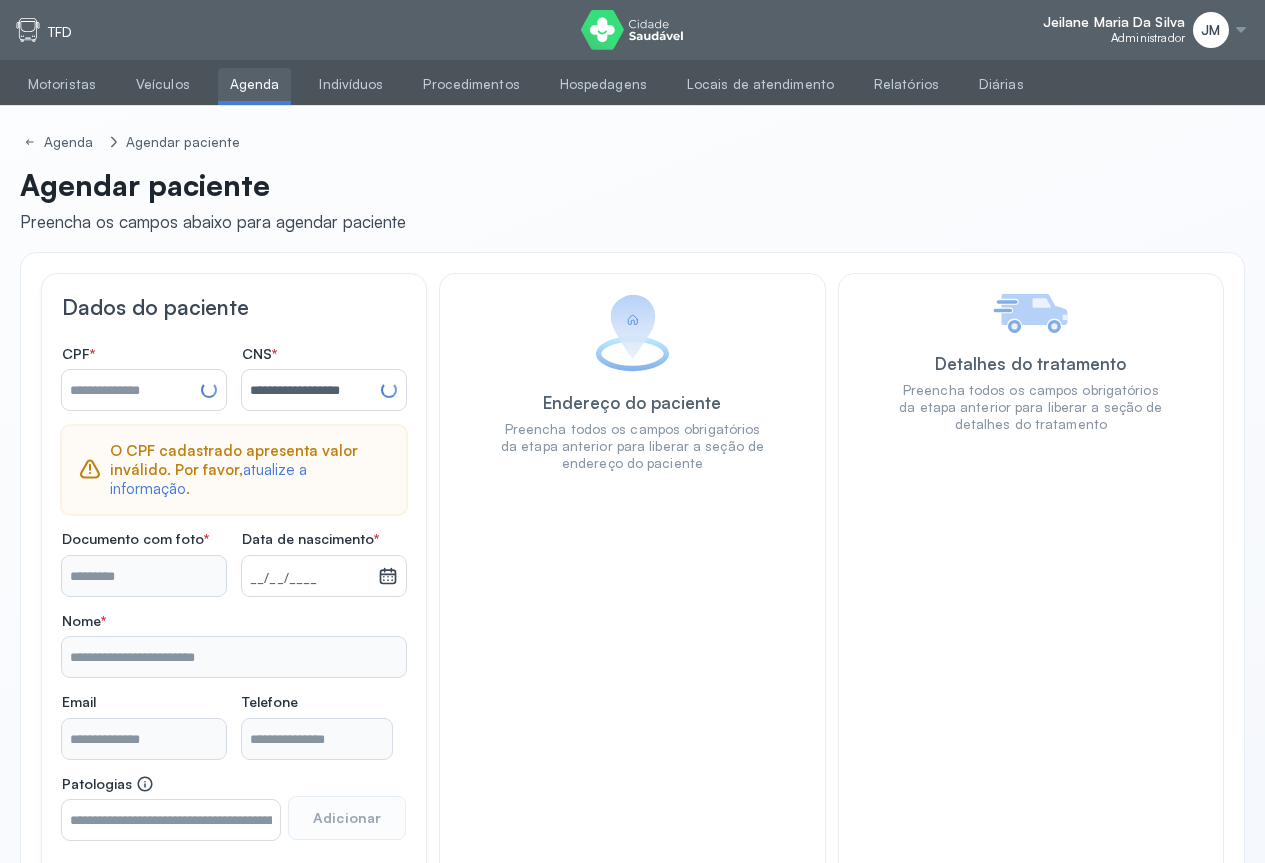 scroll, scrollTop: 133, scrollLeft: 0, axis: vertical 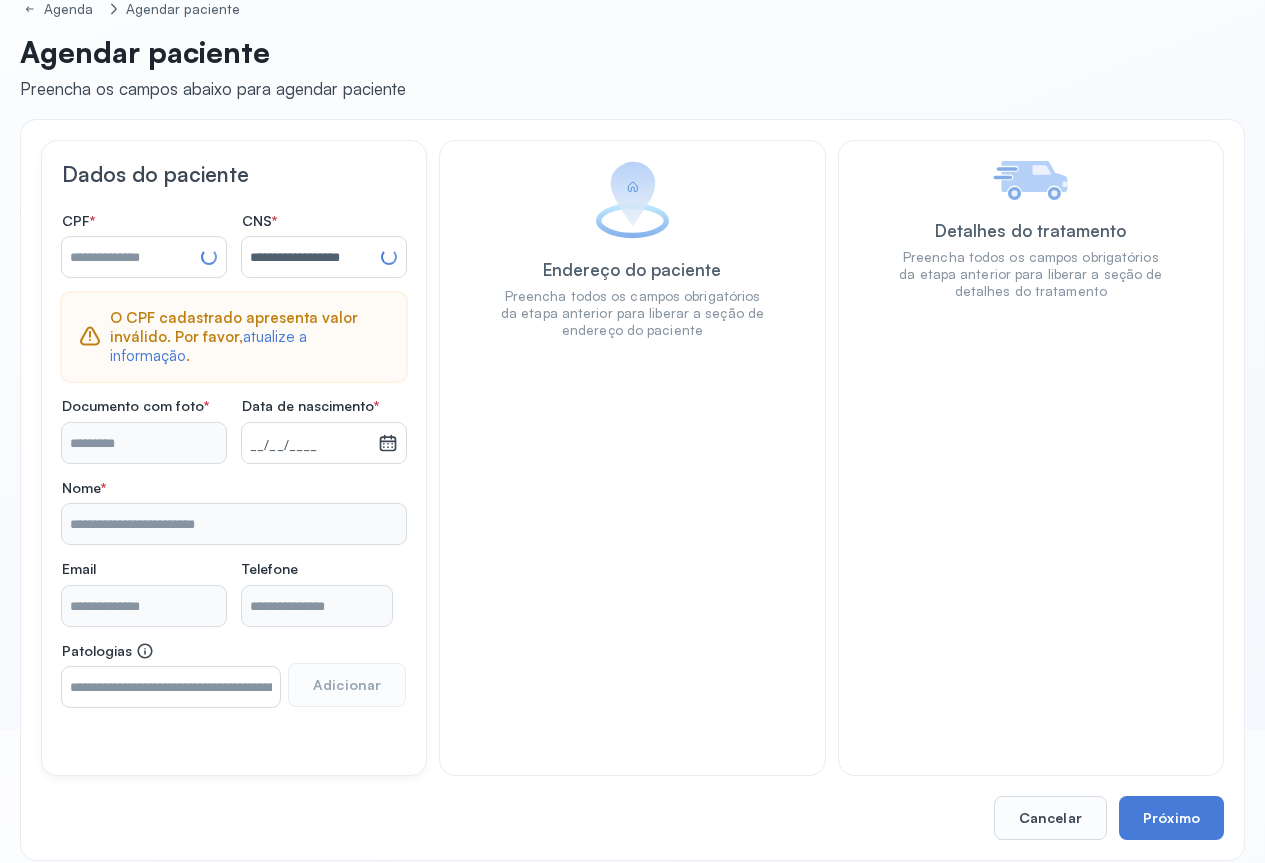 type on "**********" 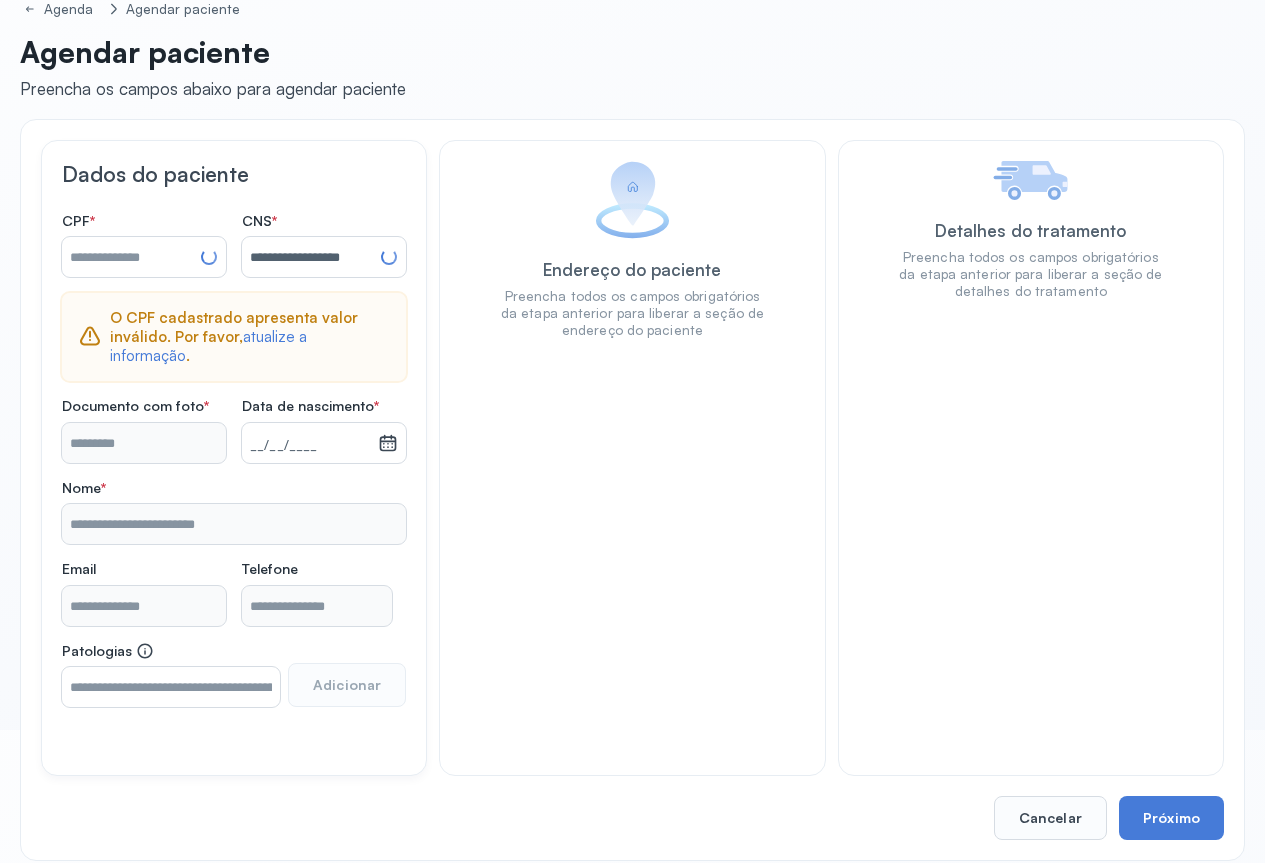 type on "**********" 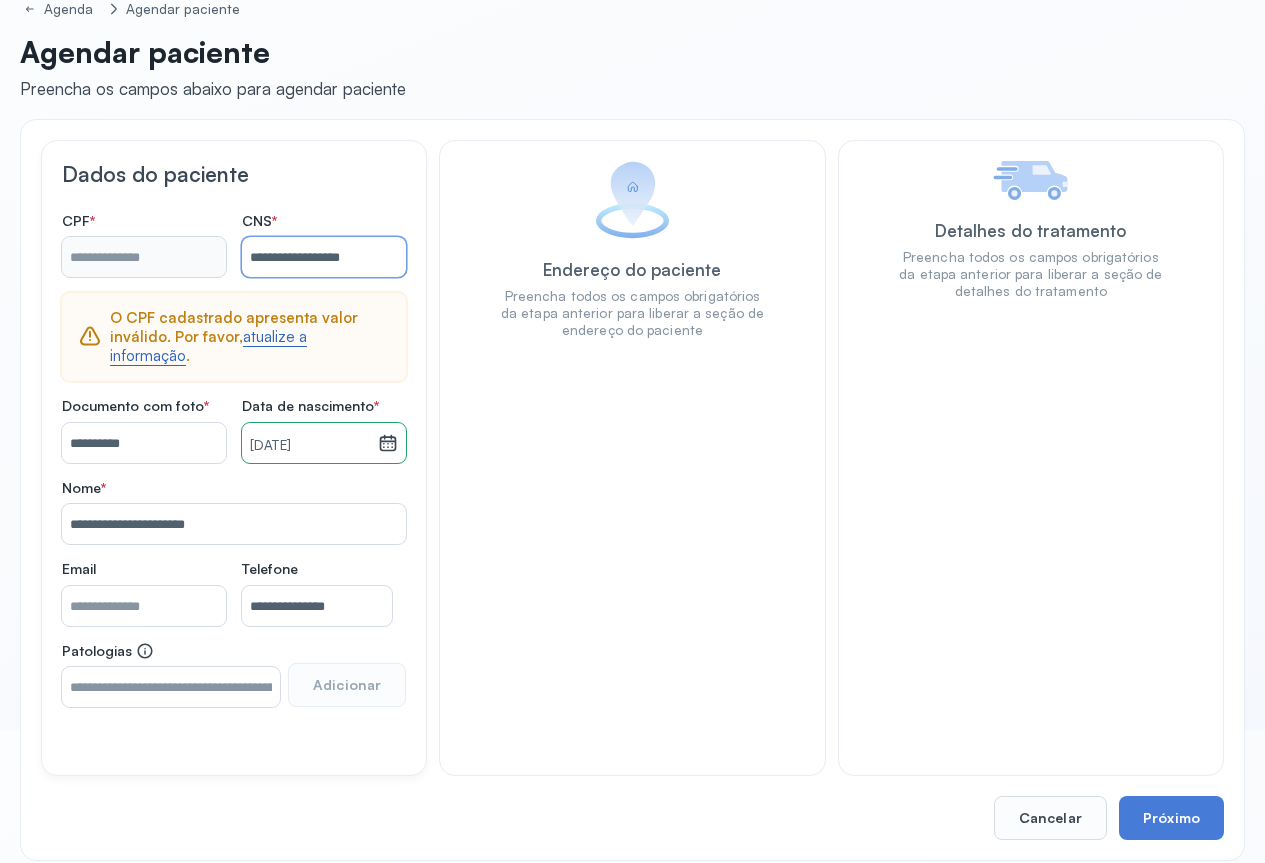 type on "**********" 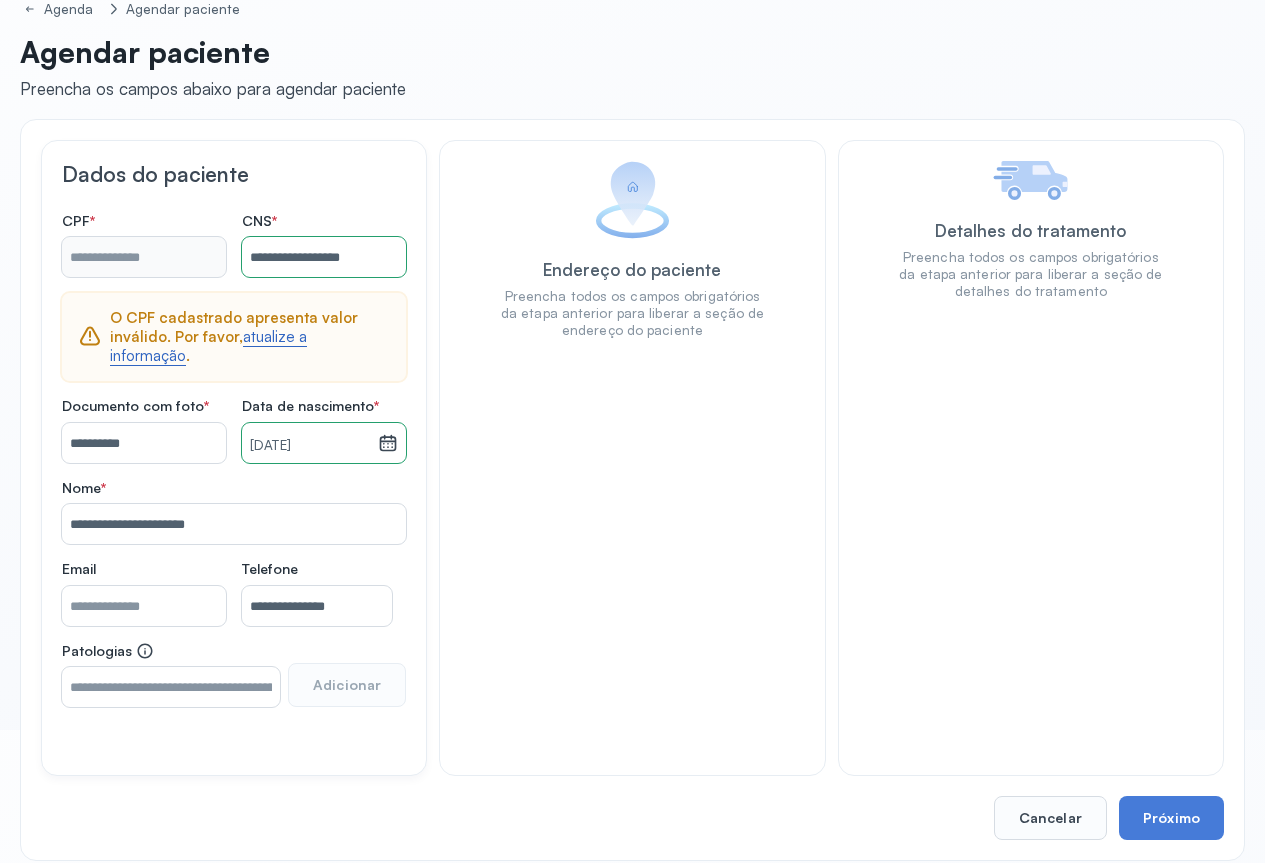 click on "atualize a informação" at bounding box center [208, 346] 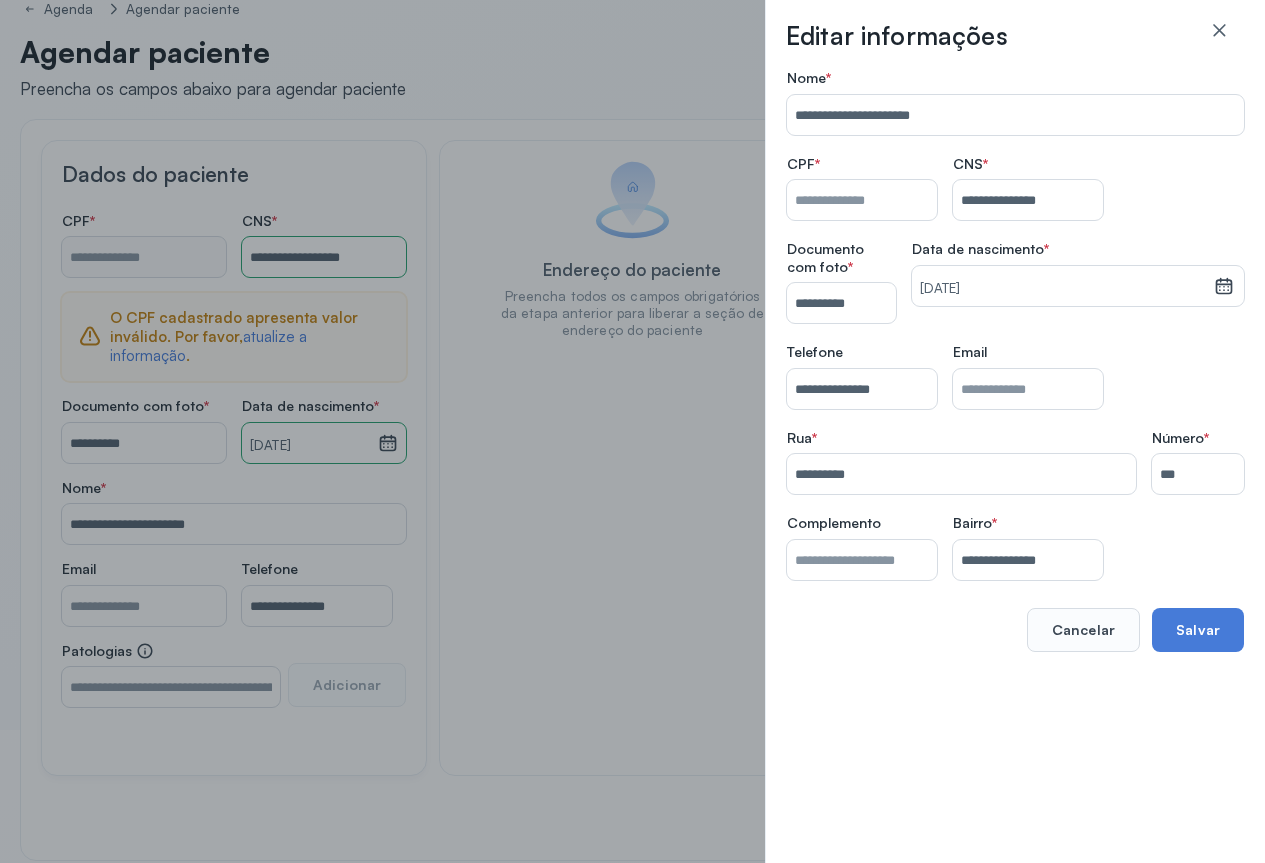 click on "Nome   *" at bounding box center [862, 200] 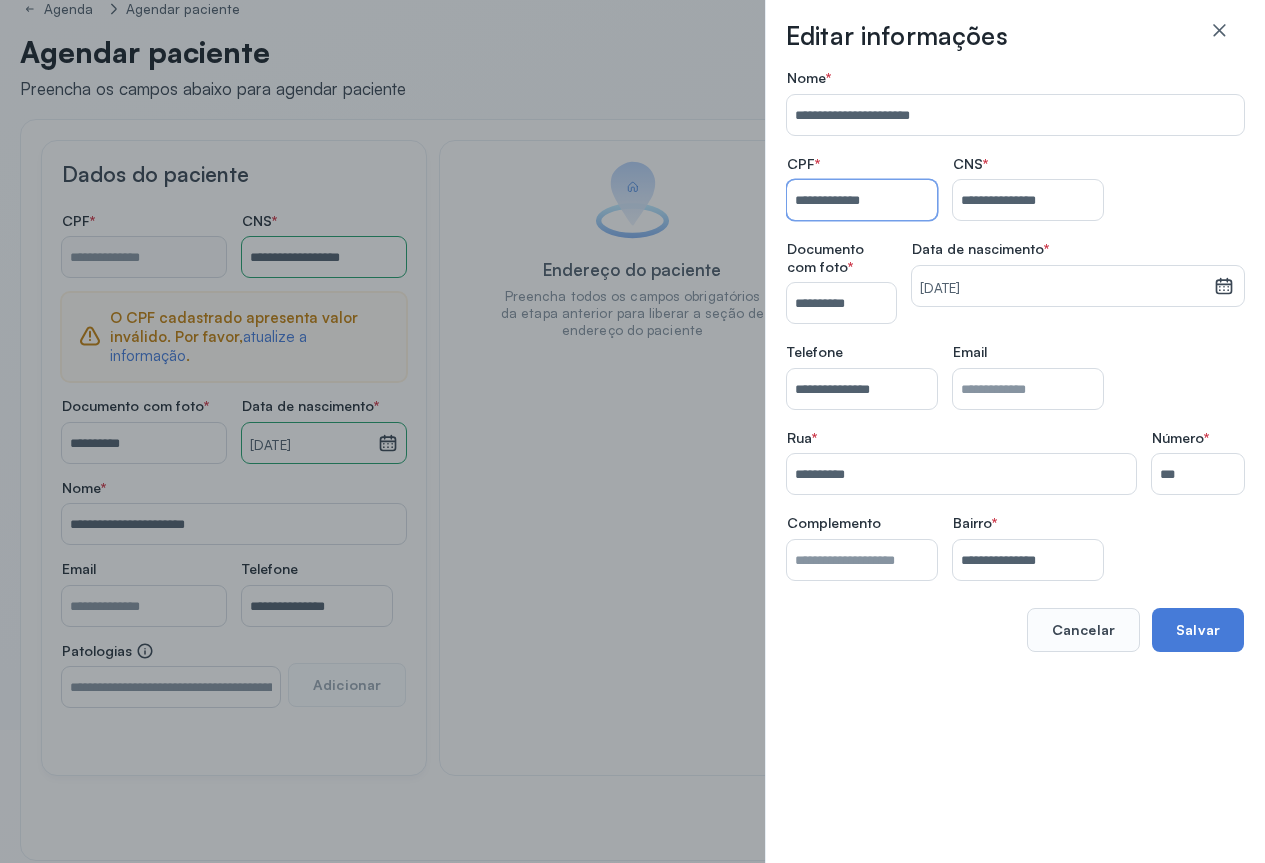 type on "**********" 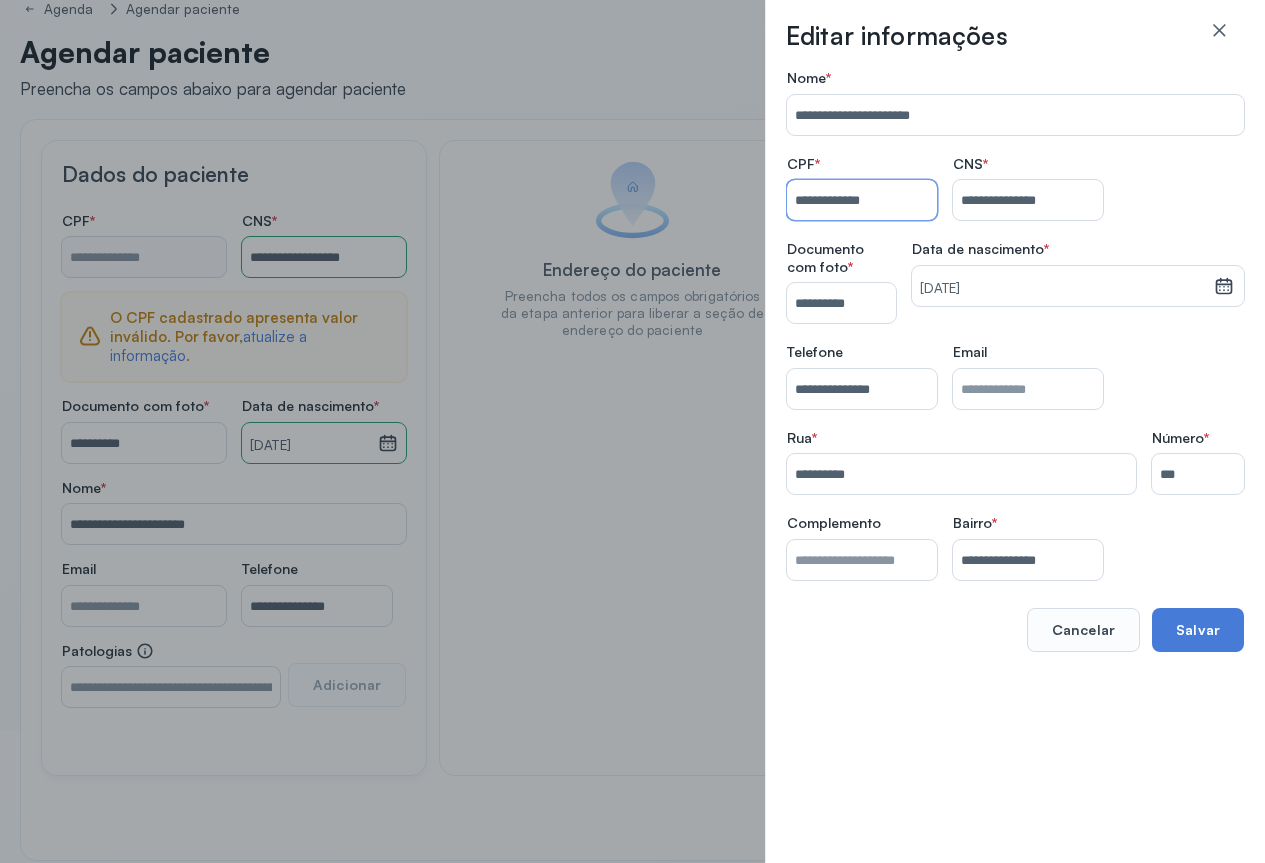 type on "**********" 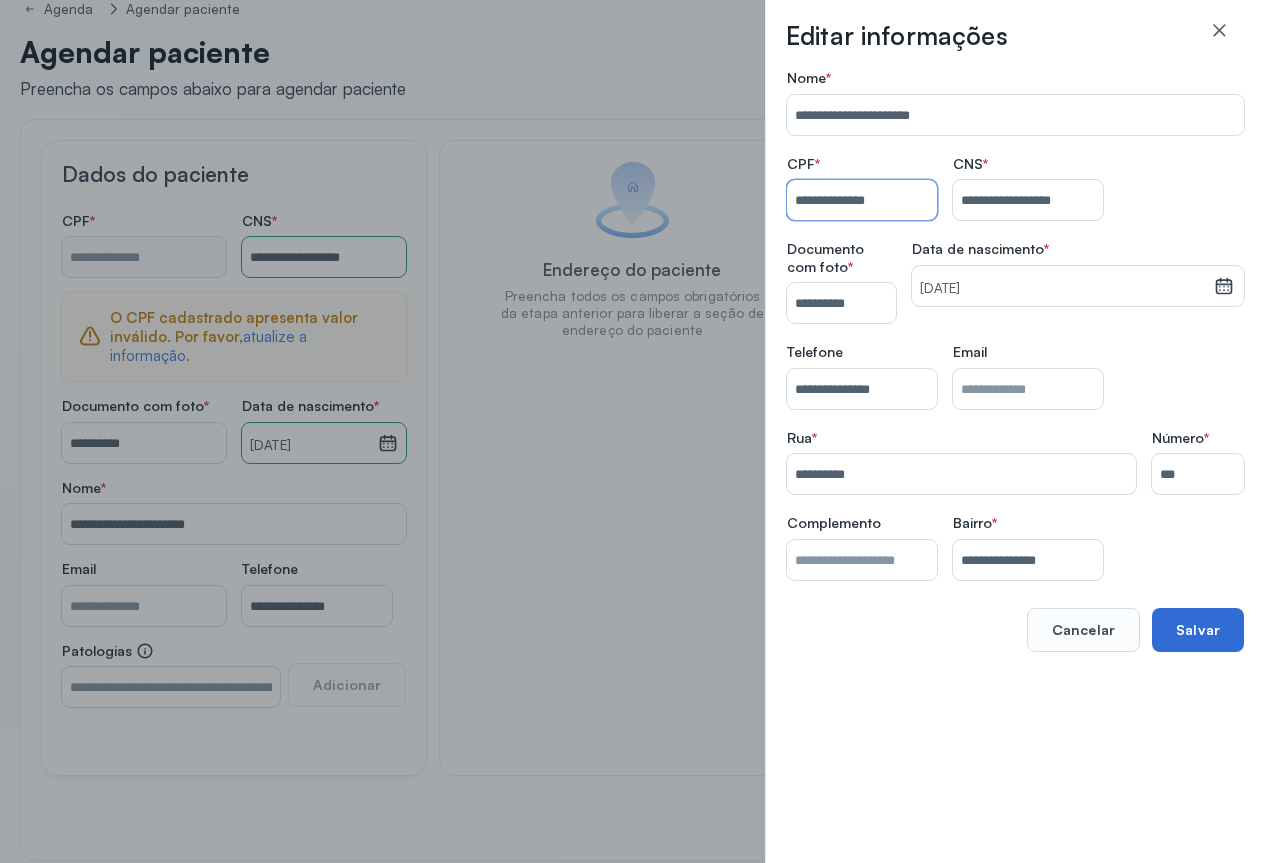 click on "Salvar" at bounding box center (1198, 630) 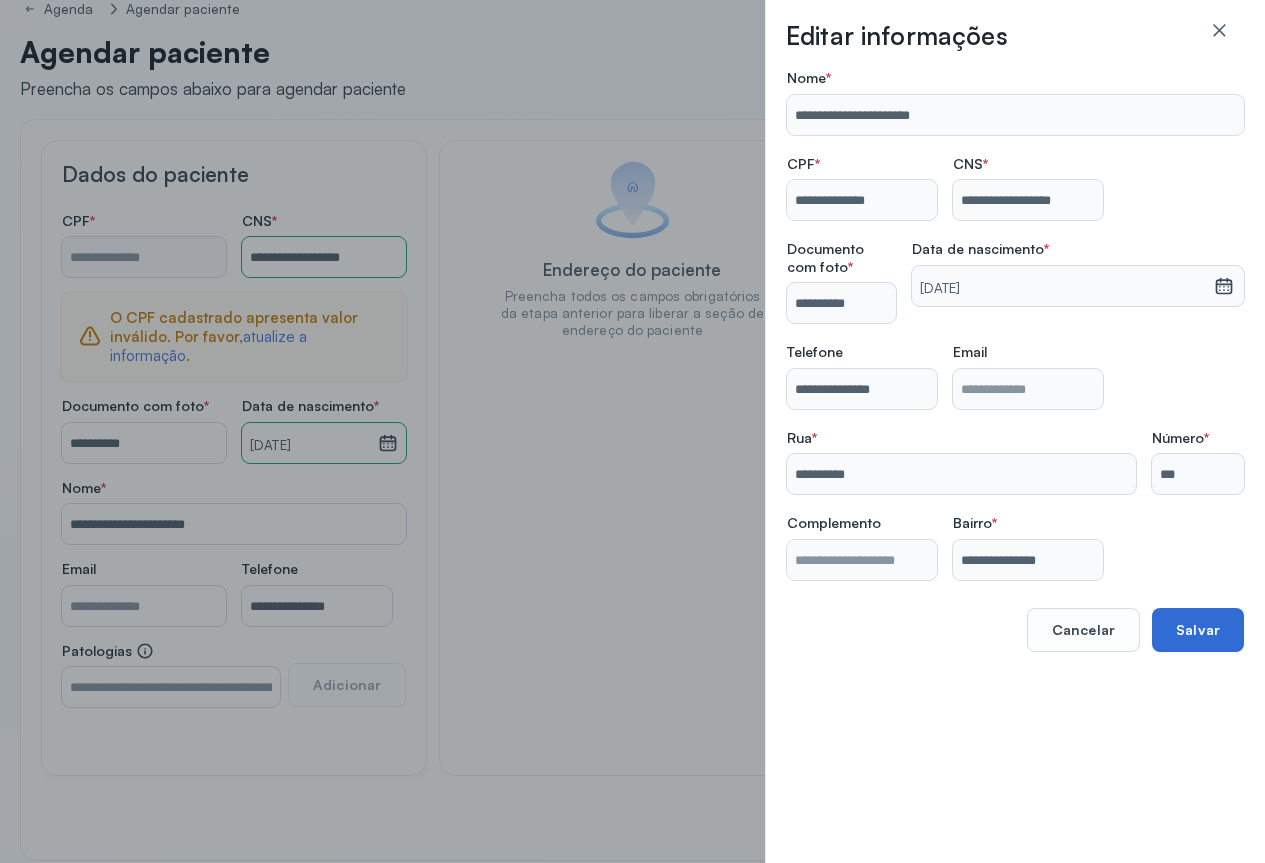 click on "Salvar" at bounding box center (1198, 630) 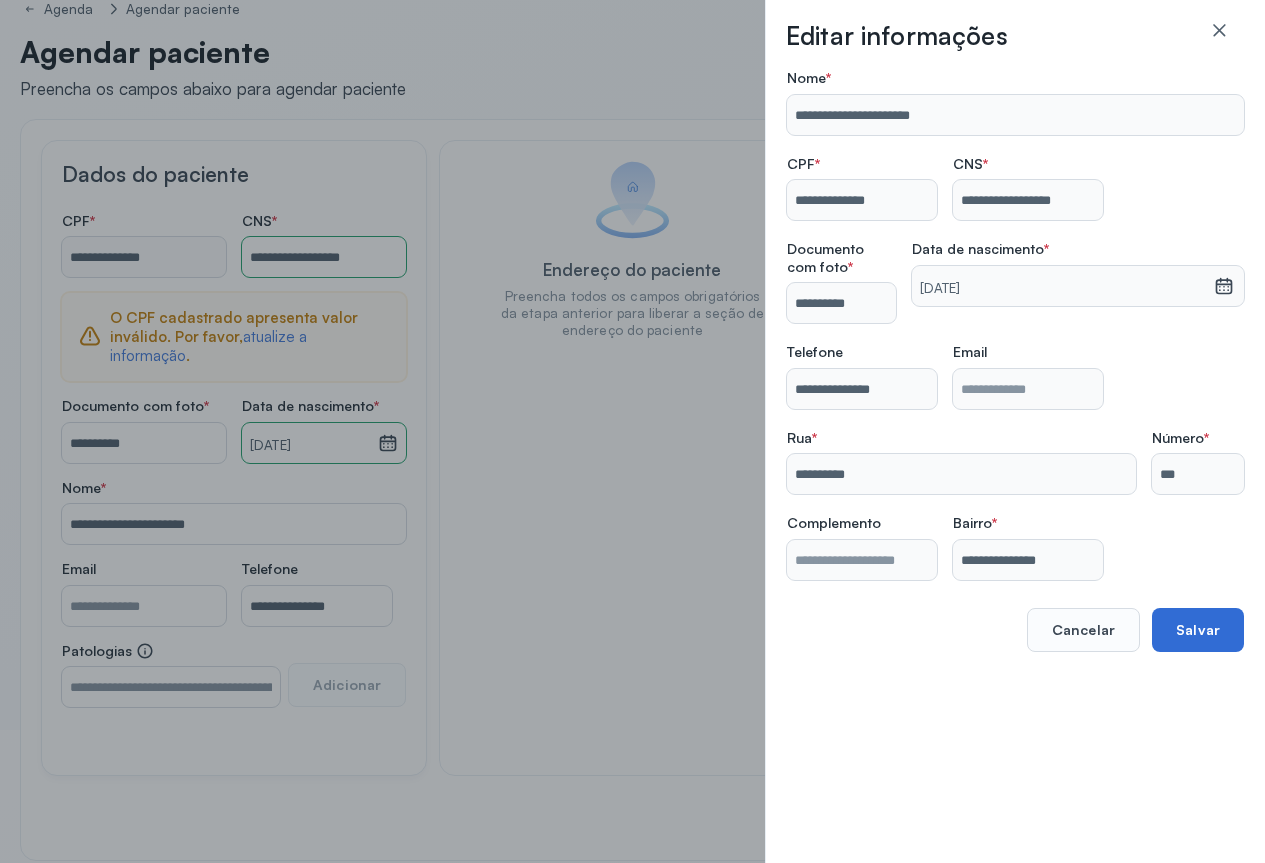 scroll, scrollTop: 47, scrollLeft: 0, axis: vertical 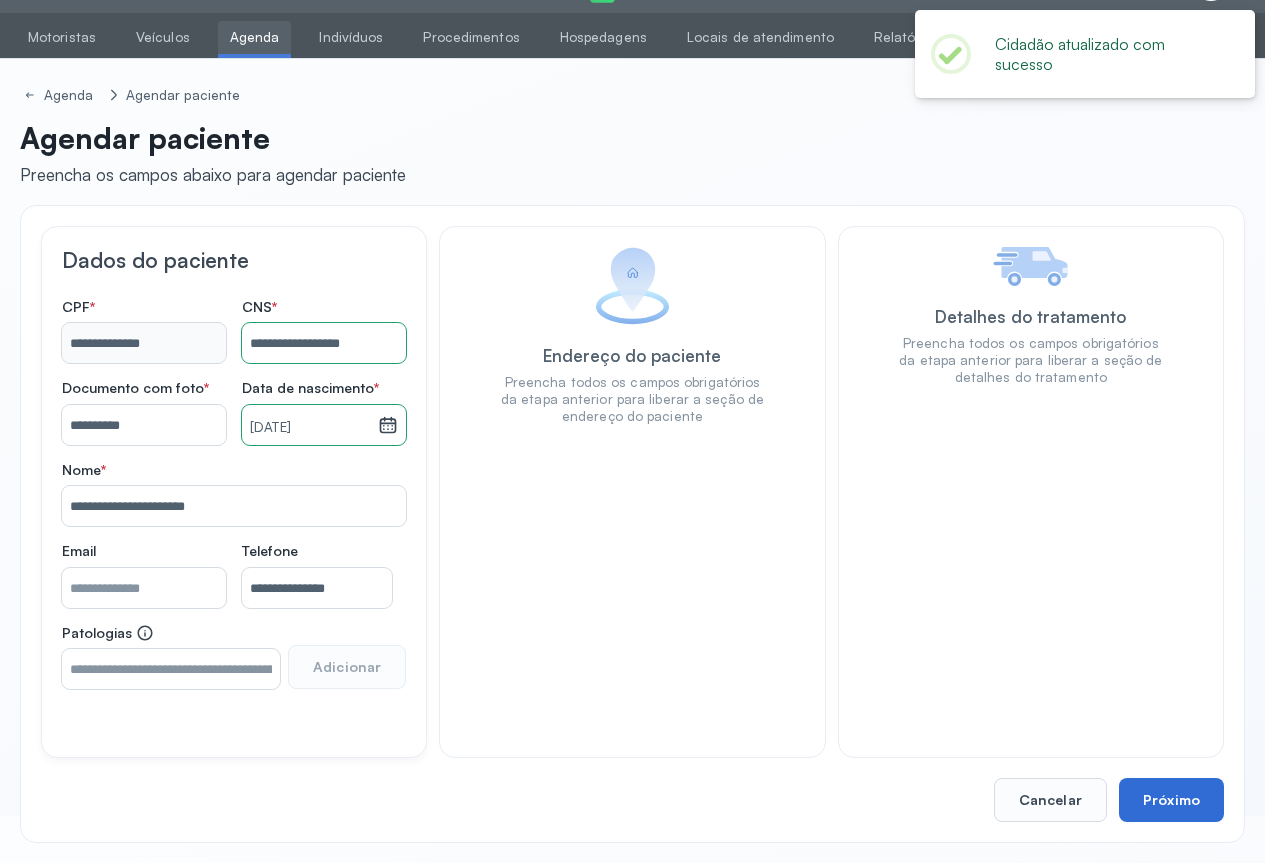 click on "Próximo" at bounding box center (1171, 800) 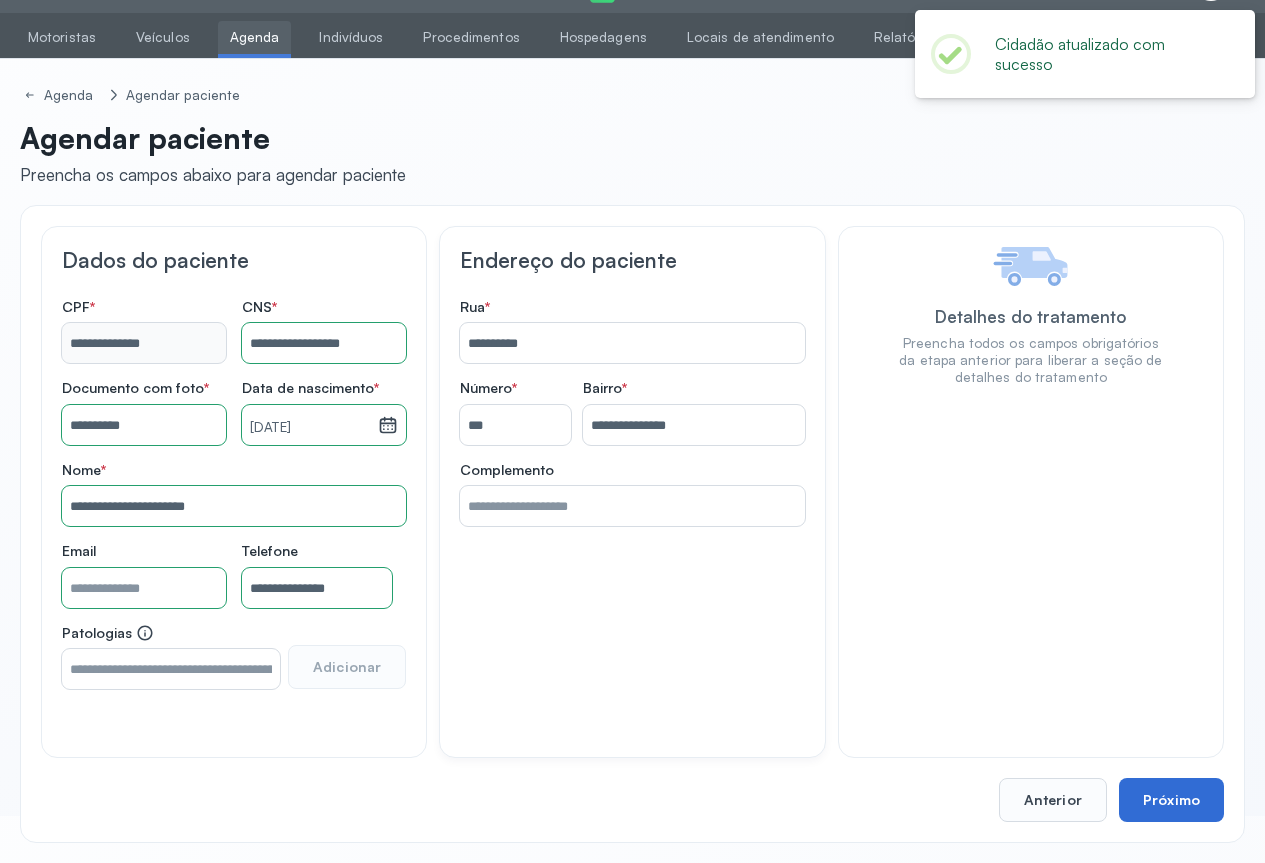 click on "Próximo" at bounding box center (1171, 800) 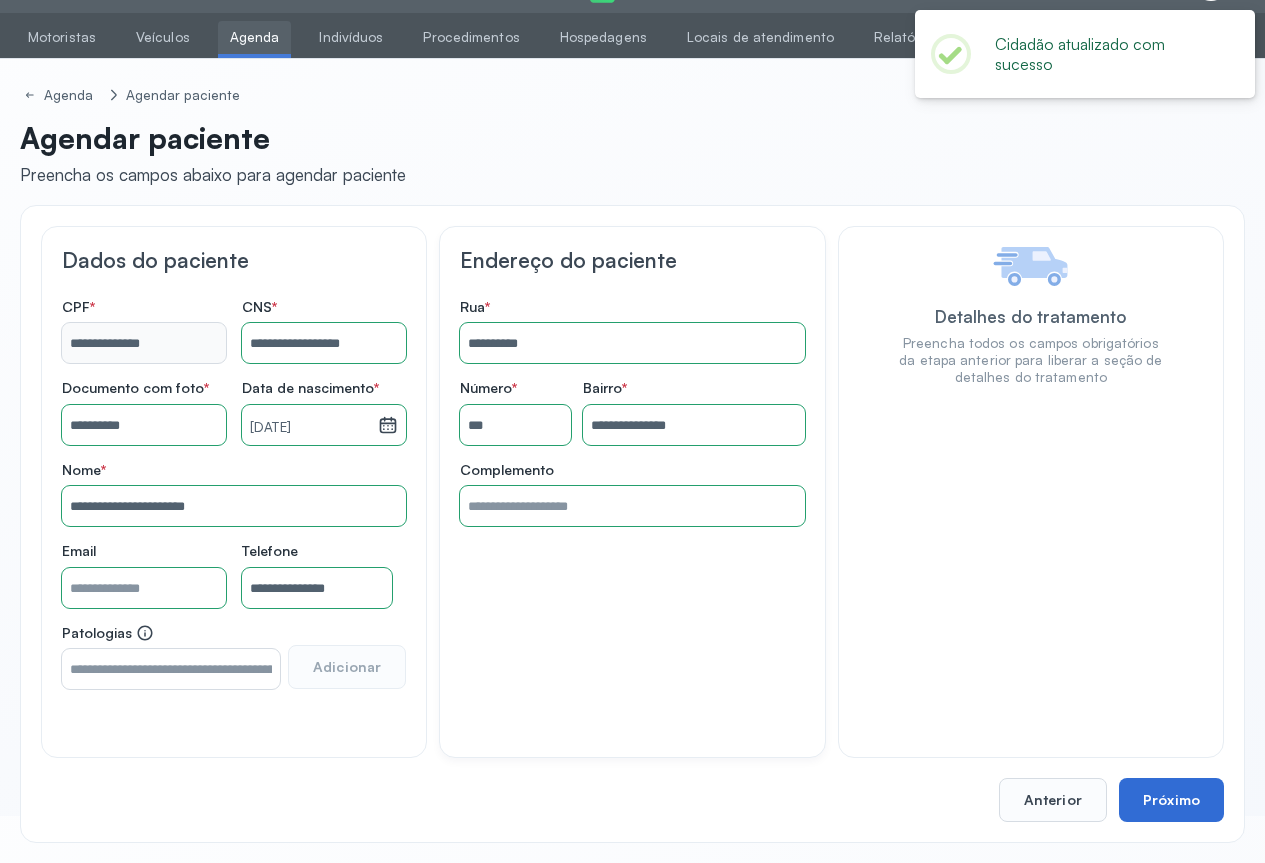 click on "Próximo" at bounding box center [1171, 800] 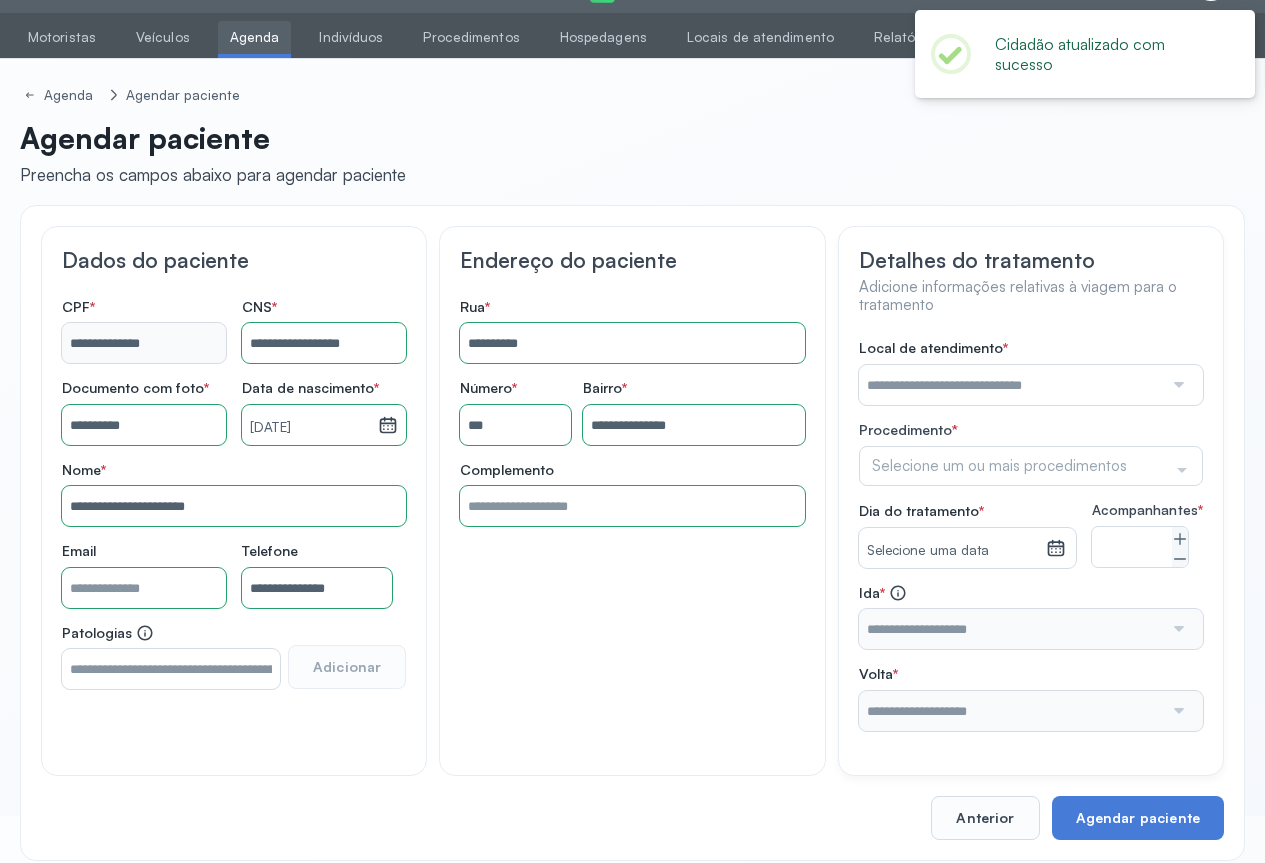 click at bounding box center (1177, 385) 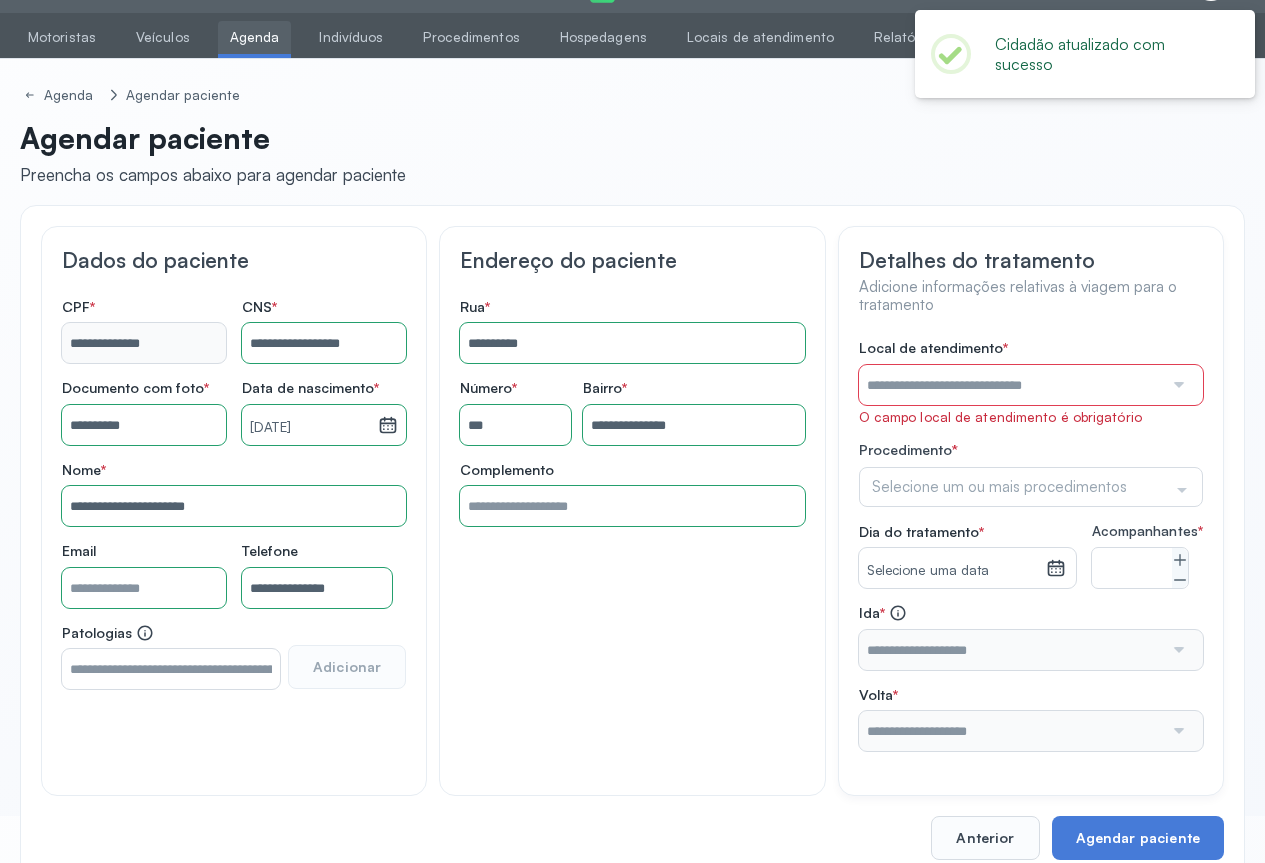 click at bounding box center [1177, 385] 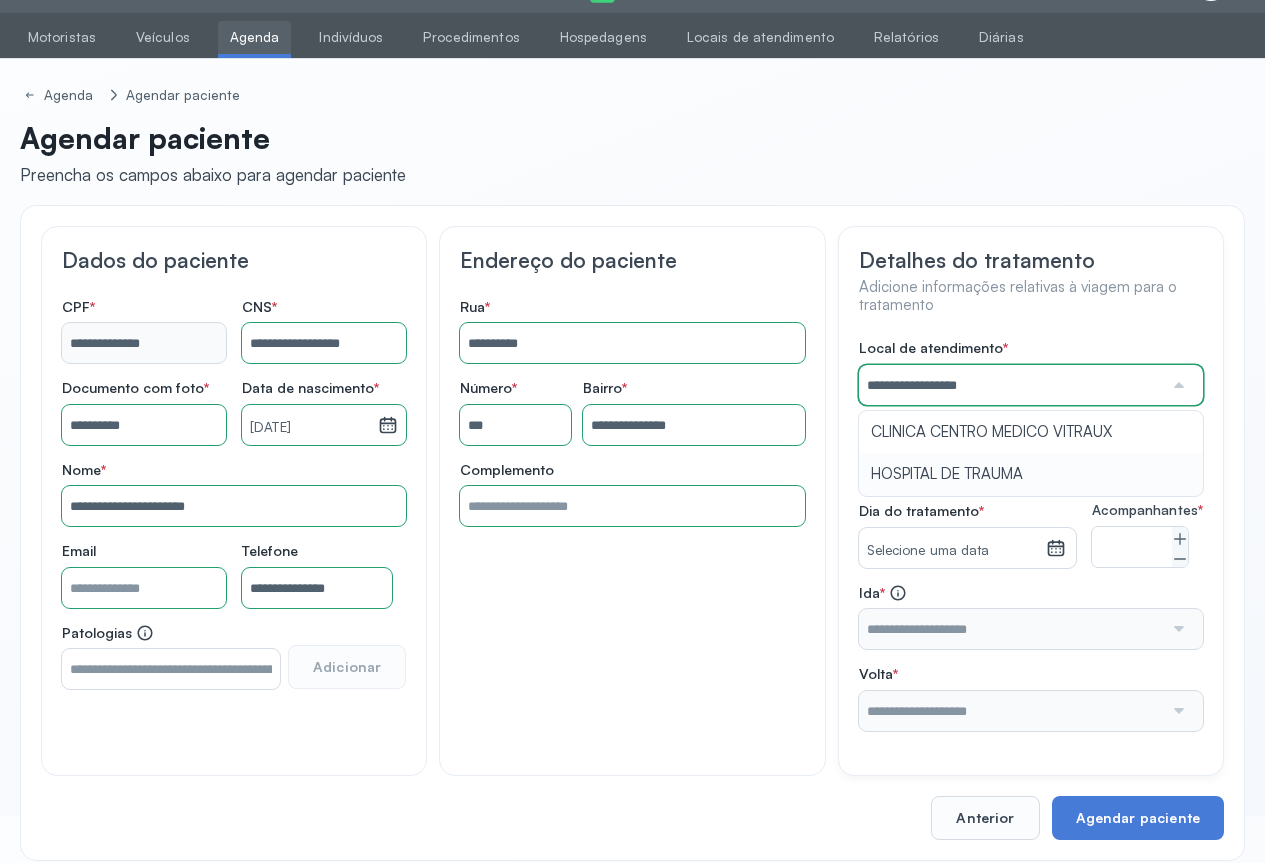click on "**********" at bounding box center (1031, 535) 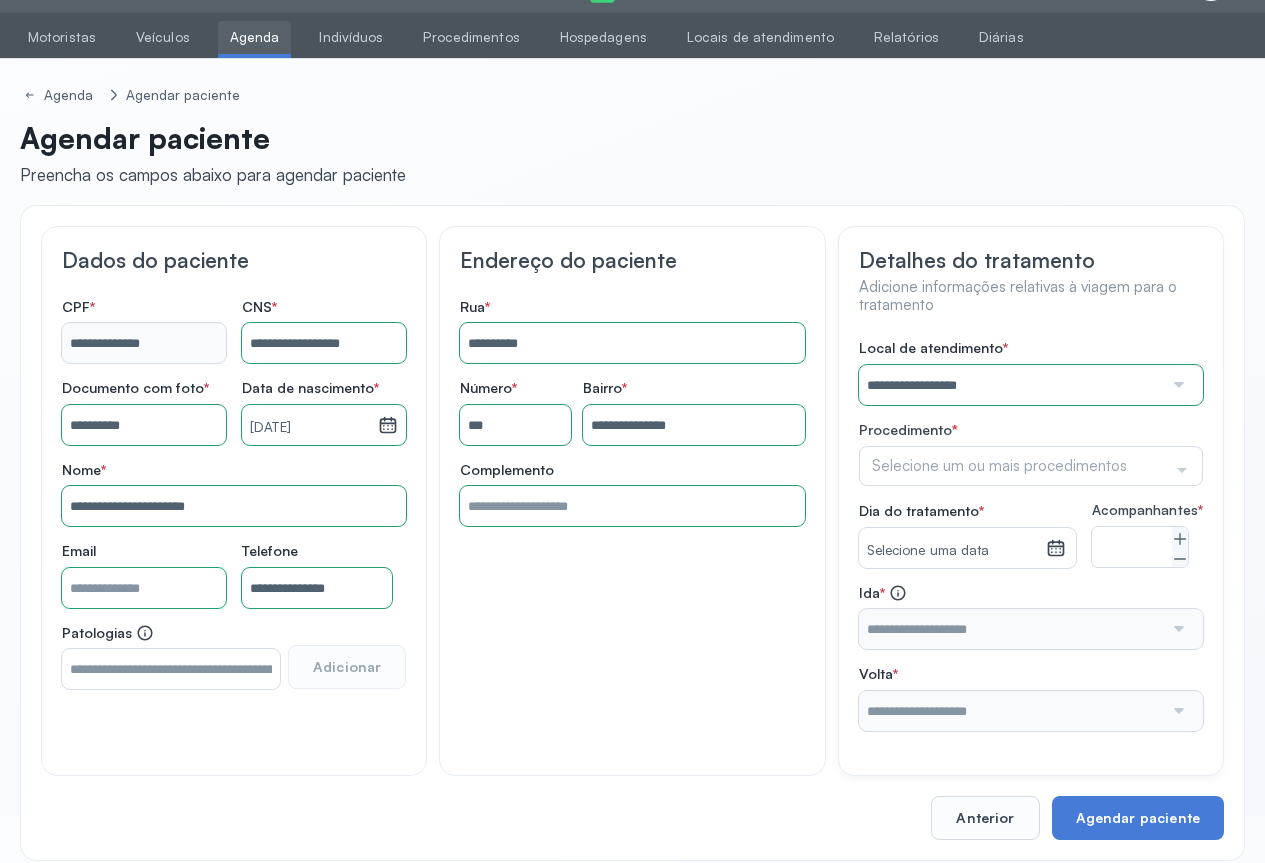 click at bounding box center [1177, 385] 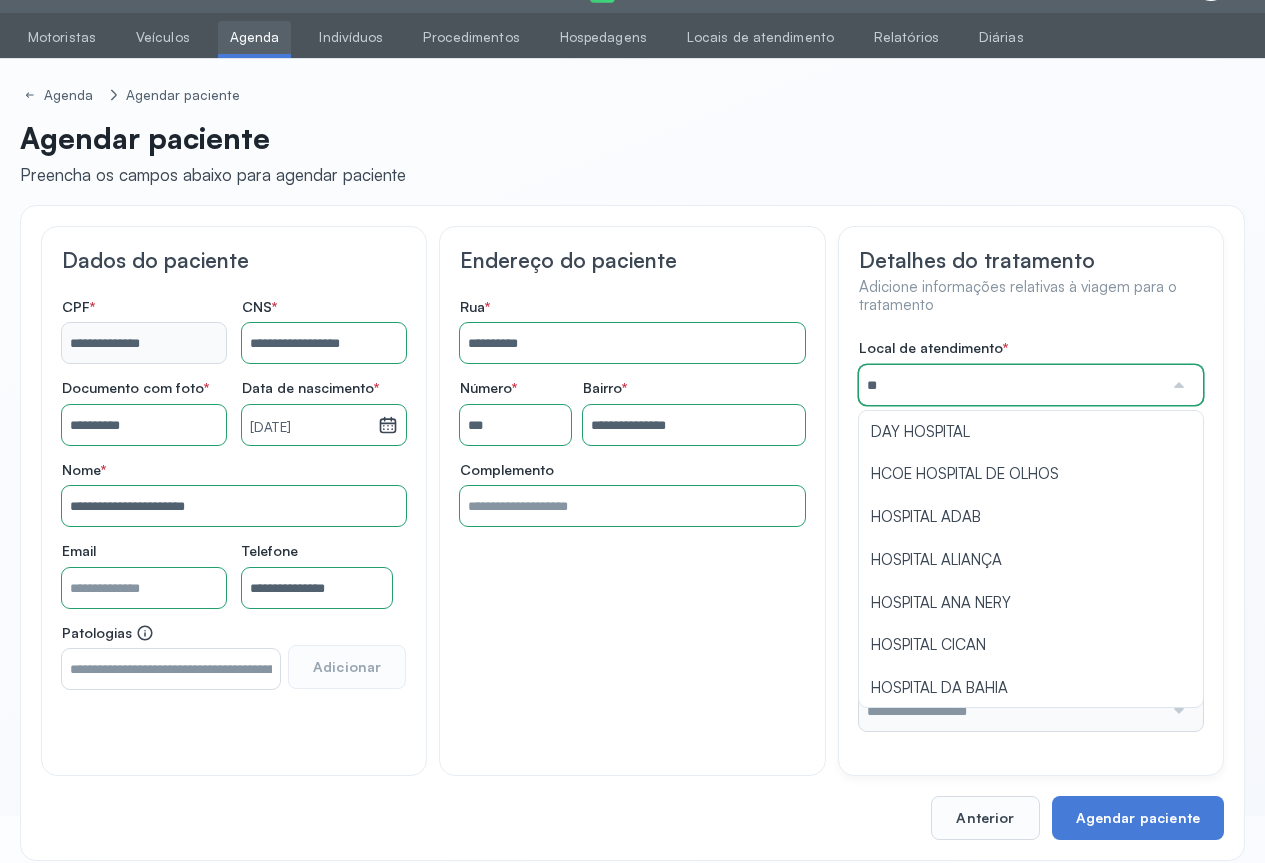 type on "*" 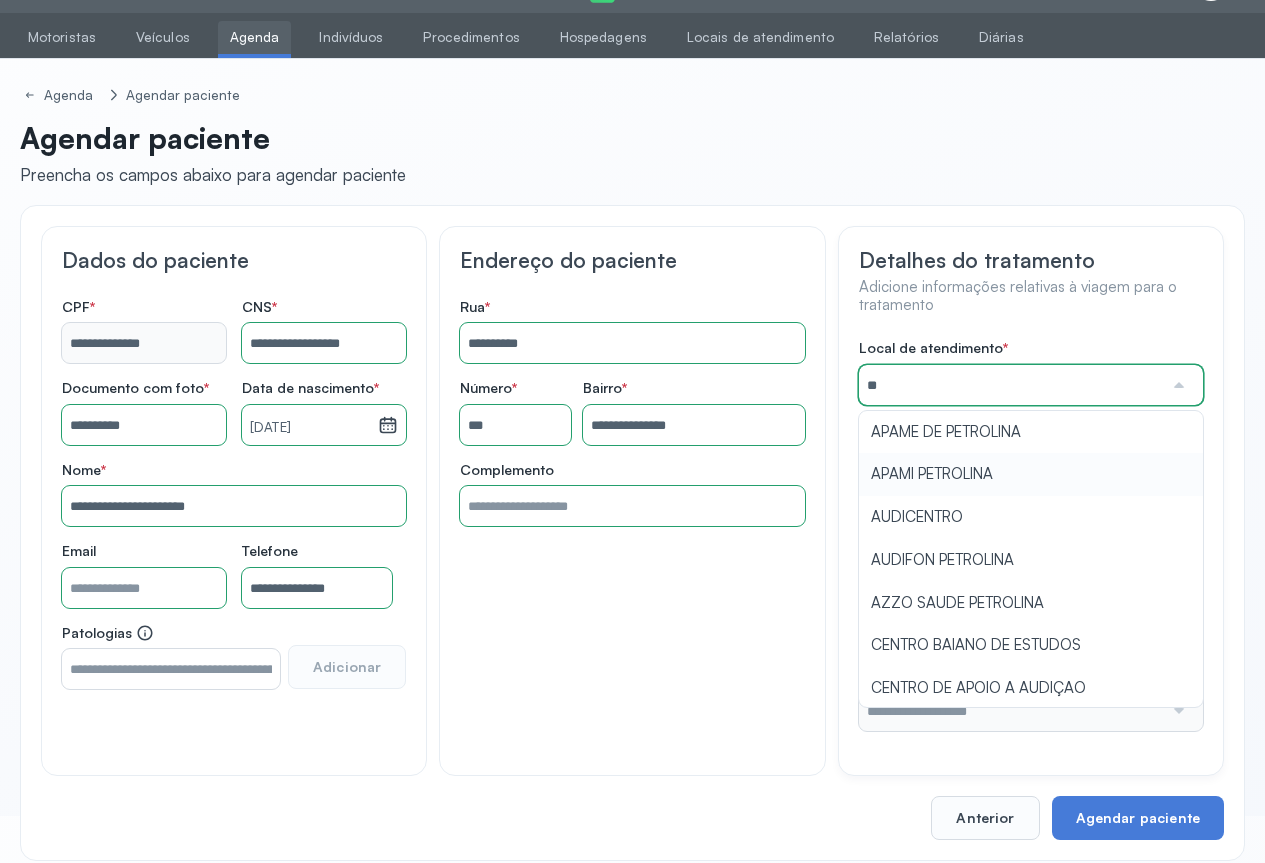 type on "*" 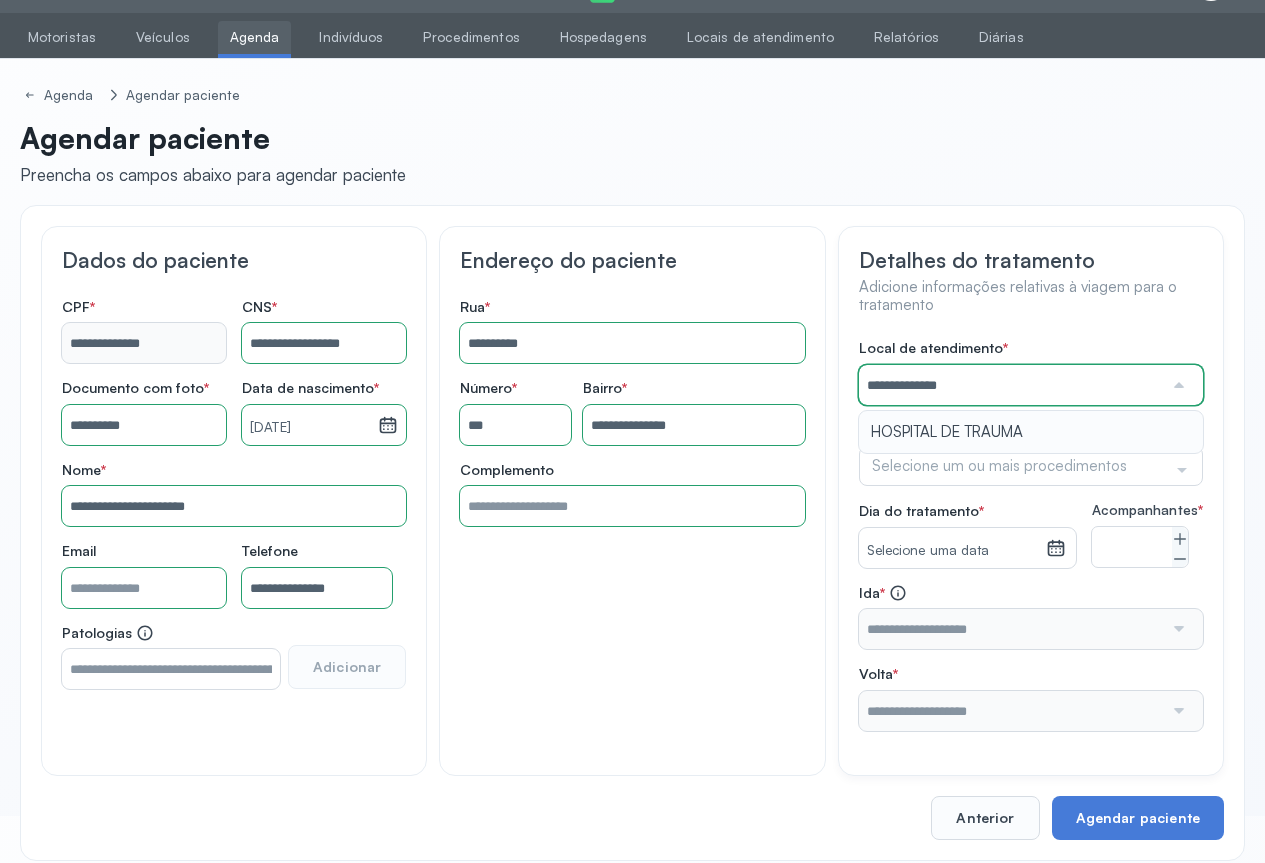 type on "**********" 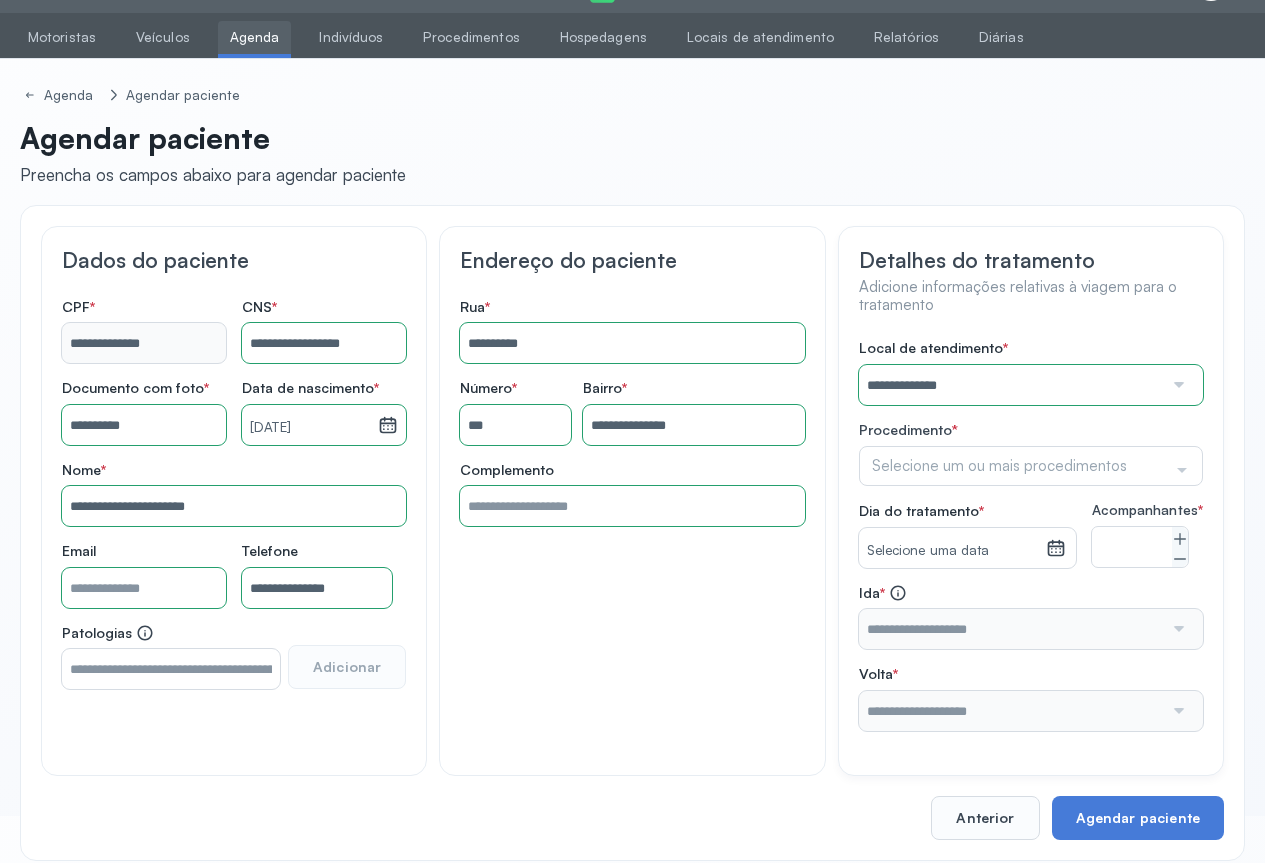 click on "Selecione um ou mais procedimentos Selecionar todos Acompanhante Alergologista Anemia Falciforme Anestesista Angiologista Angiotomografia Auditivo Biopsia Bucomaxilo Cardio Cateterismo Cardio Cintilografia Ossea Cirurgia Cirurgia De Catarata Cirurgia Ernia Ignal Cirurgiao Cabeça Pescoço Colonoscopia Coloproctologista Densitometria Ossea Dermatologista Diabete E Hormonio Ecocardiograma Eletroneuromiografia Endocrinilogista Endoscopia Escanometria Esclerose Esconometria Estudo Urodinamico Exame Pcr Exames Fisioterapia Gastroentereologista Genetica Ginecologista Glaucoma Hematologista Hepatologista Hiv Holter Hpv Labiolamporine Litotripsia Lupos Marcar Cirurgia Mastologista Nefrologista Neurologia Pediatrica Neurologista Odontologia Oftalmologista Oncologia Ortopedia Ortopedista Oscilometria Otorrino Pediatra Pegar Medicamento Pentacam Perícia Médica Pneumologista Pneumologista Pré Cirurgico Psiquiatra Queimaduras Ressonancia Resultado De Biopsia Retorno Cirurgia Reumatologista Revisao Soro Positivo Triagem" at bounding box center (1031, 466) 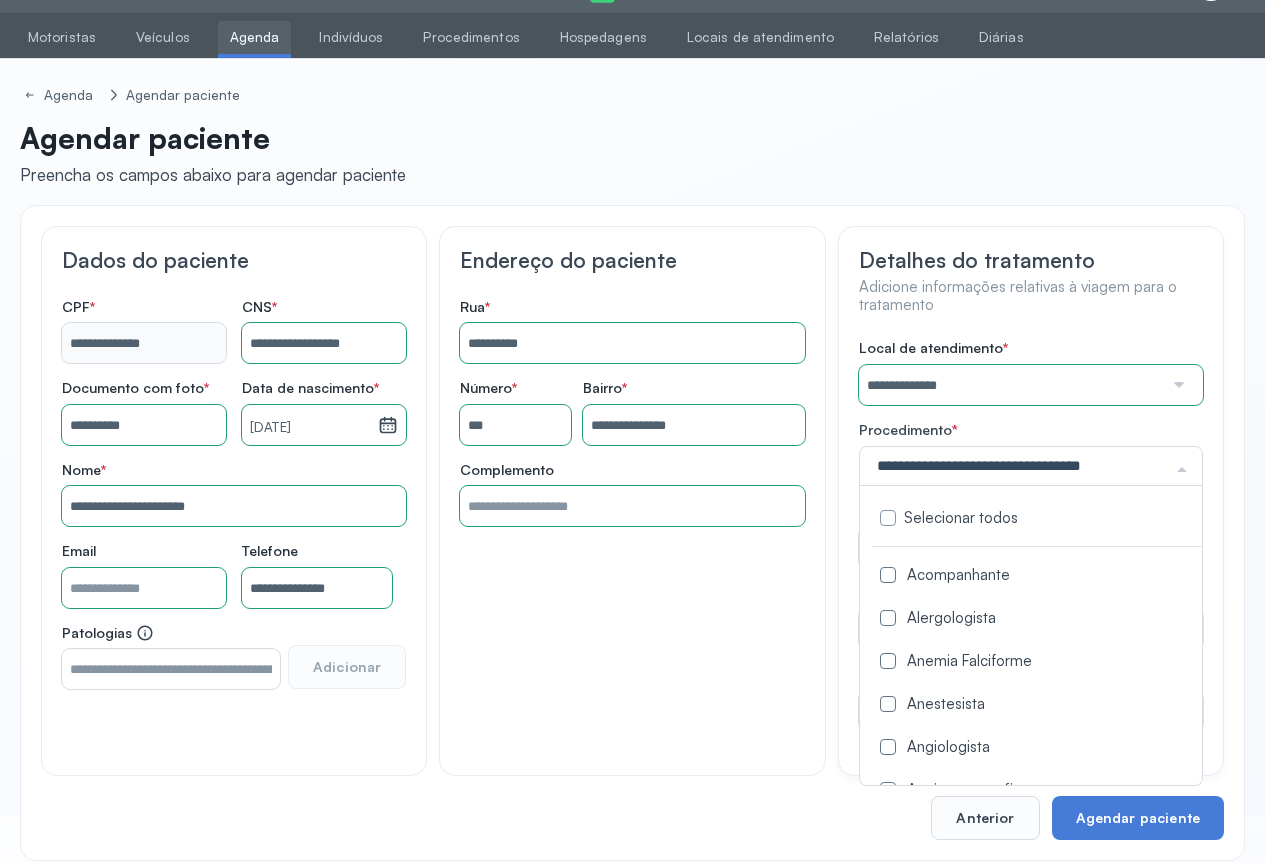 click on "Acompanhante" 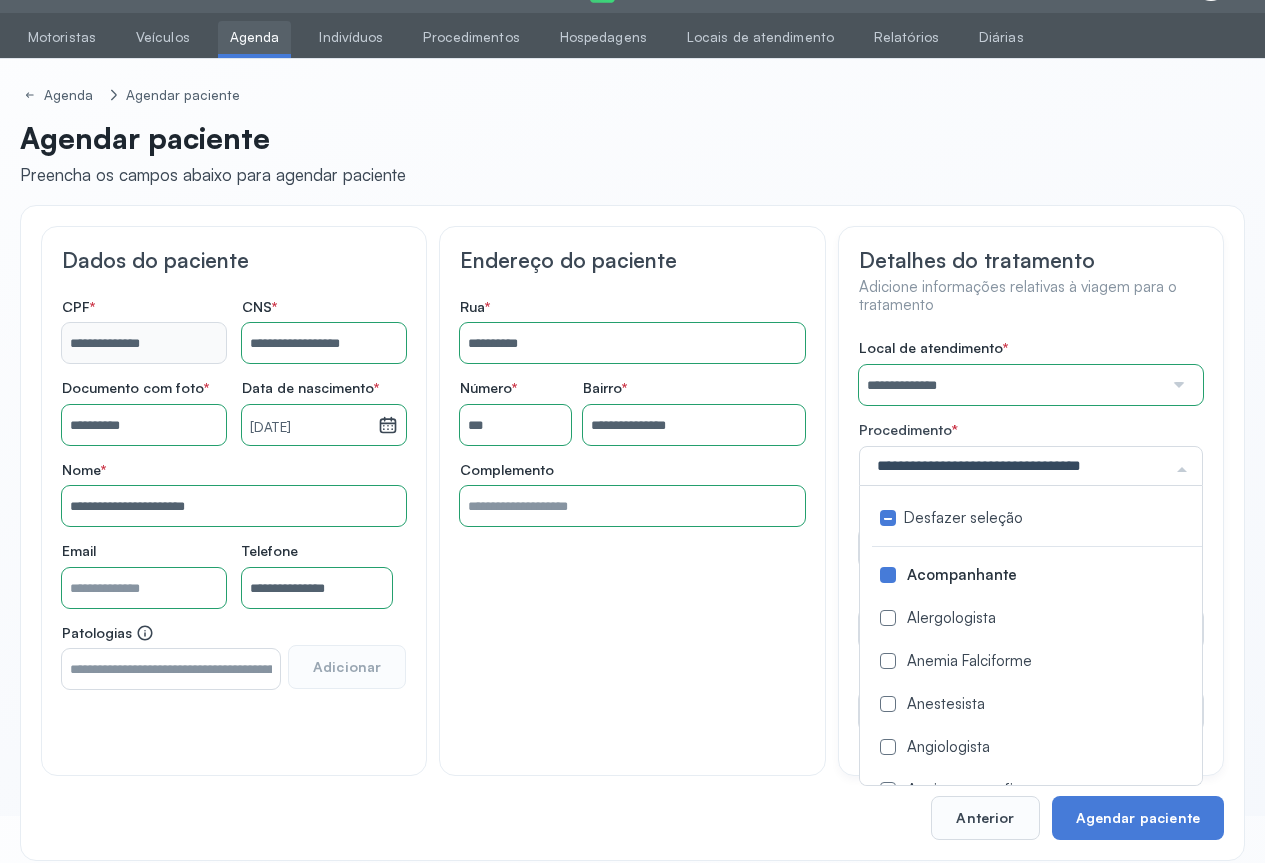 click on "**********" 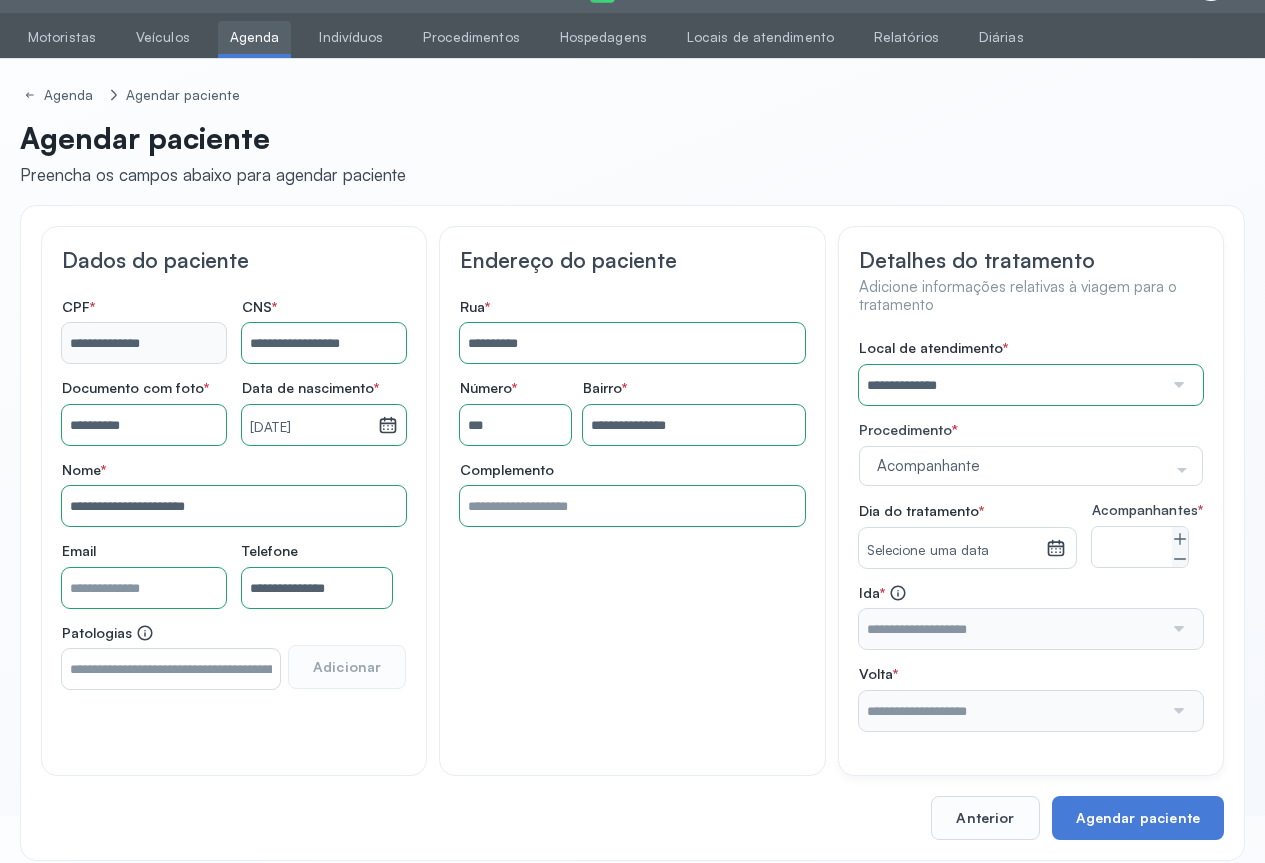 click 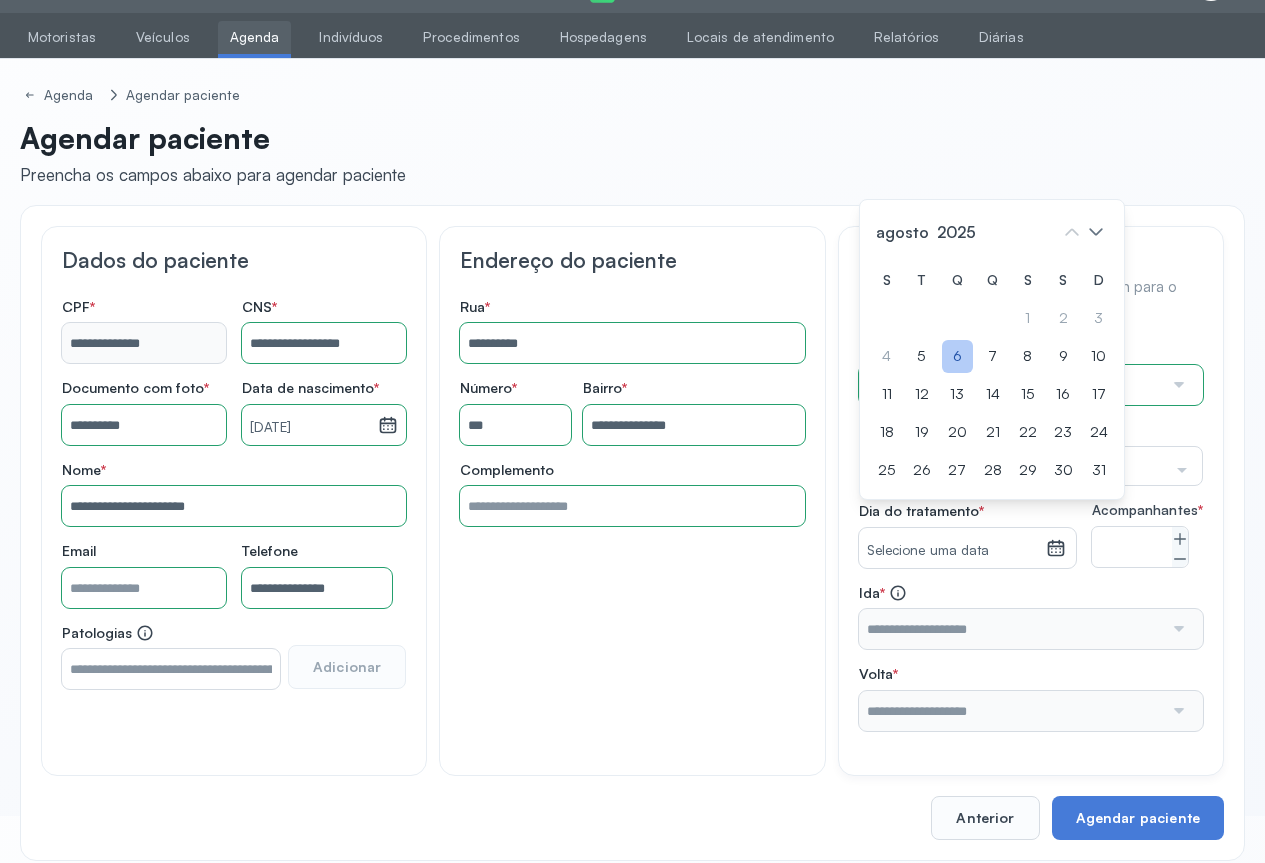 click on "6" 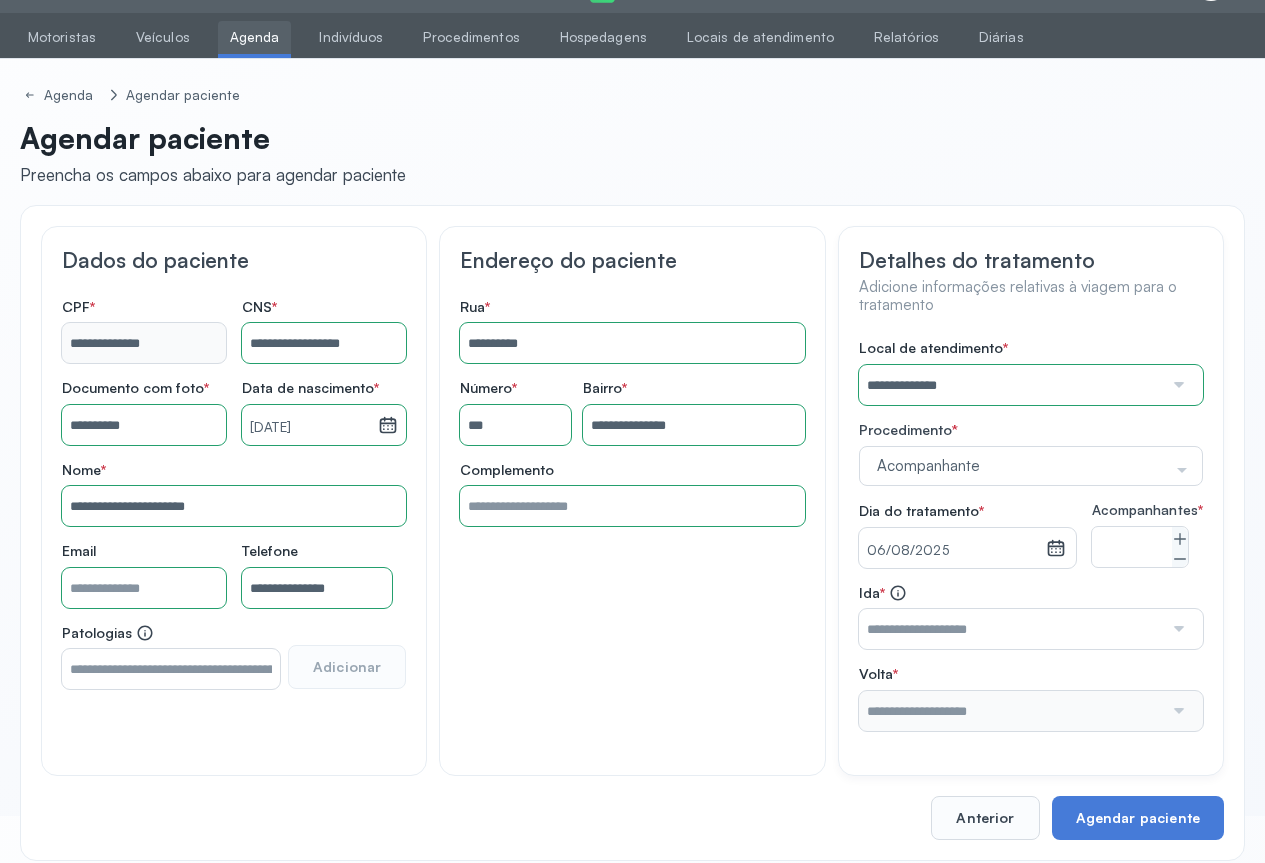 click at bounding box center (1177, 629) 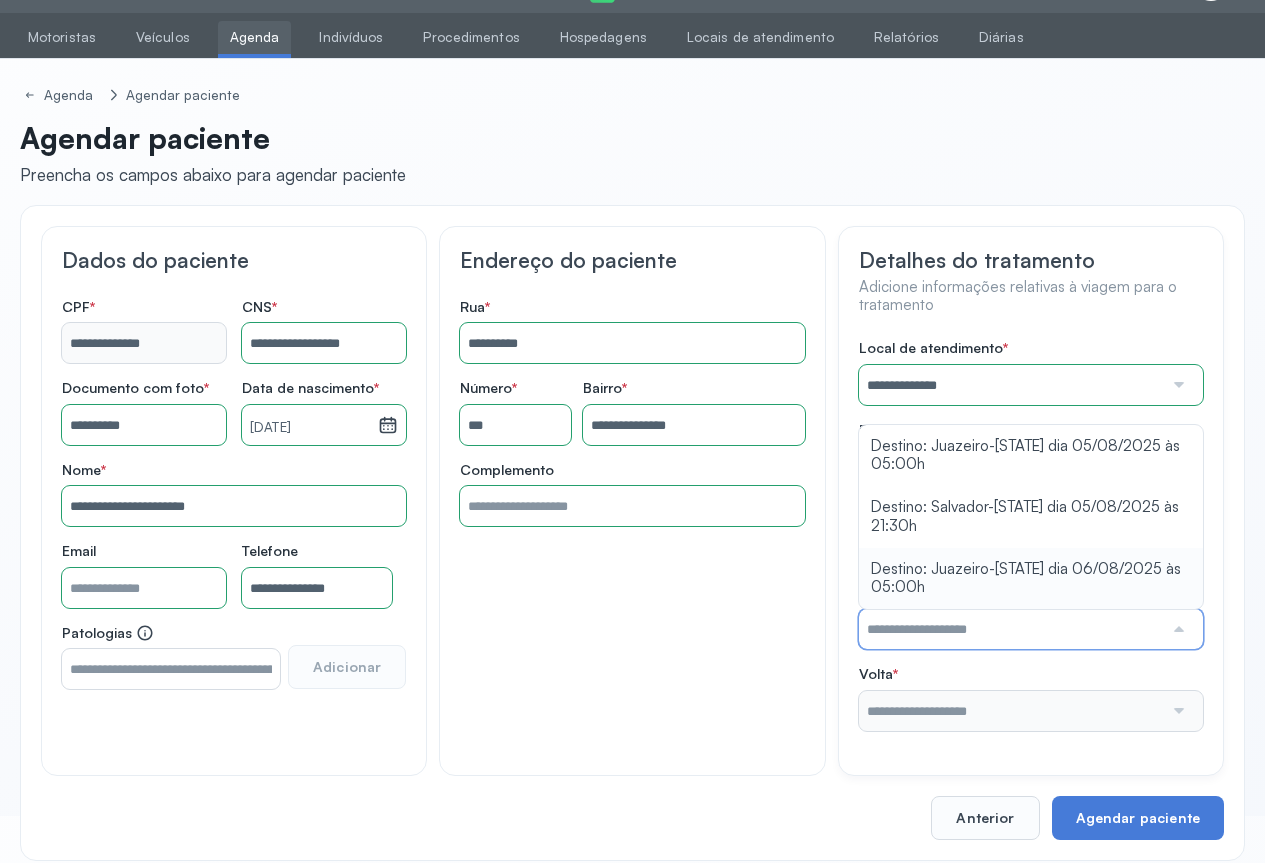 type on "**********" 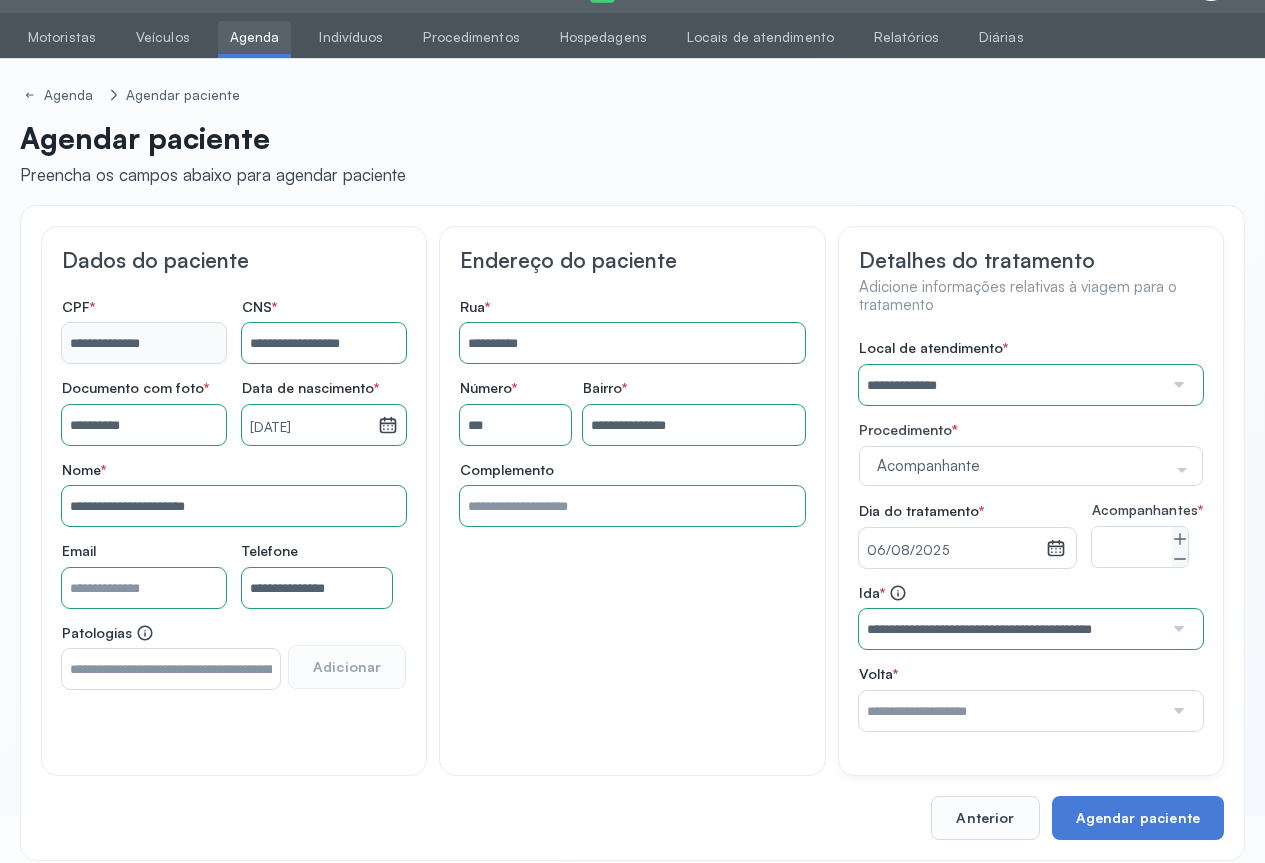 click on "**********" at bounding box center [1031, 535] 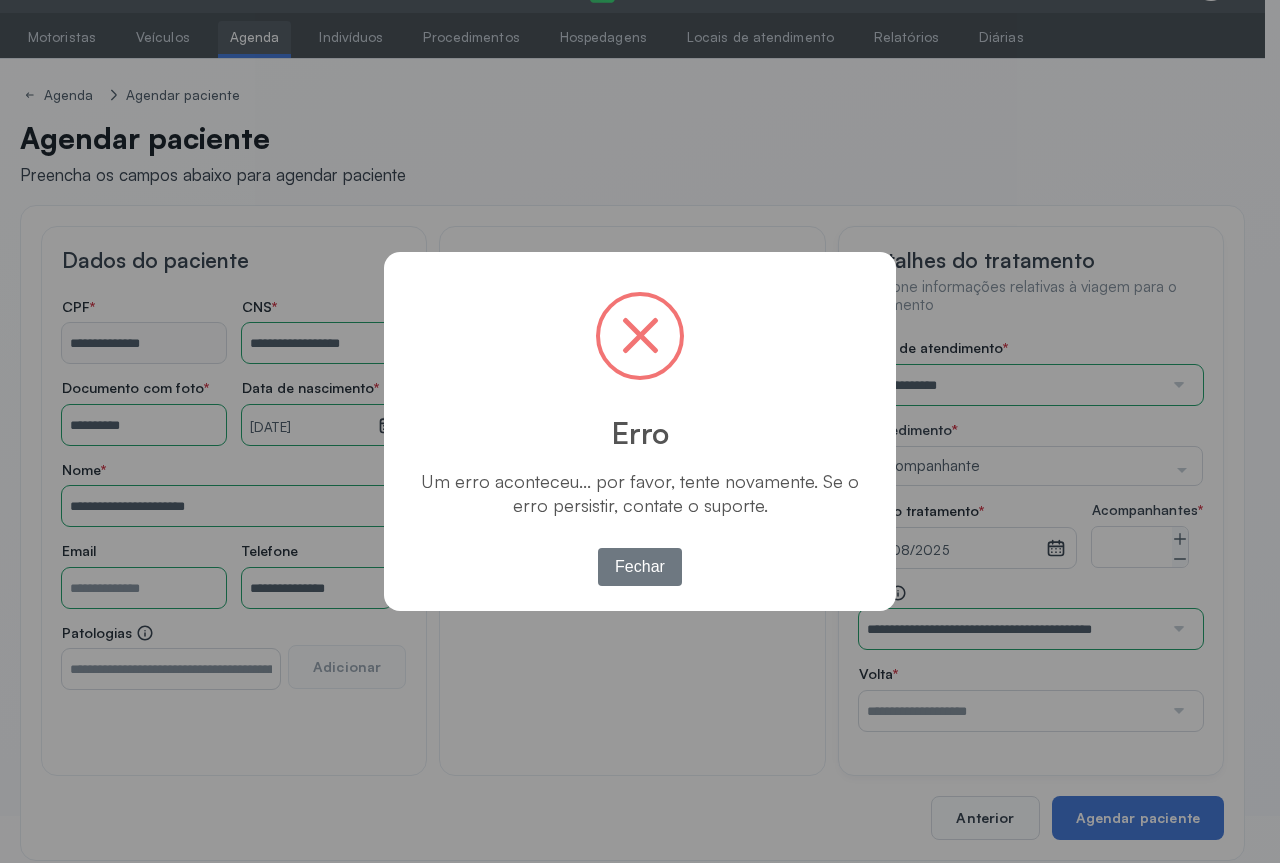 click on "×
Erro Um erro aconteceu... por favor, tente novamente. Se o erro persistir, contate o suporte. OK No Fechar" at bounding box center [640, 431] 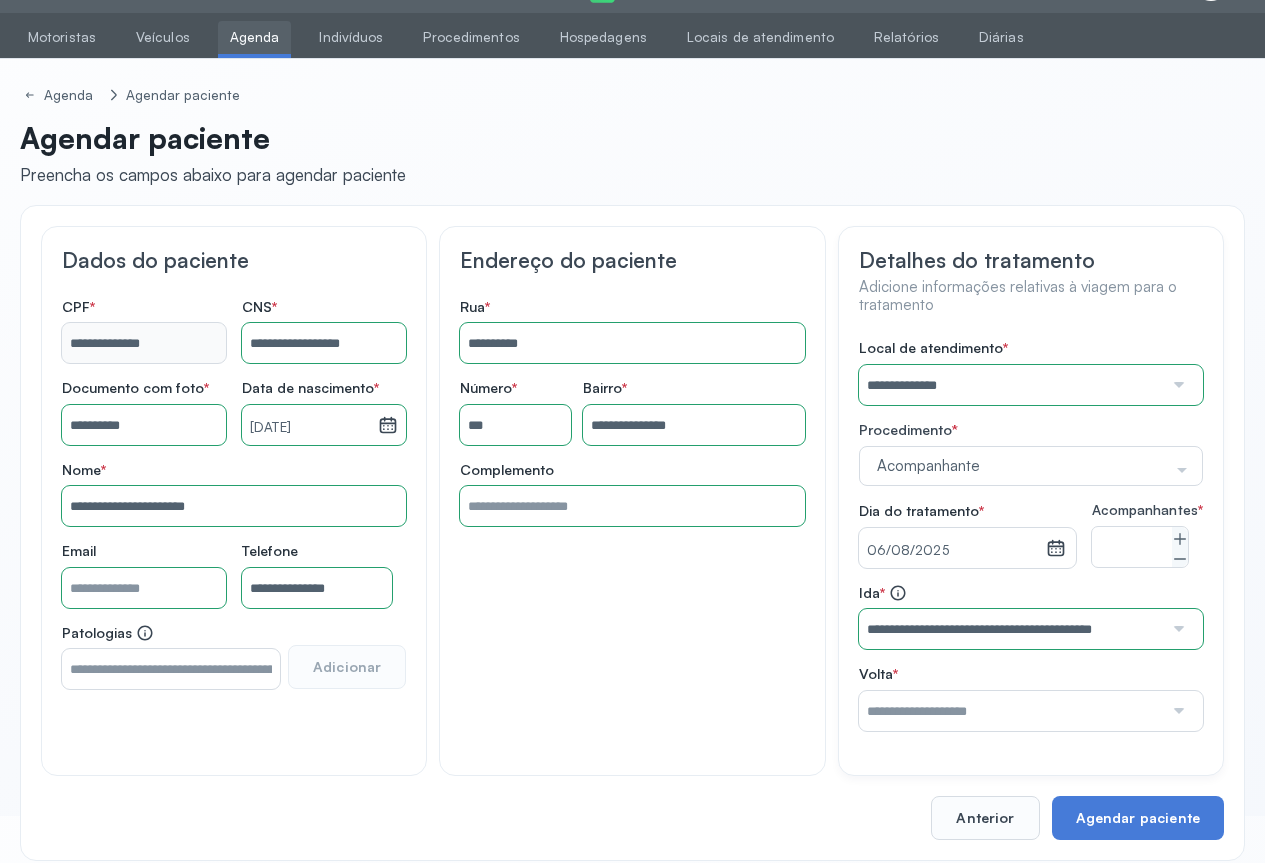 drag, startPoint x: 1160, startPoint y: 729, endPoint x: 1182, endPoint y: 718, distance: 24.596748 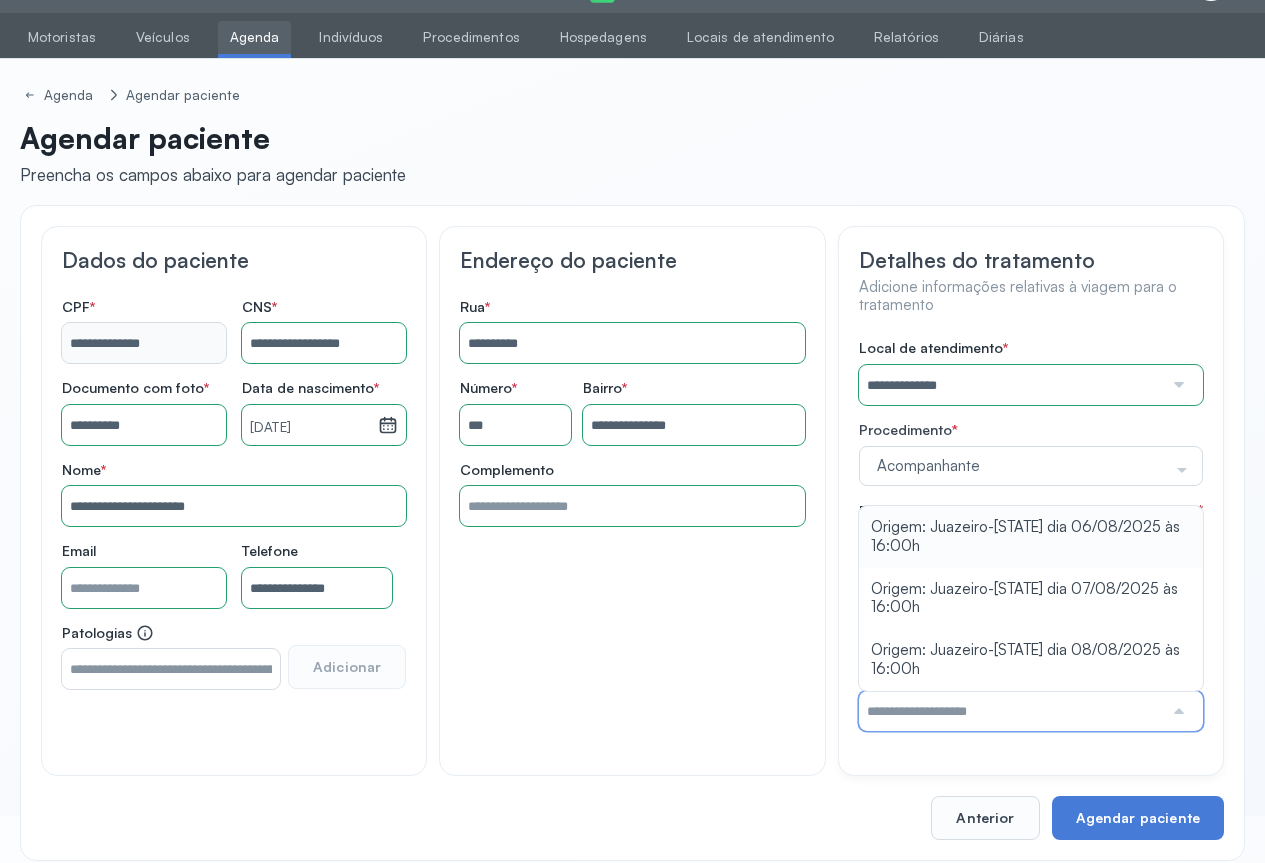 type on "**********" 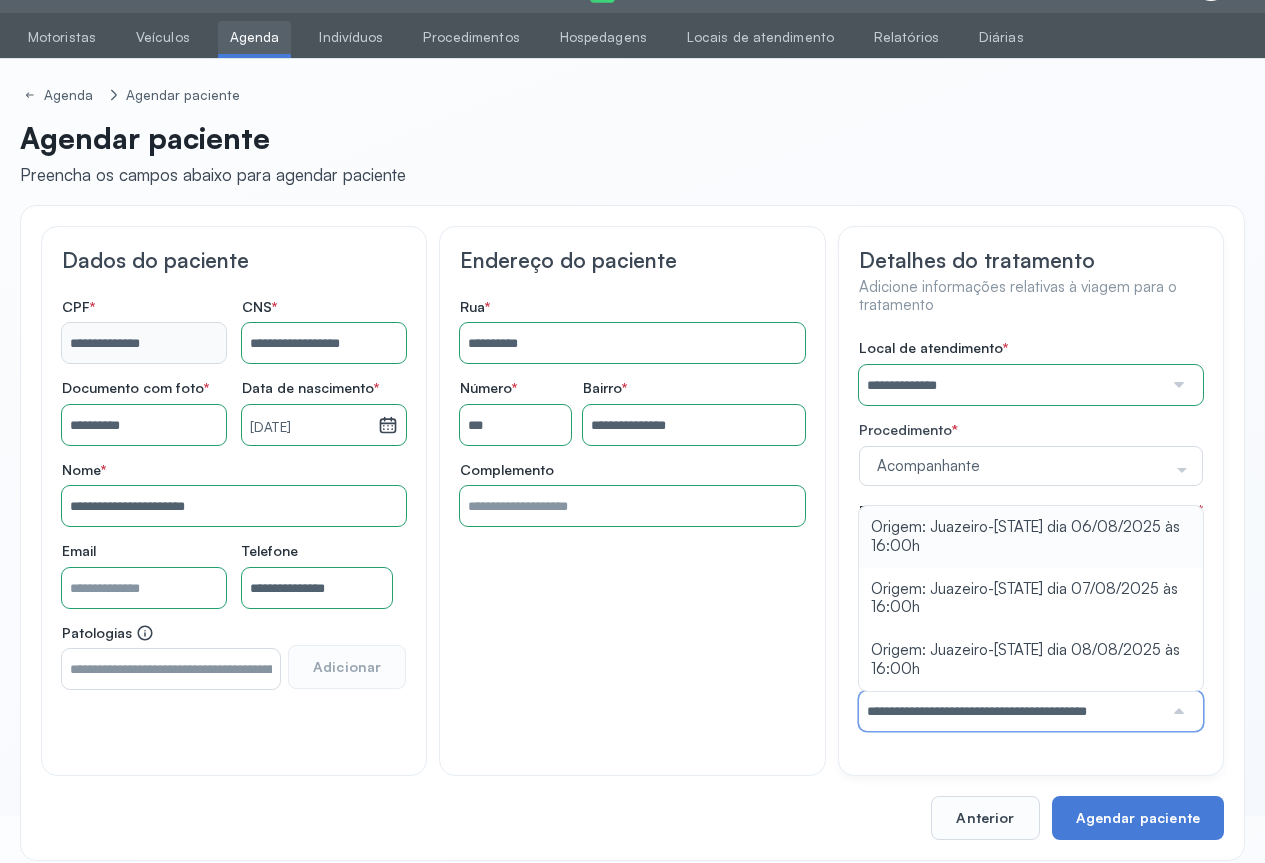 click on "**********" at bounding box center [1031, 535] 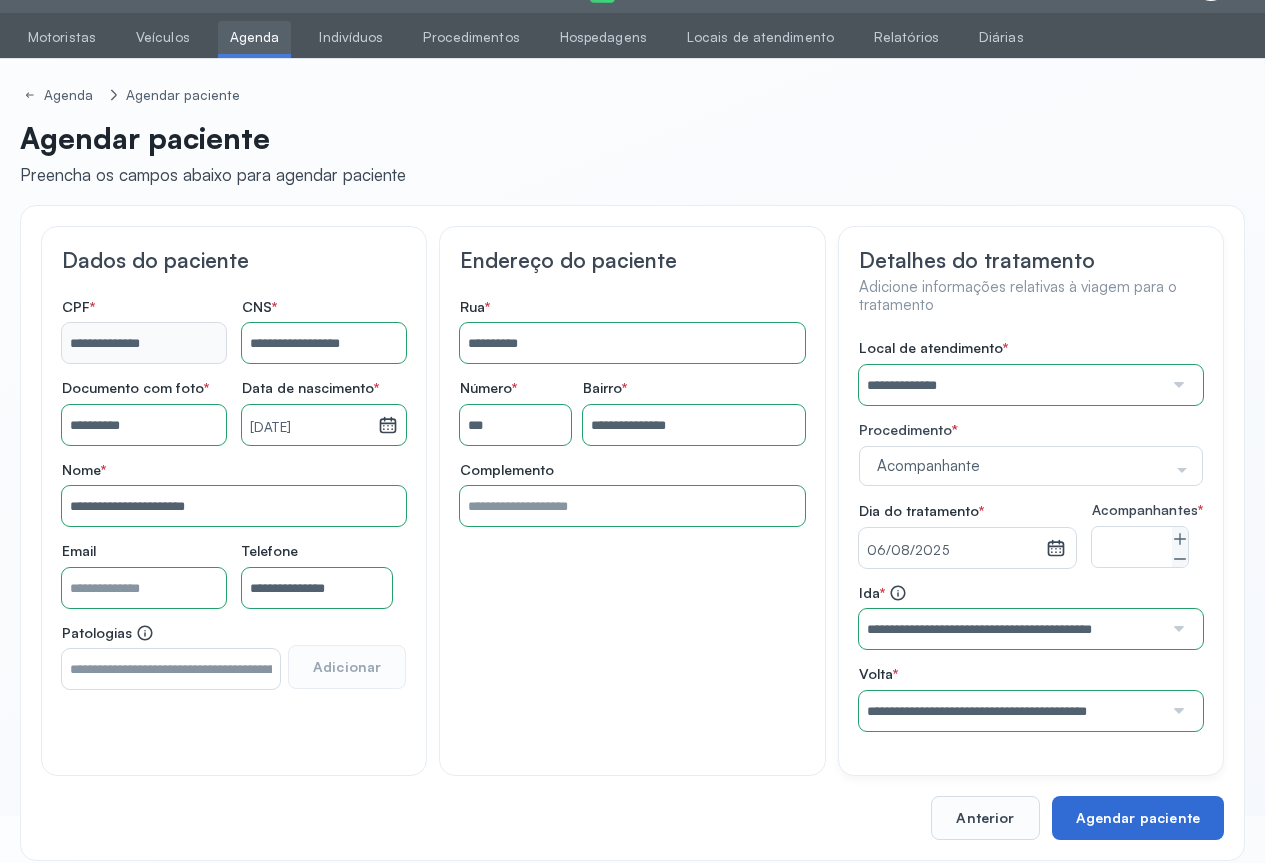 click on "Agendar paciente" at bounding box center [1138, 818] 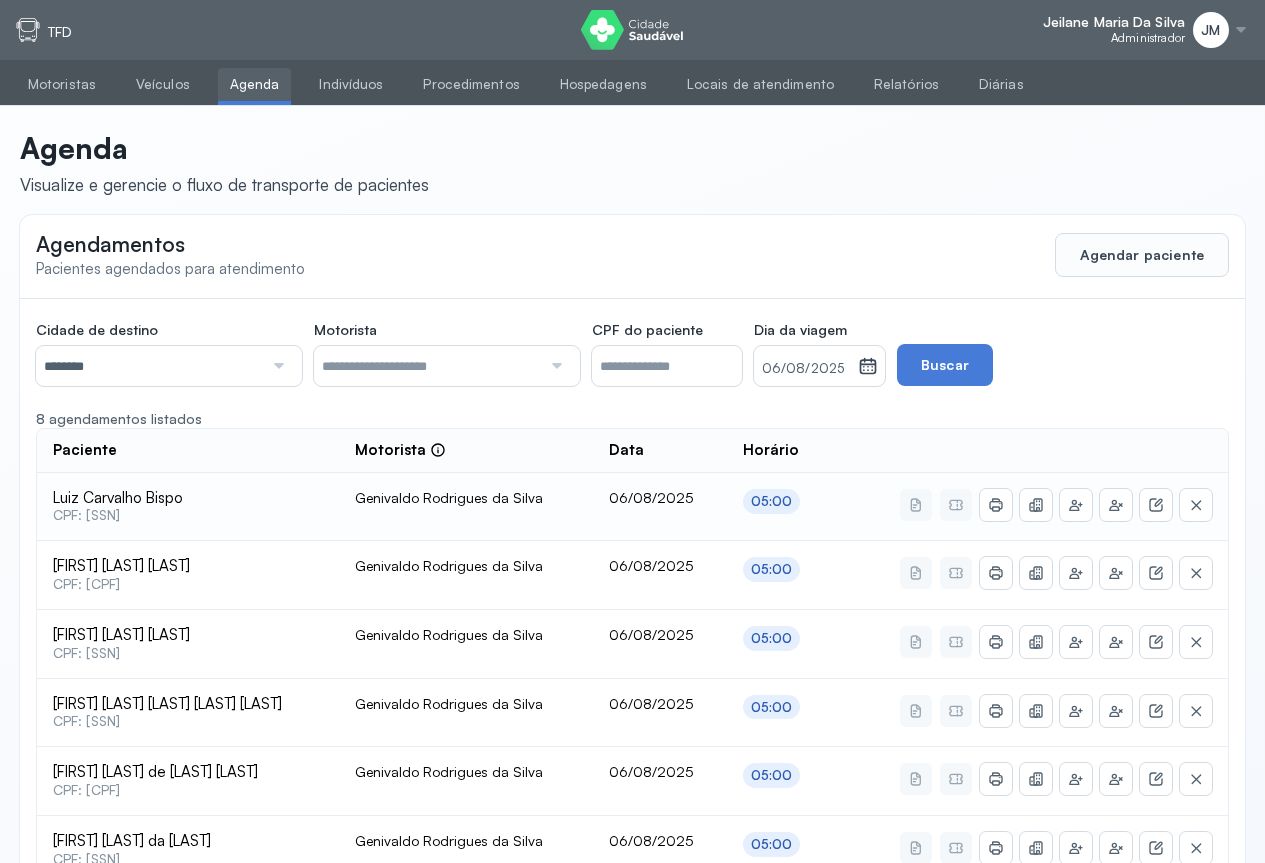 scroll, scrollTop: 261, scrollLeft: 0, axis: vertical 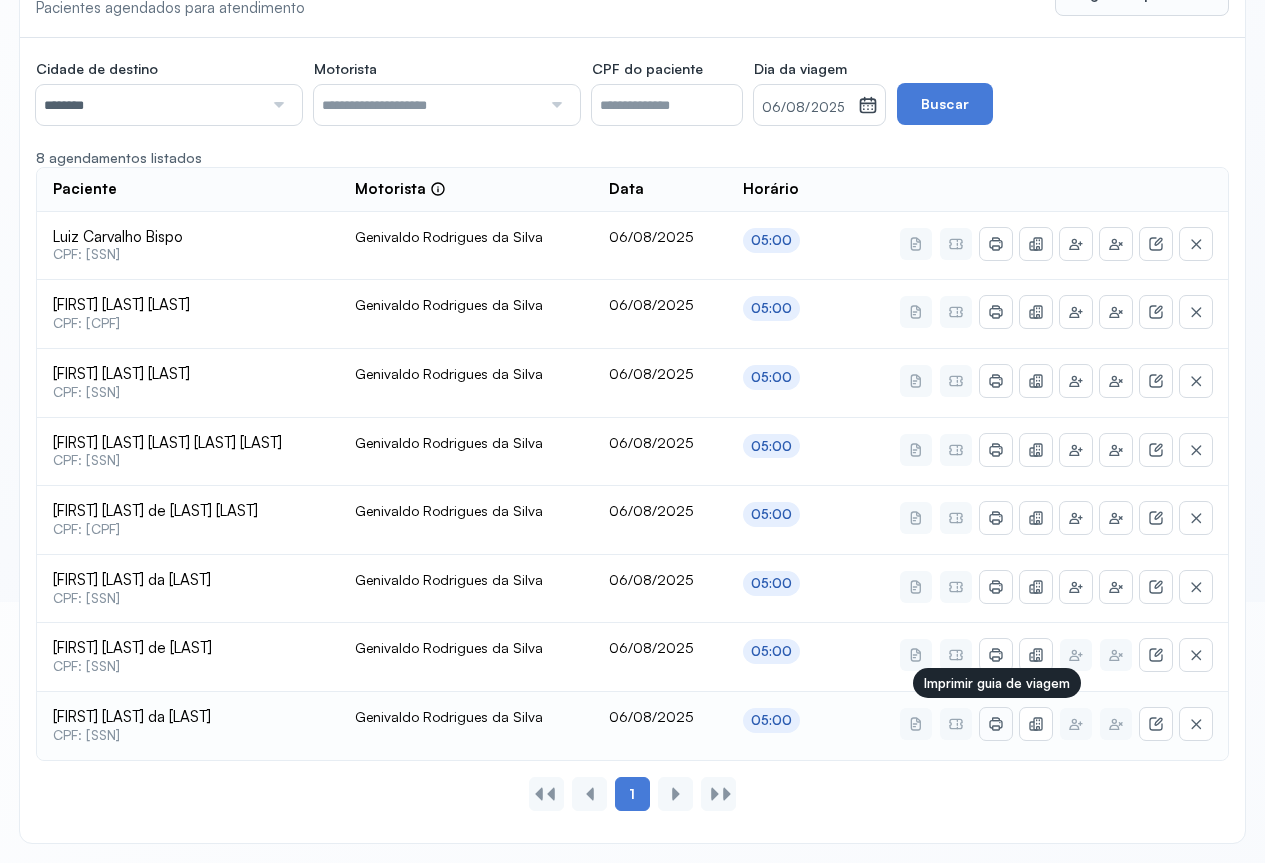 click 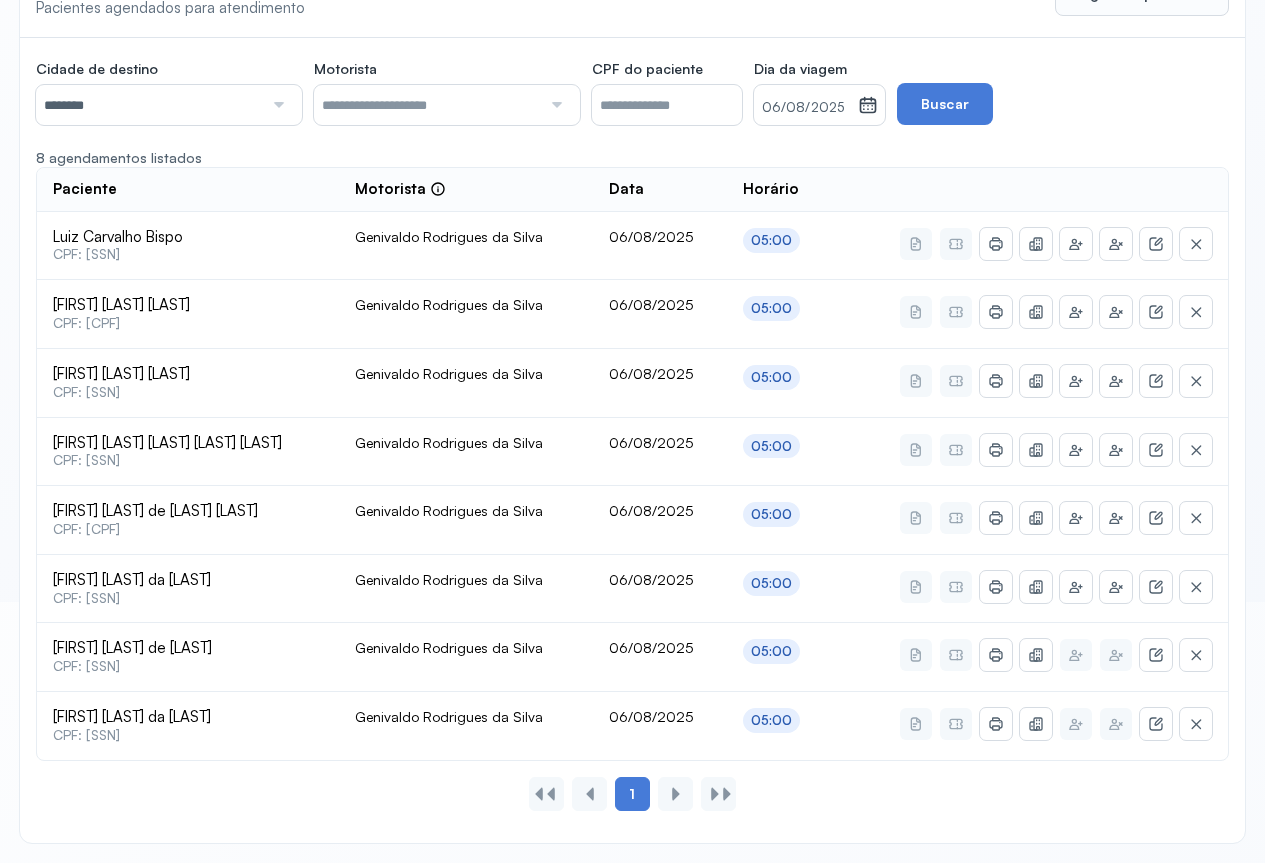 click on "Cidade de destino  ******** Todas as cidades Juazeiro Salvador" at bounding box center [175, 89] 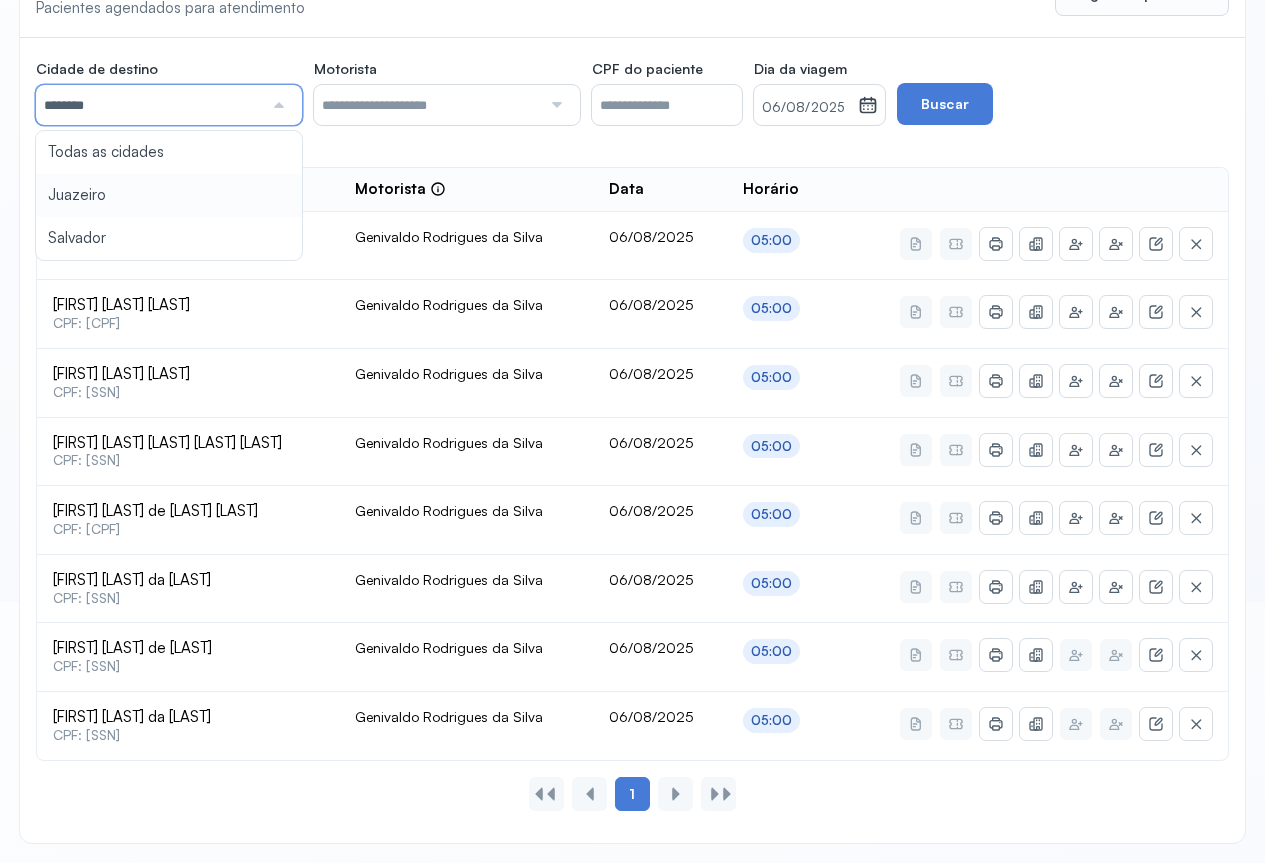 type on "********" 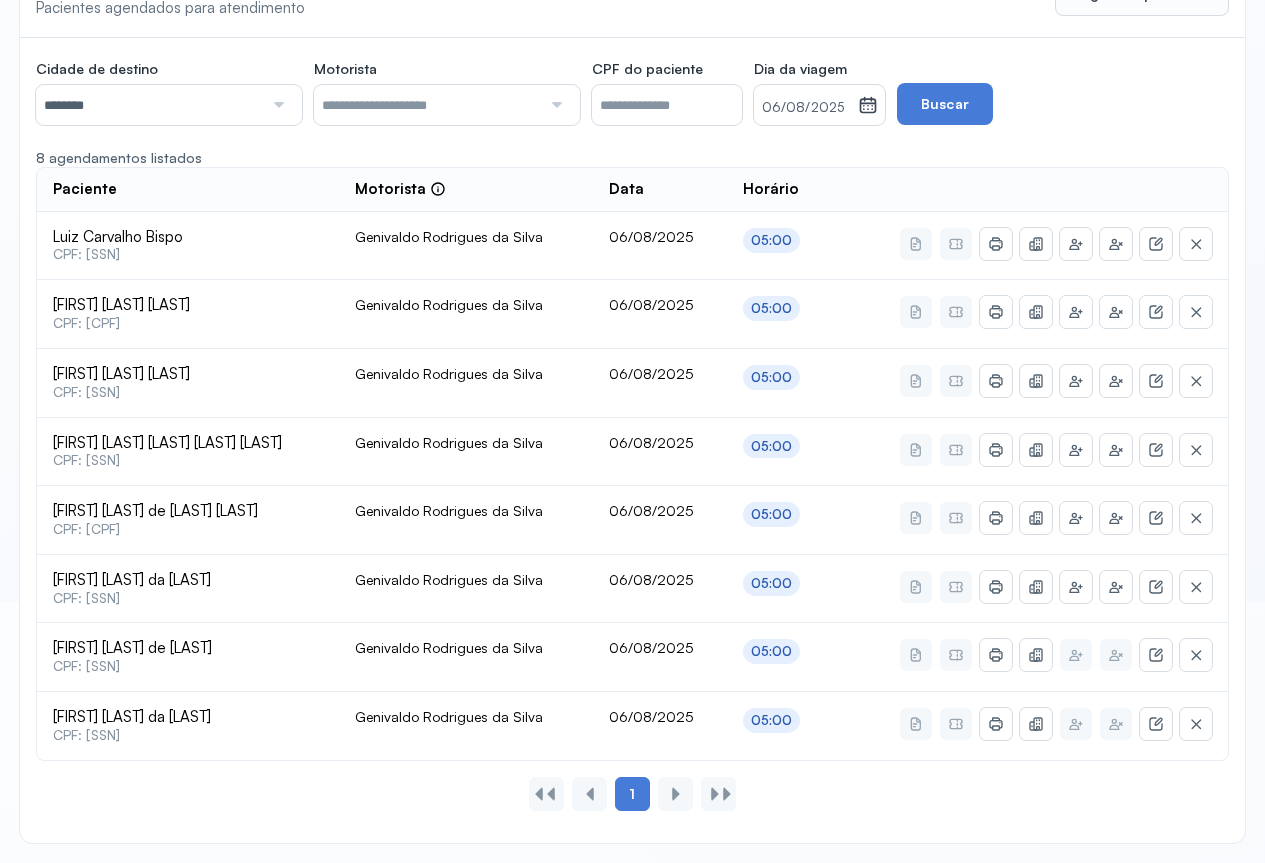 drag, startPoint x: 89, startPoint y: 228, endPoint x: 415, endPoint y: 152, distance: 334.7417 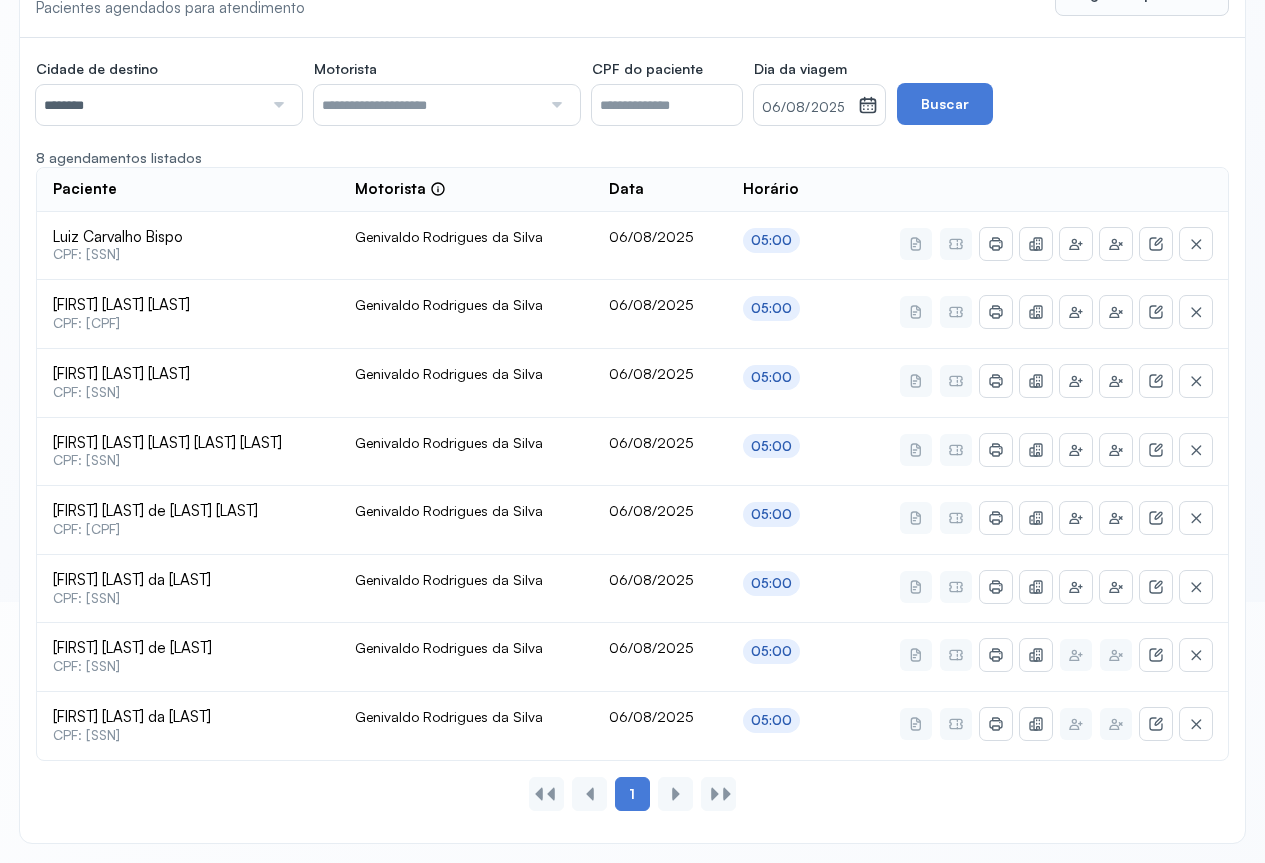 click 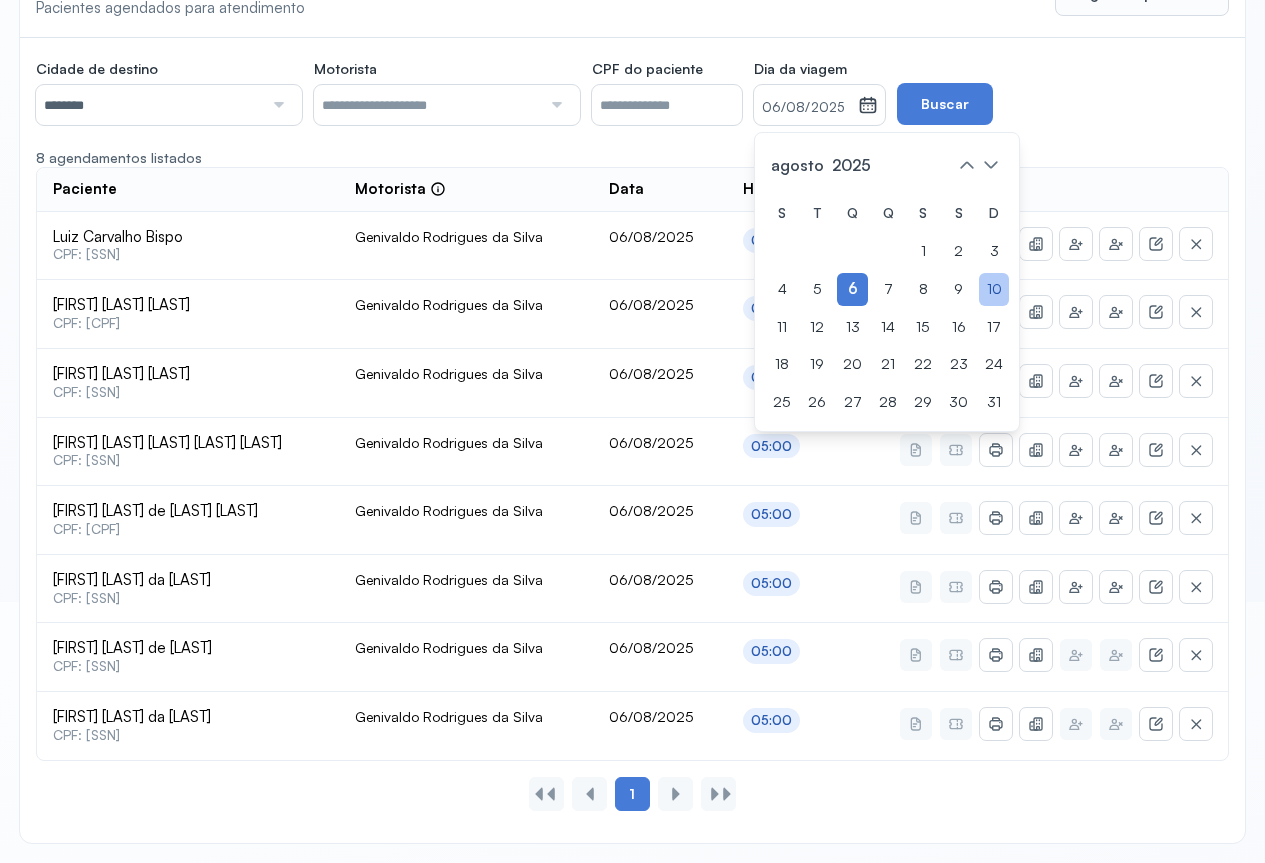 click on "10" 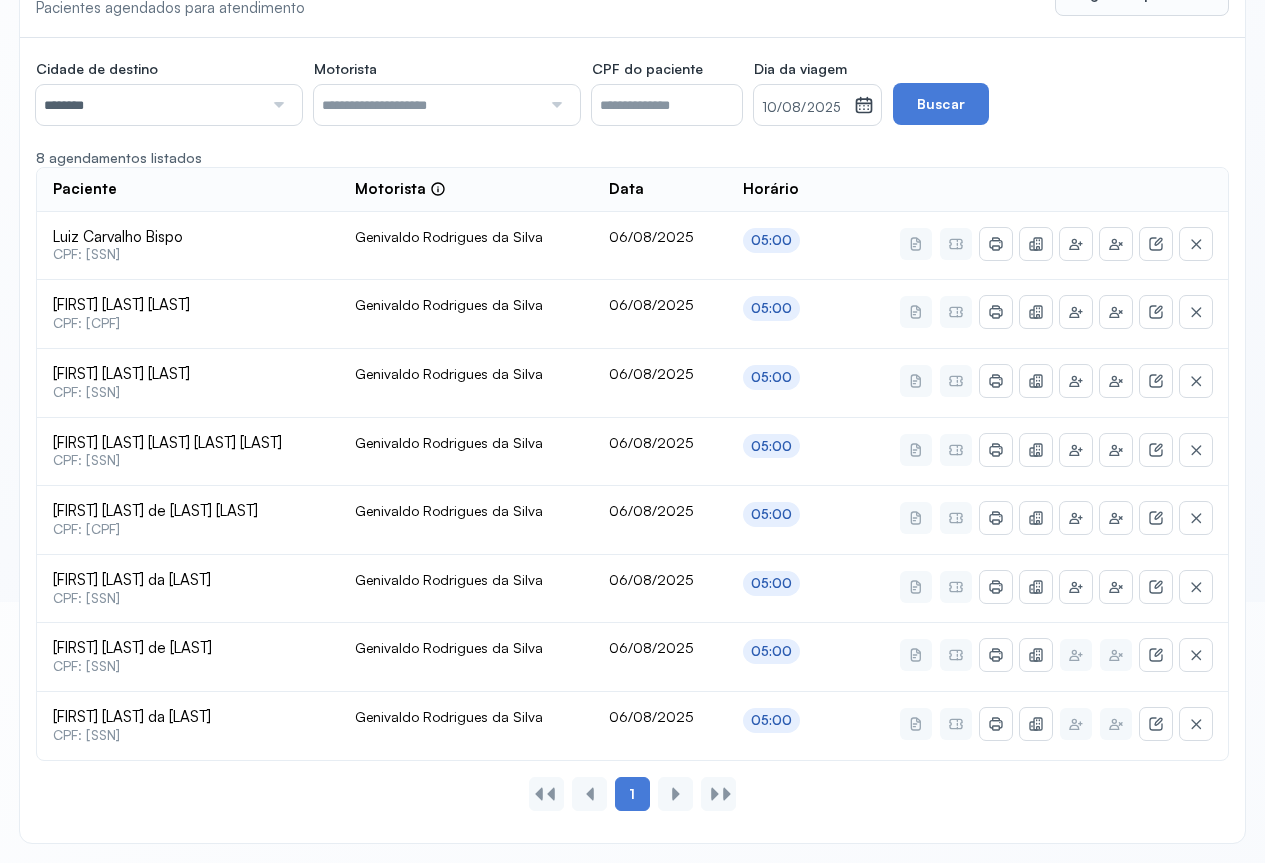 click on "Buscar" at bounding box center (941, 104) 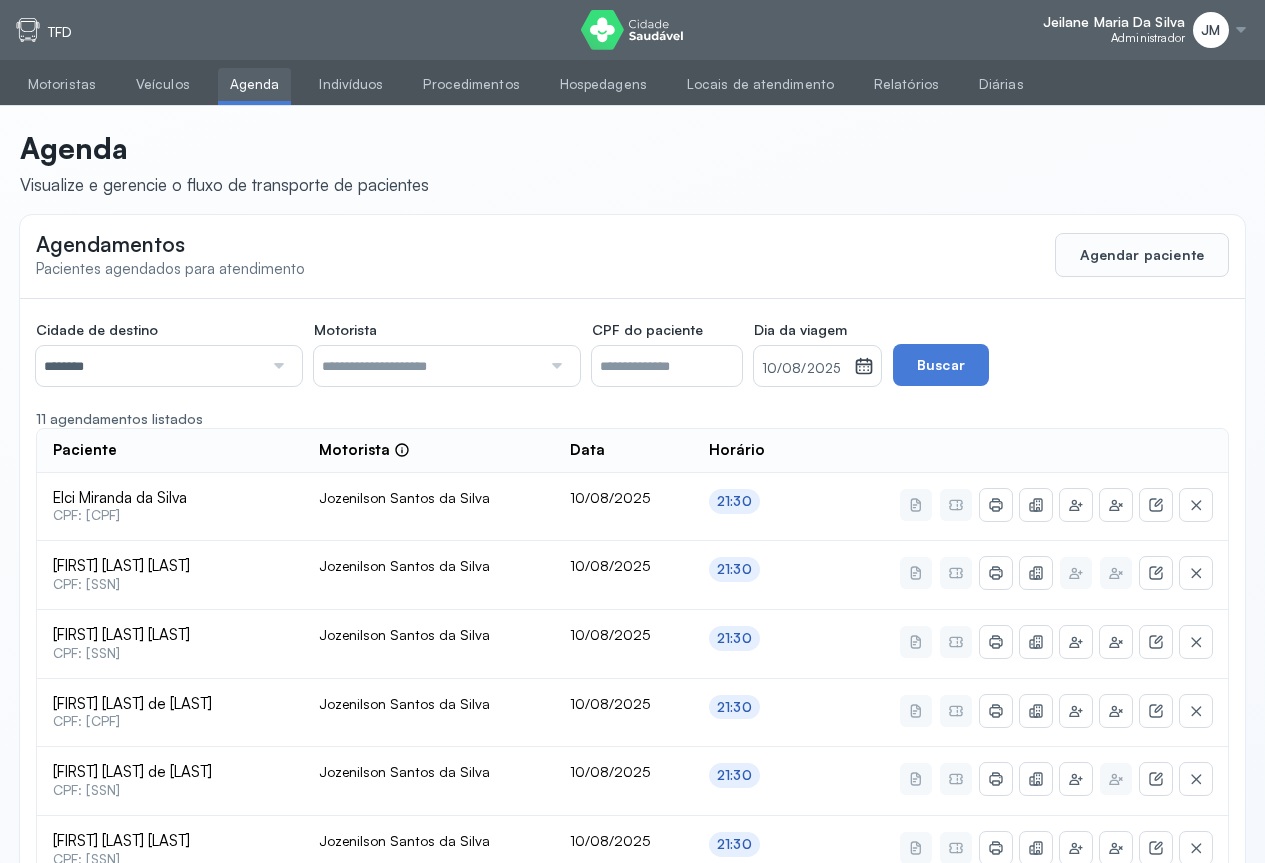scroll, scrollTop: 100, scrollLeft: 0, axis: vertical 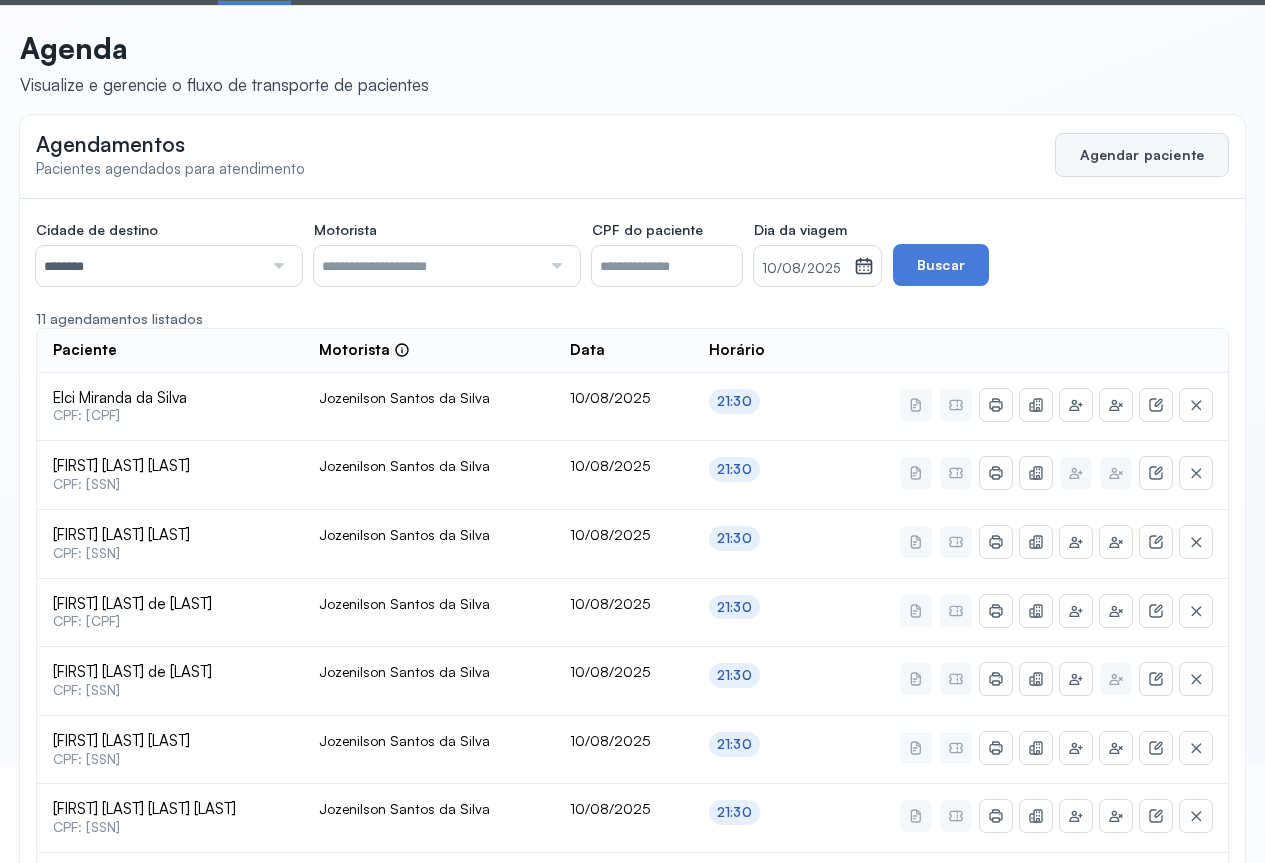 click on "Agendar paciente" 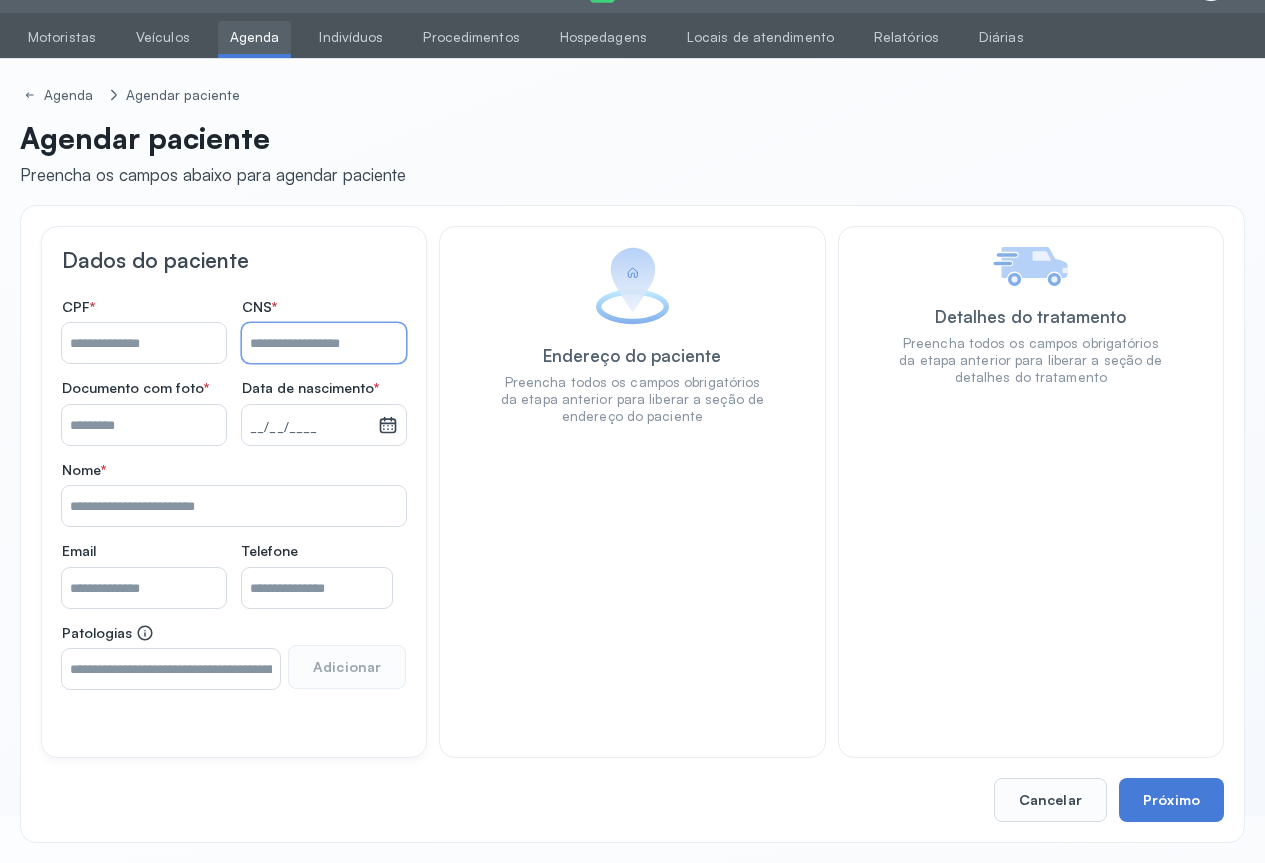 click on "Nome   *" at bounding box center (324, 343) 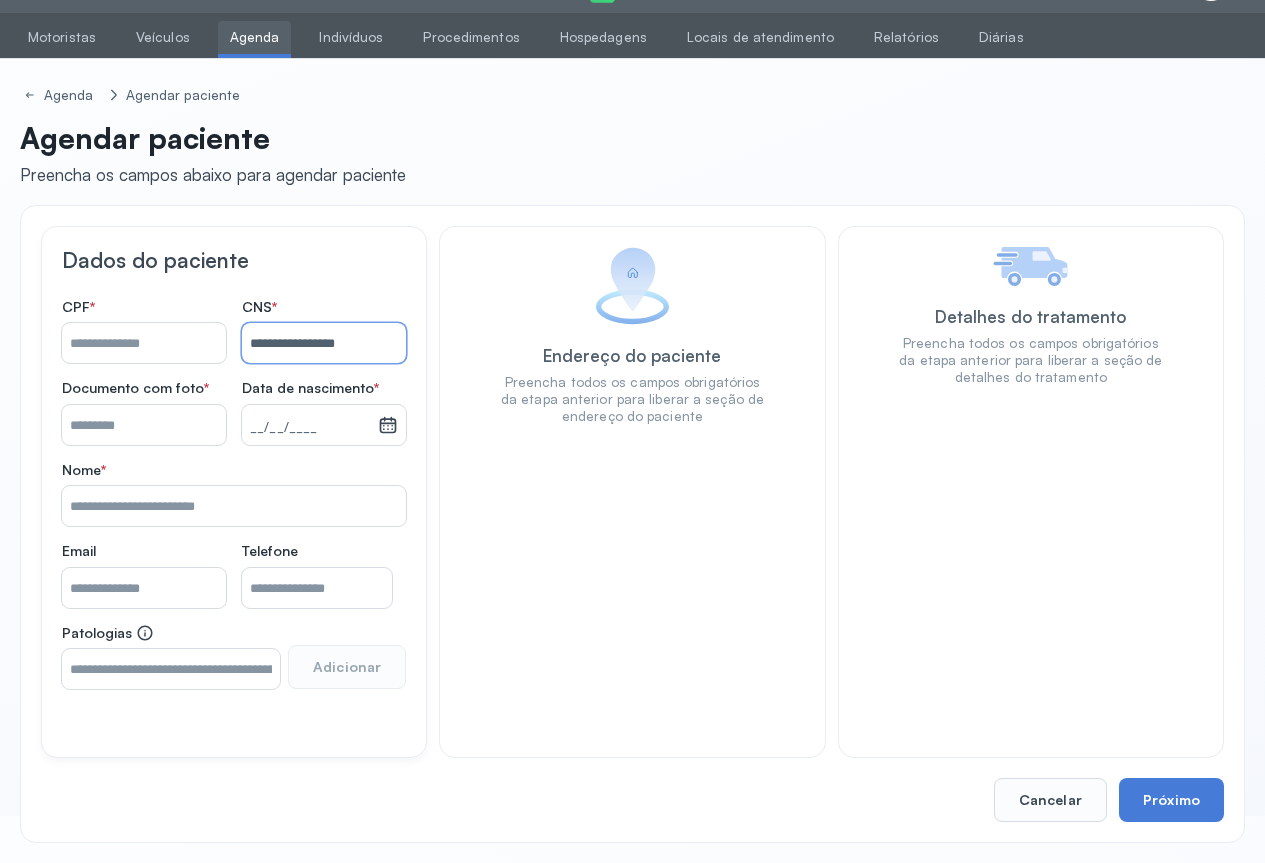 type on "**********" 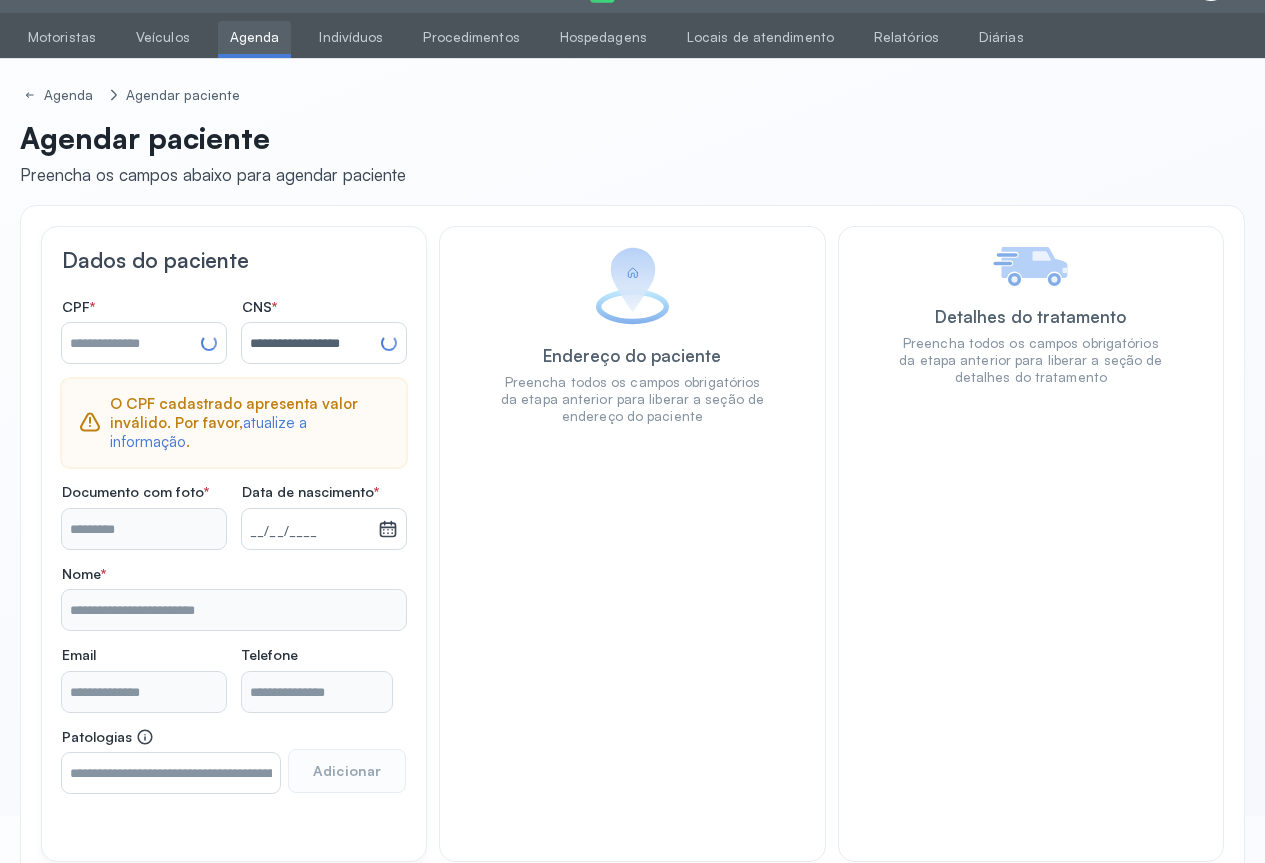 type on "**********" 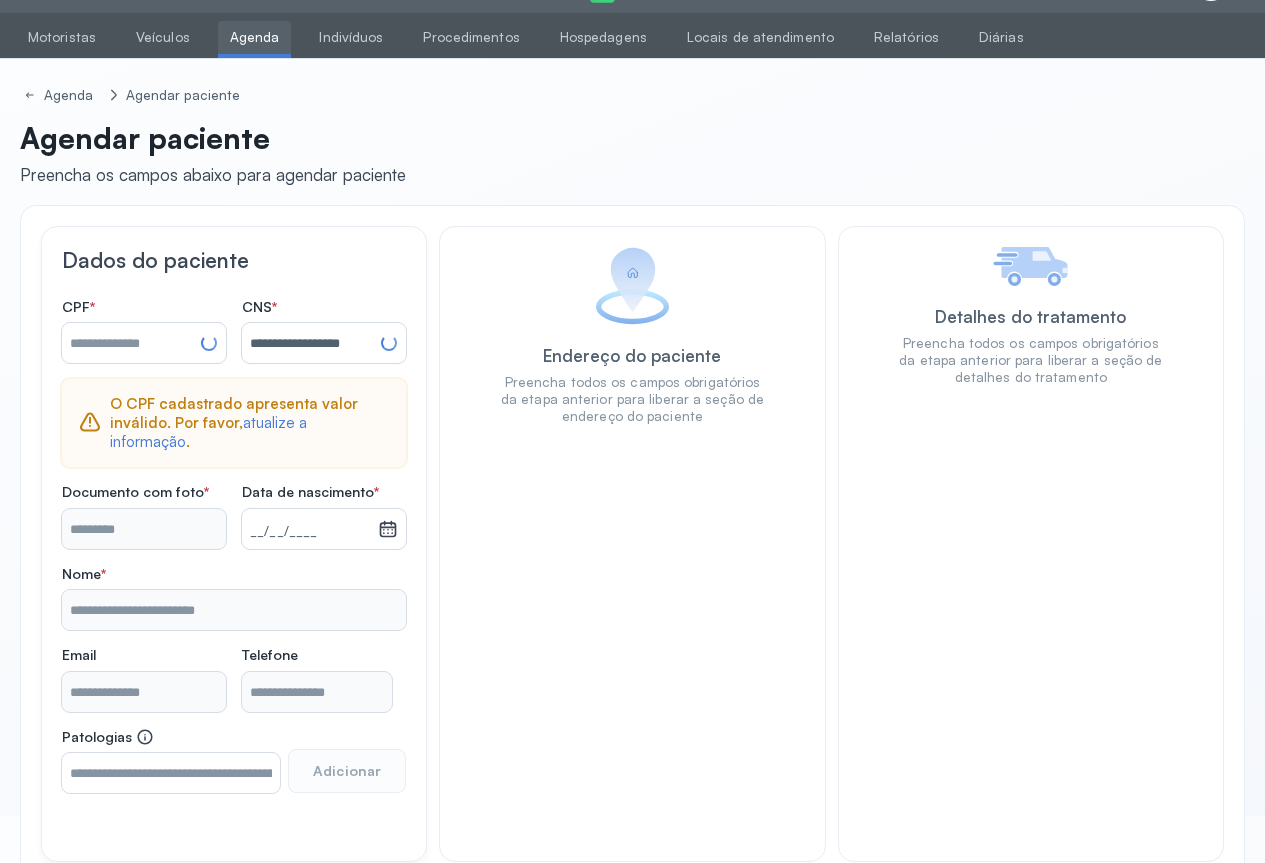 type on "**********" 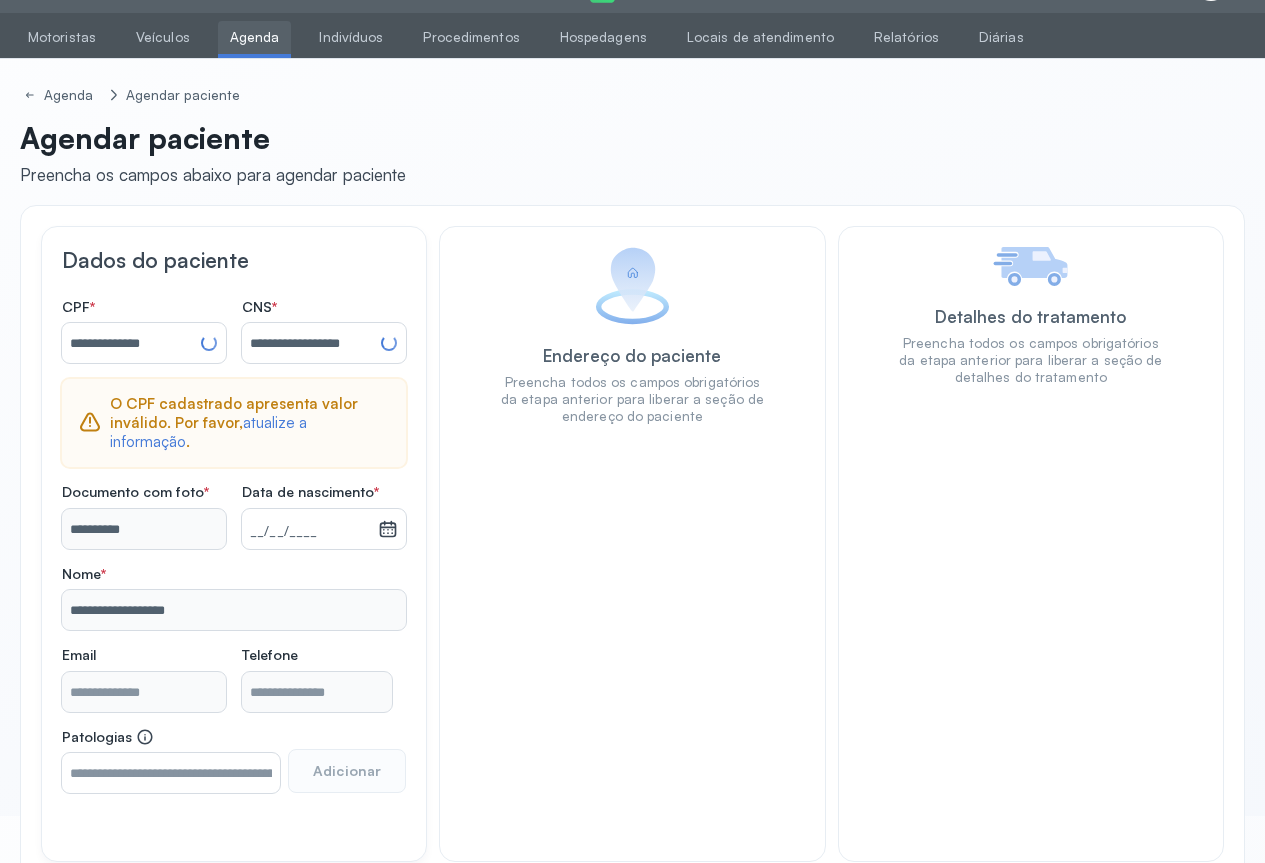 type on "**********" 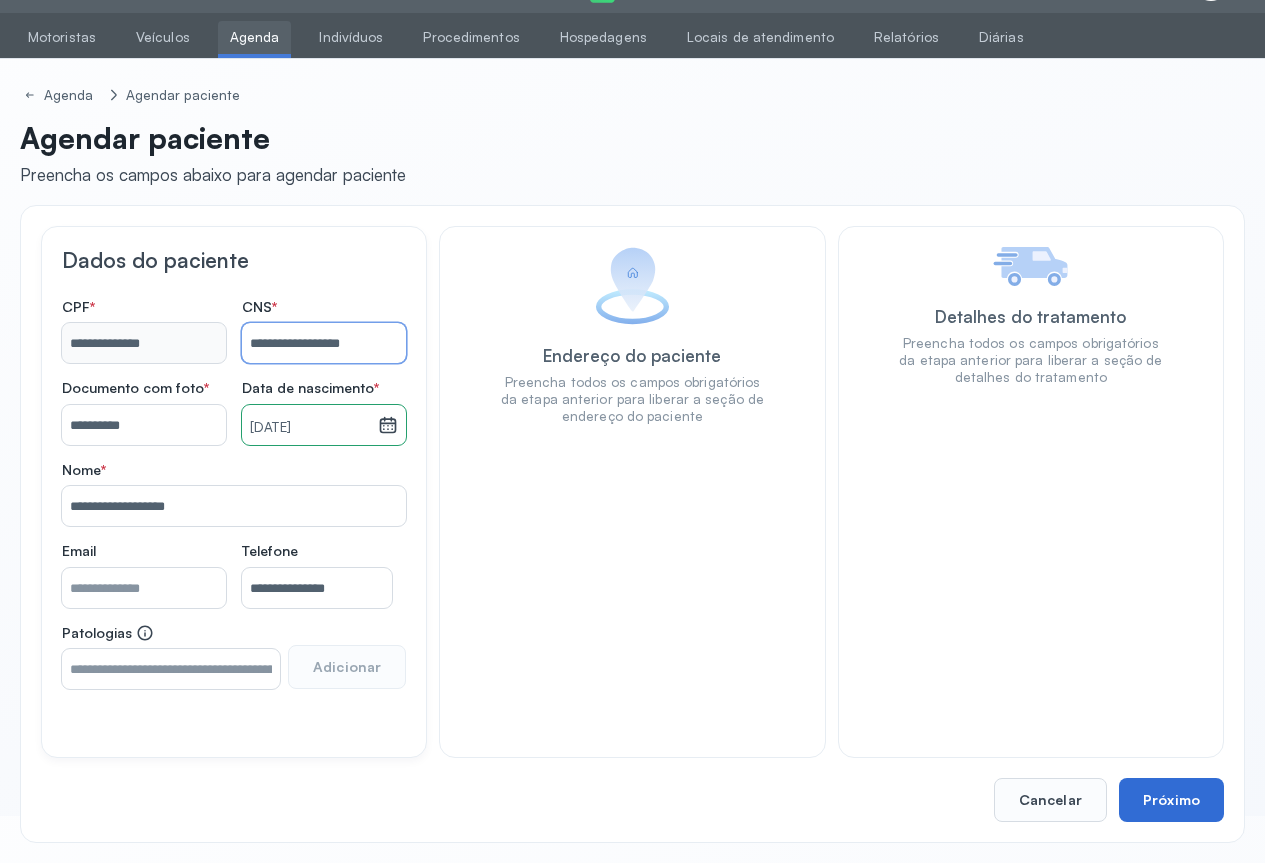 type on "**********" 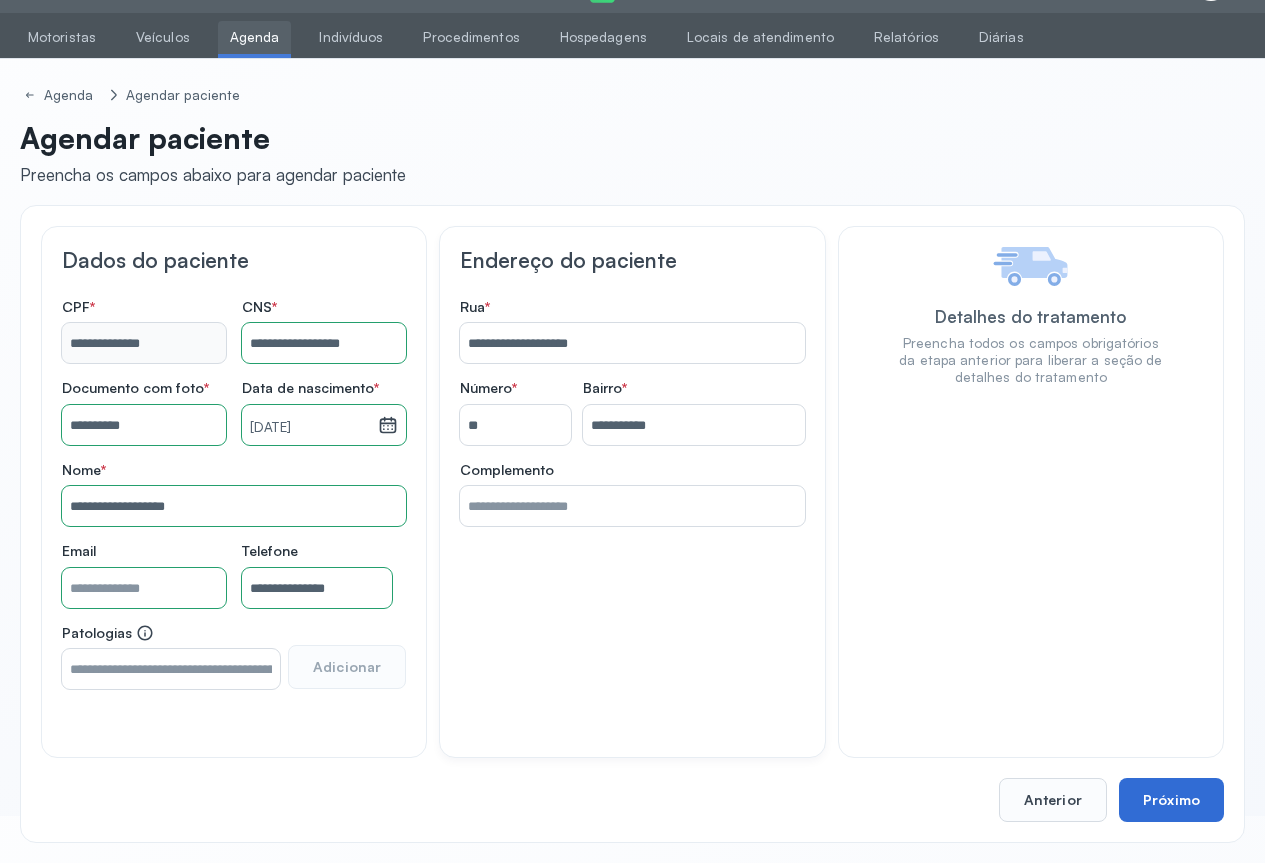 click on "Próximo" at bounding box center (1171, 800) 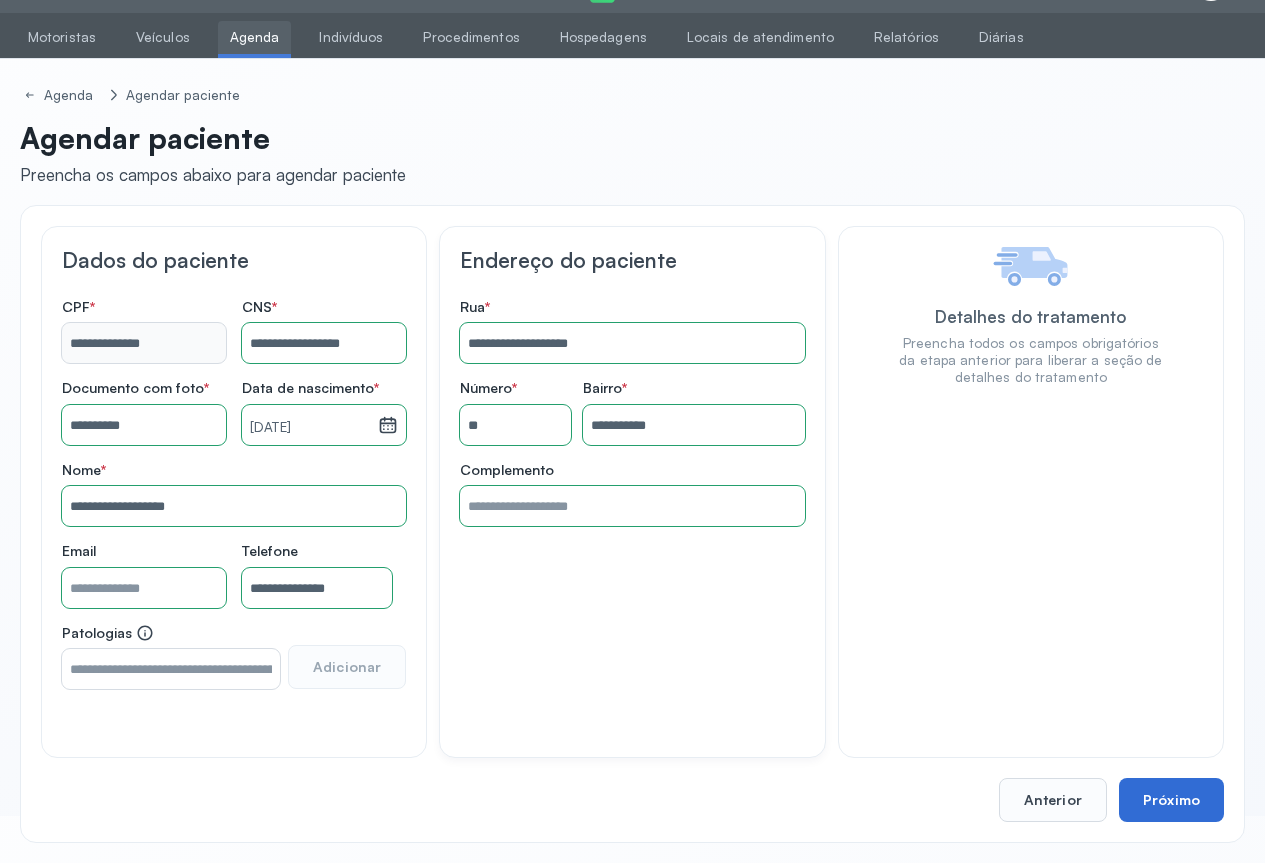 click on "Próximo" at bounding box center (1171, 800) 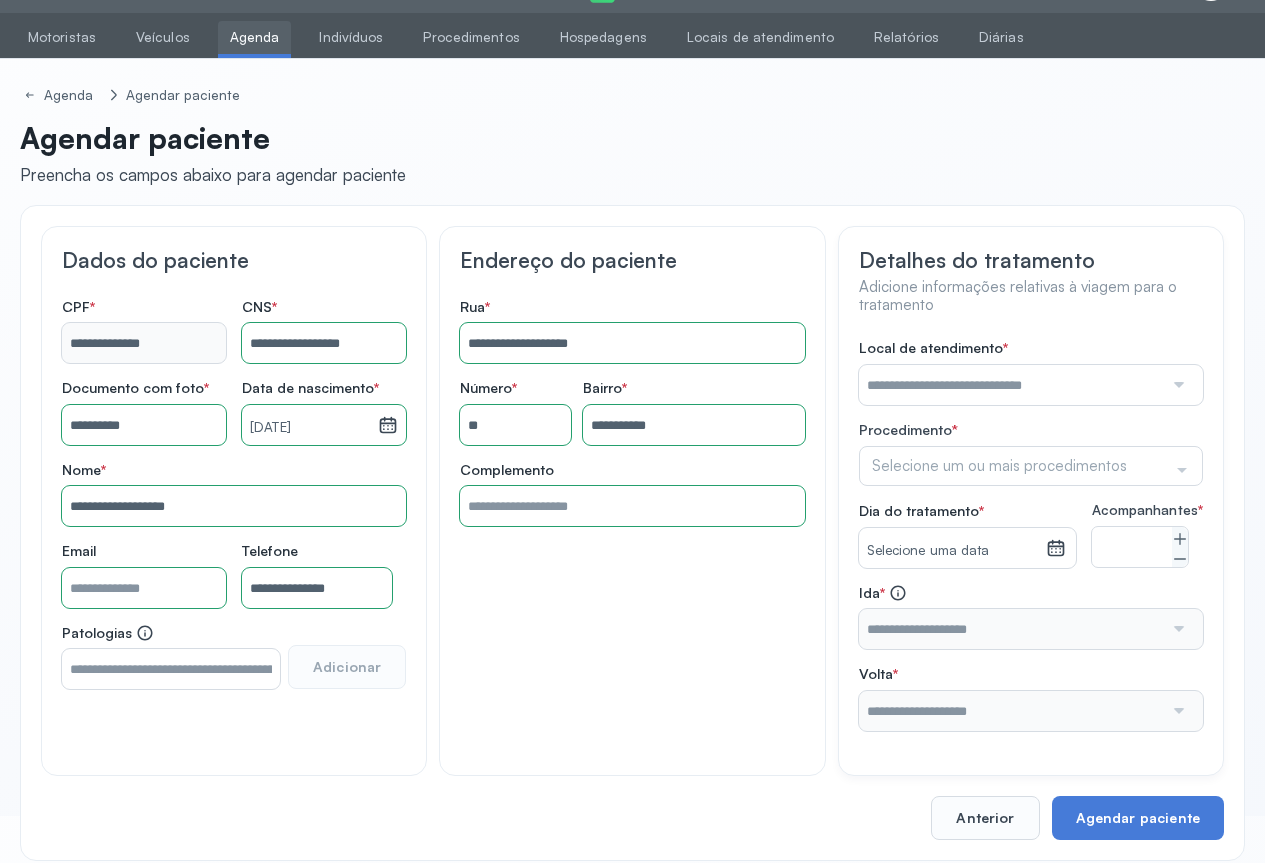 drag, startPoint x: 1164, startPoint y: 373, endPoint x: 1162, endPoint y: 389, distance: 16.124516 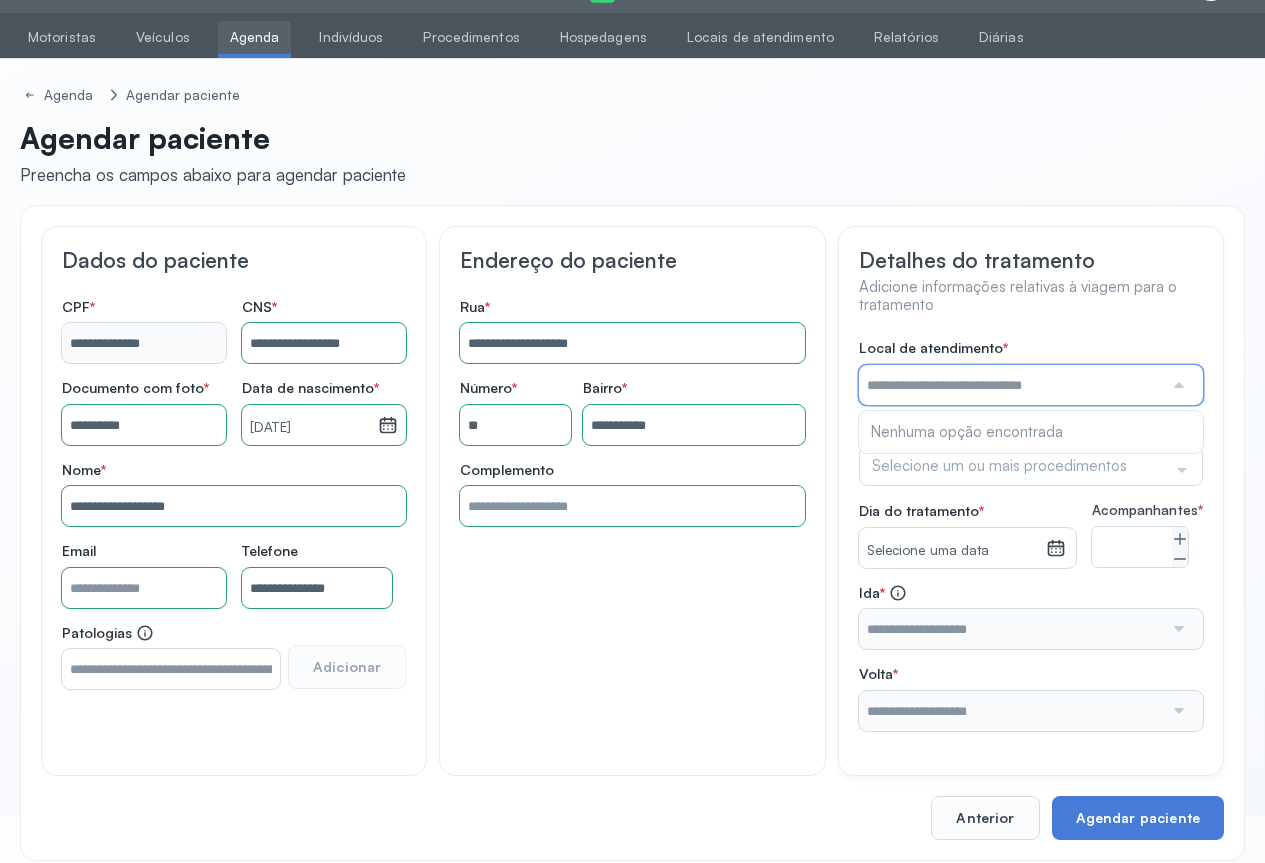 click at bounding box center [1177, 385] 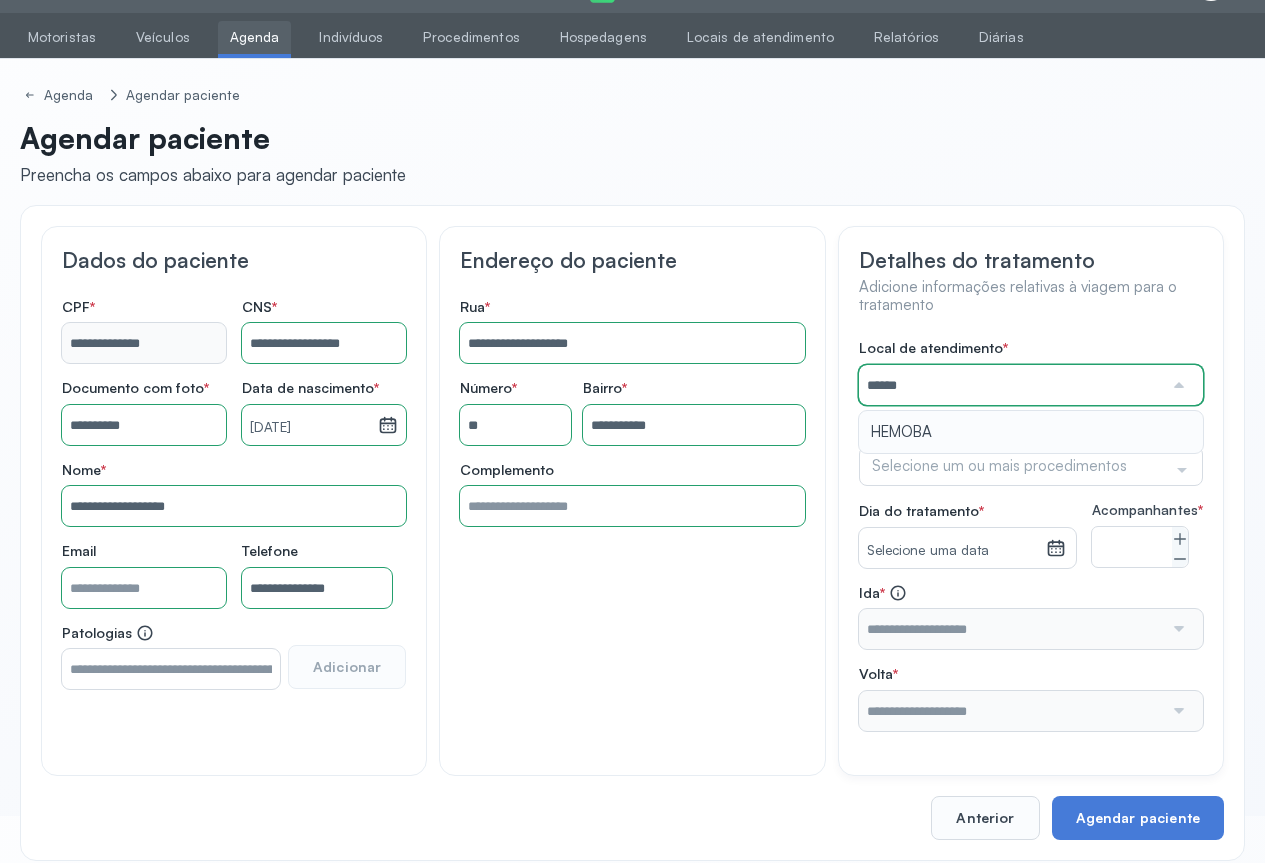 type on "******" 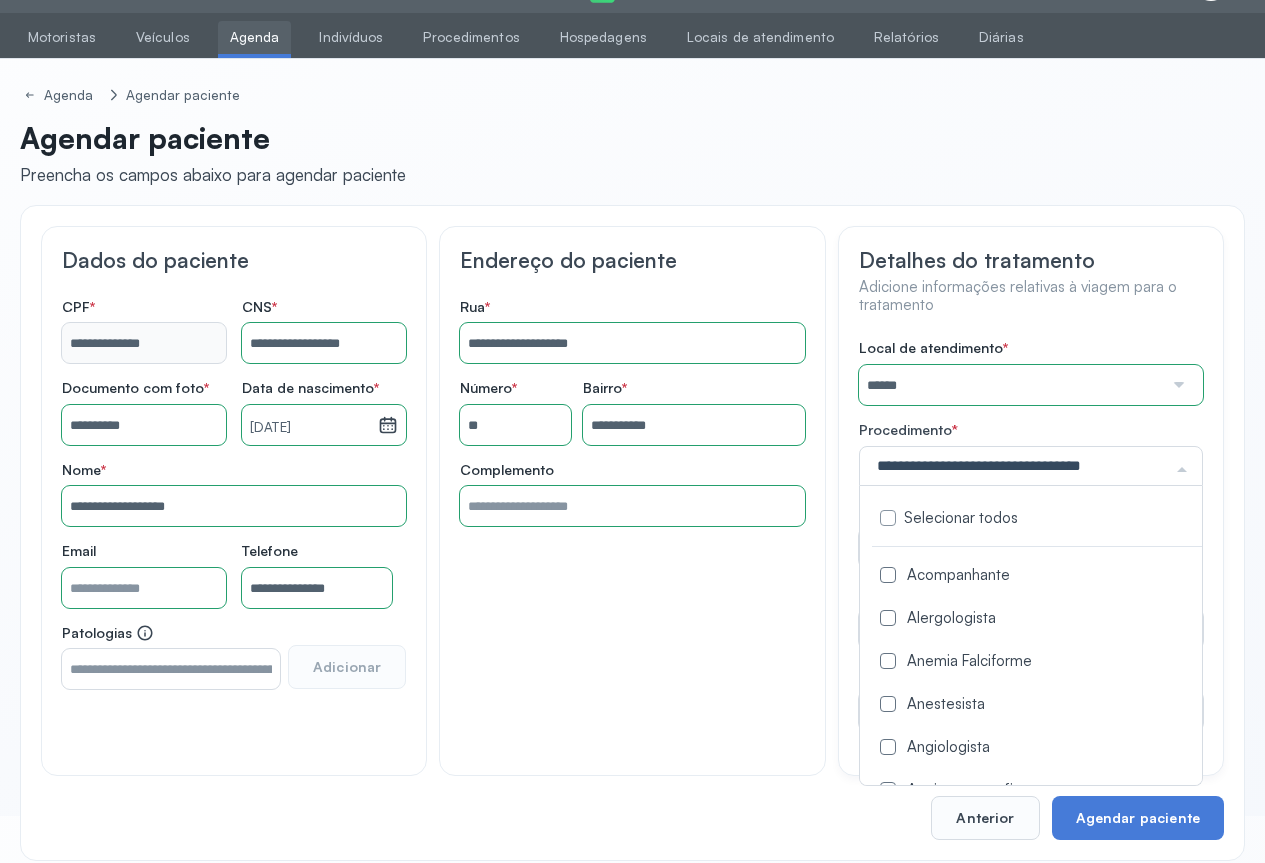 click 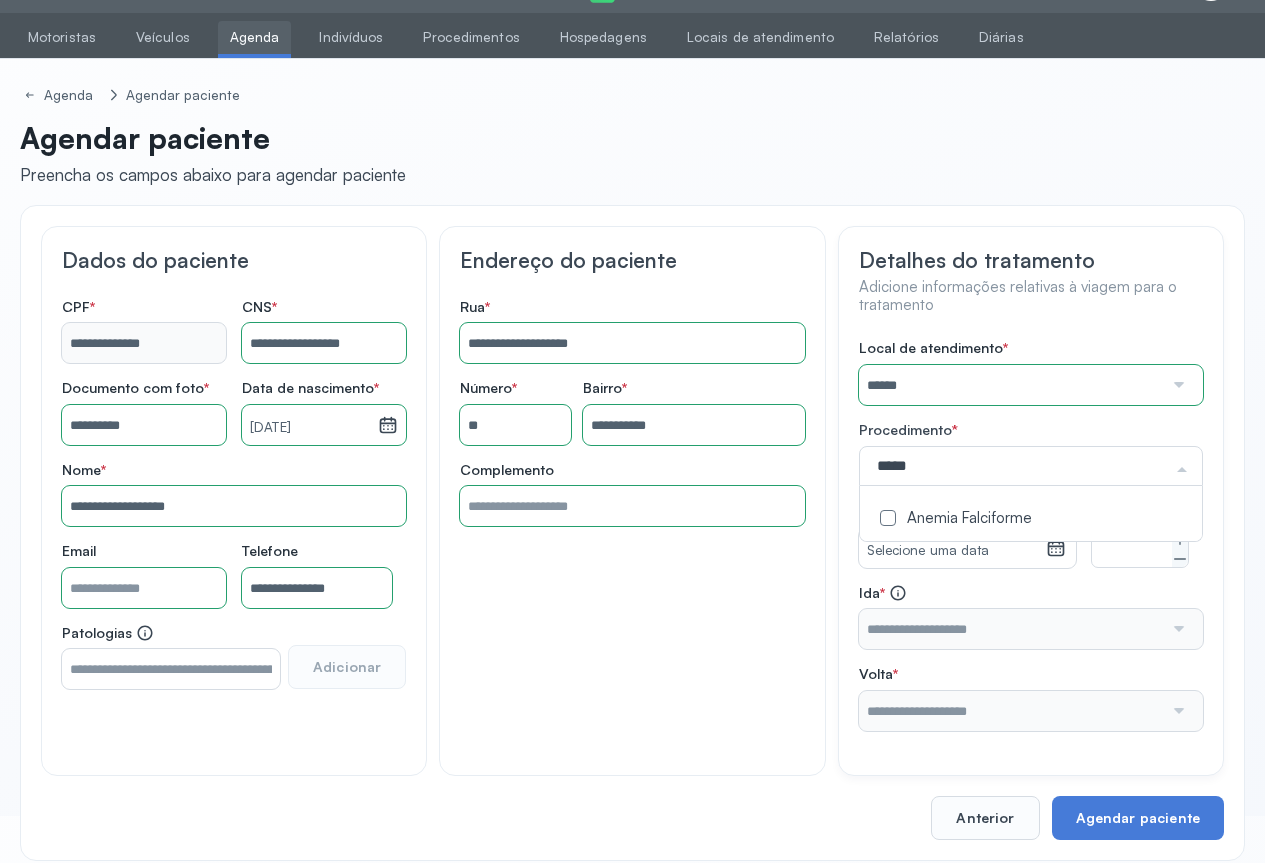click on "Anemia Falciforme" 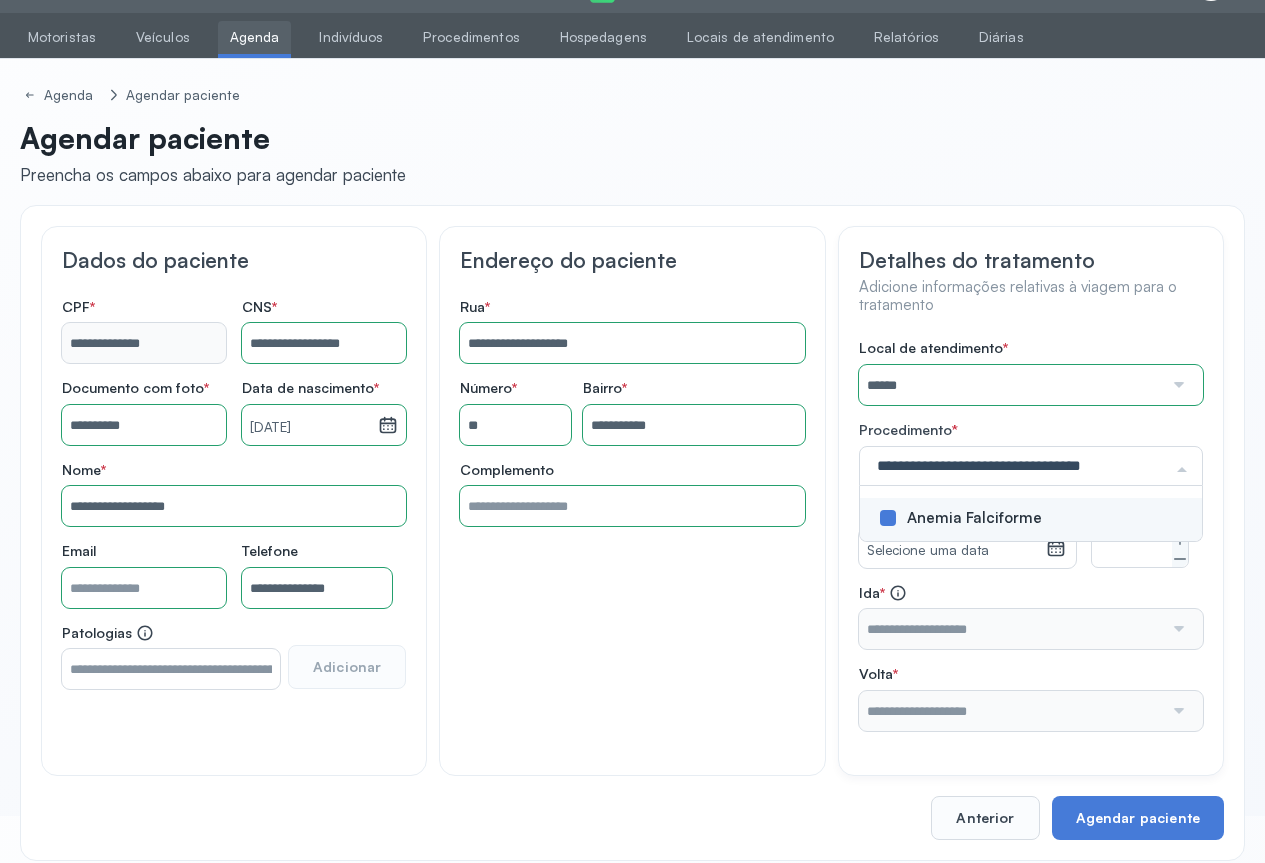 click on "Local de atendimento   *  ****** A CLINICA DA MULHER ABO AMOR SAUDE ANACON ANDRE PRINCIPE ANGIO CLINICA APAE APAME DE PETROLINA APAMI PETROLINA ARISTIDES AUDIBEM AUDIBEM AUDICENTRO AUDIFON PETROLINA AZZO SAUDE PETROLINA BRINCARE CABULA CALIPER ESCOLA DE IMAGEM CAPS CDI CDTO CEDAP CEDEBA CENTRO BAIANO DE ESTUDOS CENTRO DE APOIO A AUDIÇAO CENTRO DE MEDICINA NUCLEAR DE PETROLINA CENTRO DE SAUDE CLEMENTINO FRAGA CENTRO INTEGRADO DA COLUNA VERTEBRAL CENTRO MEDICO ANTONIO BALBINO CENTRO OFTALMOLOGICO CASTELO BRANCO CEPARH CEPRED CEPRIS CERPRIS CIDI CIMED CLIMED CLINATA CLINEFRO CLINICA  AFETUS PETROLINA CLINICA  ALFA CLINICA  ALFA CENTRO MÉDICO CLINICA  SHOPPING DA BAHIA CLINICA  URBANO SAMPAIO FILHO CLINICA AGEUS CLINICA AMO CLINICA AMOR A SAUDE CLINICA AMOR E SAUDE PETROLINA CLINICA ANA MASTER CLINICA ANGICLIN CLINICA BIOCHEK UP CLINICA CAM CLINICA CARDIO PULMONAR CLINICA CASA GERIATRICA DE PETROLINA CLINICA CASTELO BRANCO CLINICA CDTO CLINICA CENTRO MEDICO VITRAUX CLINICA CINTILO PETROLINA CLINICA CLIVALE CLOF" at bounding box center [1031, 535] 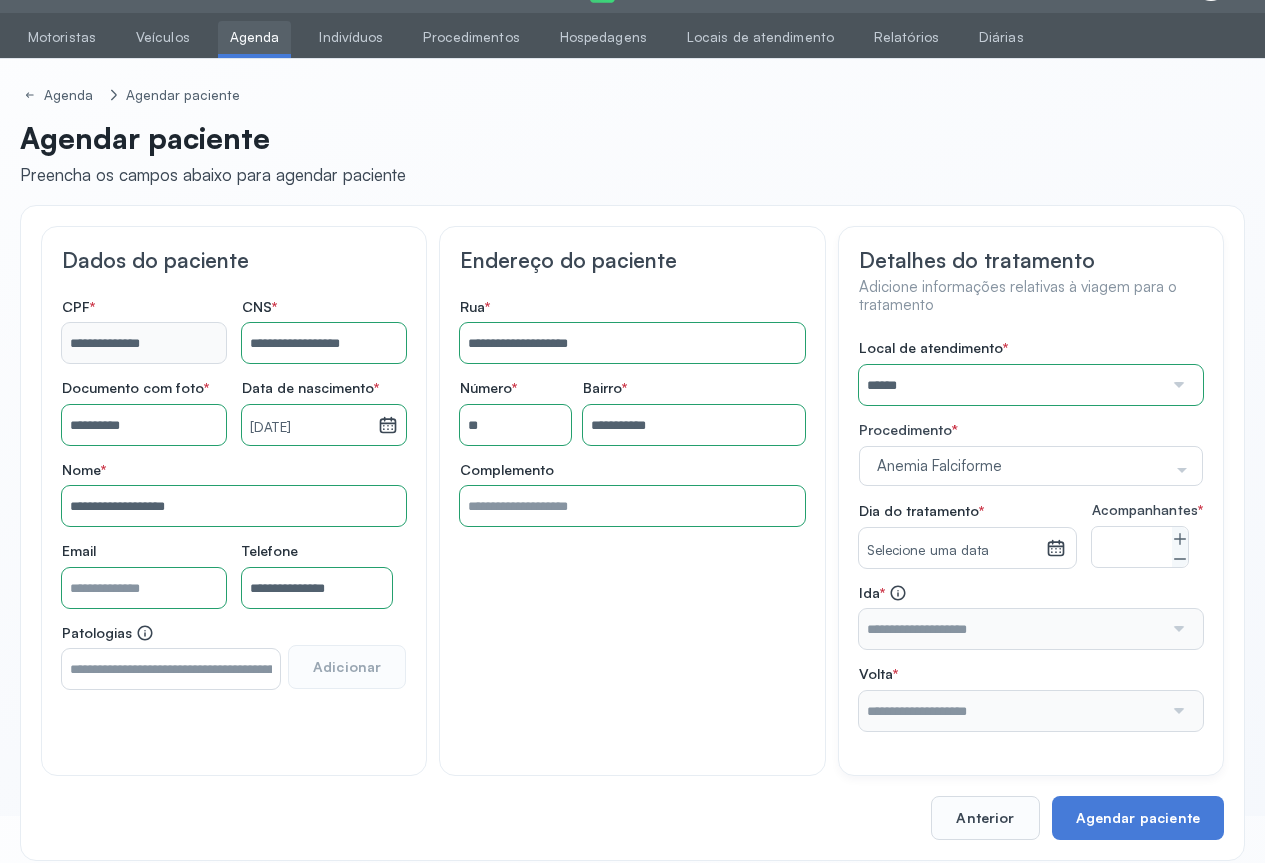 click 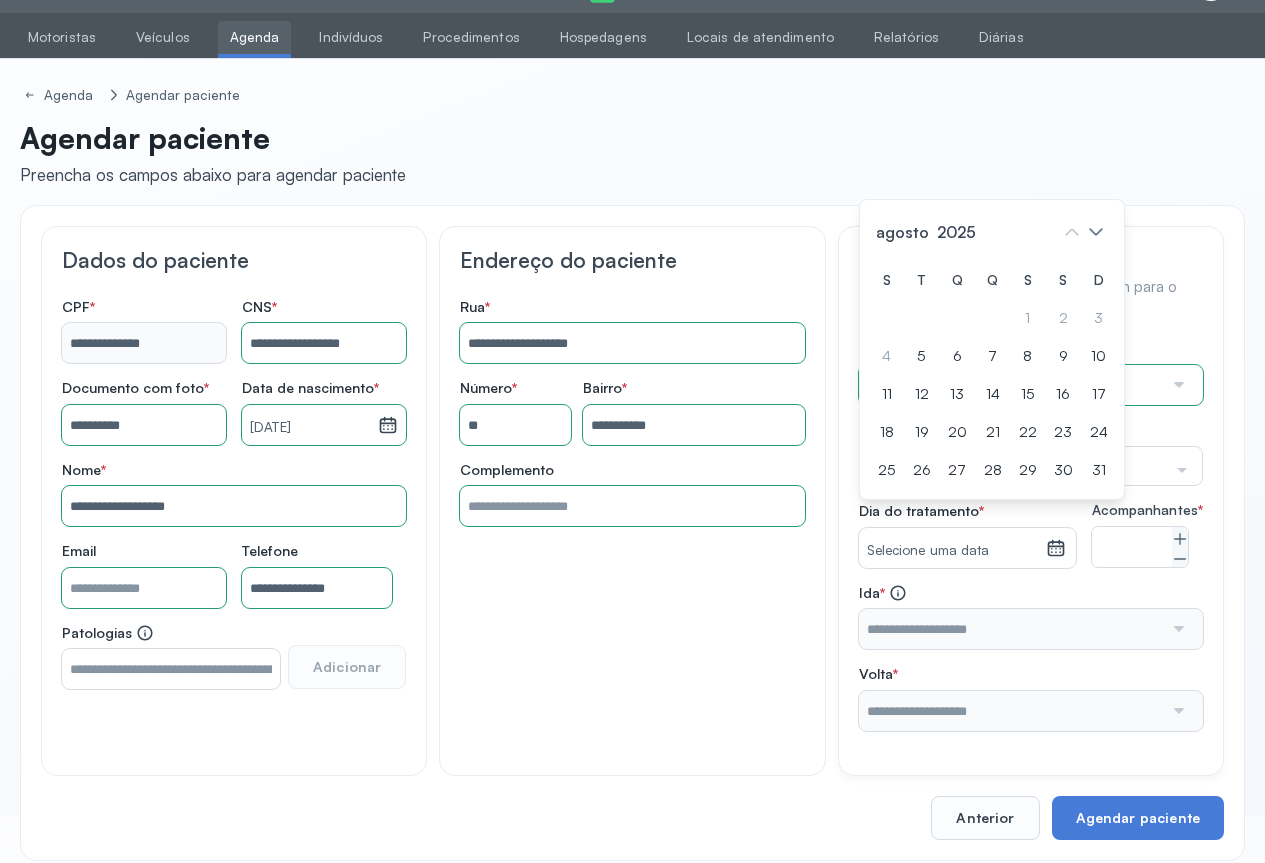 click on "Ida   *" 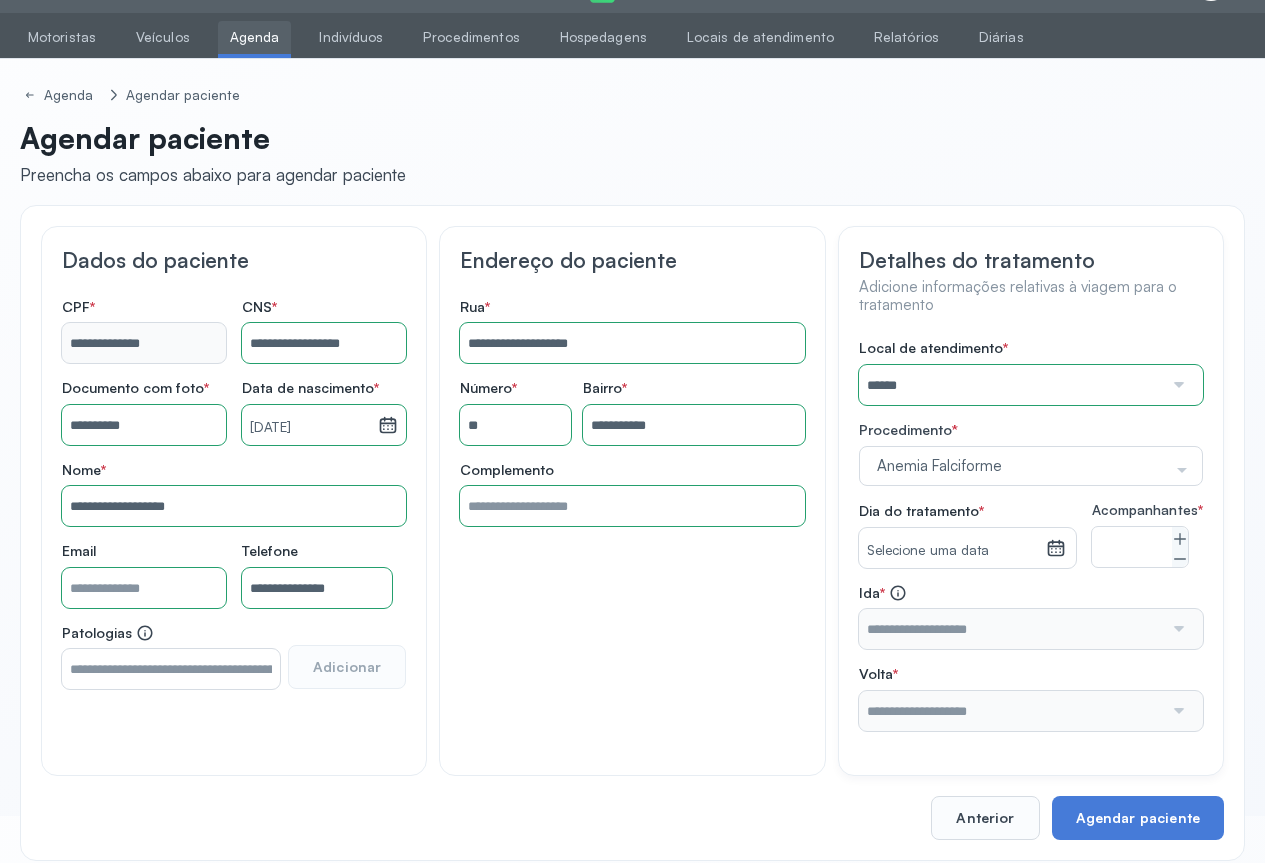 click 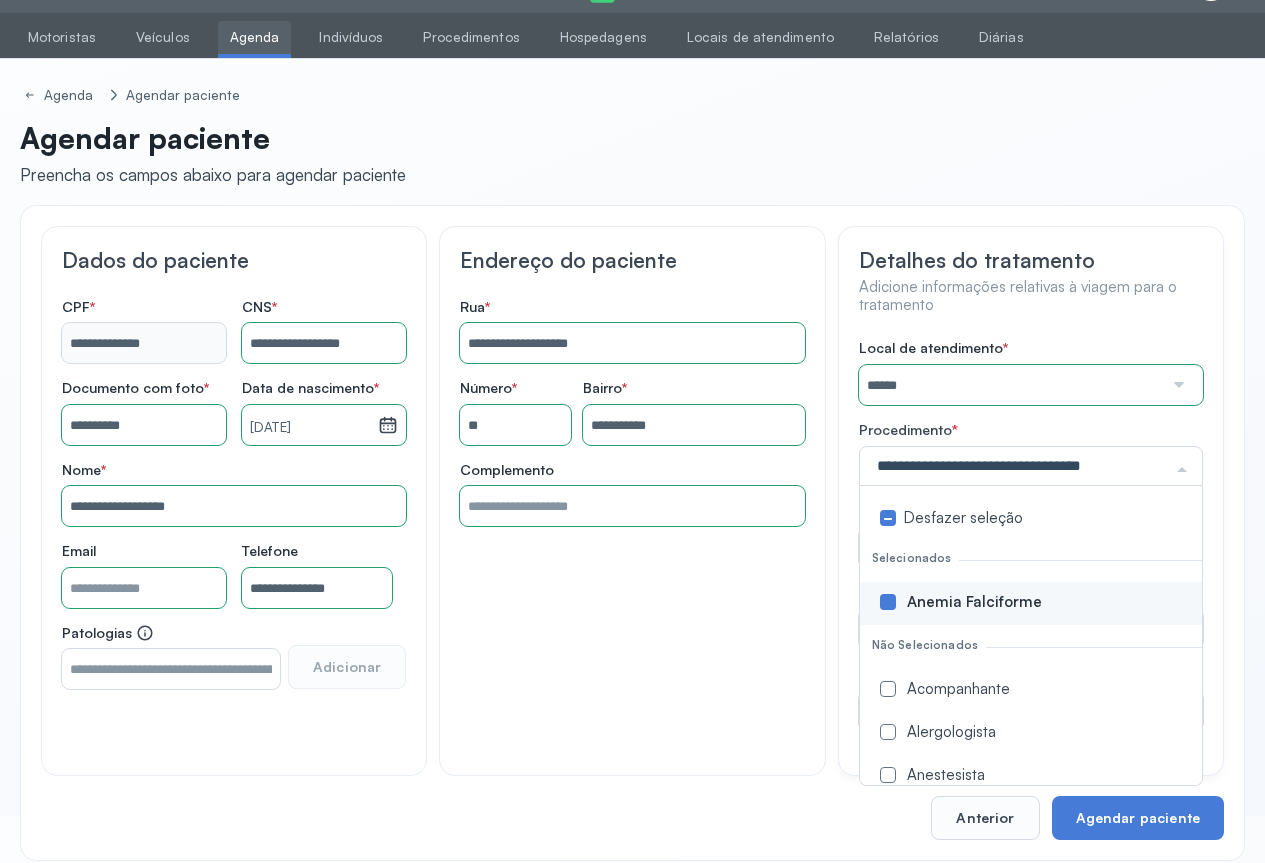 drag, startPoint x: 898, startPoint y: 597, endPoint x: 936, endPoint y: 579, distance: 42.047592 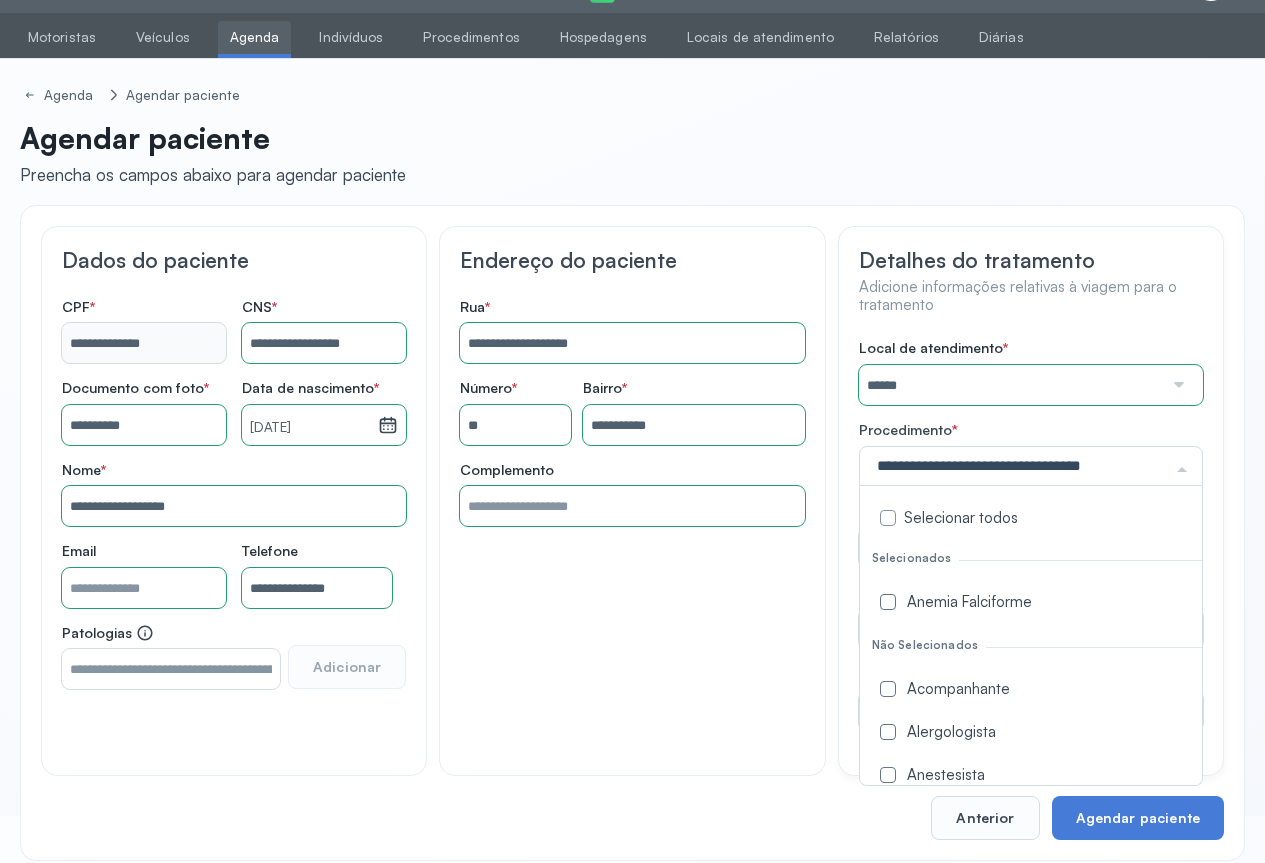 click at bounding box center [888, 602] 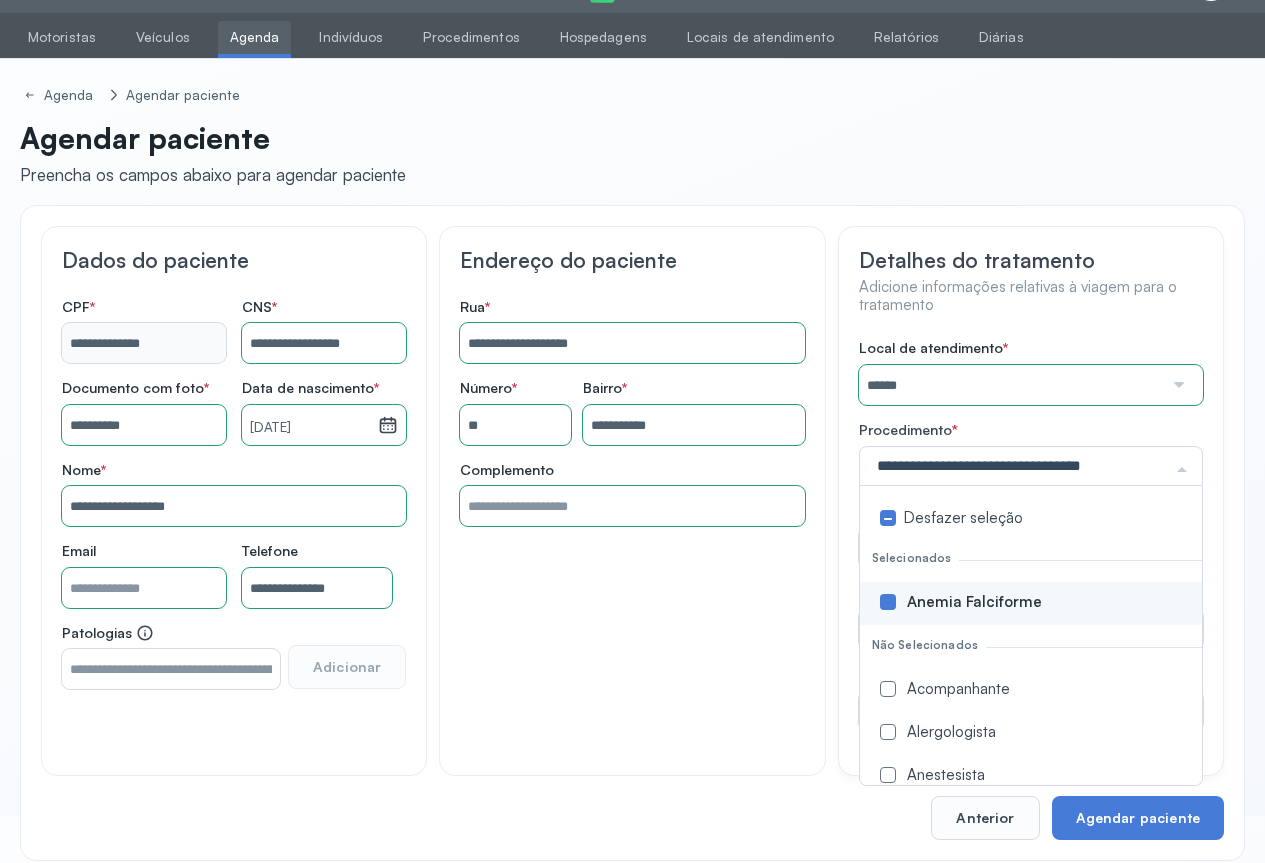 click on "Procedimento  *" at bounding box center (1031, 432) 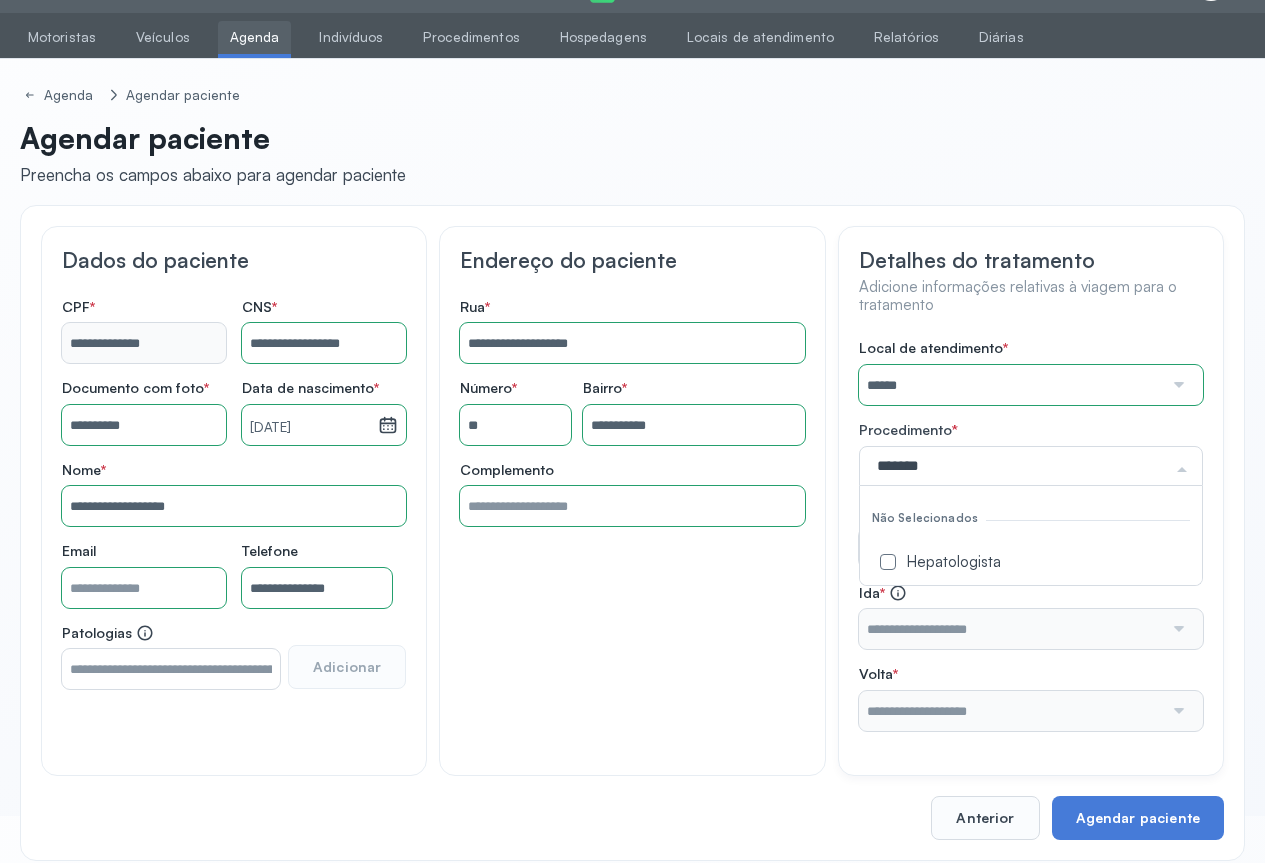 type on "********" 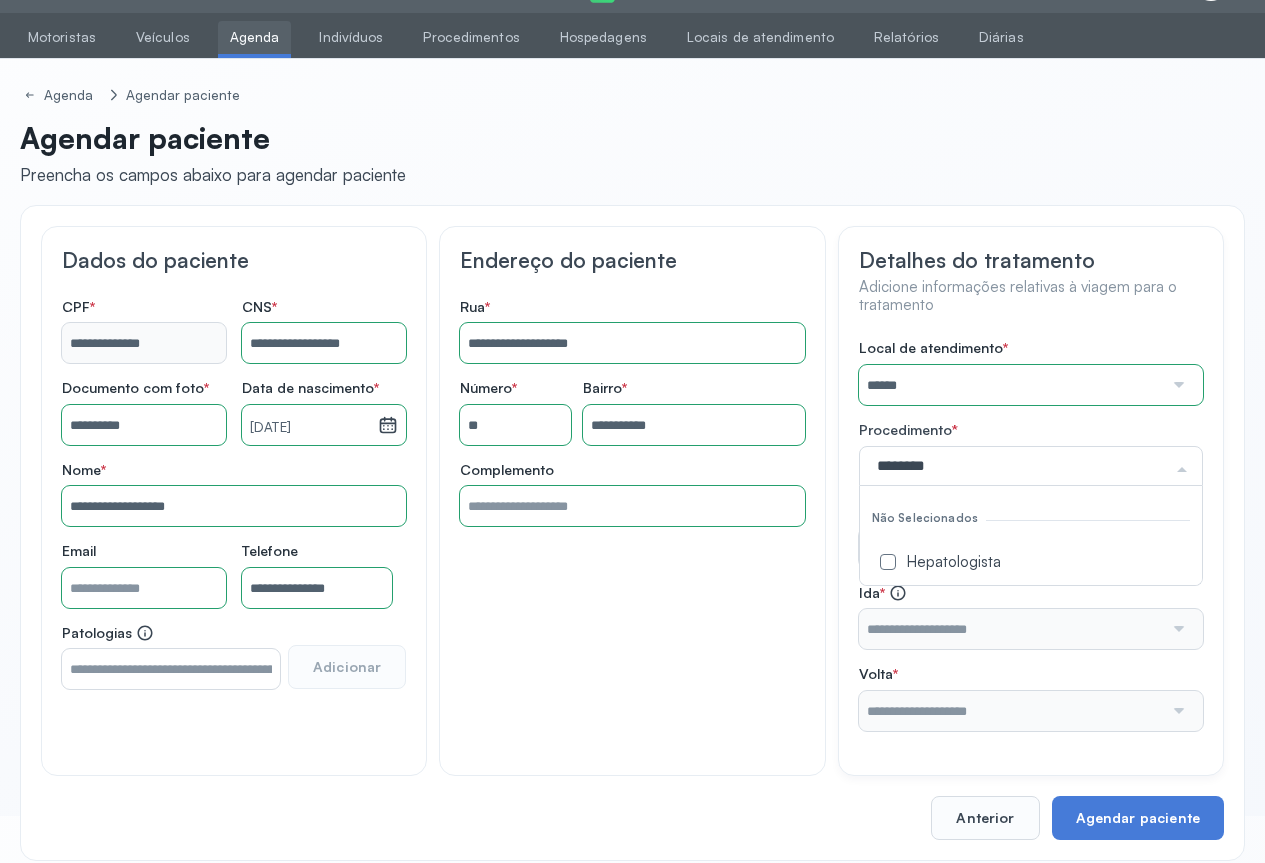 drag, startPoint x: 949, startPoint y: 563, endPoint x: 1050, endPoint y: 606, distance: 109.77249 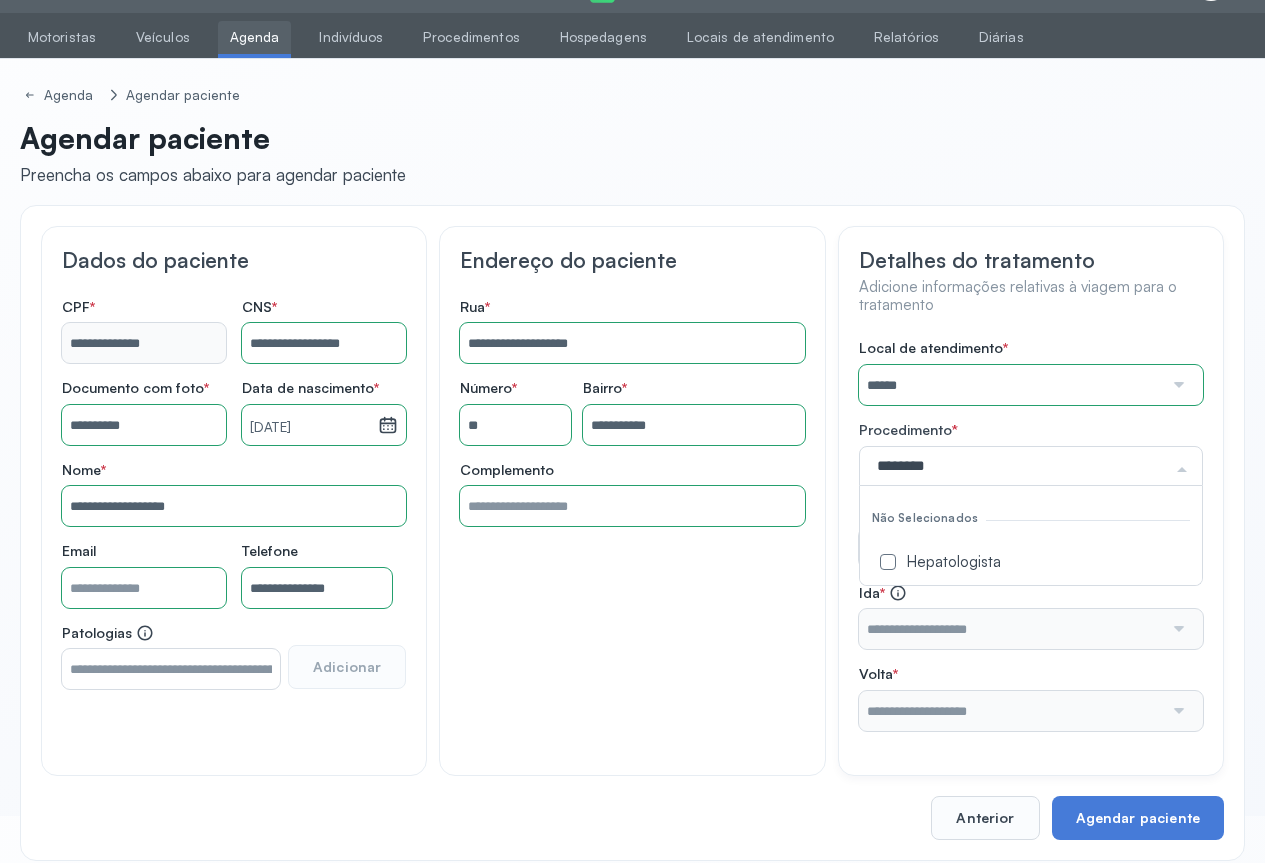 click on "Hepatologista" 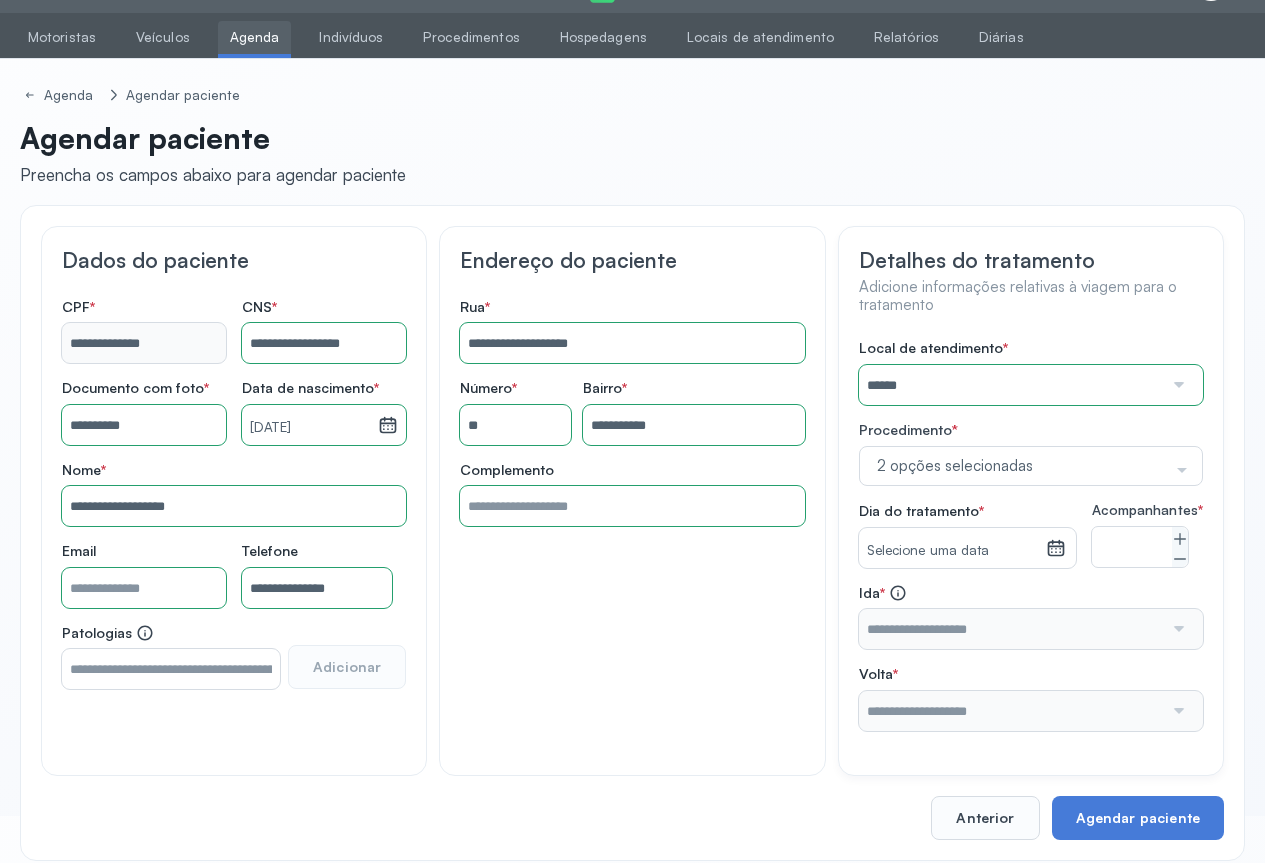 click on "Local de atendimento   *  ****** A CLINICA DA MULHER ABO AMOR SAUDE ANACON ANDRE PRINCIPE ANGIO CLINICA APAE APAME DE PETROLINA APAMI PETROLINA ARISTIDES AUDIBEM AUDIBEM AUDICENTRO AUDIFON PETROLINA AZZO SAUDE PETROLINA BRINCARE CABULA CALIPER ESCOLA DE IMAGEM CAPS CDI CDTO CEDAP CEDEBA CENTRO BAIANO DE ESTUDOS CENTRO DE APOIO A AUDIÇAO CENTRO DE MEDICINA NUCLEAR DE PETROLINA CENTRO DE SAUDE CLEMENTINO FRAGA CENTRO INTEGRADO DA COLUNA VERTEBRAL CENTRO MEDICO ANTONIO BALBINO CENTRO OFTALMOLOGICO CASTELO BRANCO CEPARH CEPRED CEPRIS CERPRIS CIDI CIMED CLIMED CLINATA CLINEFRO CLINICA  AFETUS PETROLINA CLINICA  ALFA CLINICA  ALFA CENTRO MÉDICO CLINICA  SHOPPING DA BAHIA CLINICA  URBANO SAMPAIO FILHO CLINICA AGEUS CLINICA AMO CLINICA AMOR A SAUDE CLINICA AMOR E SAUDE PETROLINA CLINICA ANA MASTER CLINICA ANGICLIN CLINICA BIOCHEK UP CLINICA CAM CLINICA CARDIO PULMONAR CLINICA CASA GERIATRICA DE PETROLINA CLINICA CASTELO BRANCO CLINICA CDTO CLINICA CENTRO MEDICO VITRAUX CLINICA CINTILO PETROLINA CLINICA CLIVALE CLOF" at bounding box center [1031, 535] 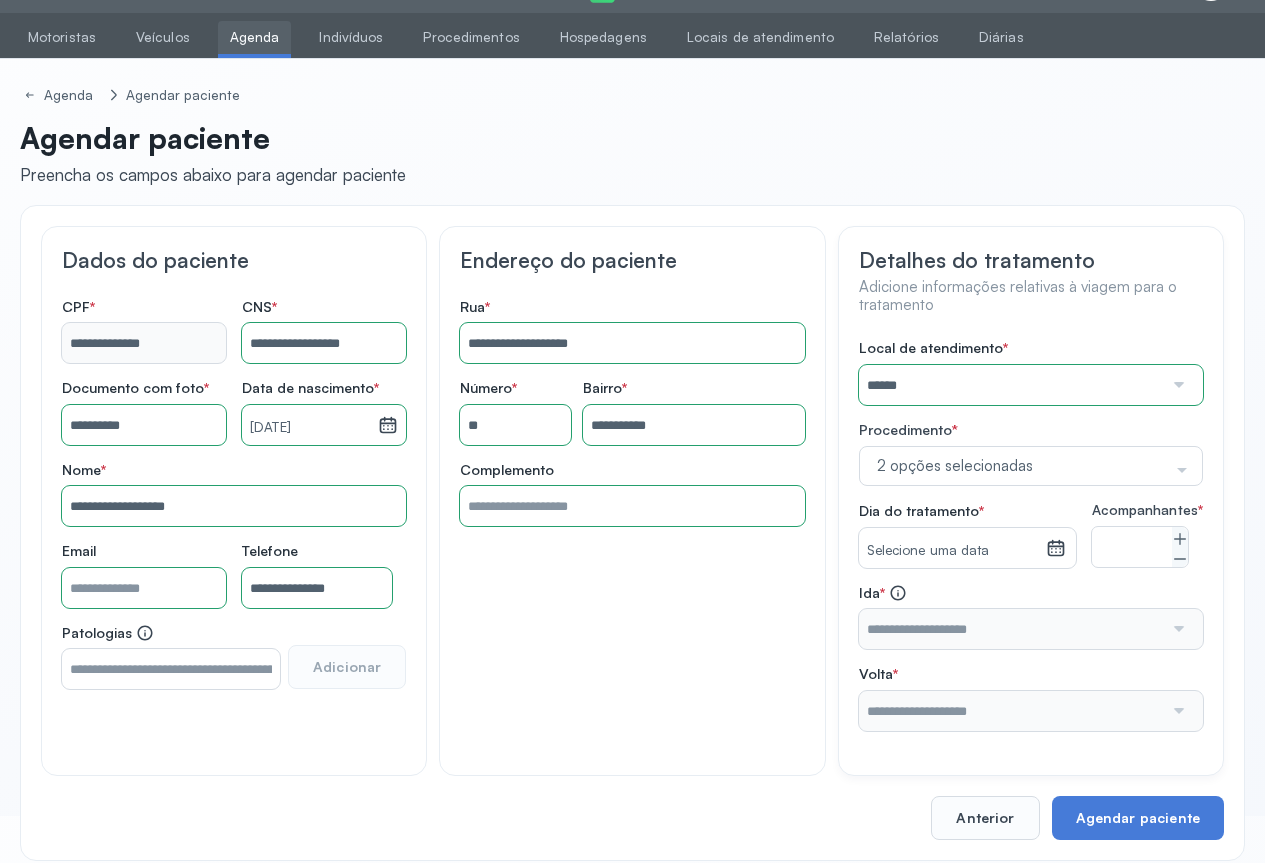 click 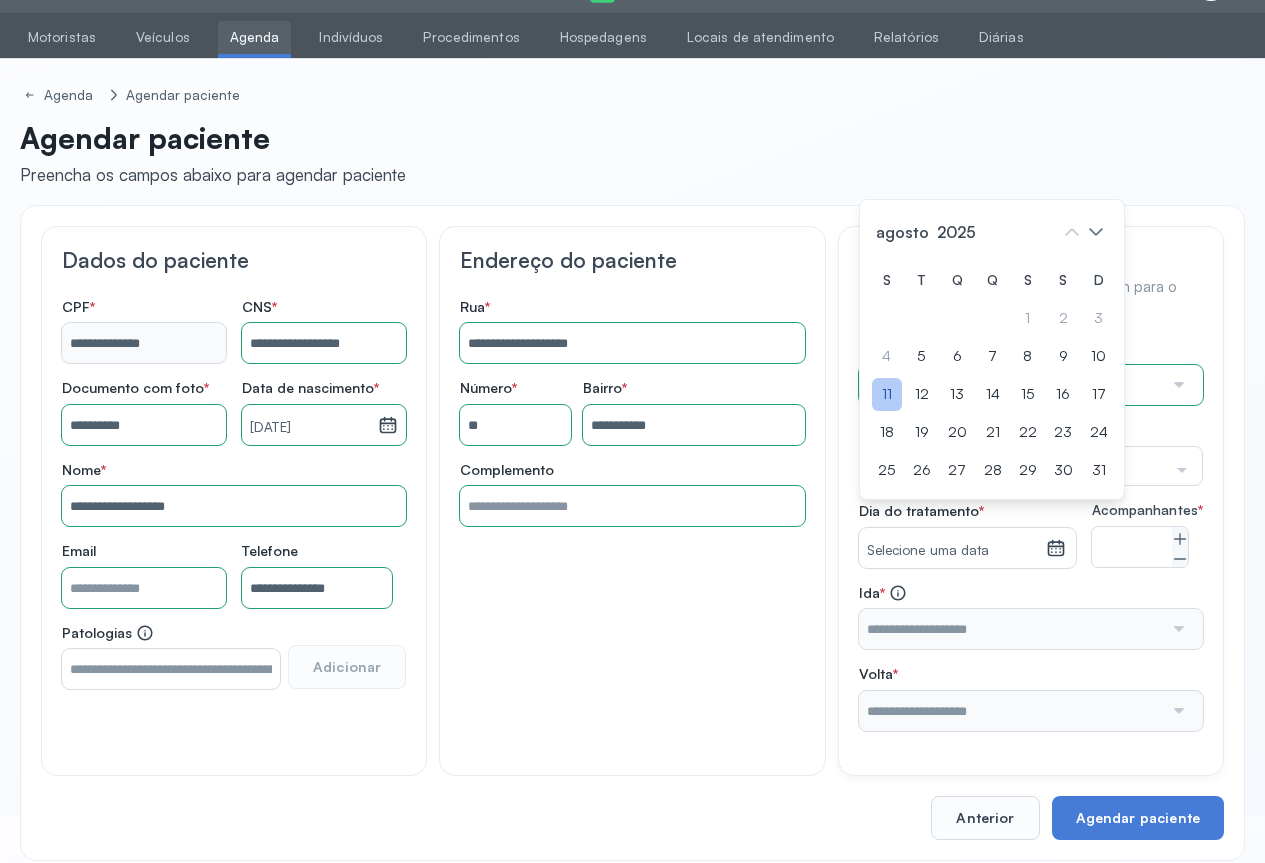 click on "11" 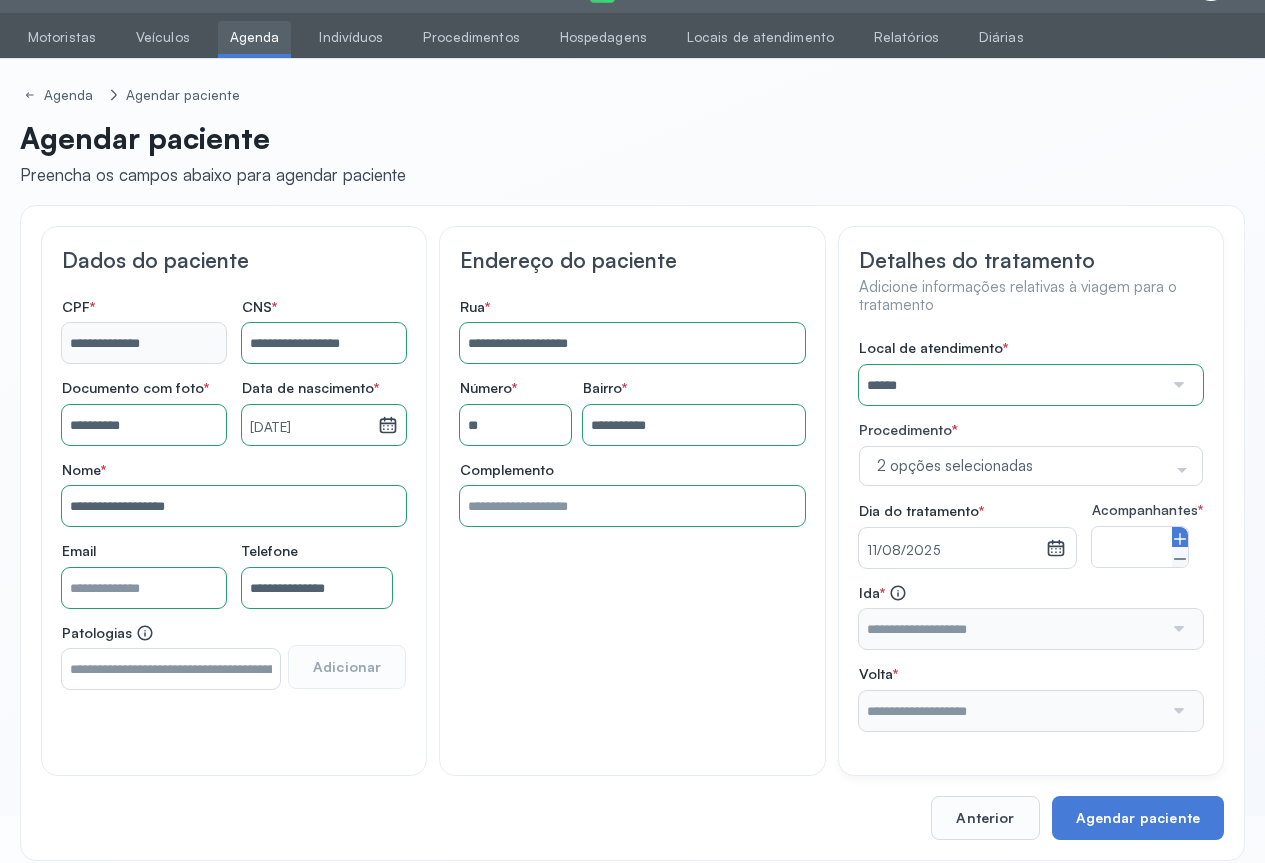 click 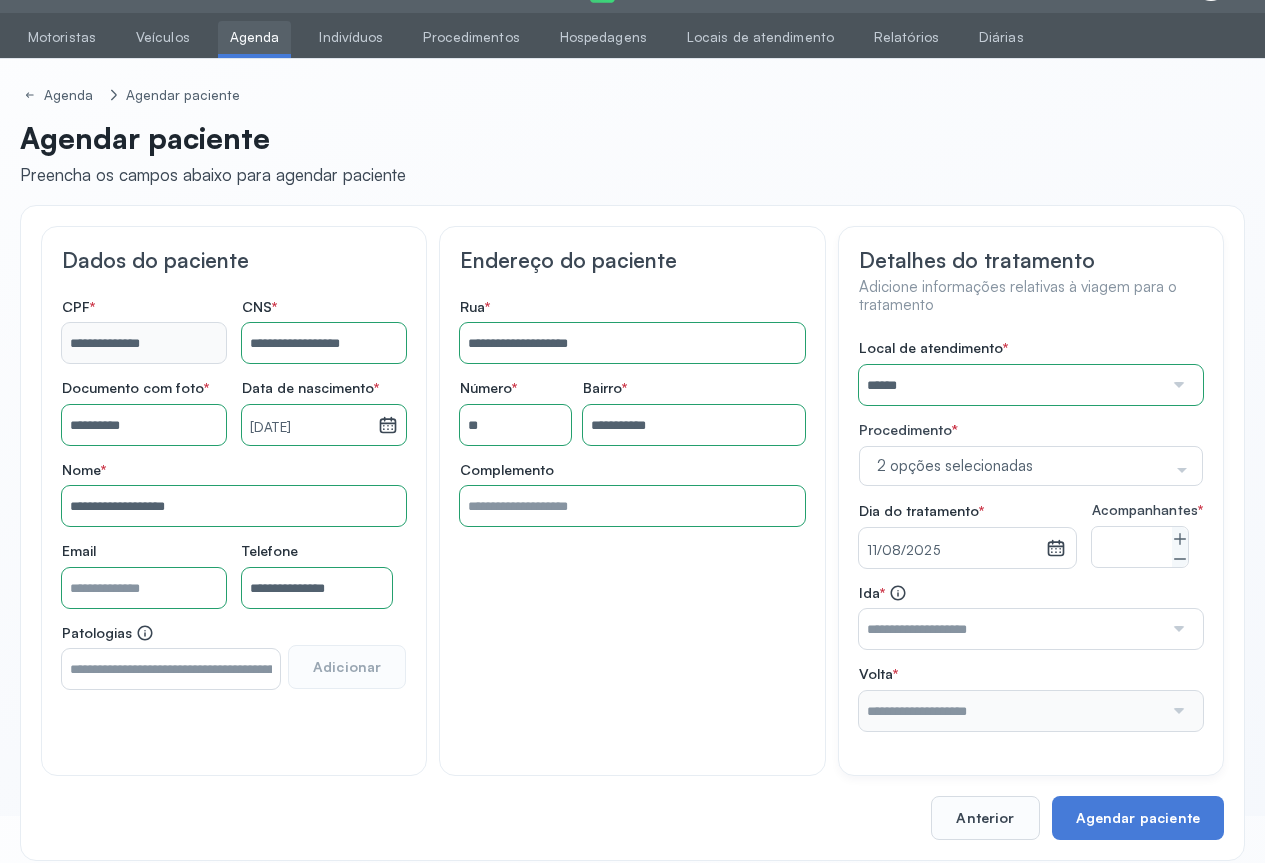 click at bounding box center [1177, 629] 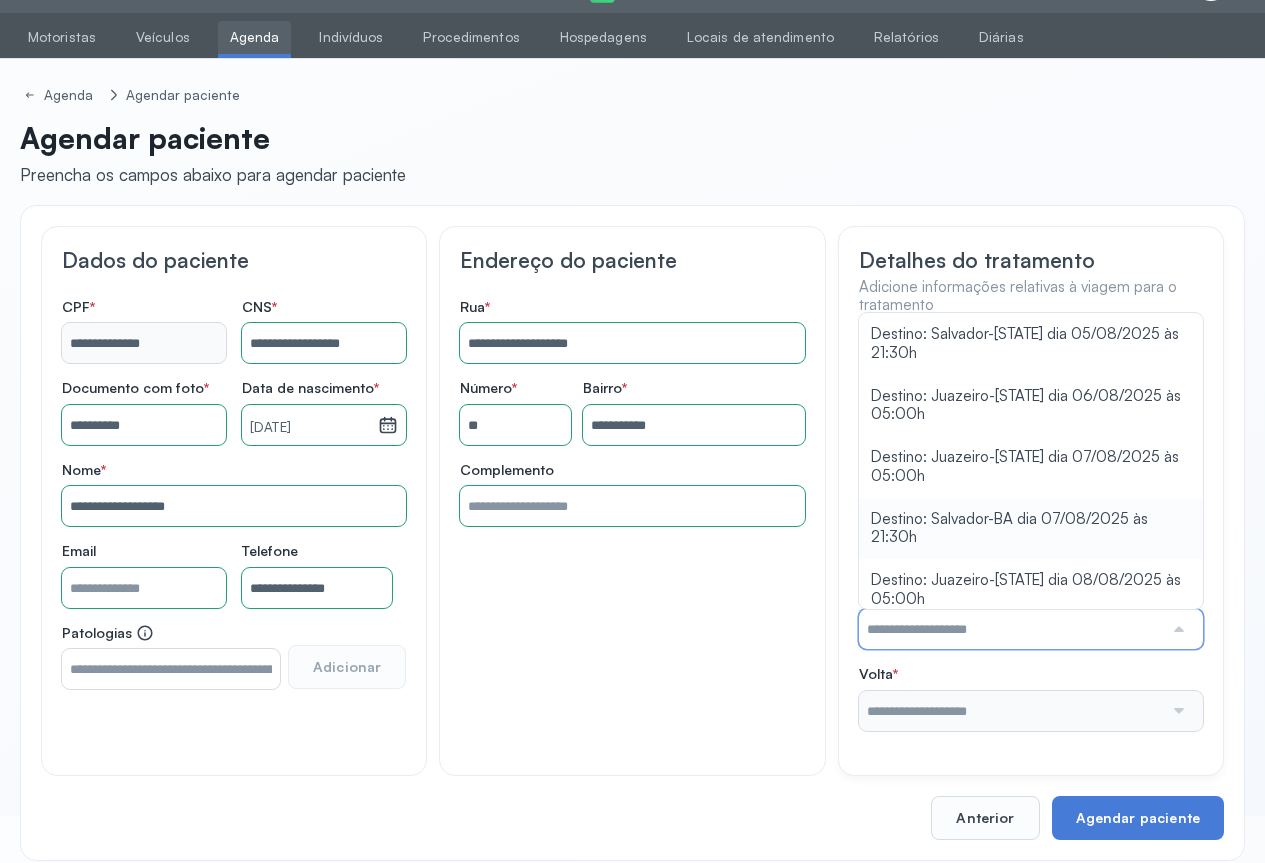 scroll, scrollTop: 135, scrollLeft: 0, axis: vertical 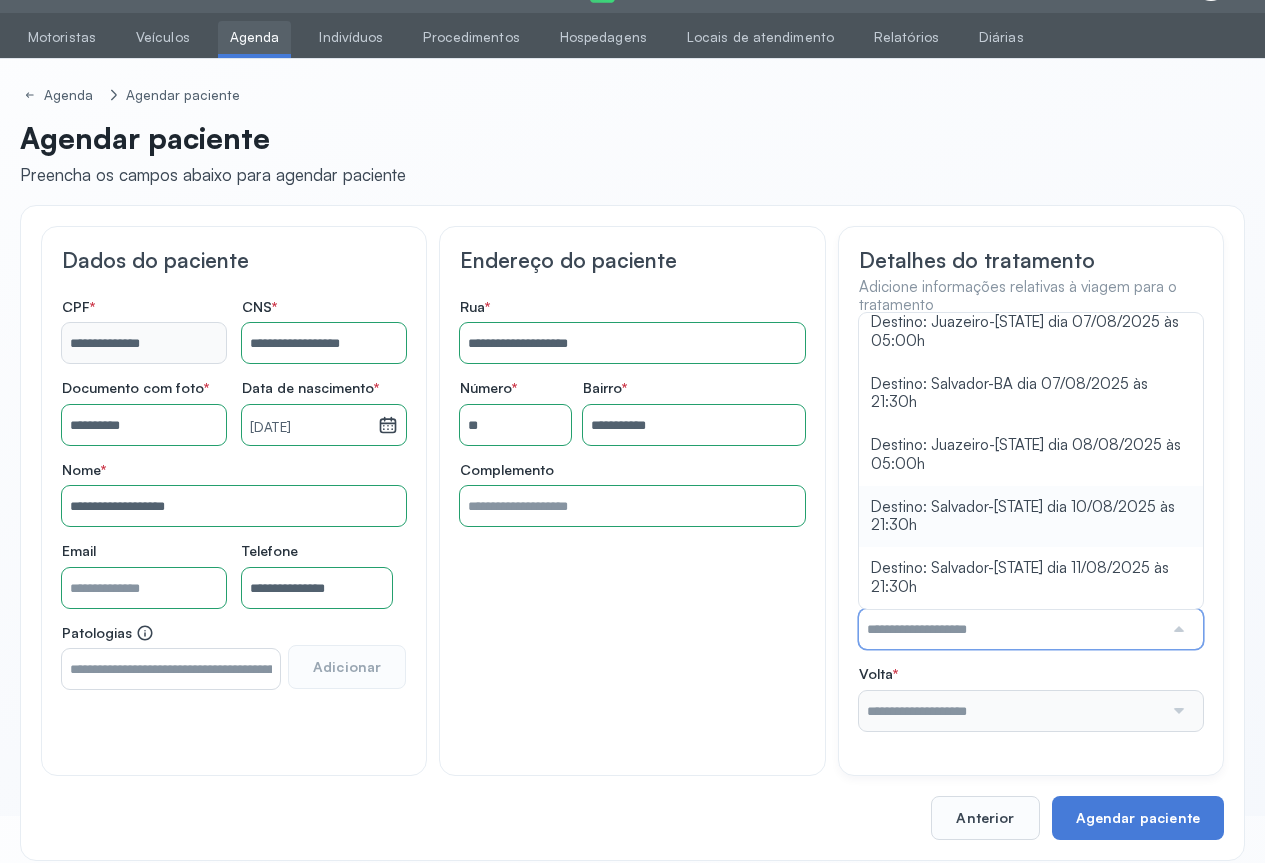 type on "**********" 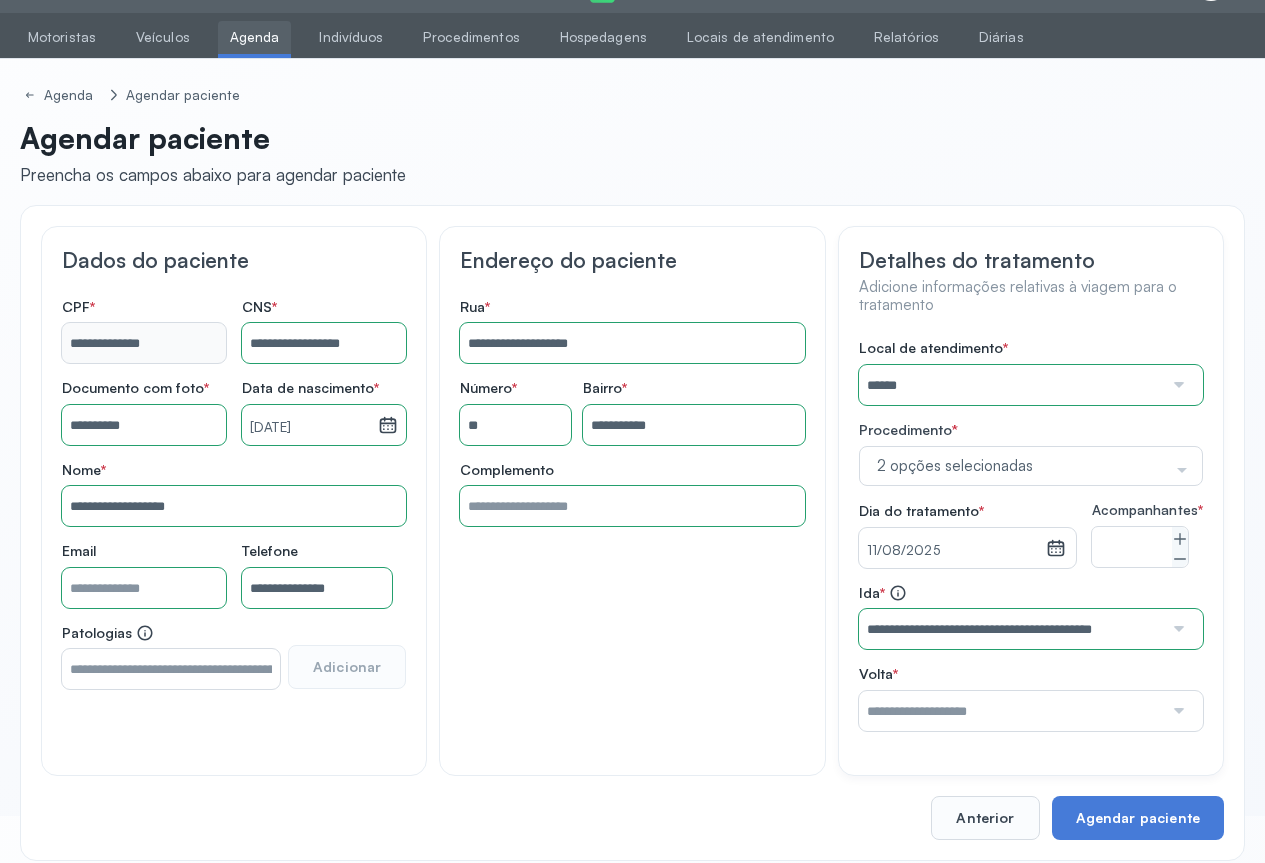 click on "Local de atendimento   *  ****** A CLINICA DA MULHER ABO AMOR SAUDE ANACON ANDRE PRINCIPE ANGIO CLINICA APAE APAME DE PETROLINA APAMI PETROLINA ARISTIDES AUDIBEM AUDIBEM AUDICENTRO AUDIFON PETROLINA AZZO SAUDE PETROLINA BRINCARE CABULA CALIPER ESCOLA DE IMAGEM CAPS CDI CDTO CEDAP CEDEBA CENTRO BAIANO DE ESTUDOS CENTRO DE APOIO A AUDIÇAO CENTRO DE MEDICINA NUCLEAR DE PETROLINA CENTRO DE SAUDE CLEMENTINO FRAGA CENTRO INTEGRADO DA COLUNA VERTEBRAL CENTRO MEDICO ANTONIO BALBINO CENTRO OFTALMOLOGICO CASTELO BRANCO CEPARH CEPRED CEPRIS CERPRIS CIDI CIMED CLIMED CLINATA CLINEFRO CLINICA  AFETUS PETROLINA CLINICA  ALFA CLINICA  ALFA CENTRO MÉDICO CLINICA  SHOPPING DA BAHIA CLINICA  URBANO SAMPAIO FILHO CLINICA AGEUS CLINICA AMO CLINICA AMOR A SAUDE CLINICA AMOR E SAUDE PETROLINA CLINICA ANA MASTER CLINICA ANGICLIN CLINICA BIOCHEK UP CLINICA CAM CLINICA CARDIO PULMONAR CLINICA CASA GERIATRICA DE PETROLINA CLINICA CASTELO BRANCO CLINICA CDTO CLINICA CENTRO MEDICO VITRAUX CLINICA CINTILO PETROLINA CLINICA CLIVALE CLOF" at bounding box center (1031, 535) 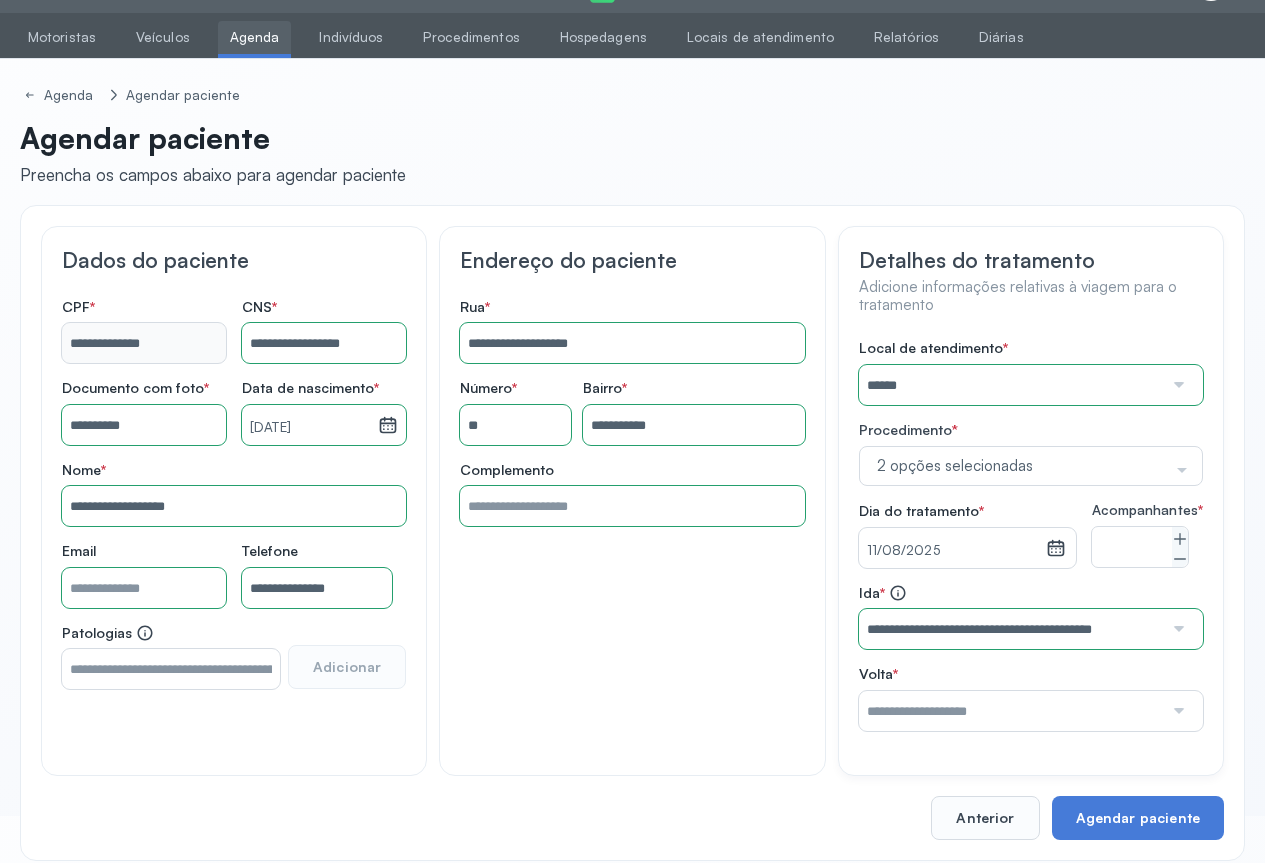 drag, startPoint x: 1166, startPoint y: 731, endPoint x: 1170, endPoint y: 719, distance: 12.649111 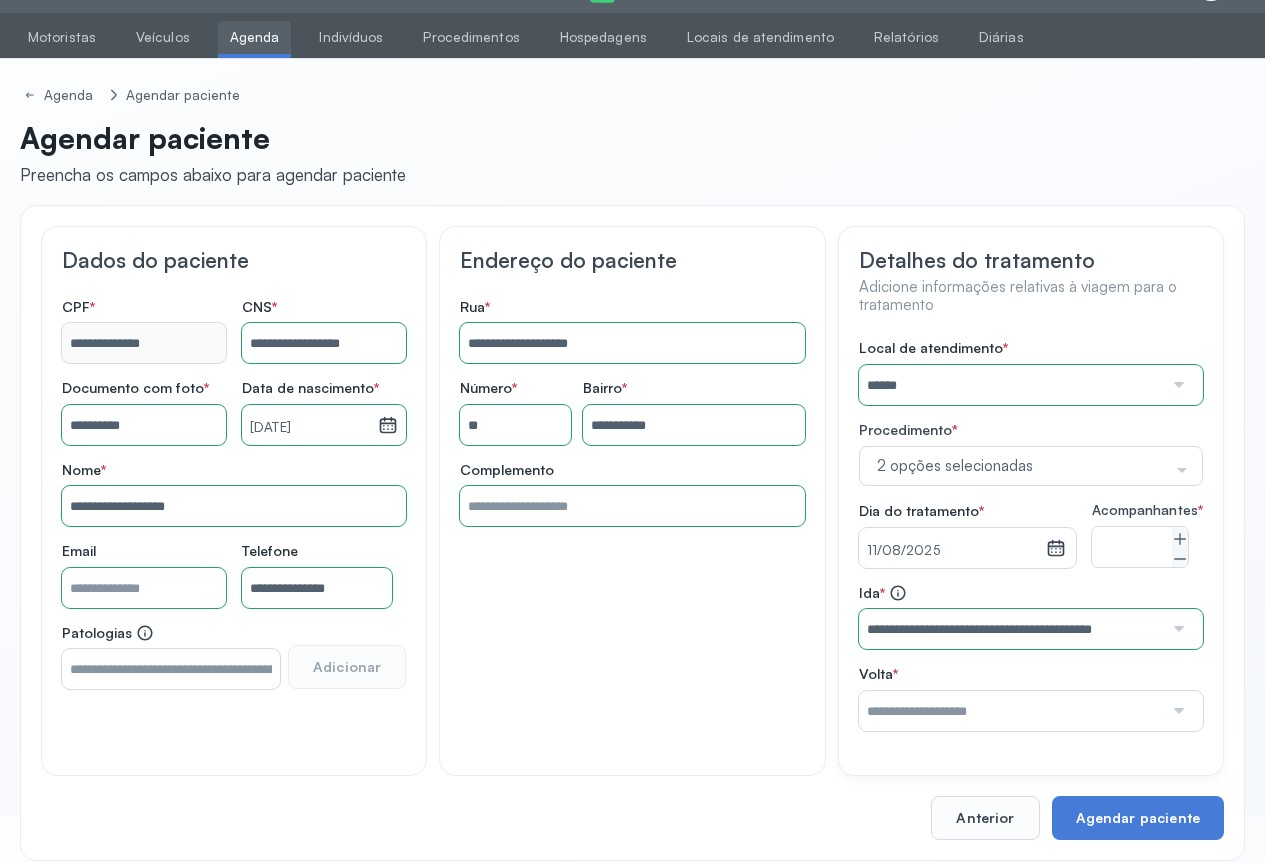 click at bounding box center (1177, 711) 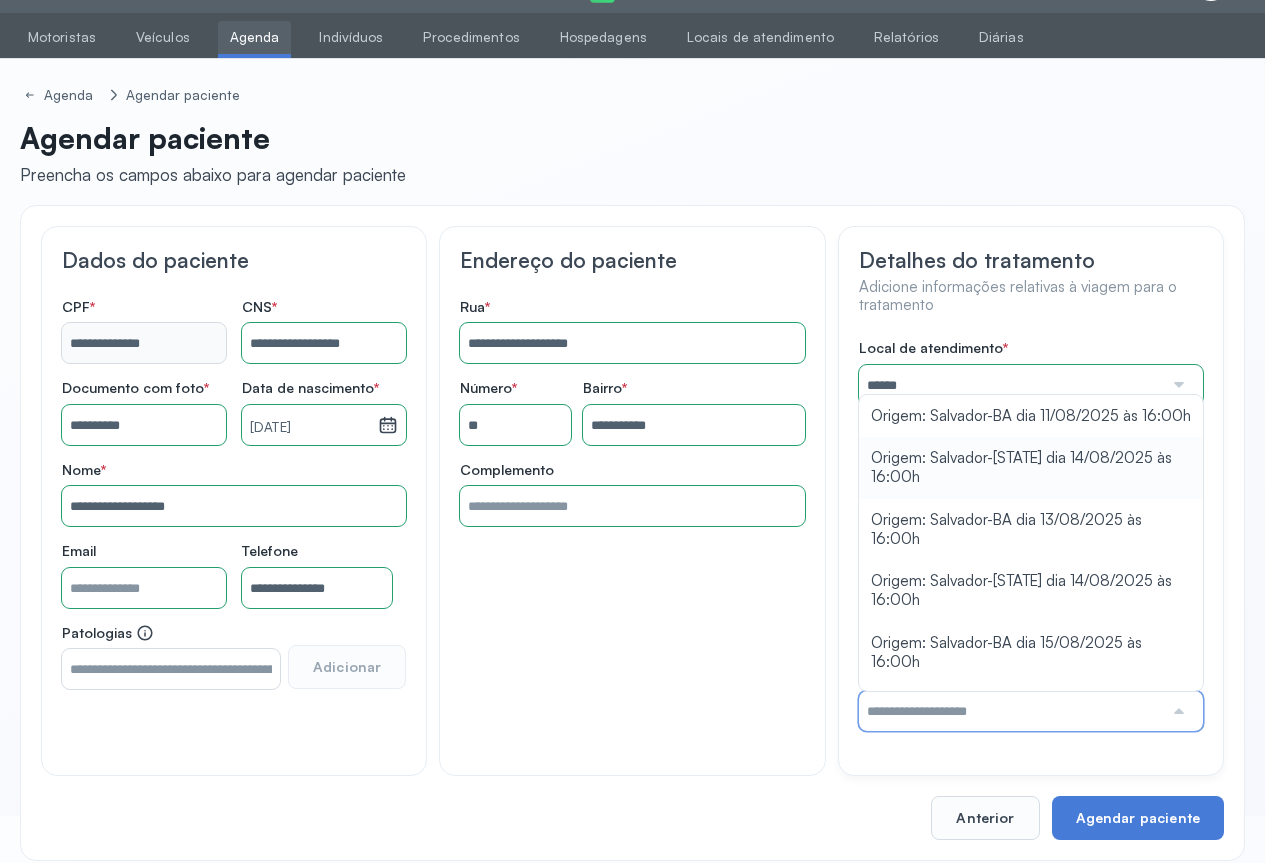 type on "**********" 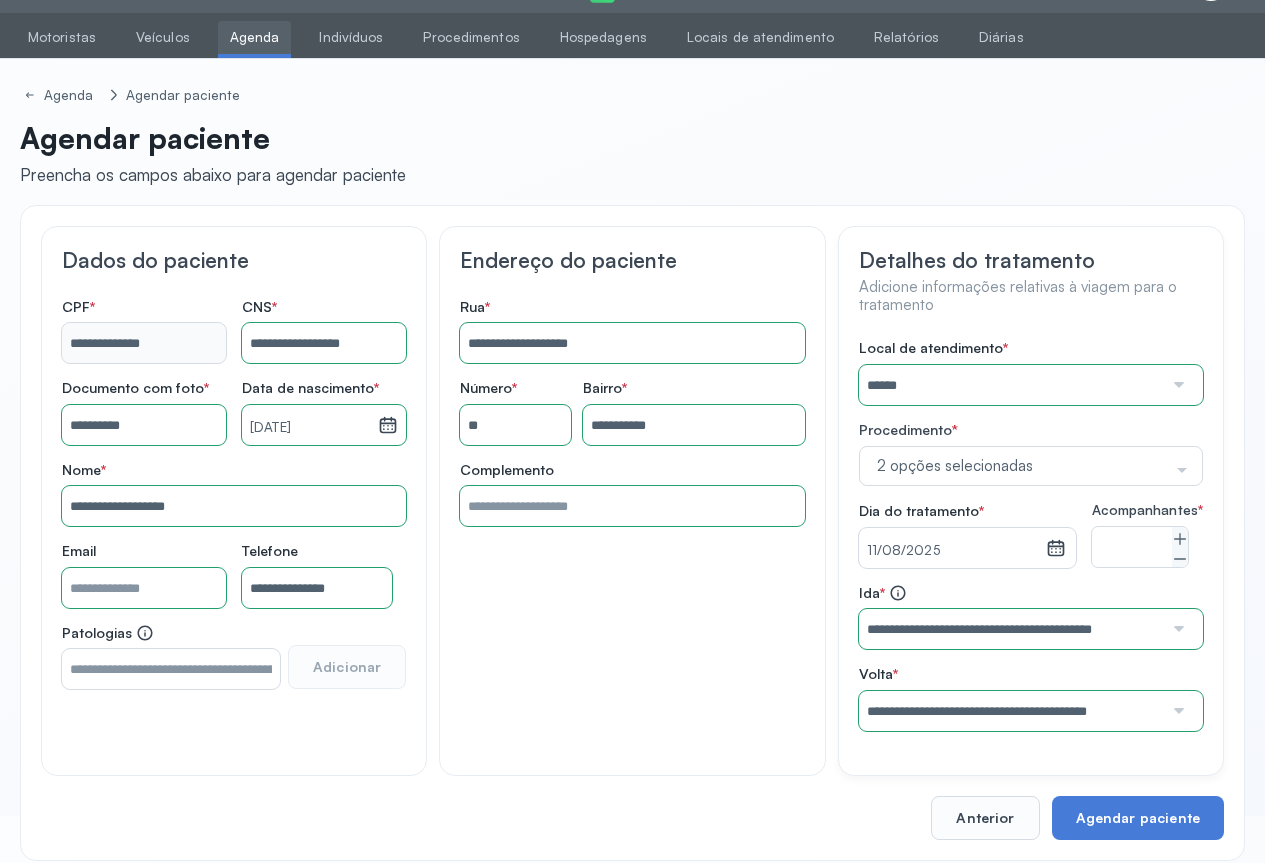 click on "Local de atendimento   *  ****** A CLINICA DA MULHER ABO AMOR SAUDE ANACON ANDRE PRINCIPE ANGIO CLINICA APAE APAME DE PETROLINA APAMI PETROLINA ARISTIDES AUDIBEM AUDIBEM AUDICENTRO AUDIFON PETROLINA AZZO SAUDE PETROLINA BRINCARE CABULA CALIPER ESCOLA DE IMAGEM CAPS CDI CDTO CEDAP CEDEBA CENTRO BAIANO DE ESTUDOS CENTRO DE APOIO A AUDIÇAO CENTRO DE MEDICINA NUCLEAR DE PETROLINA CENTRO DE SAUDE CLEMENTINO FRAGA CENTRO INTEGRADO DA COLUNA VERTEBRAL CENTRO MEDICO ANTONIO BALBINO CENTRO OFTALMOLOGICO CASTELO BRANCO CEPARH CEPRED CEPRIS CERPRIS CIDI CIMED CLIMED CLINATA CLINEFRO CLINICA  AFETUS PETROLINA CLINICA  ALFA CLINICA  ALFA CENTRO MÉDICO CLINICA  SHOPPING DA BAHIA CLINICA  URBANO SAMPAIO FILHO CLINICA AGEUS CLINICA AMO CLINICA AMOR A SAUDE CLINICA AMOR E SAUDE PETROLINA CLINICA ANA MASTER CLINICA ANGICLIN CLINICA BIOCHEK UP CLINICA CAM CLINICA CARDIO PULMONAR CLINICA CASA GERIATRICA DE PETROLINA CLINICA CASTELO BRANCO CLINICA CDTO CLINICA CENTRO MEDICO VITRAUX CLINICA CINTILO PETROLINA CLINICA CLIVALE CLOF" at bounding box center [1031, 535] 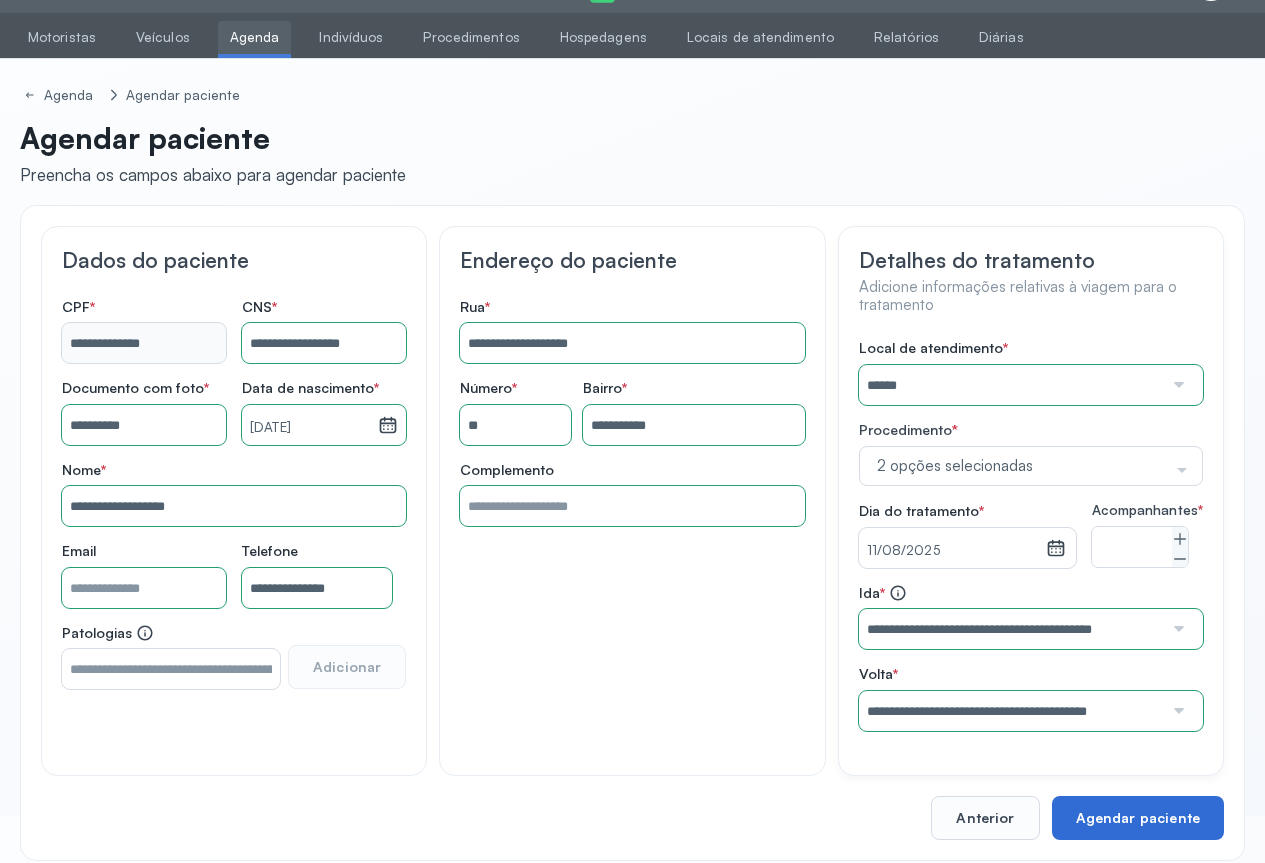 click on "Agendar paciente" at bounding box center [1138, 818] 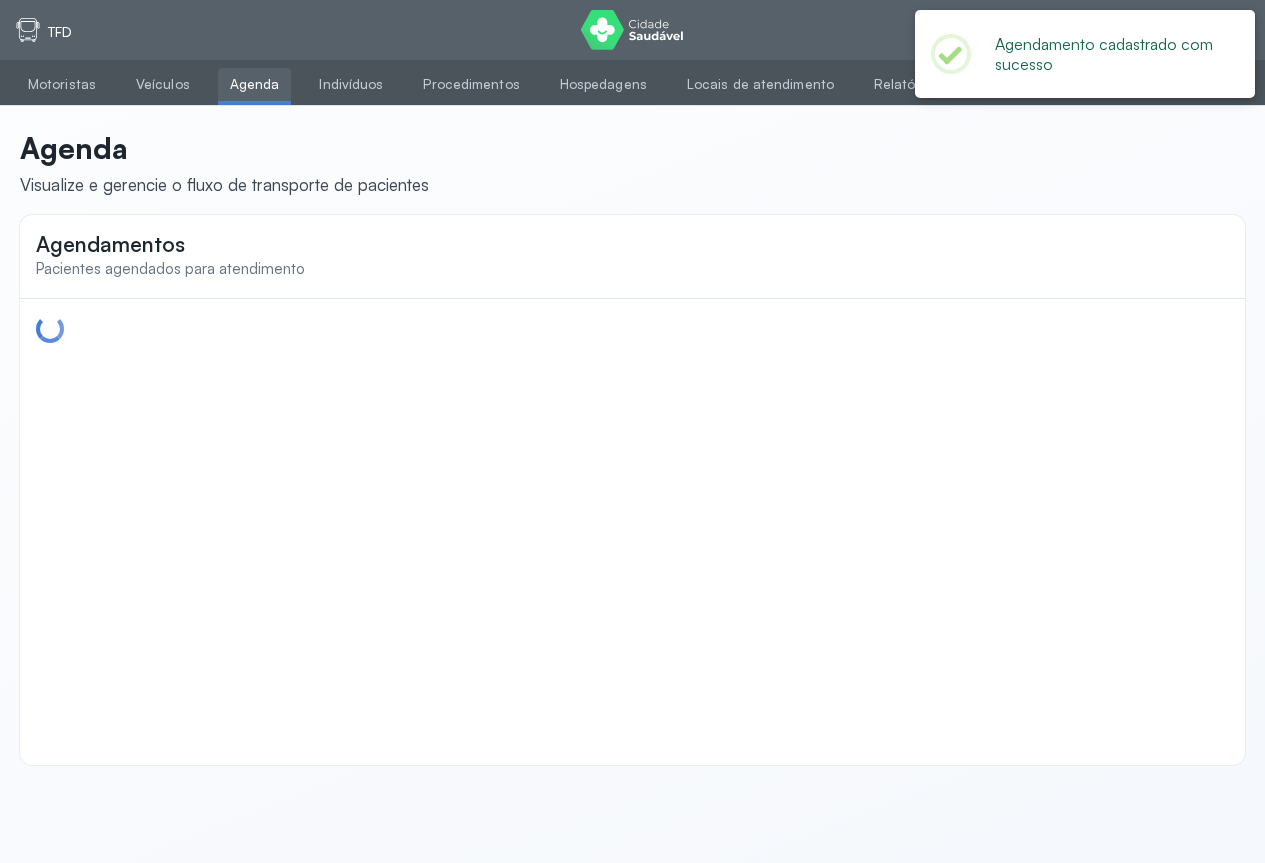 scroll, scrollTop: 0, scrollLeft: 0, axis: both 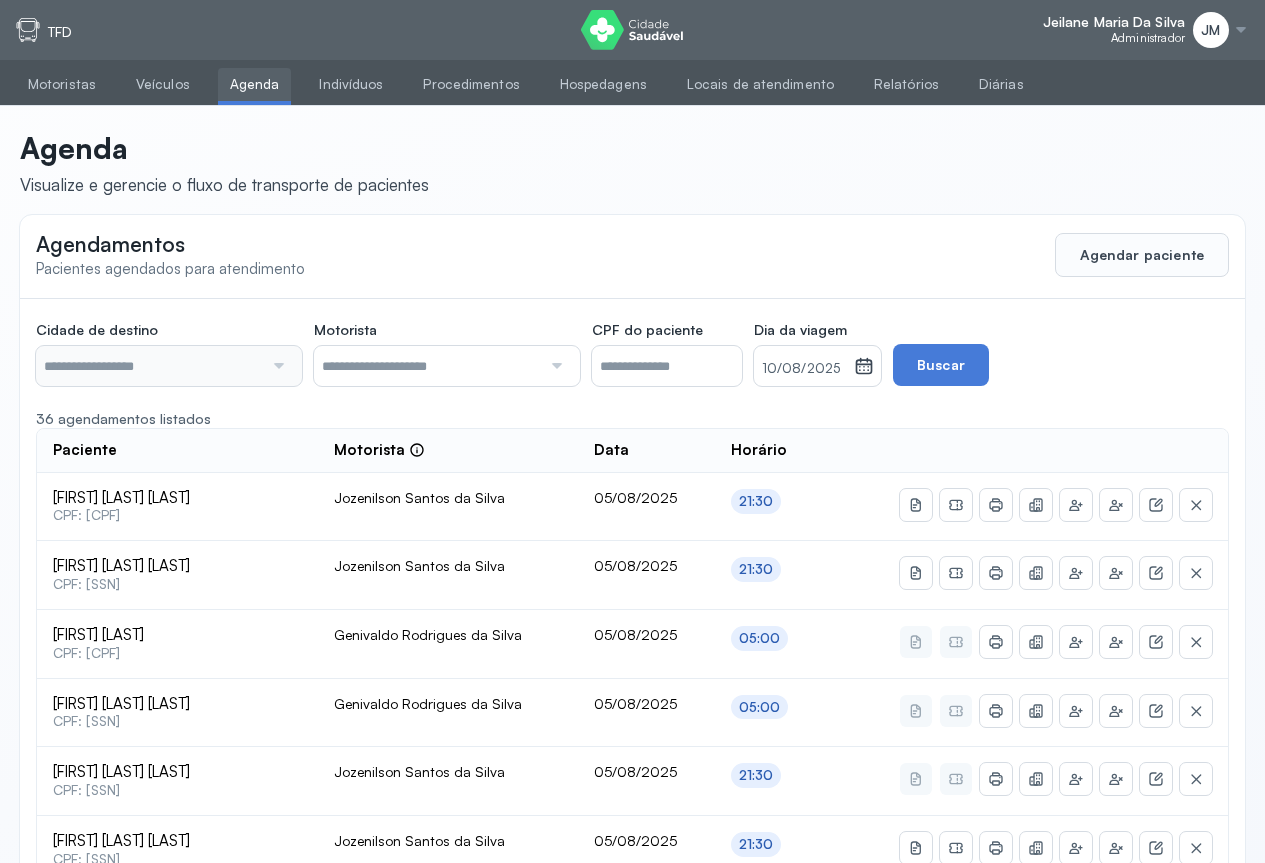 type on "********" 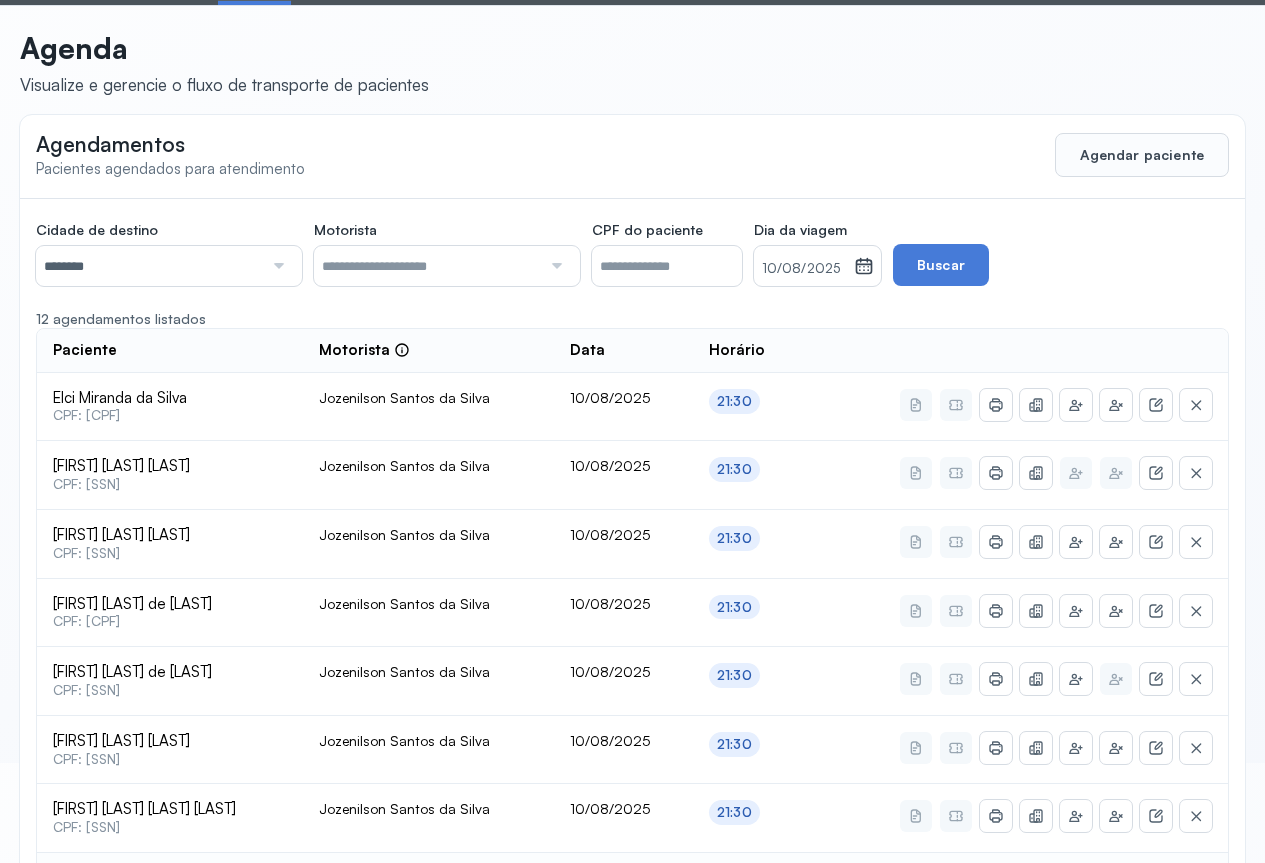 scroll, scrollTop: 535, scrollLeft: 0, axis: vertical 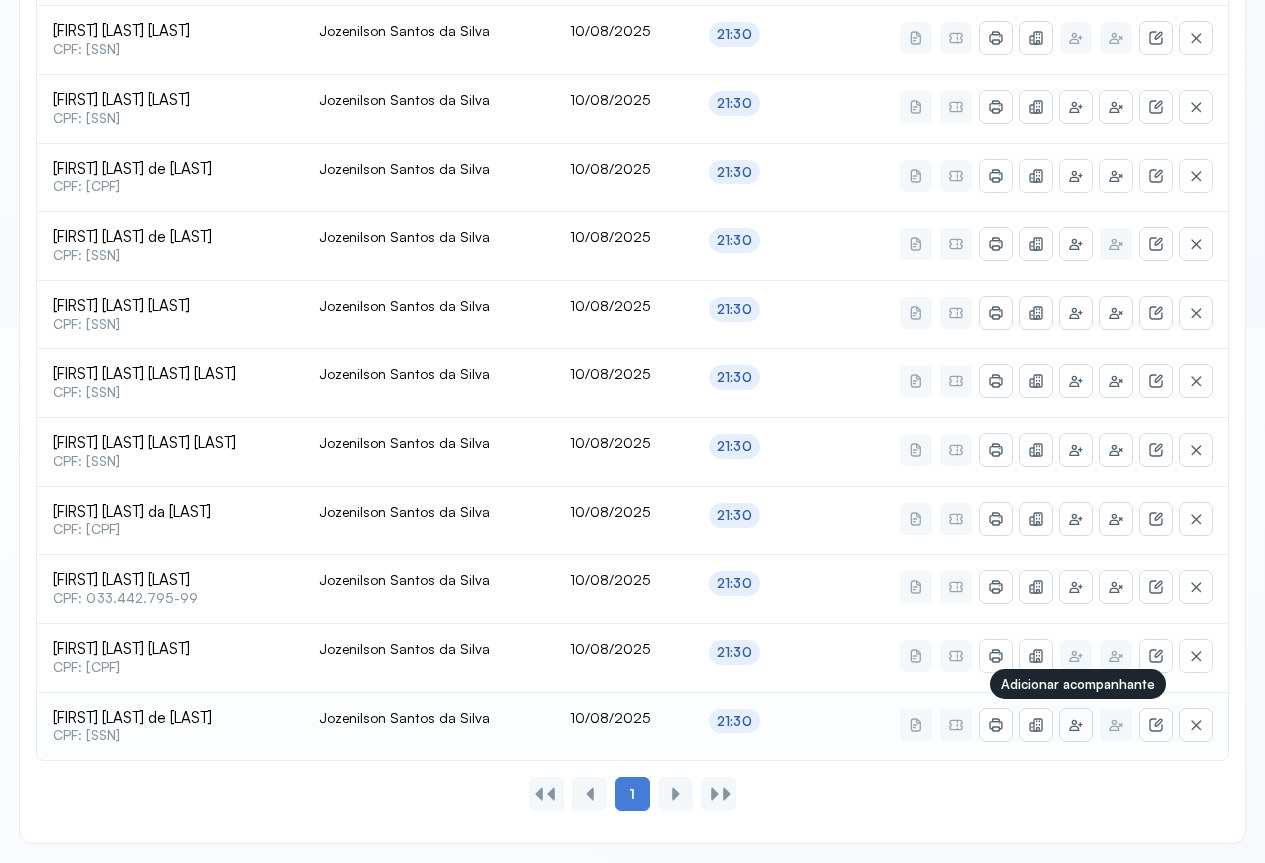 click 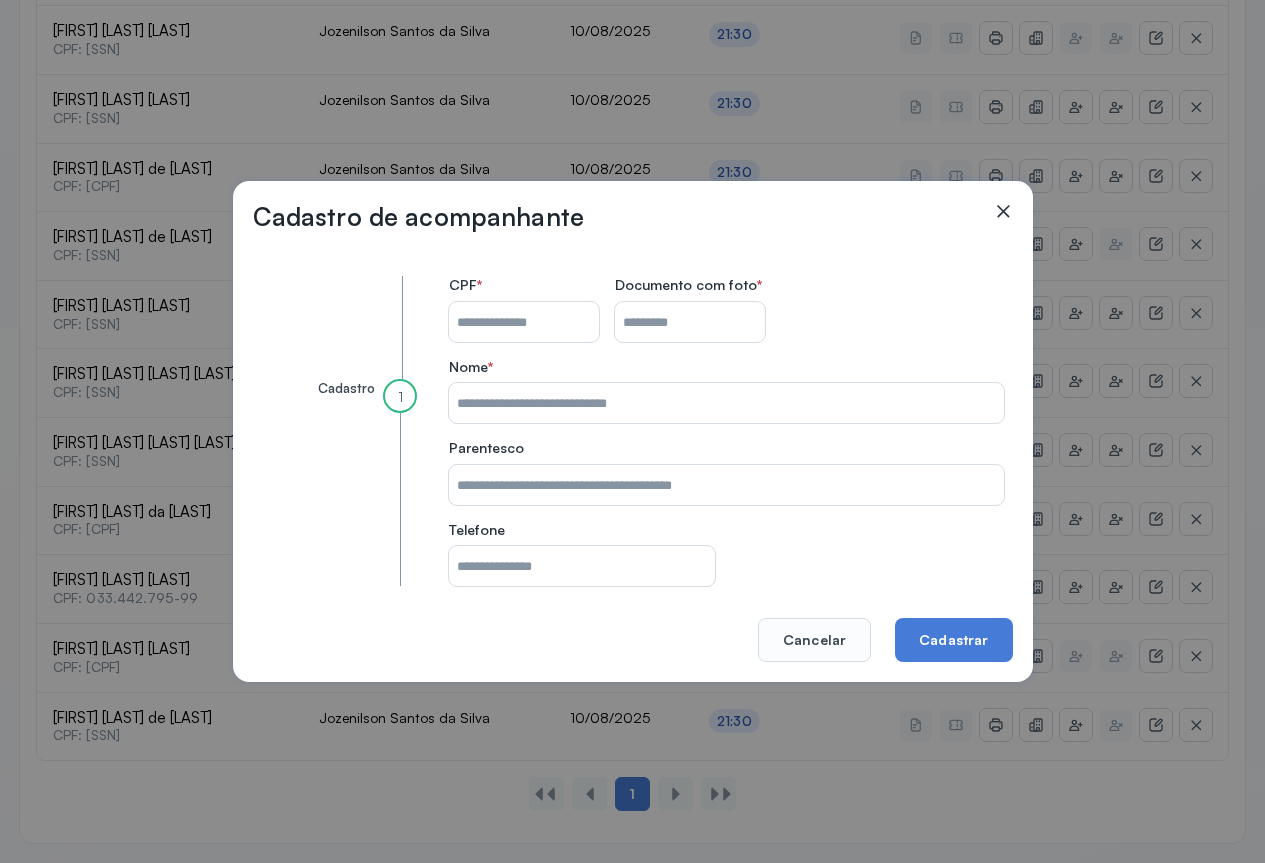 click on "CPF do paciente" at bounding box center (524, 322) 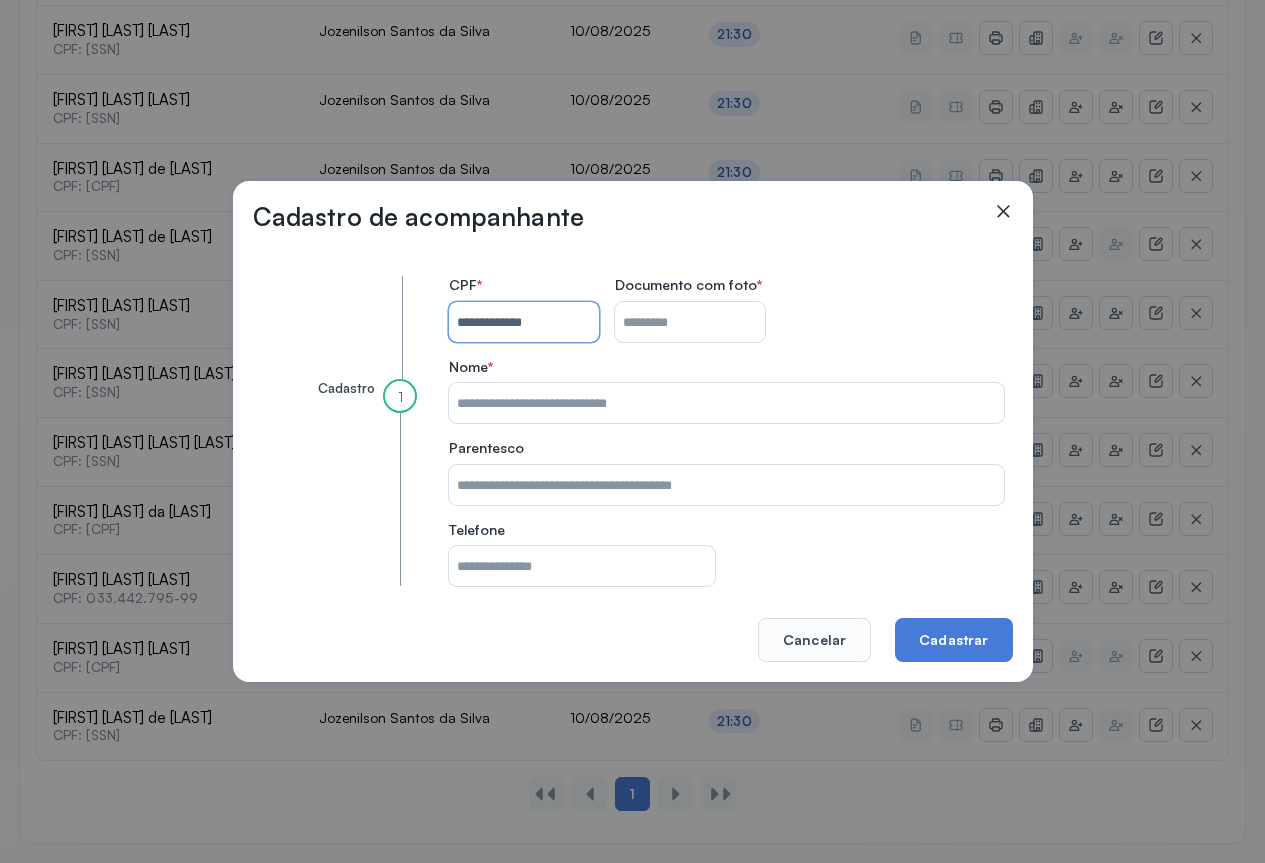 type on "**********" 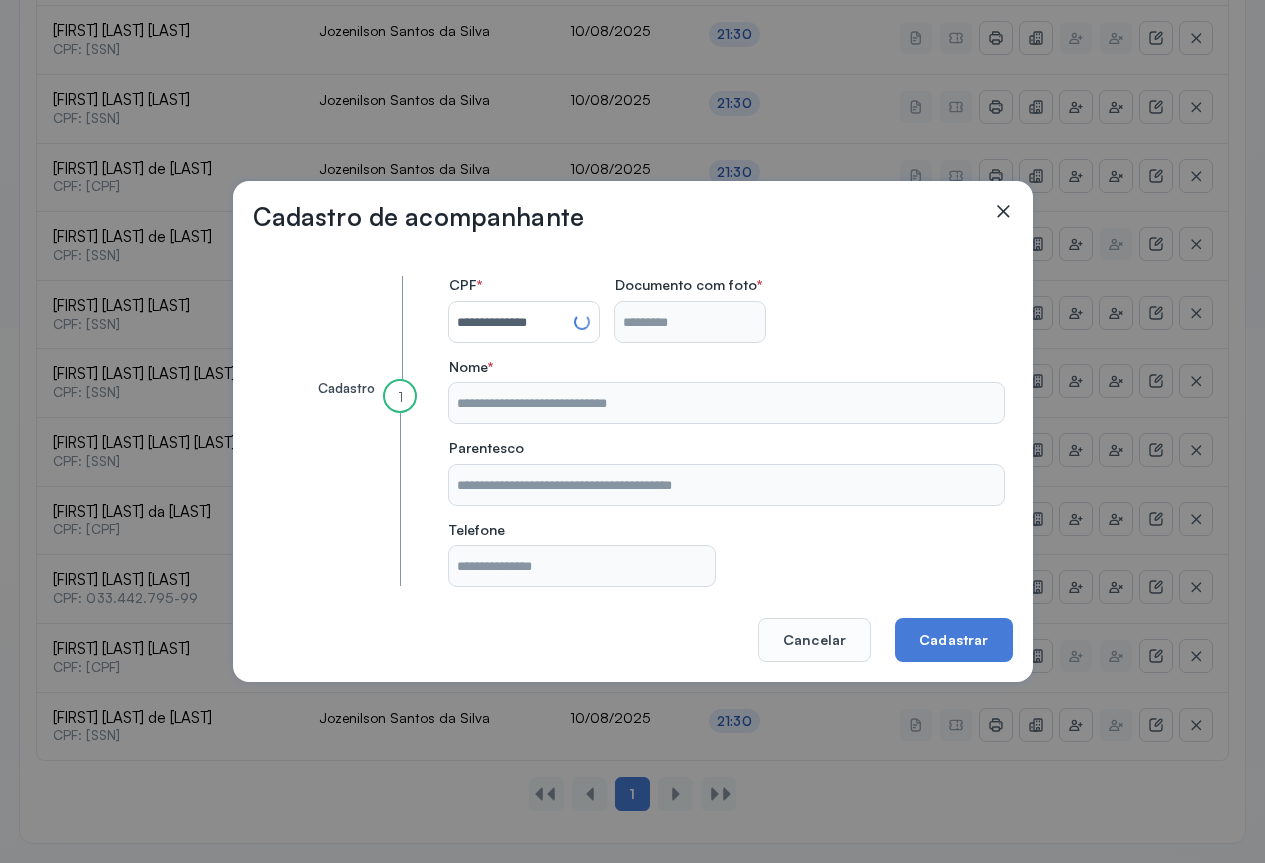 type on "**********" 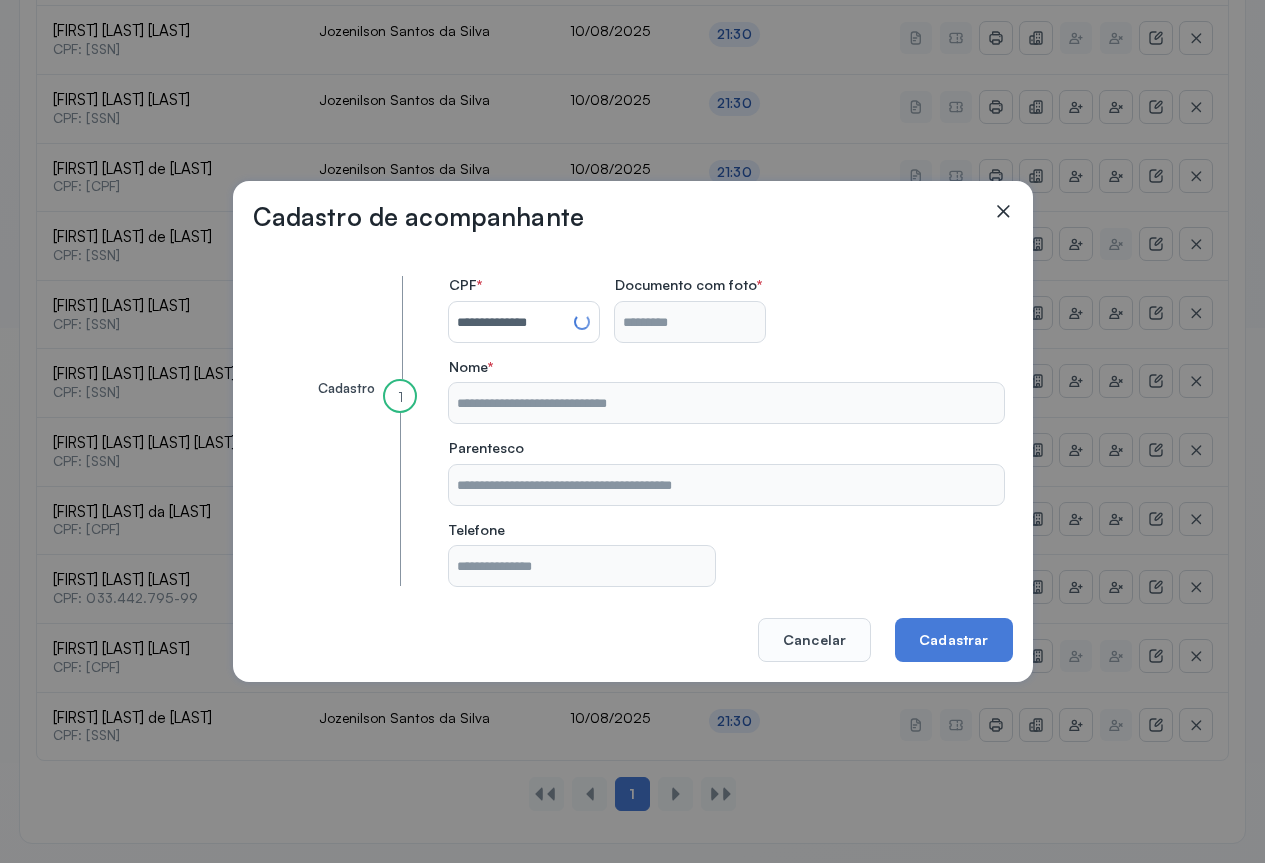 type on "**********" 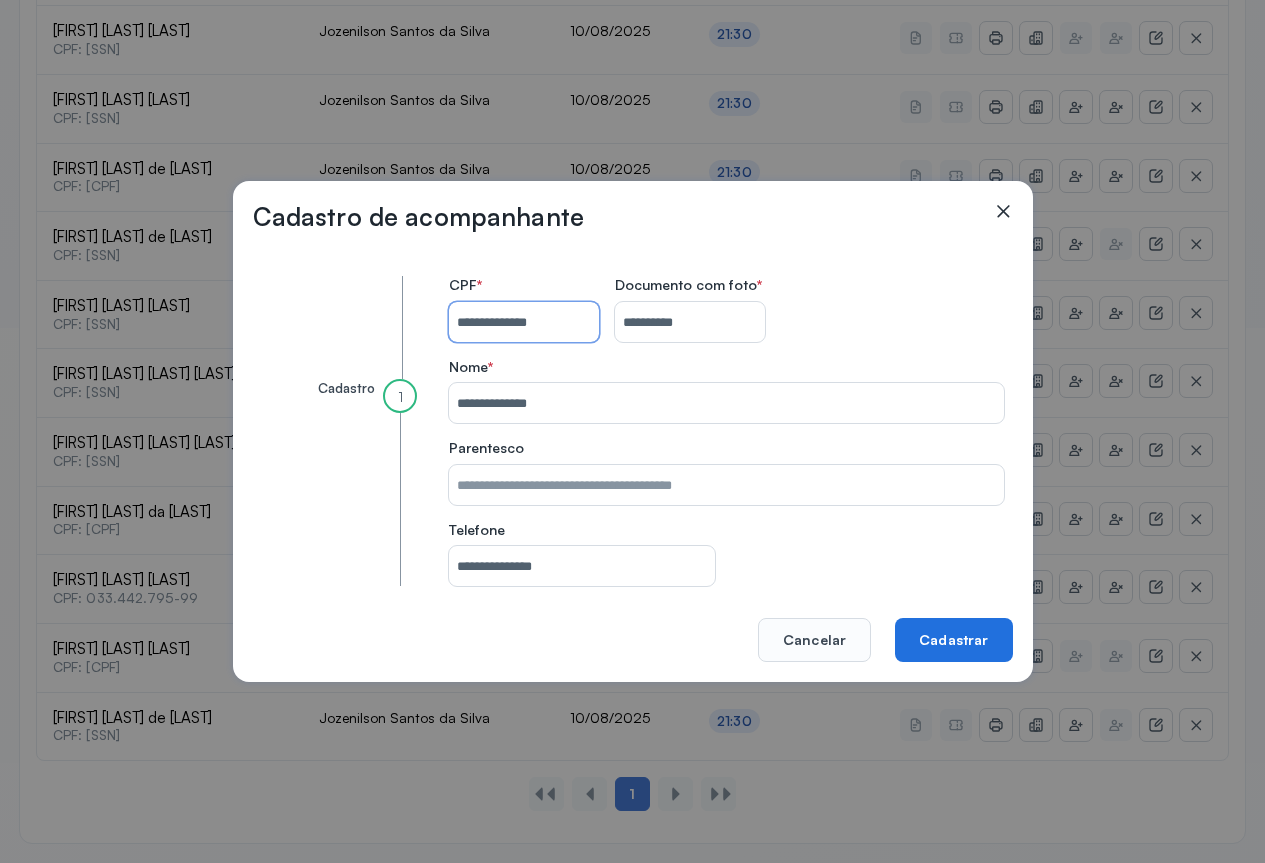 type on "**********" 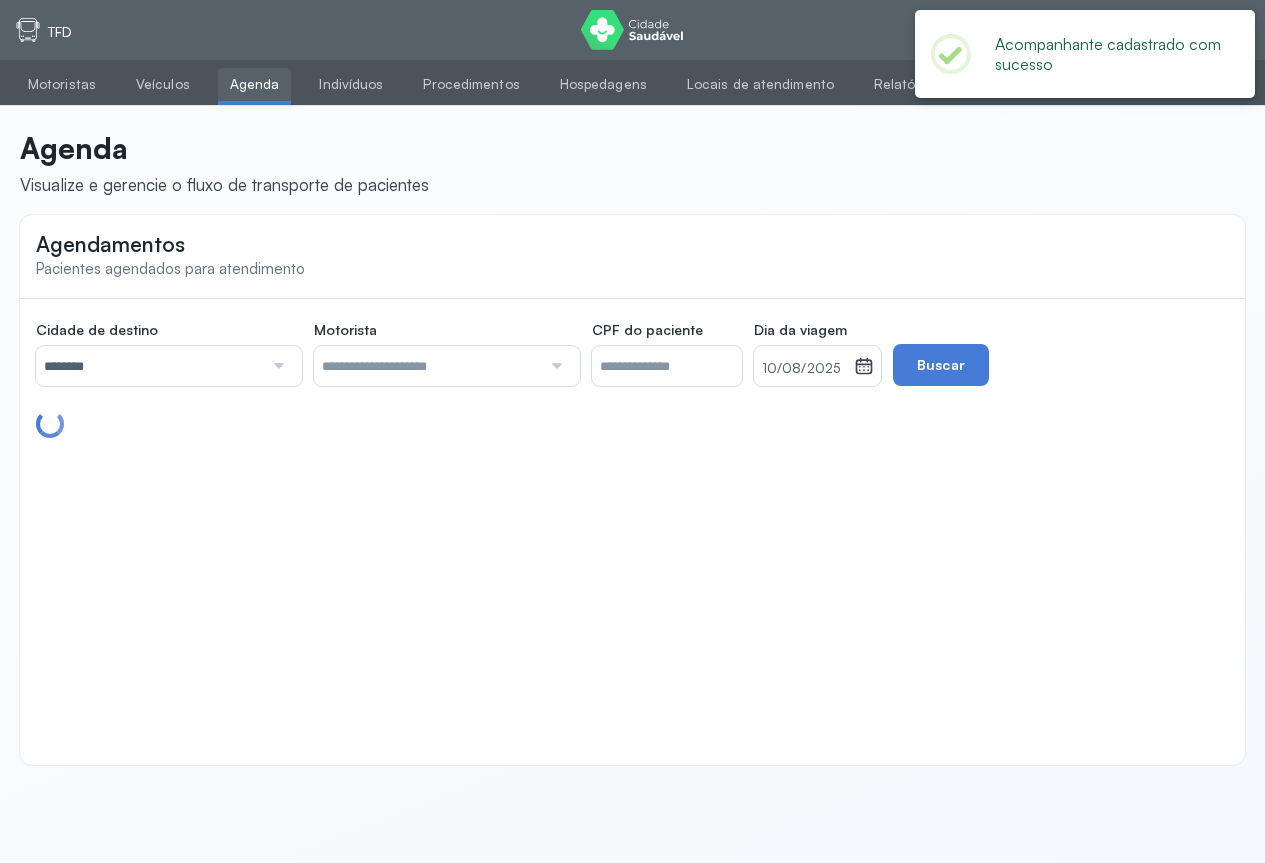 scroll, scrollTop: 0, scrollLeft: 0, axis: both 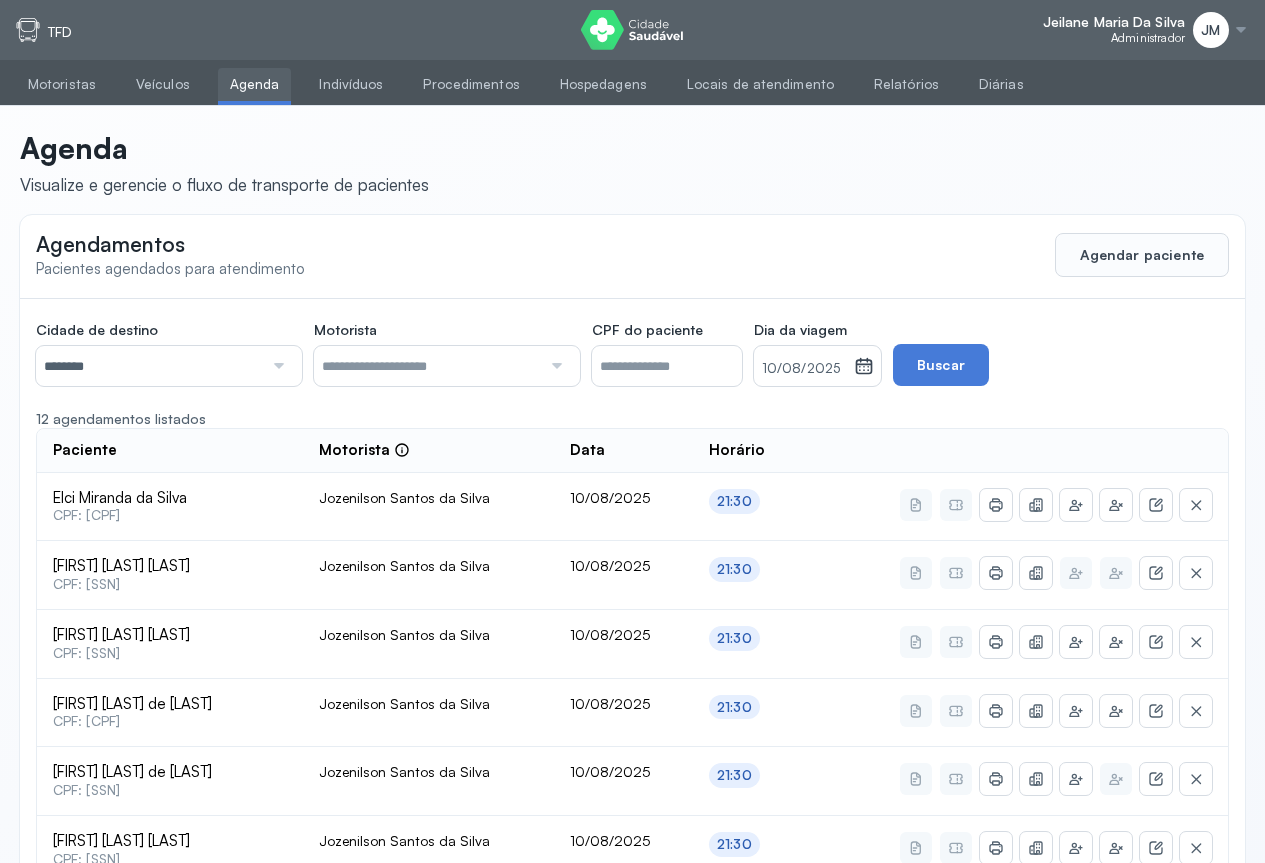 click at bounding box center [276, 366] 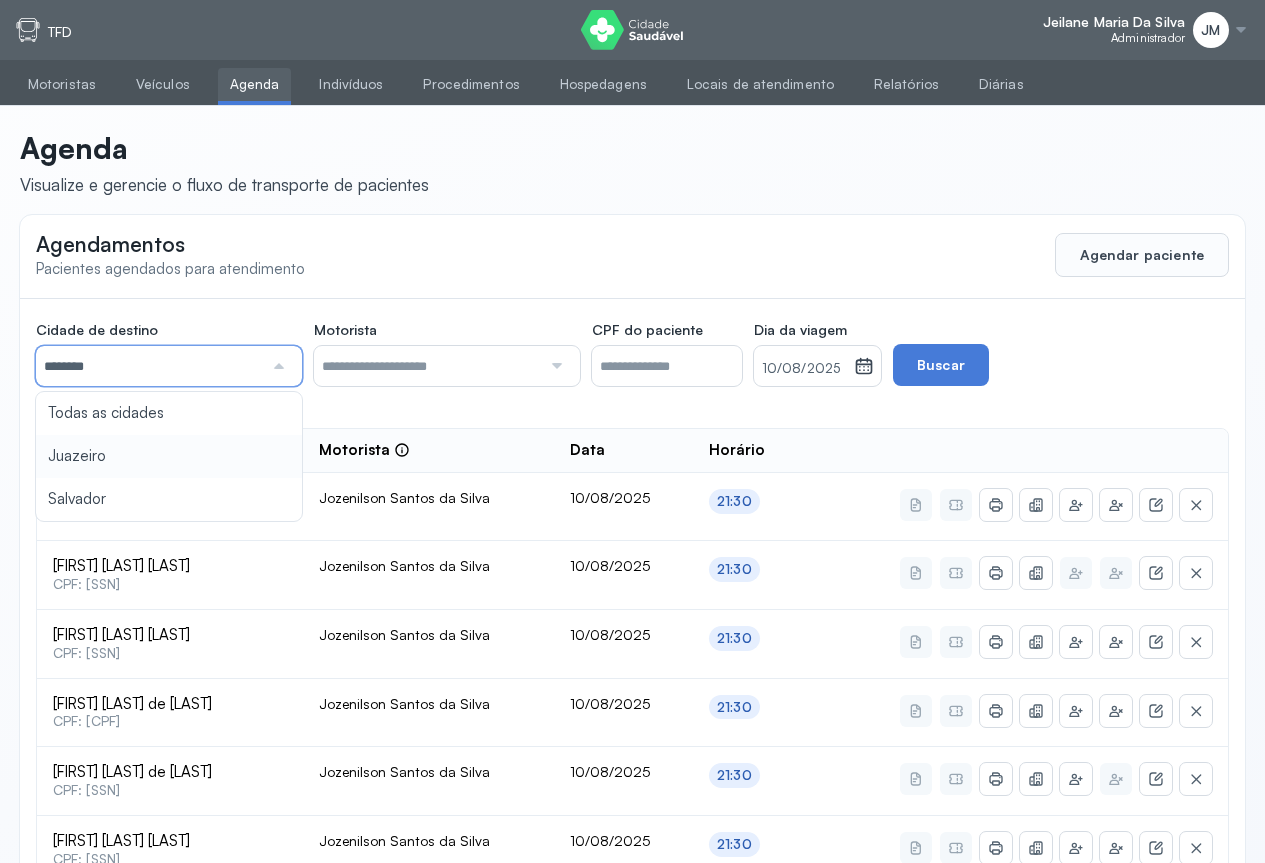 type on "********" 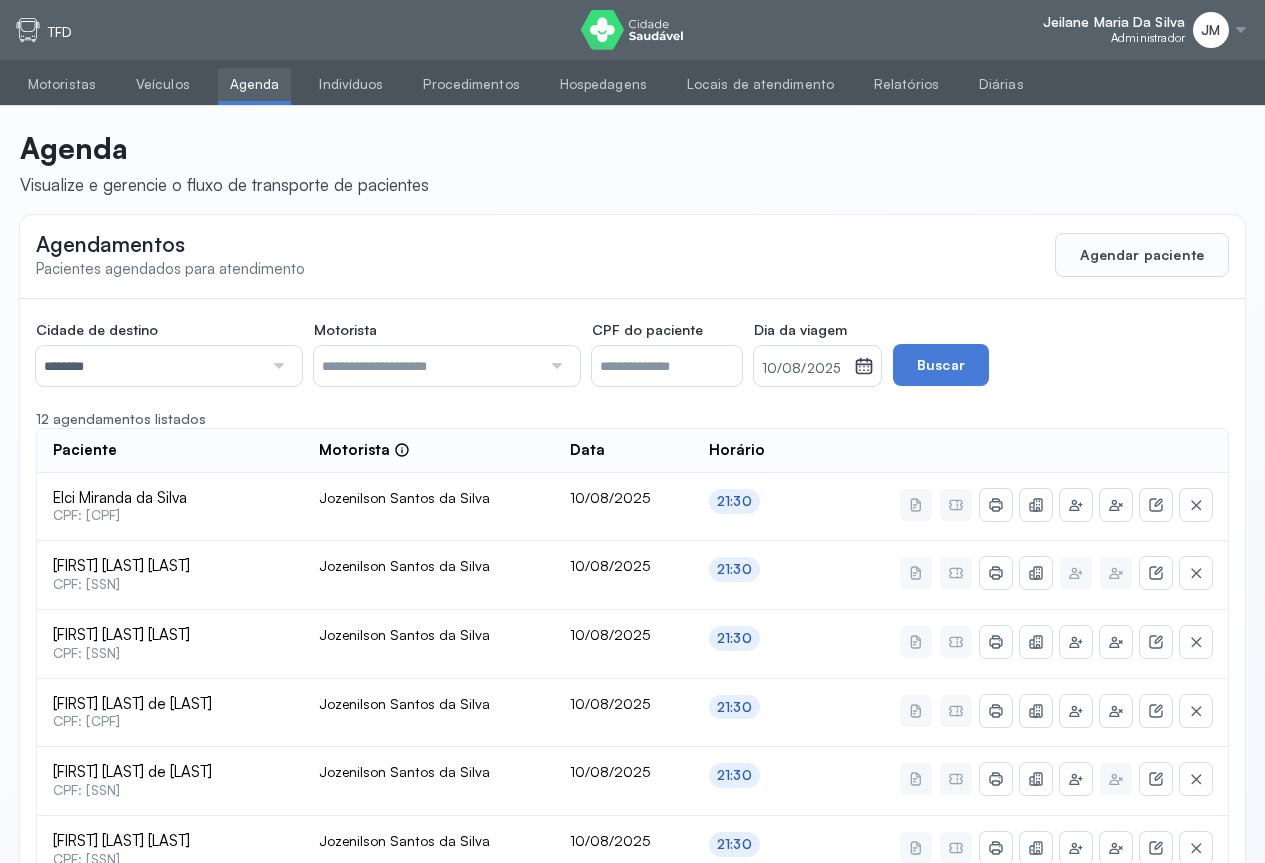 click 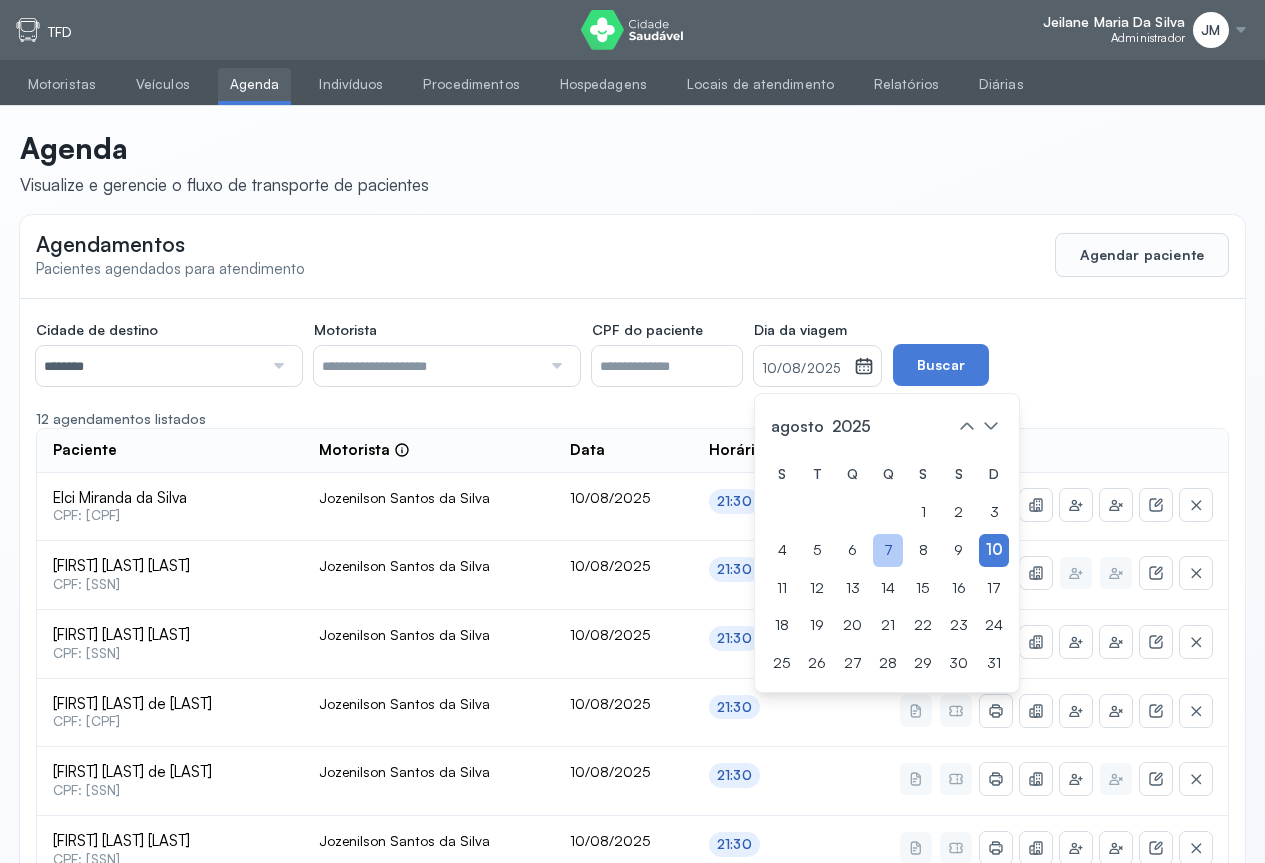 click on "7" 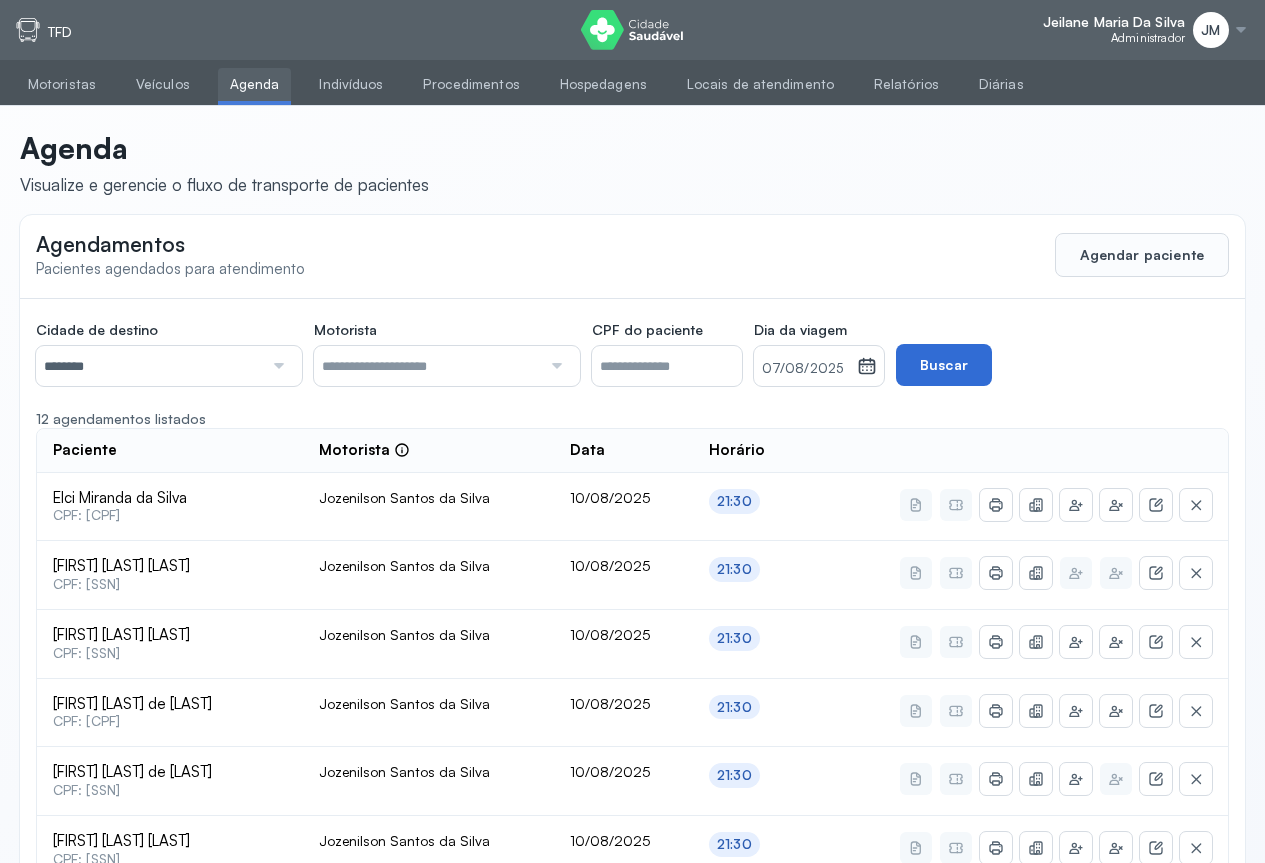 click on "Buscar" at bounding box center [944, 365] 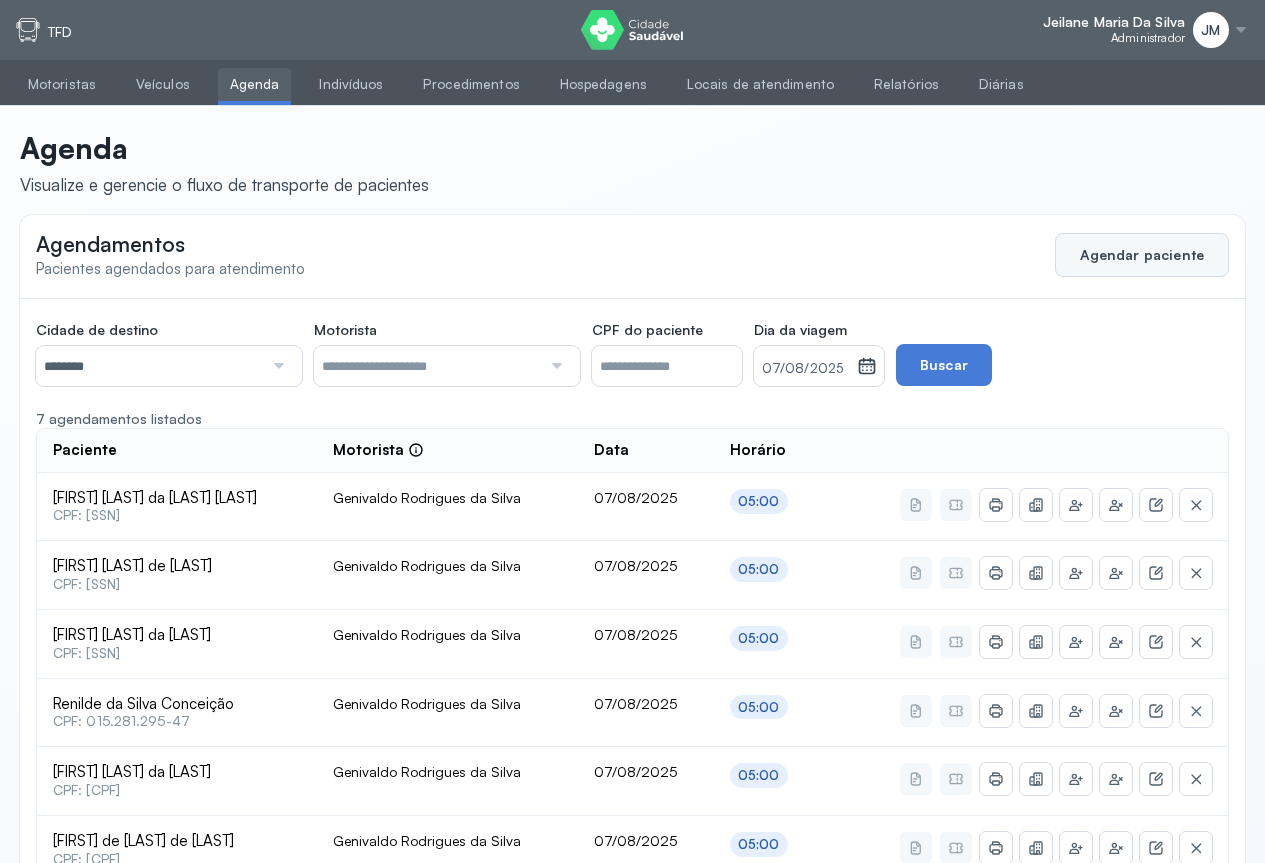 click on "Agendar paciente" 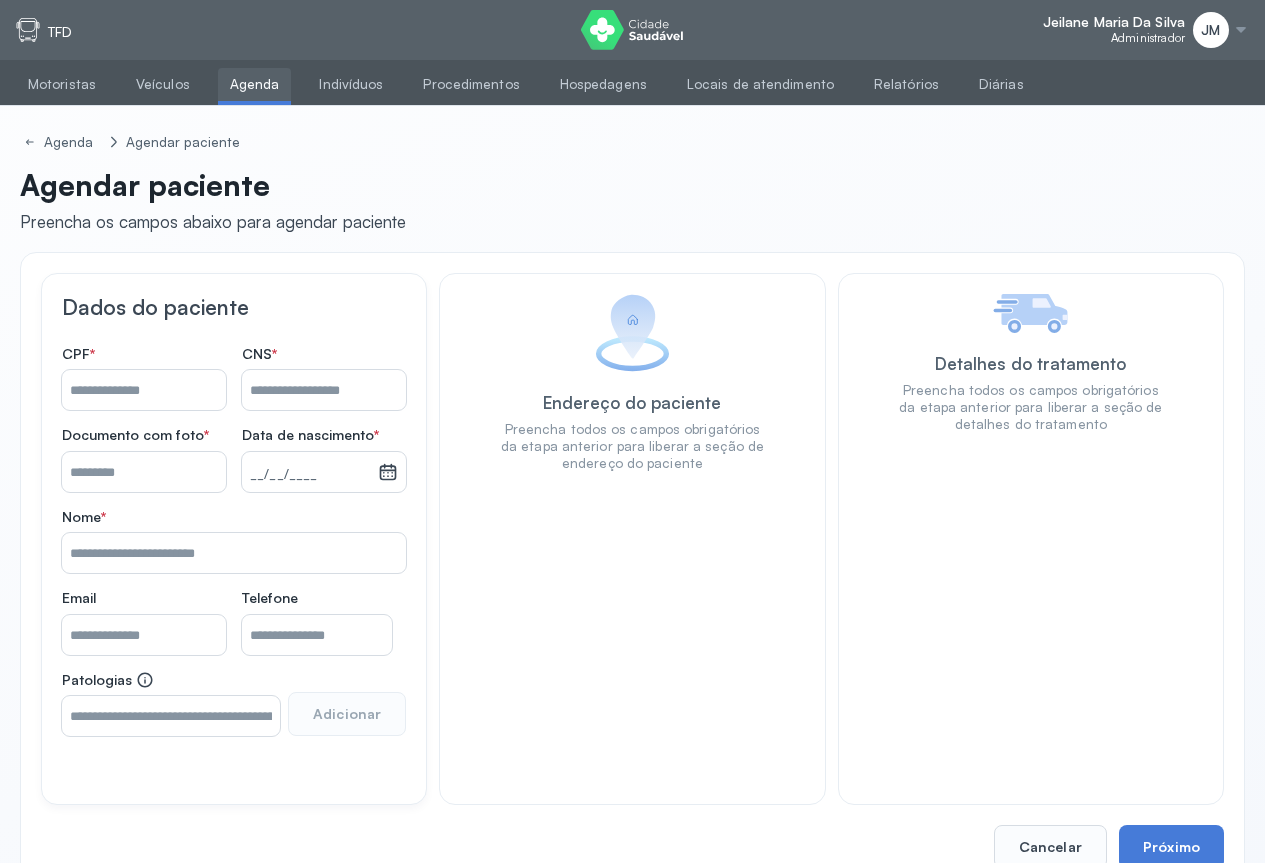 click on "Nome   *" at bounding box center [324, 390] 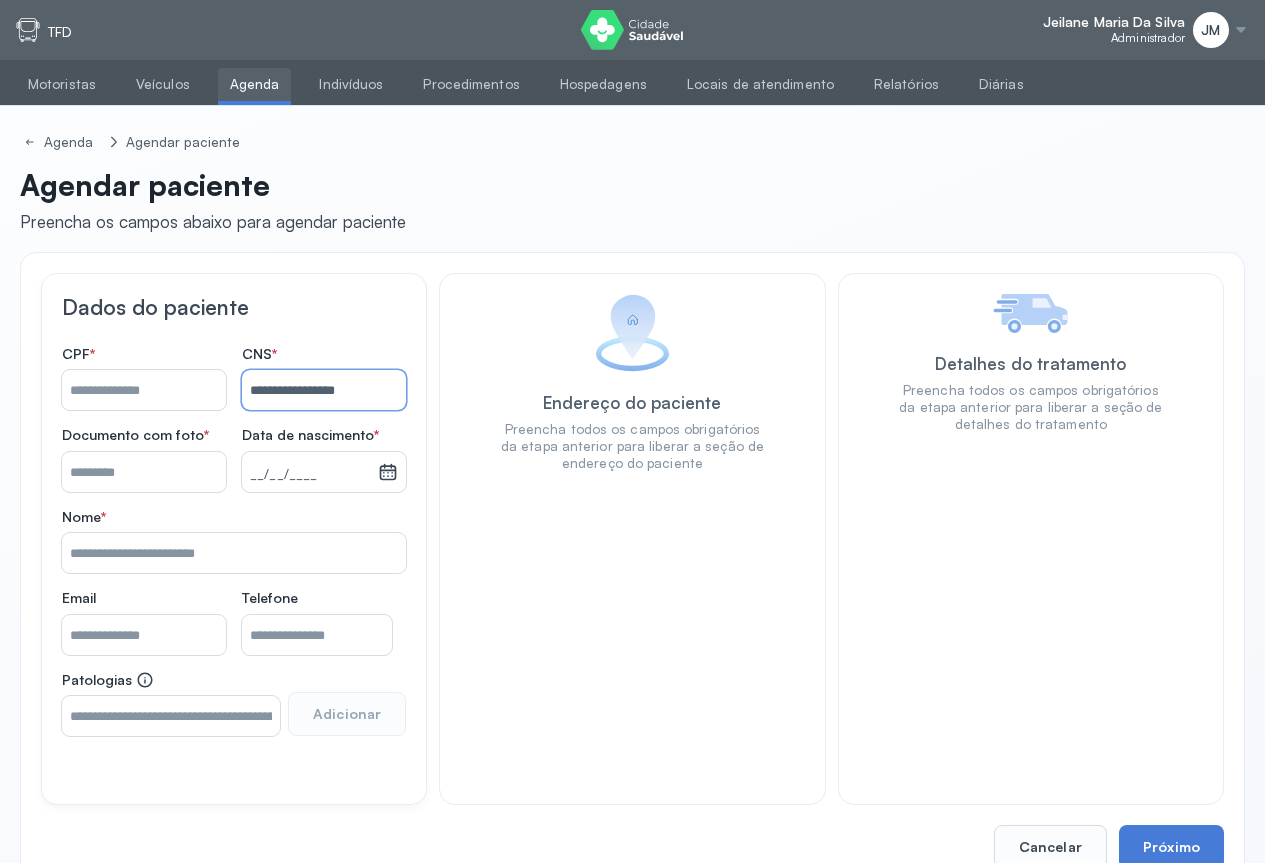 type on "**********" 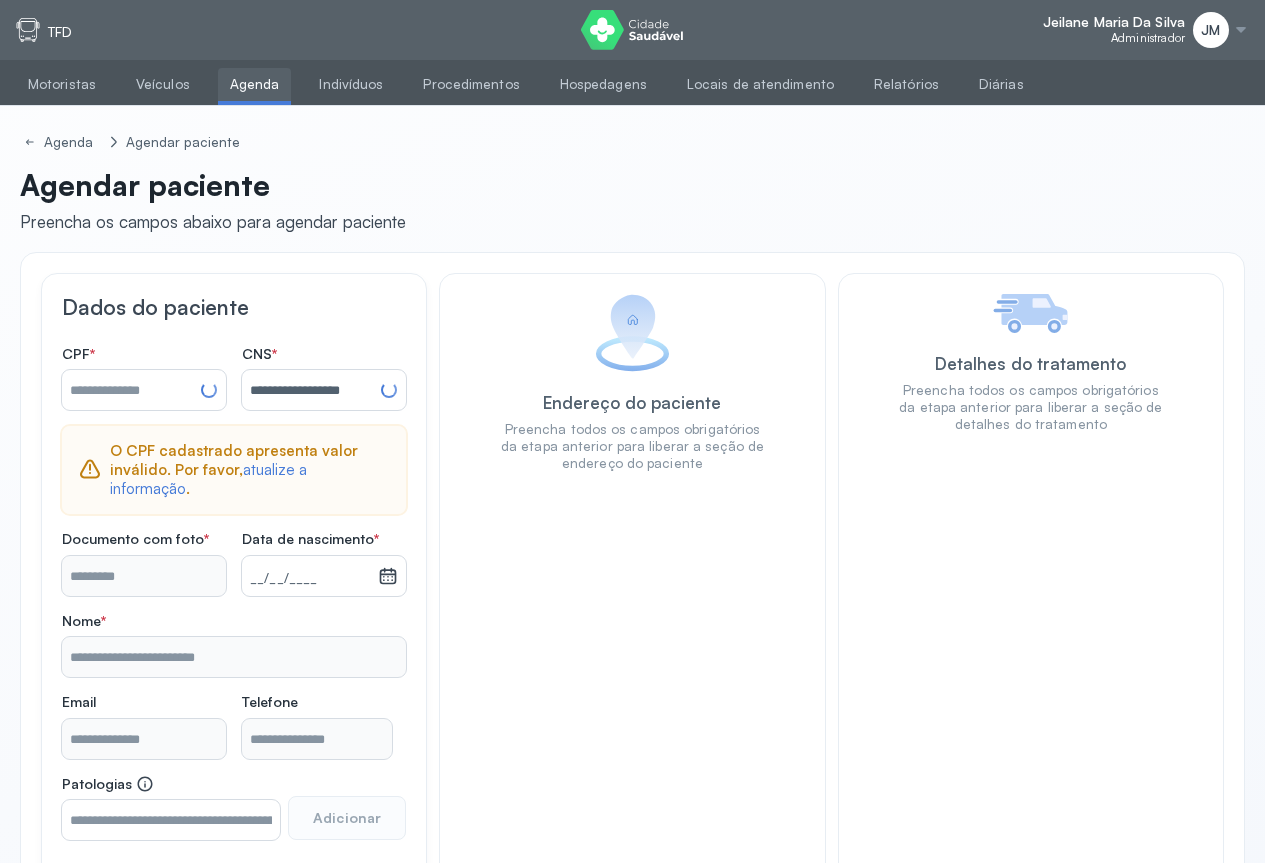 type on "**********" 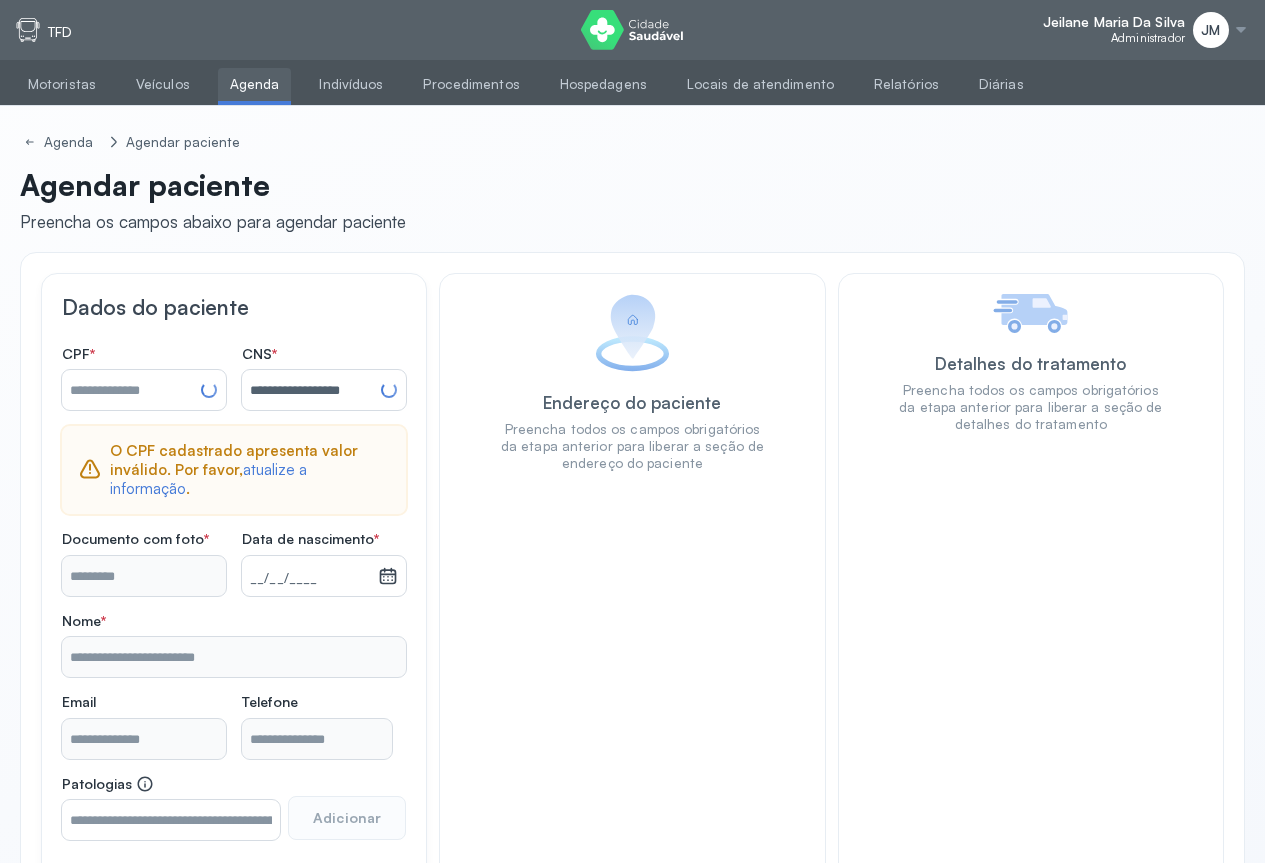 type on "**********" 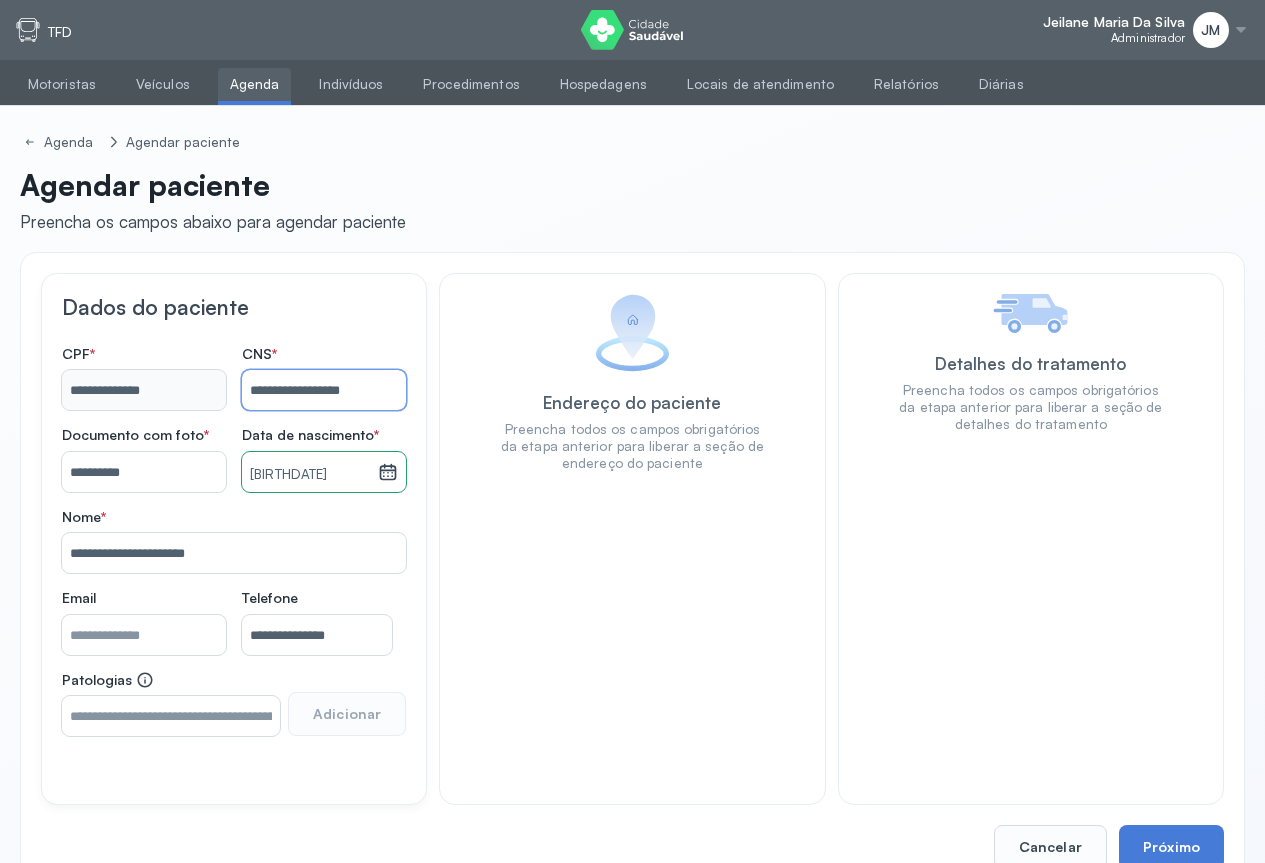 scroll, scrollTop: 47, scrollLeft: 0, axis: vertical 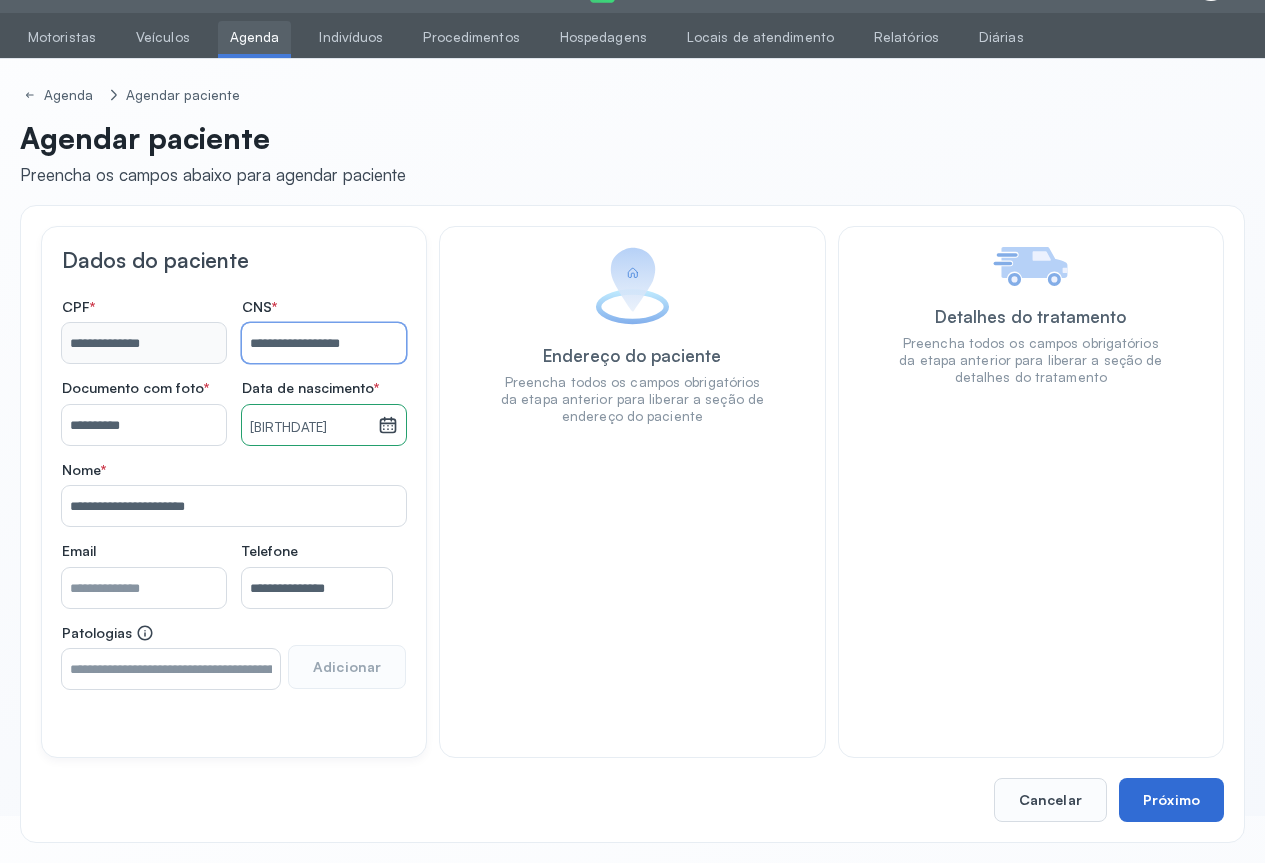 type on "**********" 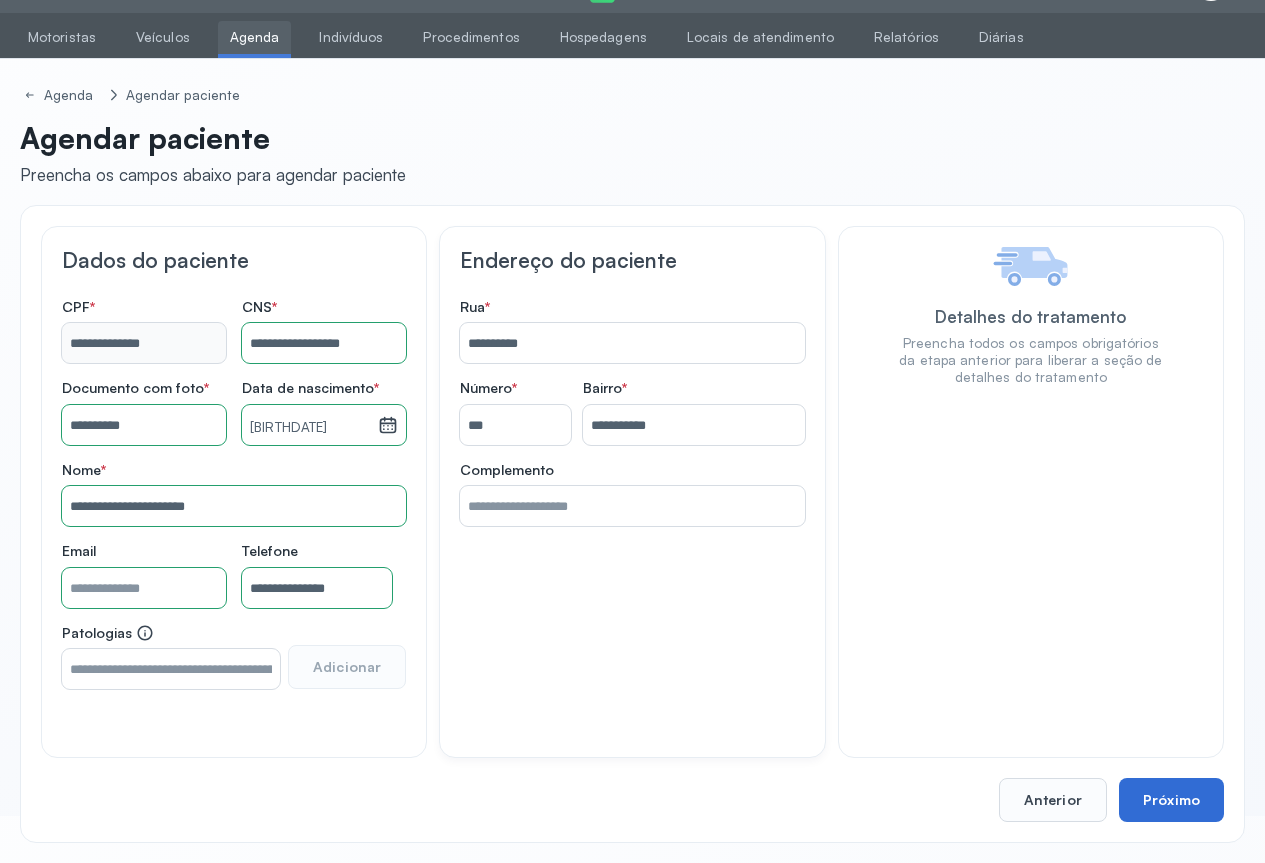 click on "Próximo" at bounding box center (1171, 800) 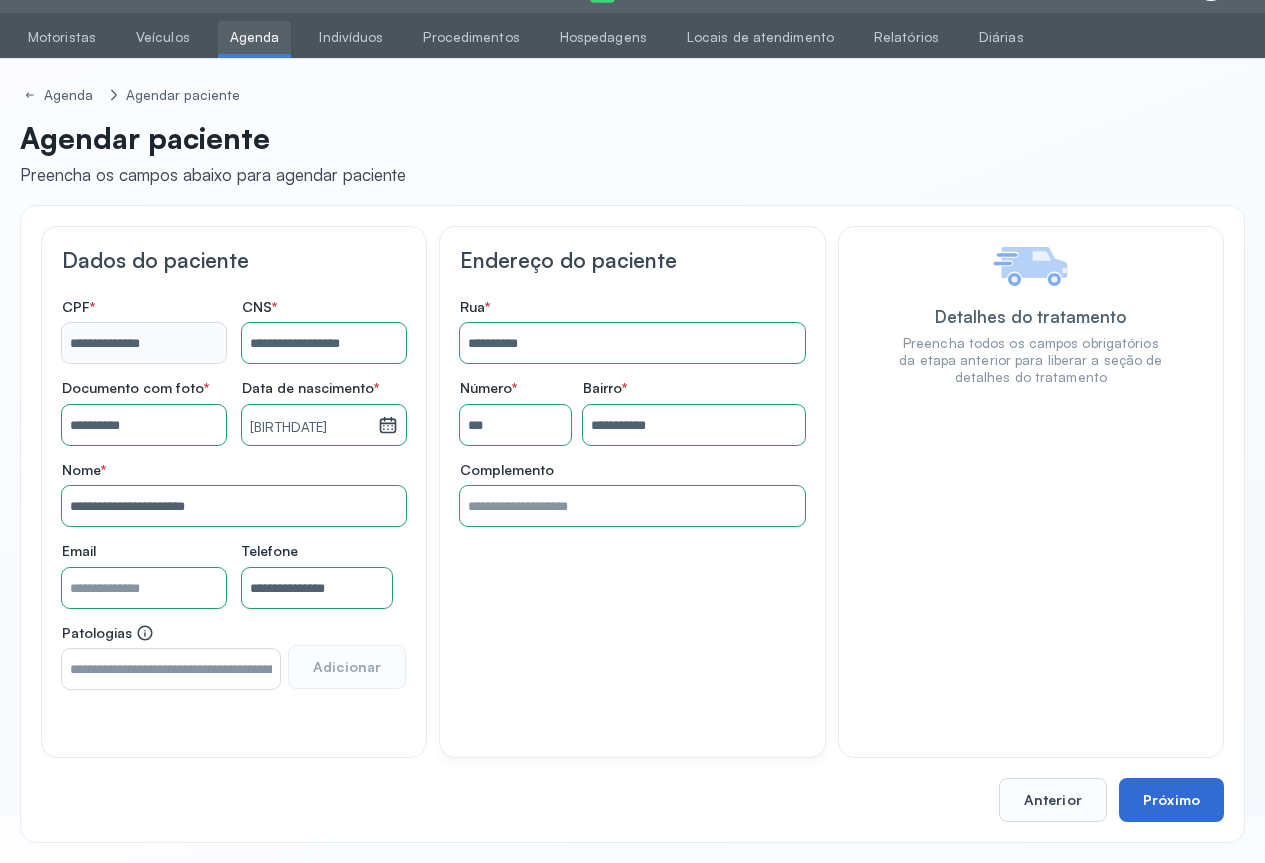 click on "Próximo" at bounding box center (1171, 800) 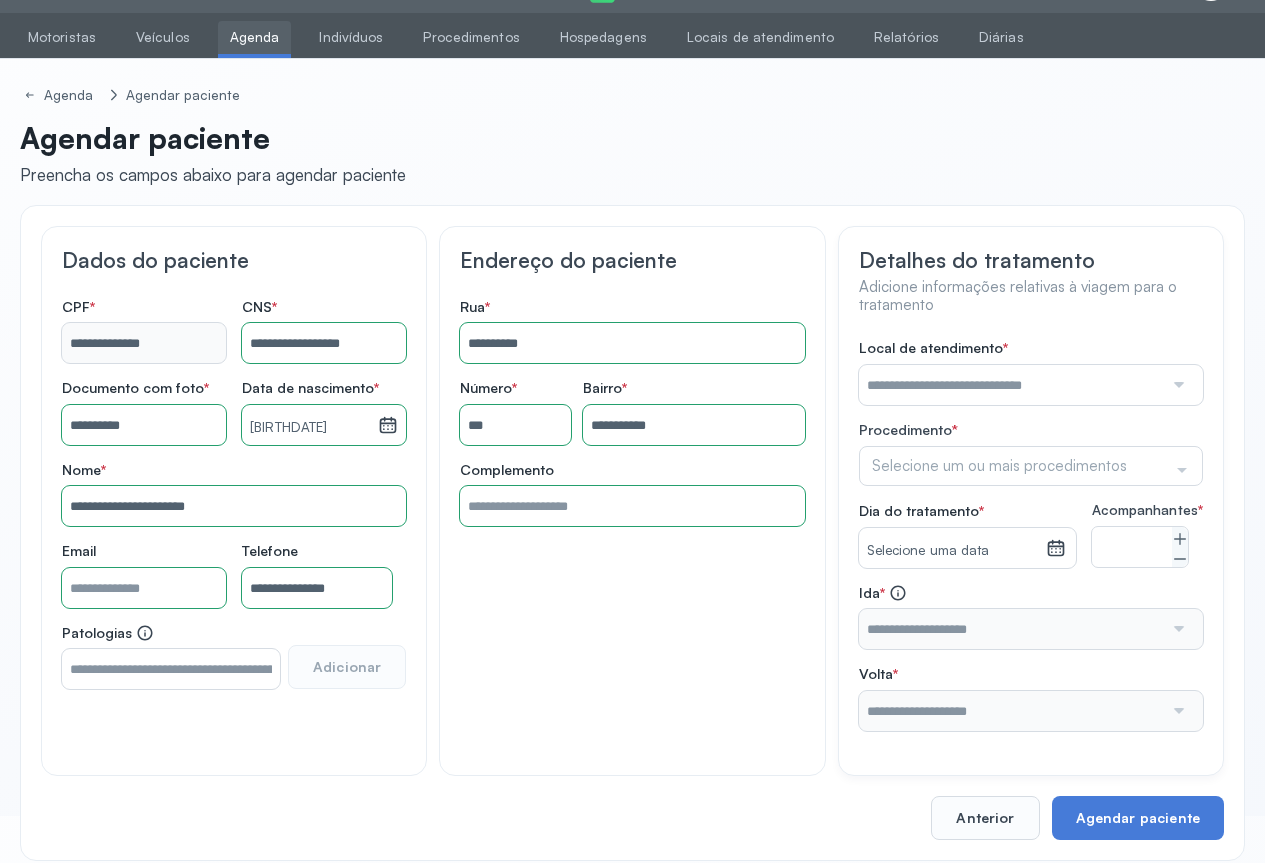 click at bounding box center (1177, 385) 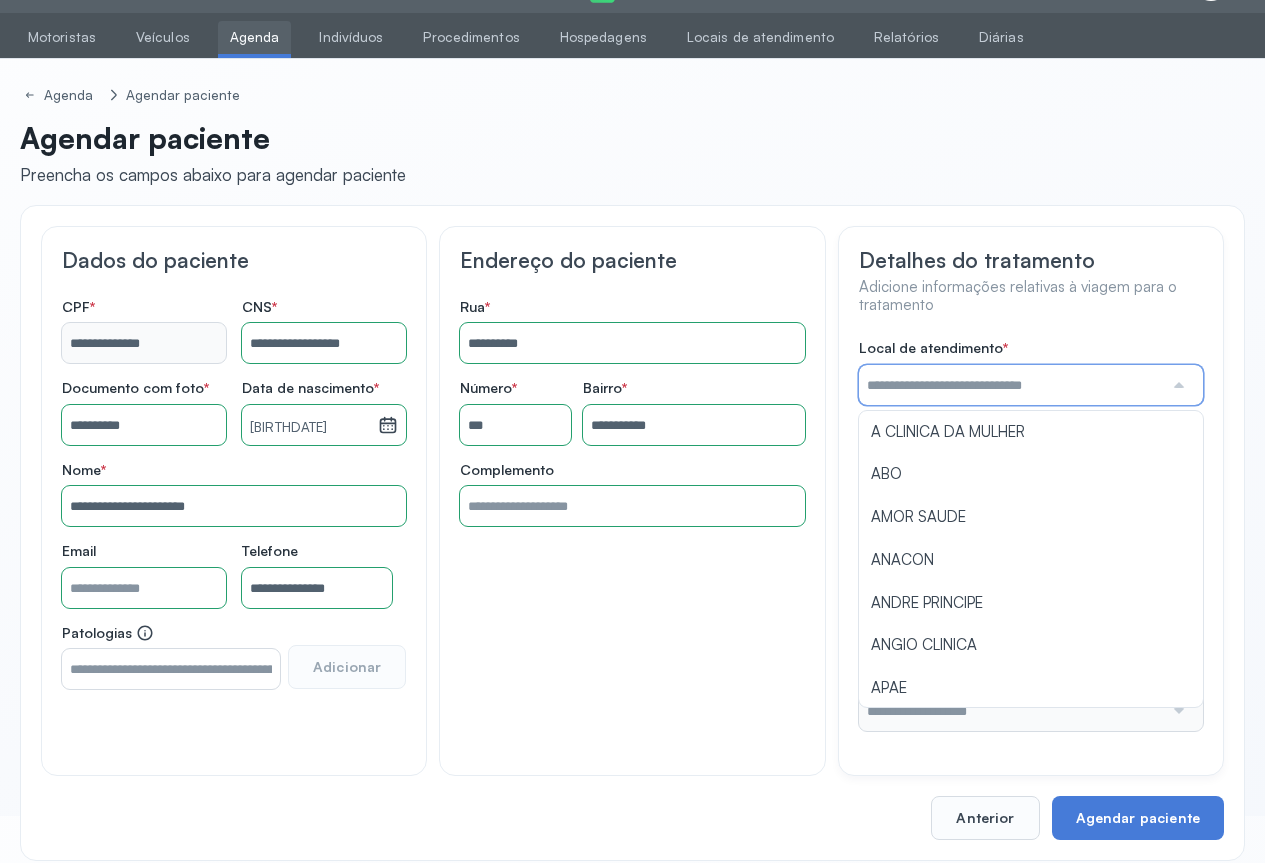 click at bounding box center [1177, 385] 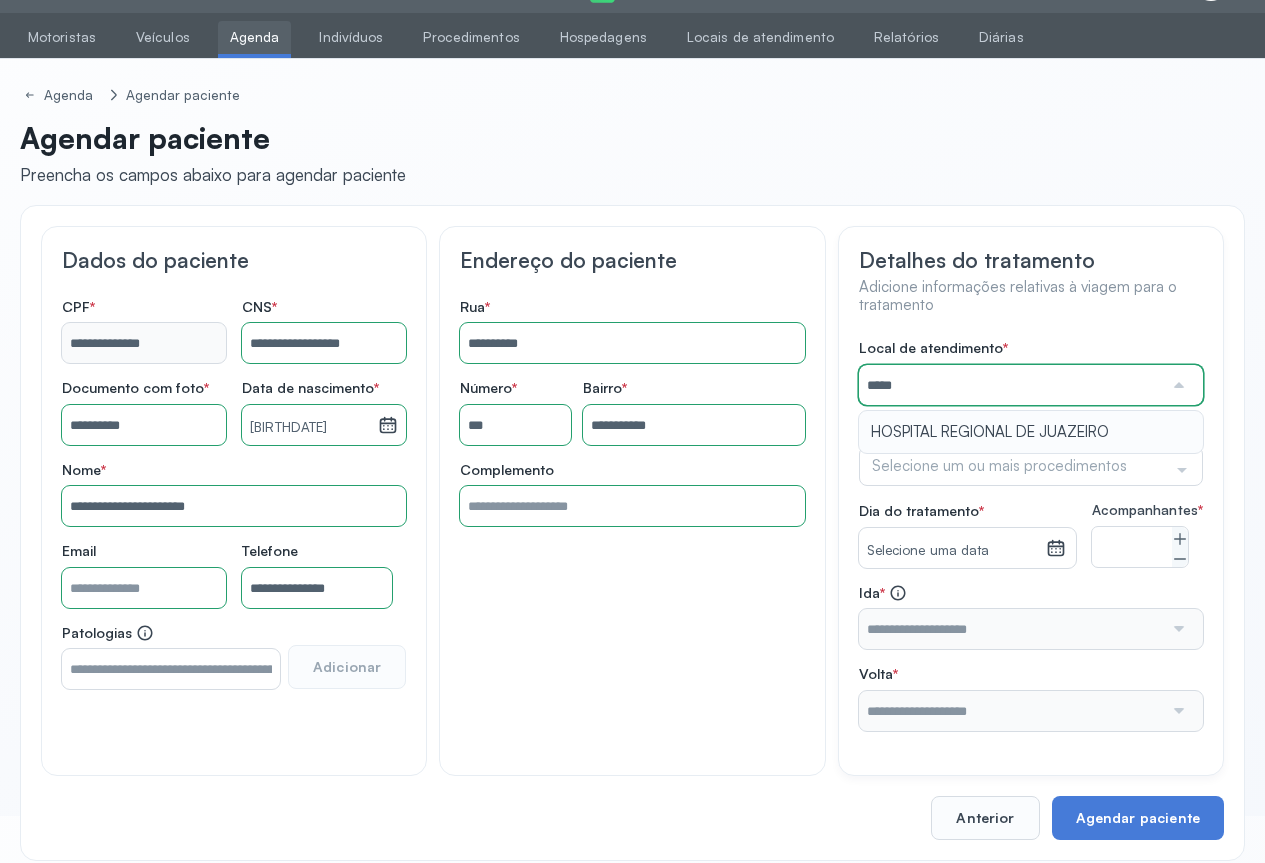type on "**********" 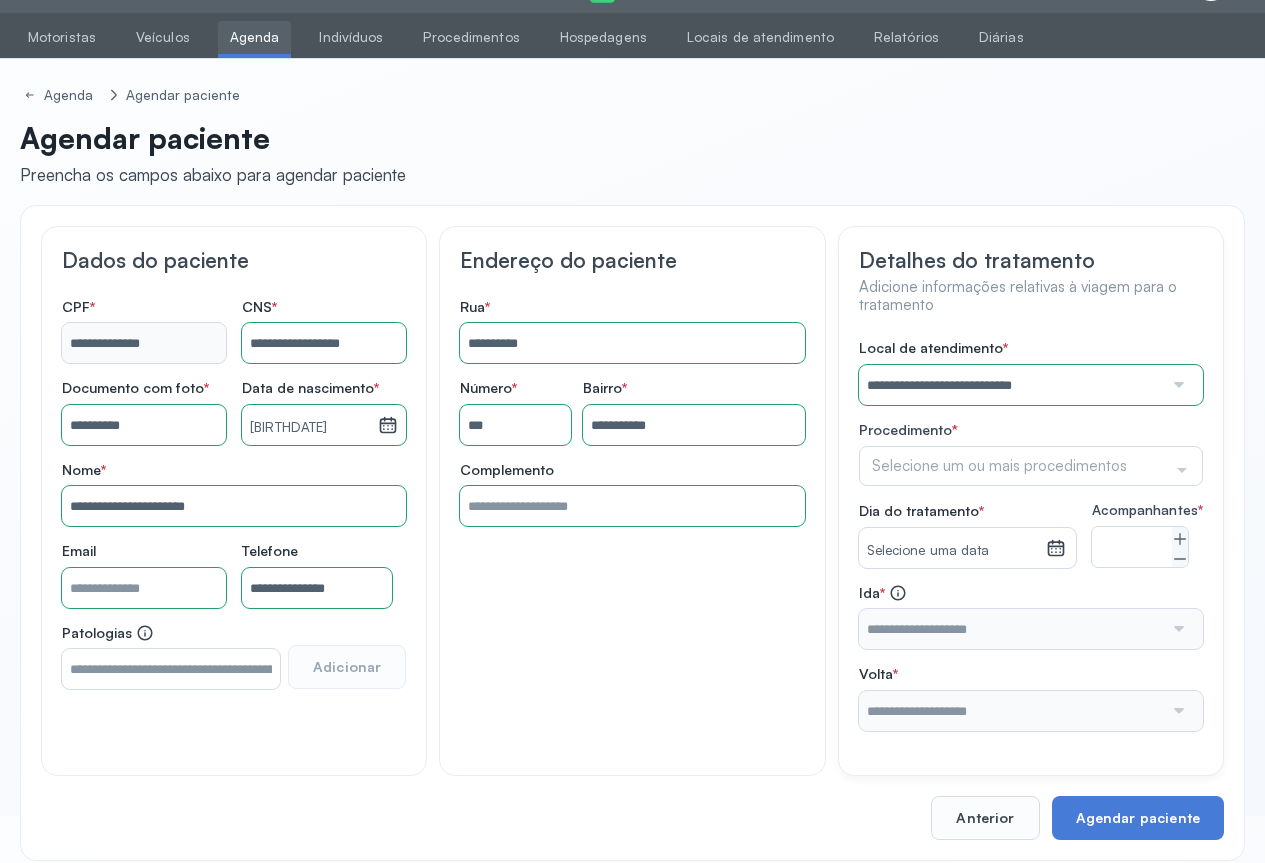 click on "**********" at bounding box center [1031, 535] 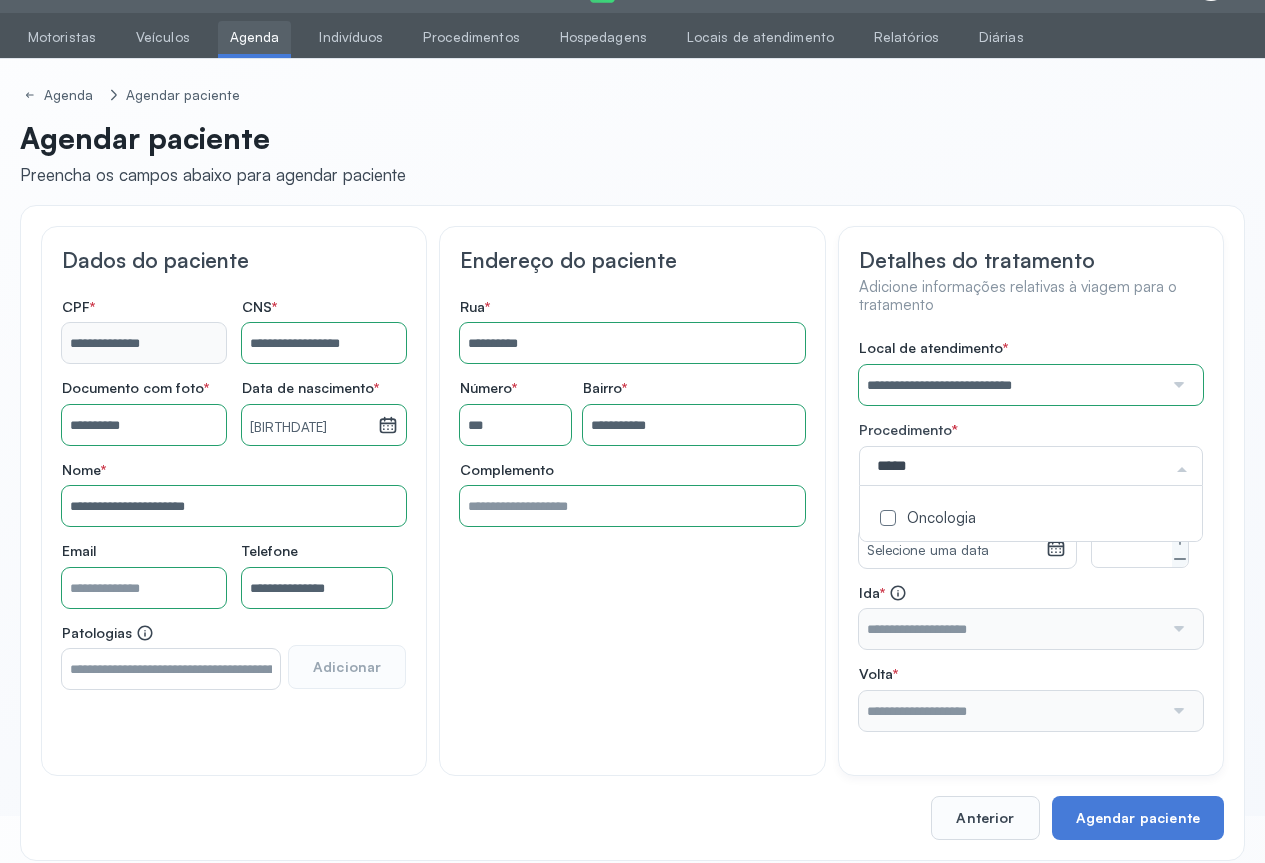 type on "******" 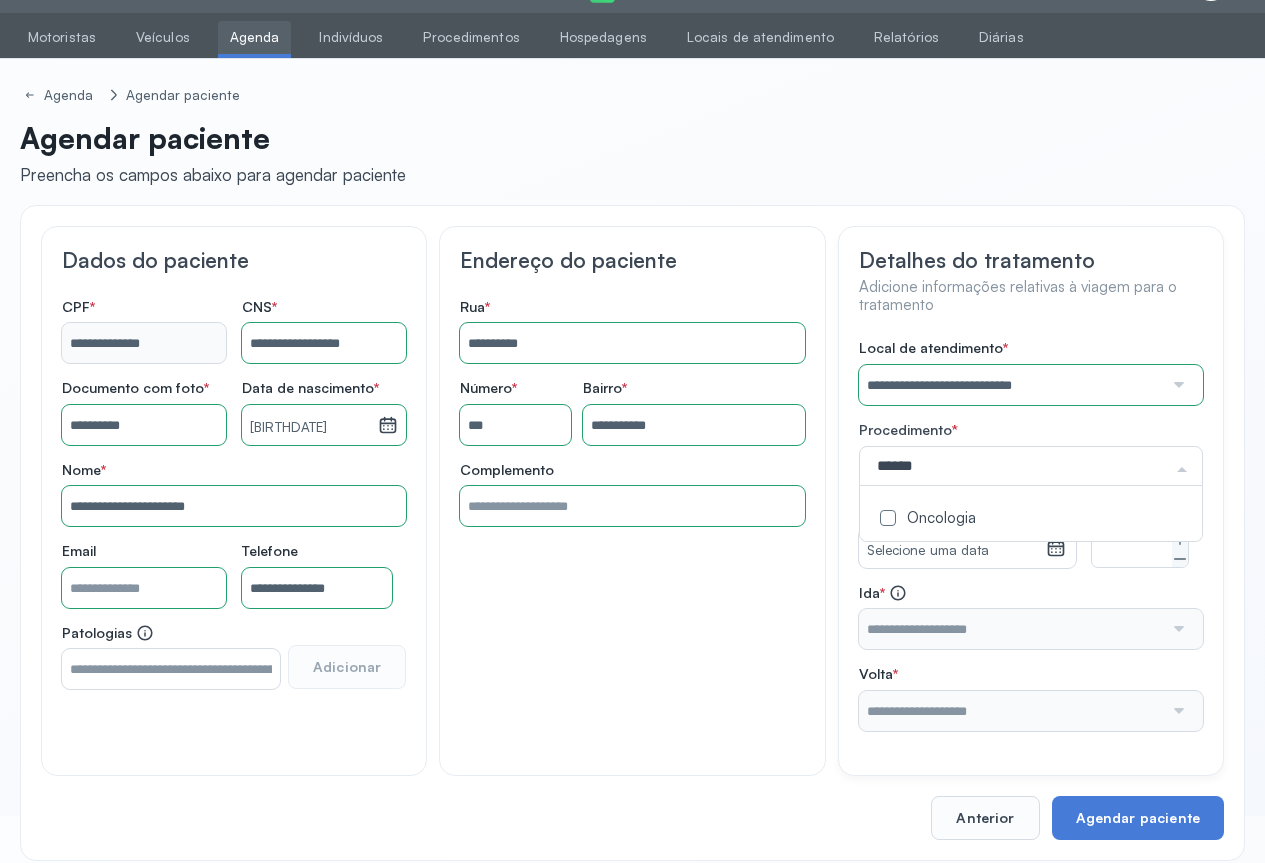 click on "Oncologia" 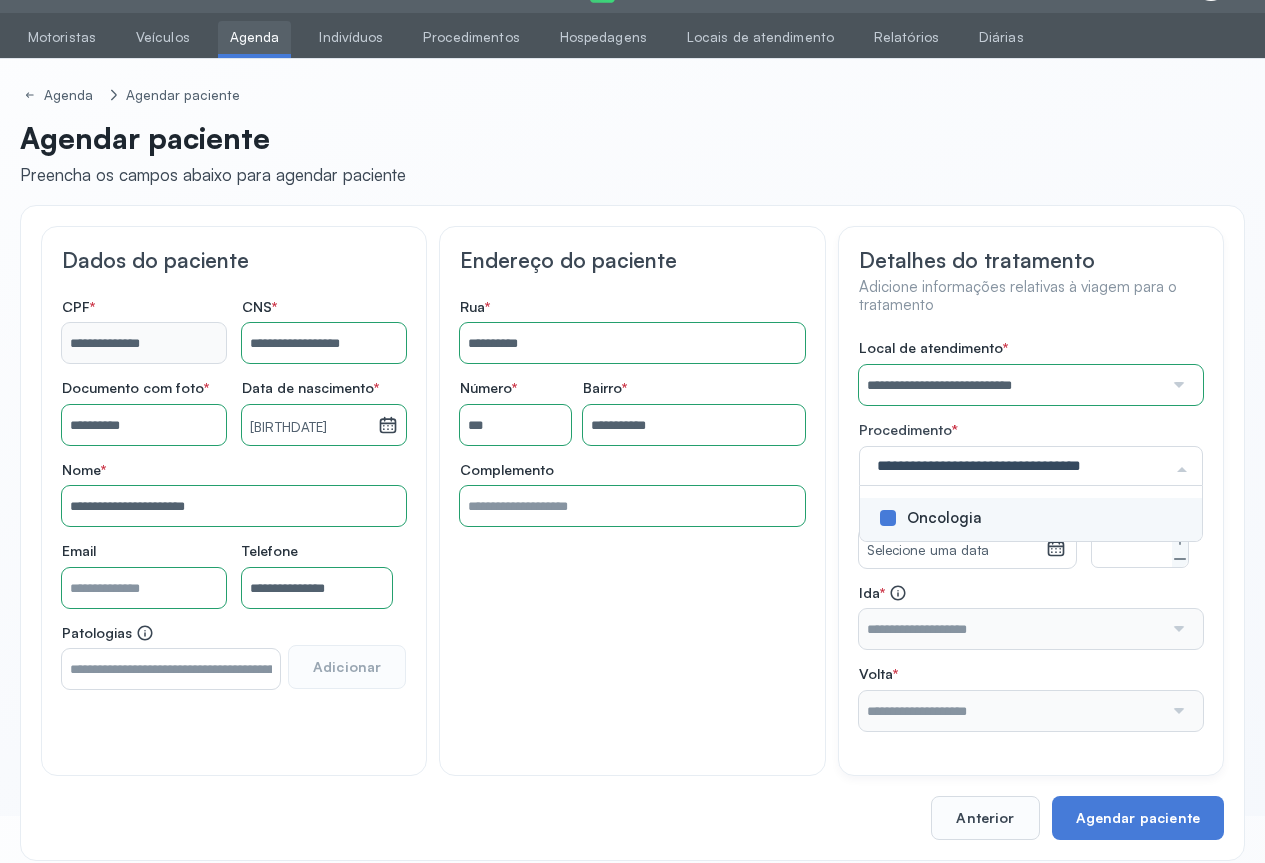 click on "**********" at bounding box center (1031, 535) 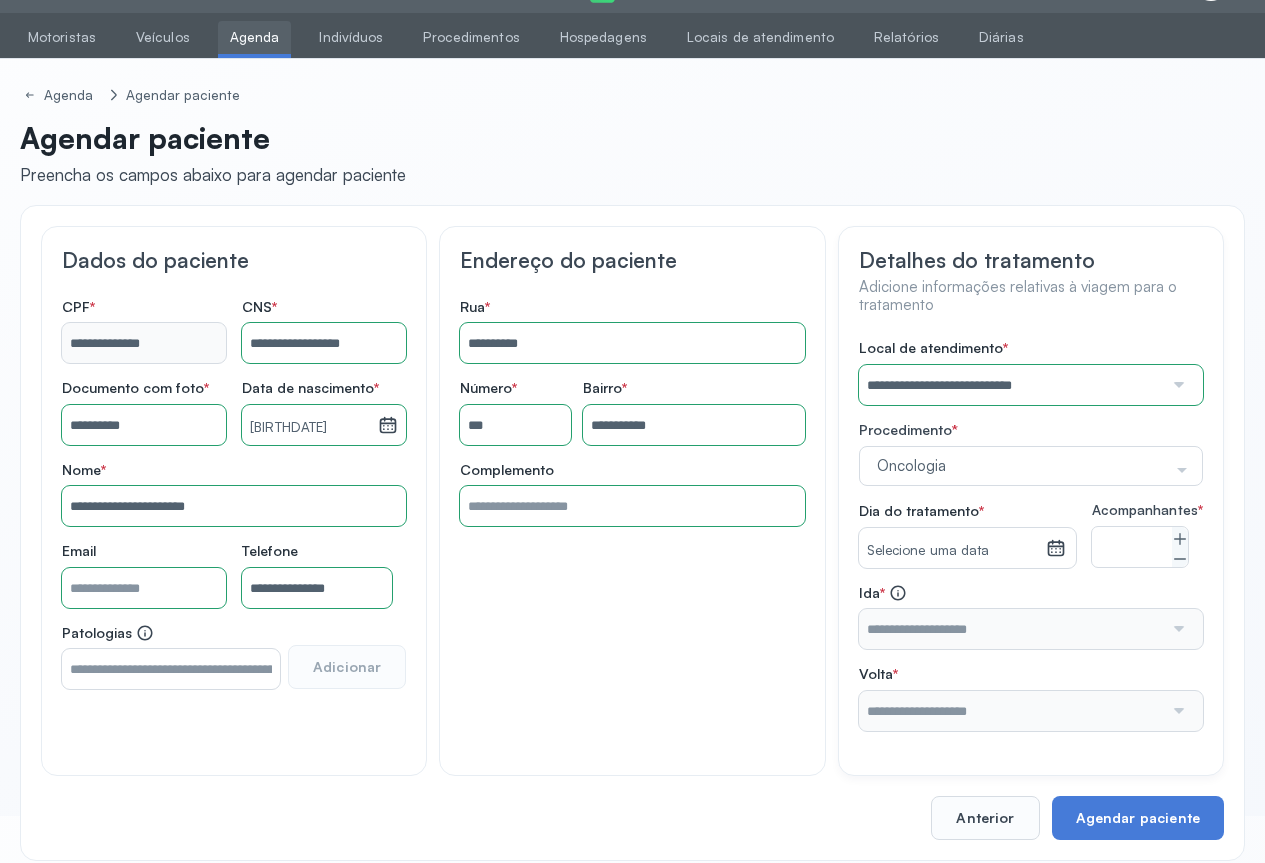 click 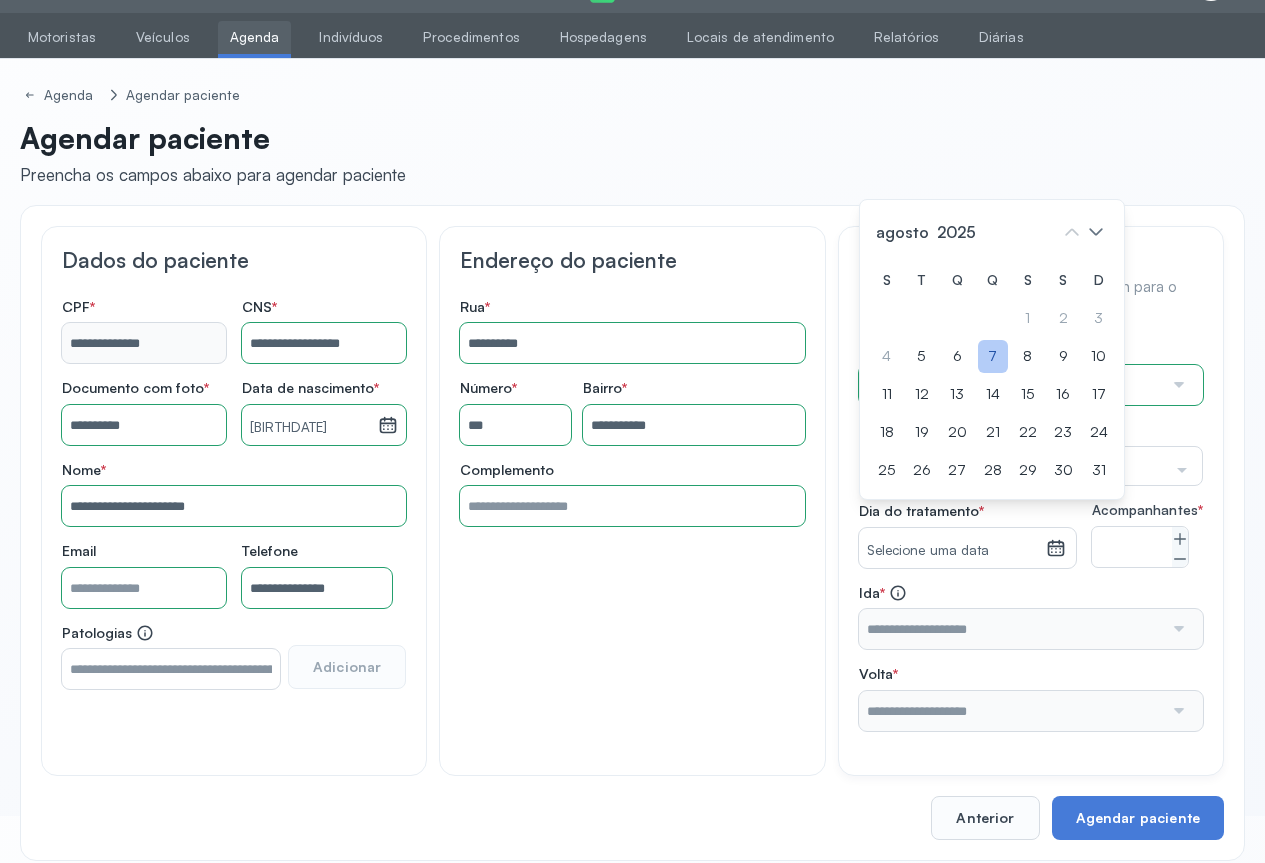 click on "7" 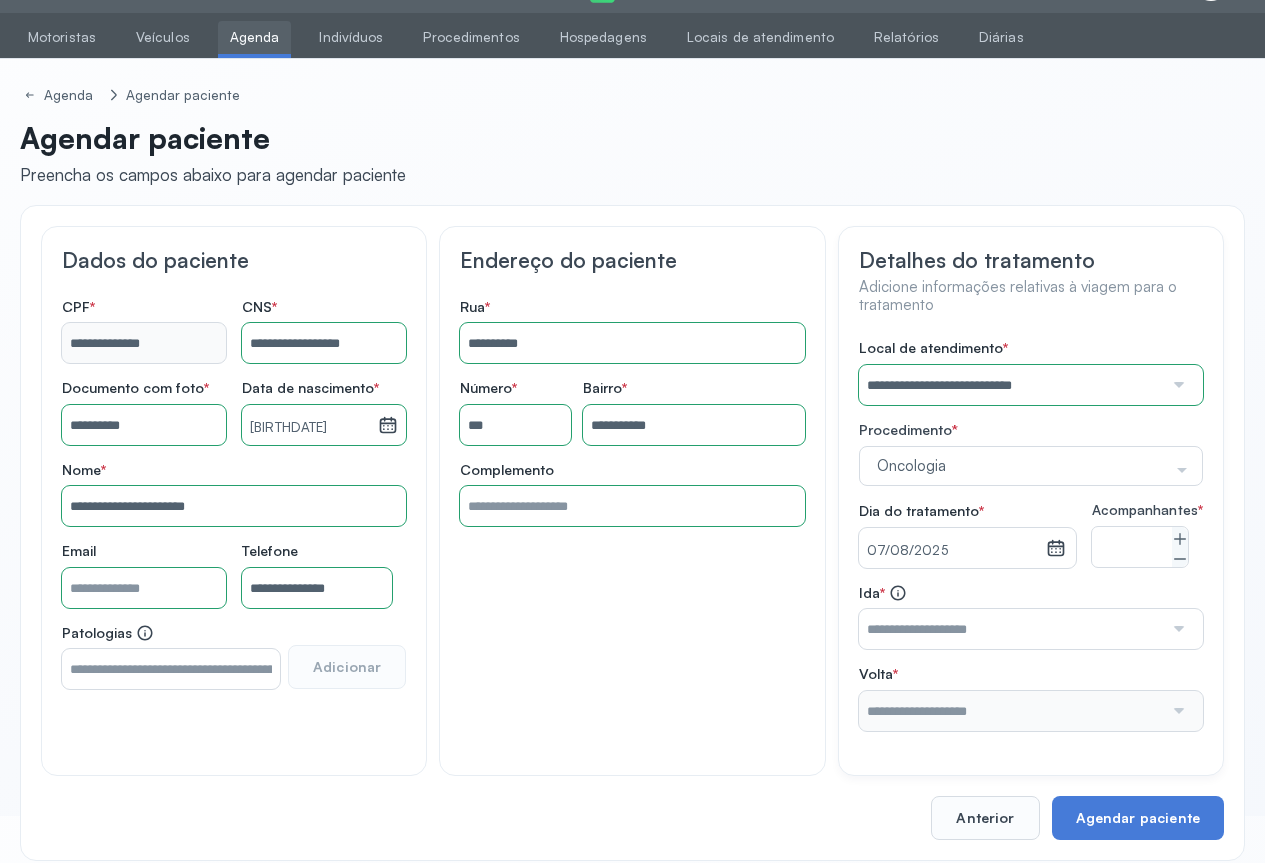 click at bounding box center (1177, 629) 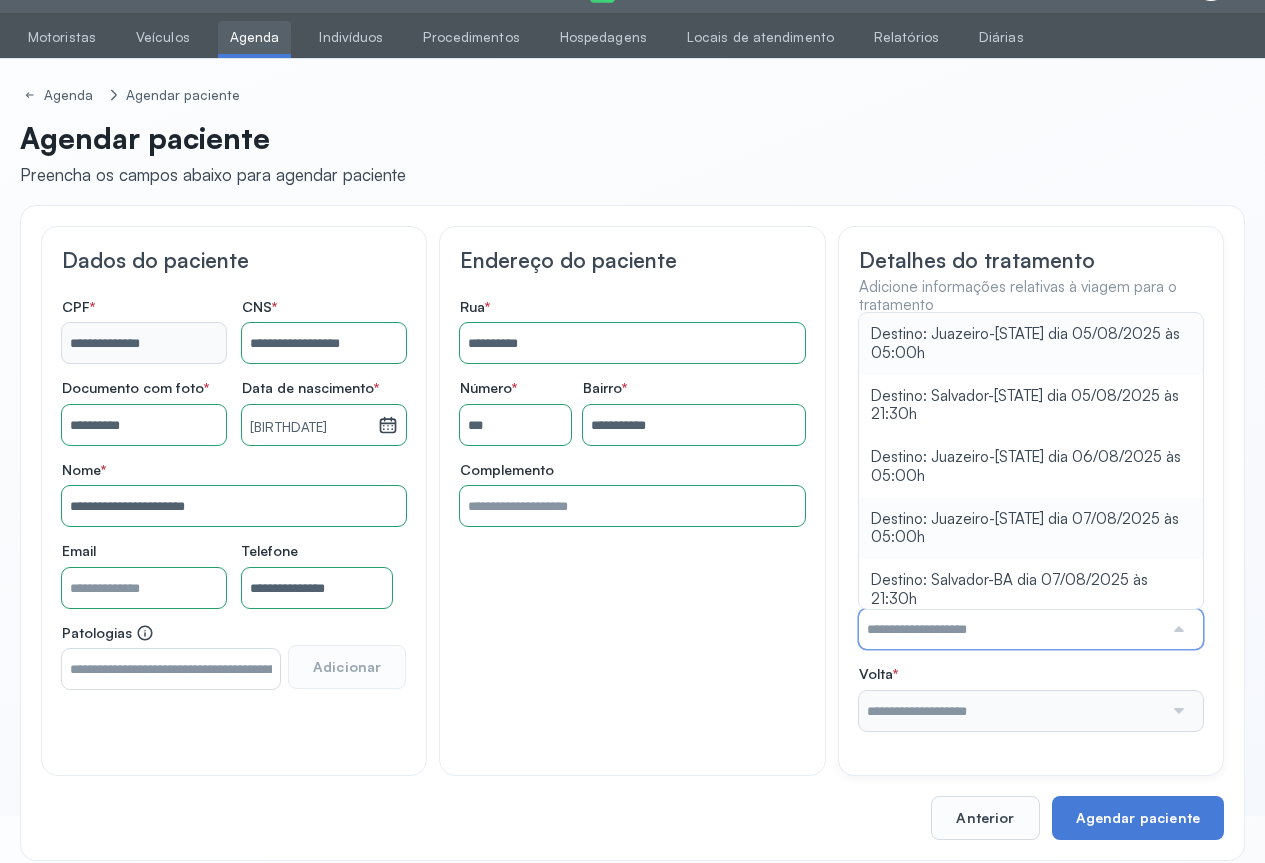 type on "**********" 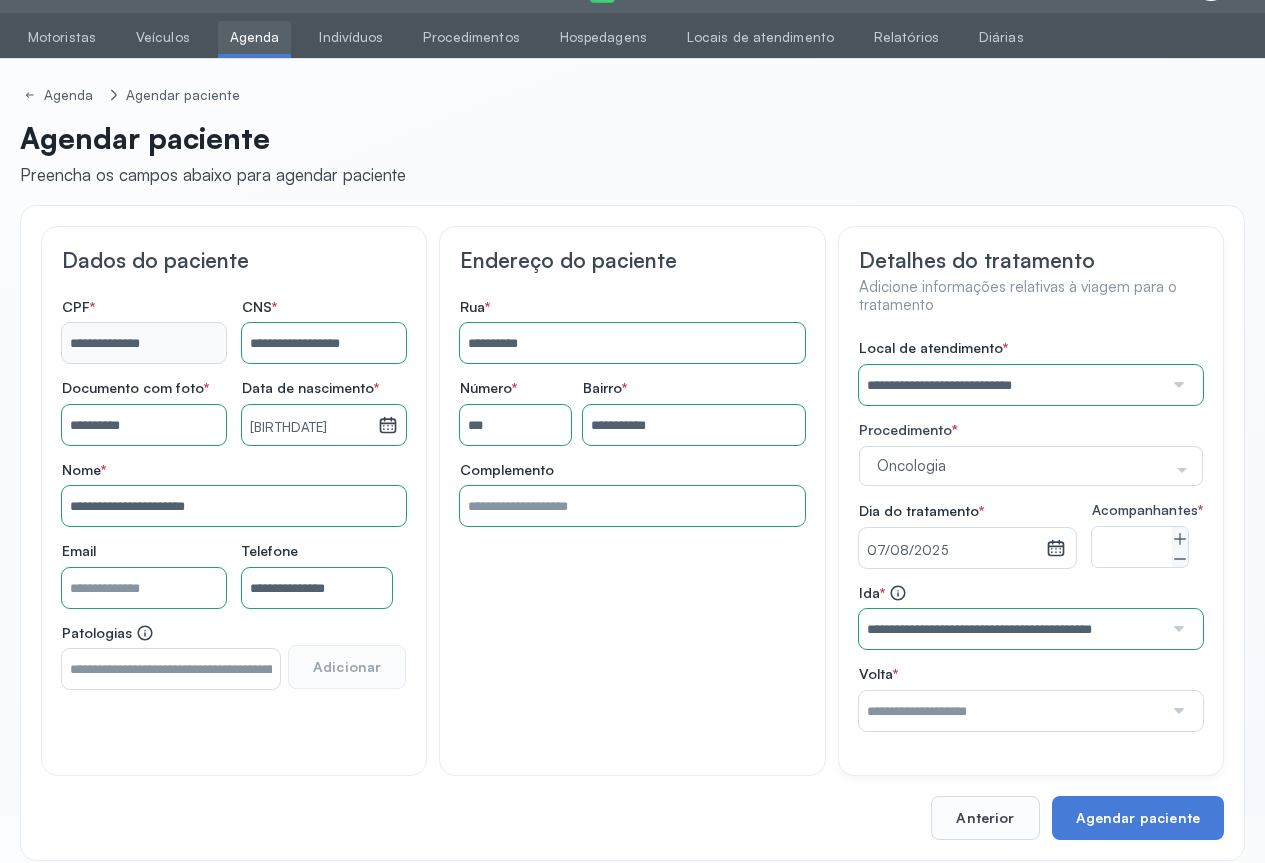 click on "**********" at bounding box center [1031, 535] 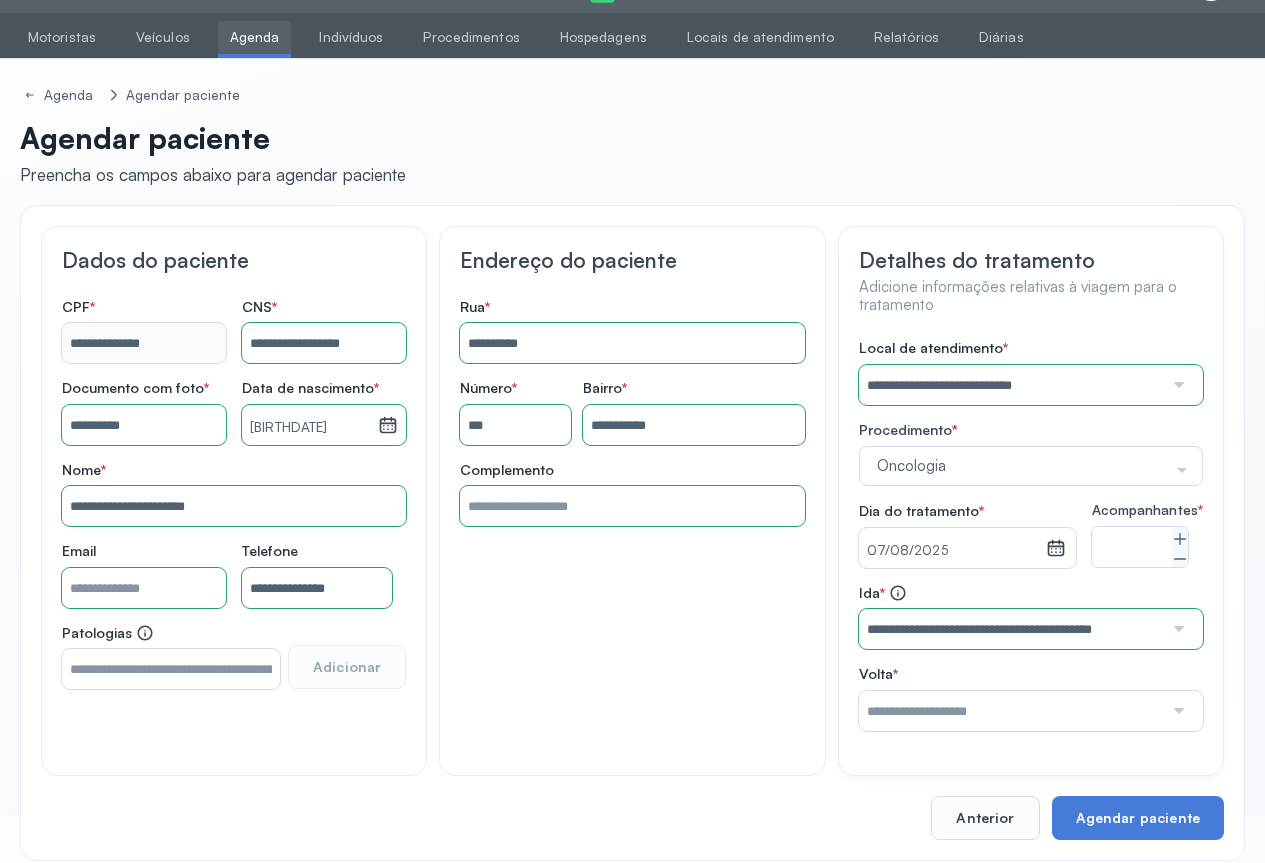 click at bounding box center [1177, 711] 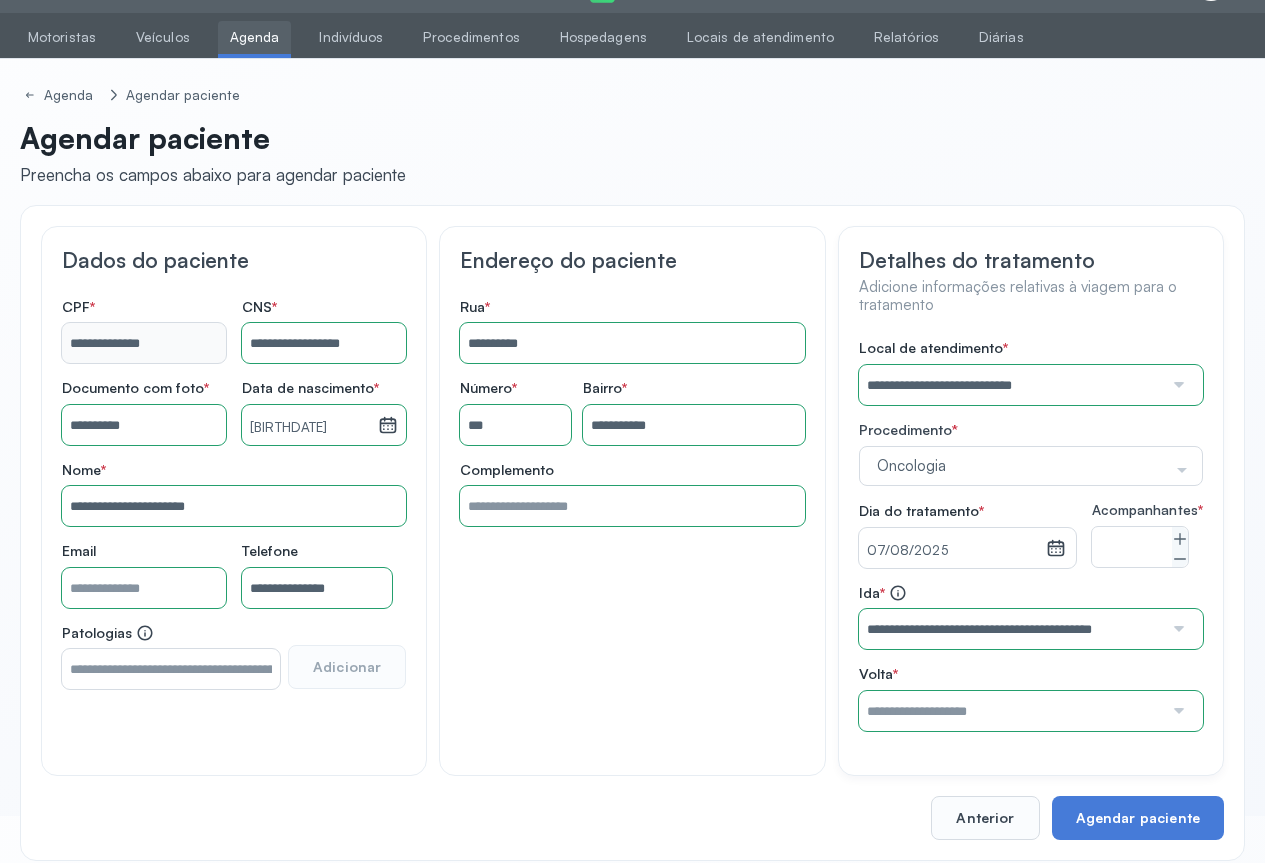 type on "**********" 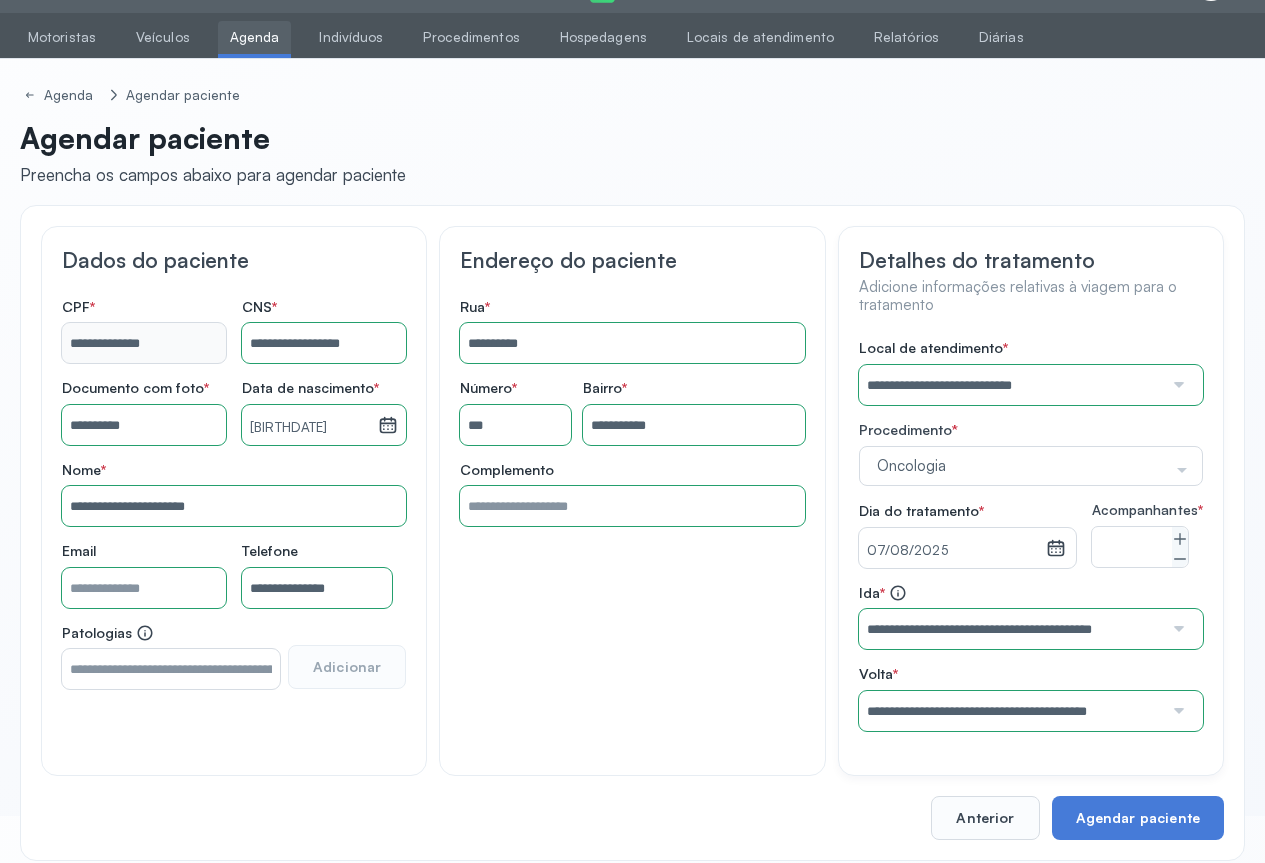 click on "**********" at bounding box center [1031, 657] 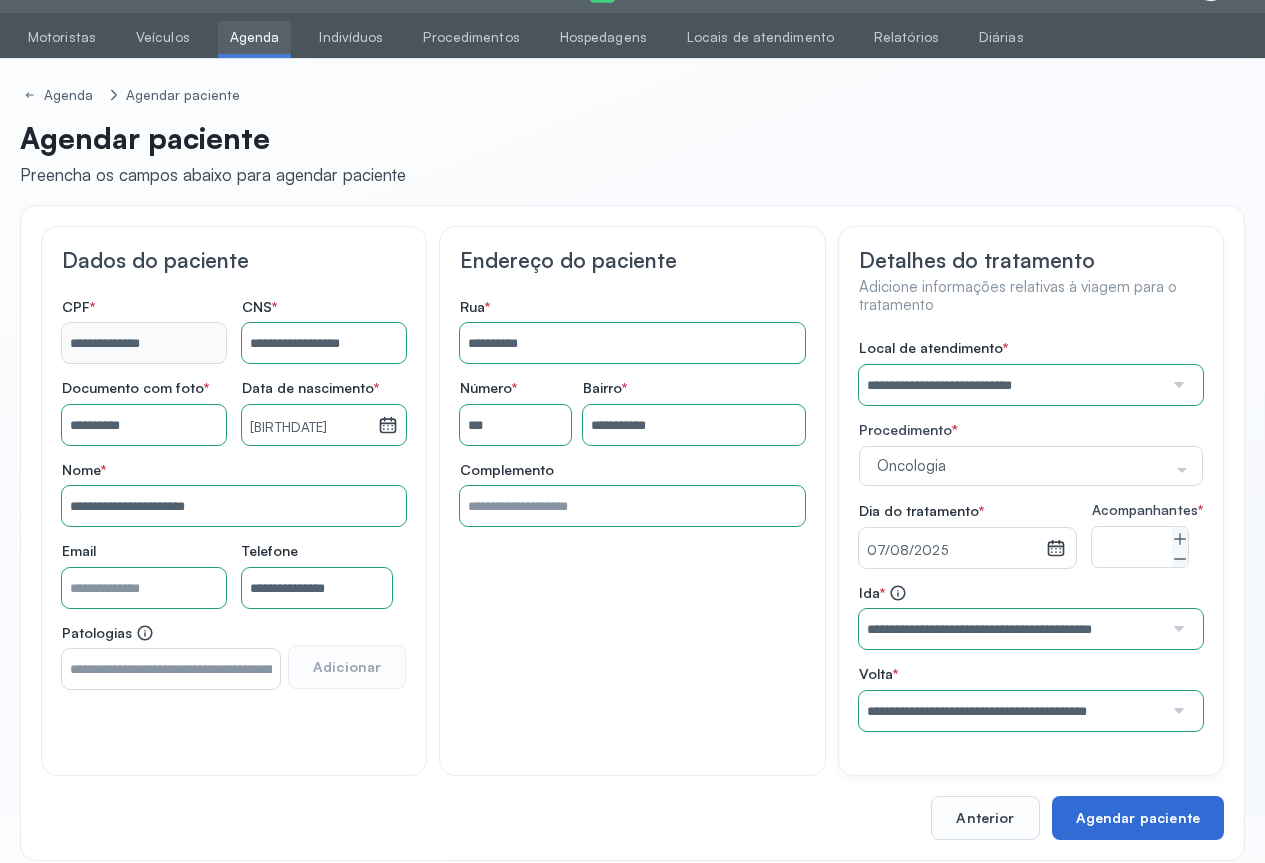 click on "Agendar paciente" at bounding box center (1138, 818) 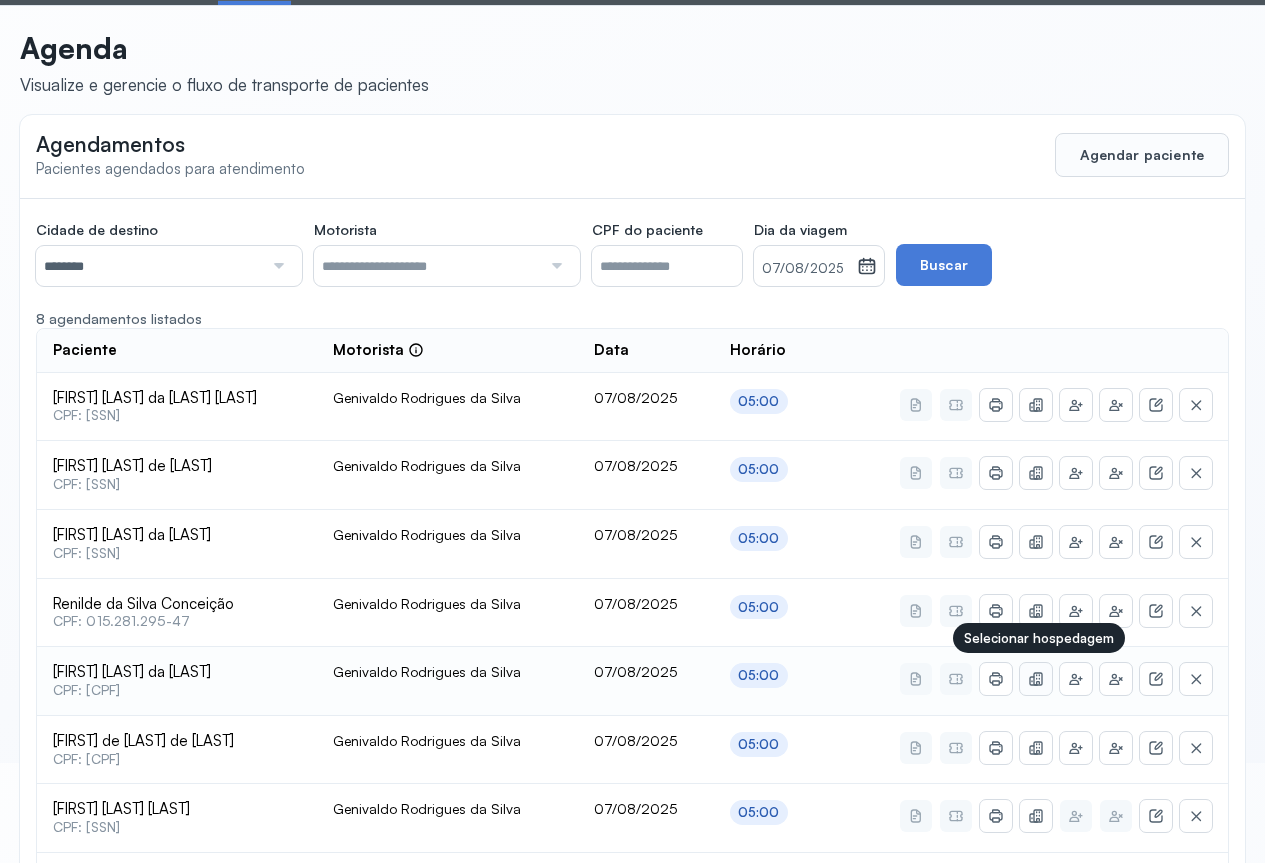 scroll, scrollTop: 261, scrollLeft: 0, axis: vertical 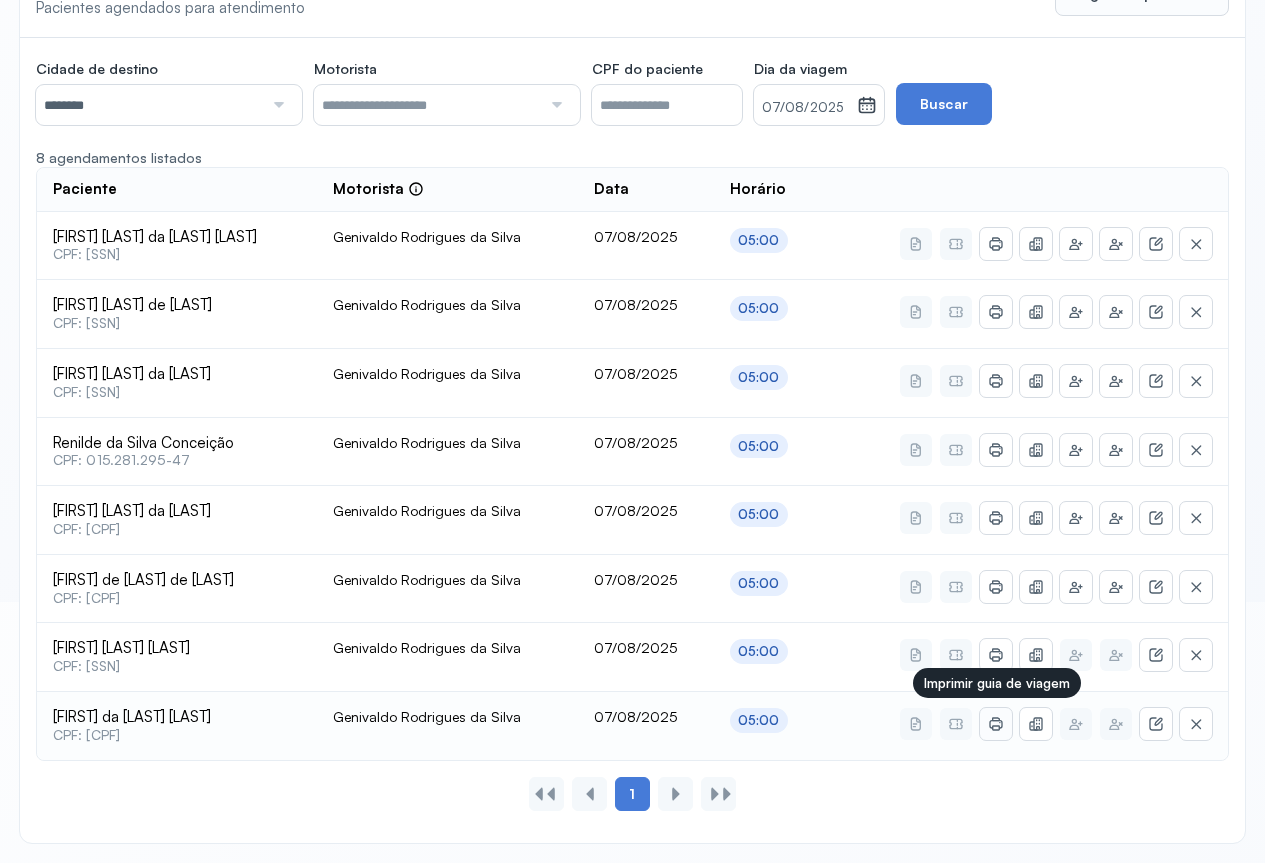 click 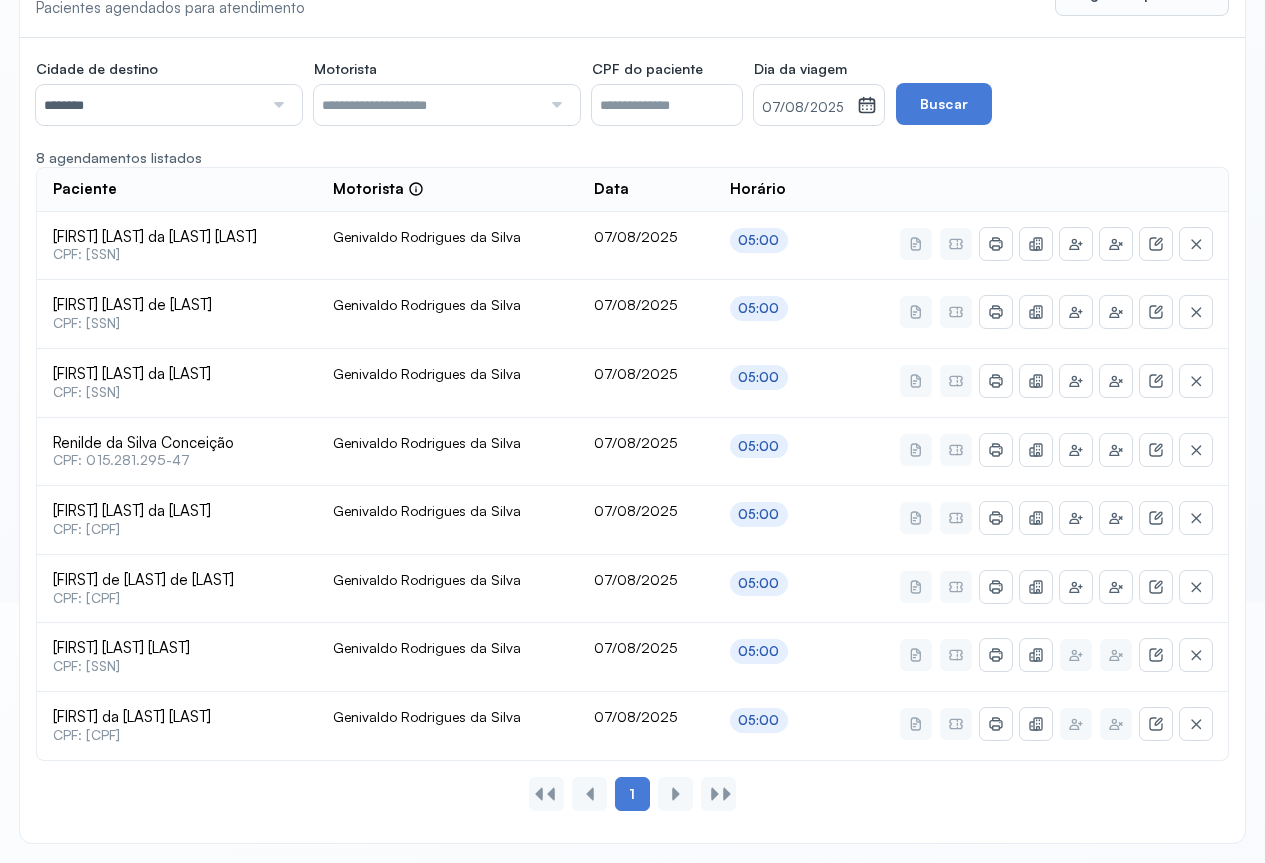 drag, startPoint x: 229, startPoint y: 94, endPoint x: 220, endPoint y: 138, distance: 44.911022 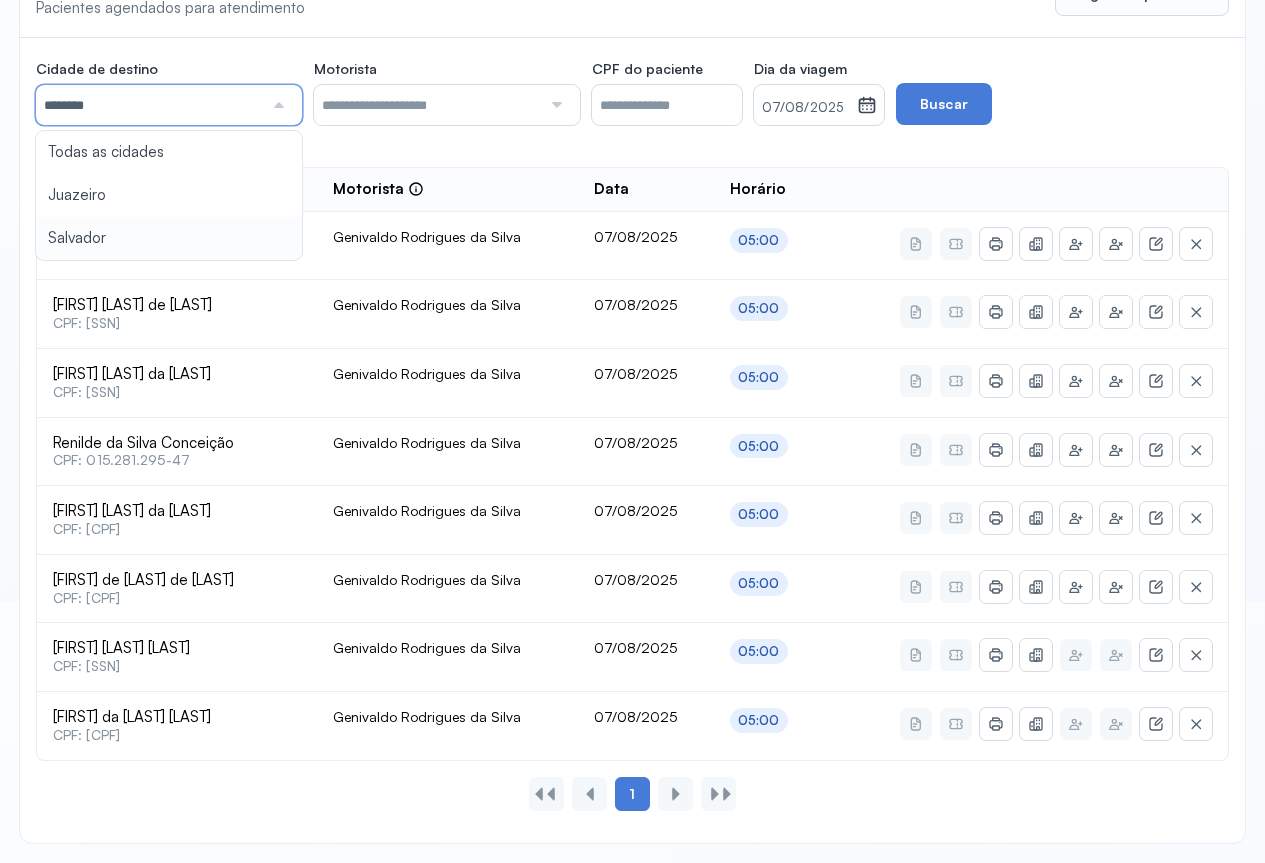 type on "********" 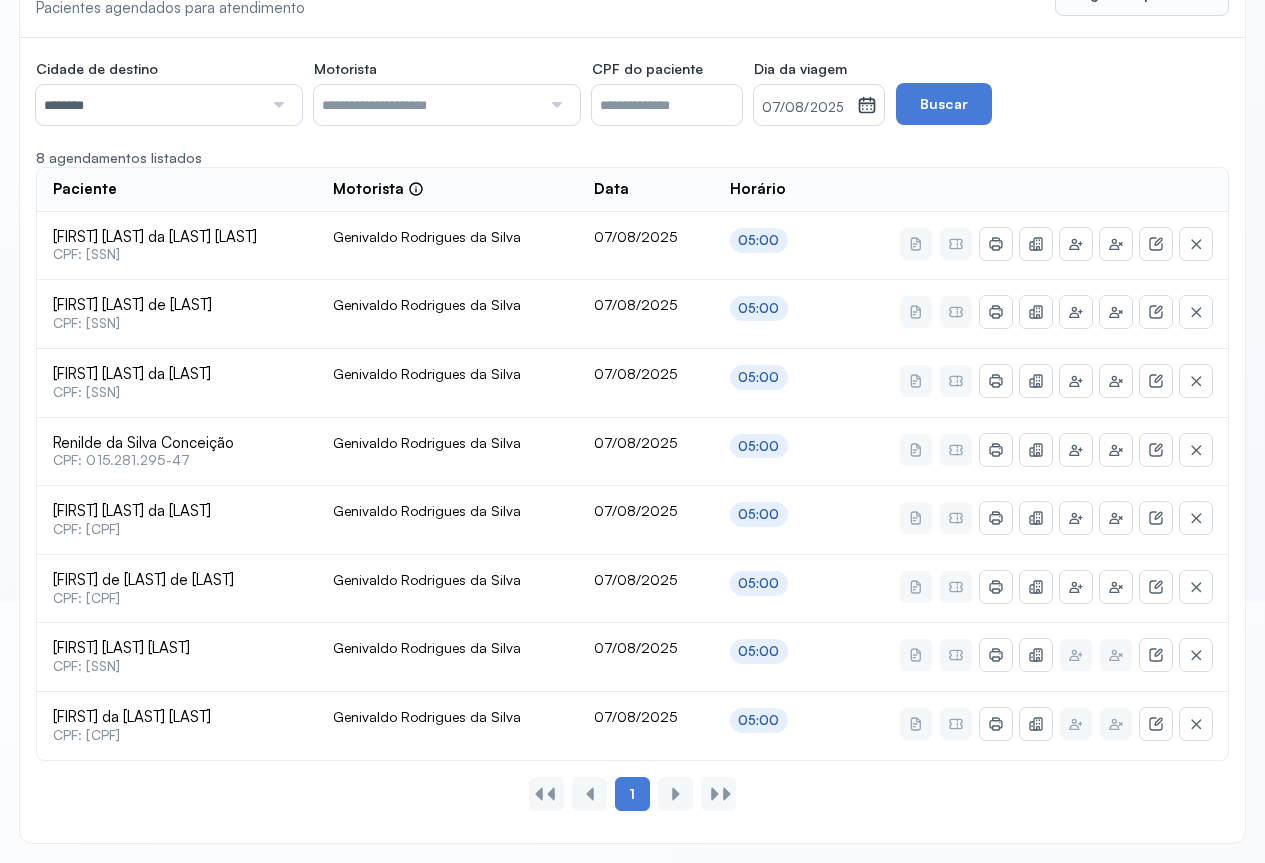 click 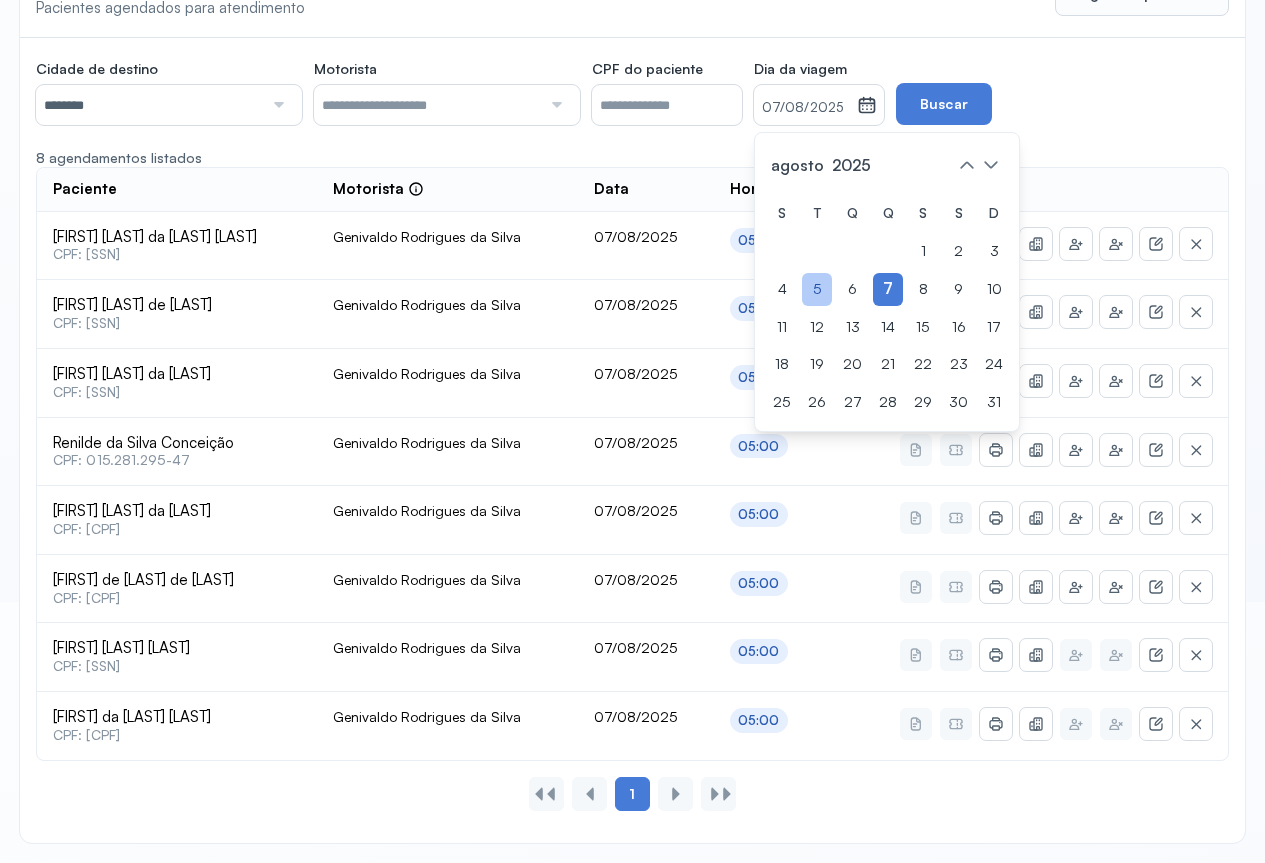click on "5" 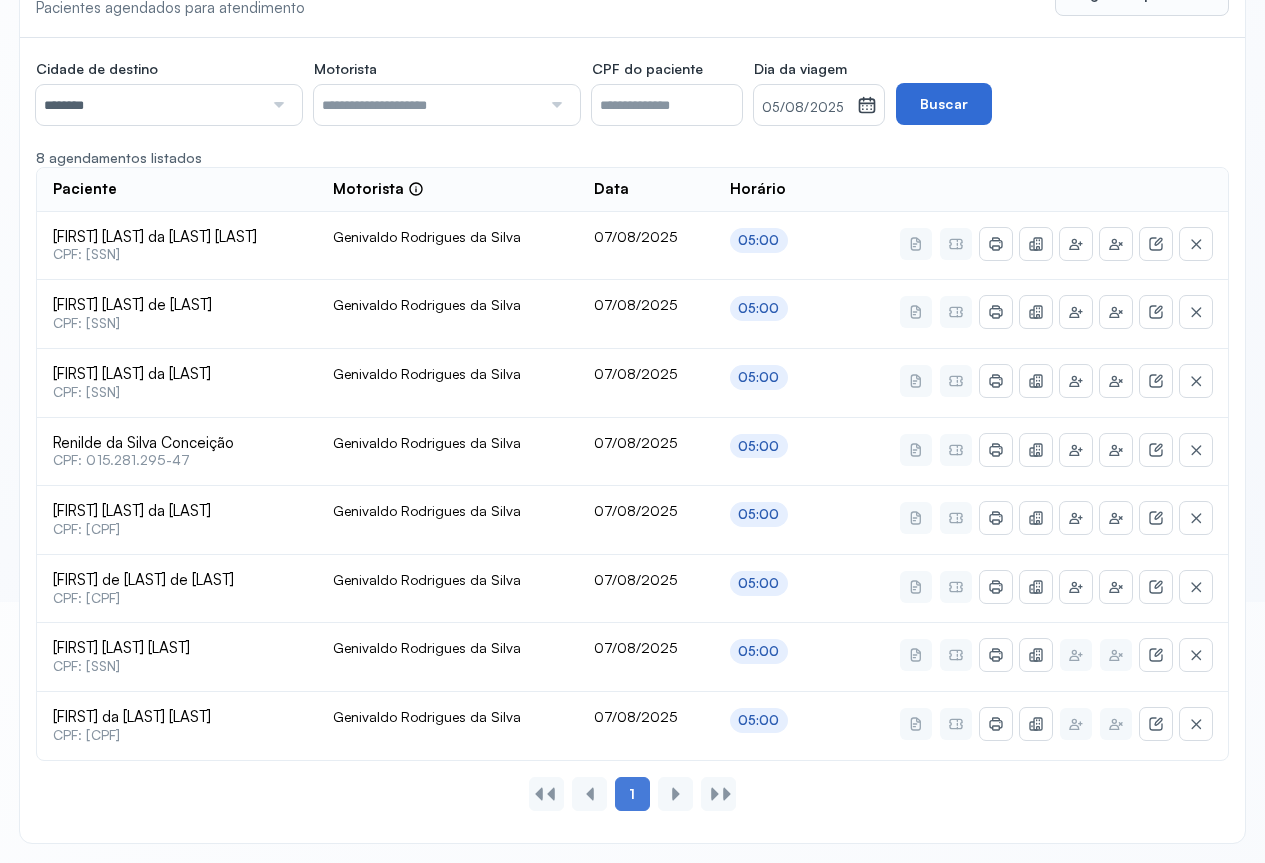 click on "Buscar" at bounding box center [944, 104] 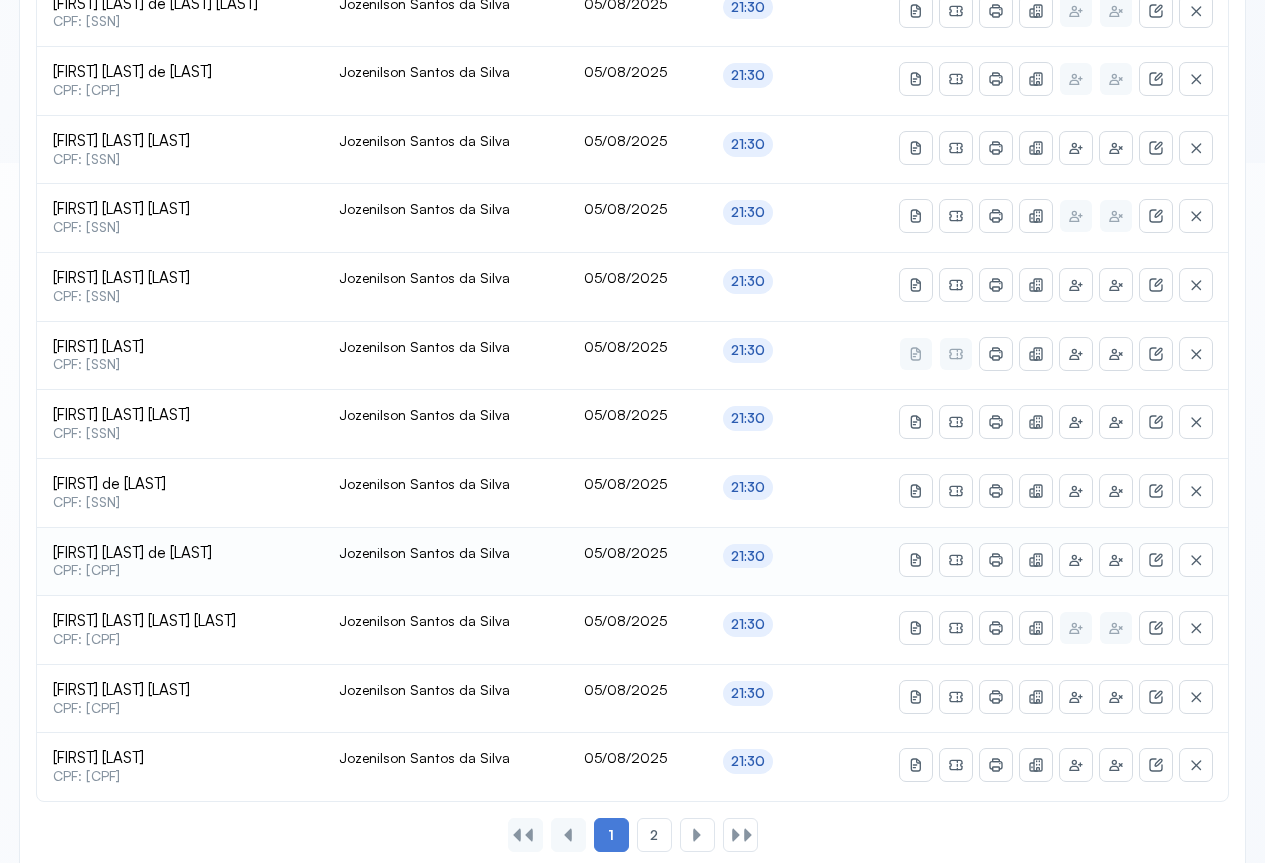 scroll, scrollTop: 741, scrollLeft: 0, axis: vertical 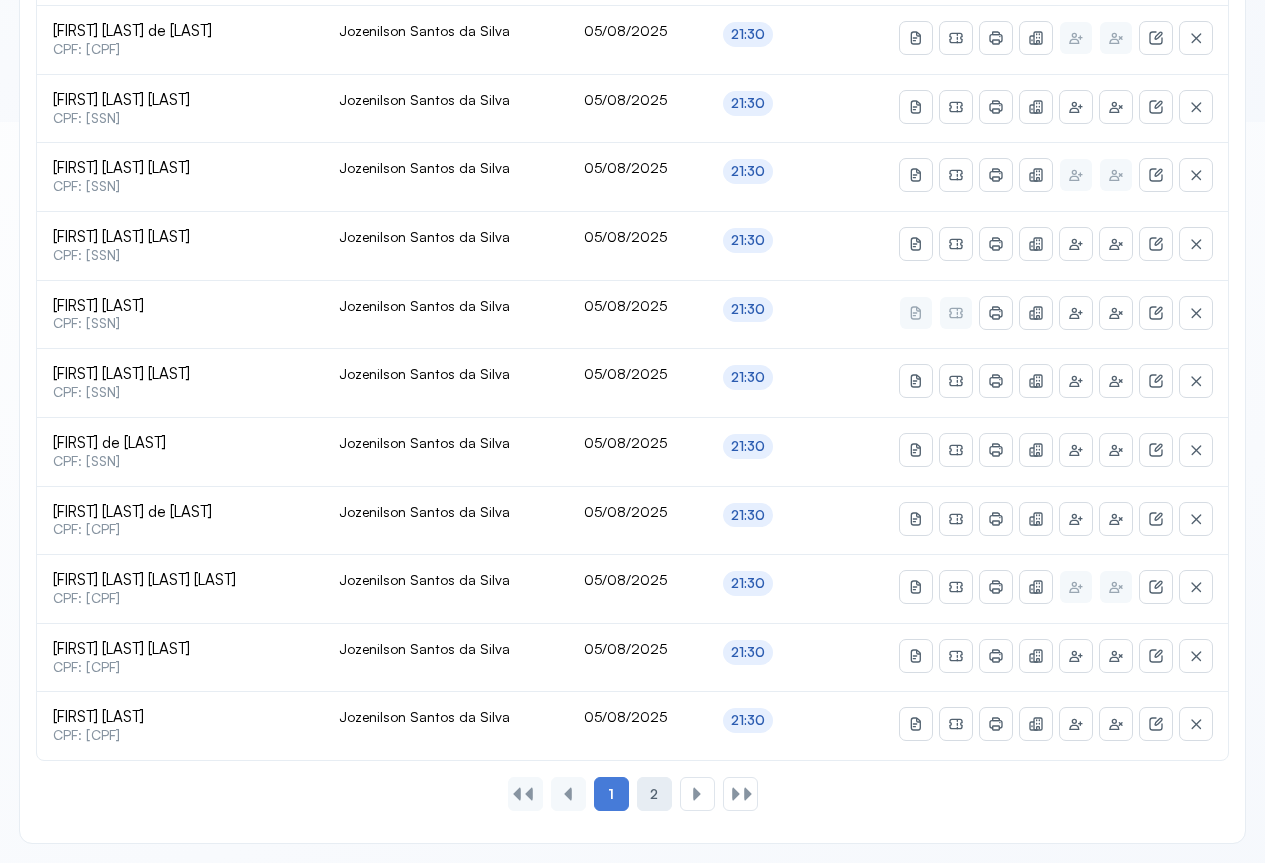 click on "2" 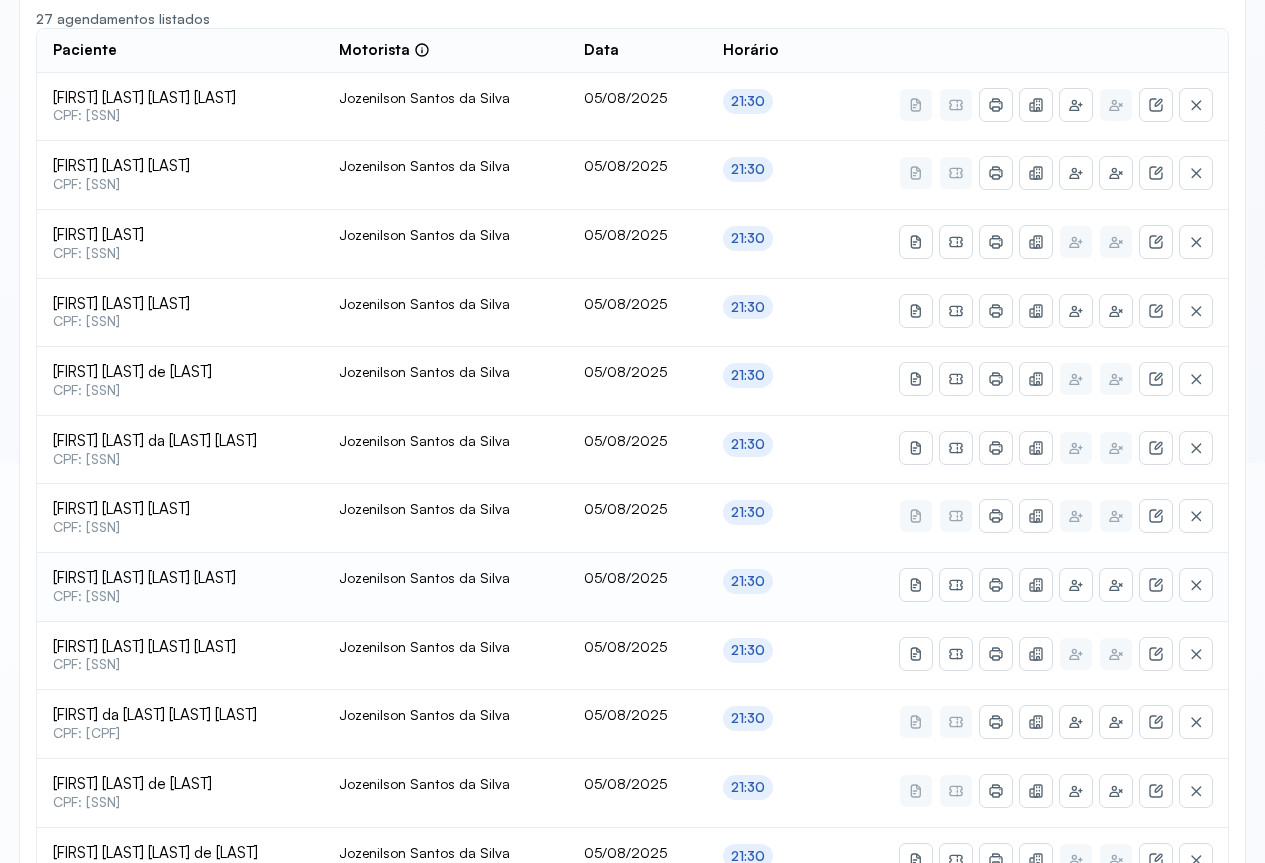 scroll, scrollTop: 500, scrollLeft: 0, axis: vertical 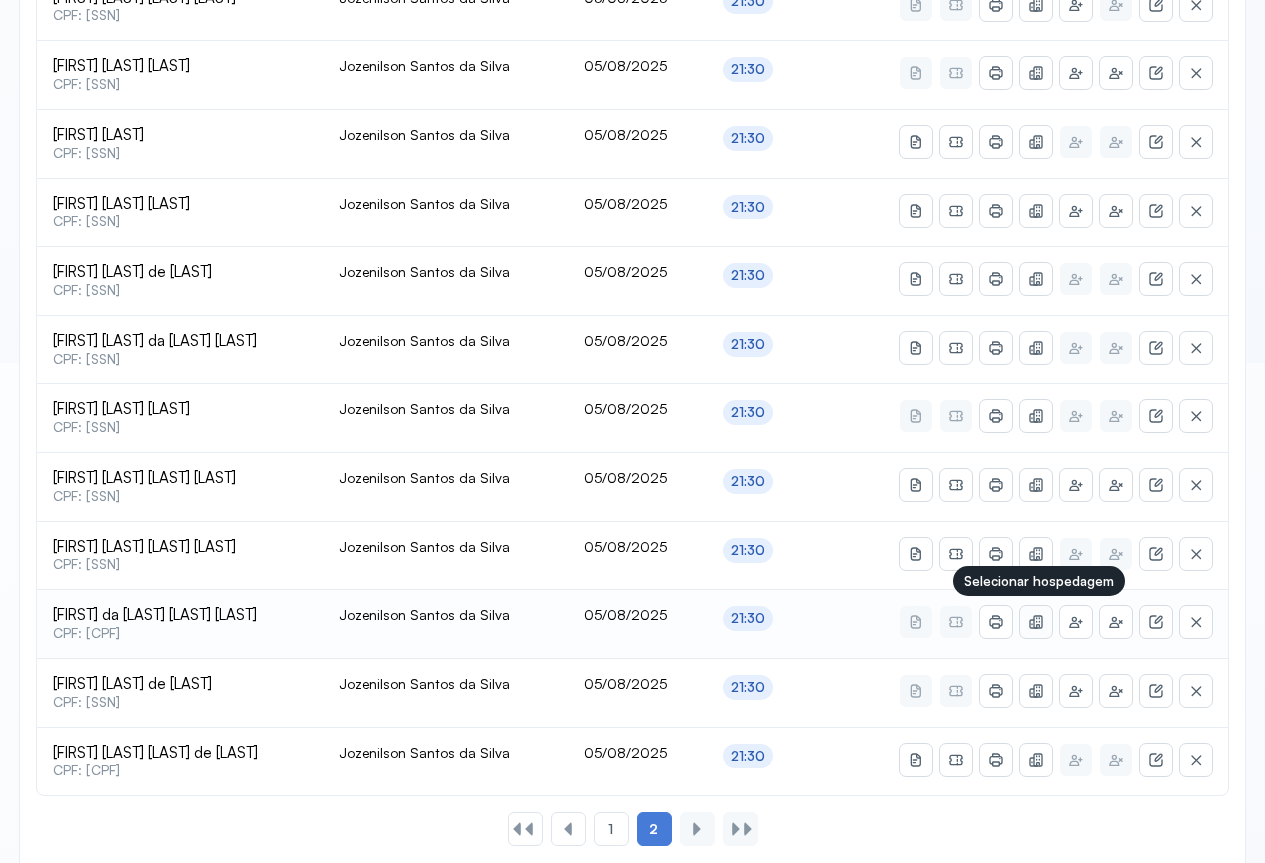 click 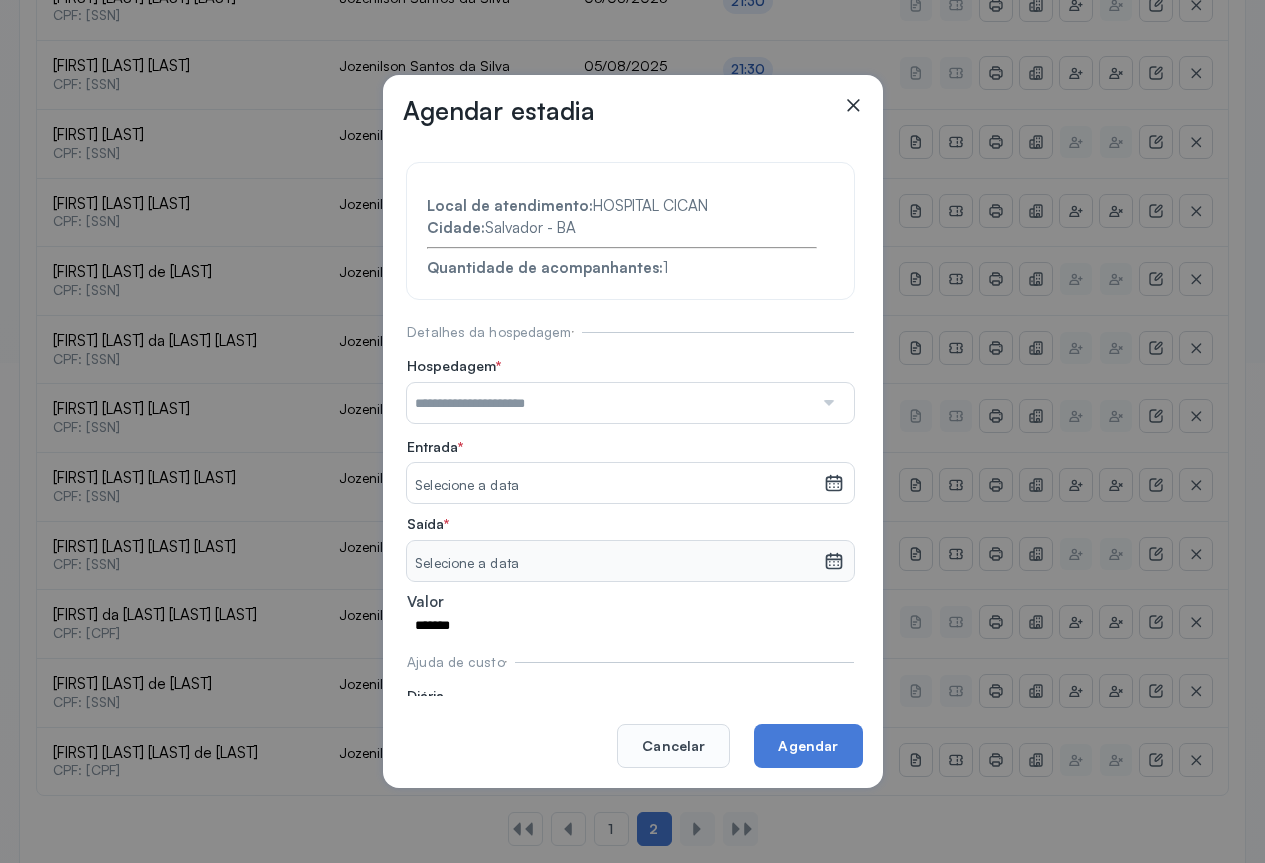 click at bounding box center [827, 403] 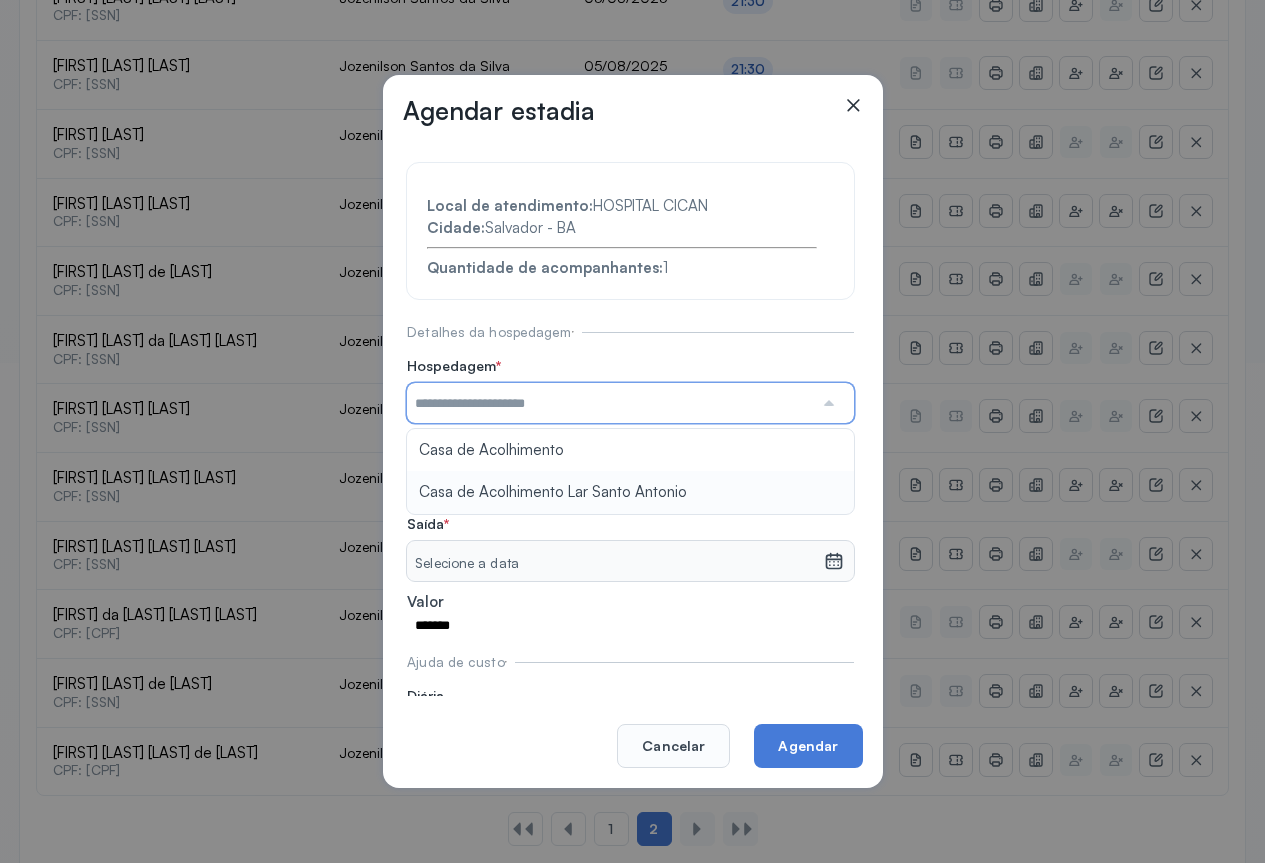 type on "**********" 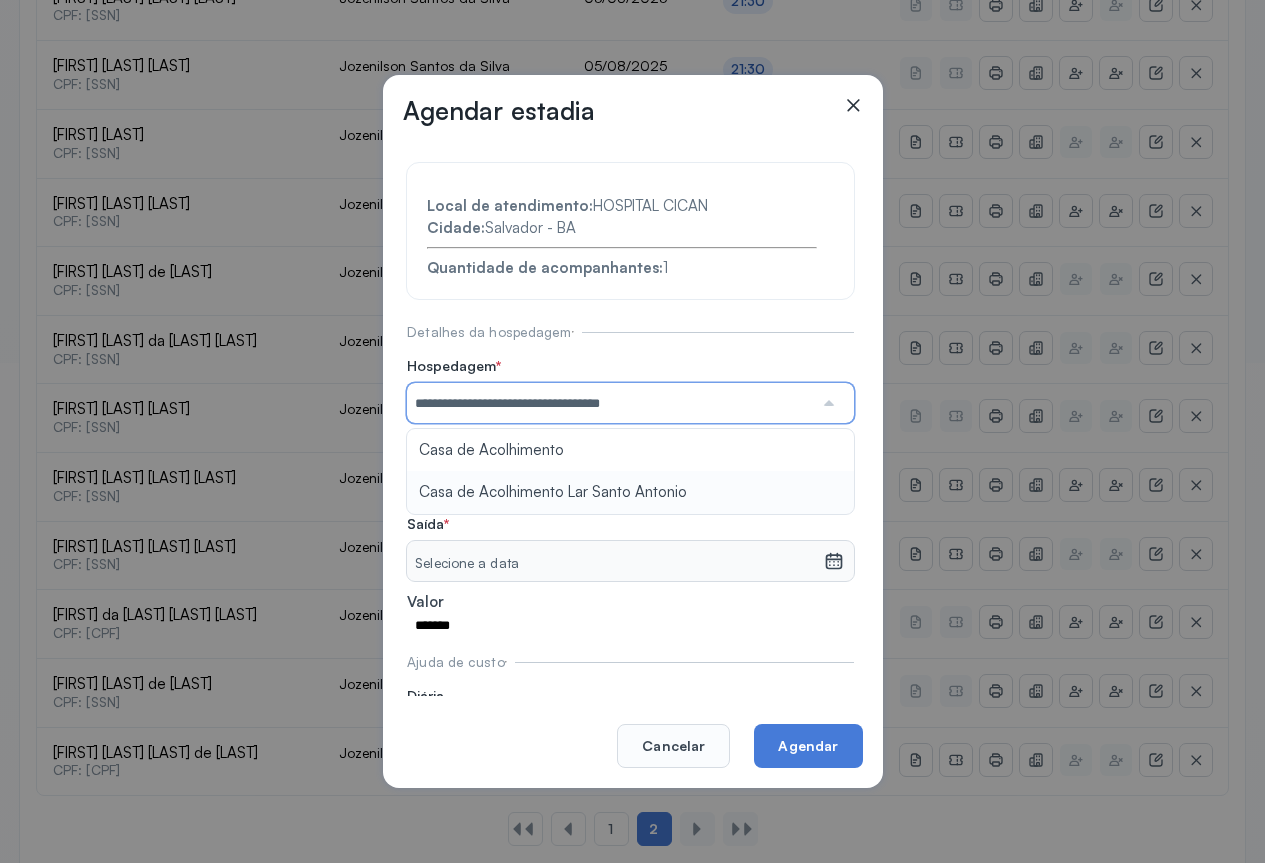 click on "**********" at bounding box center (630, 458) 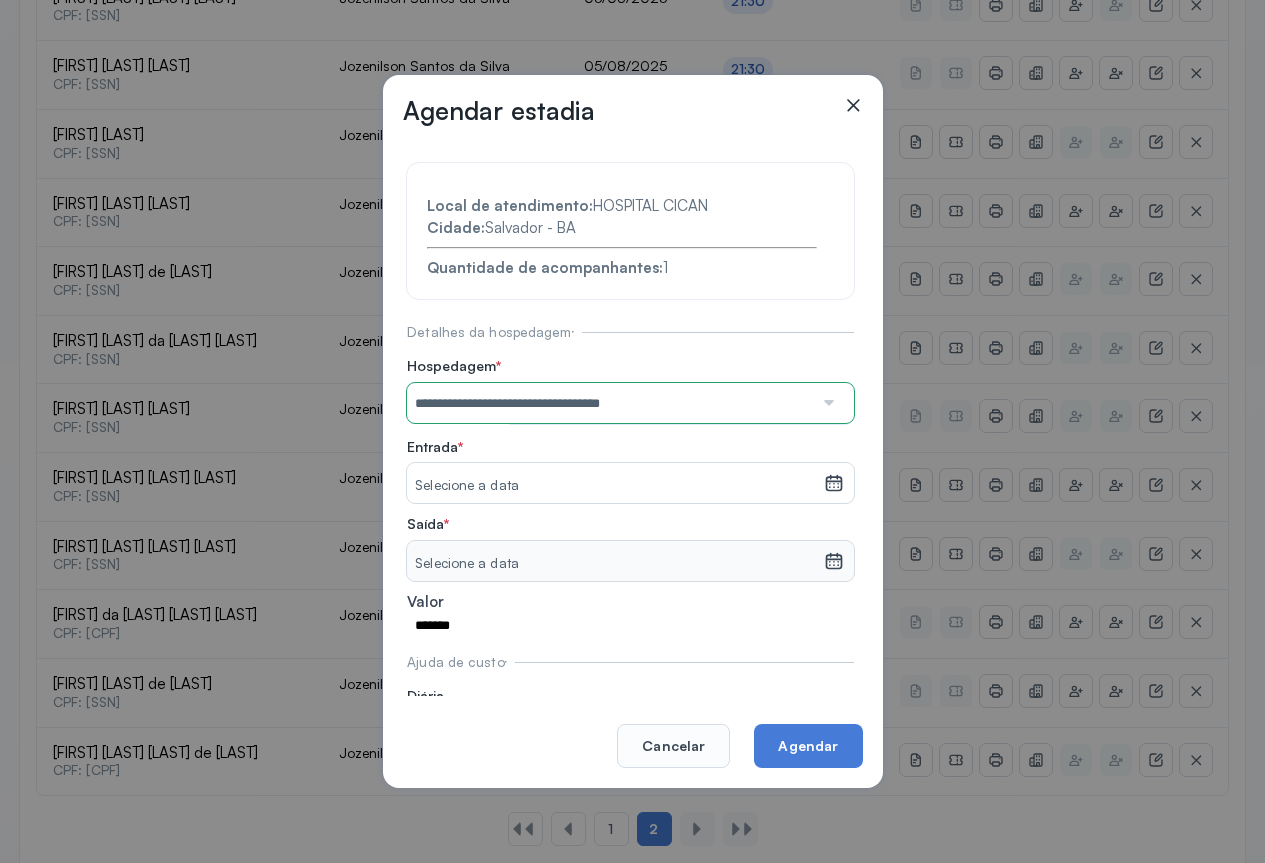 click 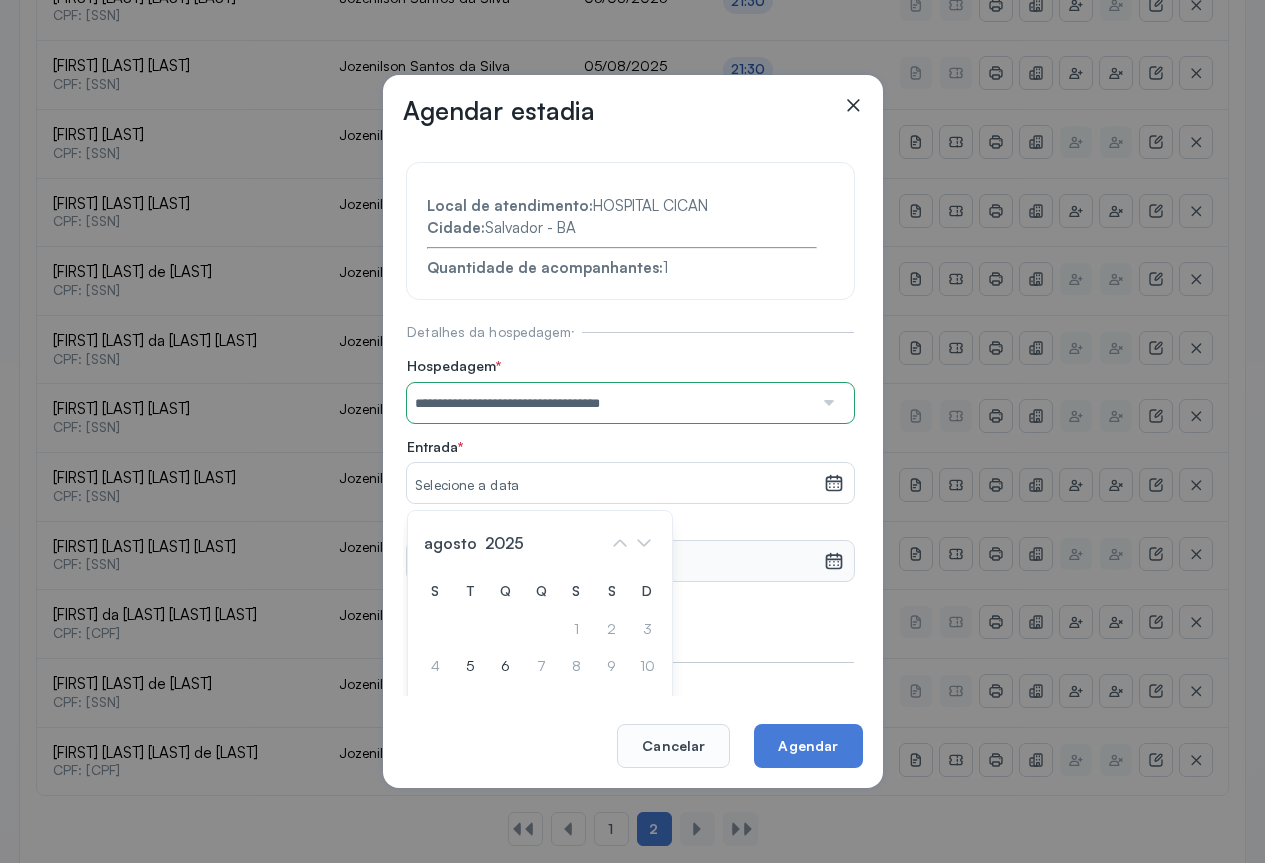 scroll, scrollTop: 100, scrollLeft: 0, axis: vertical 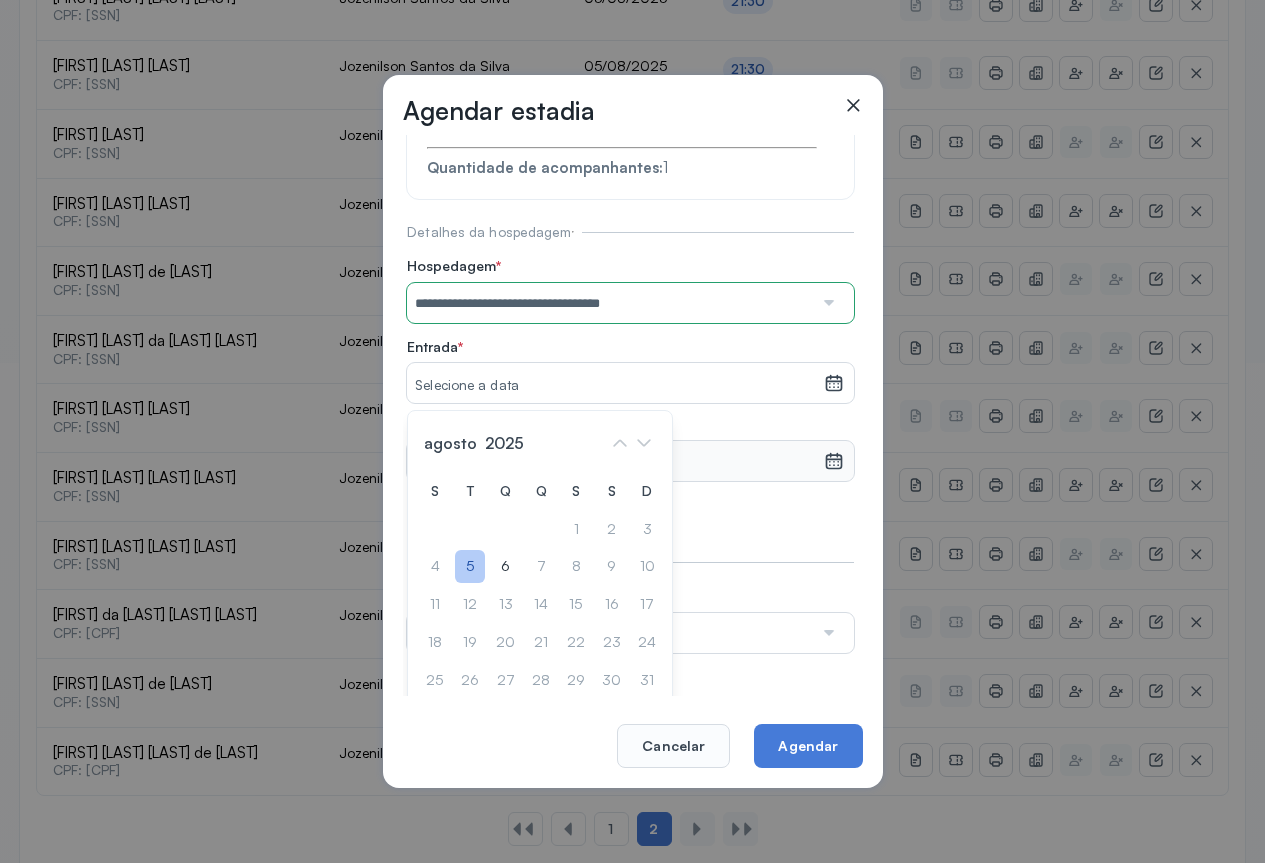 click on "5" 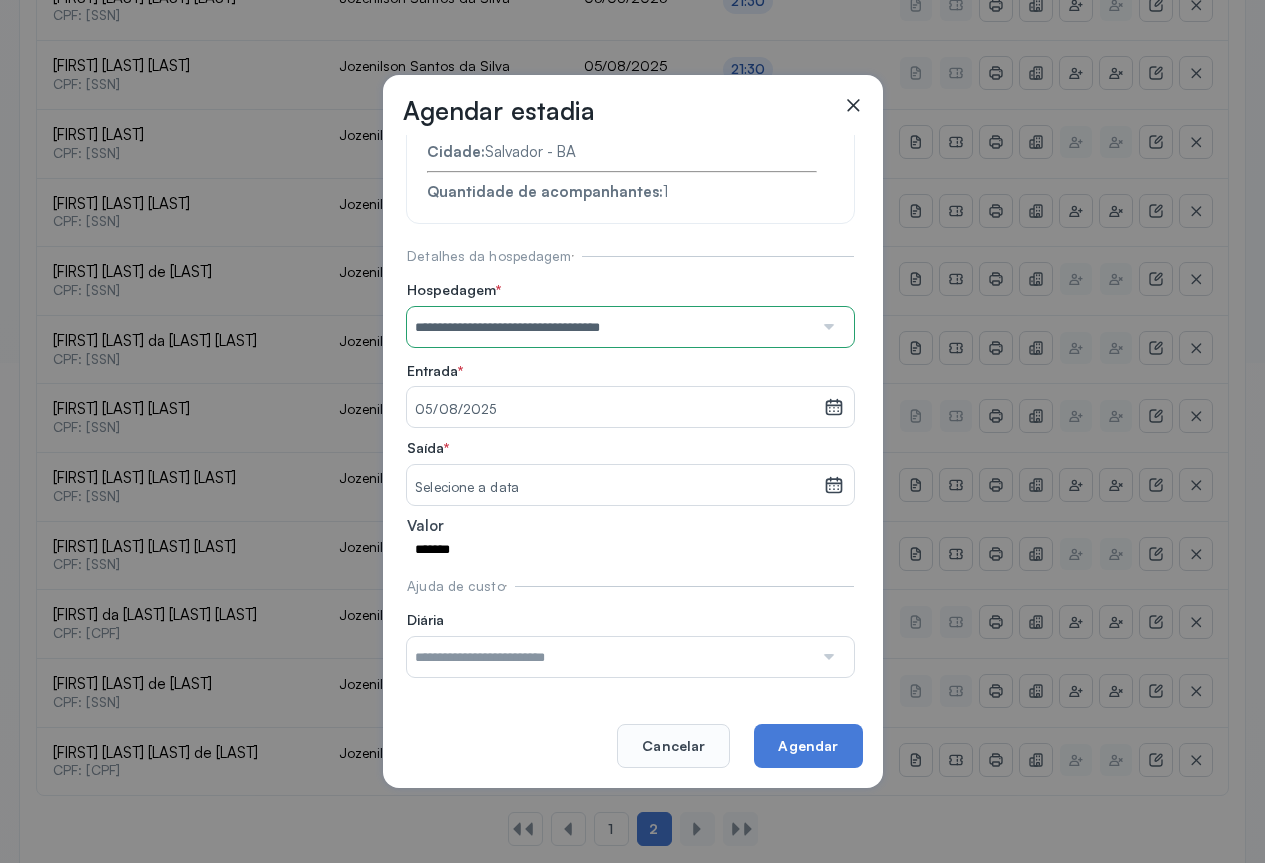scroll, scrollTop: 77, scrollLeft: 0, axis: vertical 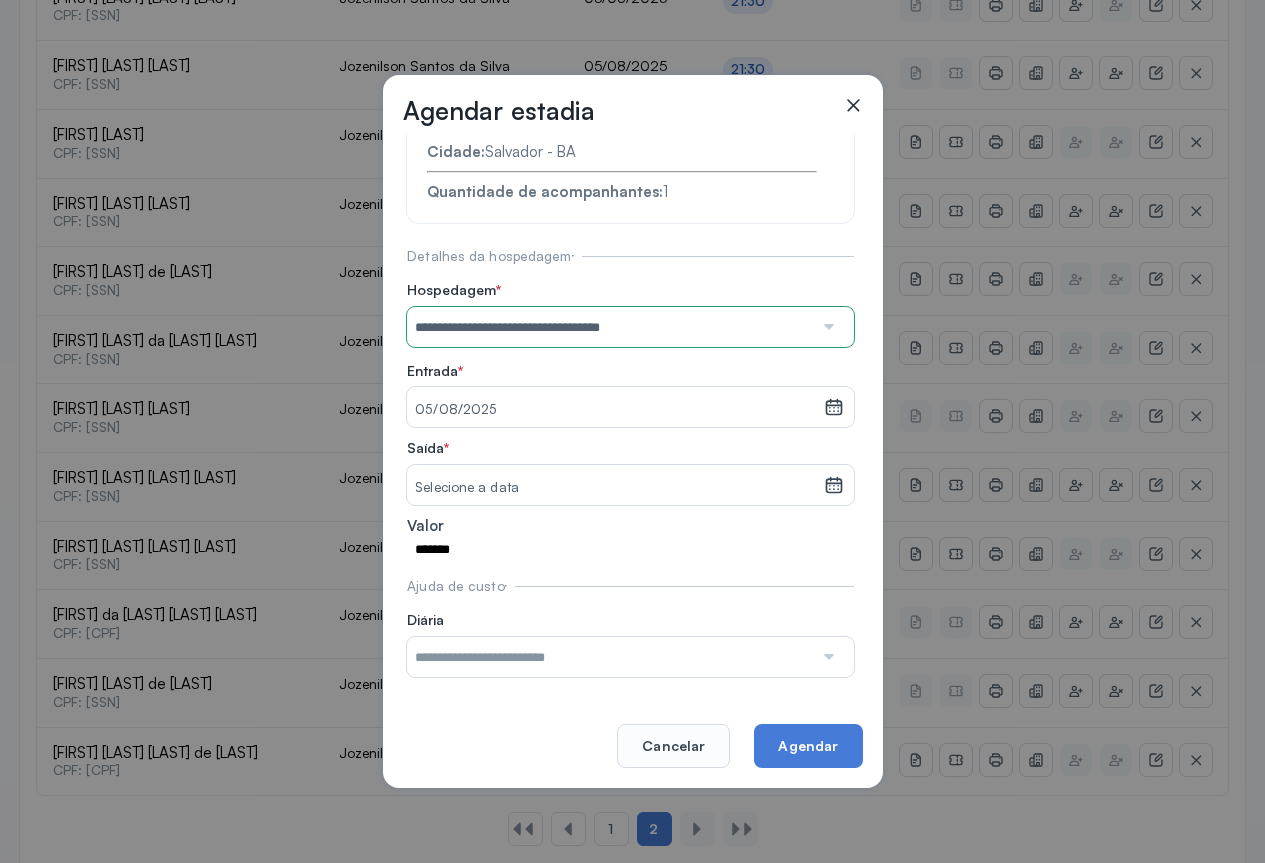 click 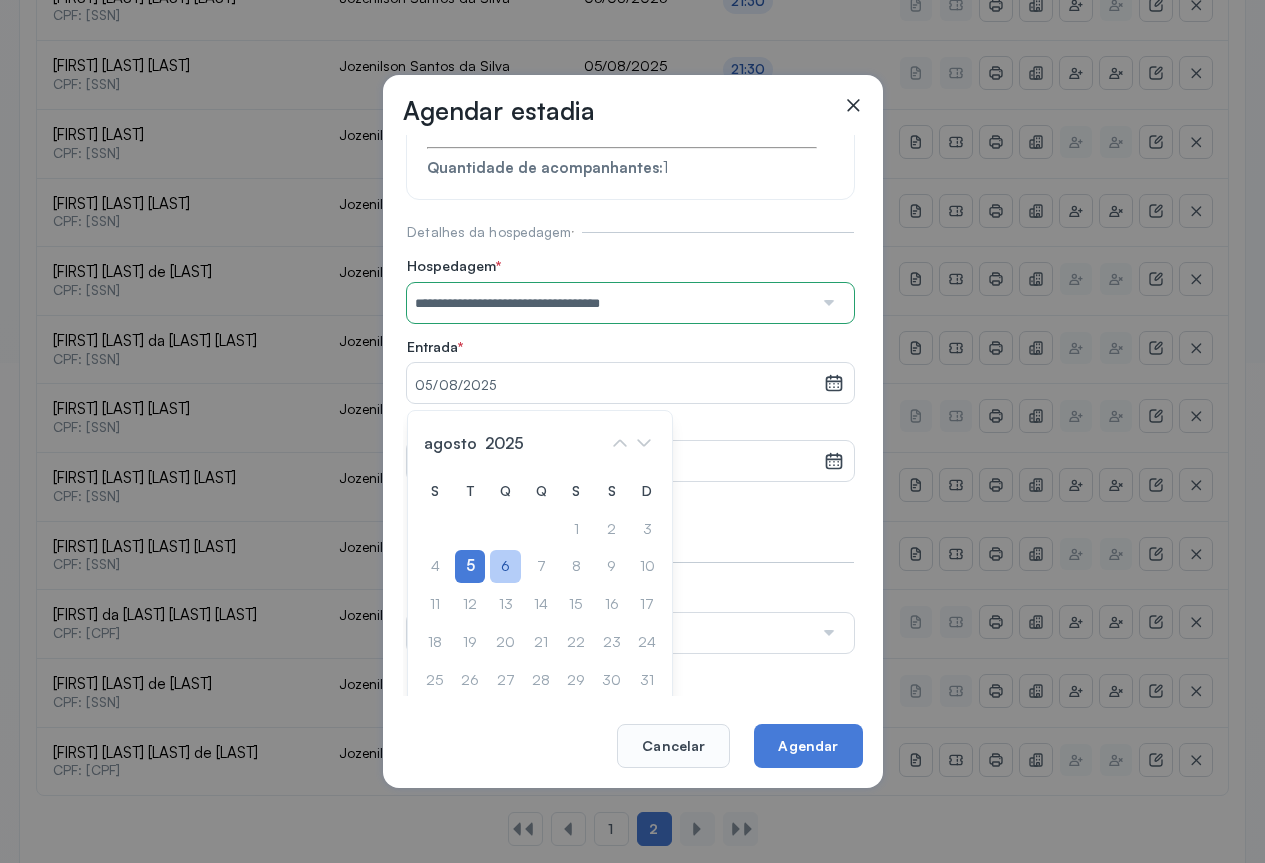 click on "6" 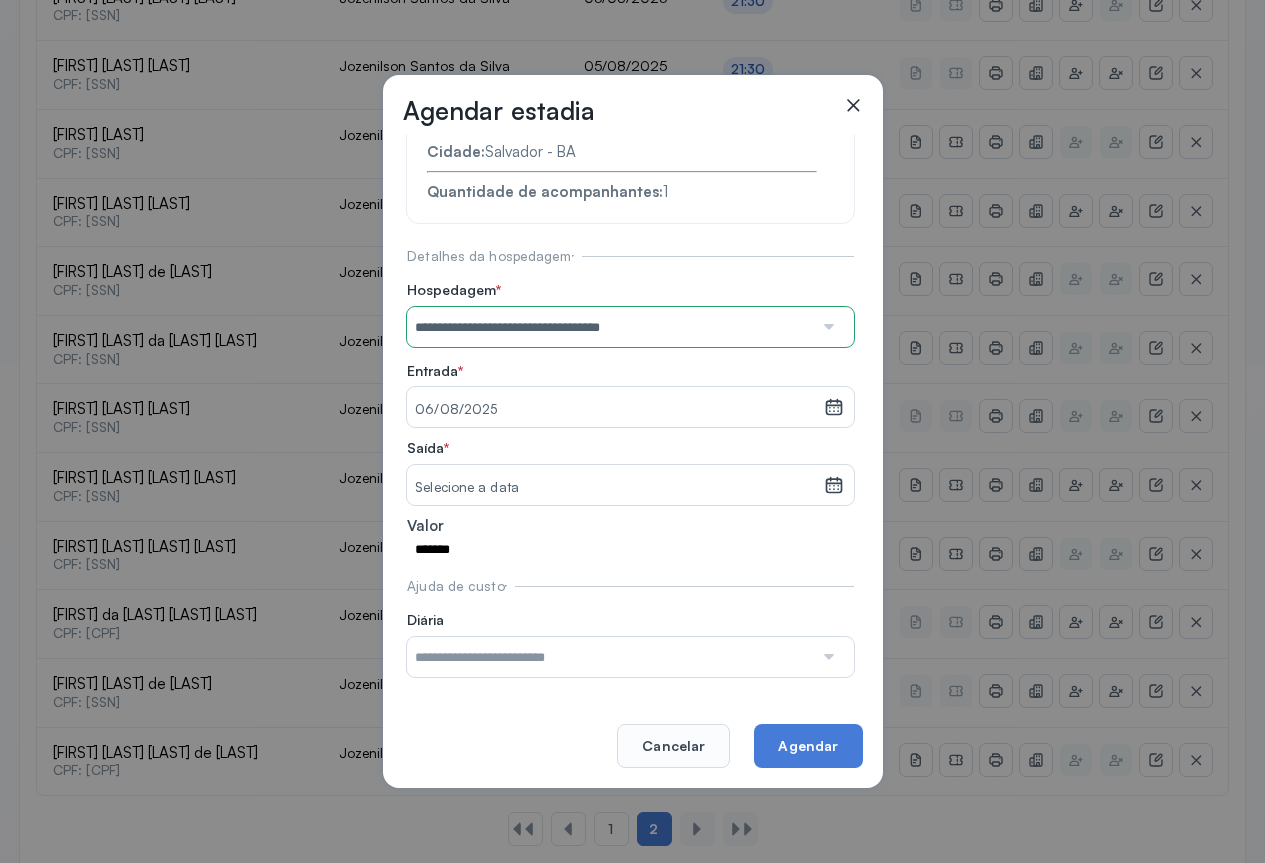 click 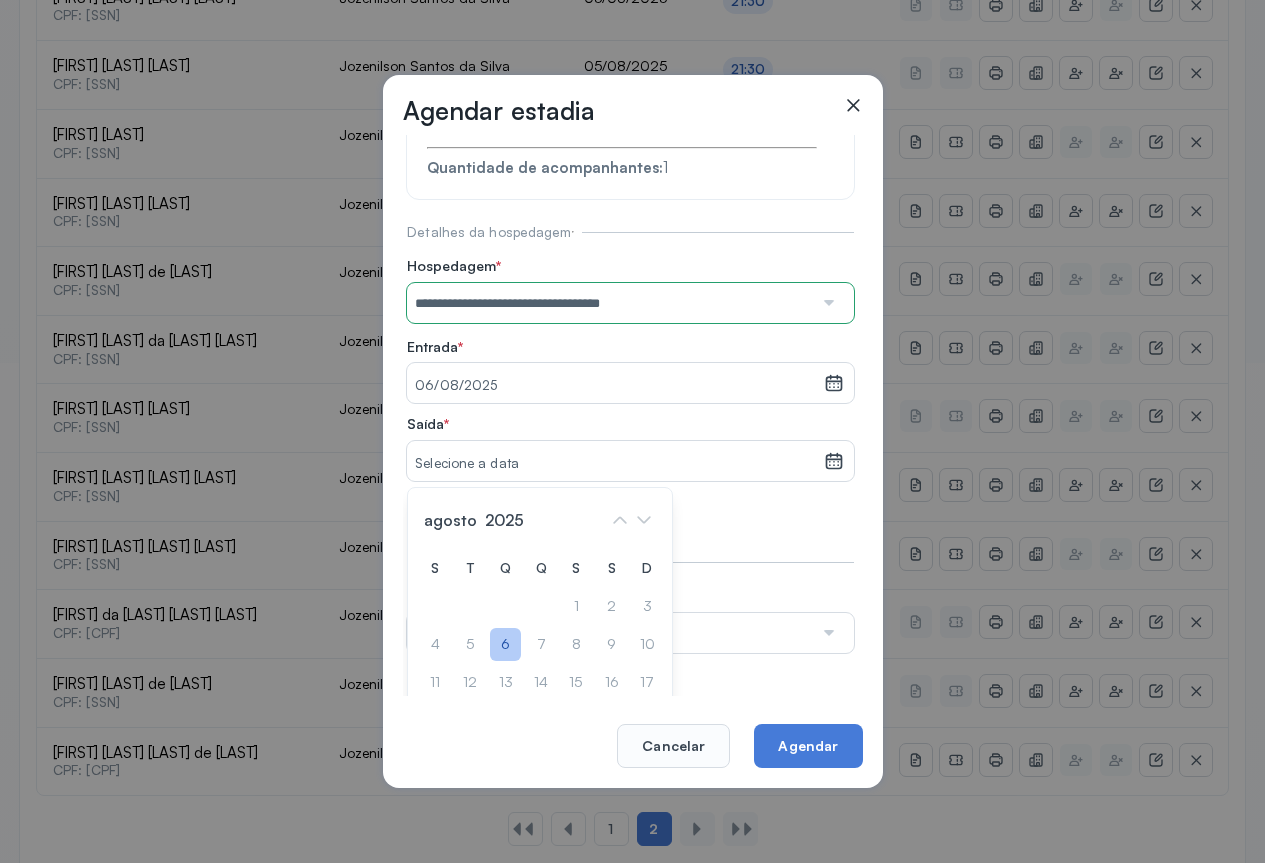 click on "6" 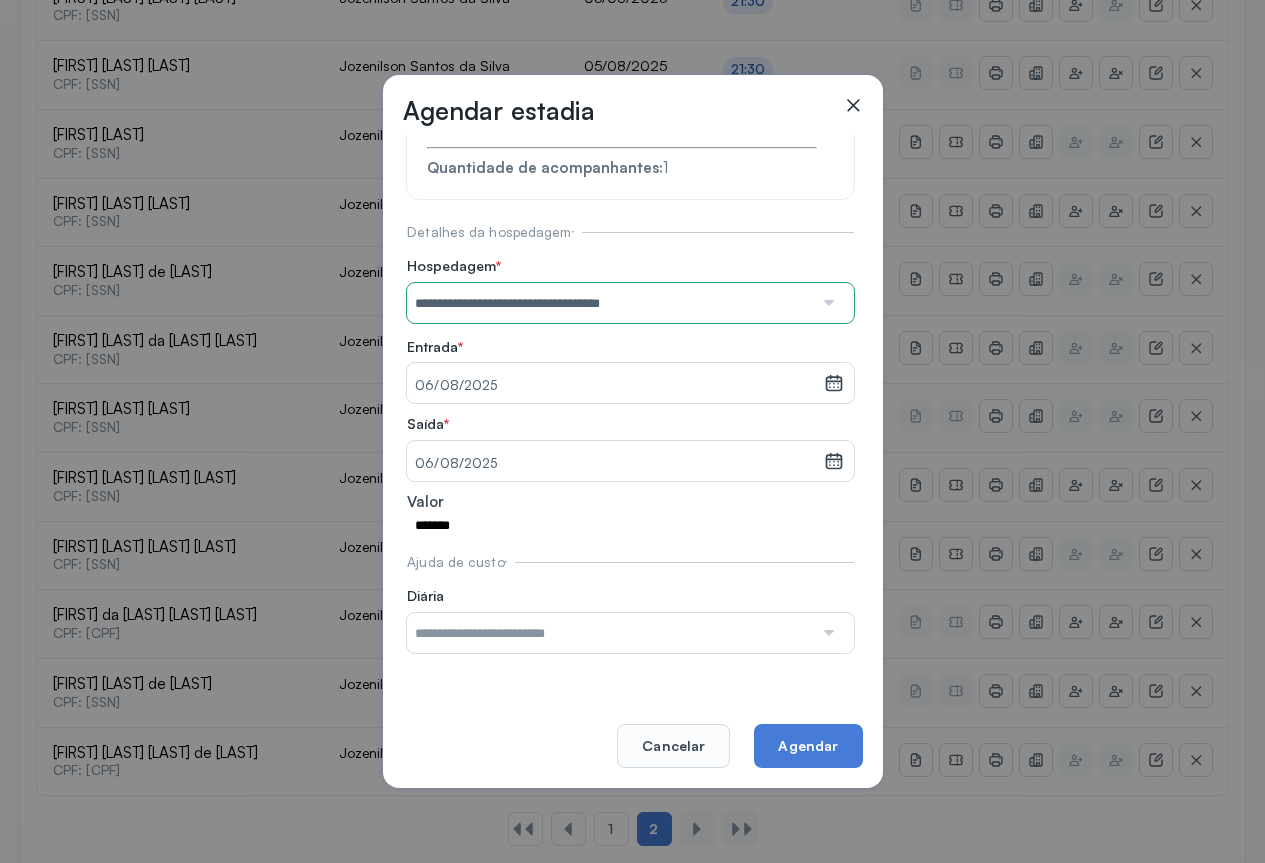 scroll, scrollTop: 77, scrollLeft: 0, axis: vertical 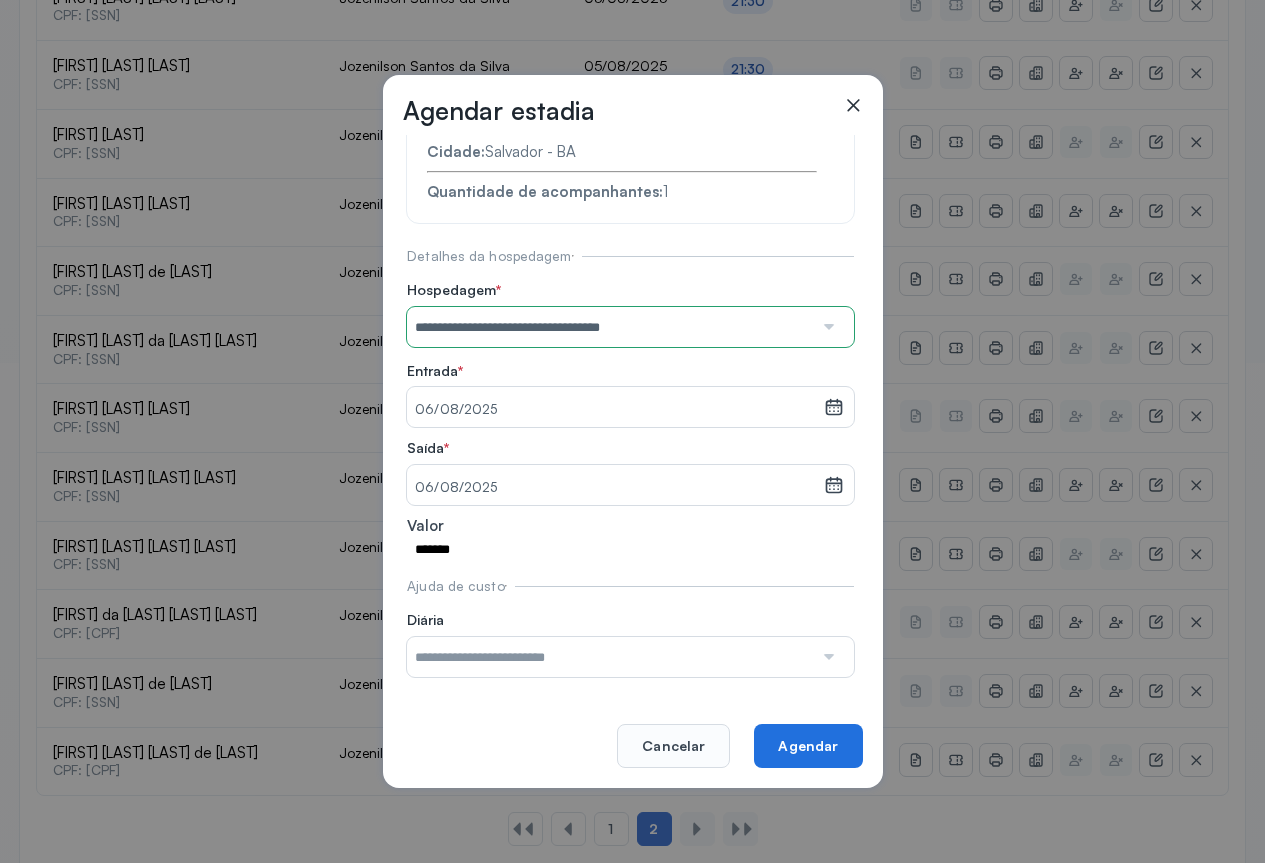click on "Agendar" 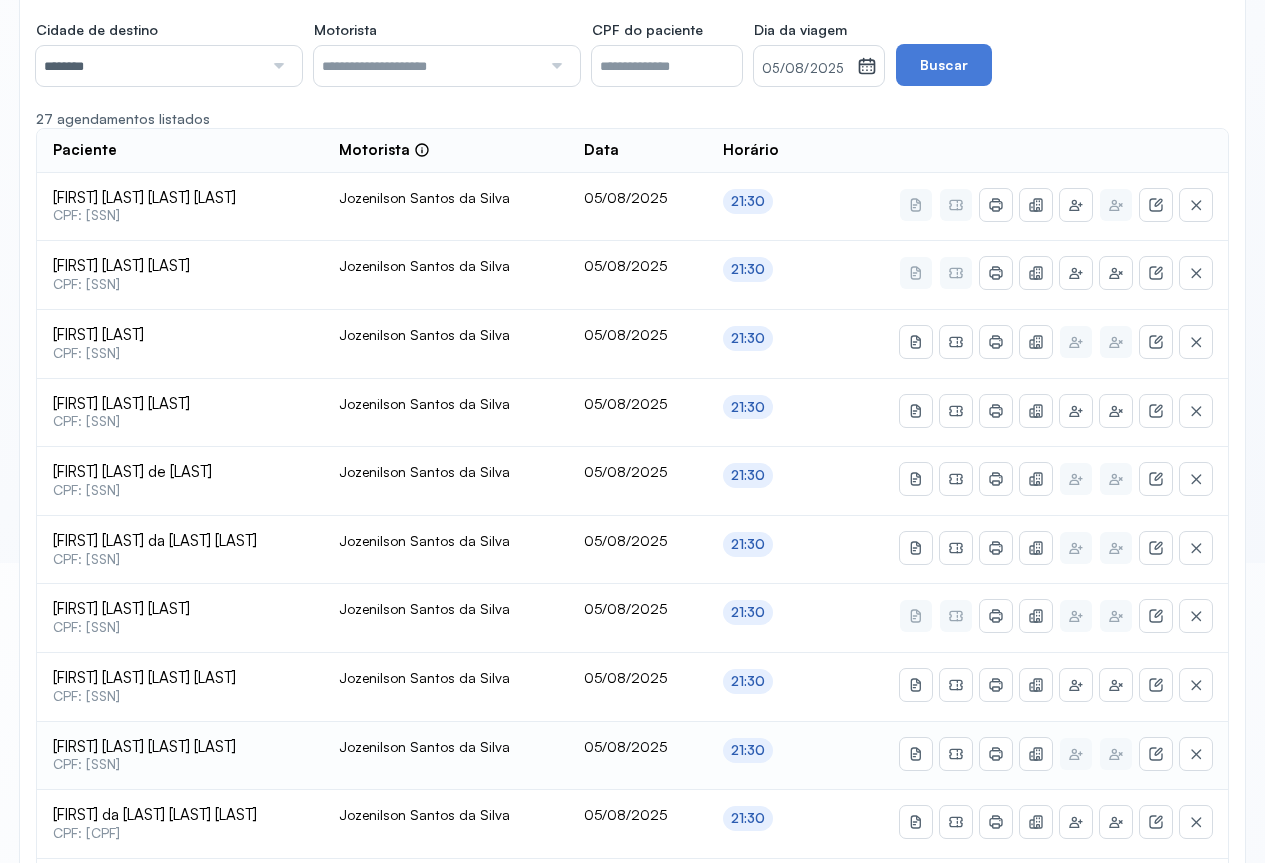 scroll, scrollTop: 500, scrollLeft: 0, axis: vertical 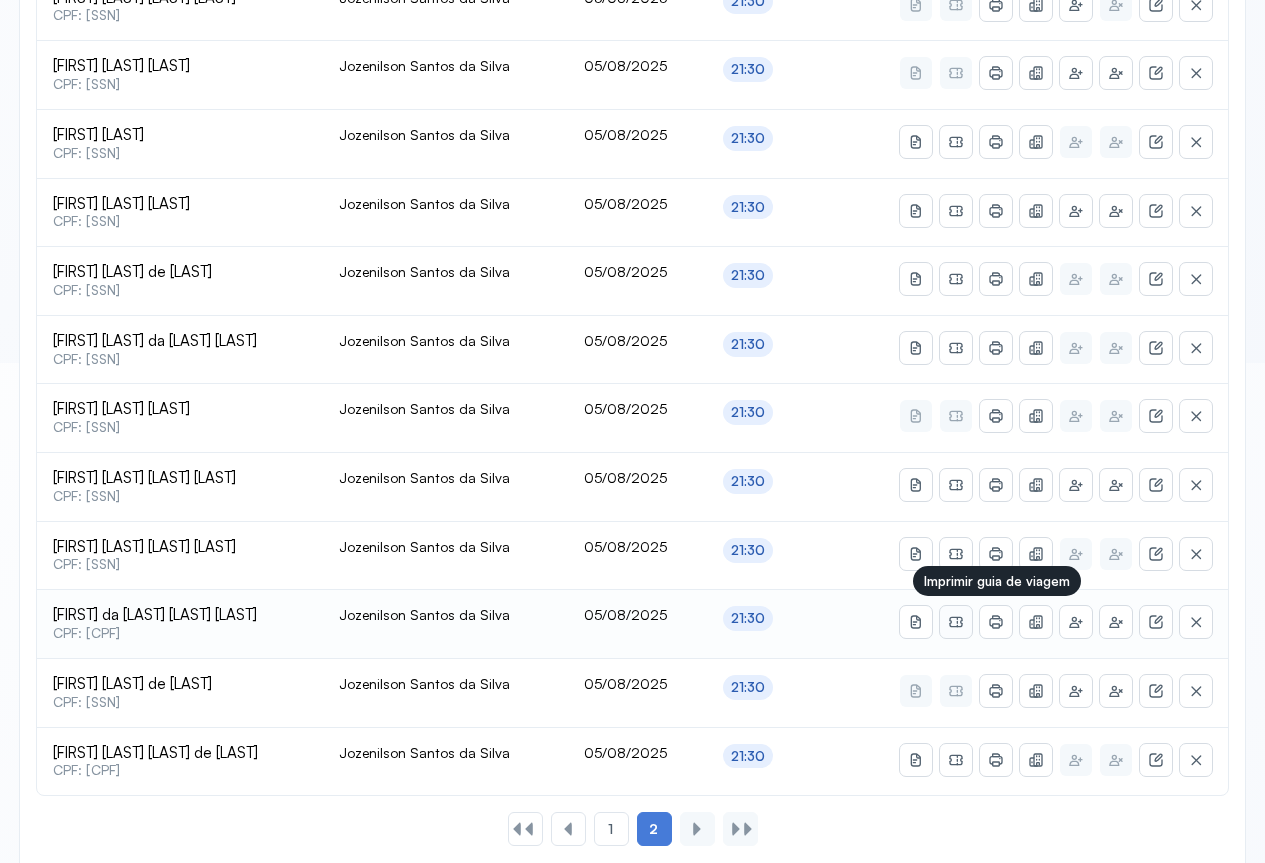 click 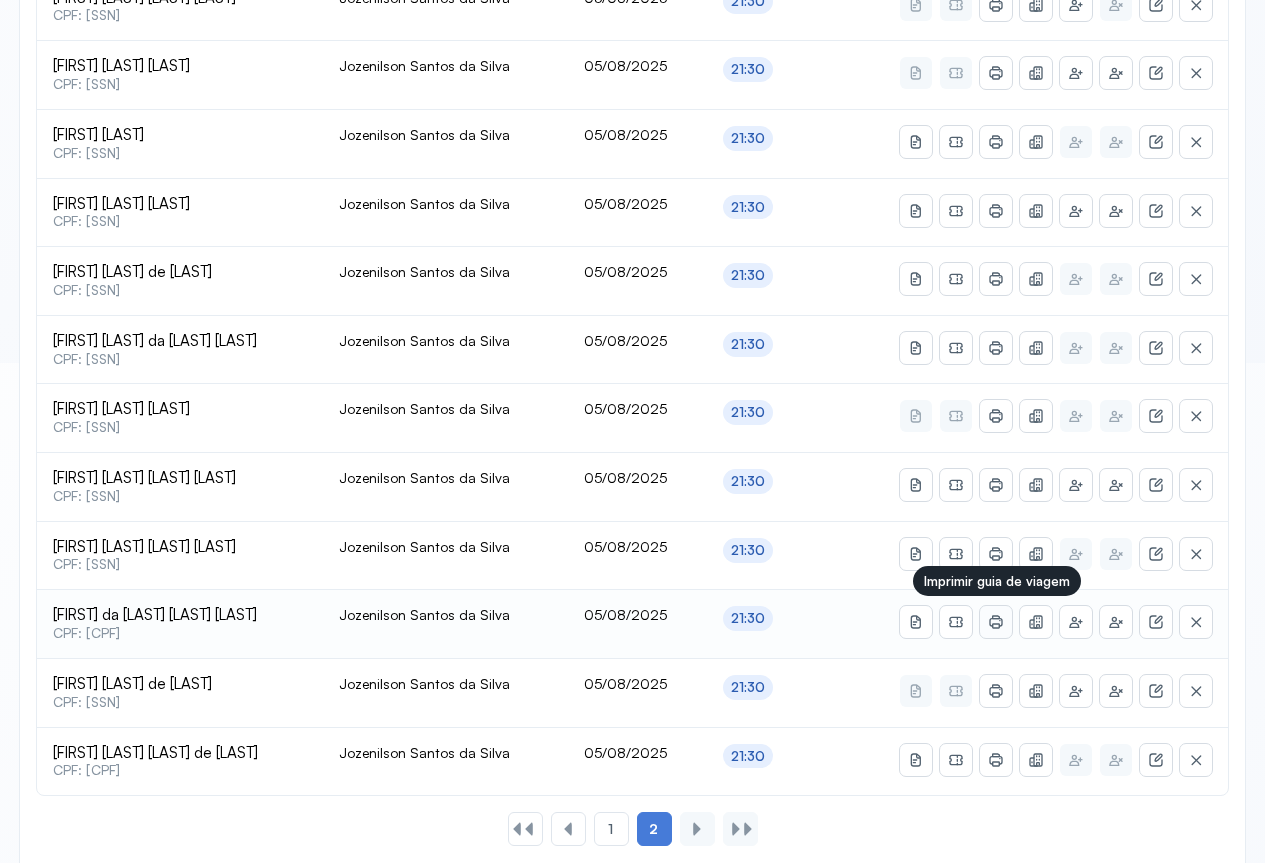 click 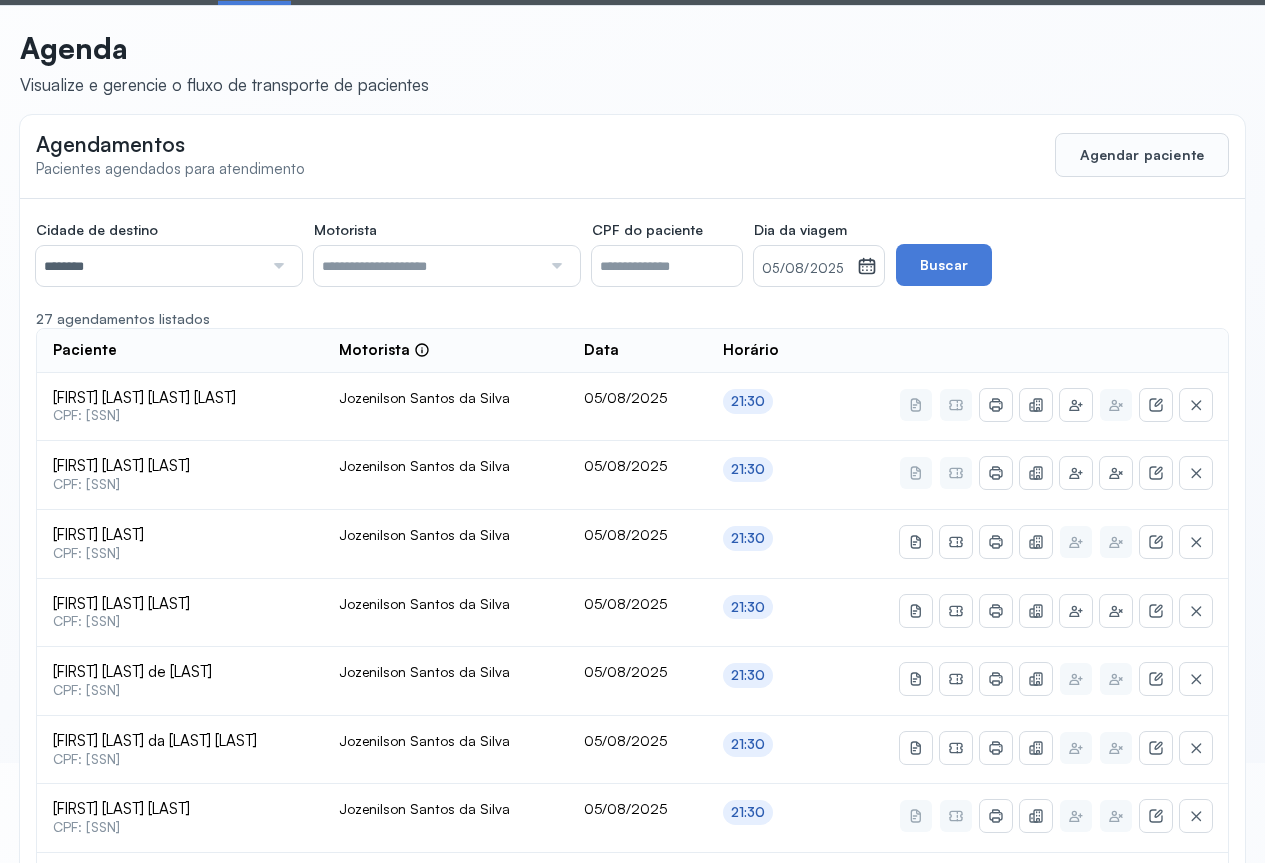 scroll, scrollTop: 0, scrollLeft: 0, axis: both 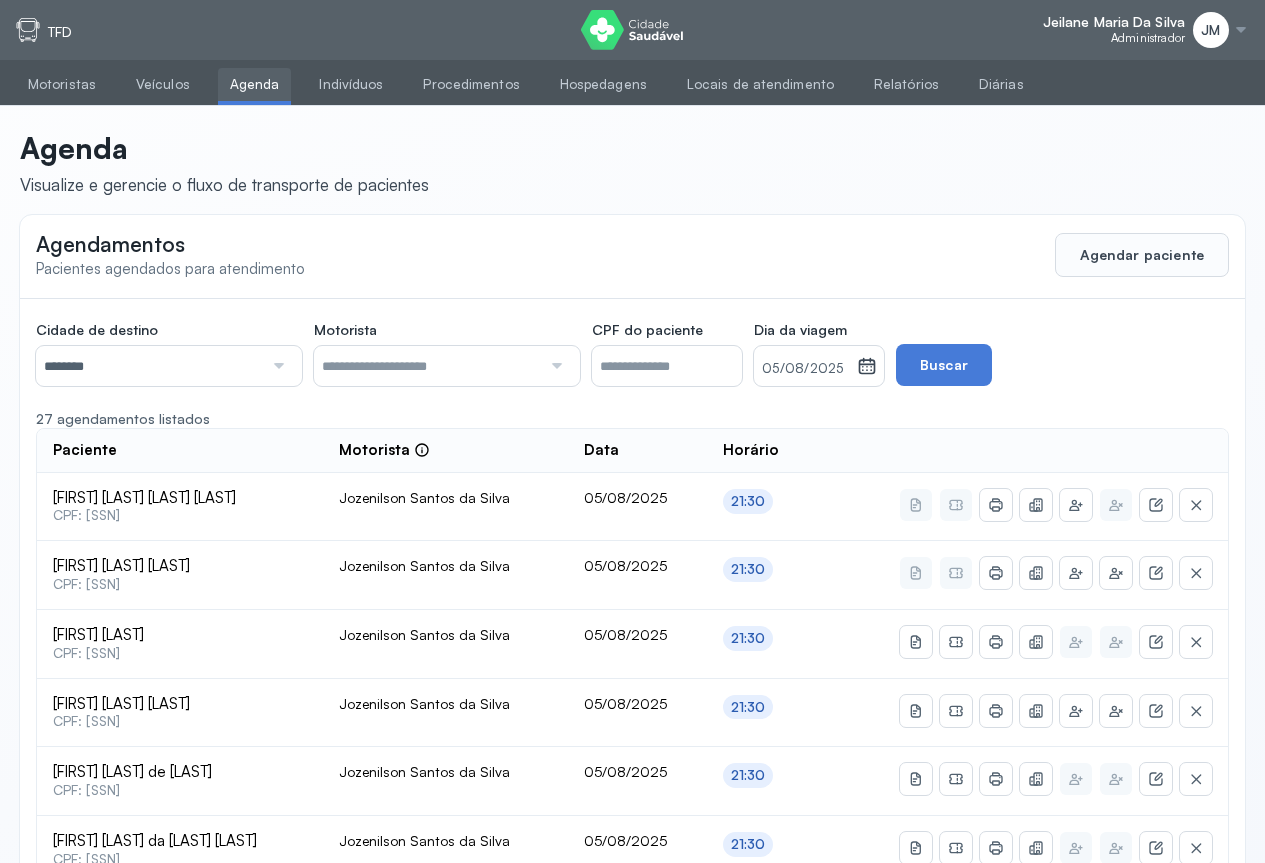click at bounding box center [276, 366] 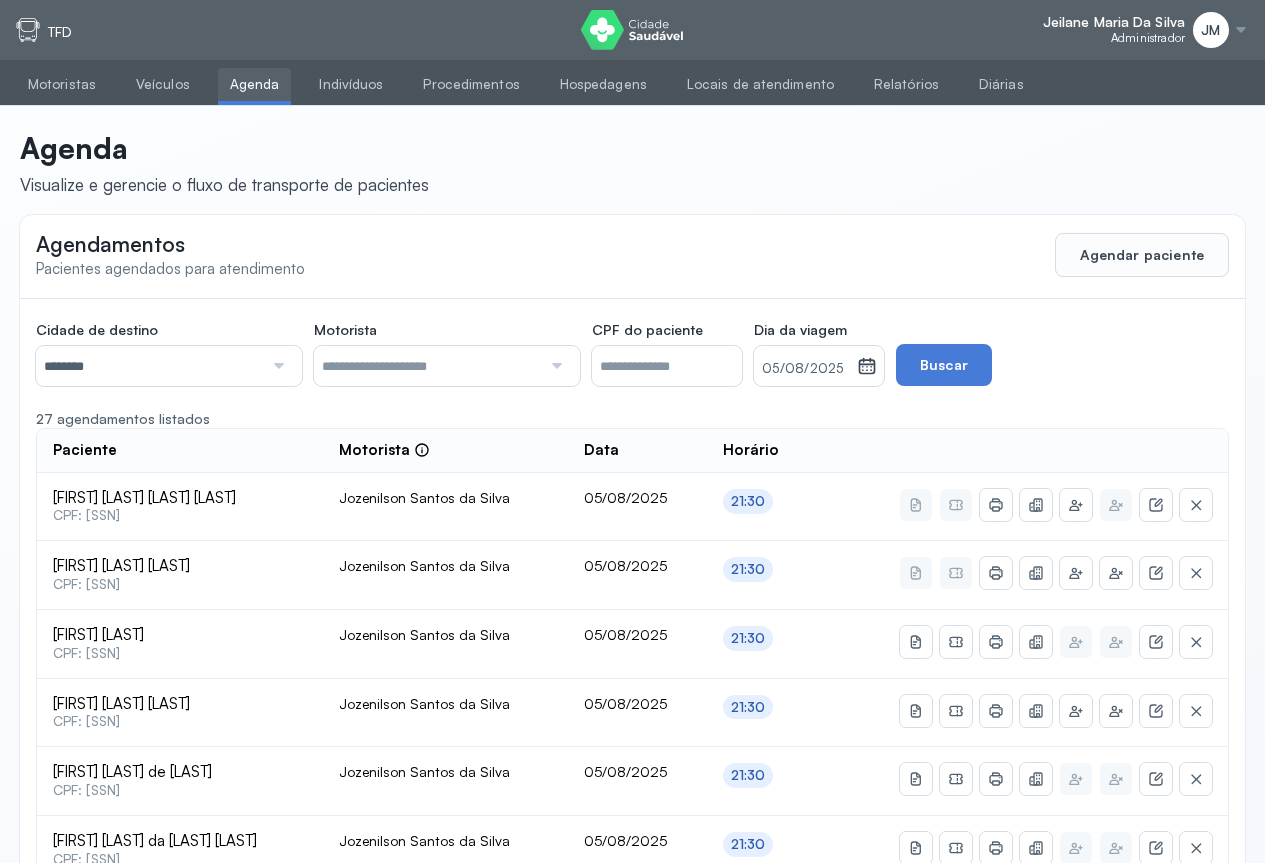 click on "Cidade de destino  ******** Todas as cidades Juazeiro Salvador Motorista  Todos os motoristas Adelmar Souza da Silva Diego dos Santos Edevon dos Santos Souza Edevon dos Santos Souza Elto Lima de Almeida Genivaldo Rodrigues da Silva Jozenilson Santos da Silva CPF do paciente  Dia da viagem  05/08/2025 agosto 2025 S T Q Q S S D 1 2 3 4 5 6 7 8 9 10 11 12 13 14 15 16 17 18 19 20 21 22 23 24 25 26 27 28 29 30 31 jan fev mar abr maio jun jul ago set out nov dez 2018 2019 2020 2021 2022 2023 2024 2025 2026 2027 2028 2029  Buscar  27 agendamentos listados Paciente  Motorista  Data Horário Israel Pedro de Araujo Campos Silva  CPF: 076.284.545-77 Jozenilson Santos da Silva 05/08/2025 21:30 Rosane Maria Ferreira Lins  CPF: 617.827.505-68 Jozenilson Santos da Silva 05/08/2025 21:30 Rosana da Silva  CPF: 012.822.615-33 Jozenilson Santos da Silva 05/08/2025 21:30 Jailma Silva dos Santos  CPF: 067.701.105-98 Jozenilson Santos da Silva 05/08/2025 21:30 Maria Cleuza de Souza  CPF: 328.618.505-15 Jozenilson Santos da Silva 1" 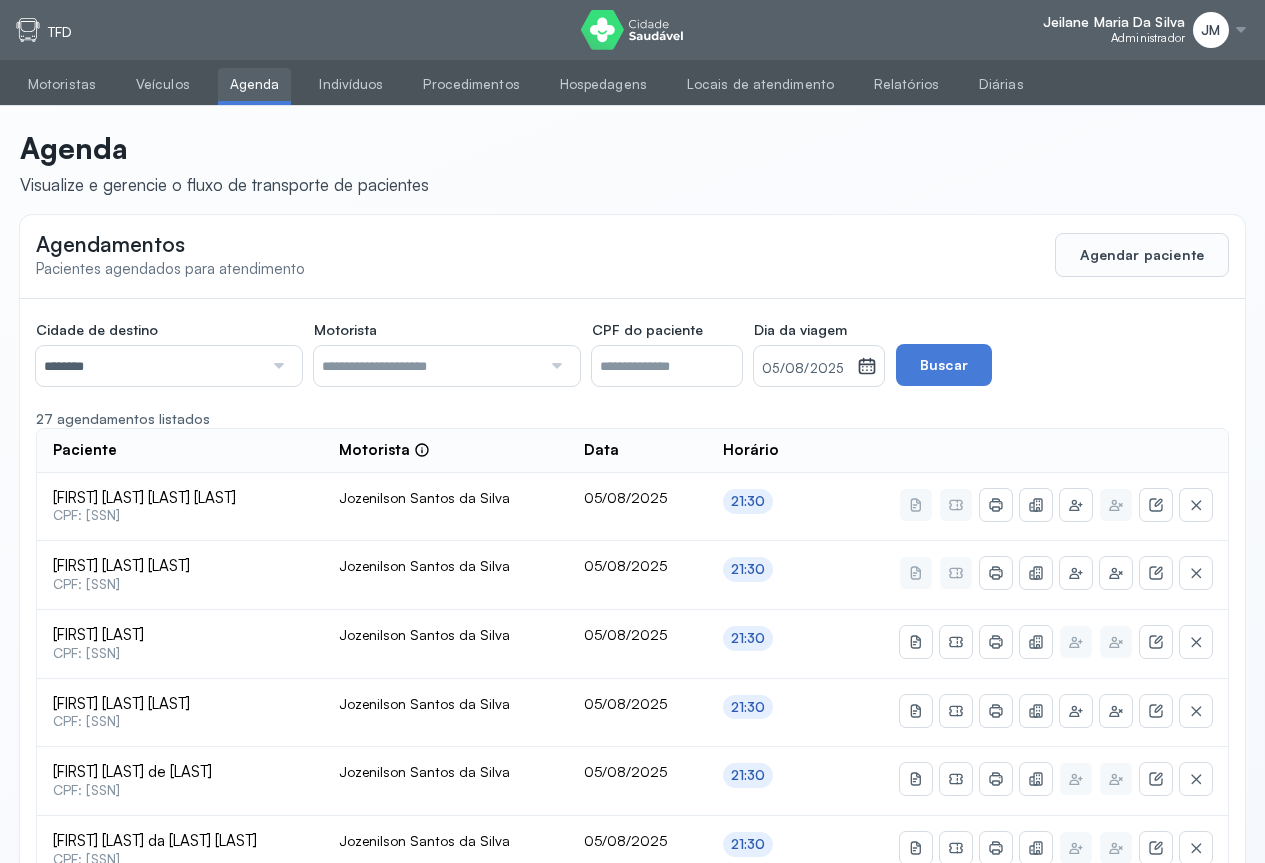 click 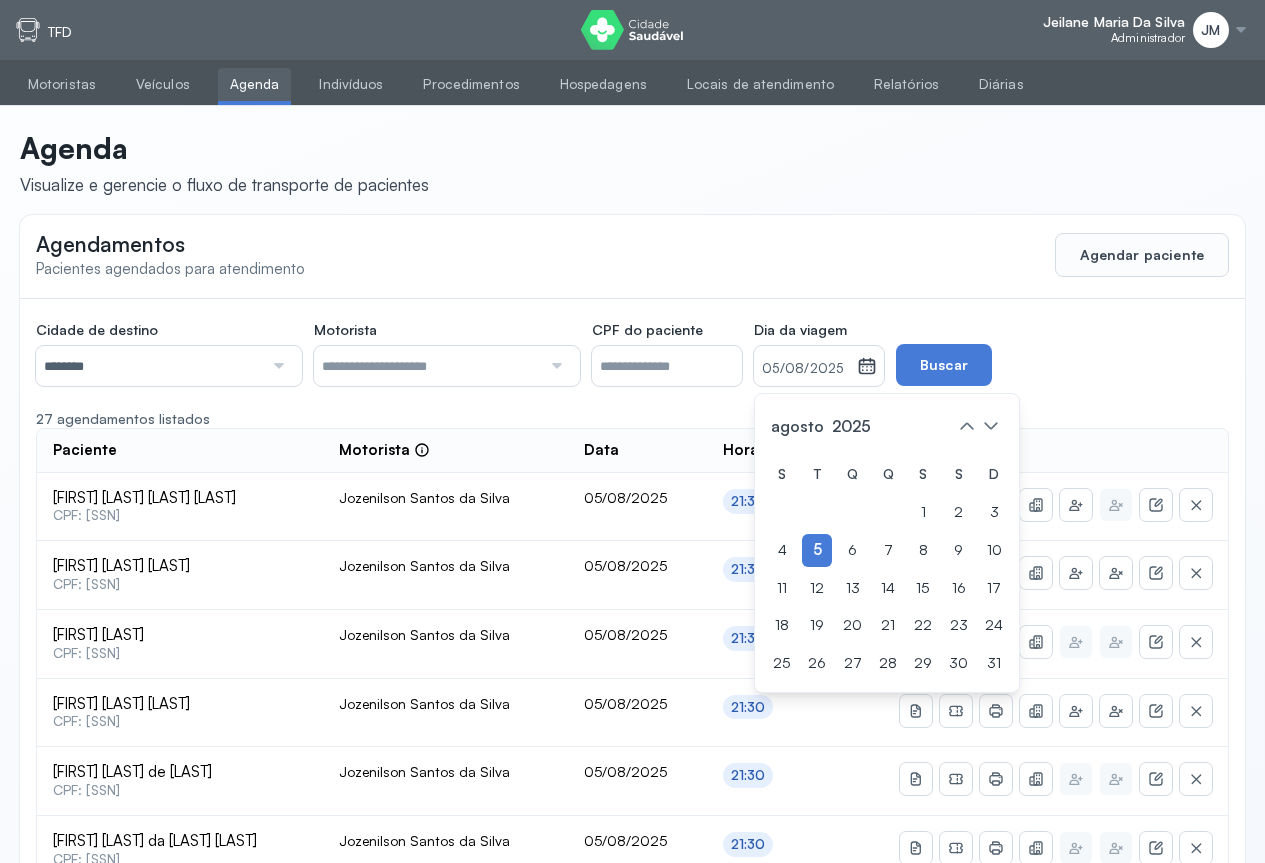 drag, startPoint x: 892, startPoint y: 550, endPoint x: 909, endPoint y: 503, distance: 49.979996 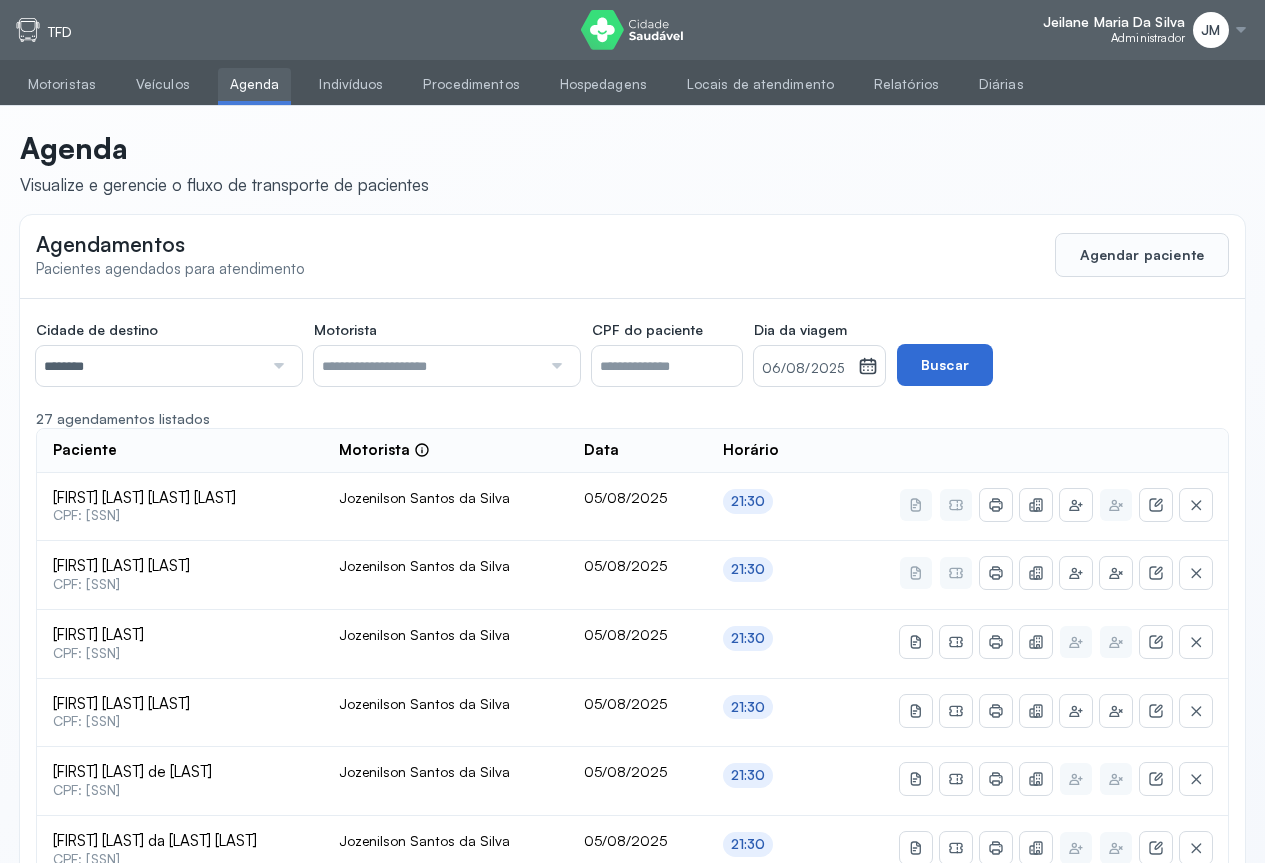 click on "Buscar" at bounding box center [945, 365] 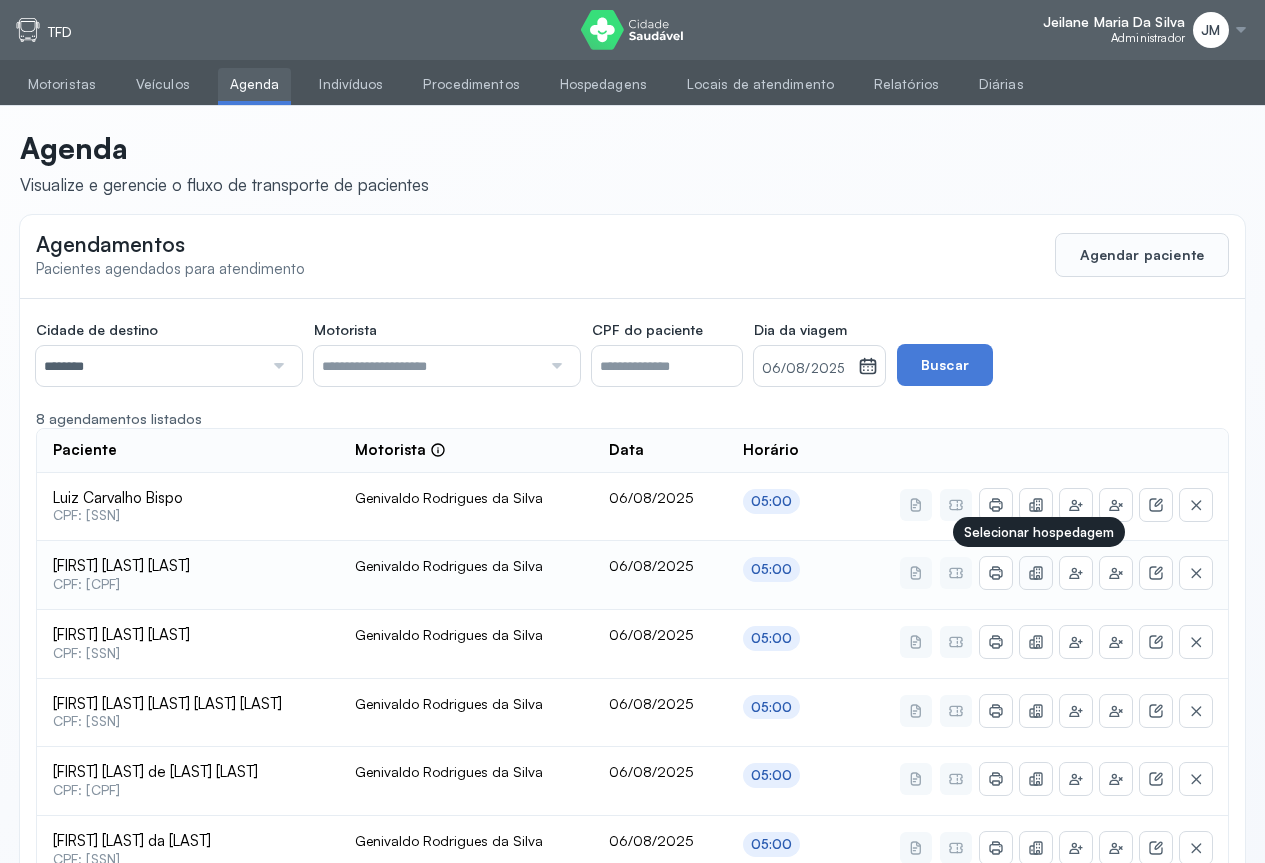 click 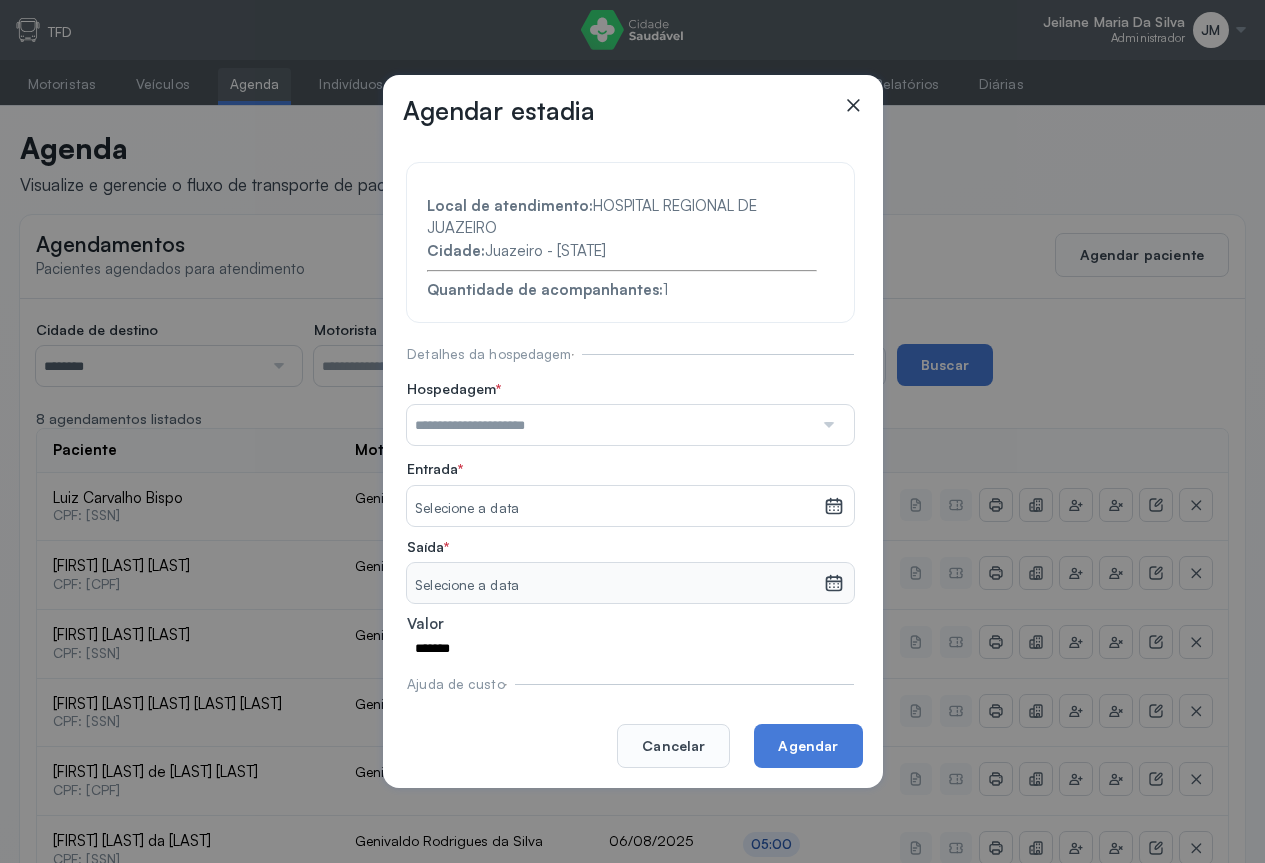 click 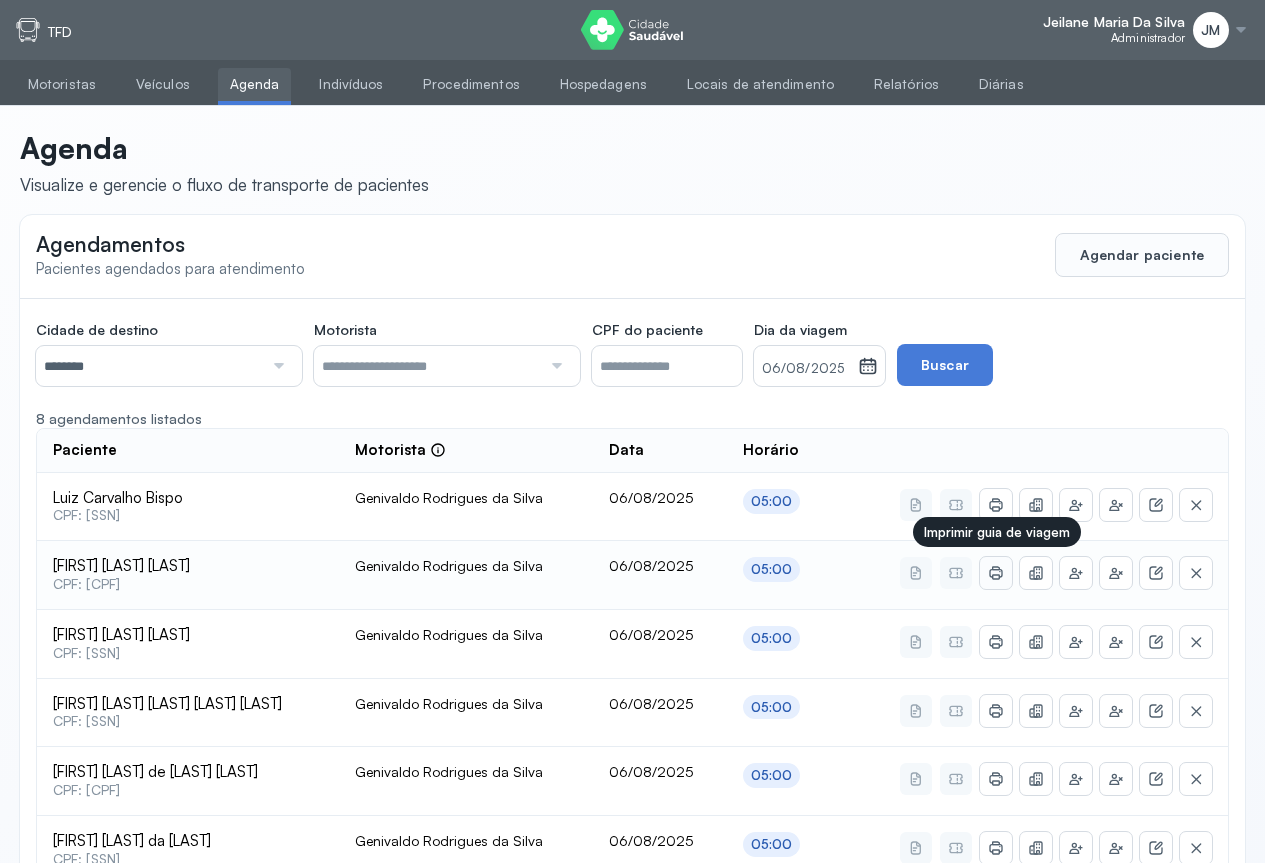click 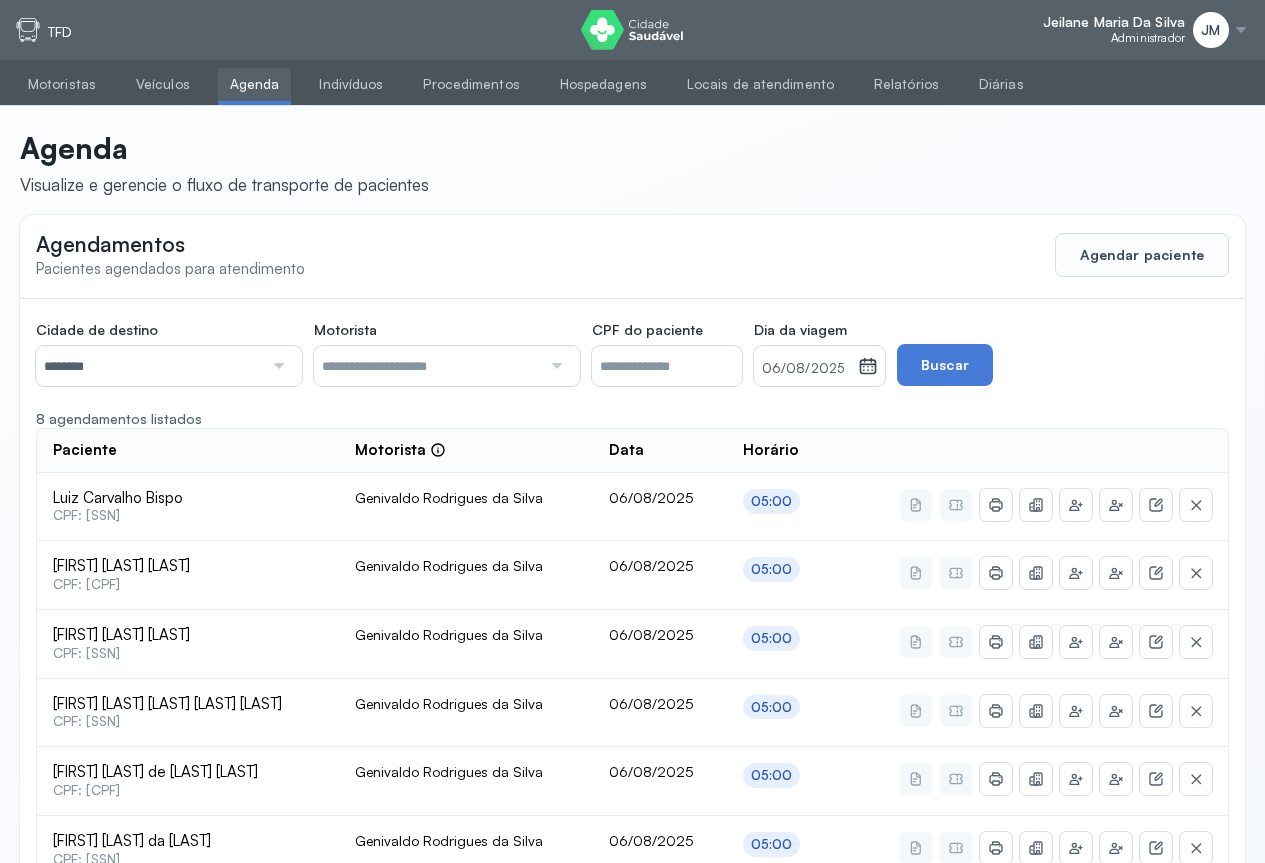 click on "********" at bounding box center [149, 366] 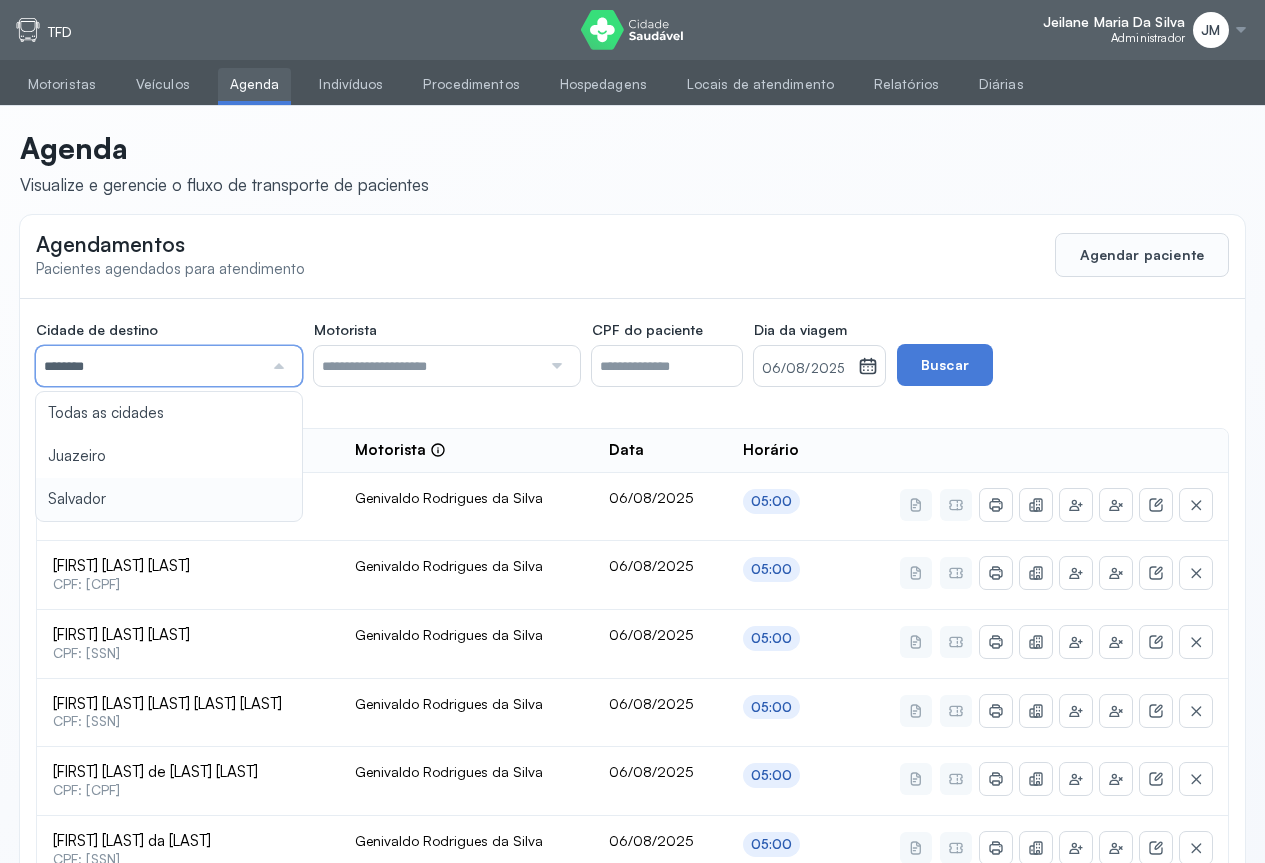 type on "********" 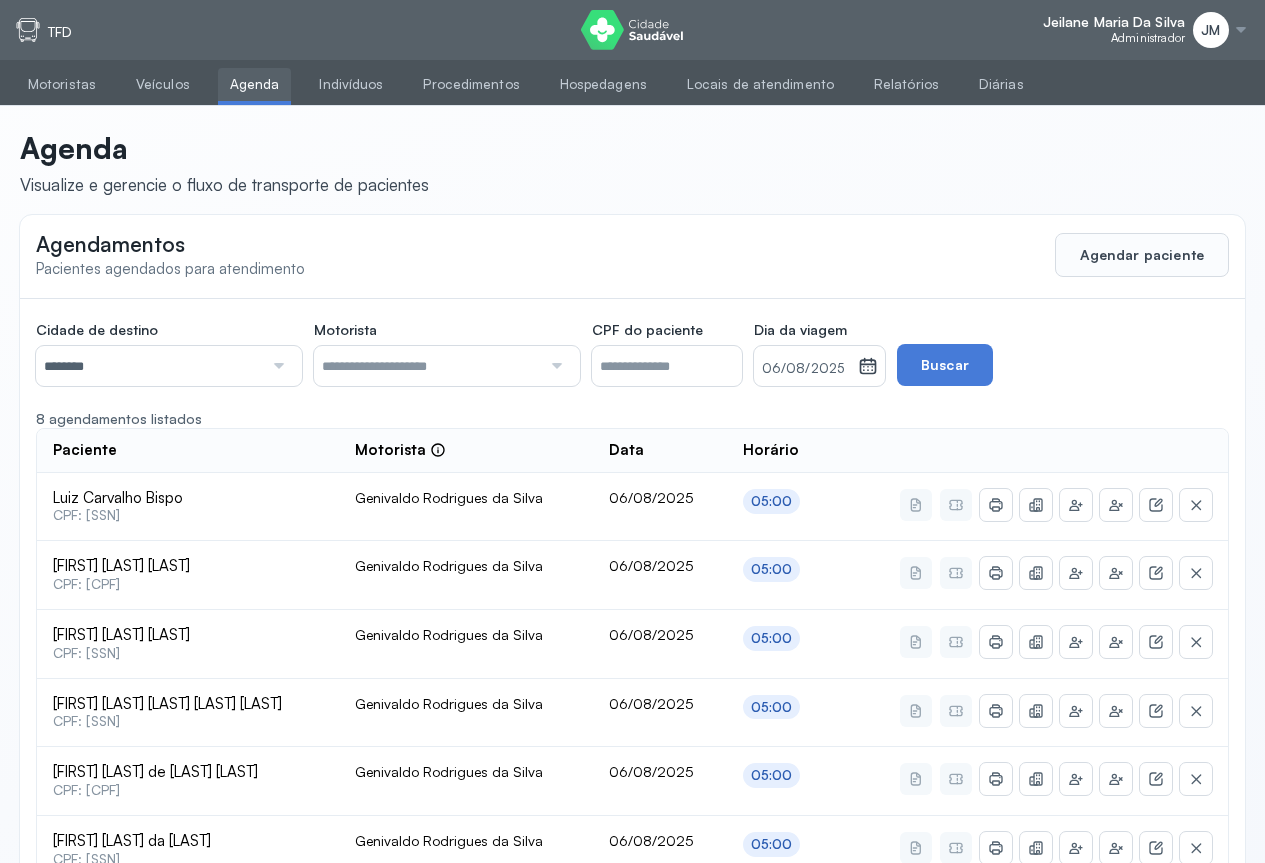 click 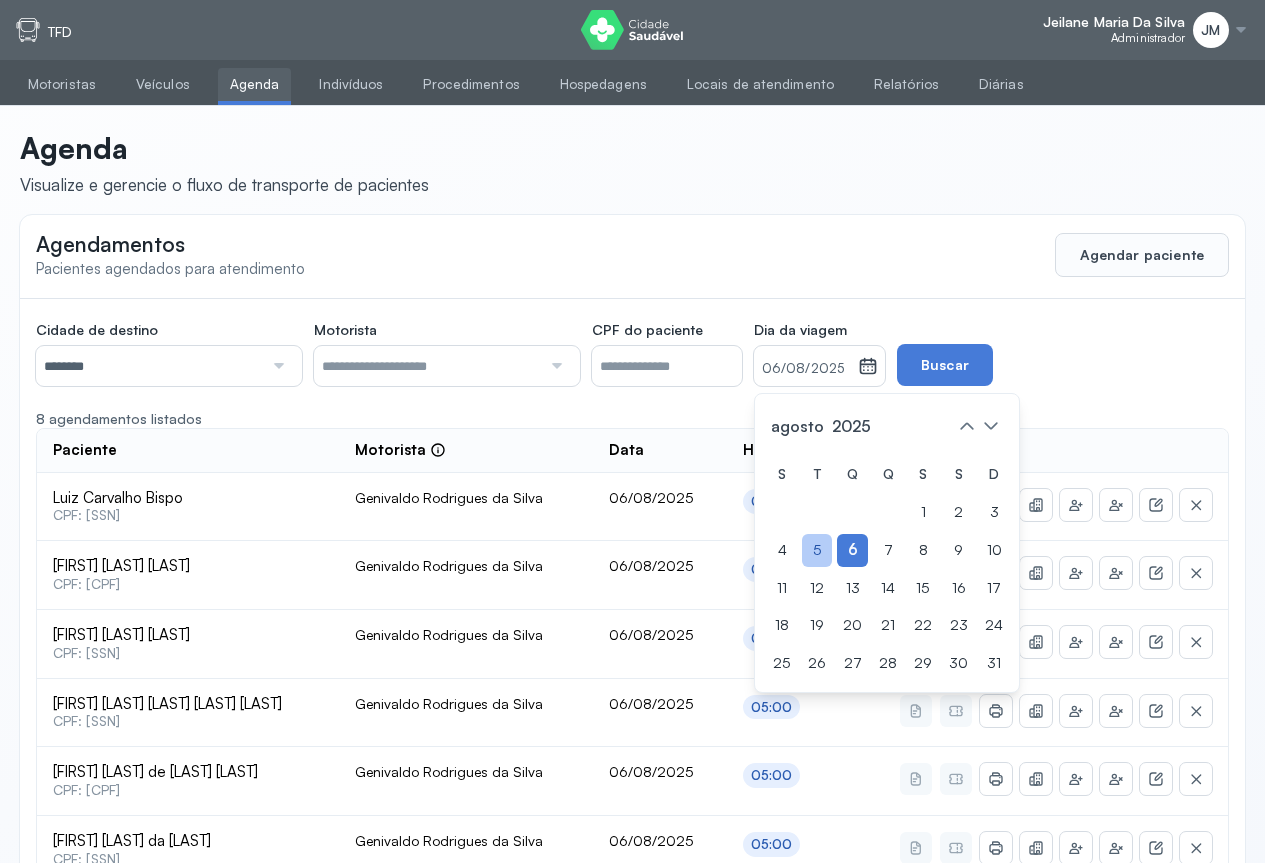 click on "5" 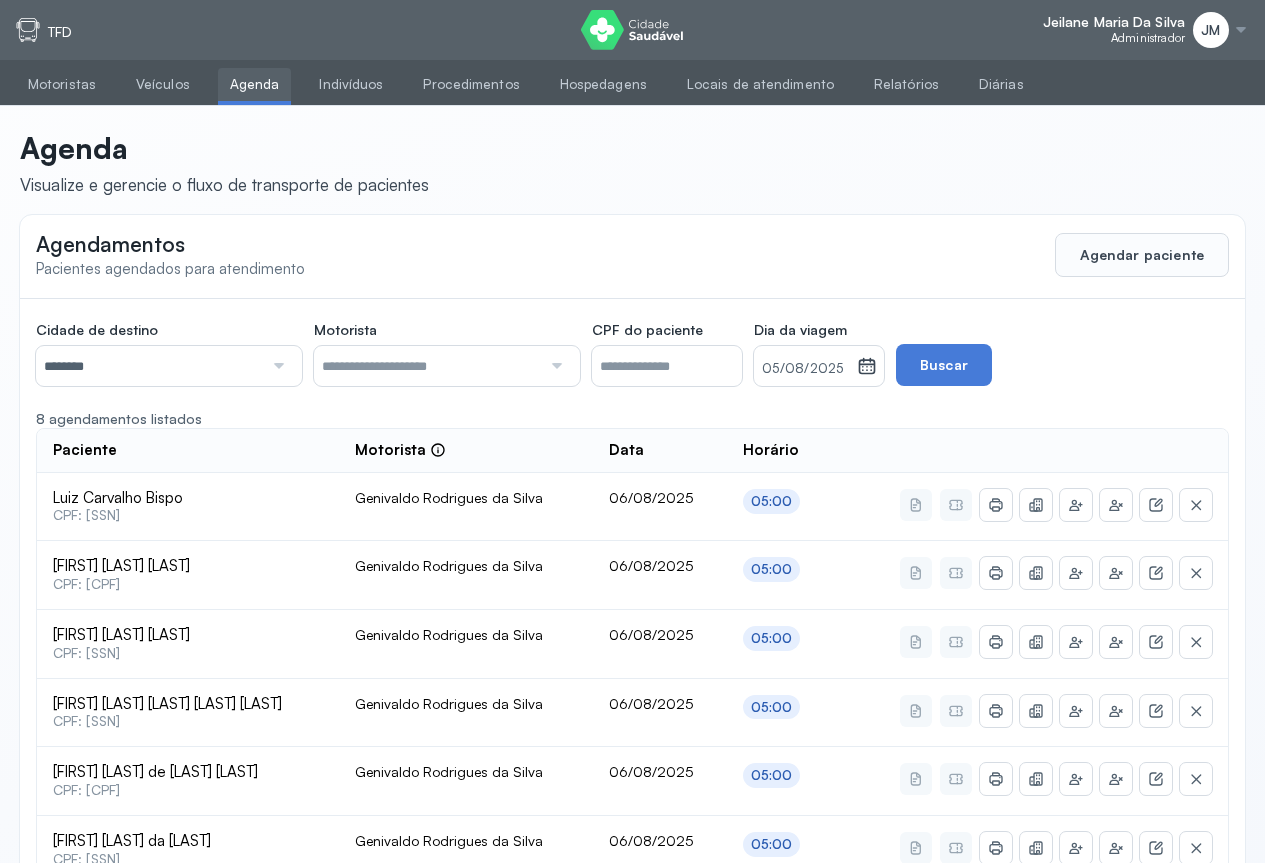 click on "Cidade de destino  ******** Todas as cidades Juazeiro Salvador Motorista  Todos os motoristas Adelmar Souza da Silva Diego dos Santos Edevon dos Santos Souza Edevon dos Santos Souza Elto Lima de Almeida Genivaldo Rodrigues da Silva Jozenilson Santos da Silva CPF do paciente  Dia da viagem  05/08/2025 agosto 2025 S T Q Q S S D 1 2 3 4 5 6 7 8 9 10 11 12 13 14 15 16 17 18 19 20 21 22 23 24 25 26 27 28 29 30 31 jan fev mar abr maio jun jul ago set out nov dez 2018 2019 2020 2021 2022 2023 2024 2025 2026 2027 2028 2029  Buscar  8 agendamentos listados Paciente  Motorista  Data Horário Luiz Carvalho Bispo  CPF: 356.086.685-53 Genivaldo Rodrigues da Silva 06/08/2025 05:00 Jorge Luiz Cerqueira Fonseca  CPF: 857.773.885-07 Genivaldo Rodrigues da Silva 06/08/2025 05:00 Patricia Sousa Santos  CPF: 015.827.955-76 Genivaldo Rodrigues da Silva 06/08/2025 05:00 Maria do Socorro Martins dos Santos  CPF: 190.543.515-00 Genivaldo Rodrigues da Silva 06/08/2025 05:00 Aldativa Dias de Jesus Silva  CPF: 017.503.595-45 06/08/2025" 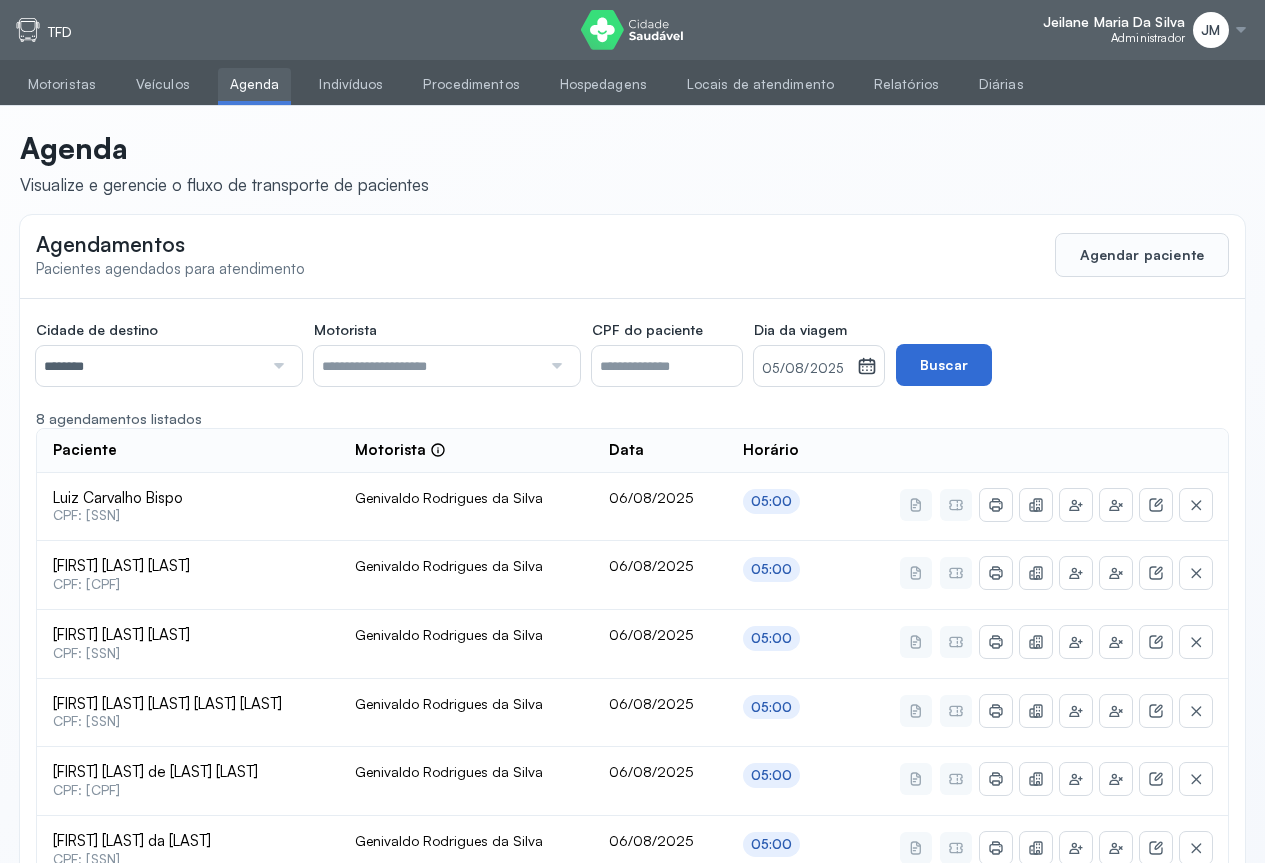 click on "Buscar" at bounding box center (944, 365) 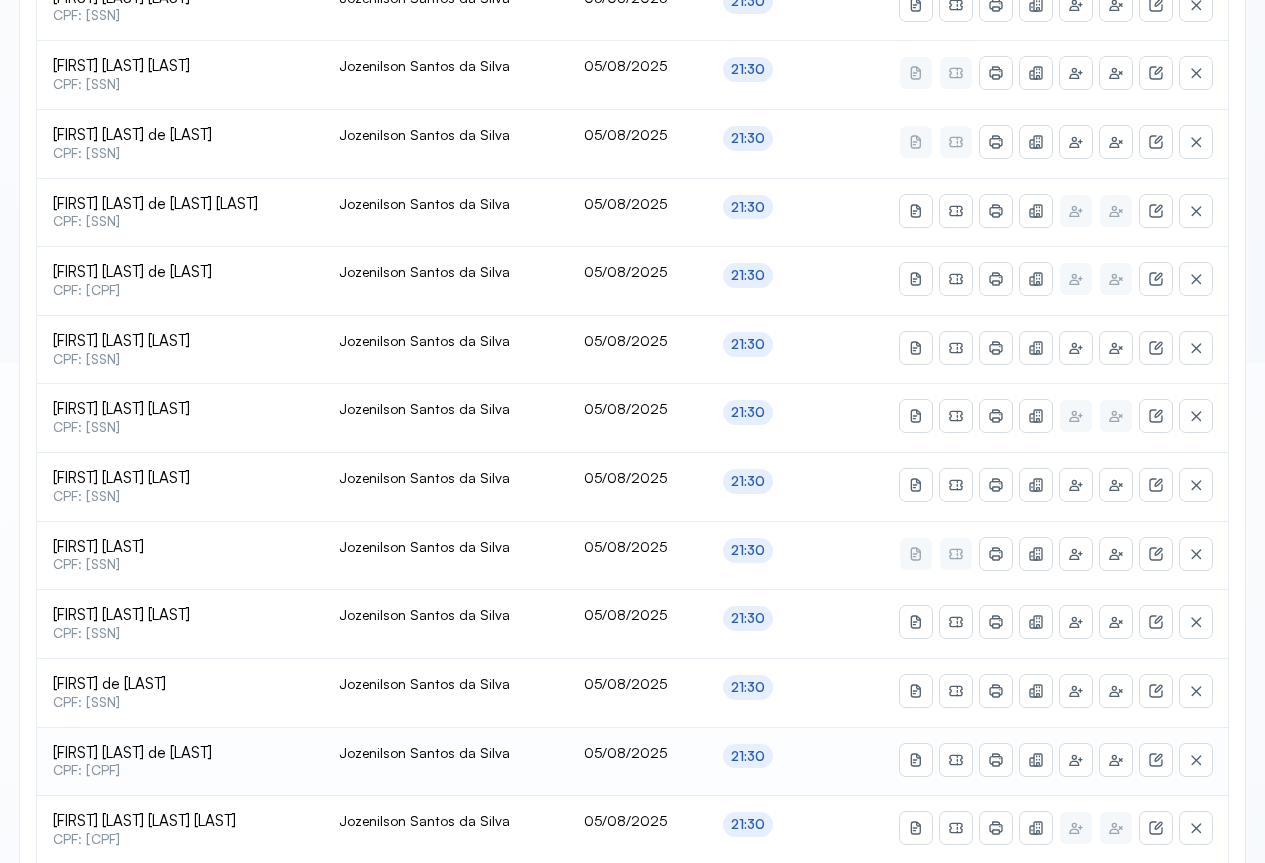 scroll, scrollTop: 400, scrollLeft: 0, axis: vertical 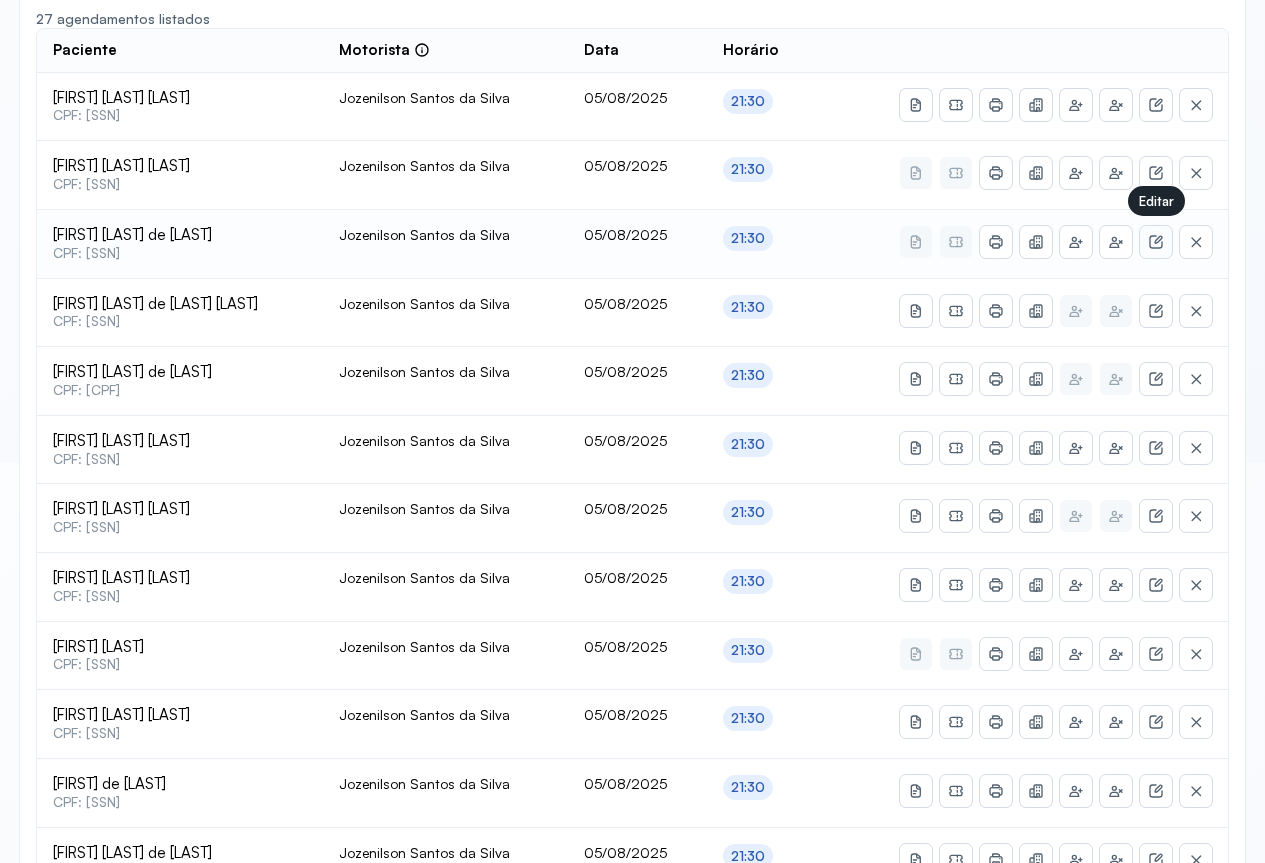 click 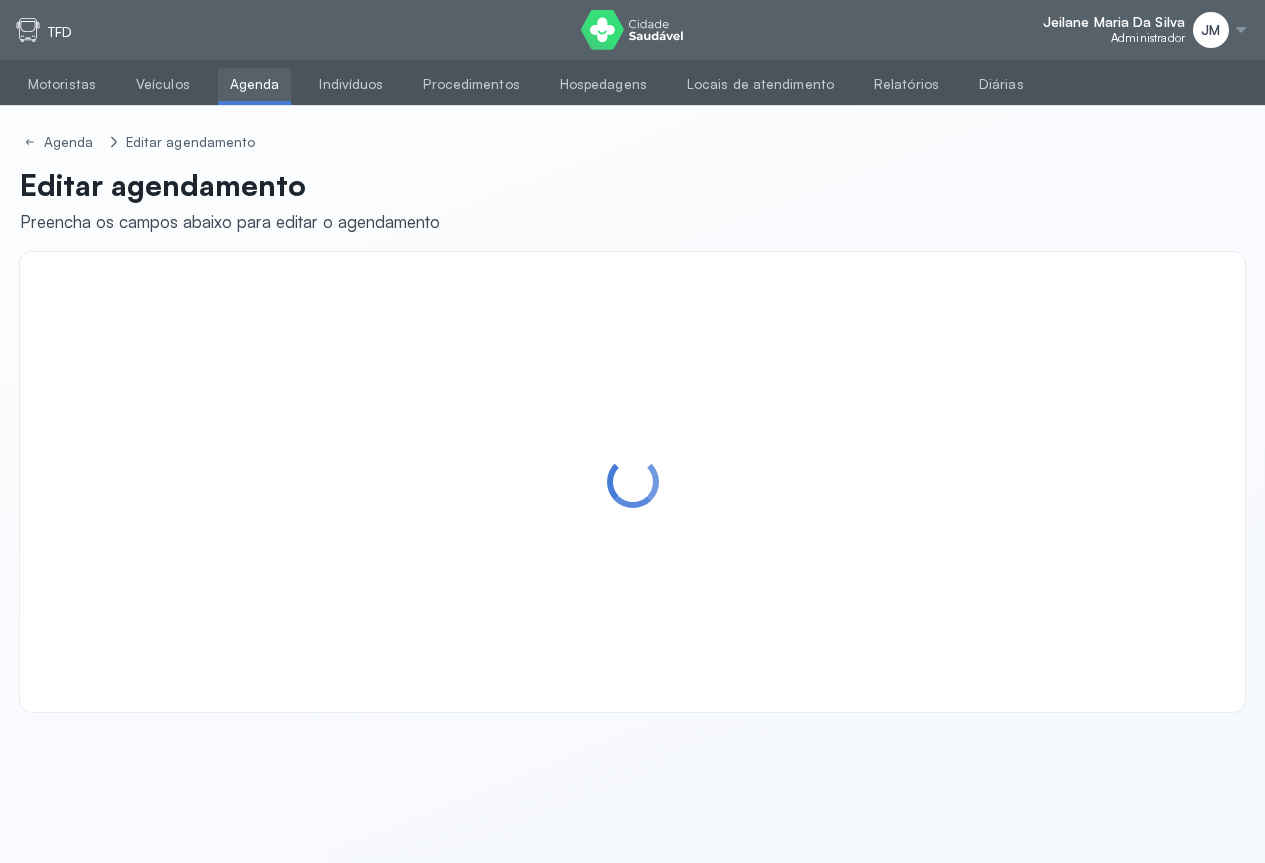 scroll, scrollTop: 0, scrollLeft: 0, axis: both 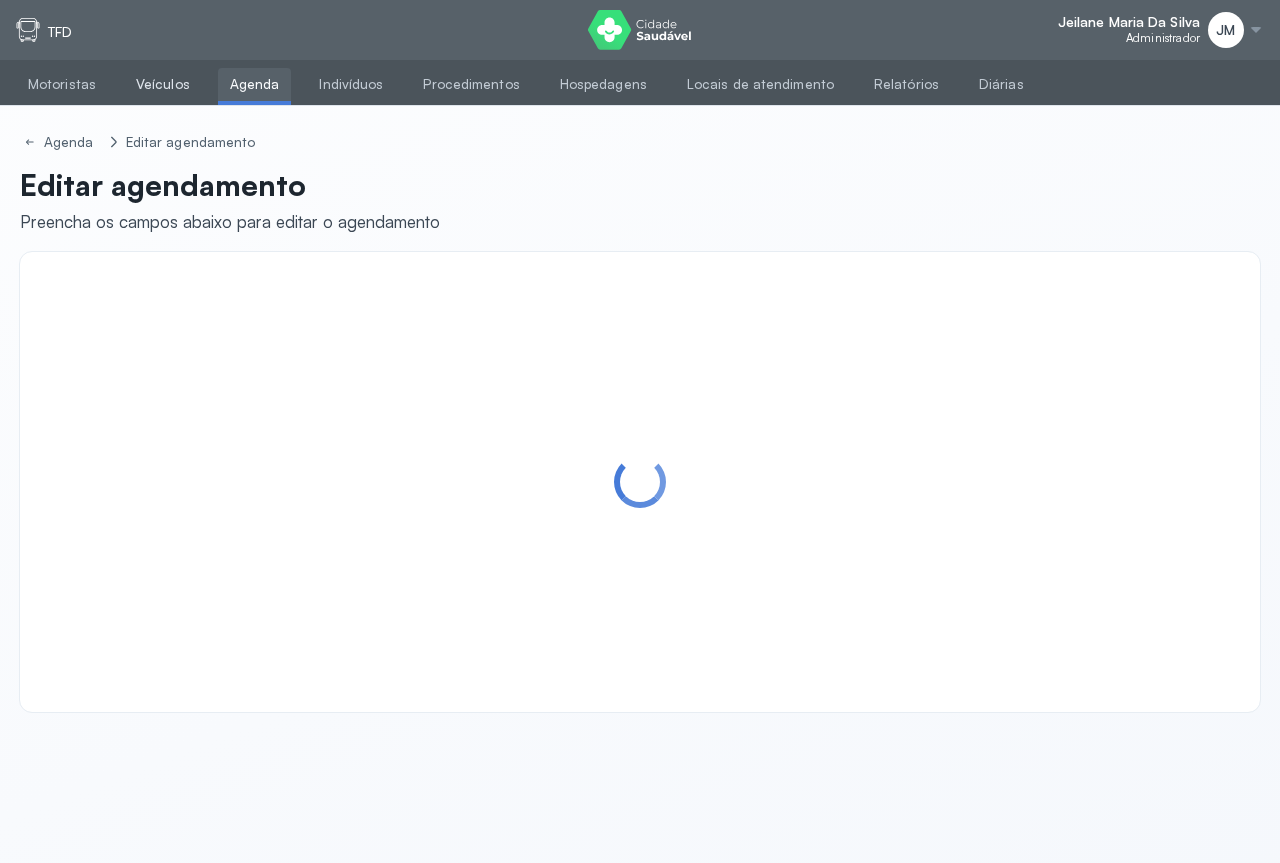 click on "Veículos" at bounding box center (163, 84) 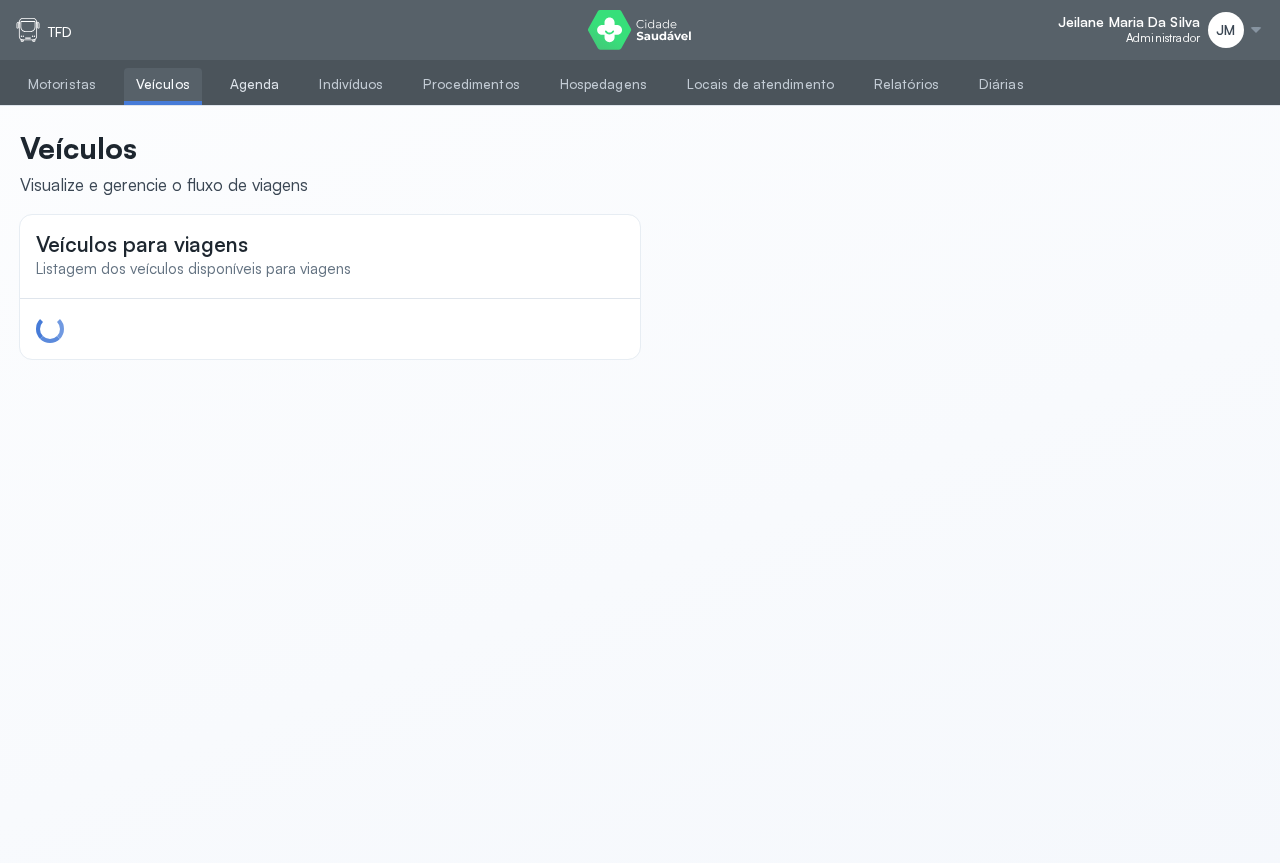 click on "Agenda" at bounding box center (255, 84) 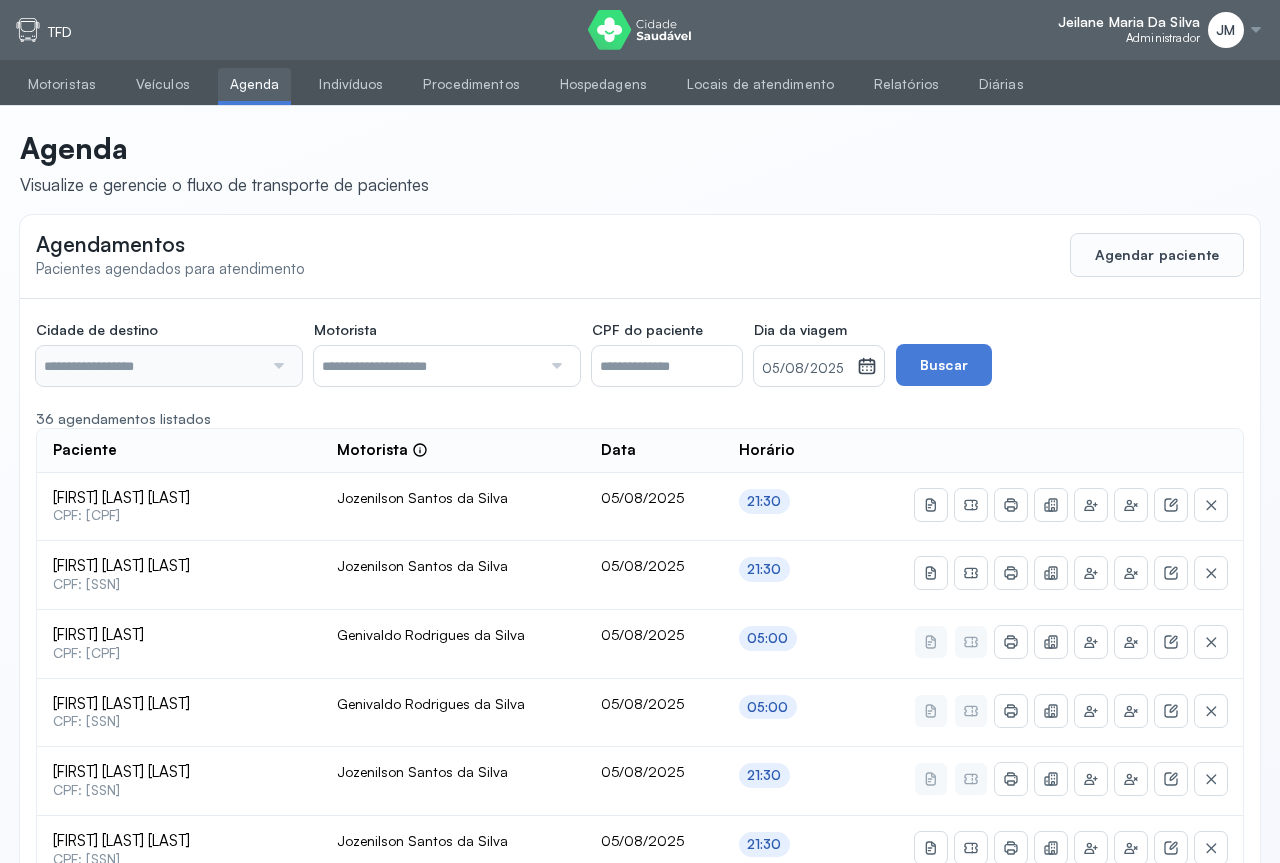 type on "********" 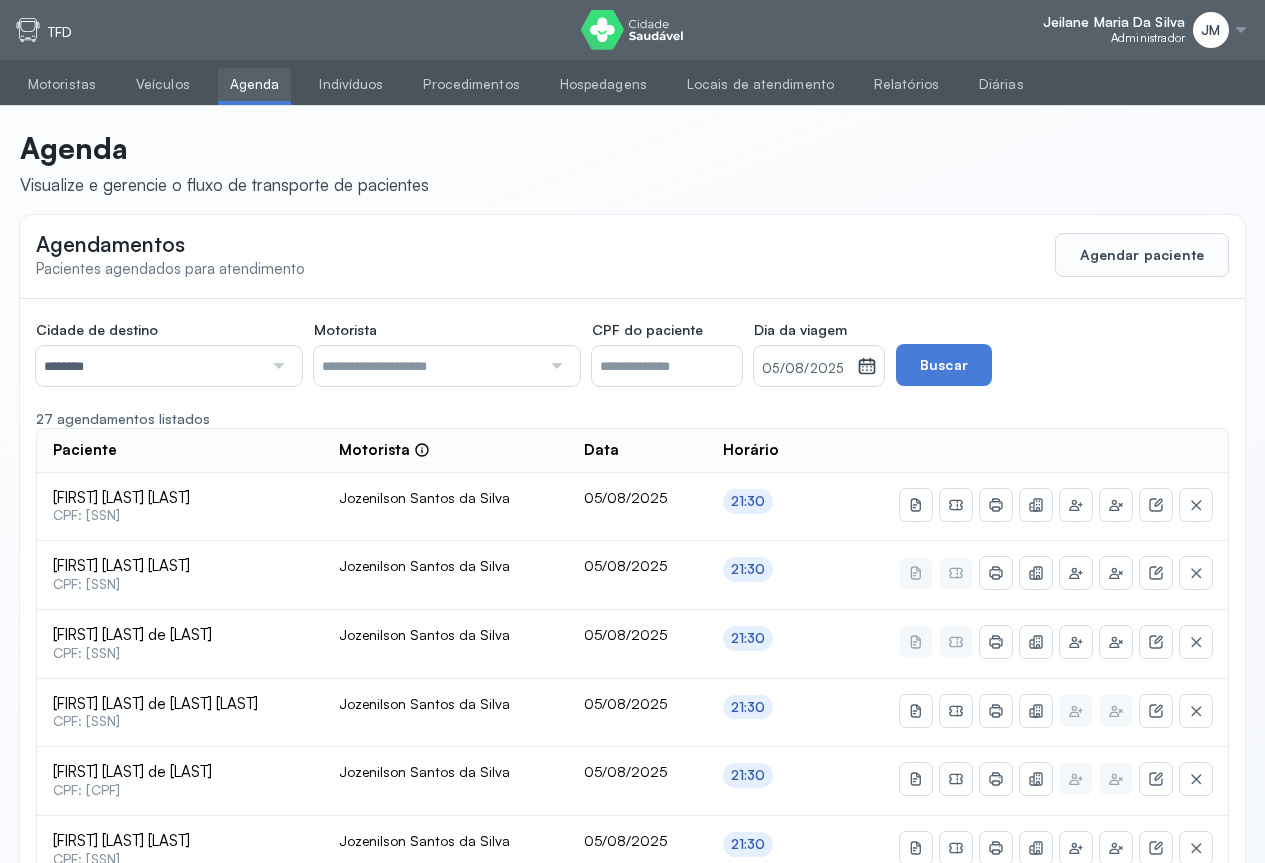 click 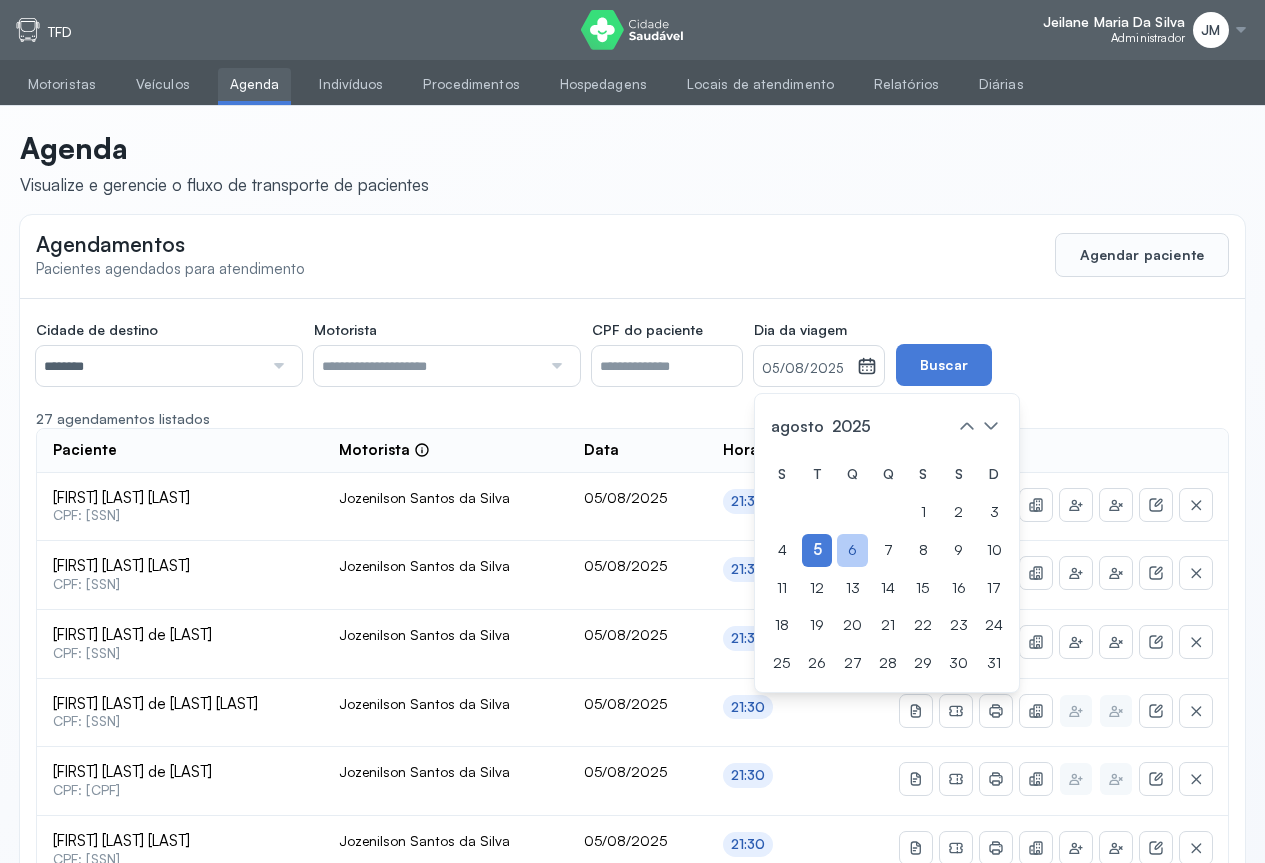 click on "6" 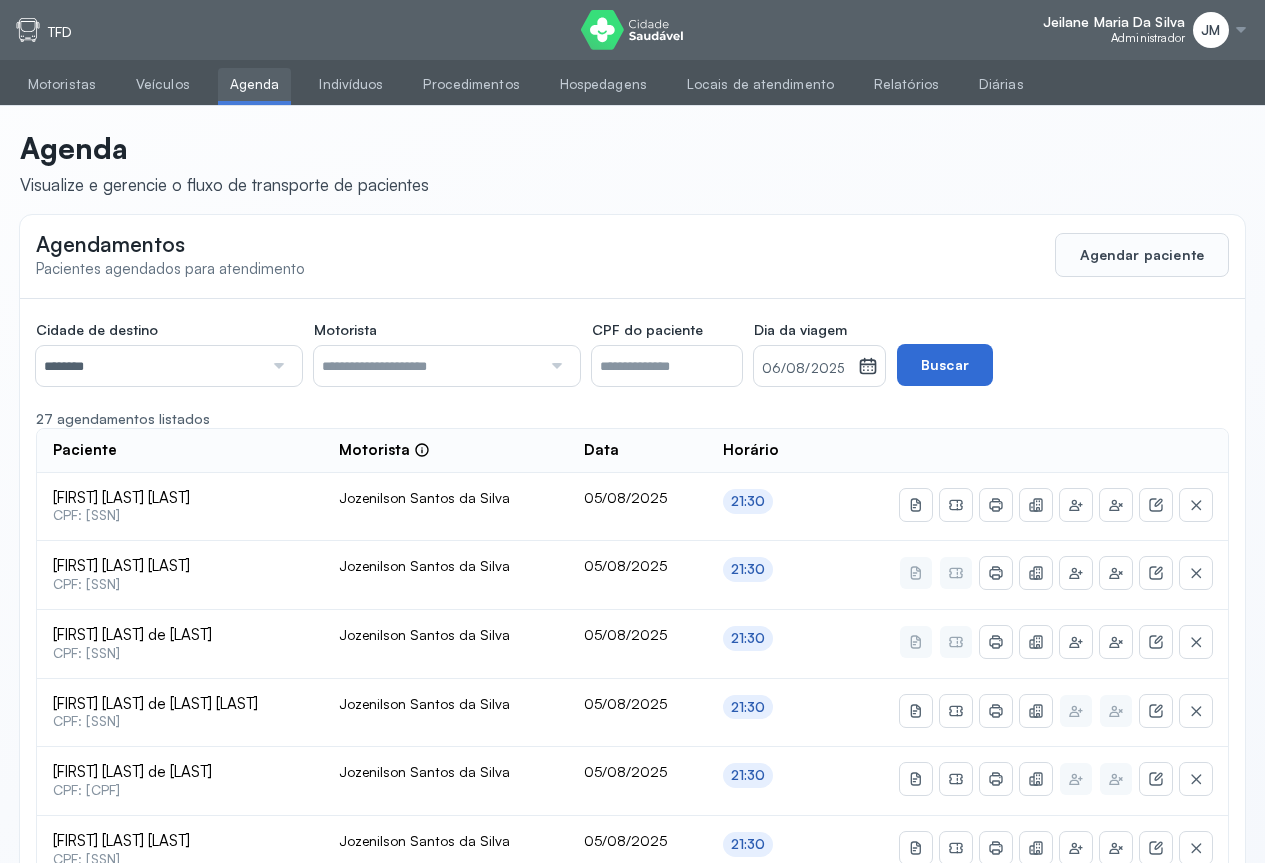 click on "Buscar" at bounding box center (945, 365) 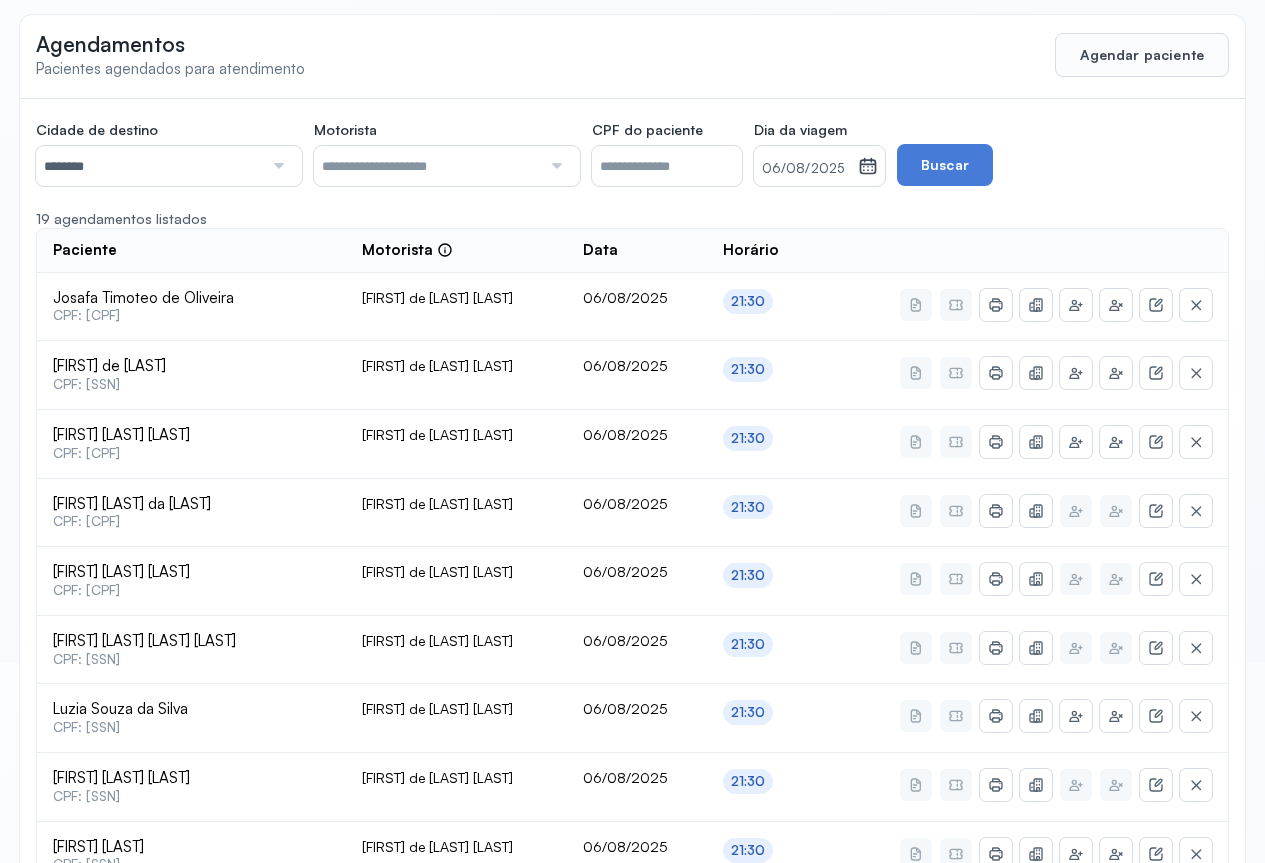 scroll, scrollTop: 100, scrollLeft: 0, axis: vertical 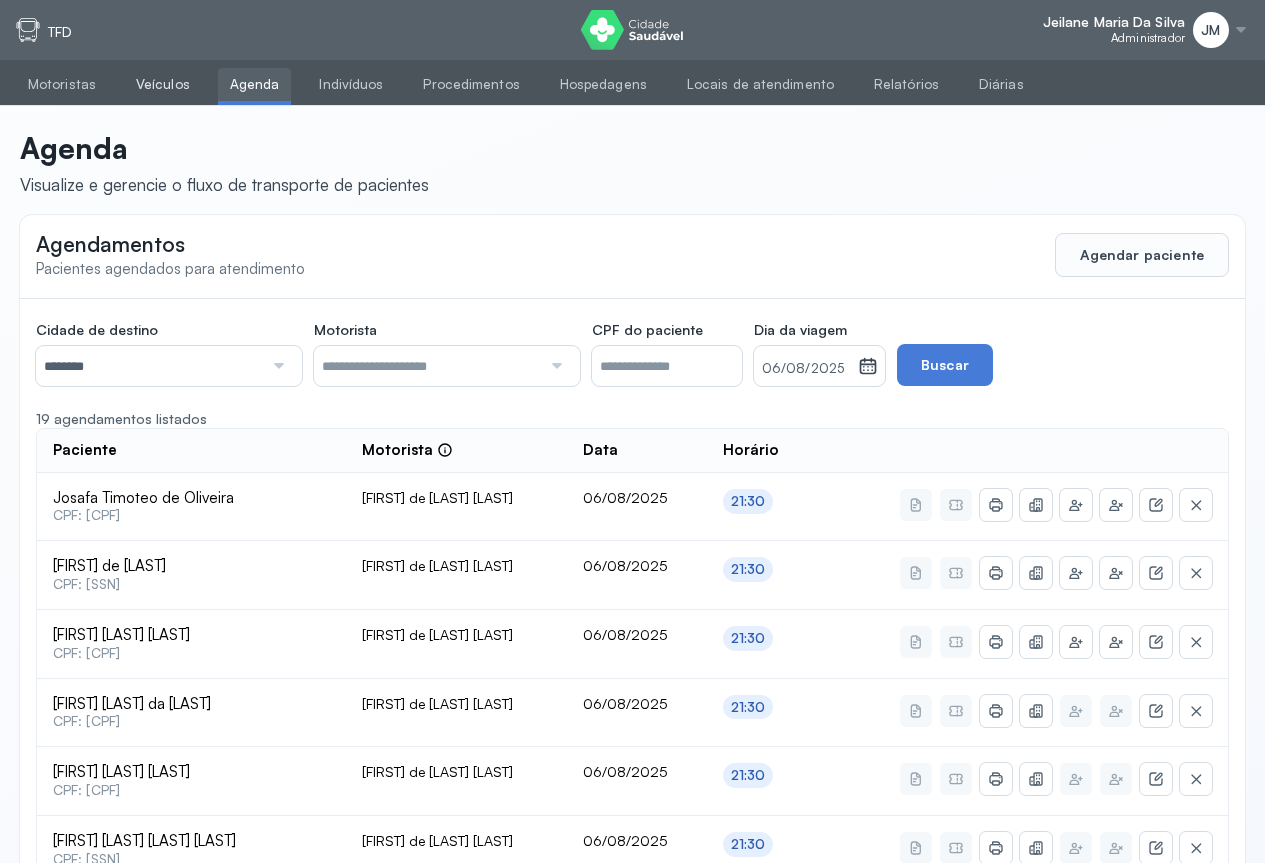 click on "Veículos" at bounding box center [163, 84] 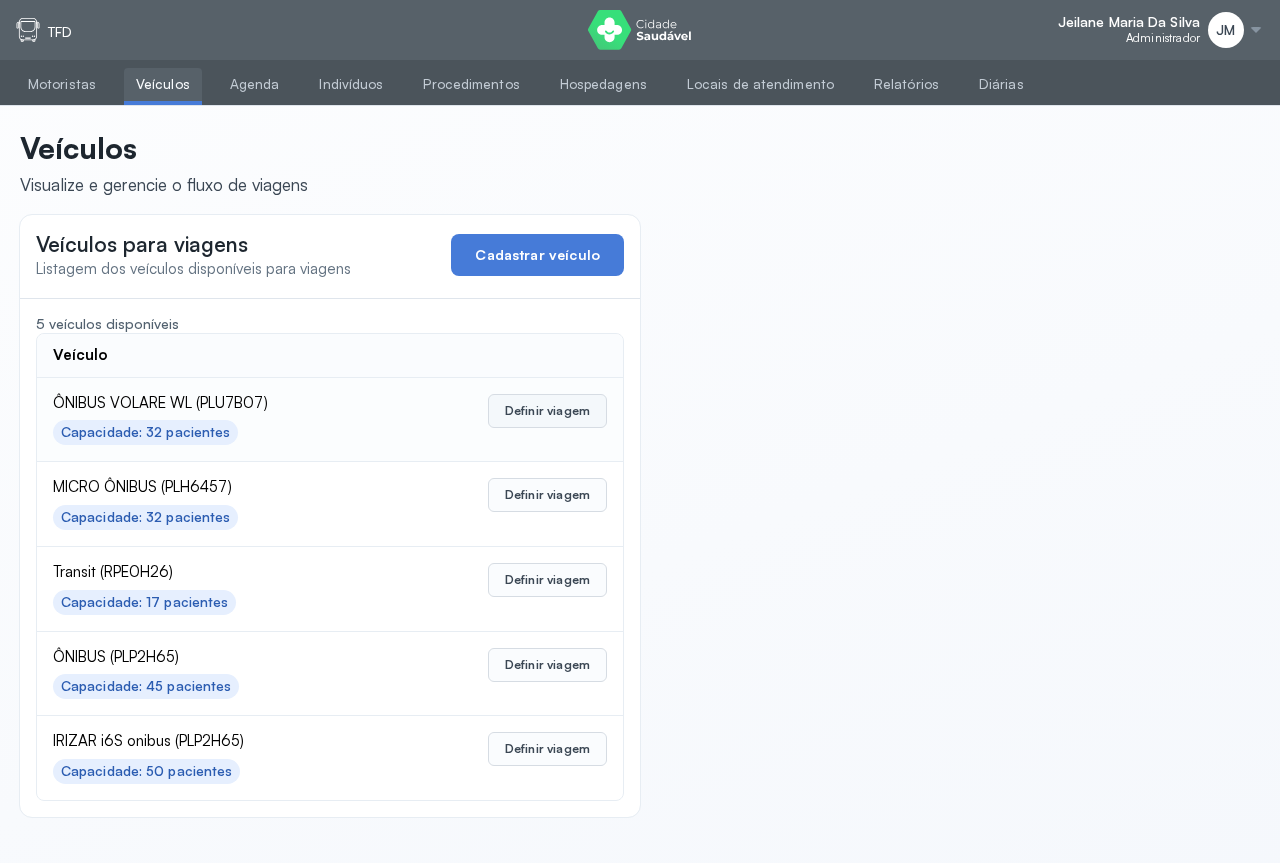 click on "Definir viagem" at bounding box center [547, 411] 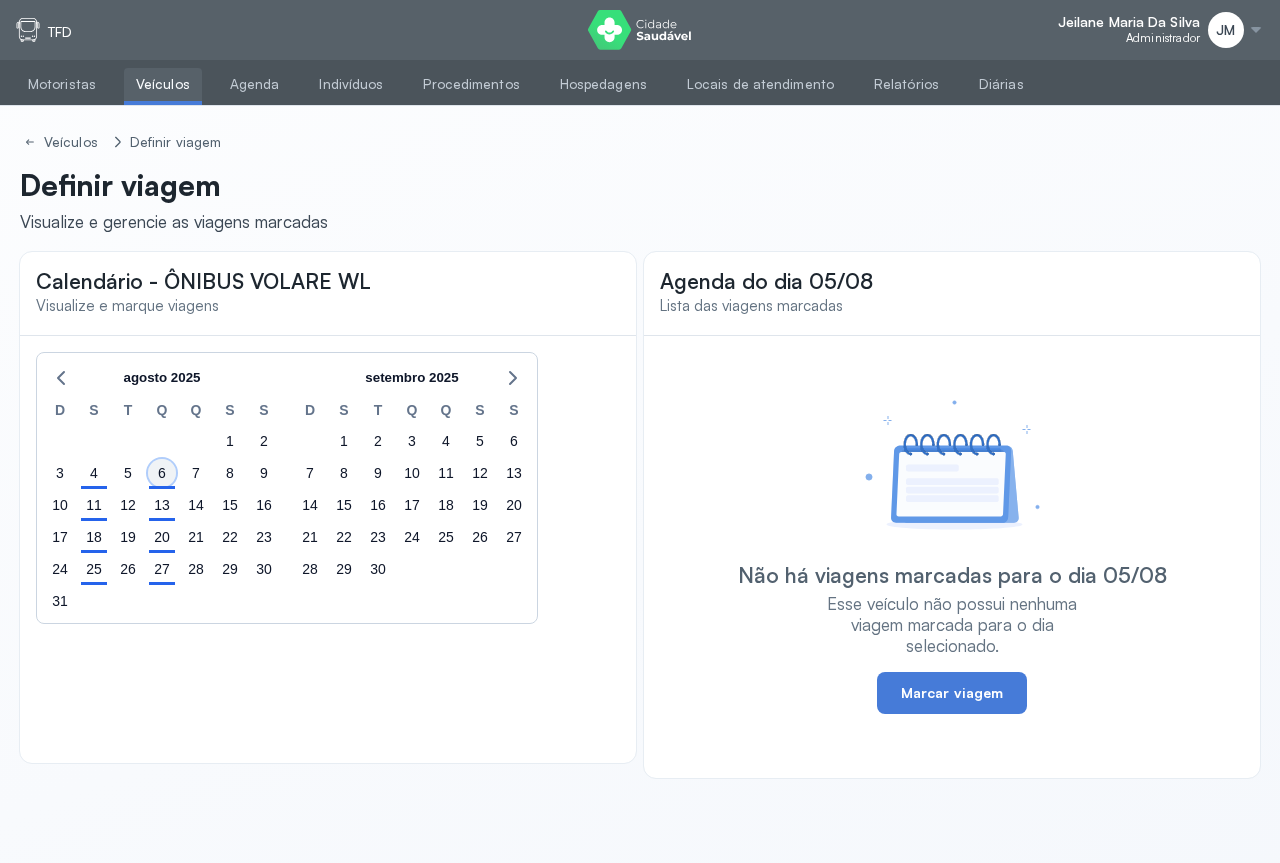 click on "6" 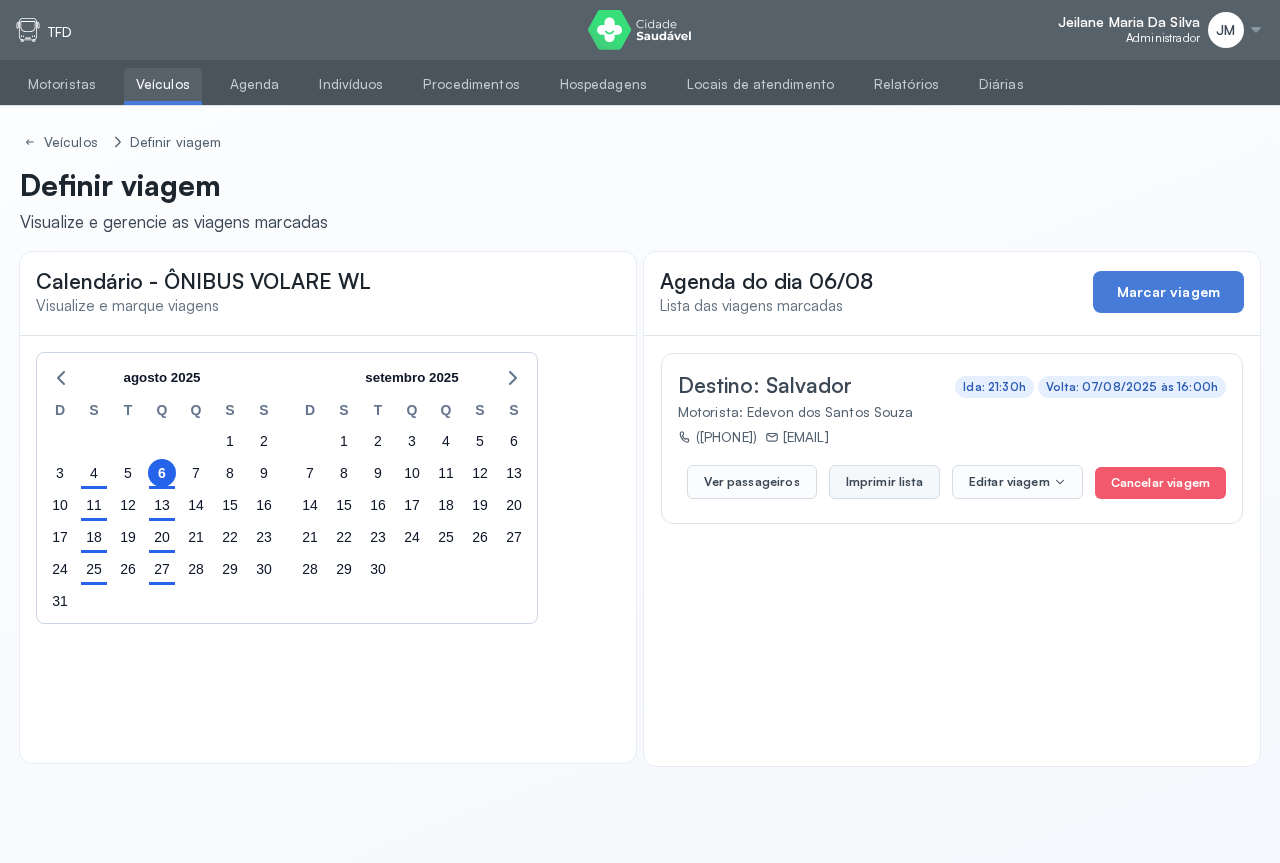 click on "Imprimir lista" at bounding box center [884, 482] 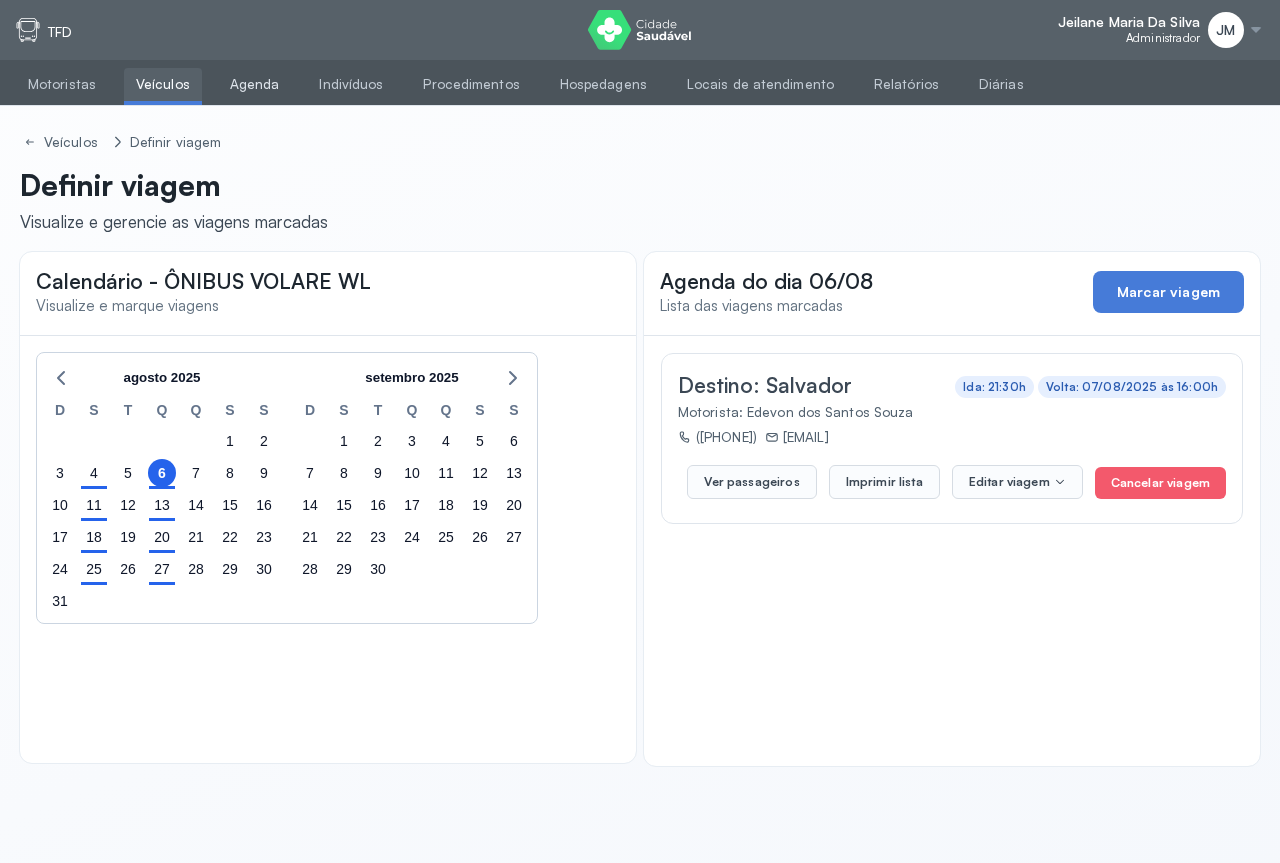 click on "Agenda" at bounding box center (255, 84) 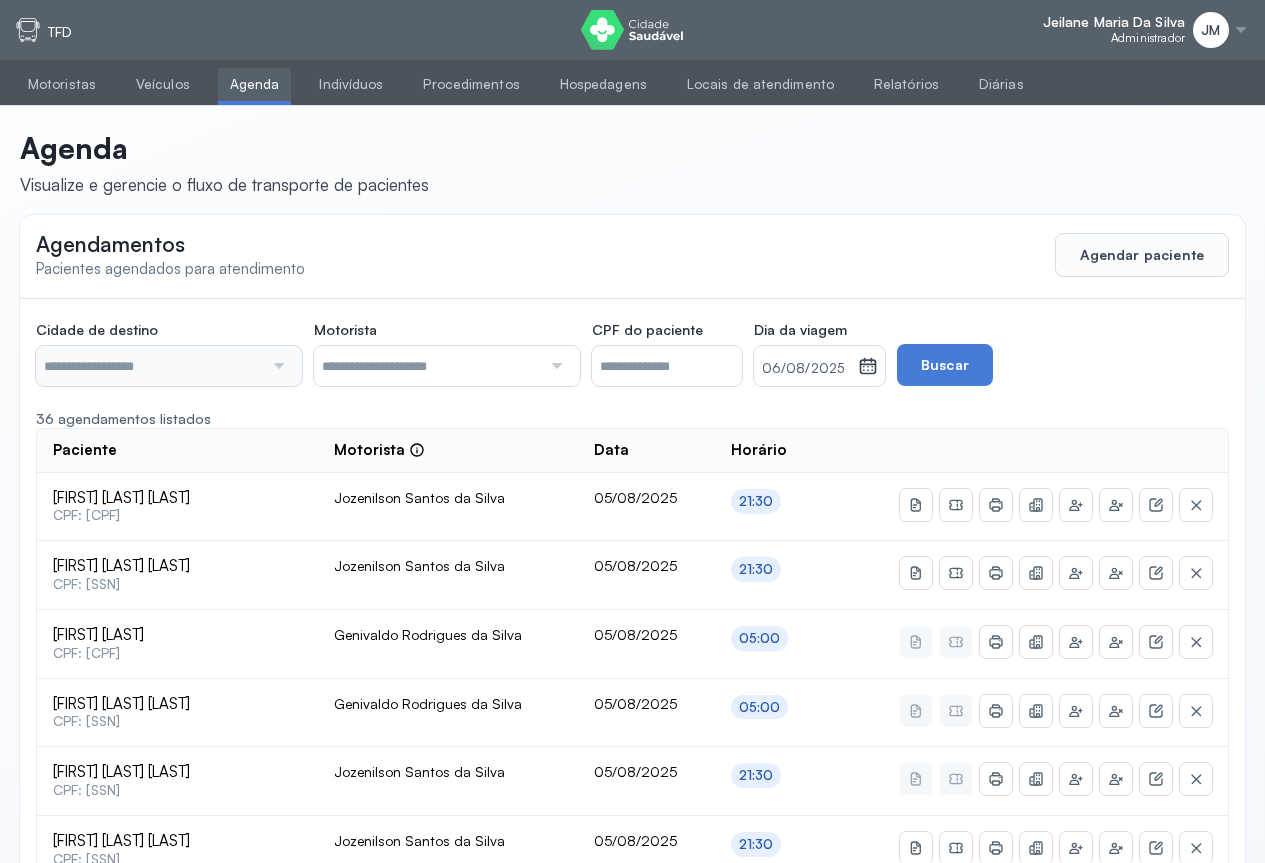 type on "********" 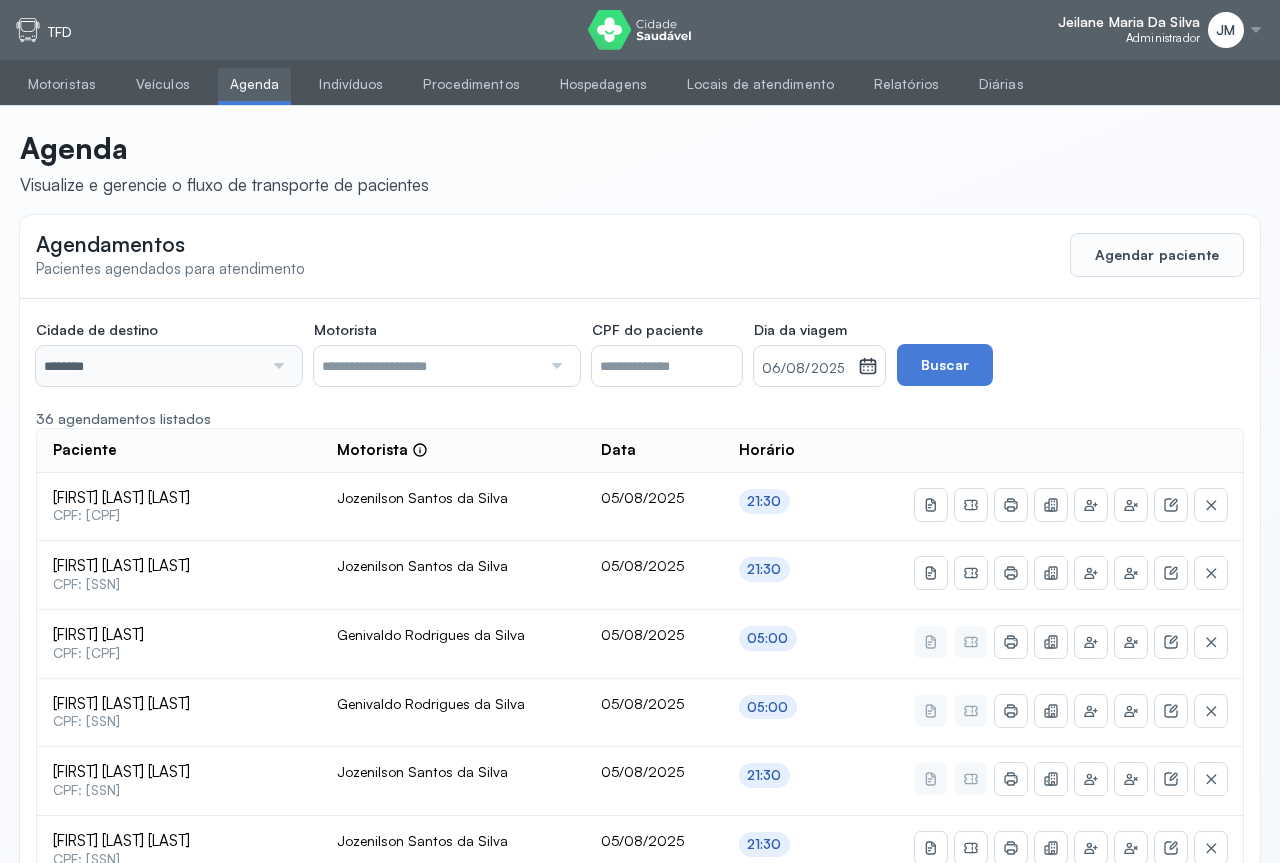 click on "********" at bounding box center (149, 366) 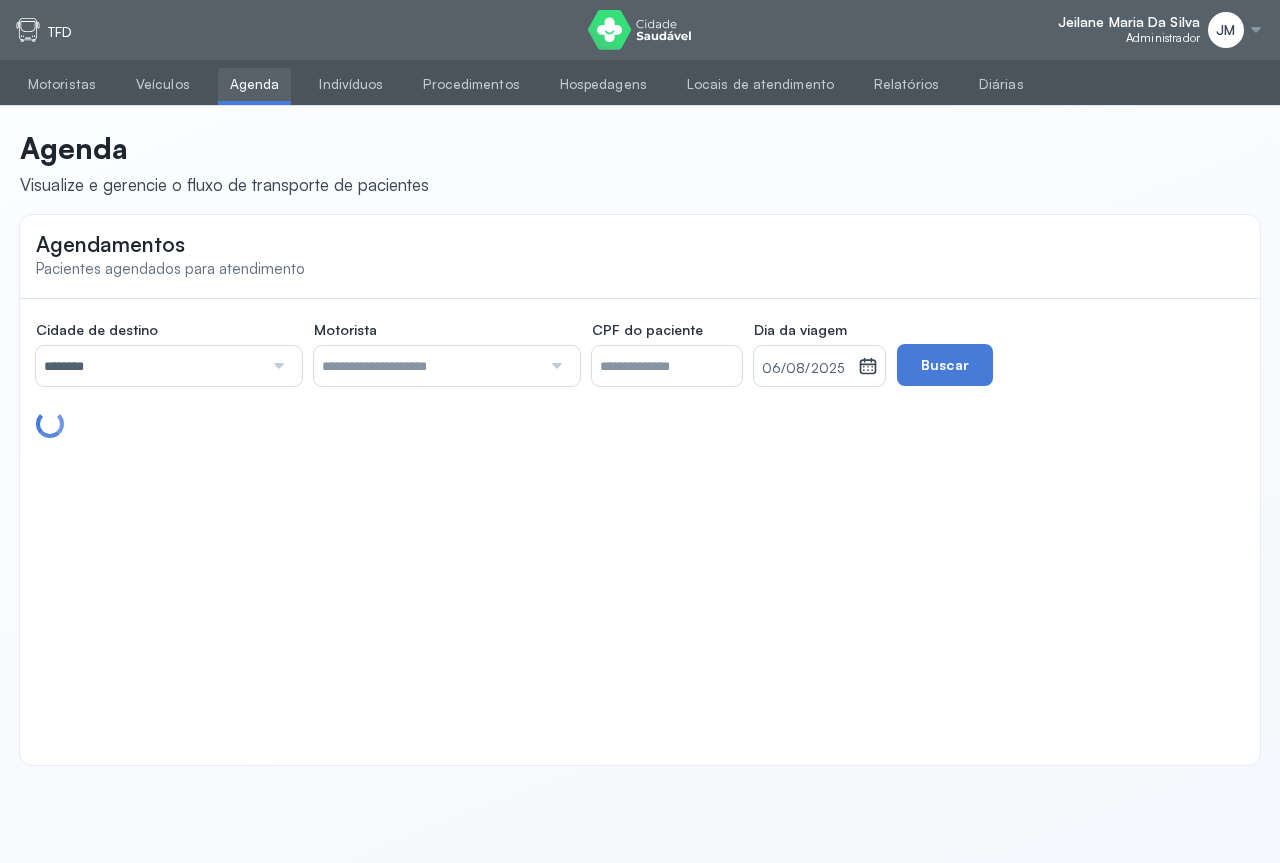 click on "Agendamentos Pacientes agendados para atendimento Cidade de destino  ******** Todas as cidades Juazeiro Salvador Motorista  Todos os motoristas Adelmar Souza da Silva Diego dos Santos Edevon dos Santos Souza Edevon dos Santos Souza Elto Lima de Almeida Genivaldo Rodrigues da Silva Jozenilson Santos da Silva CPF do paciente  Dia da viagem  06/08/2025 agosto 2025 S T Q Q S S D 1 2 3 4 5 6 7 8 9 10 11 12 13 14 15 16 17 18 19 20 21 22 23 24 25 26 27 28 29 30 31 jan fev mar abr maio jun jul ago set out nov dez 2018 2019 2020 2021 2022 2023 2024 2025 2026 2027 2028 2029  Buscar" at bounding box center [640, 490] 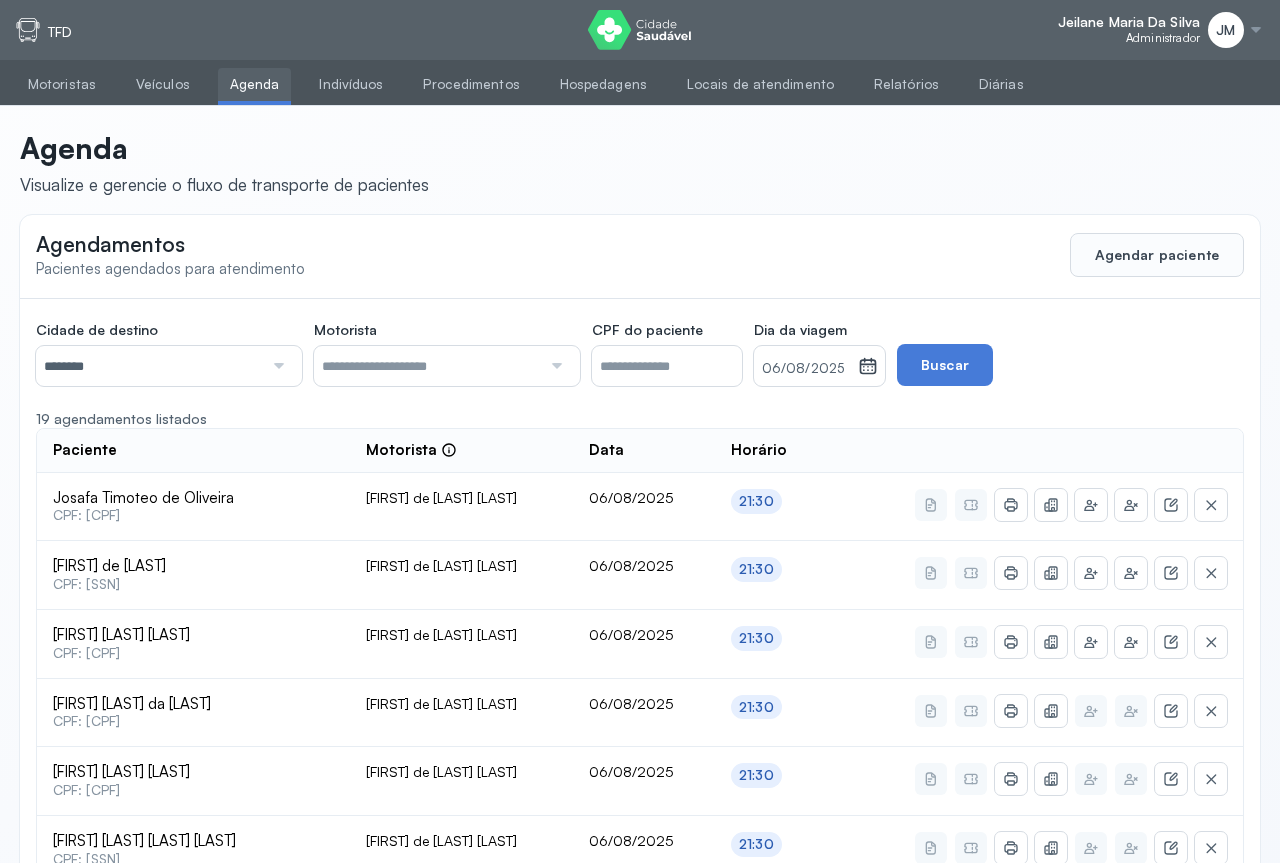 click 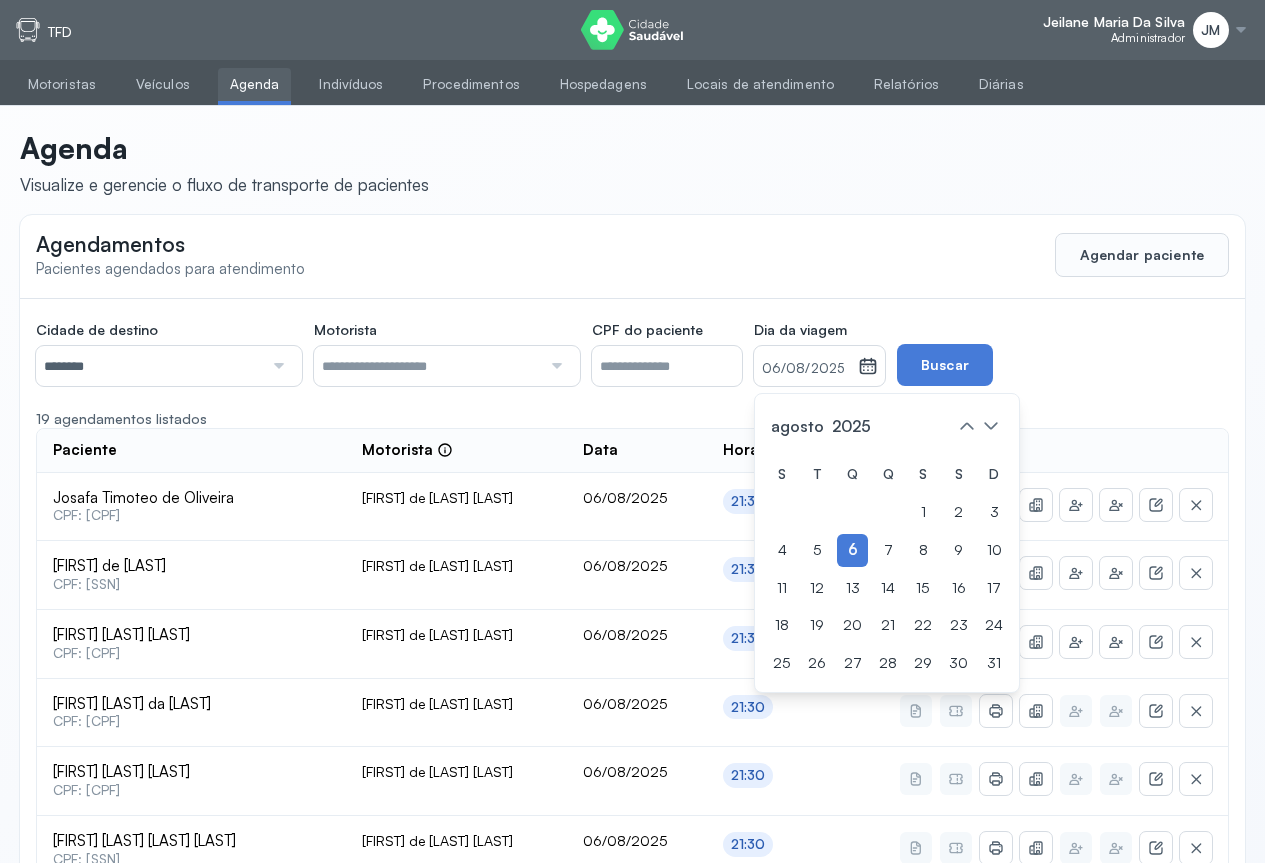 drag, startPoint x: 854, startPoint y: 545, endPoint x: 958, endPoint y: 410, distance: 170.4142 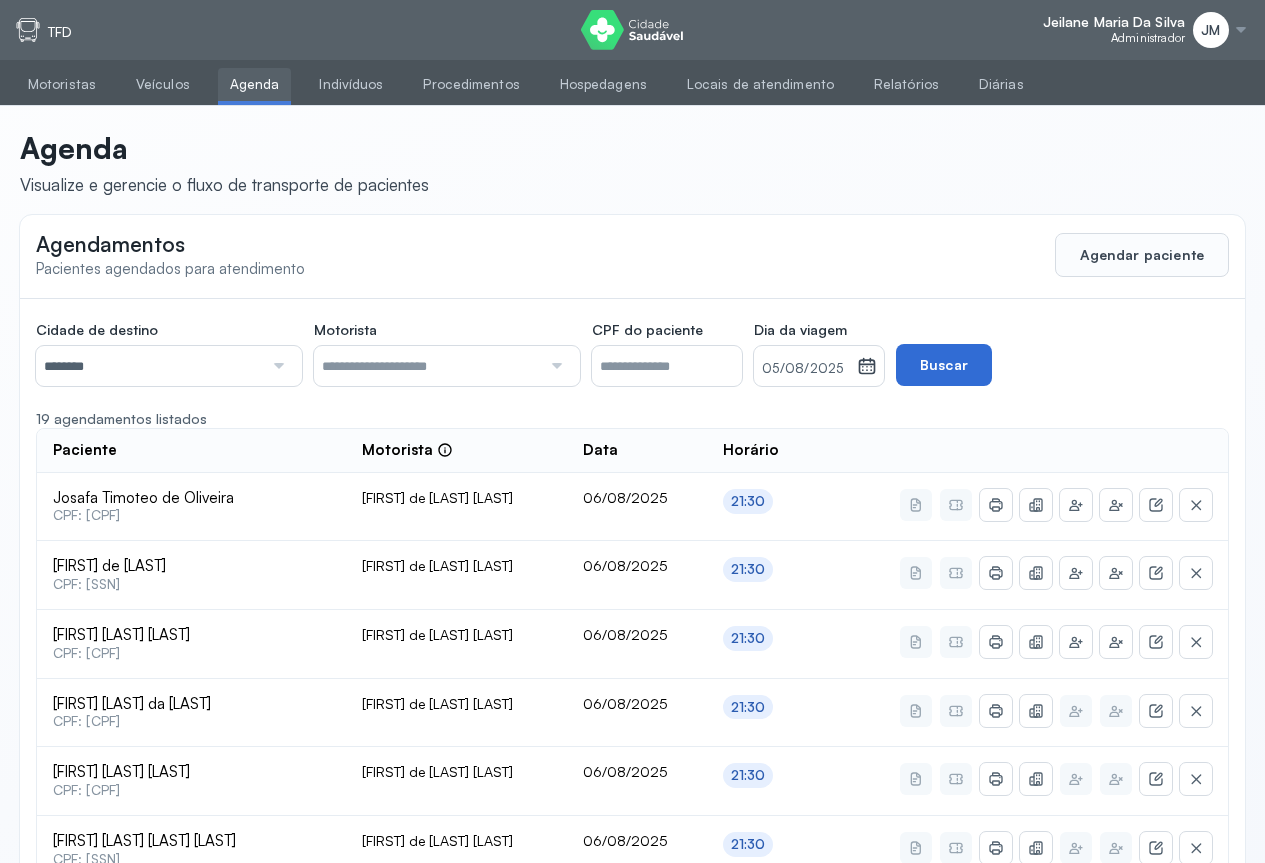 click on "Buscar" at bounding box center (944, 365) 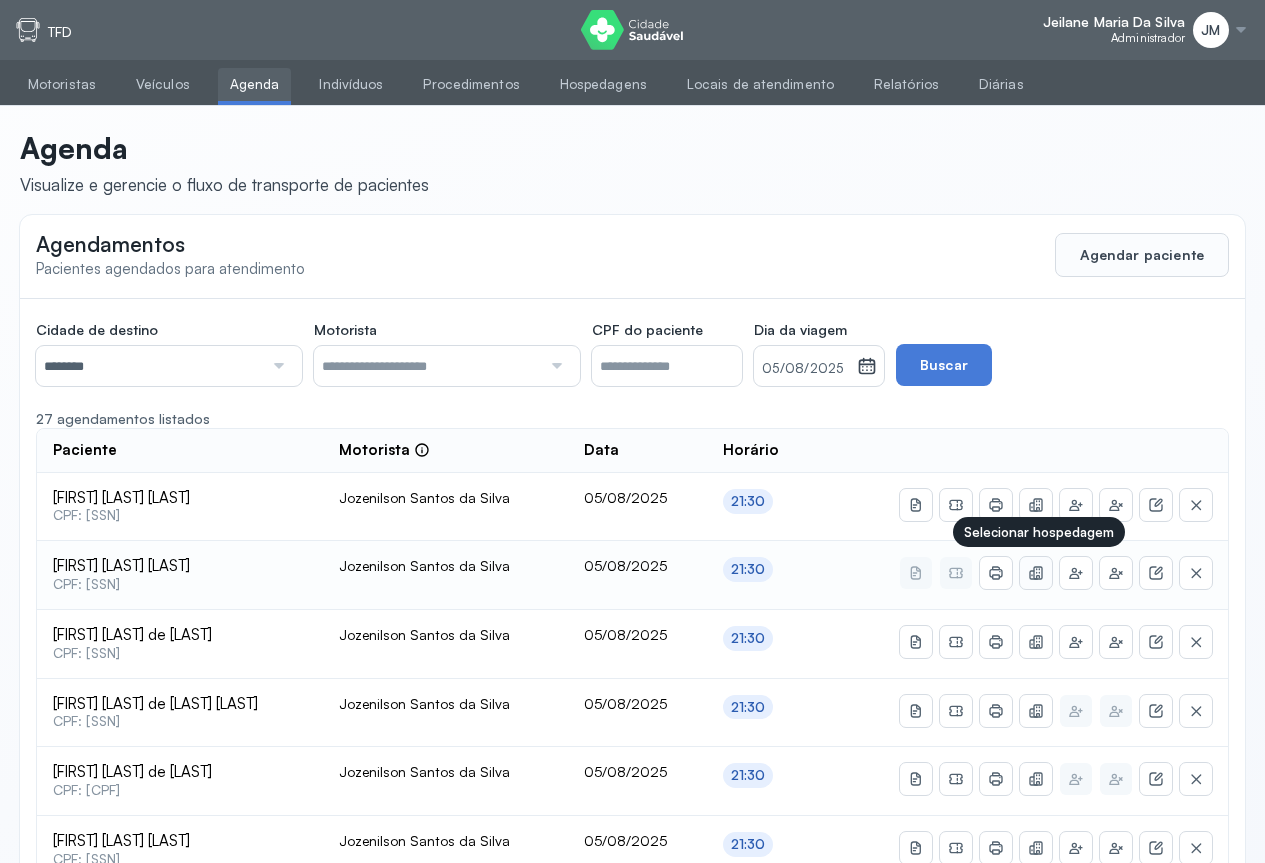 click 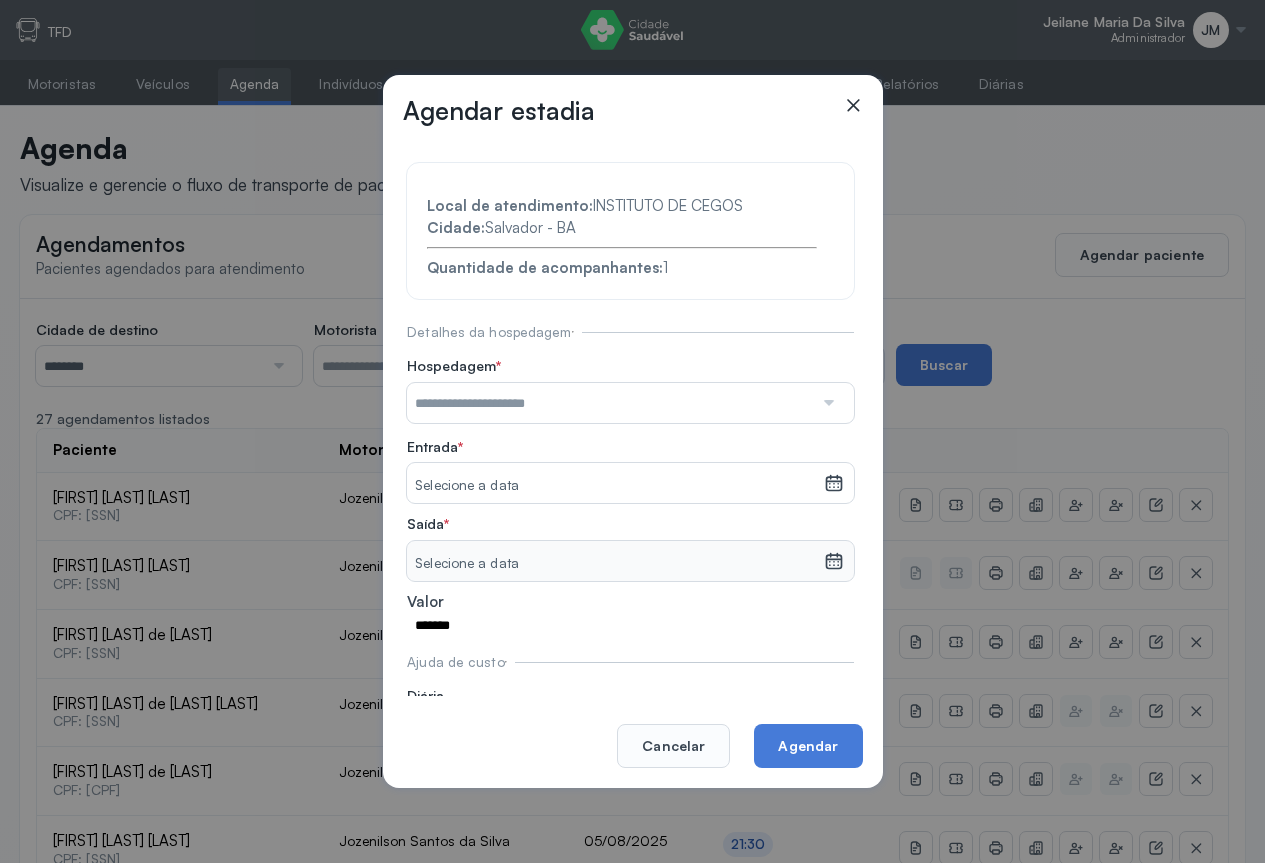 click at bounding box center [610, 403] 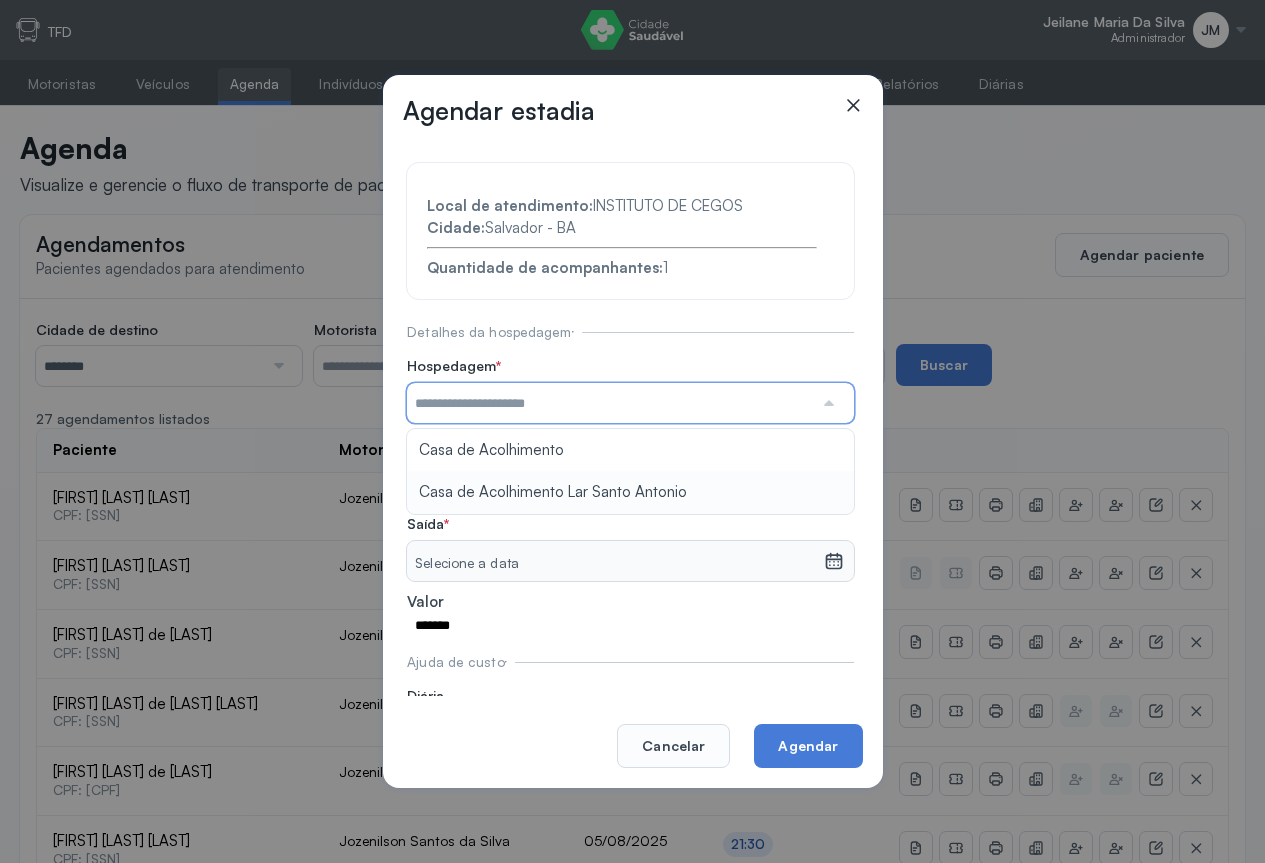 type on "**********" 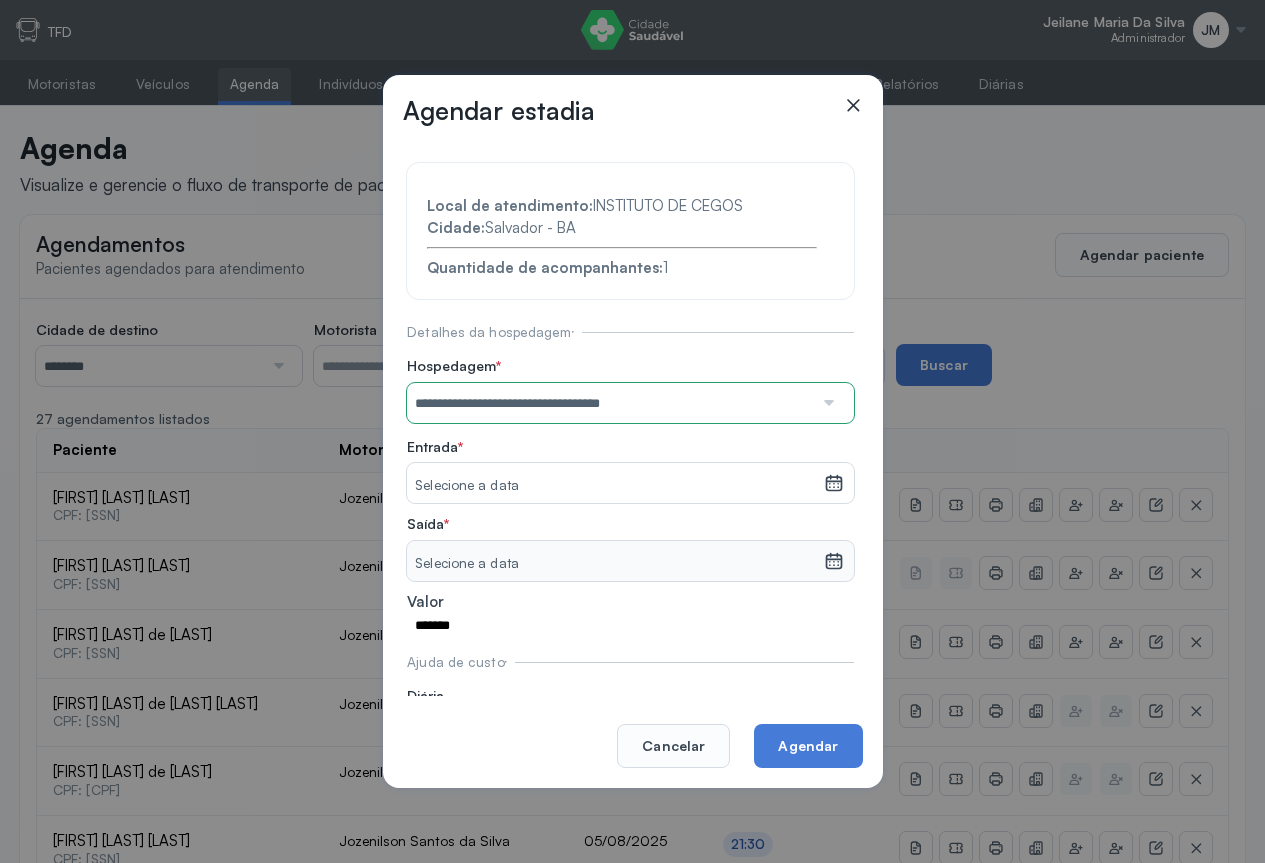 click on "**********" at bounding box center [630, 458] 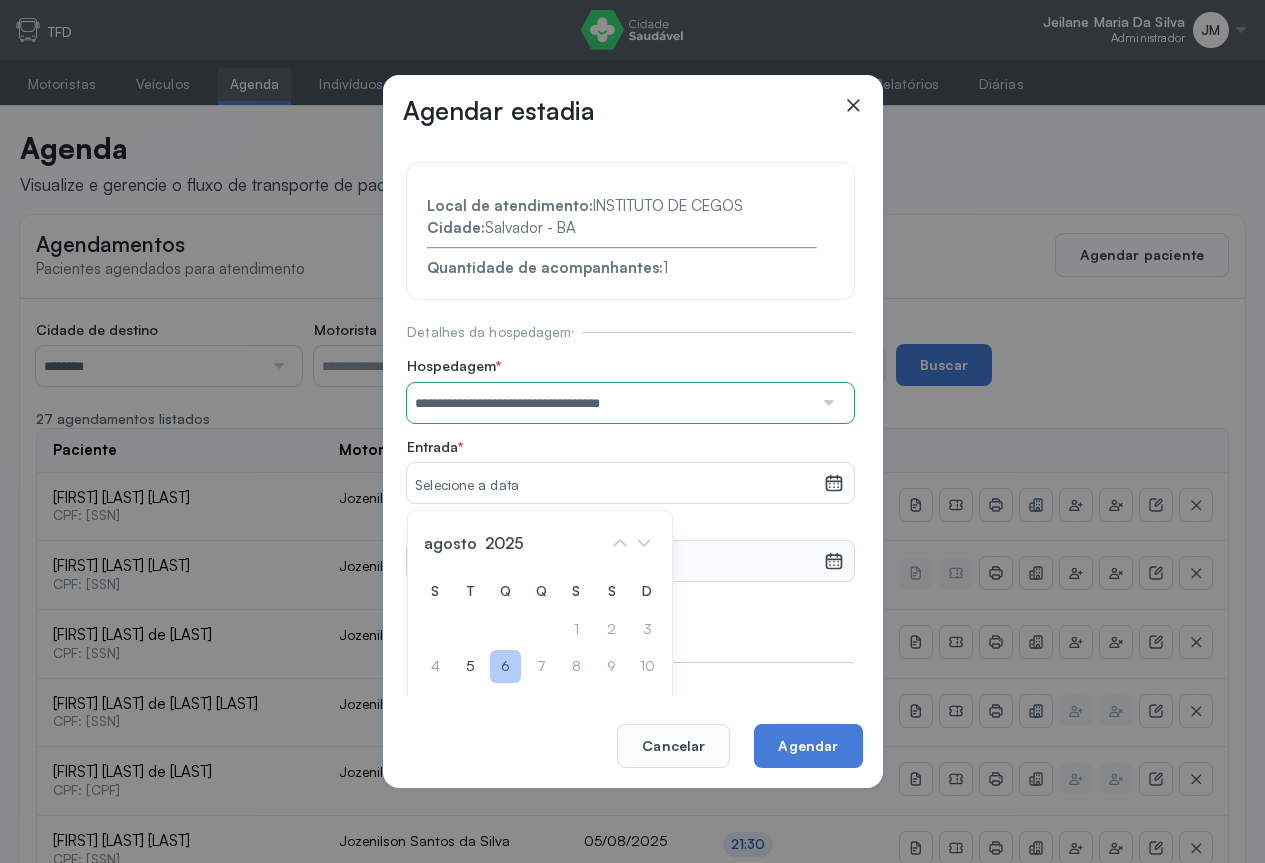 click on "6" 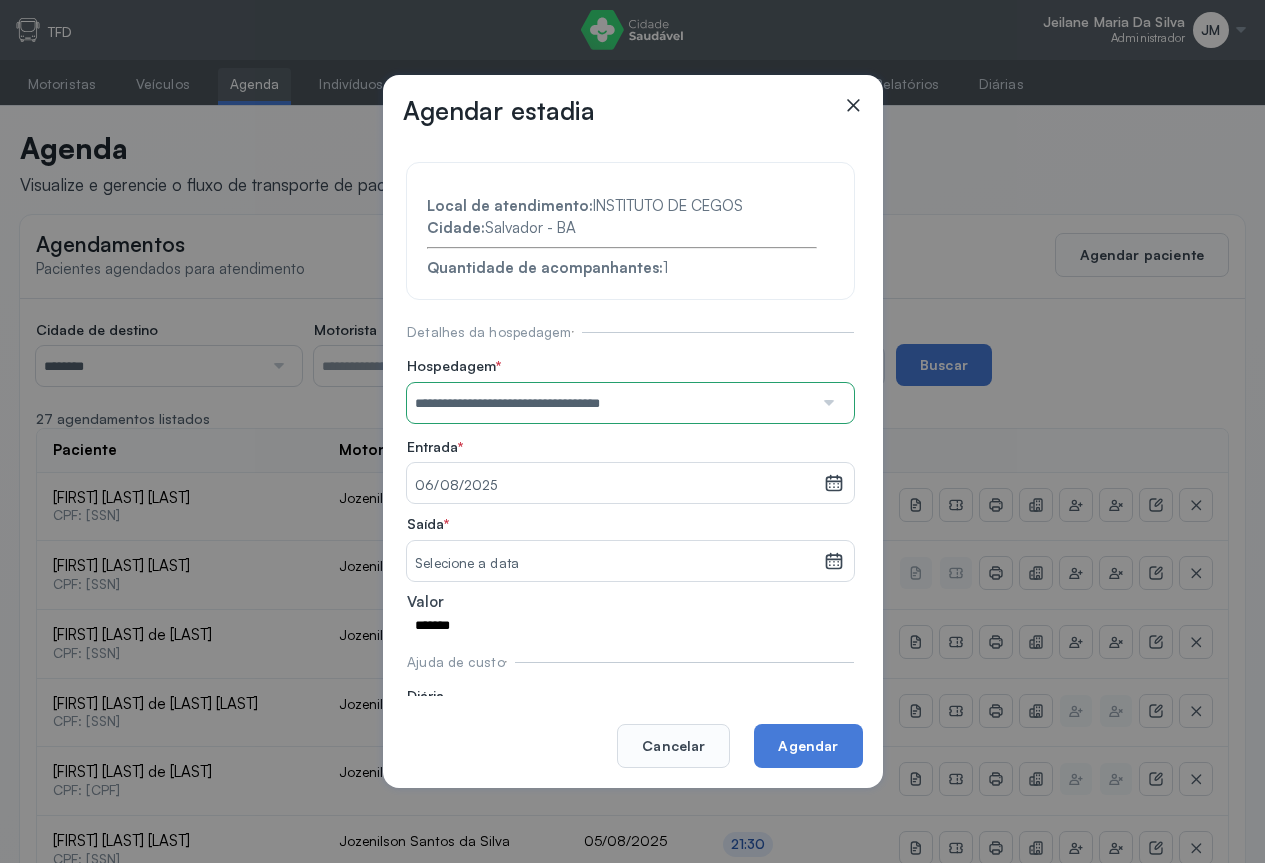 click 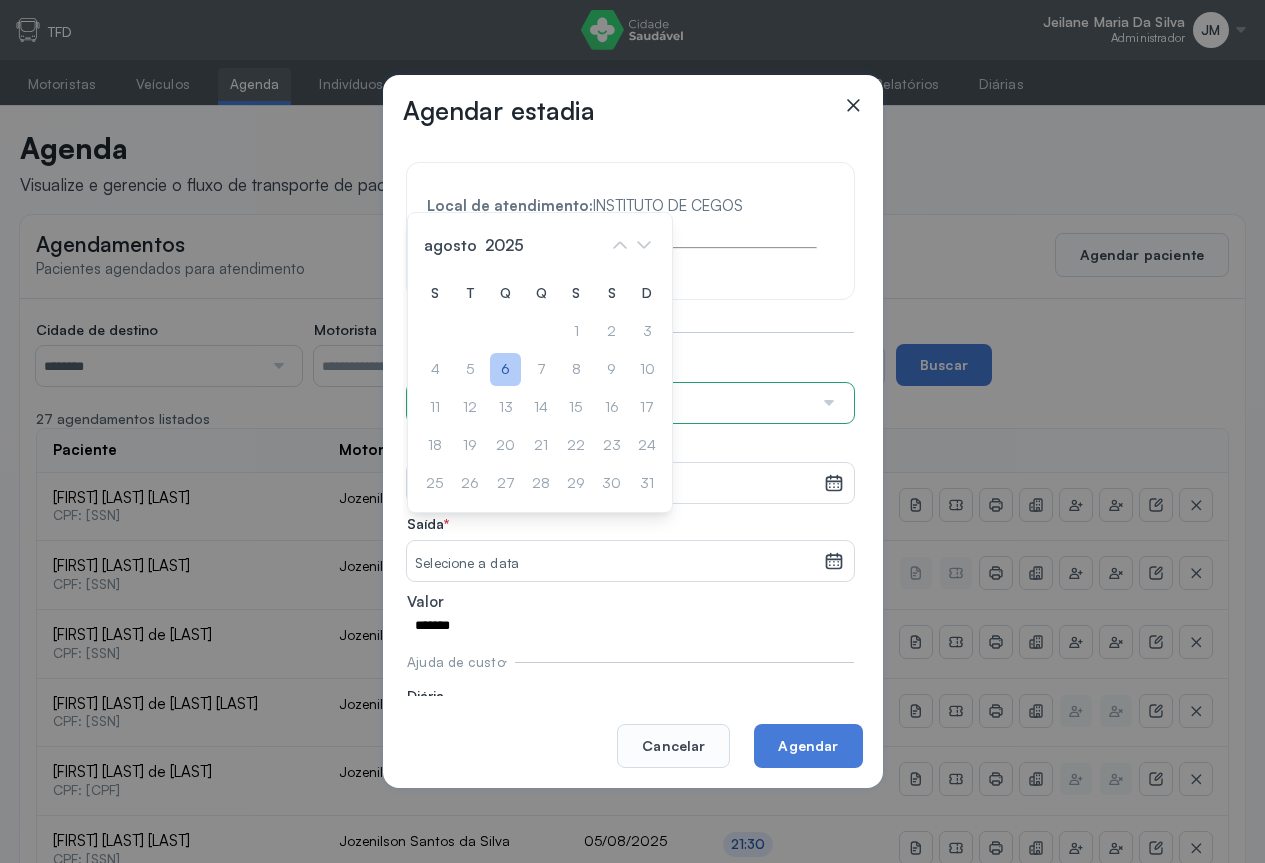 click on "6" 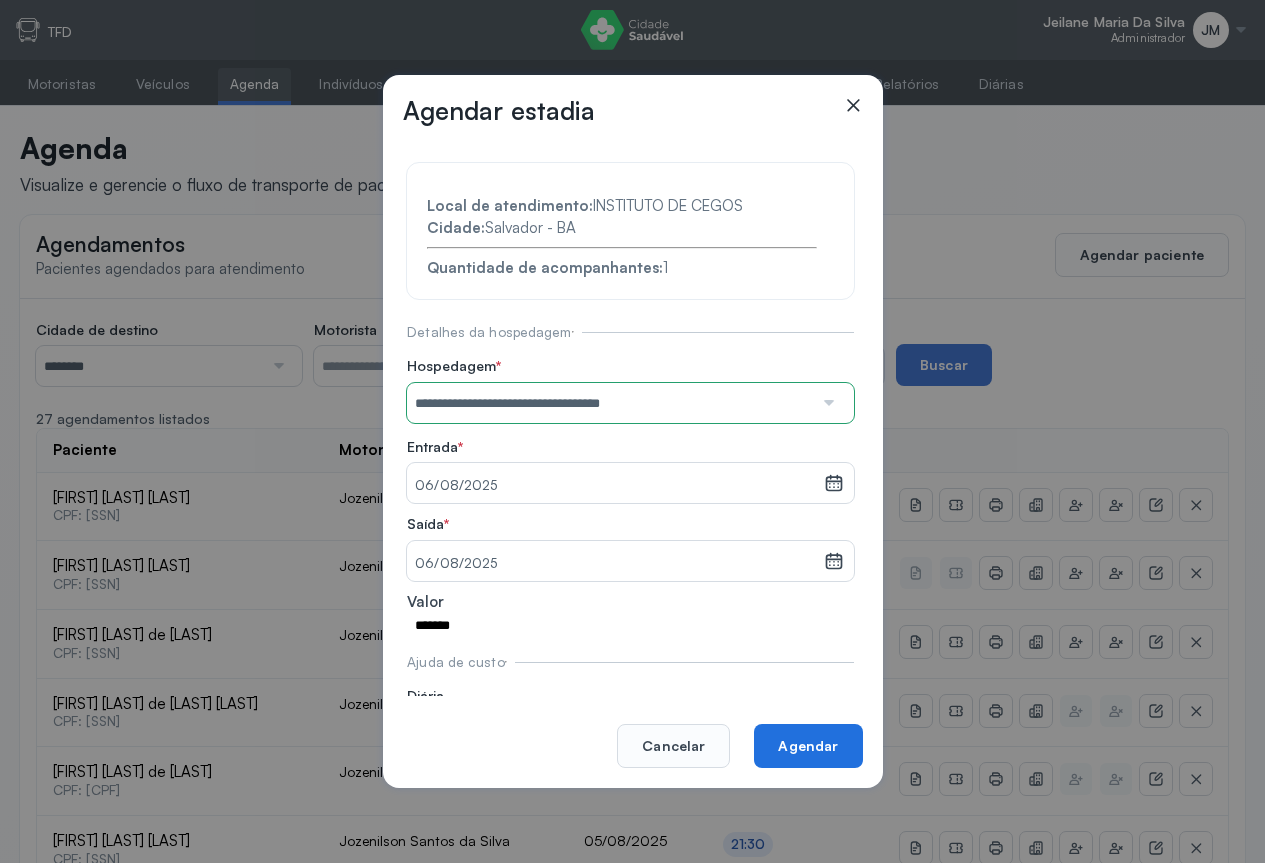 click on "Agendar" 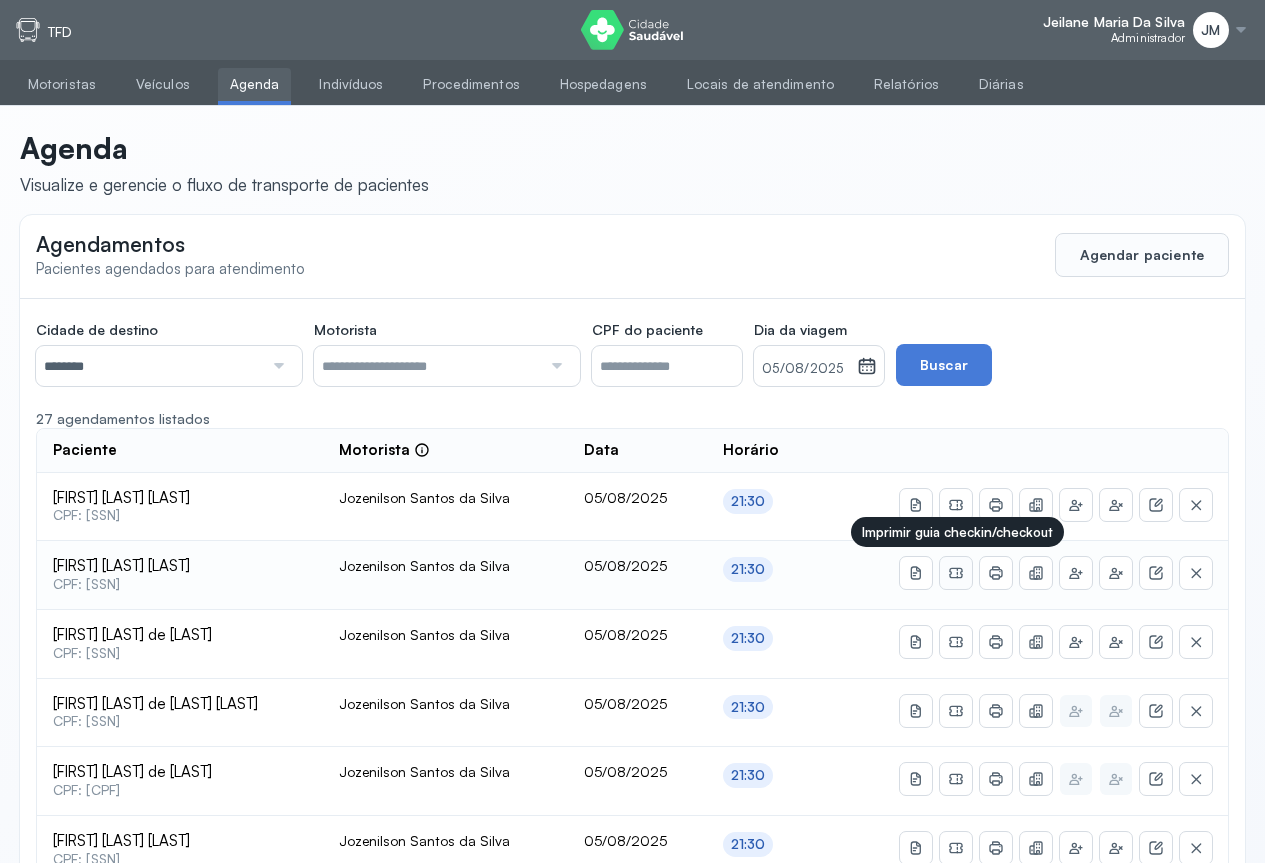 click 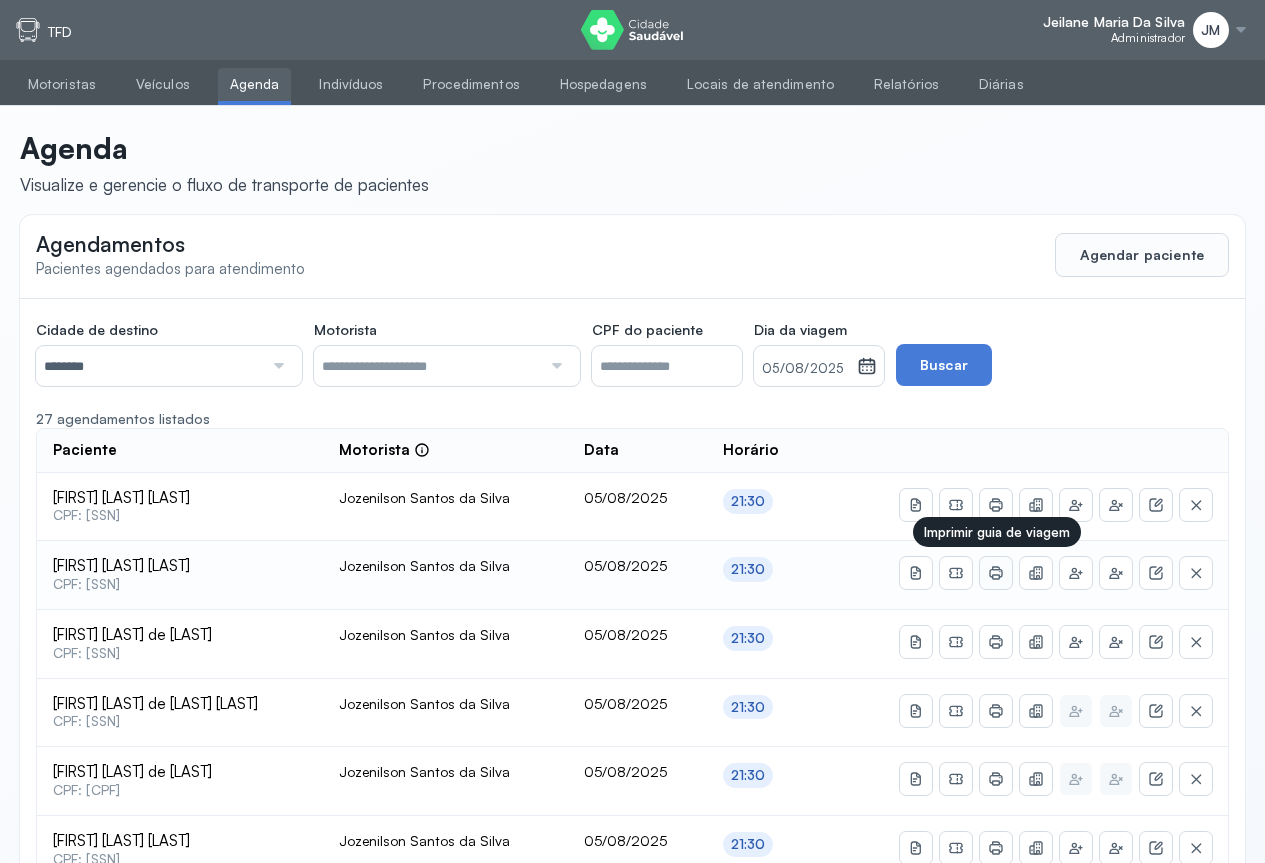 click 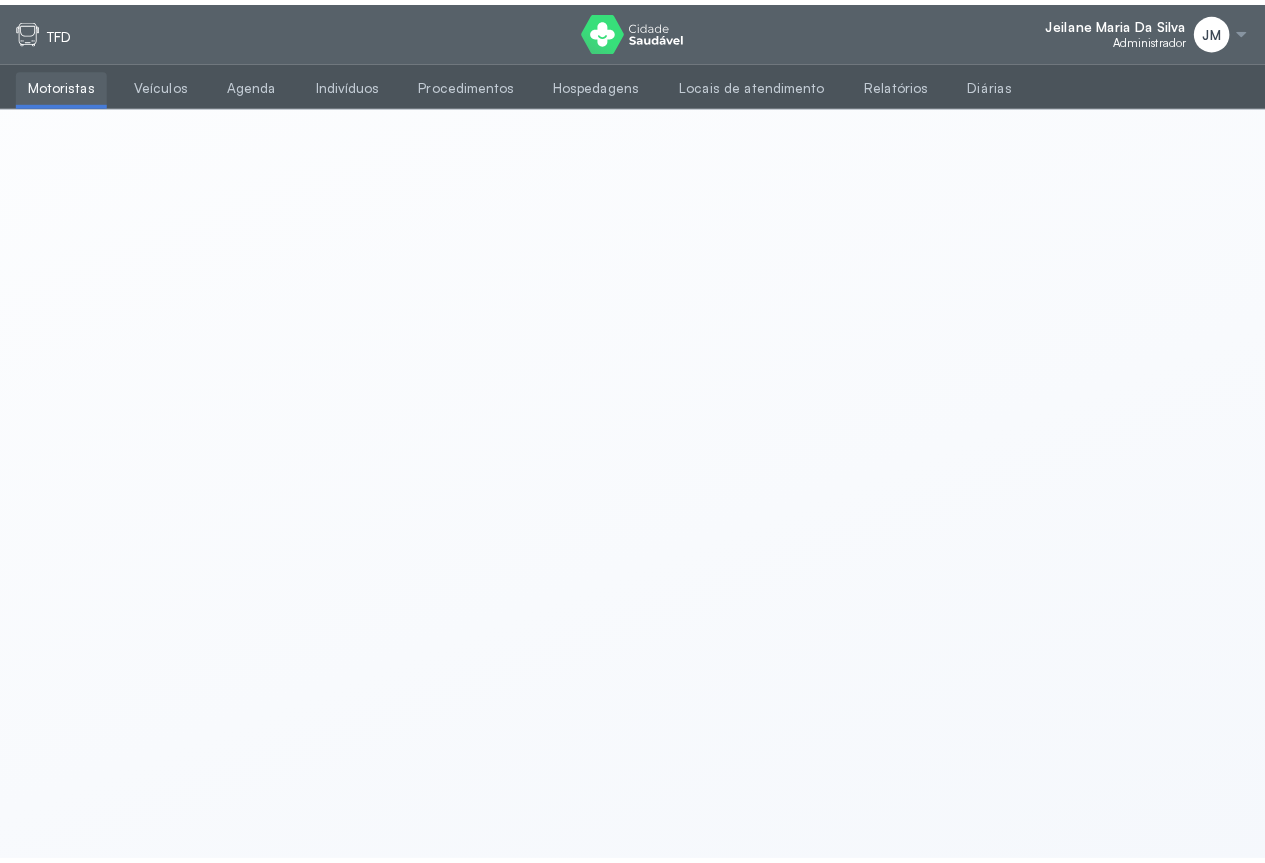 scroll, scrollTop: 0, scrollLeft: 0, axis: both 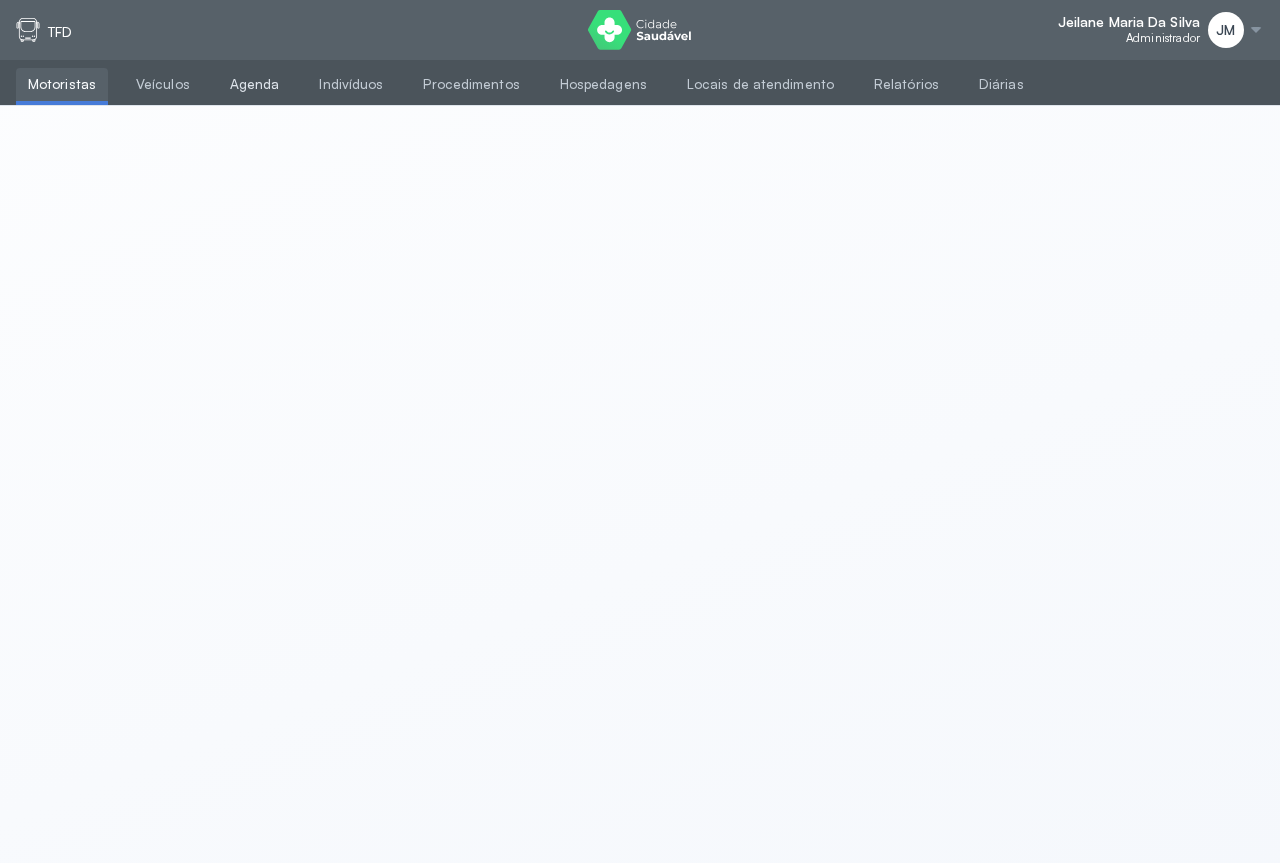 click on "Agenda" at bounding box center (255, 84) 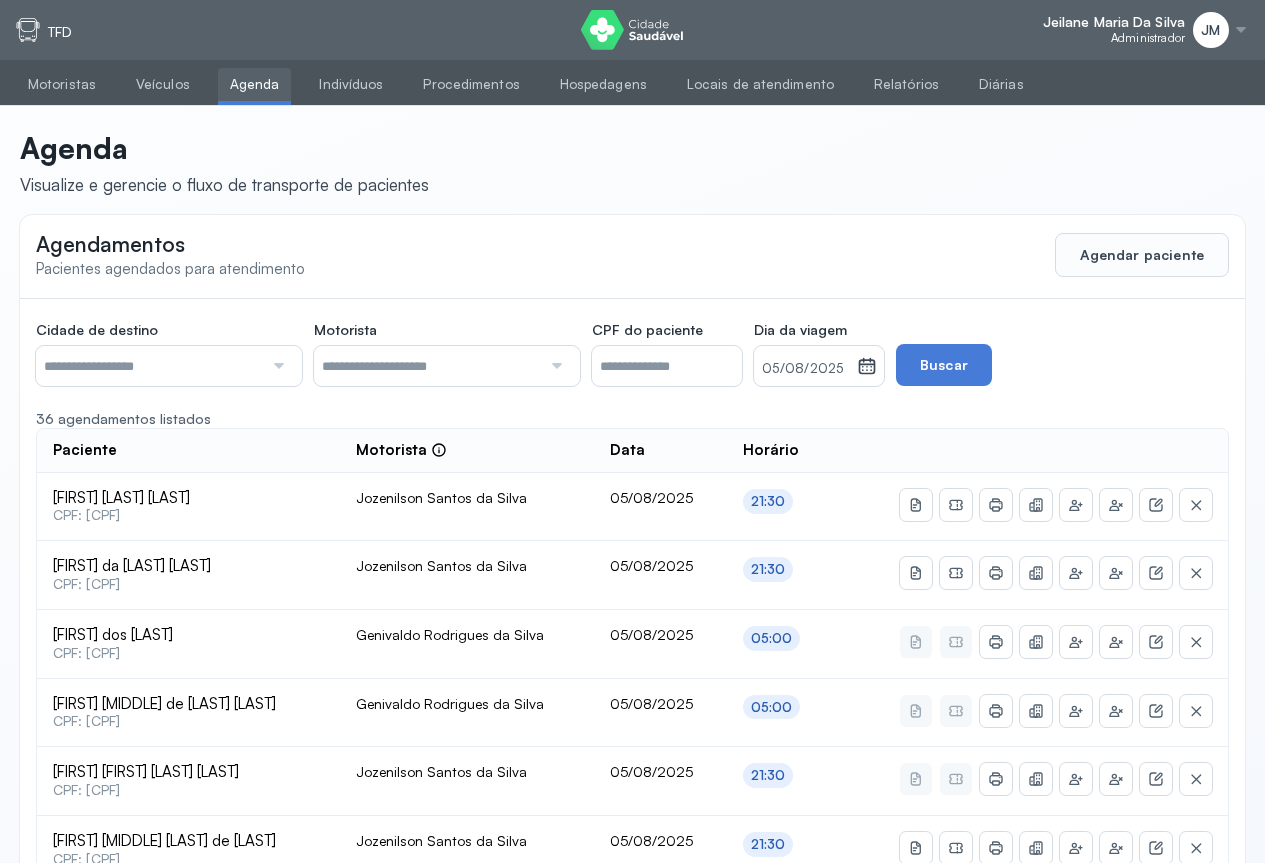 click at bounding box center [276, 366] 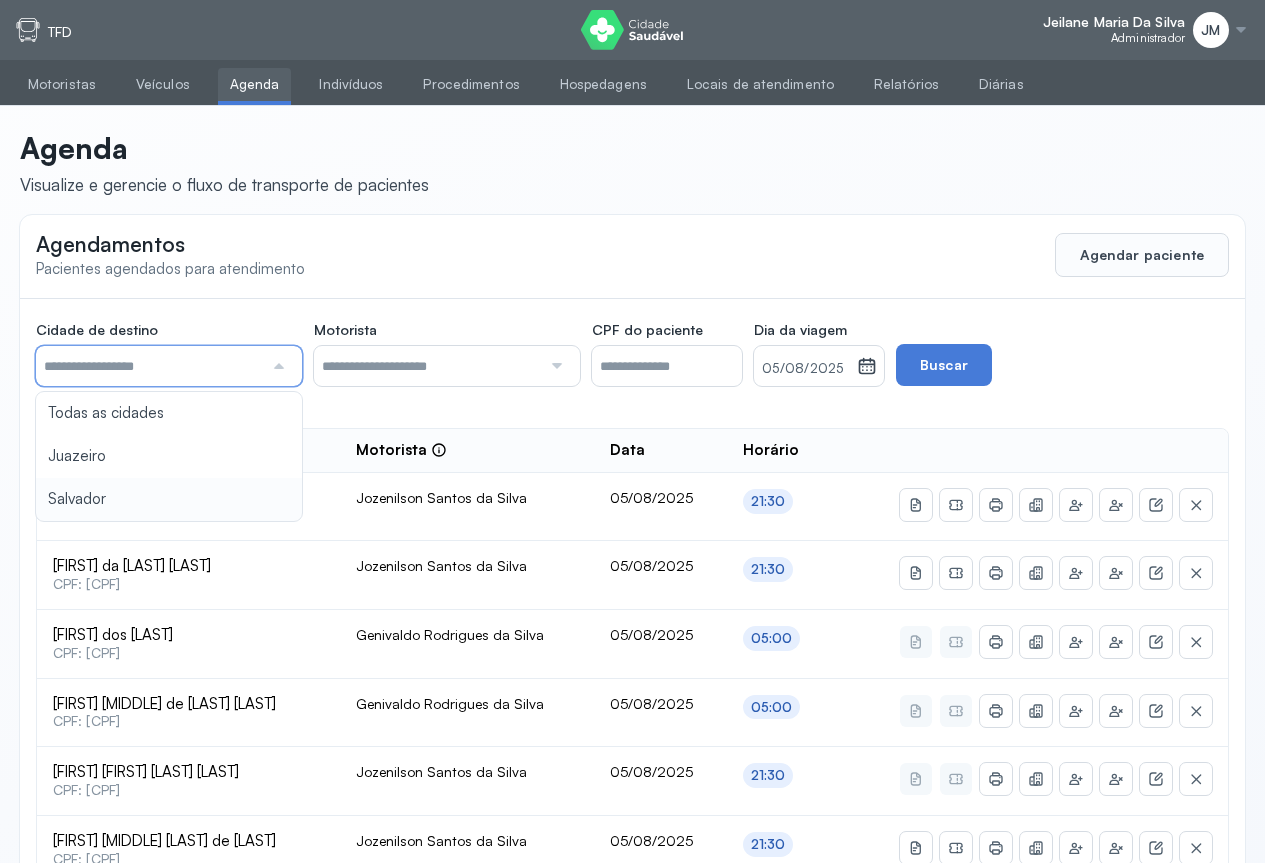 type on "********" 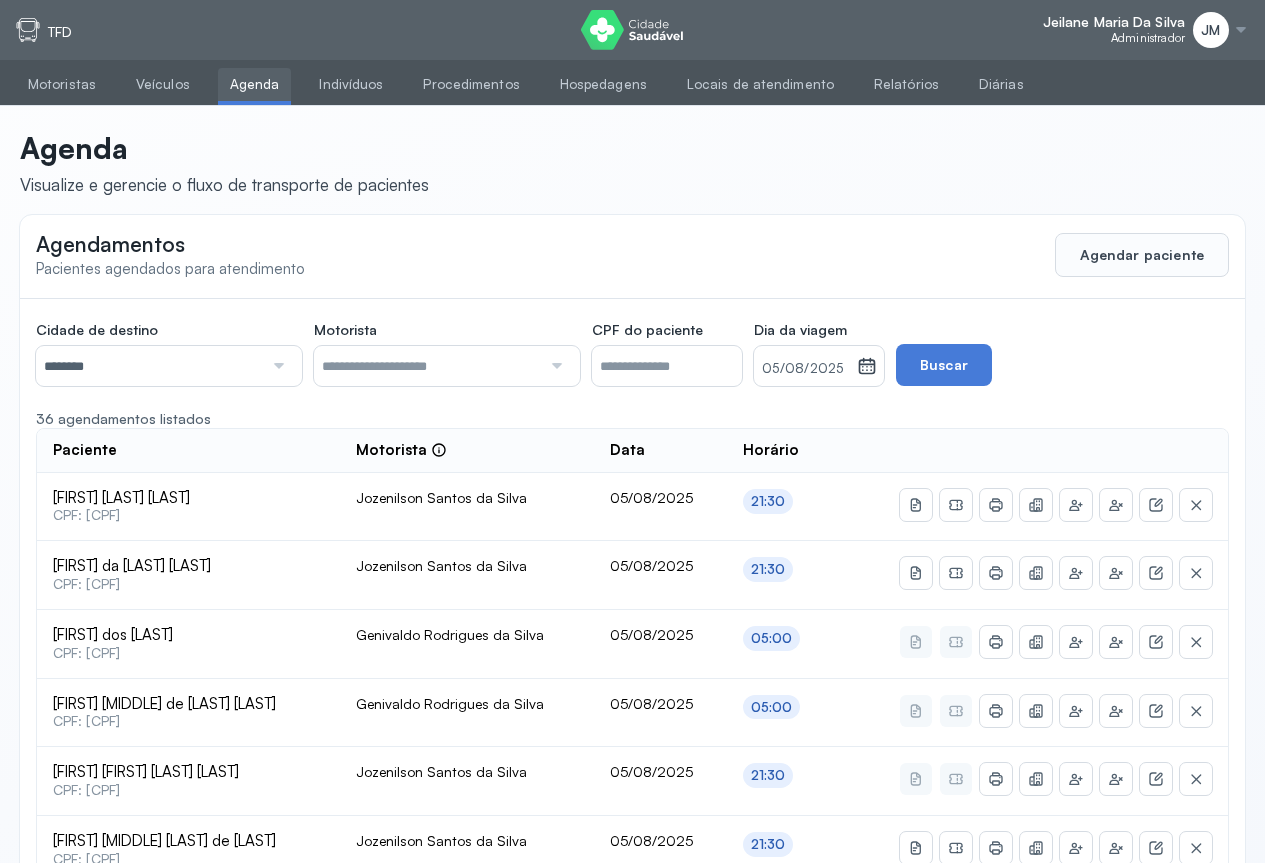 drag, startPoint x: 74, startPoint y: 495, endPoint x: 225, endPoint y: 468, distance: 153.39491 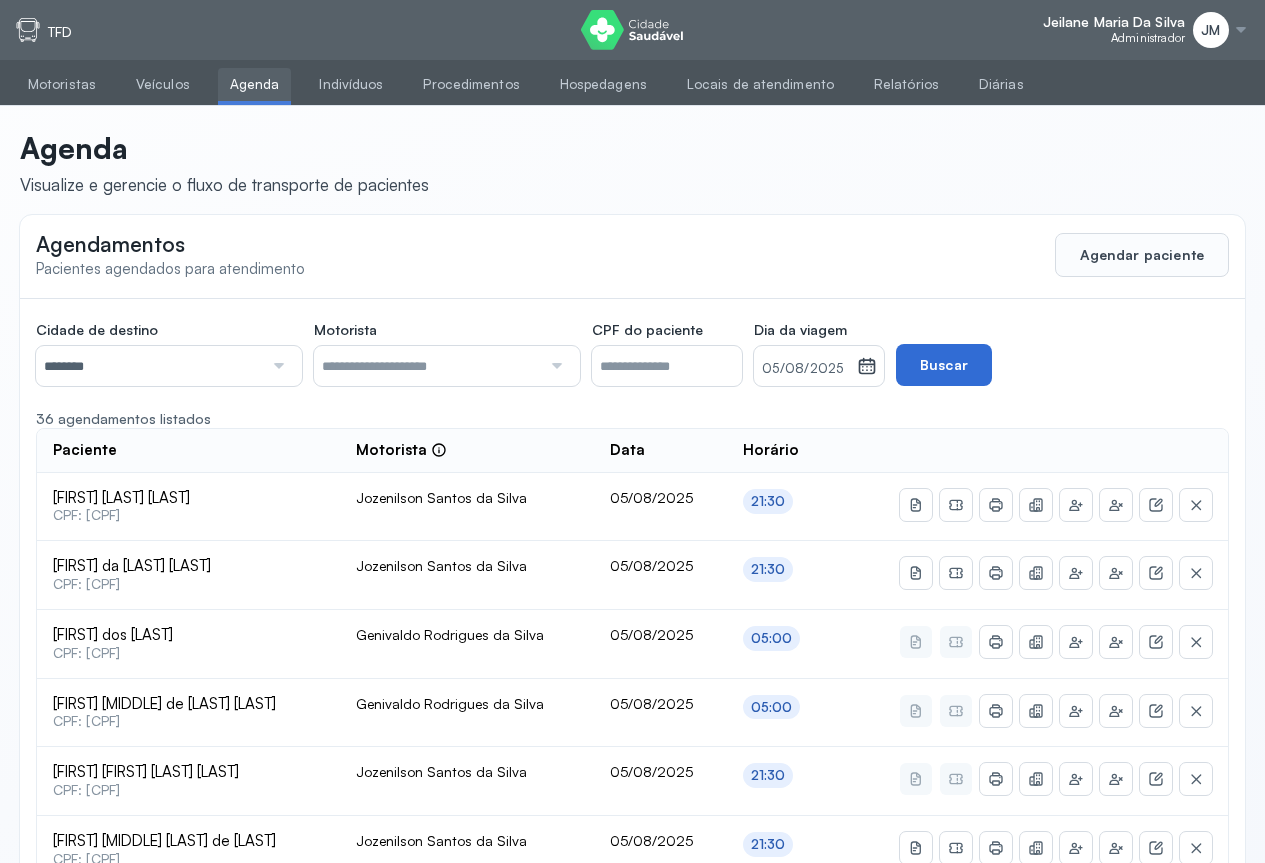 click on "Buscar" at bounding box center [944, 365] 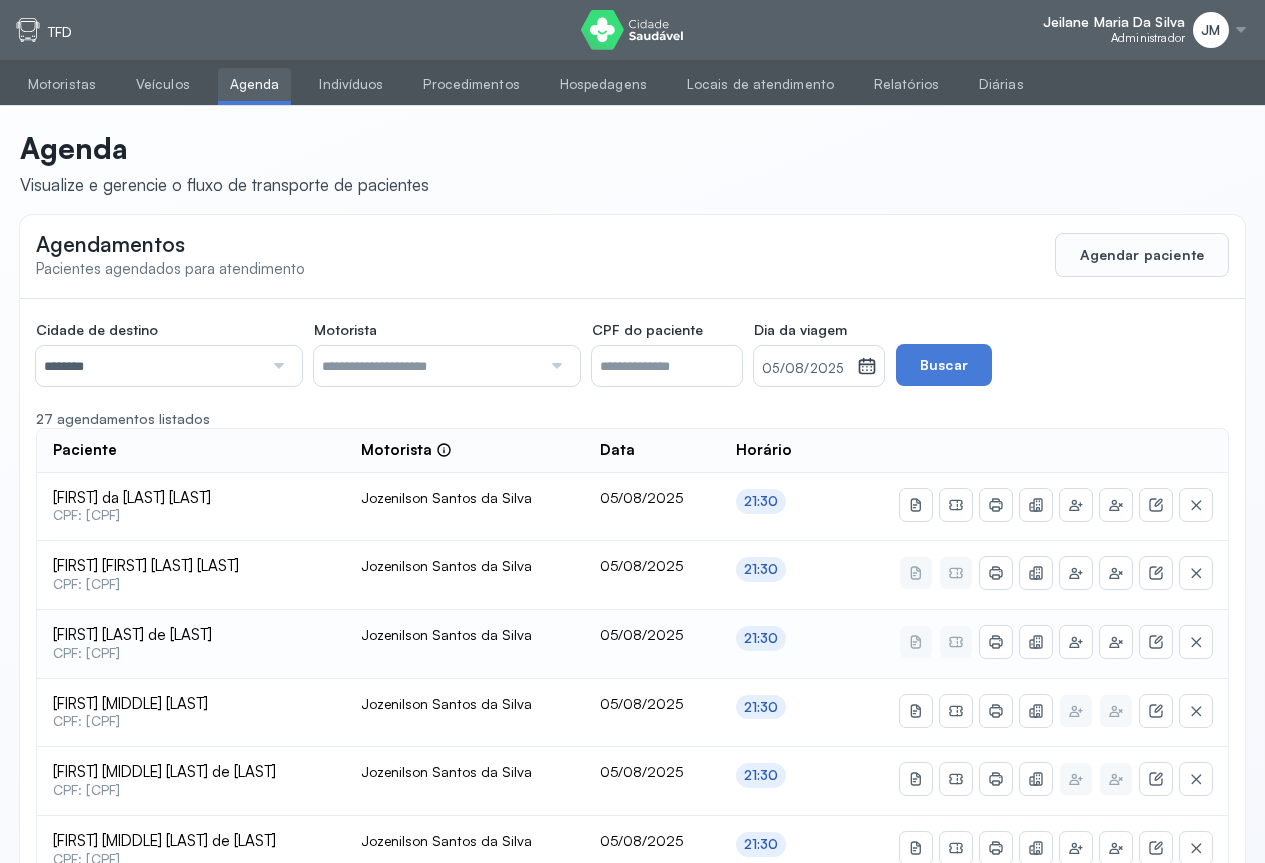 scroll, scrollTop: 100, scrollLeft: 0, axis: vertical 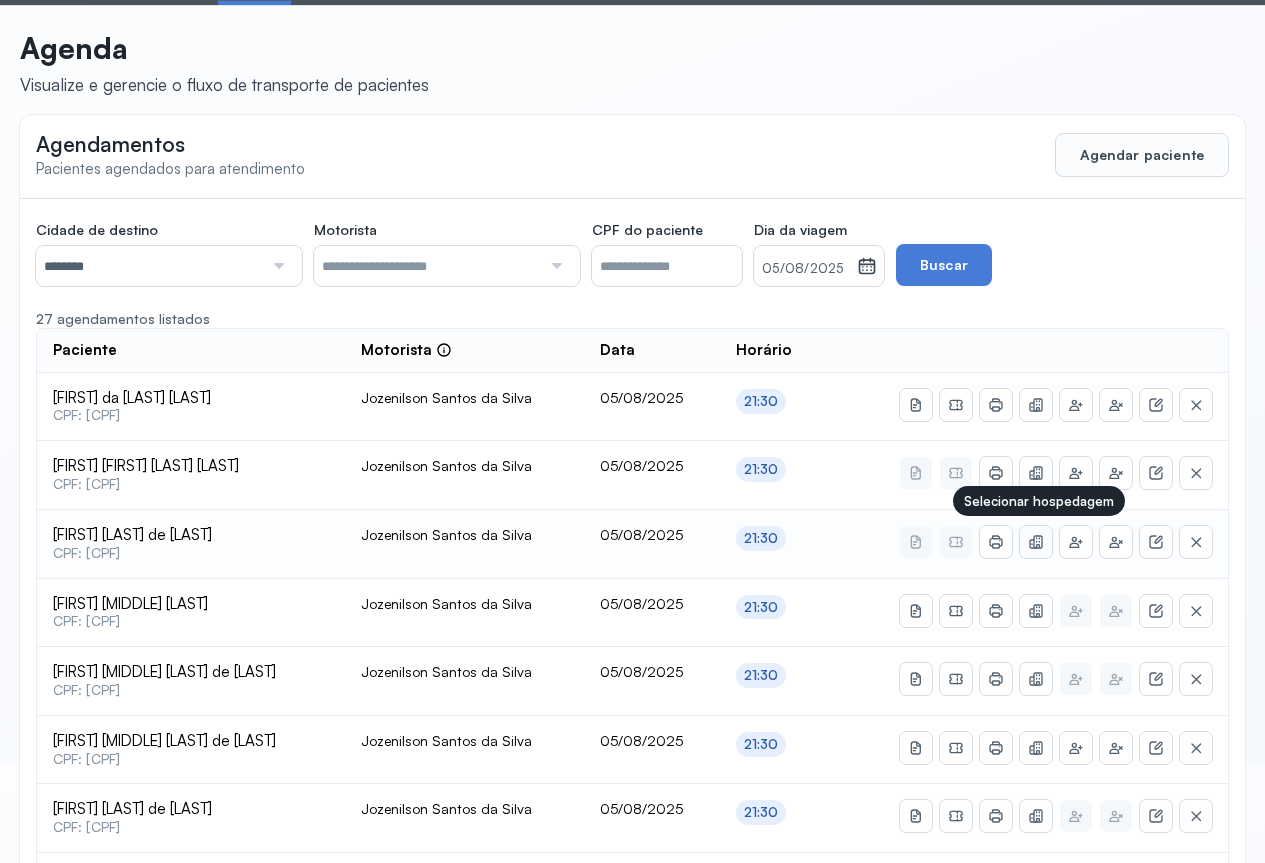 click 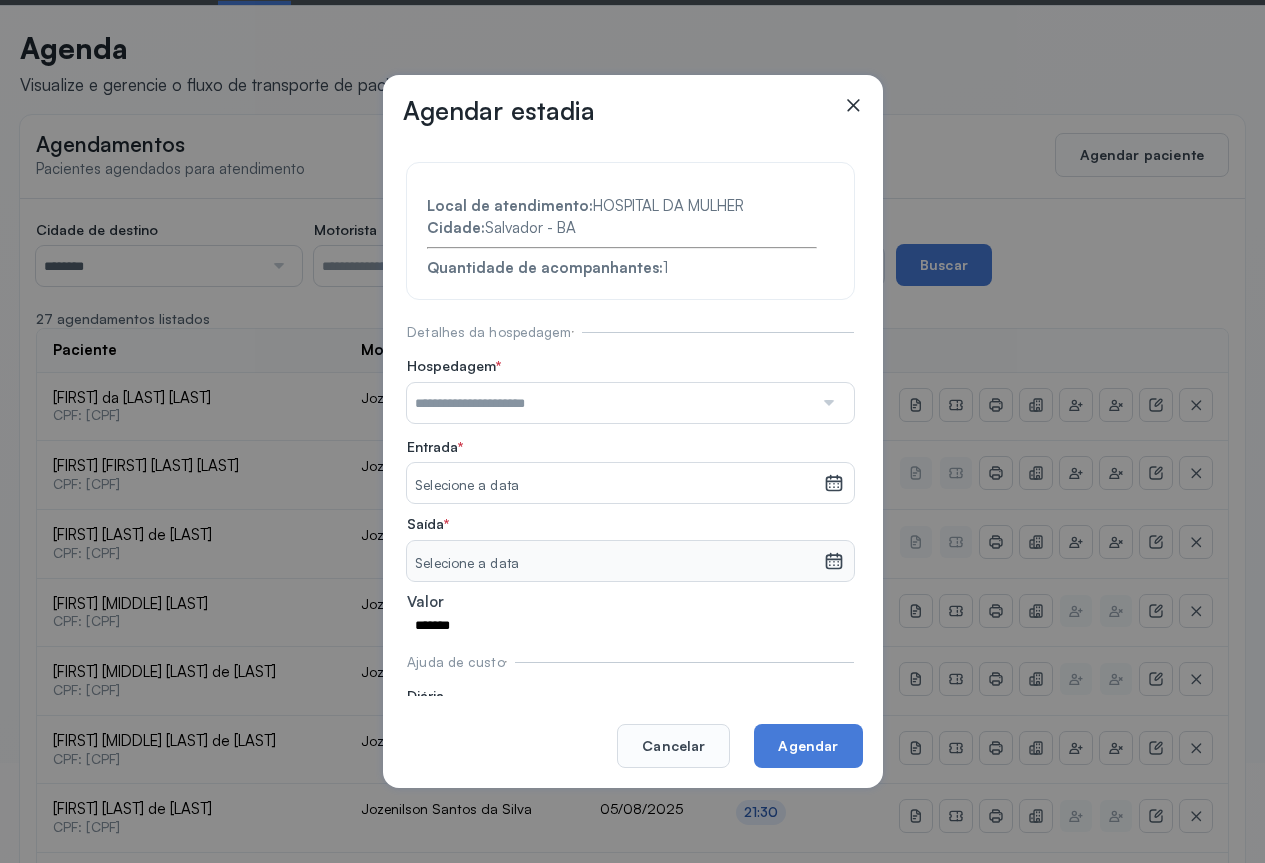 click at bounding box center (827, 403) 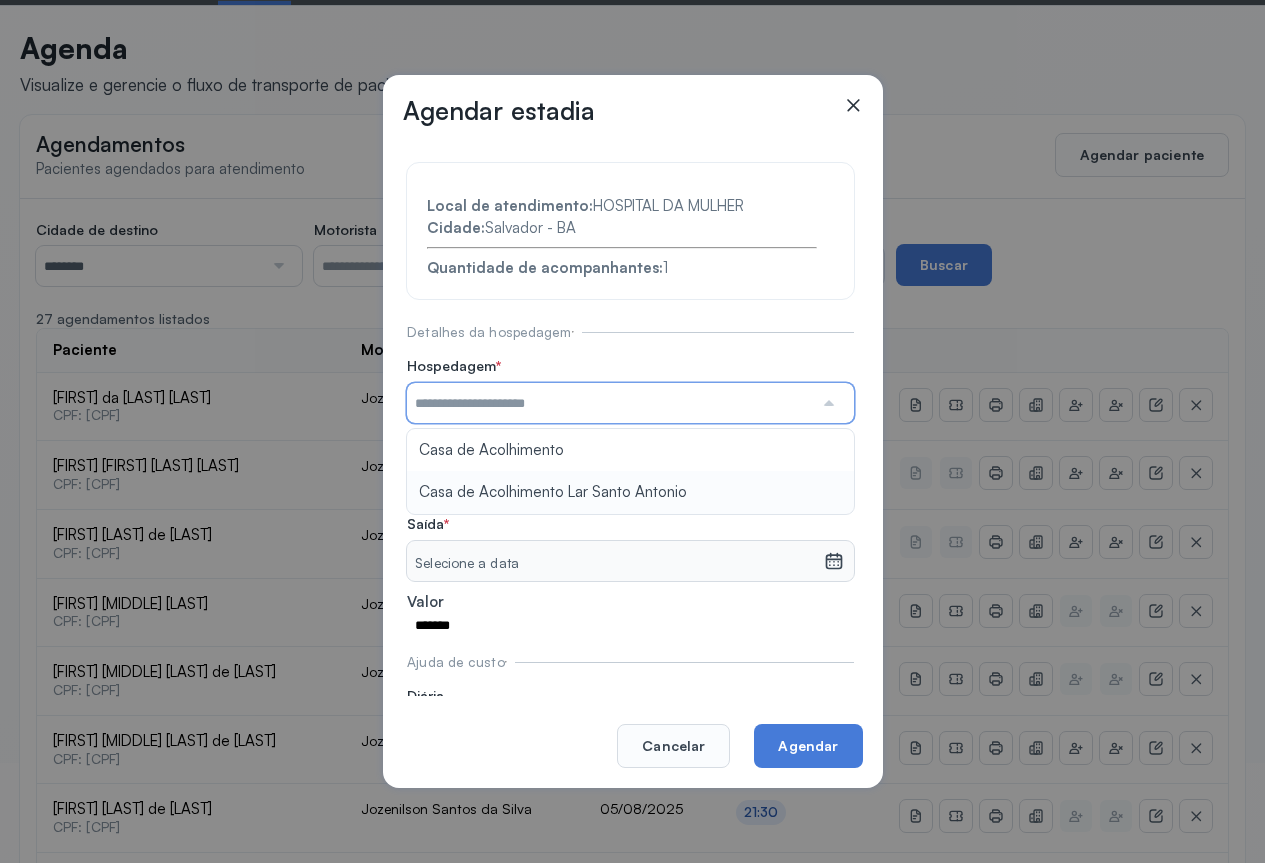 type on "**********" 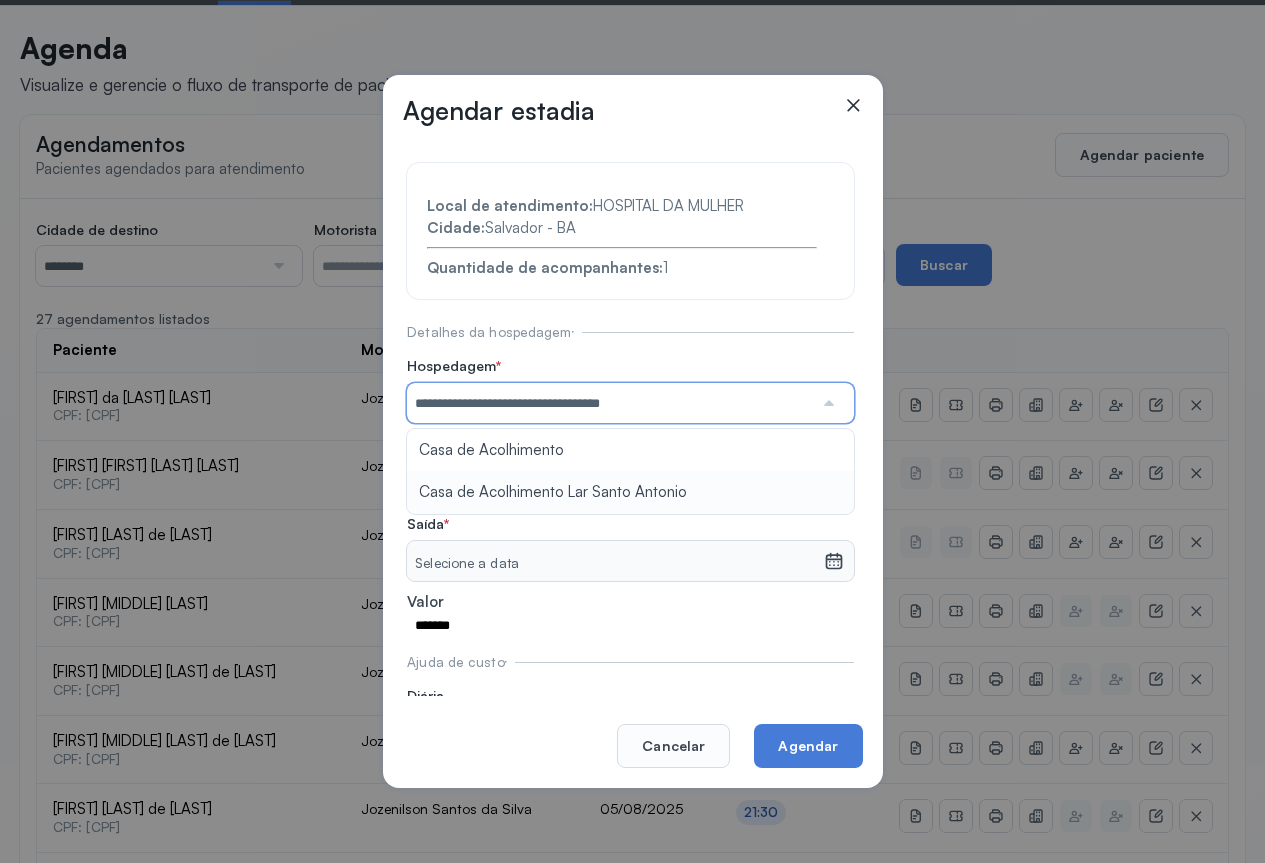 drag, startPoint x: 589, startPoint y: 484, endPoint x: 584, endPoint y: 463, distance: 21.587032 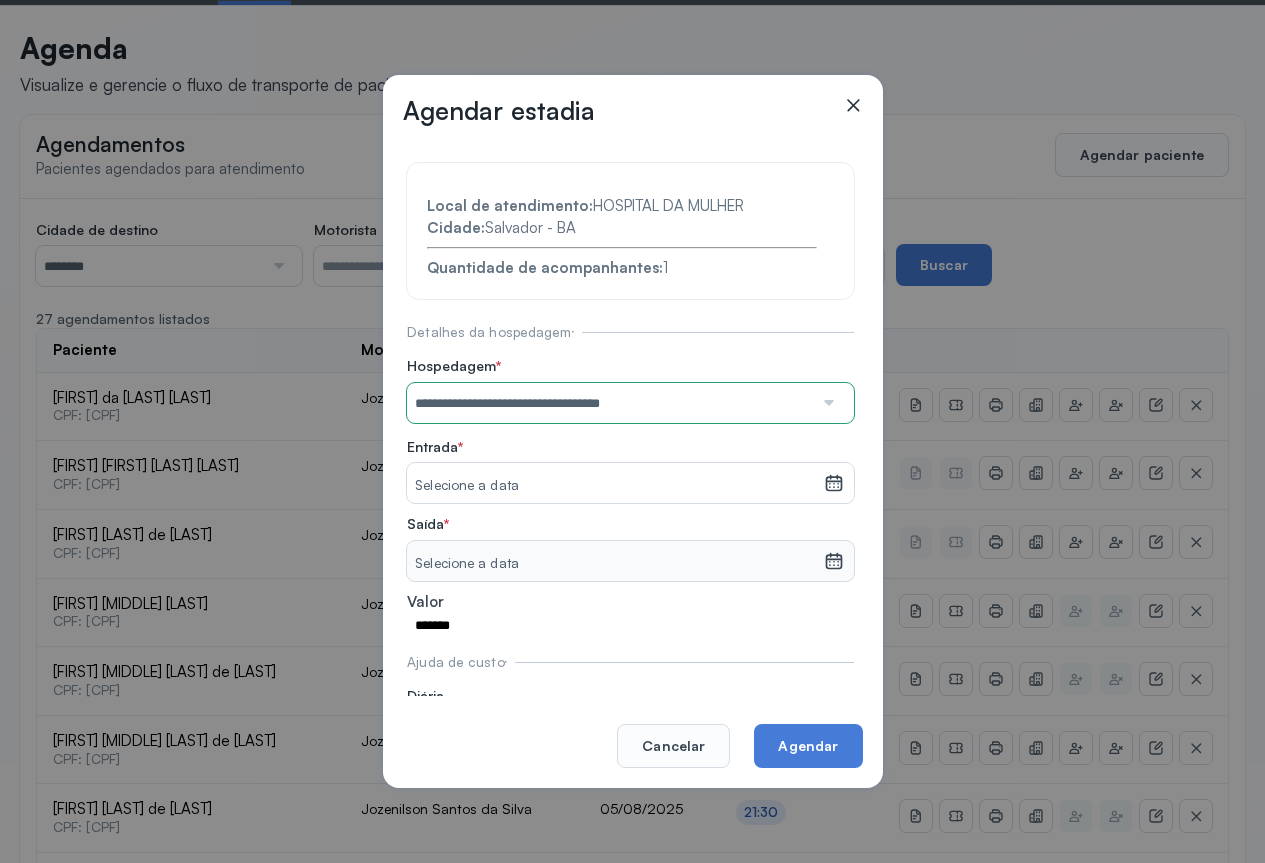 click 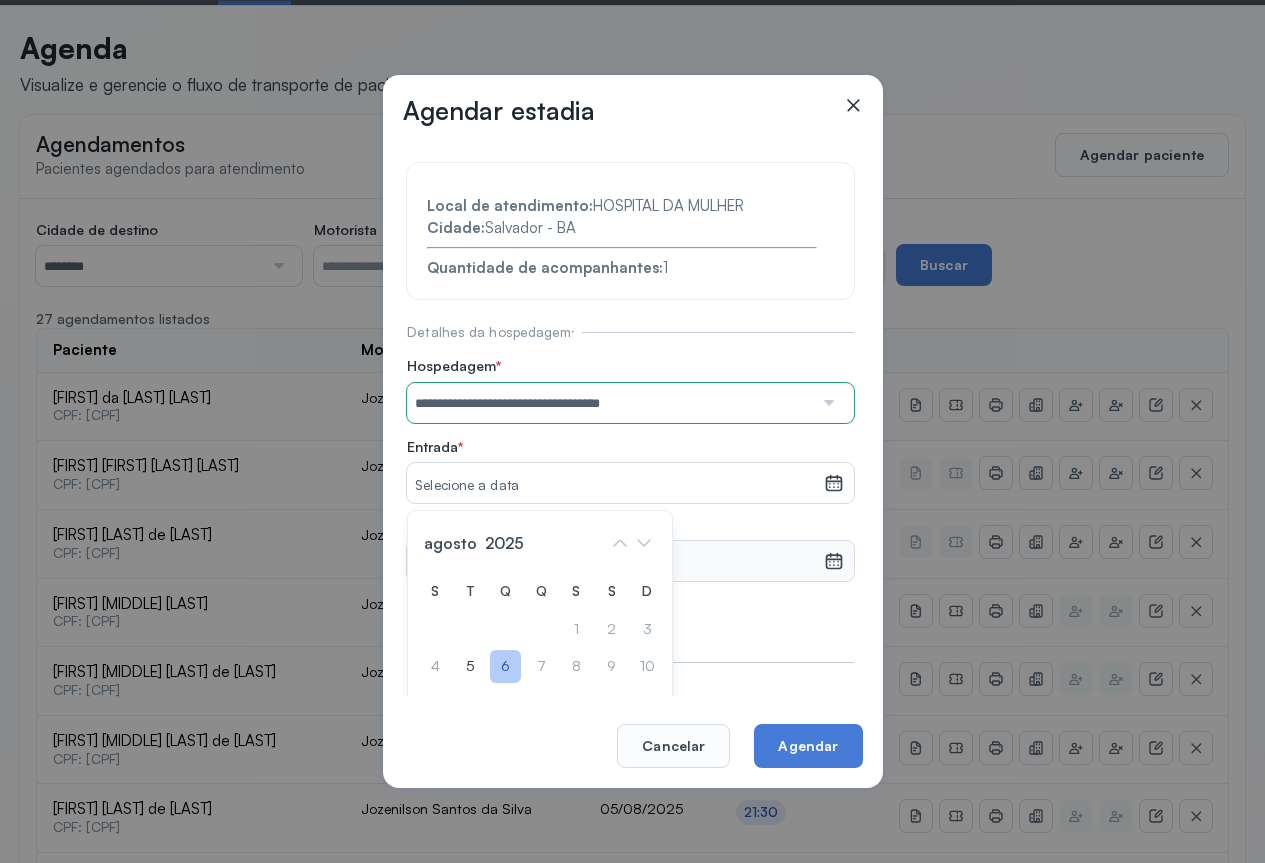 click on "6" 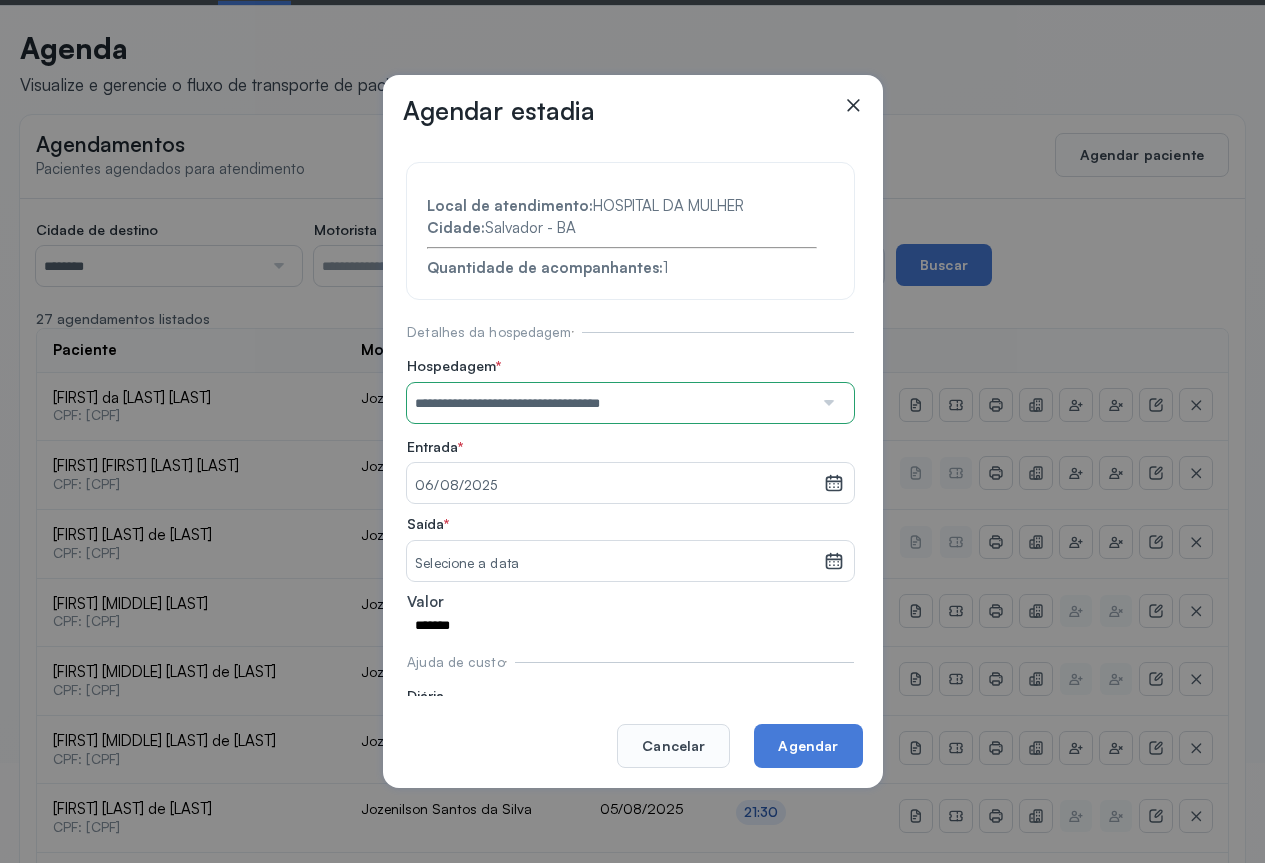 click 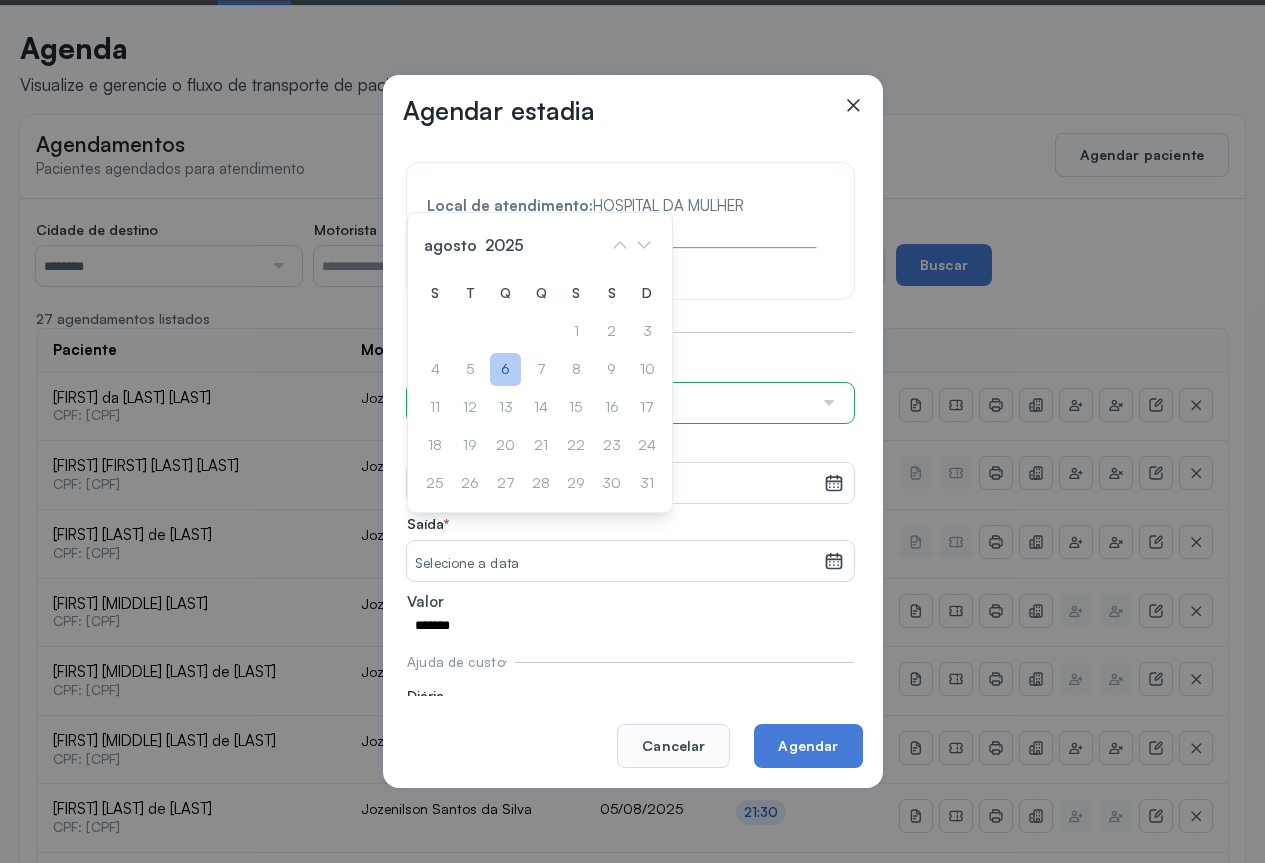 click on "6" 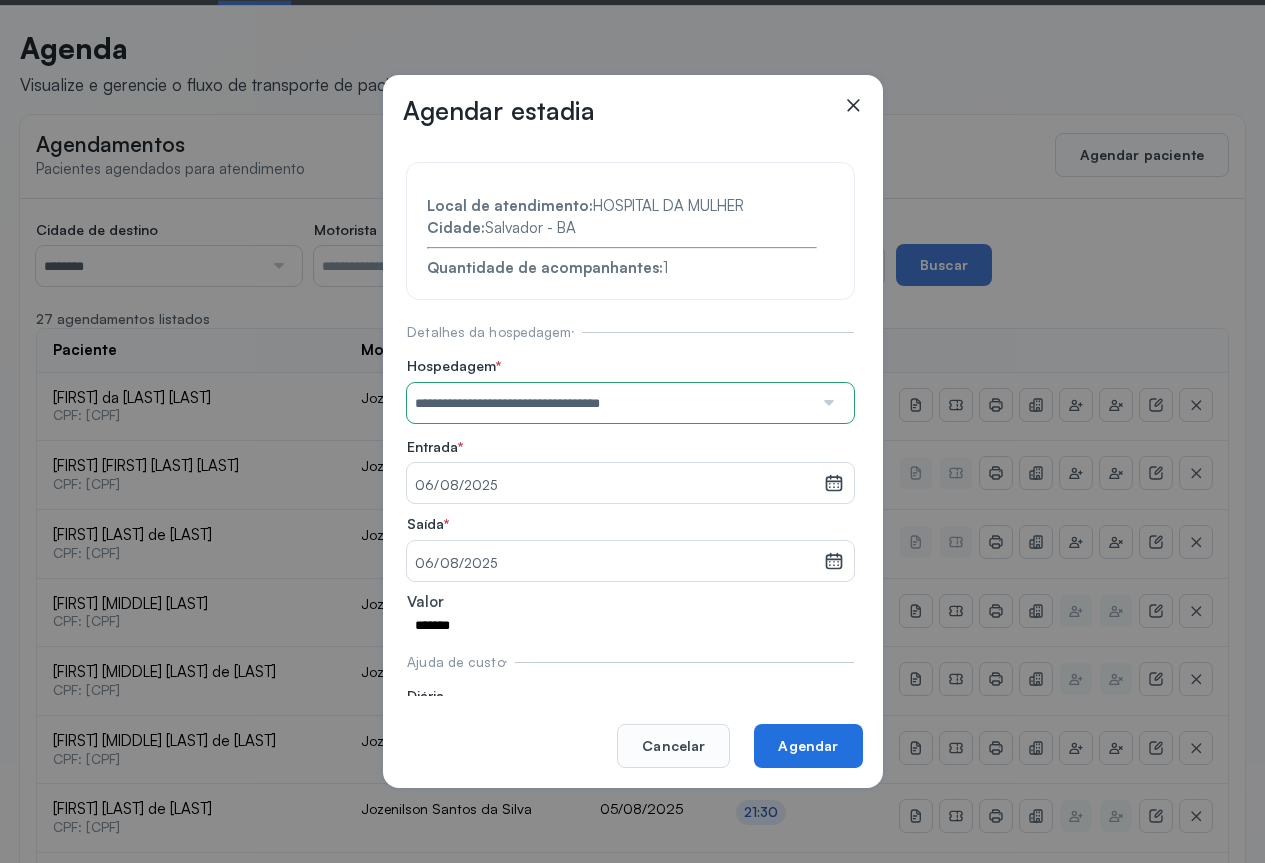 click on "Agendar" 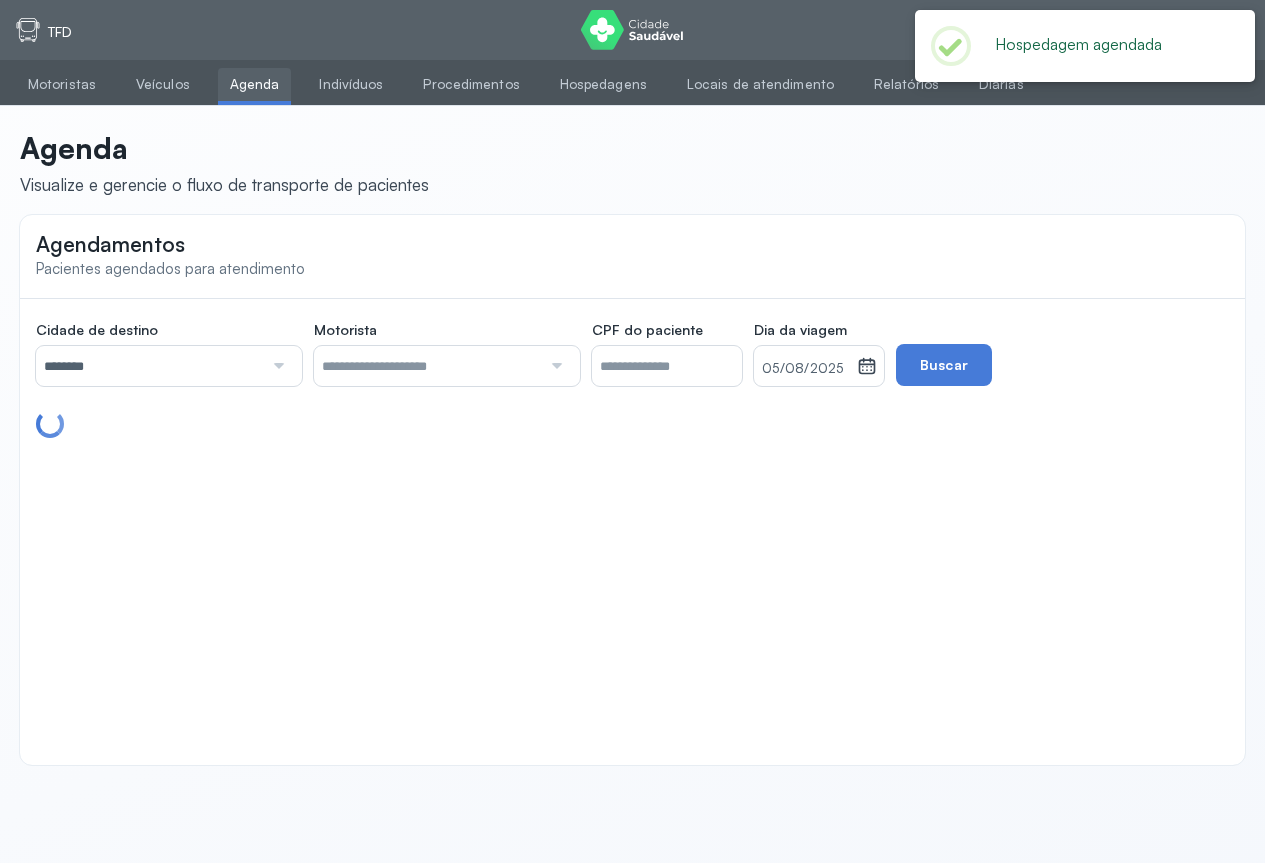 scroll, scrollTop: 0, scrollLeft: 0, axis: both 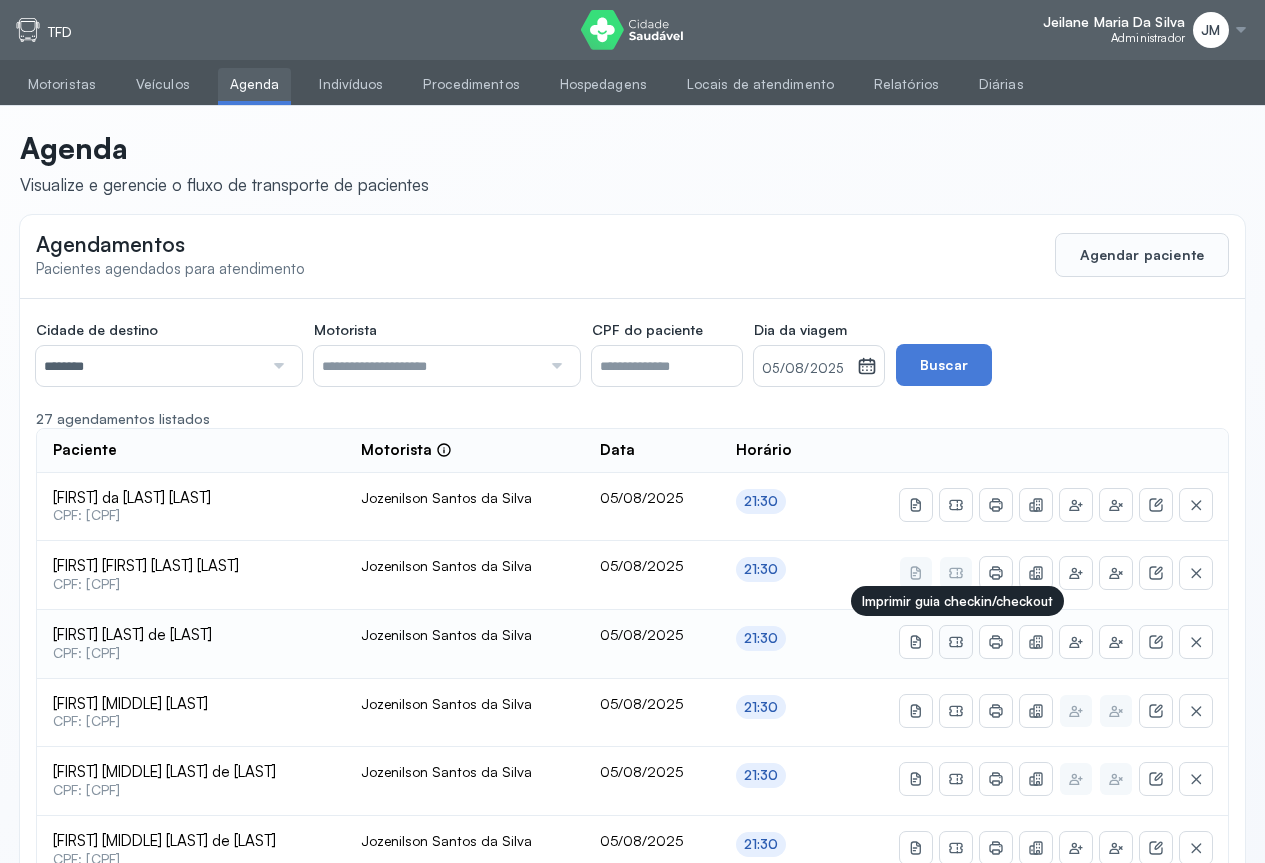 click 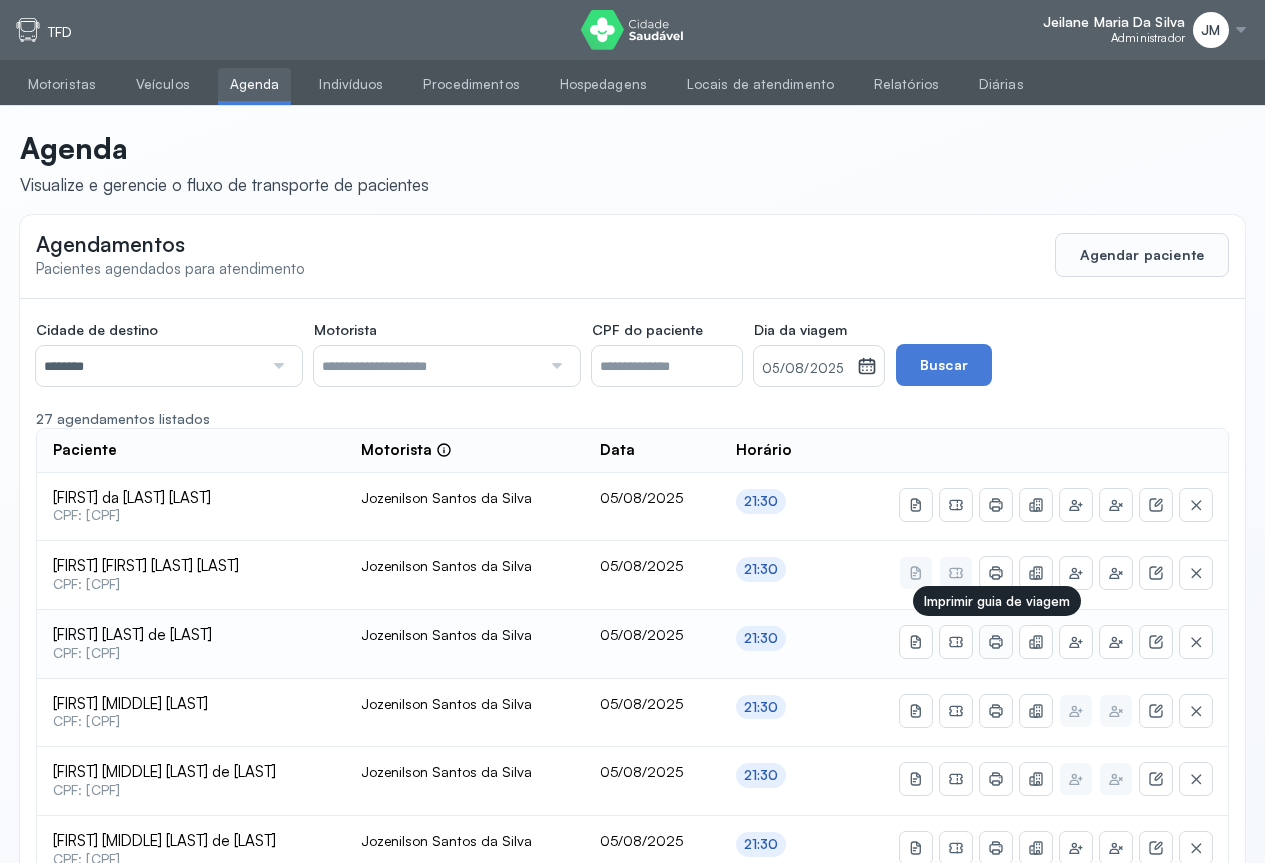 click 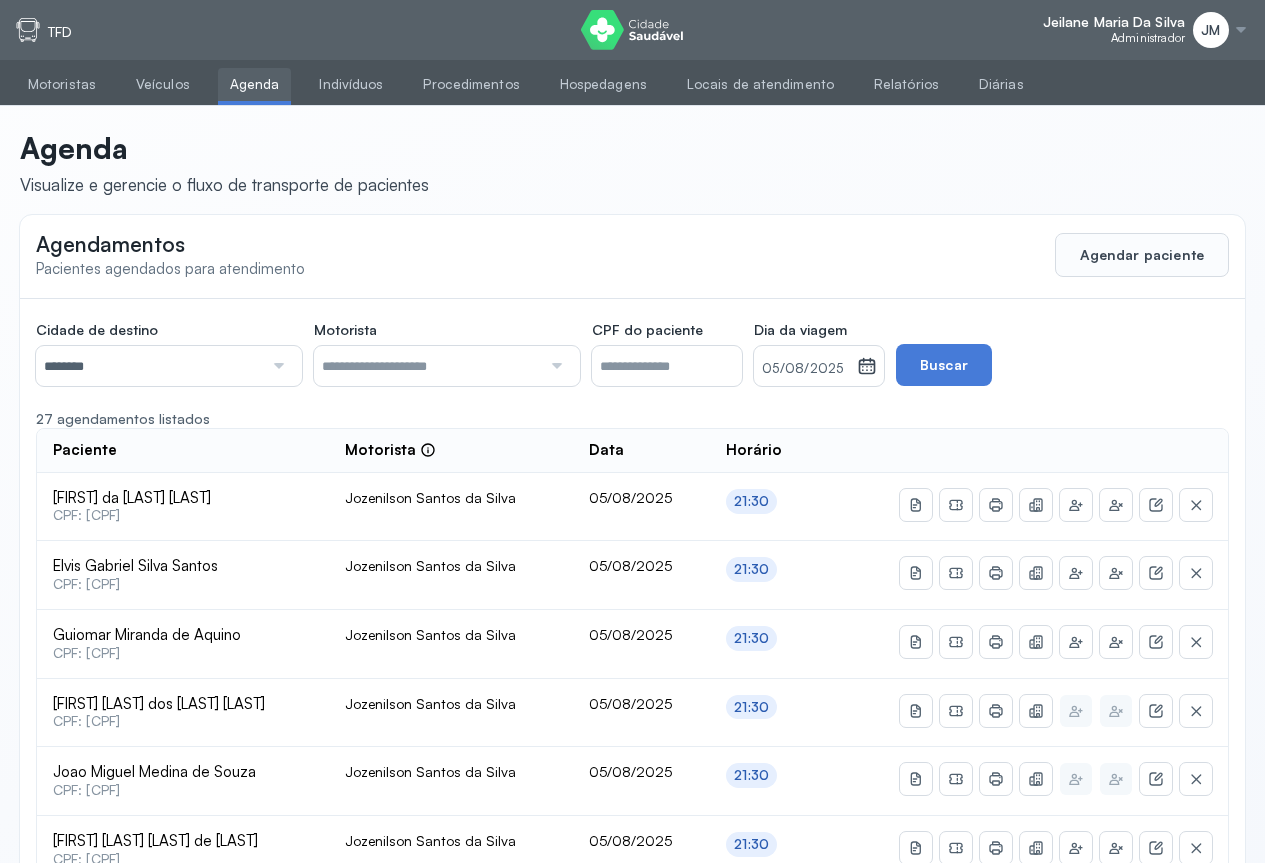scroll, scrollTop: 0, scrollLeft: 0, axis: both 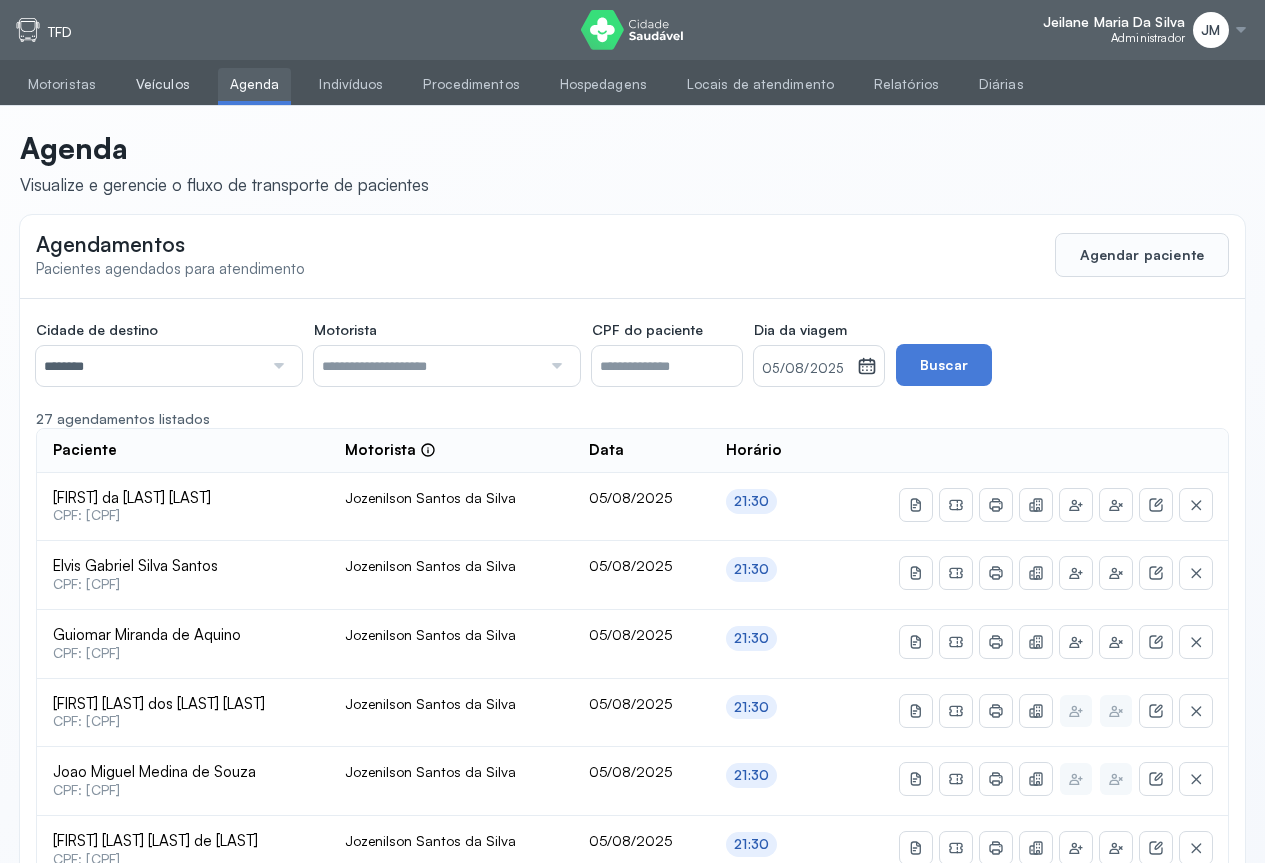 click on "Veículos" at bounding box center (163, 84) 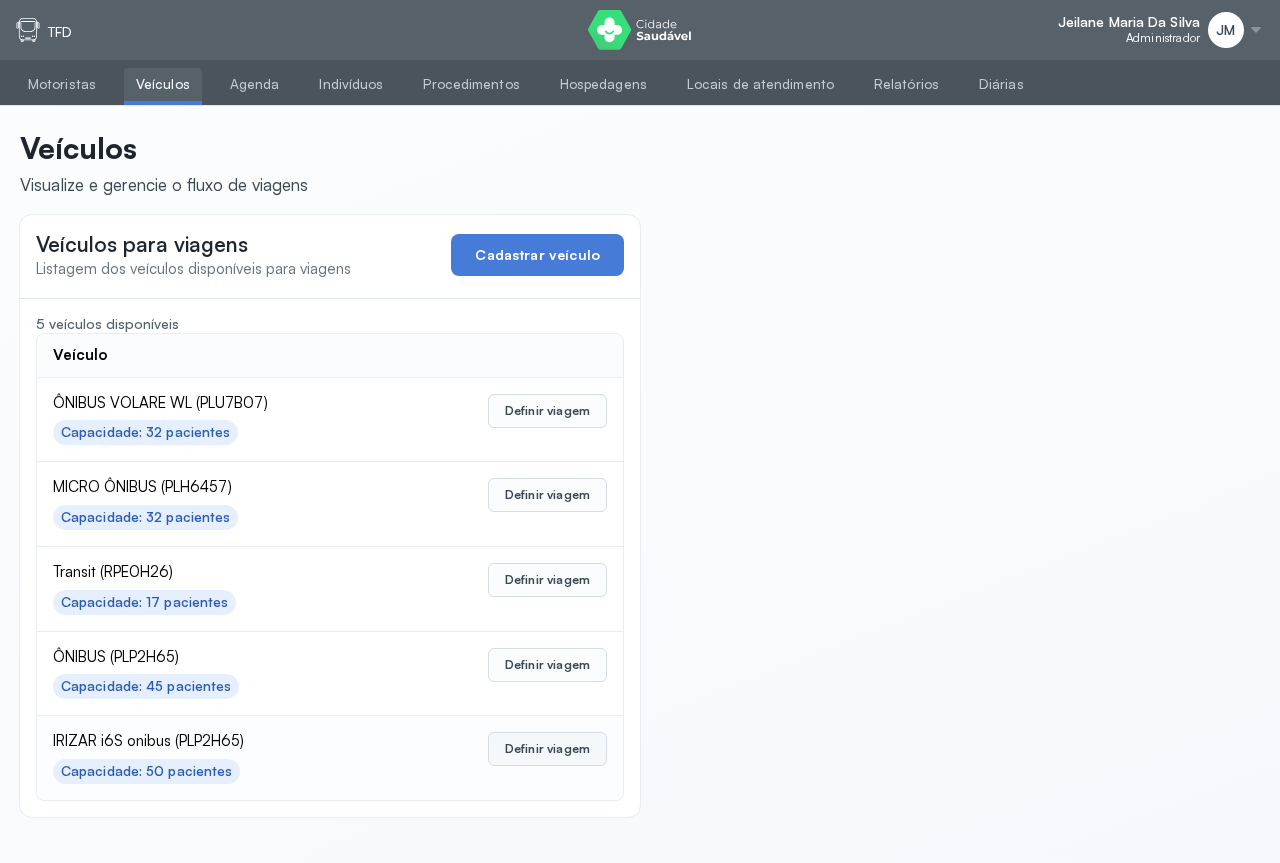 click on "Definir viagem" at bounding box center (547, 749) 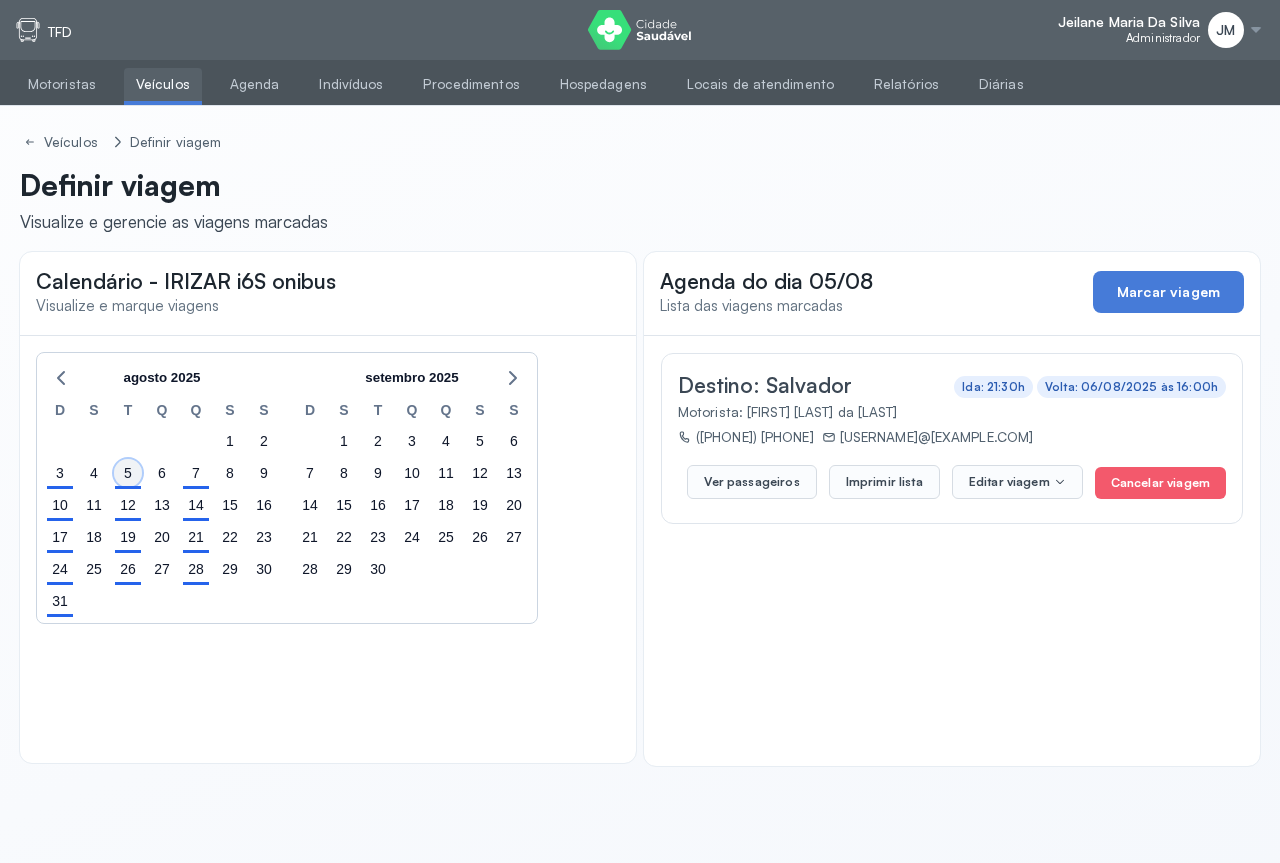 click on "5" 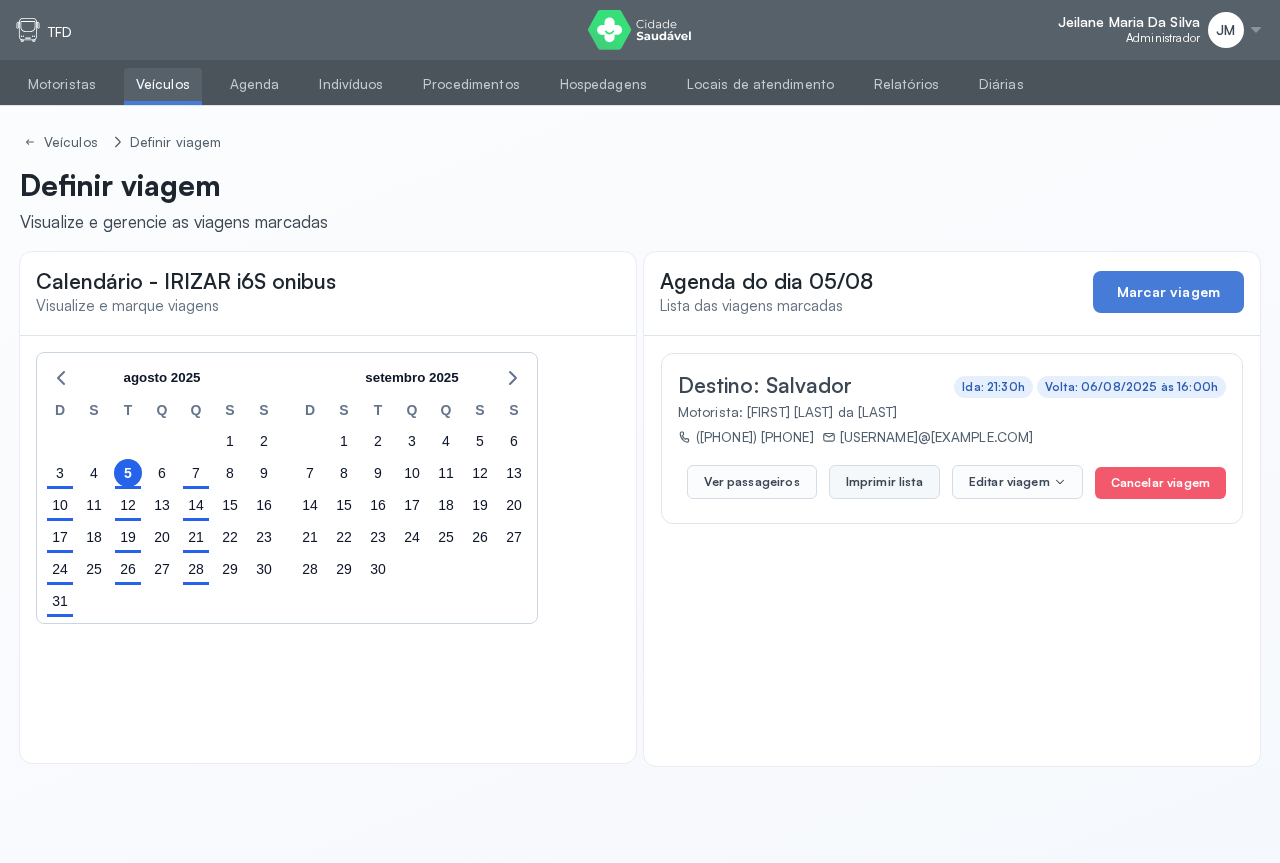 click on "Imprimir lista" at bounding box center (884, 482) 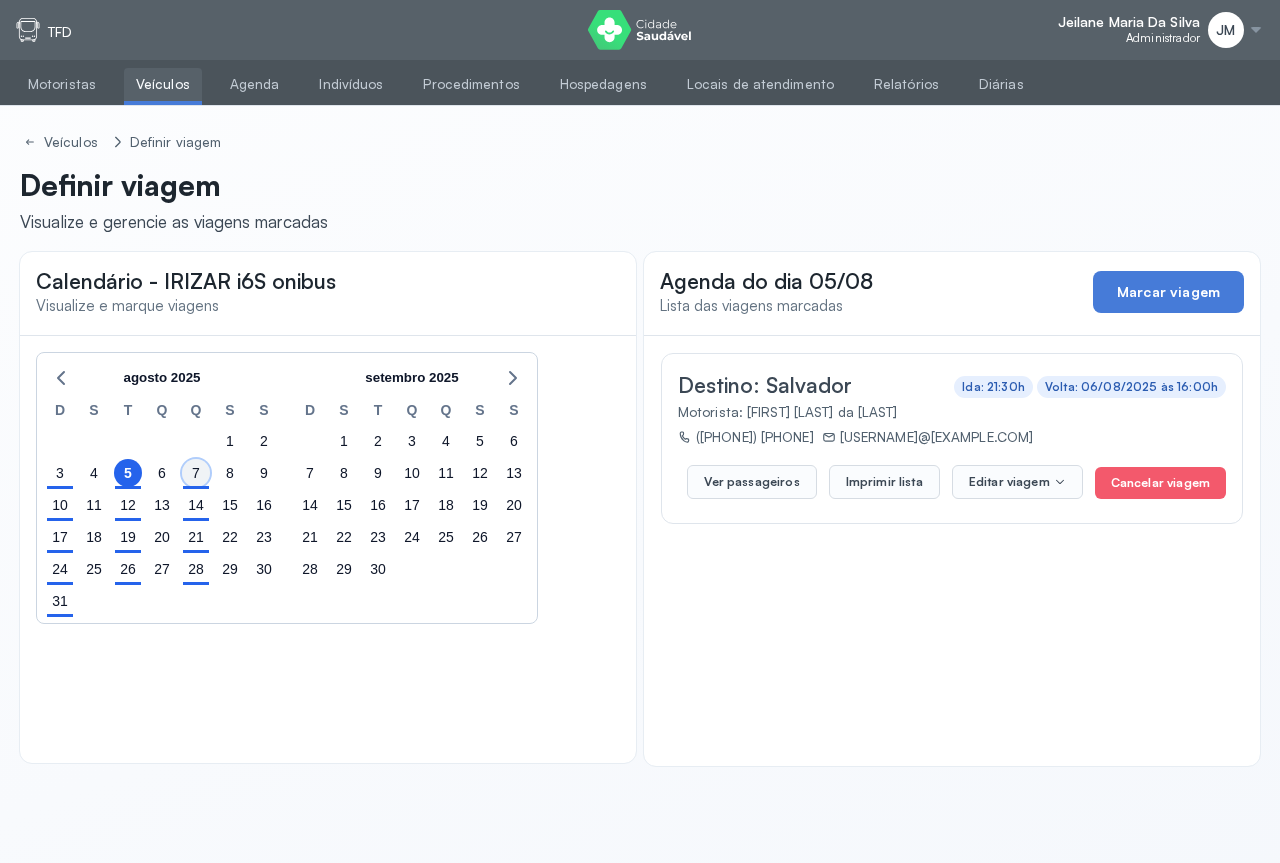 click on "7" 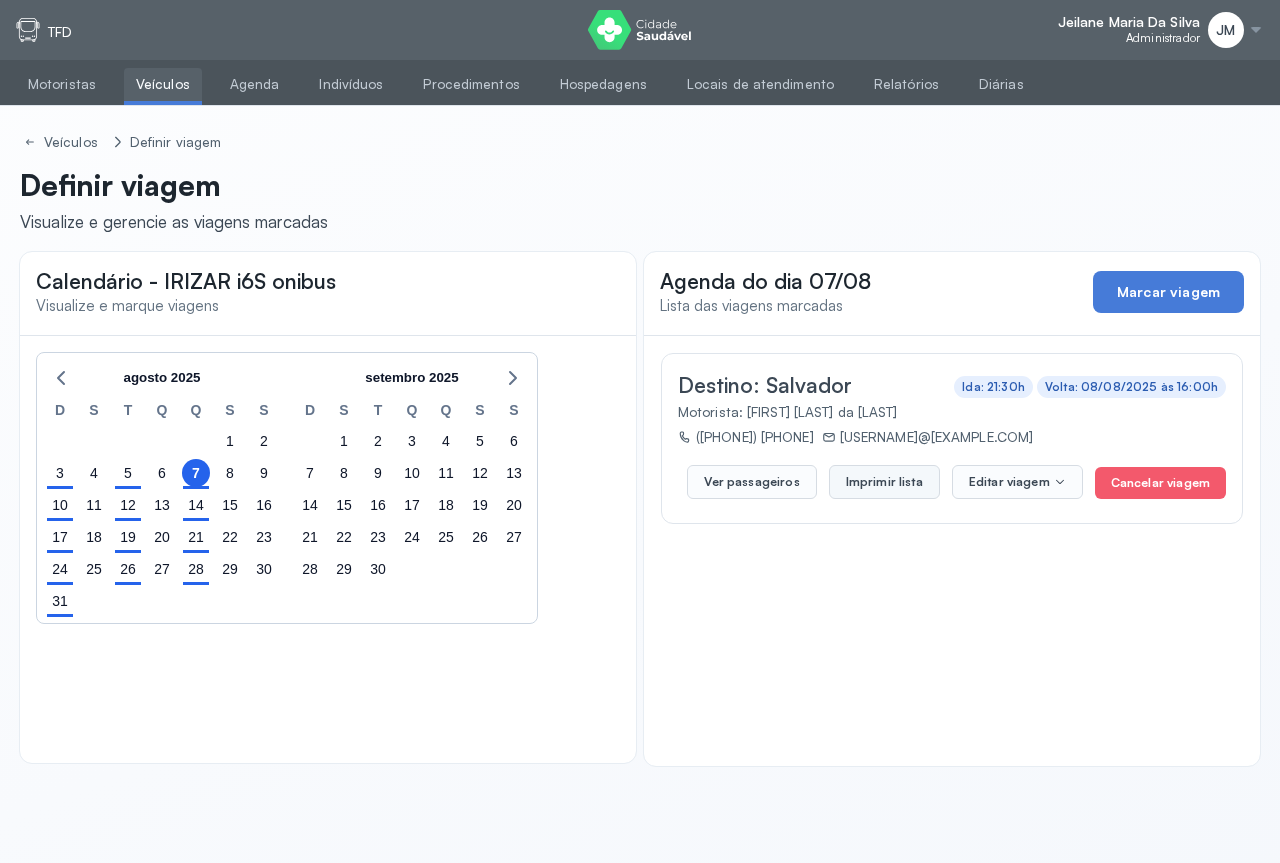 click on "Imprimir lista" at bounding box center [884, 482] 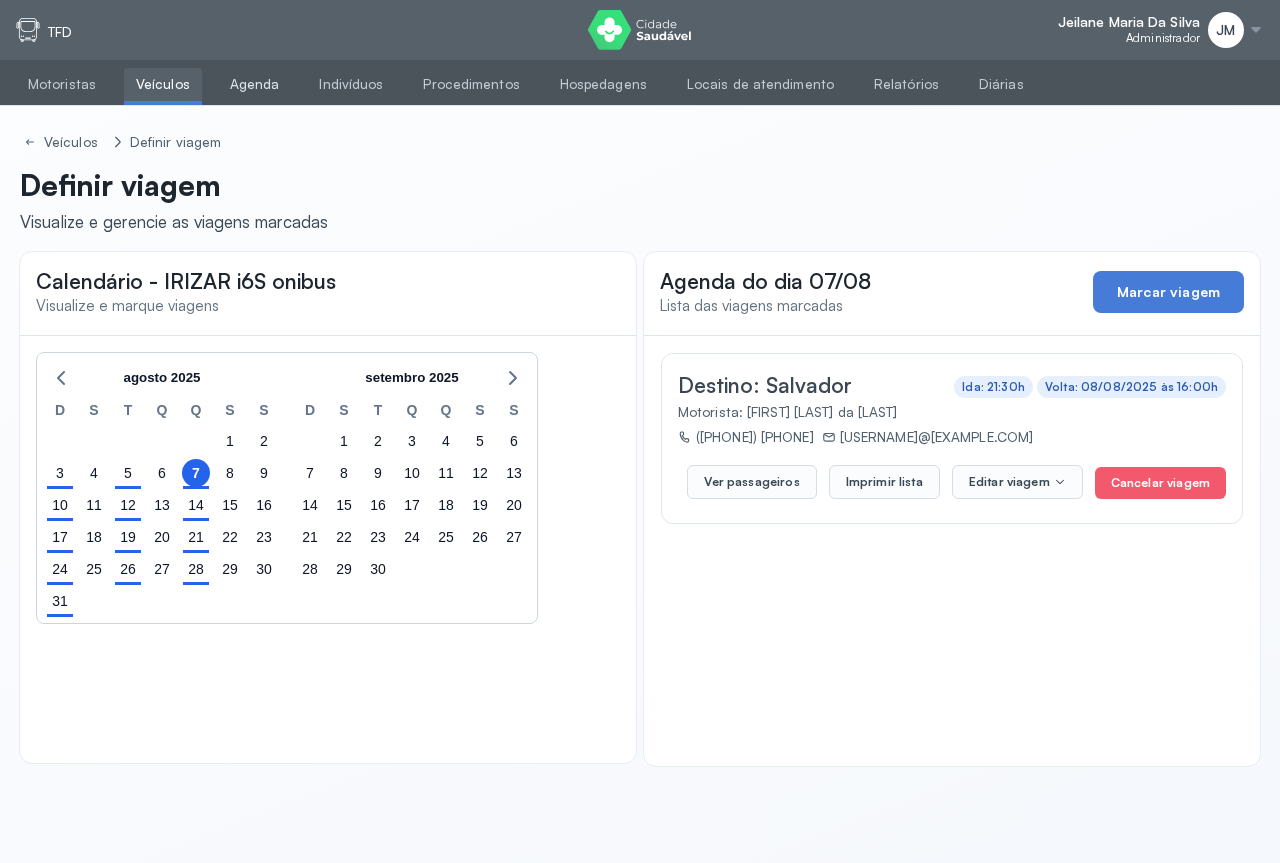 click on "Agenda" at bounding box center (255, 84) 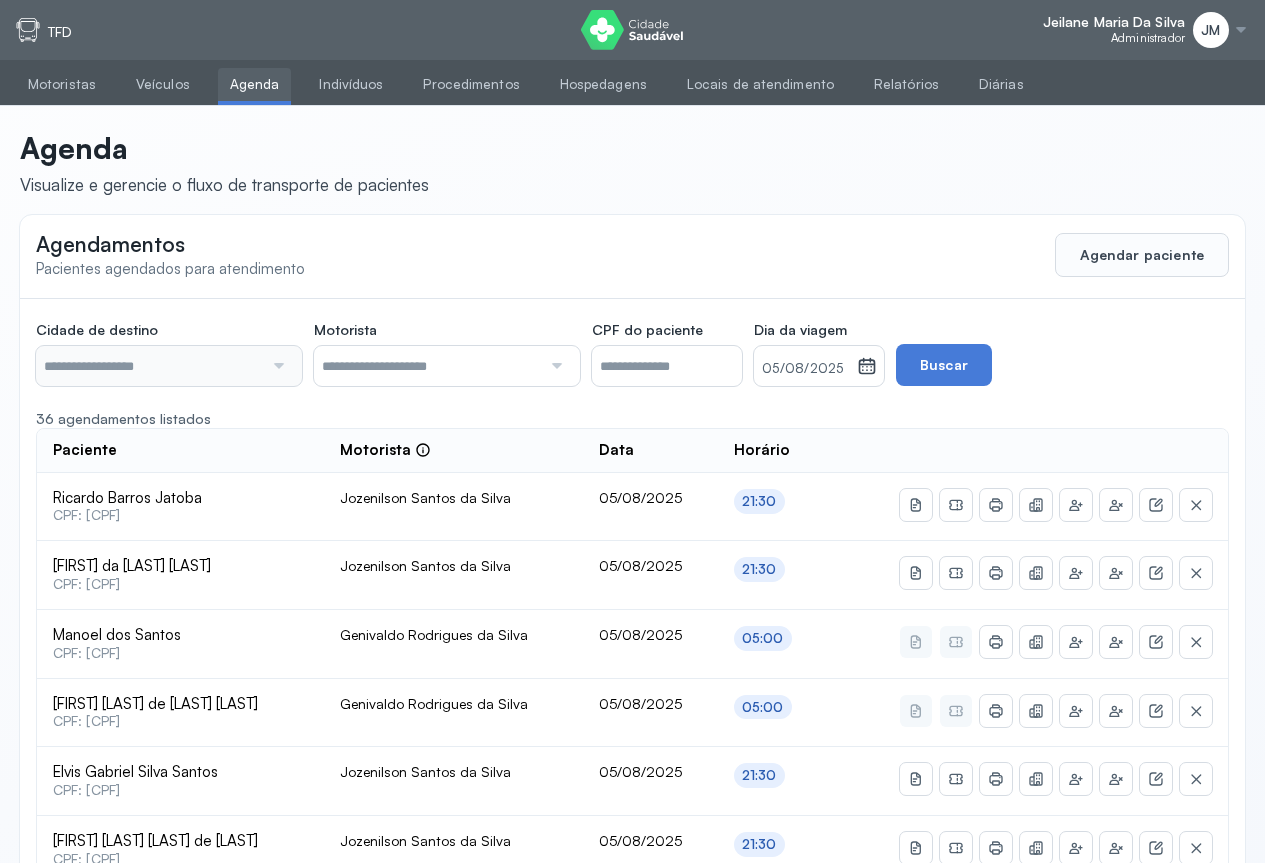 type on "********" 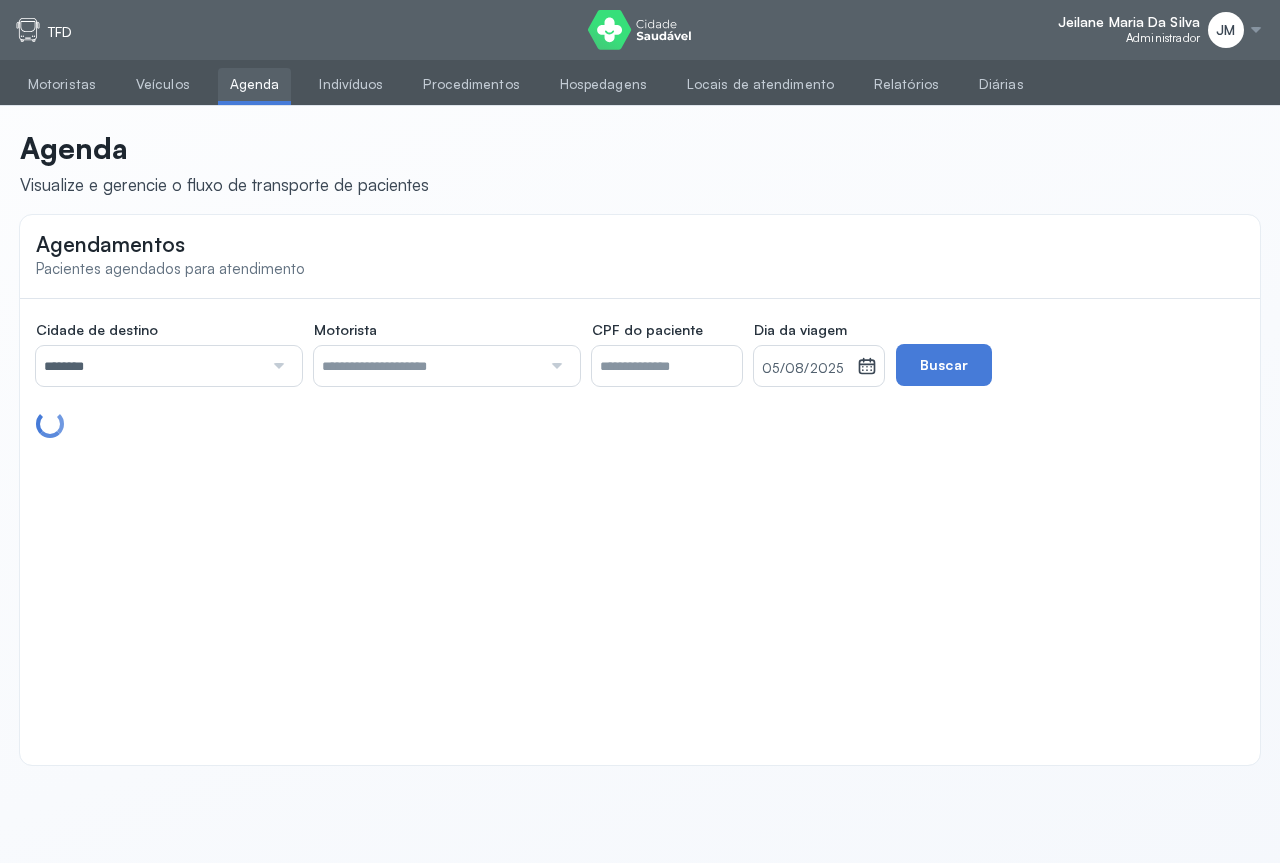 drag, startPoint x: 851, startPoint y: 352, endPoint x: 886, endPoint y: 357, distance: 35.35534 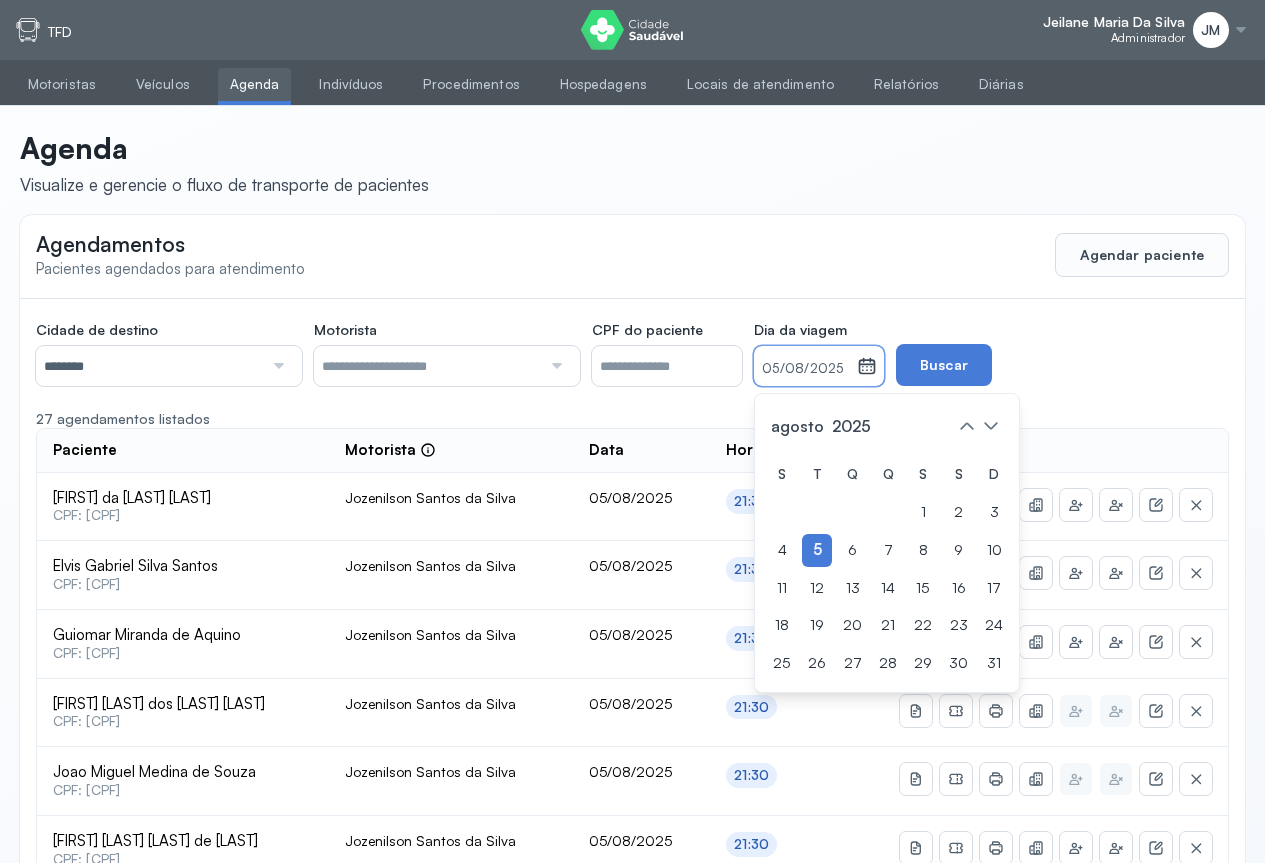 click 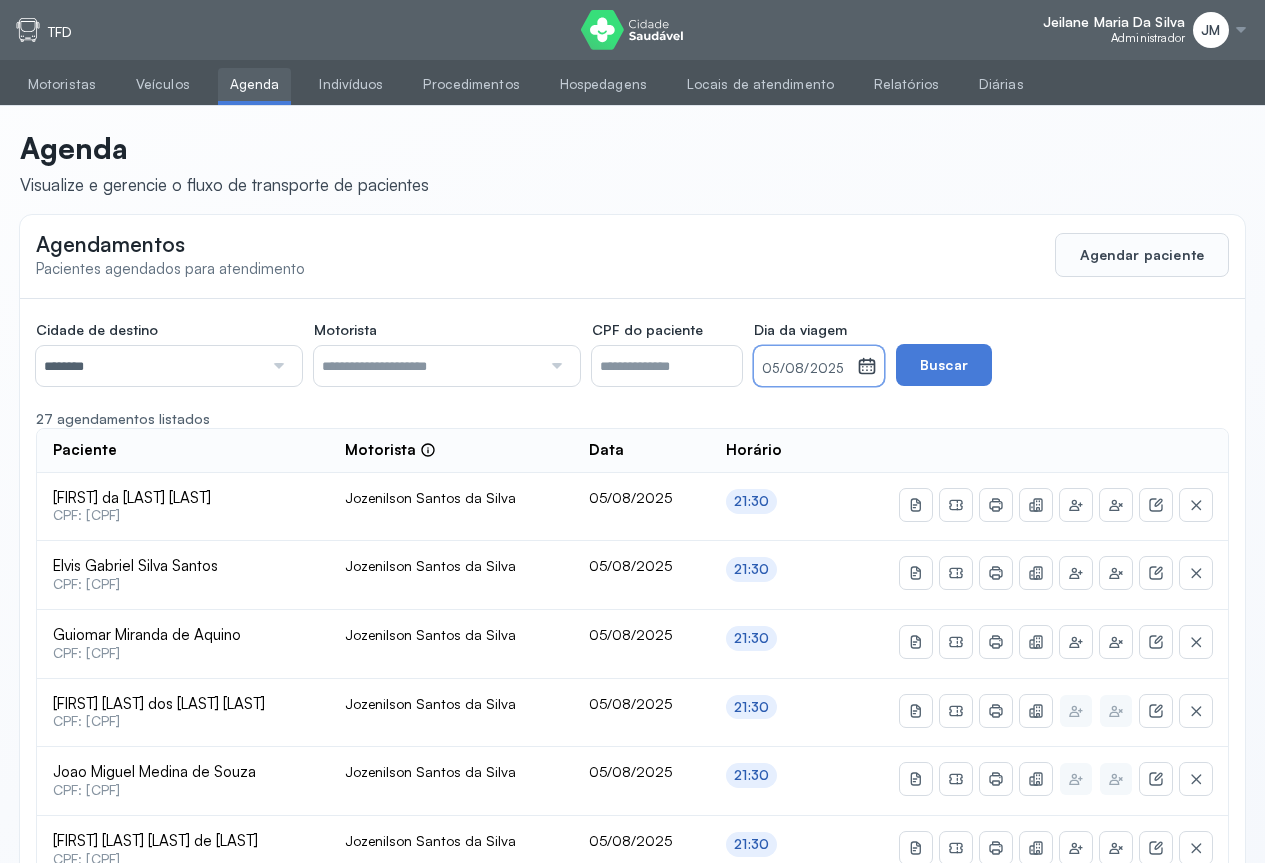 click on "05/08/2025" at bounding box center [805, 366] 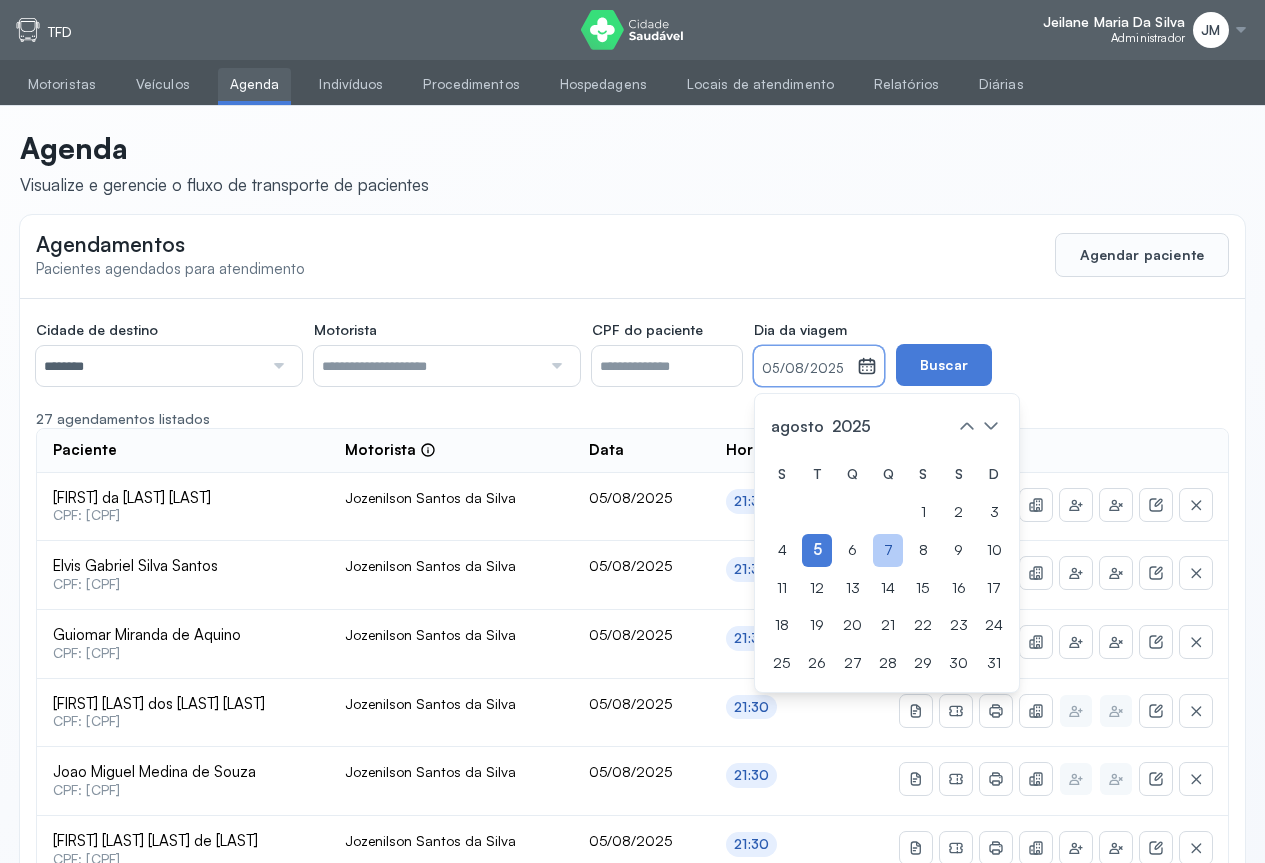drag, startPoint x: 922, startPoint y: 553, endPoint x: 943, endPoint y: 514, distance: 44.294468 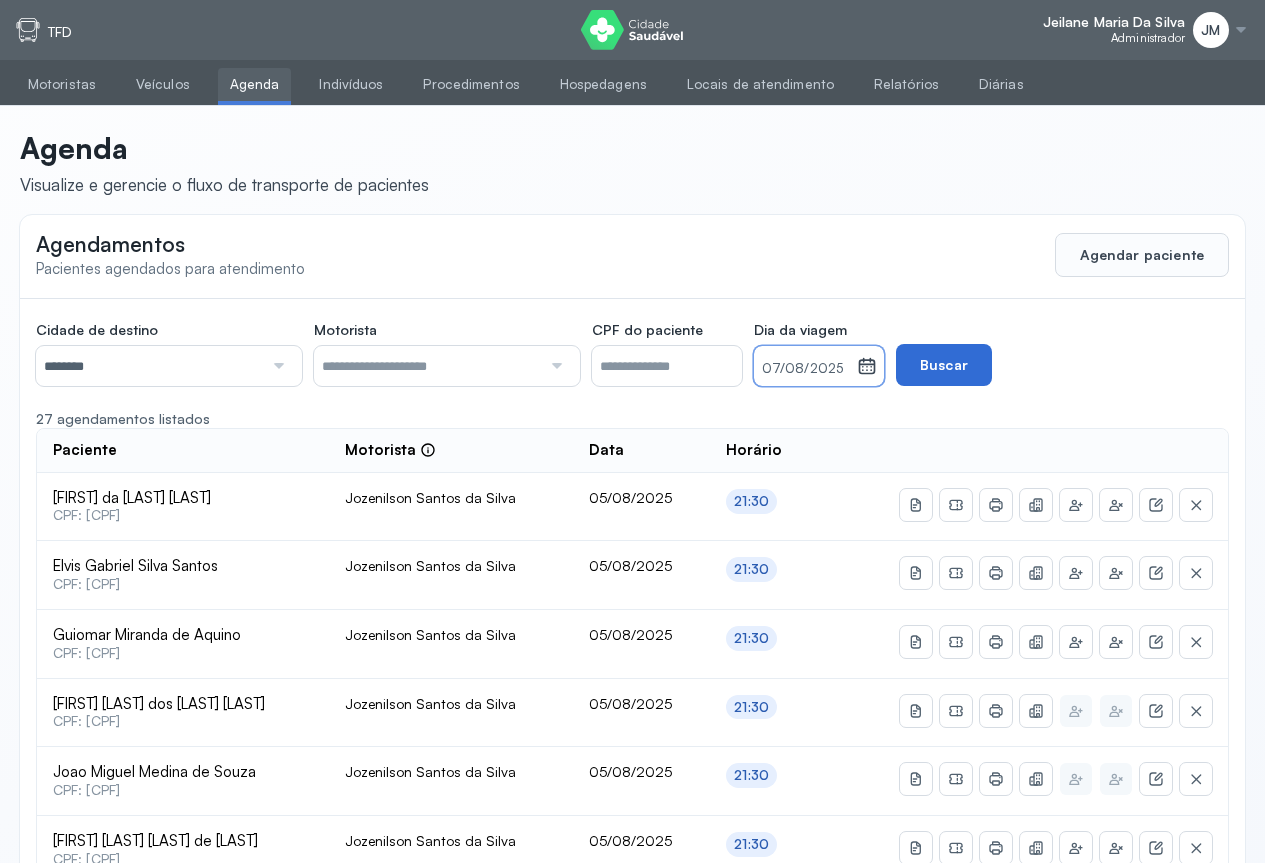 click on "Buscar" at bounding box center [944, 365] 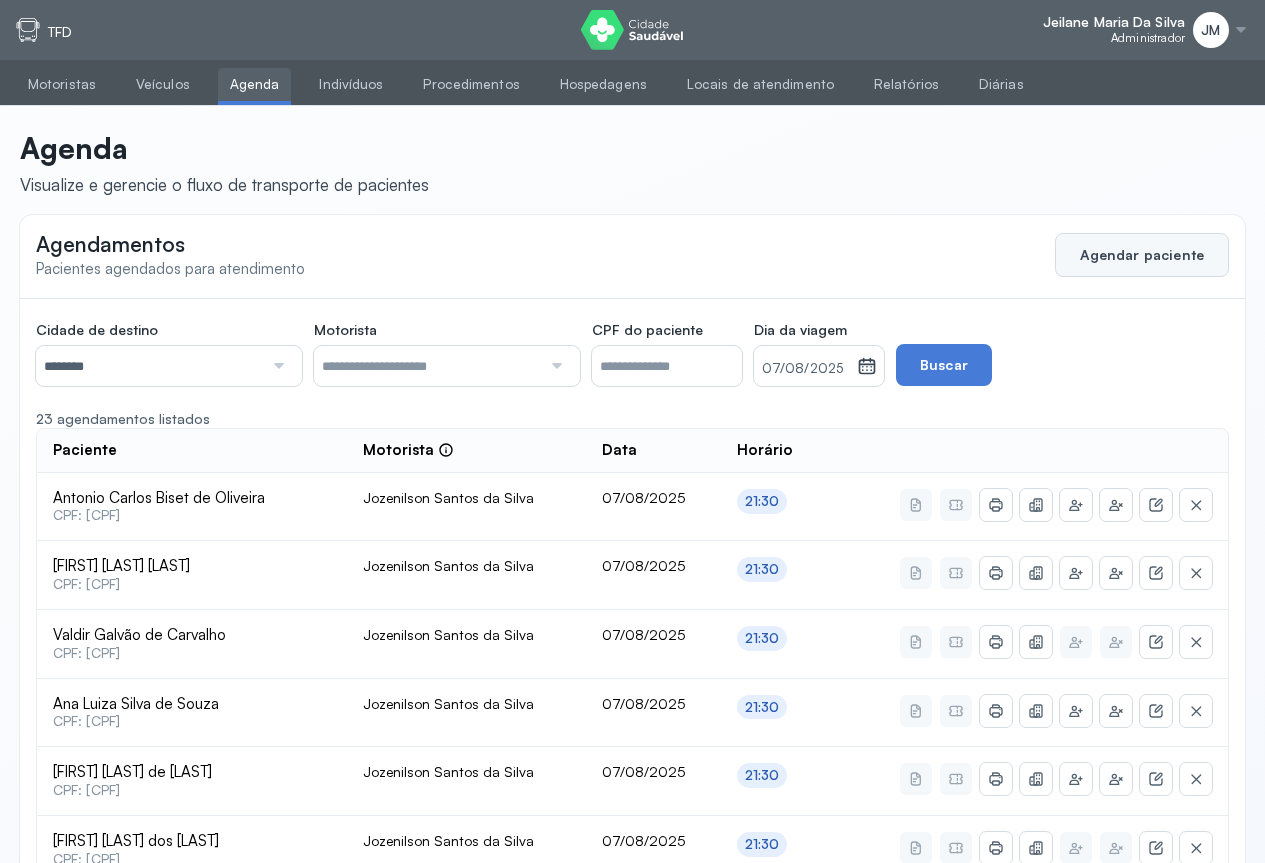 click on "Agendar paciente" 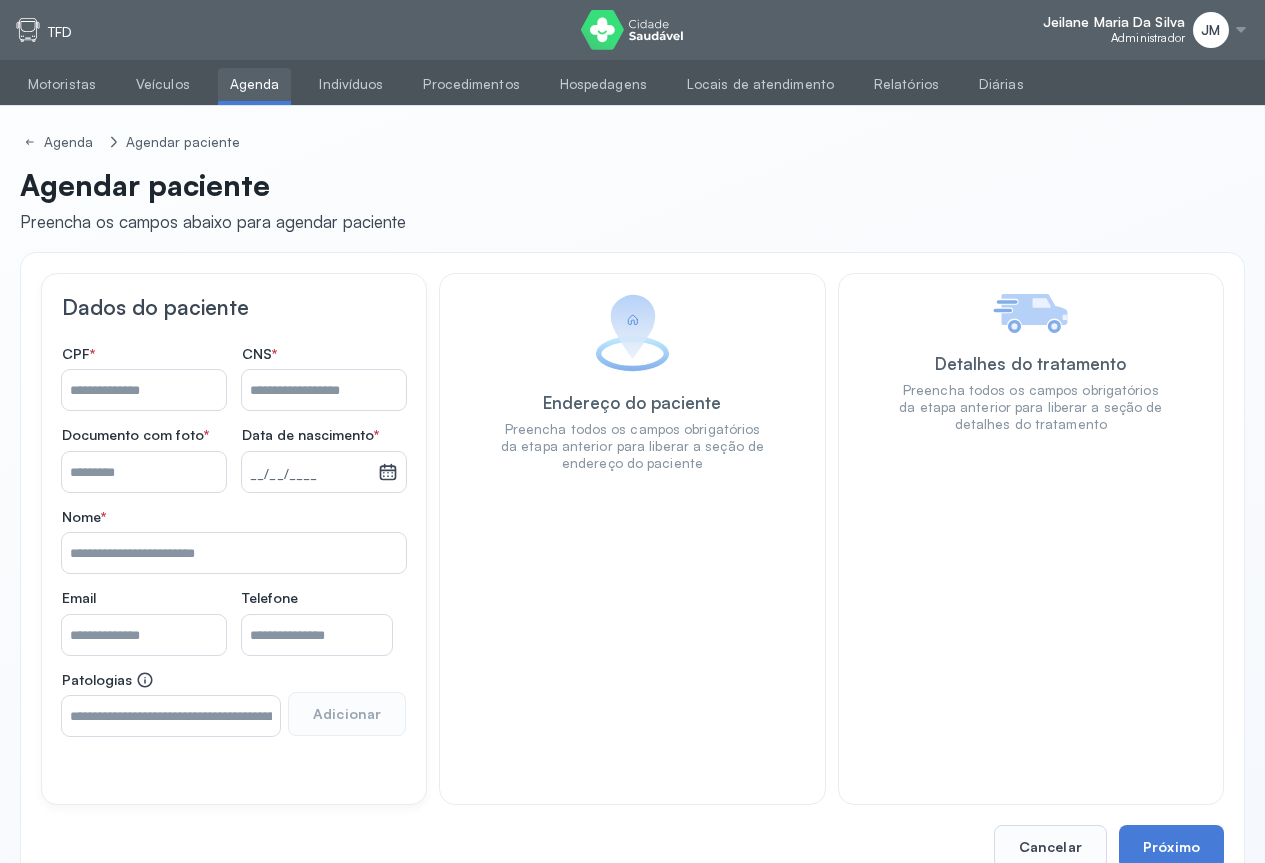 drag, startPoint x: 263, startPoint y: 399, endPoint x: 278, endPoint y: 394, distance: 15.811388 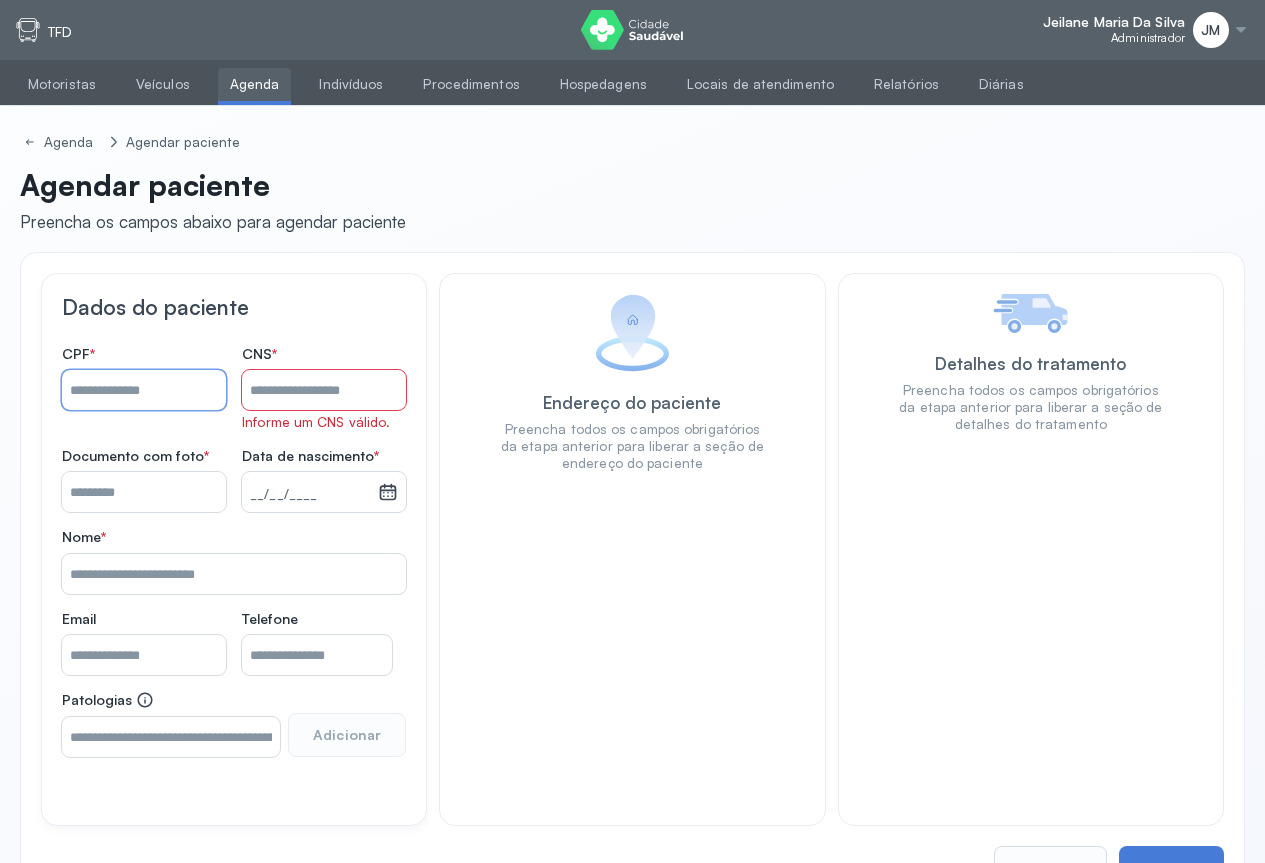 drag, startPoint x: 108, startPoint y: 388, endPoint x: 192, endPoint y: 375, distance: 85 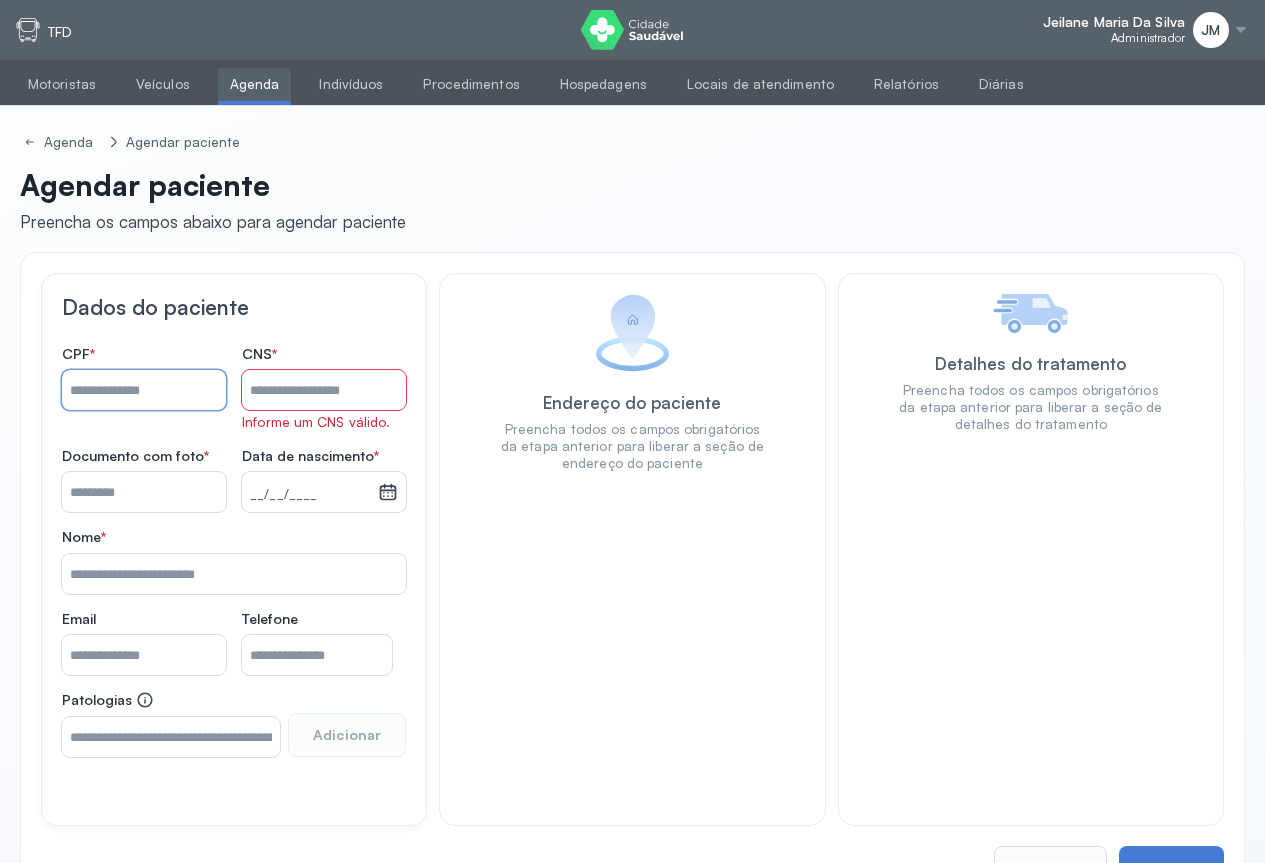 click on "Nome   *" at bounding box center (144, 390) 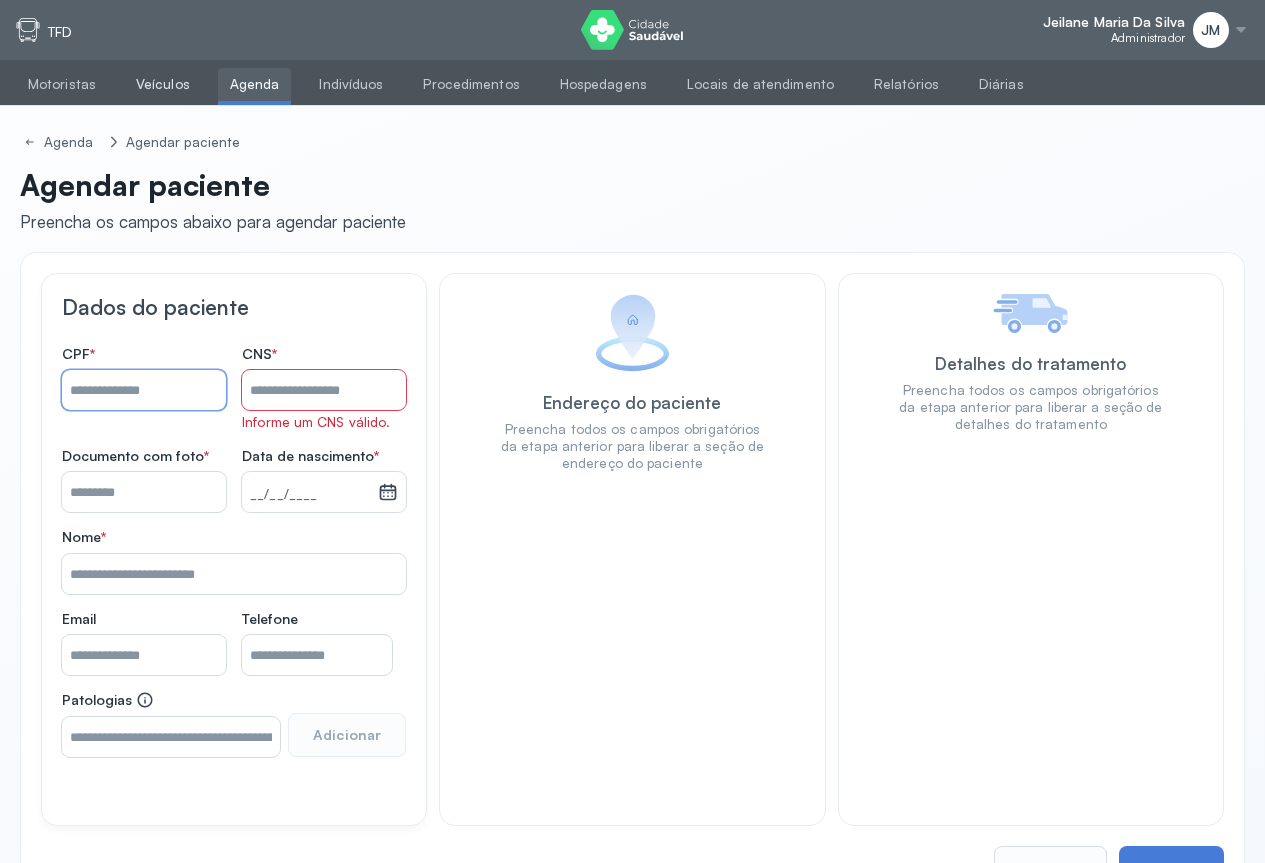 click on "Veículos" at bounding box center (163, 84) 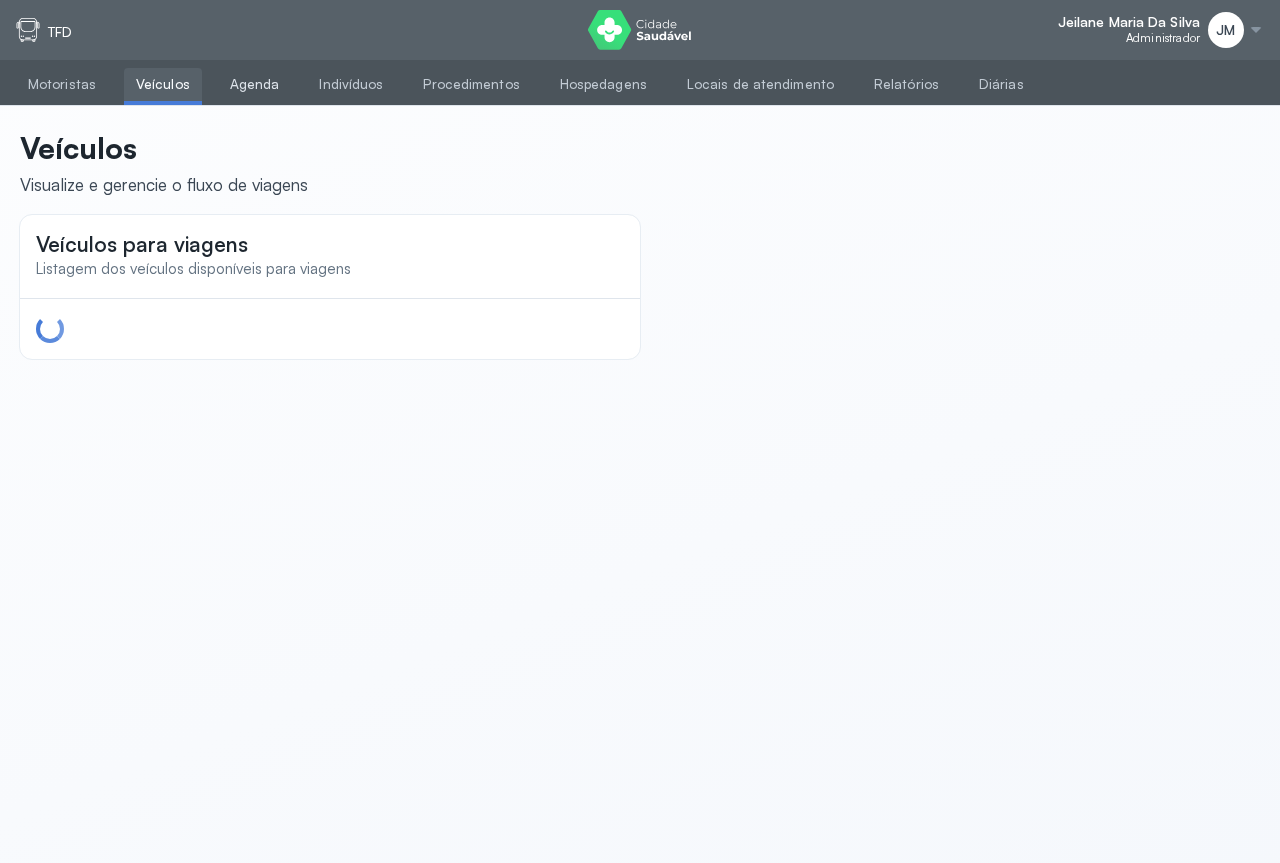 click on "Agenda" at bounding box center (255, 84) 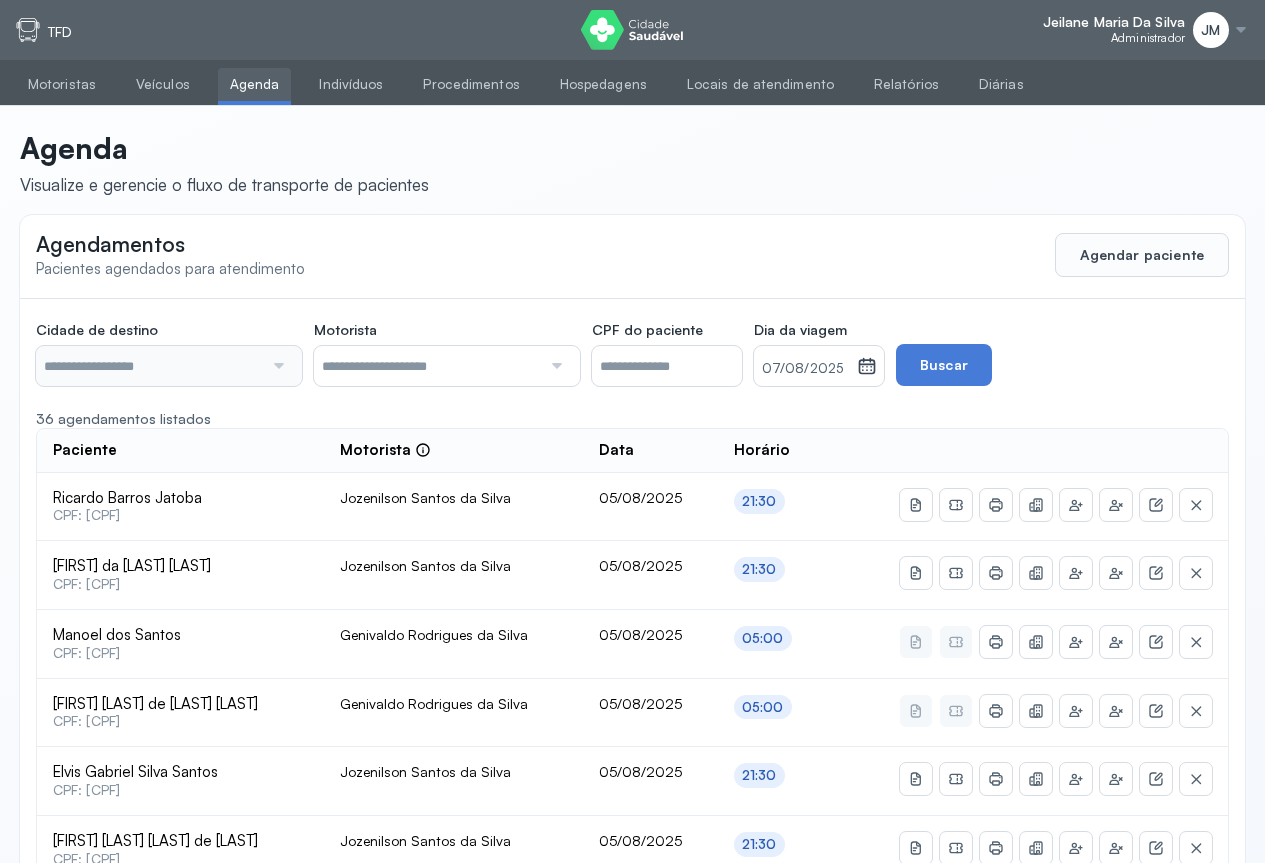 type on "********" 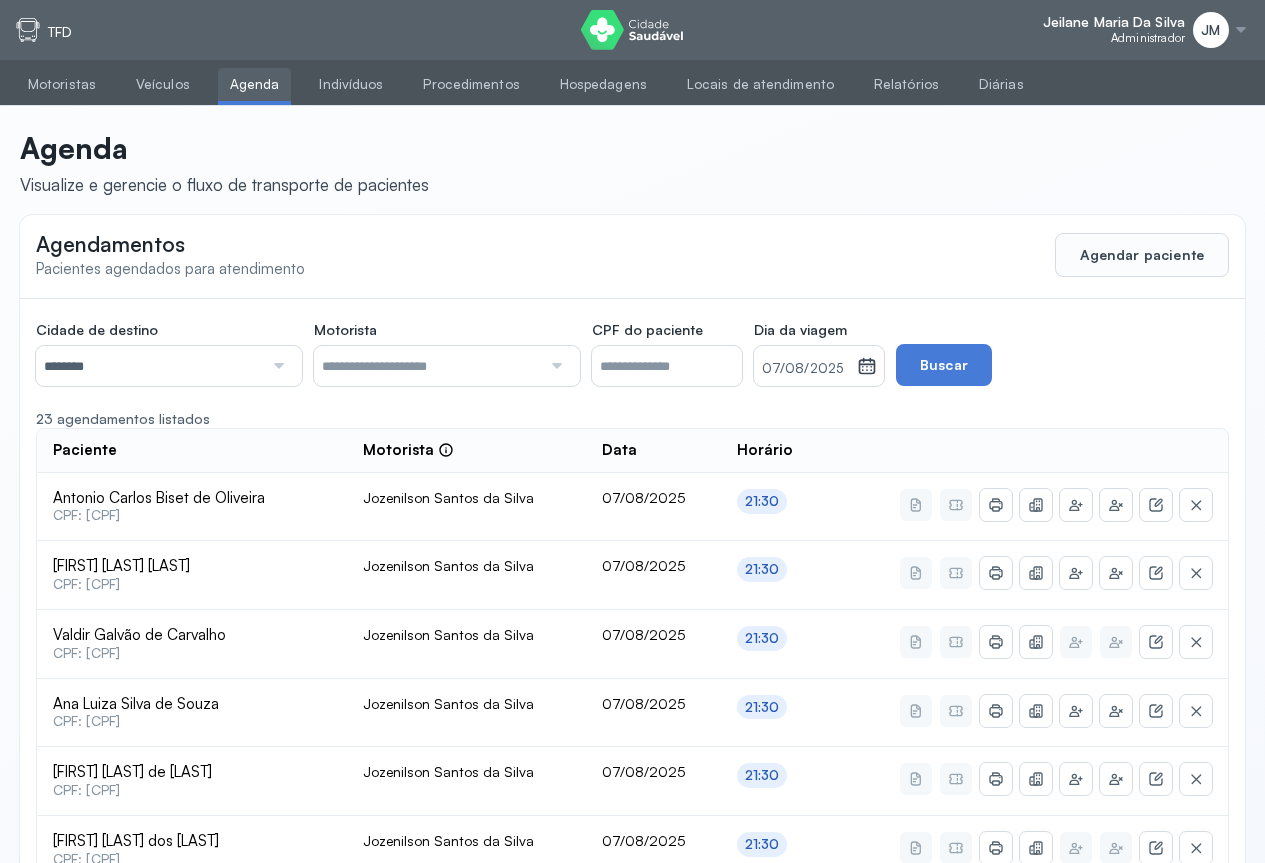 click 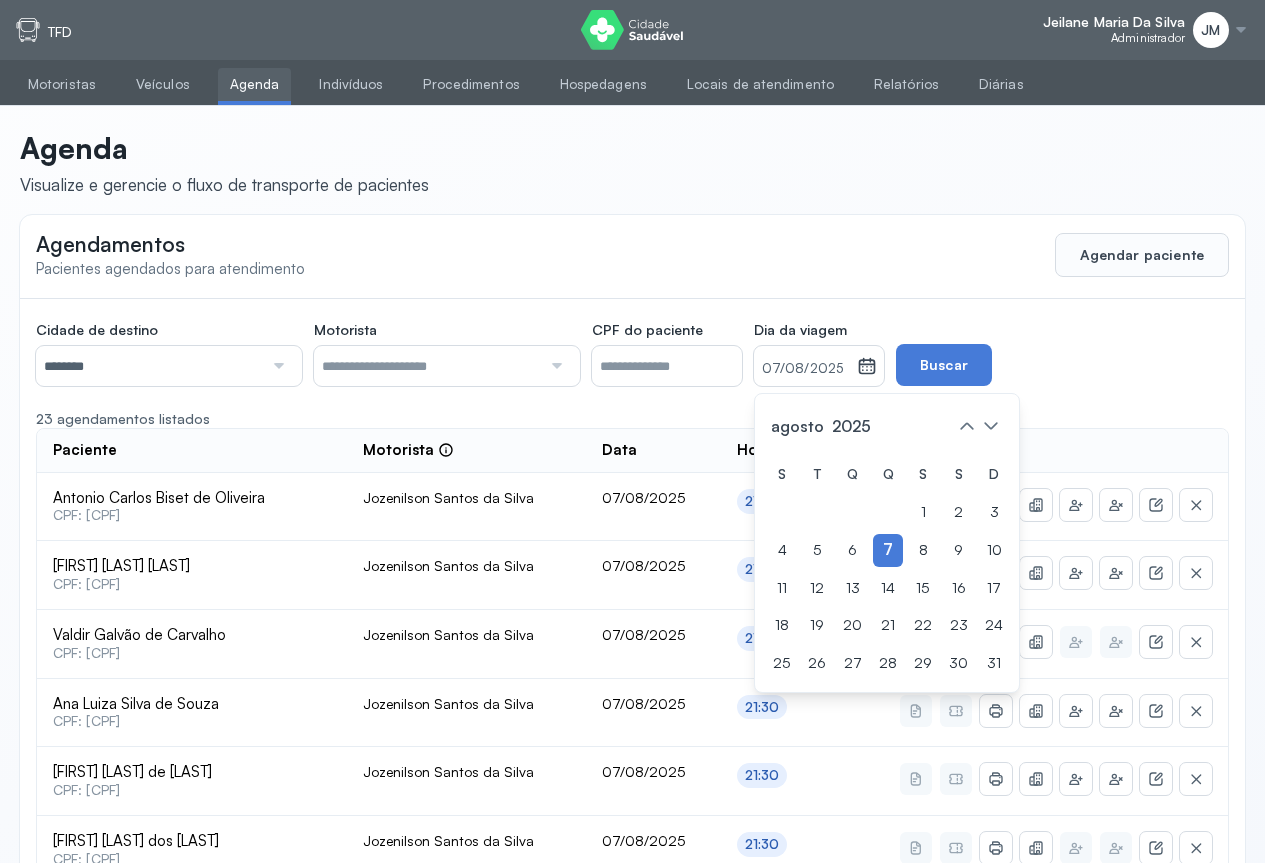 drag, startPoint x: 862, startPoint y: 551, endPoint x: 884, endPoint y: 456, distance: 97.5141 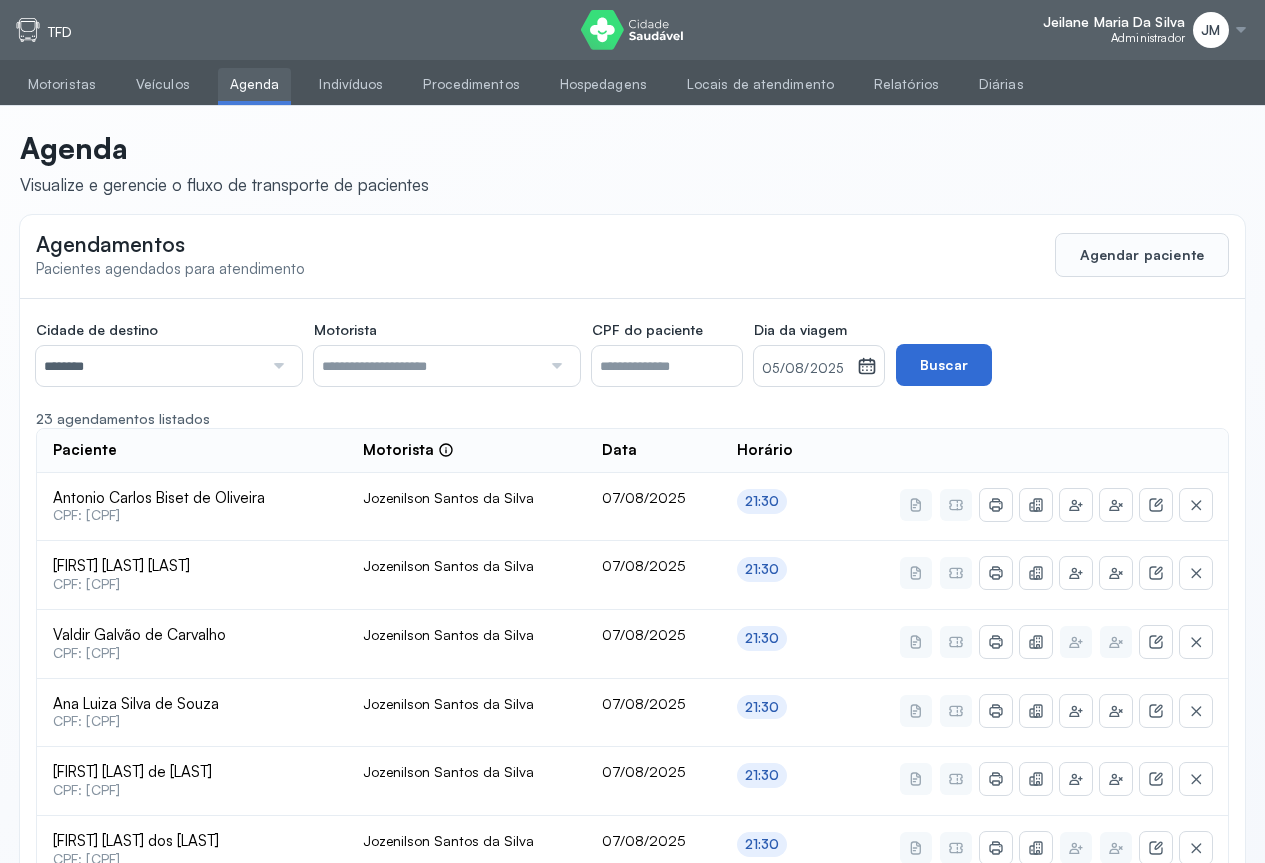 click on "Buscar" at bounding box center (944, 365) 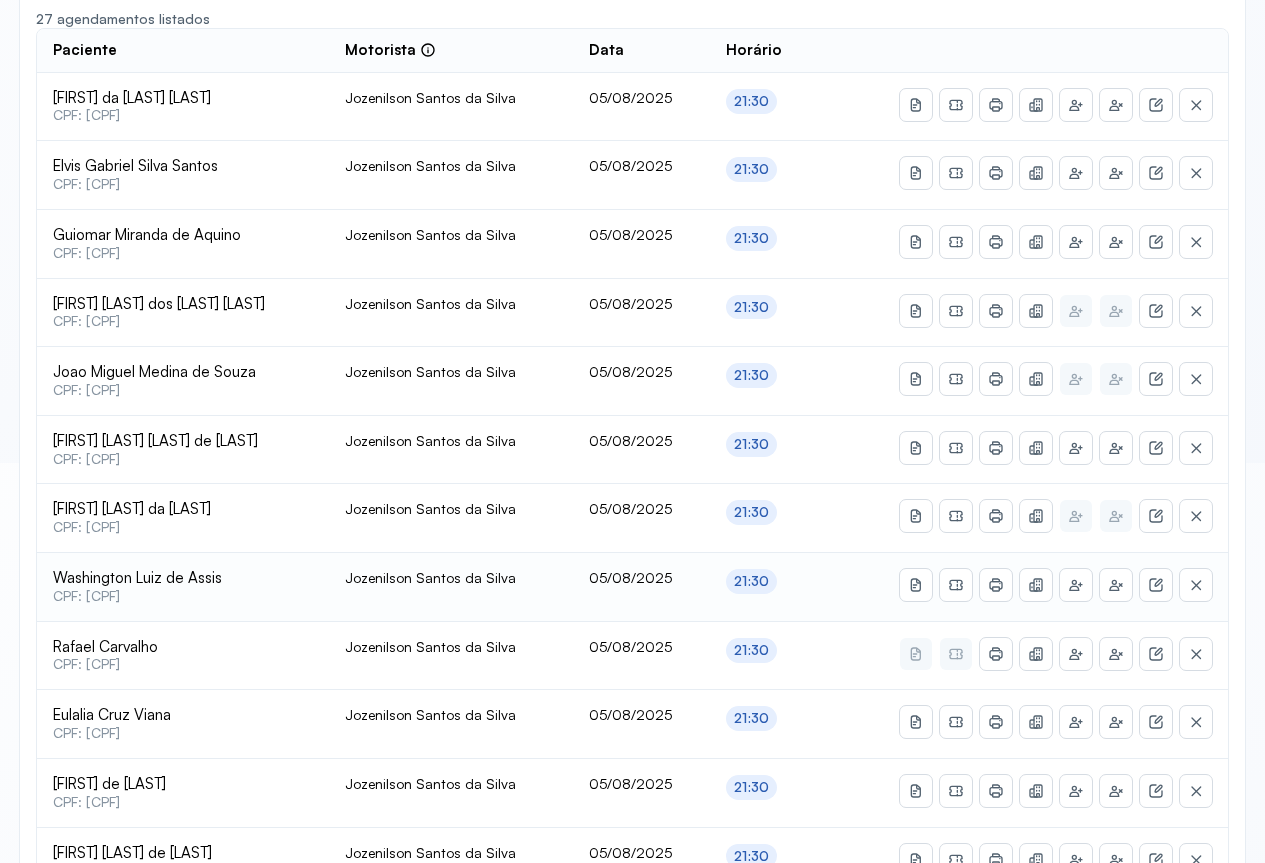 scroll, scrollTop: 741, scrollLeft: 0, axis: vertical 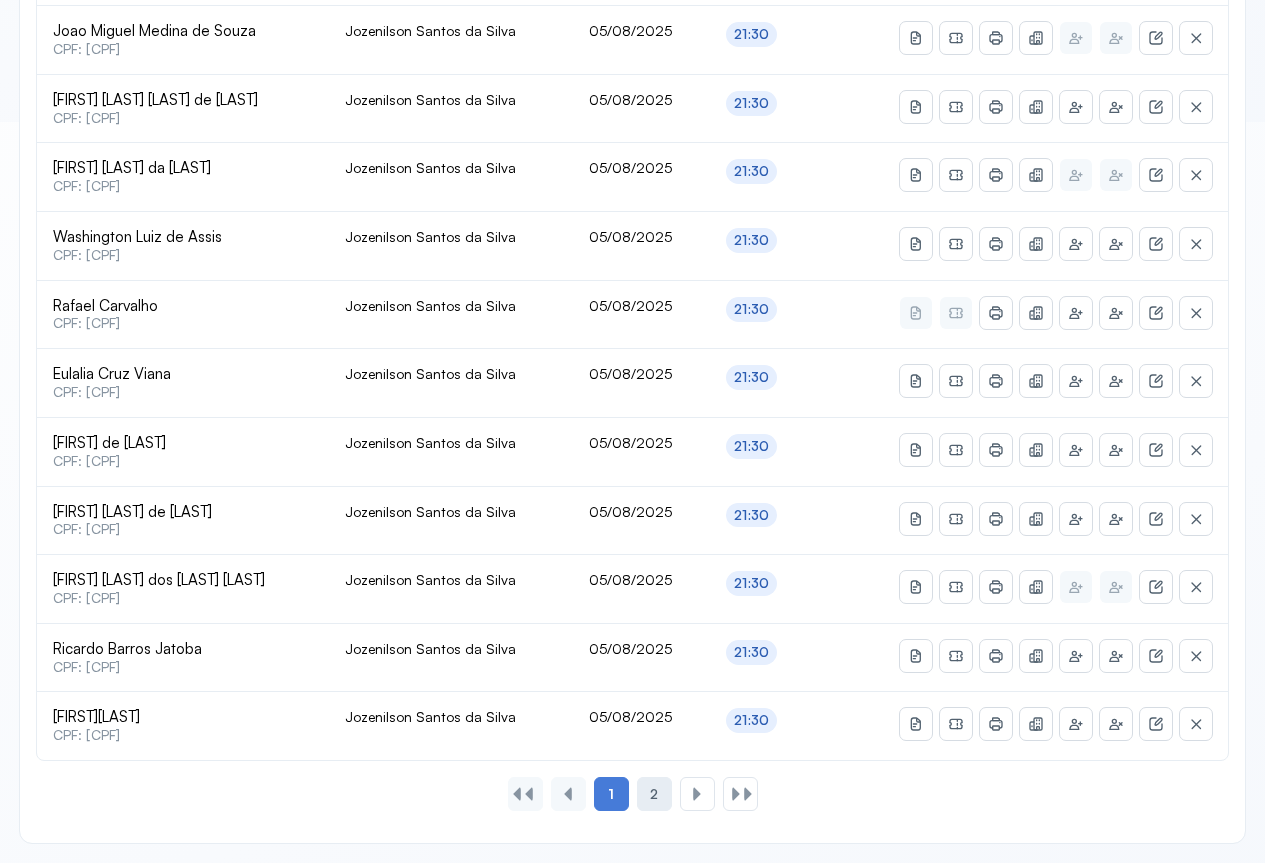 click on "2" 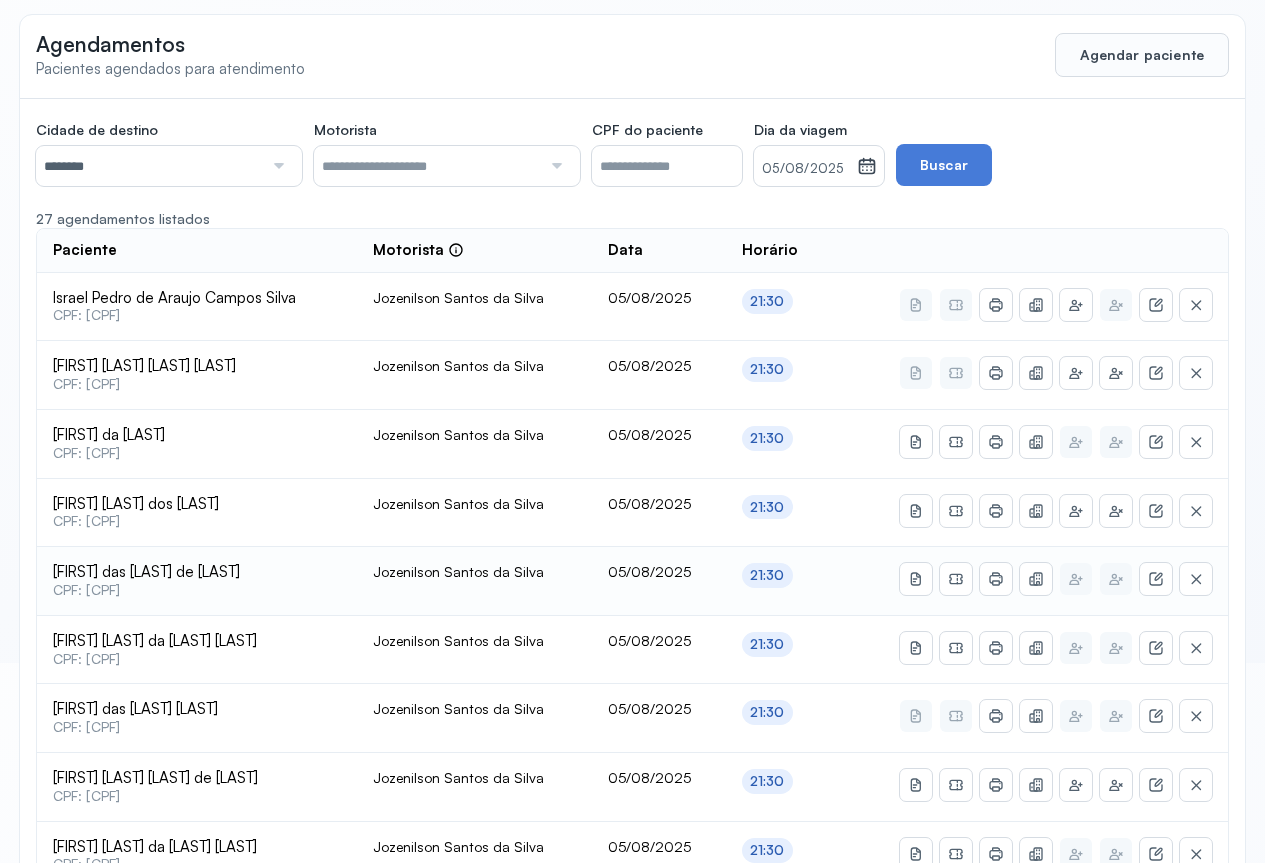 scroll, scrollTop: 300, scrollLeft: 0, axis: vertical 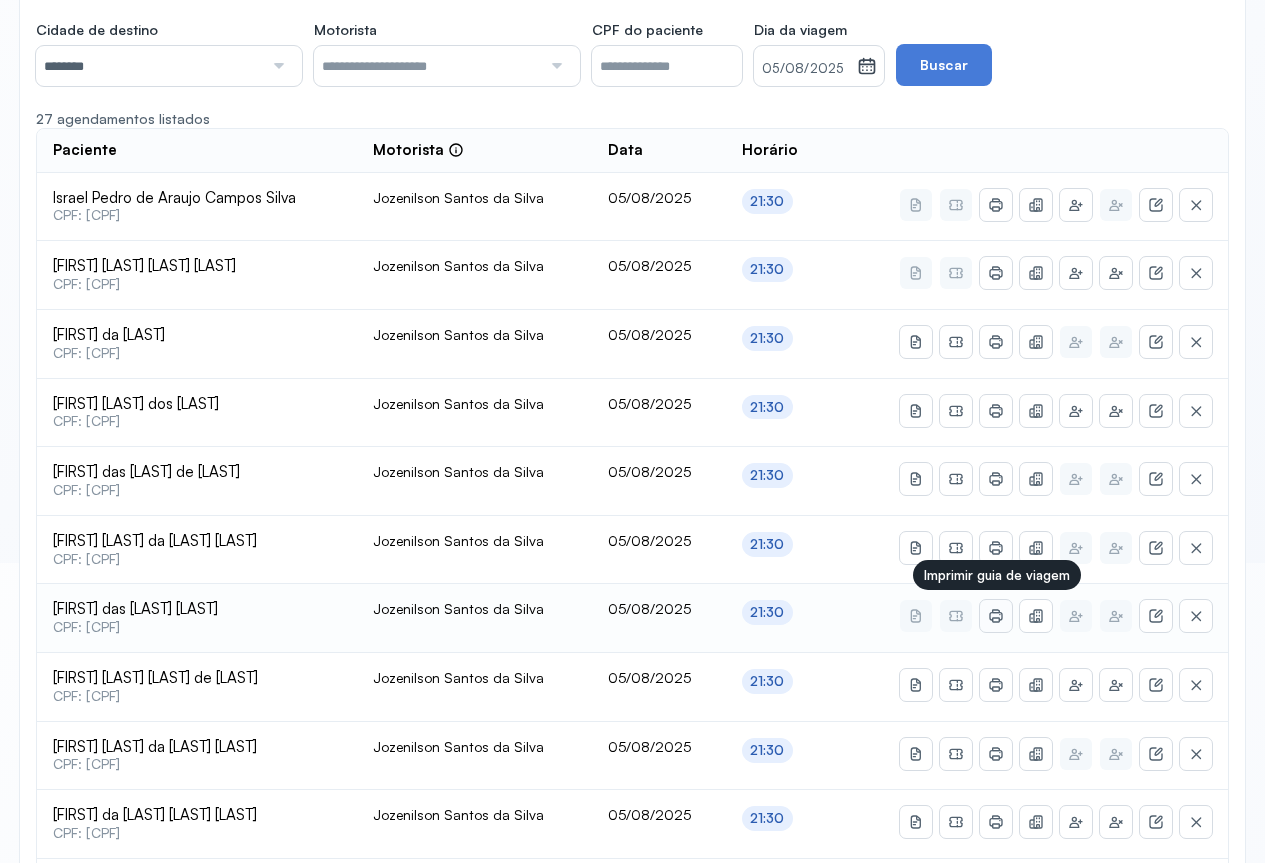 click 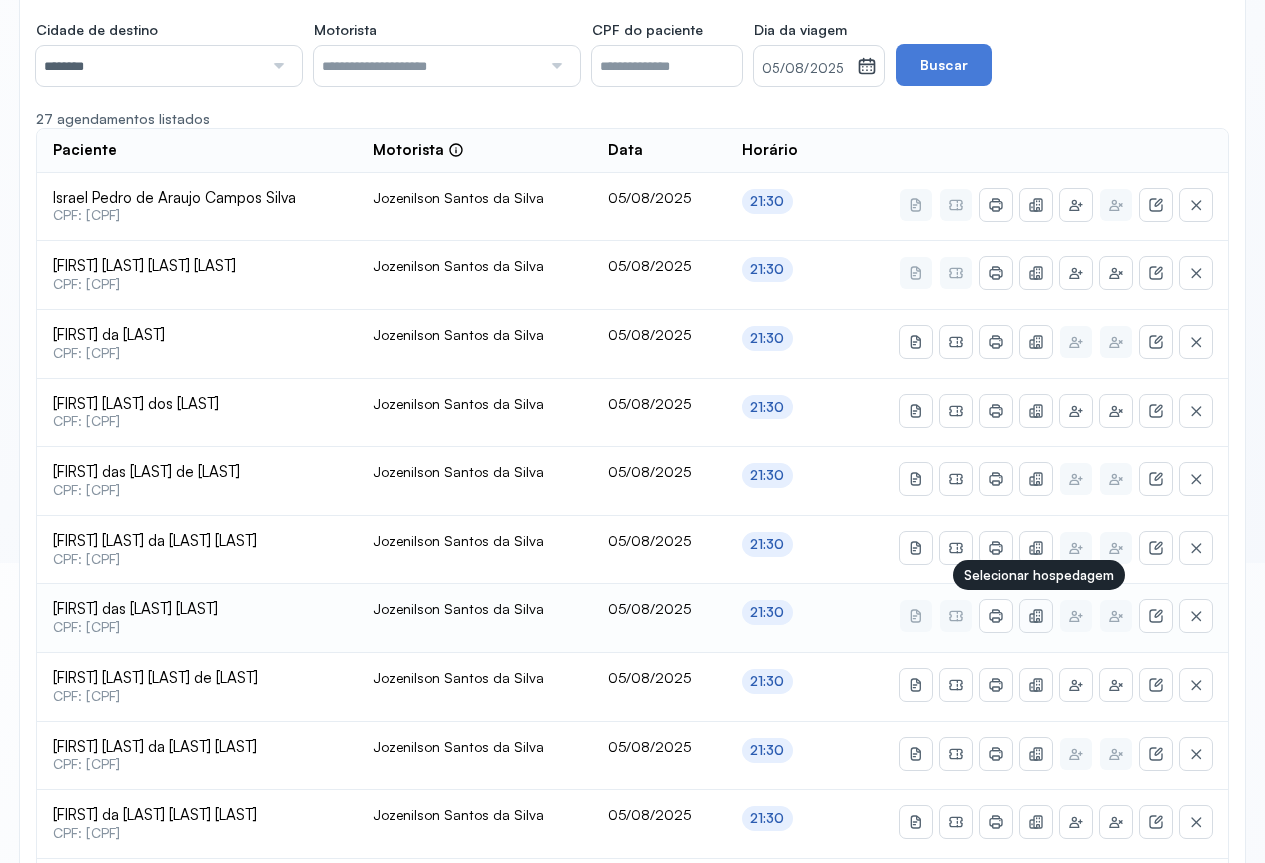 click 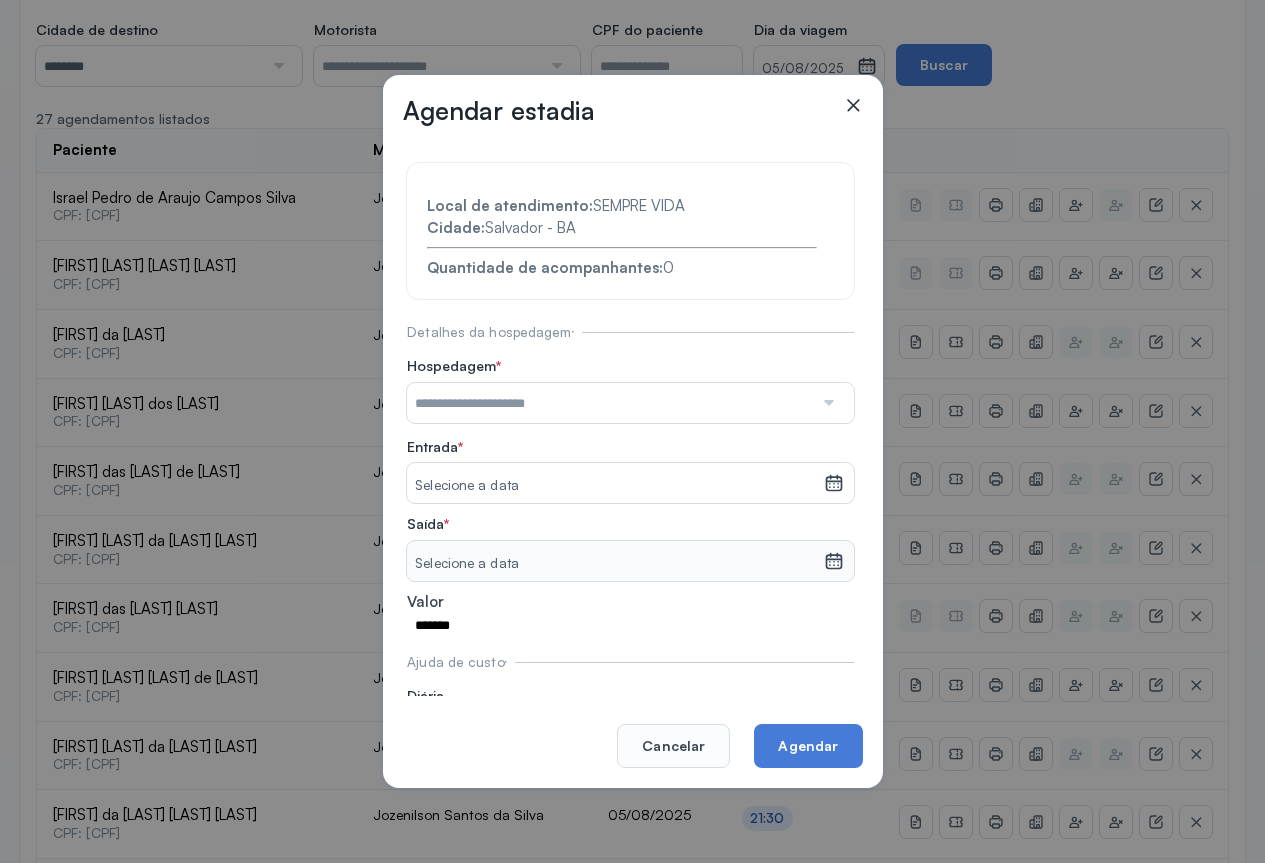 click at bounding box center (827, 403) 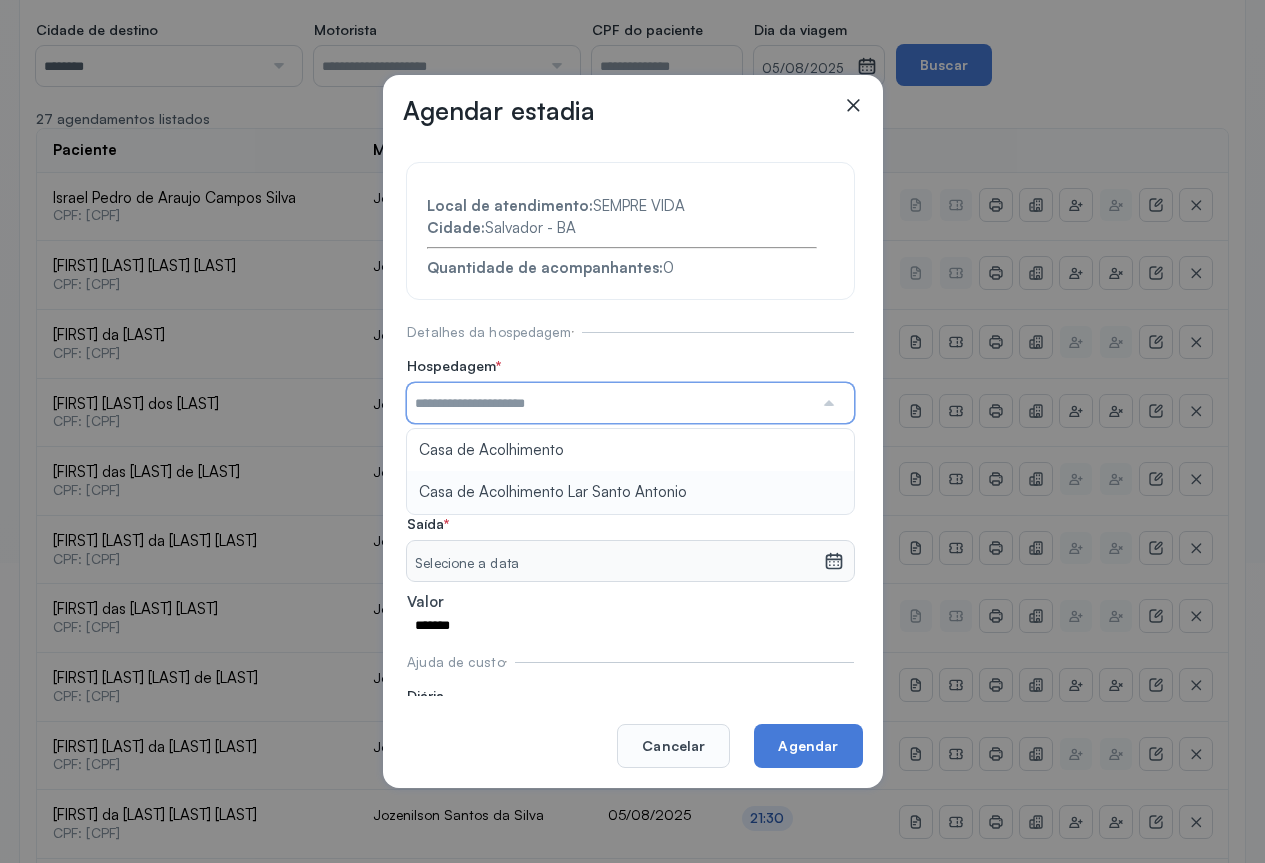 type on "**********" 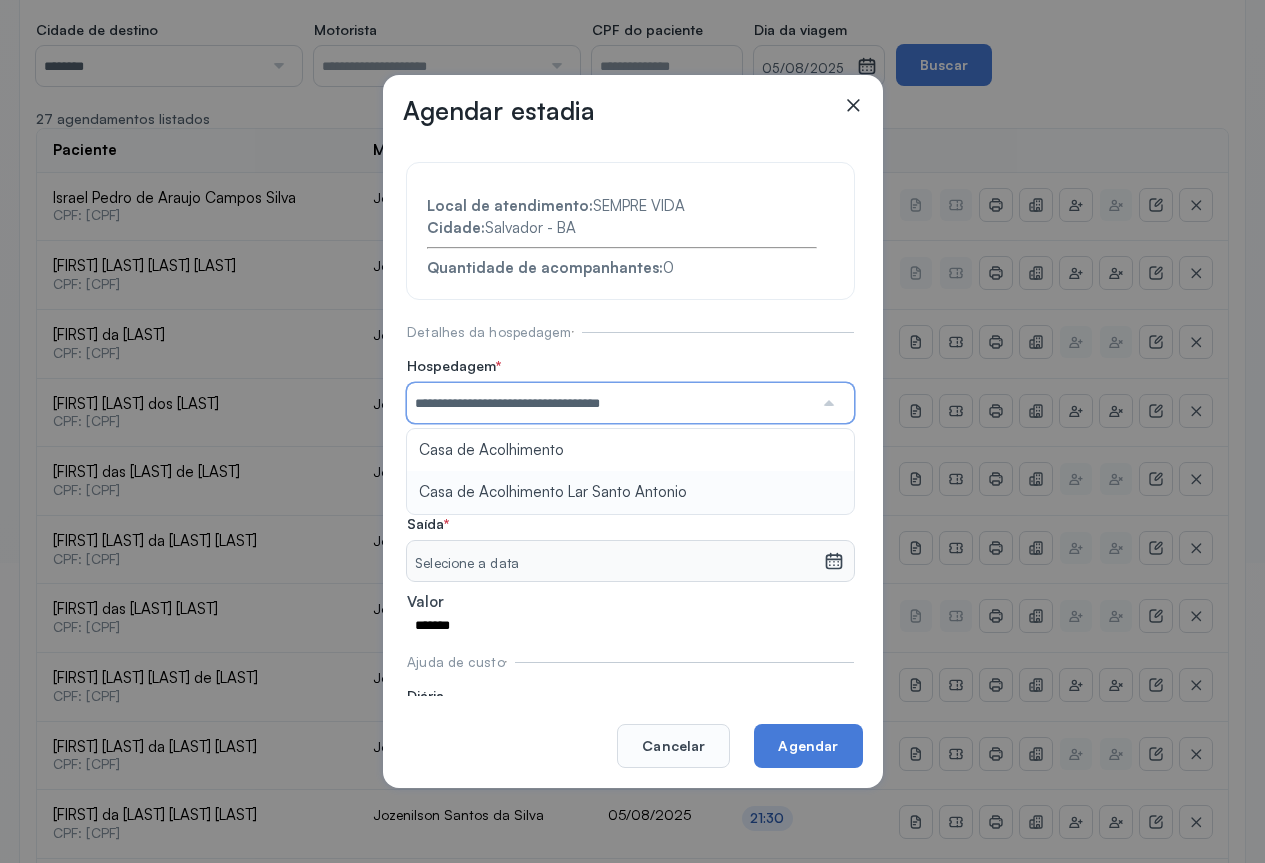 click on "**********" at bounding box center (630, 458) 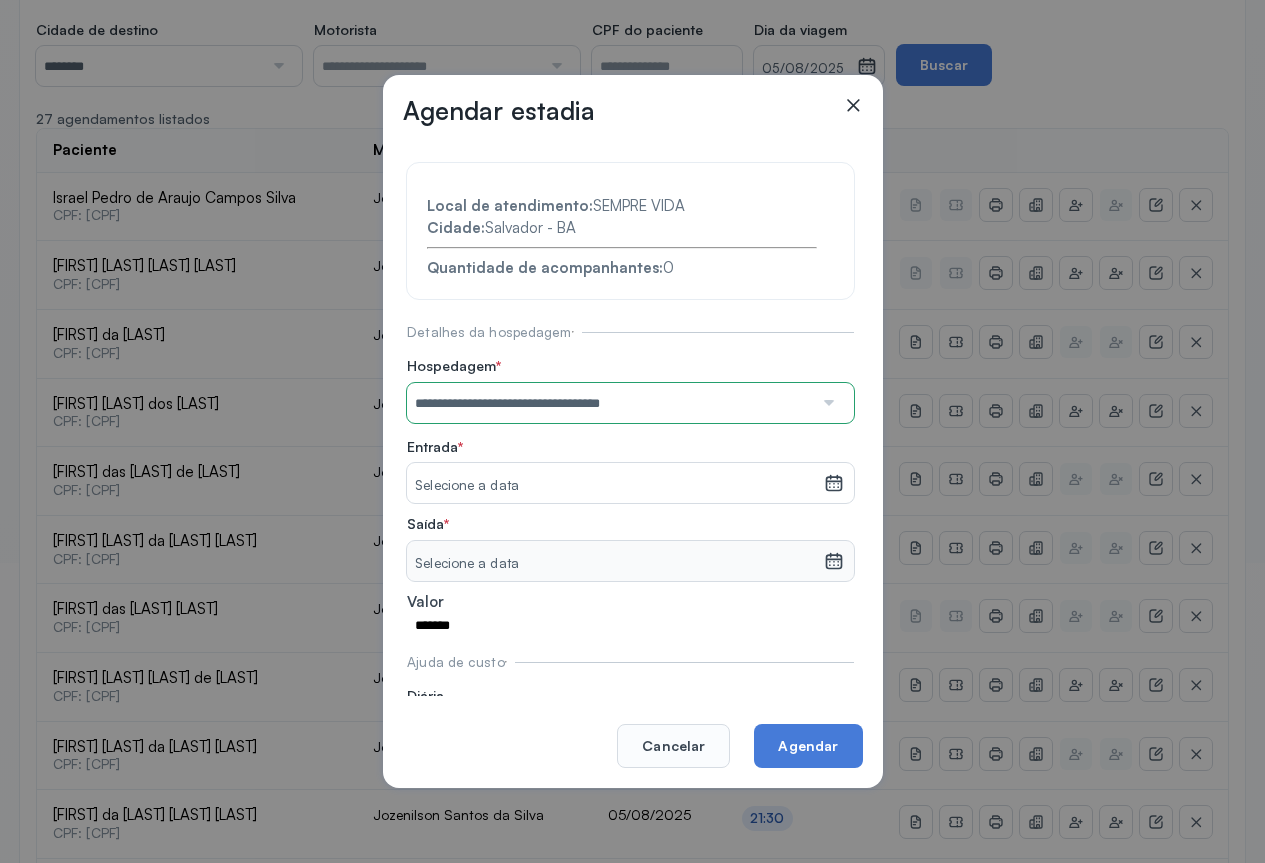 click on "Selecione a data" at bounding box center (615, 486) 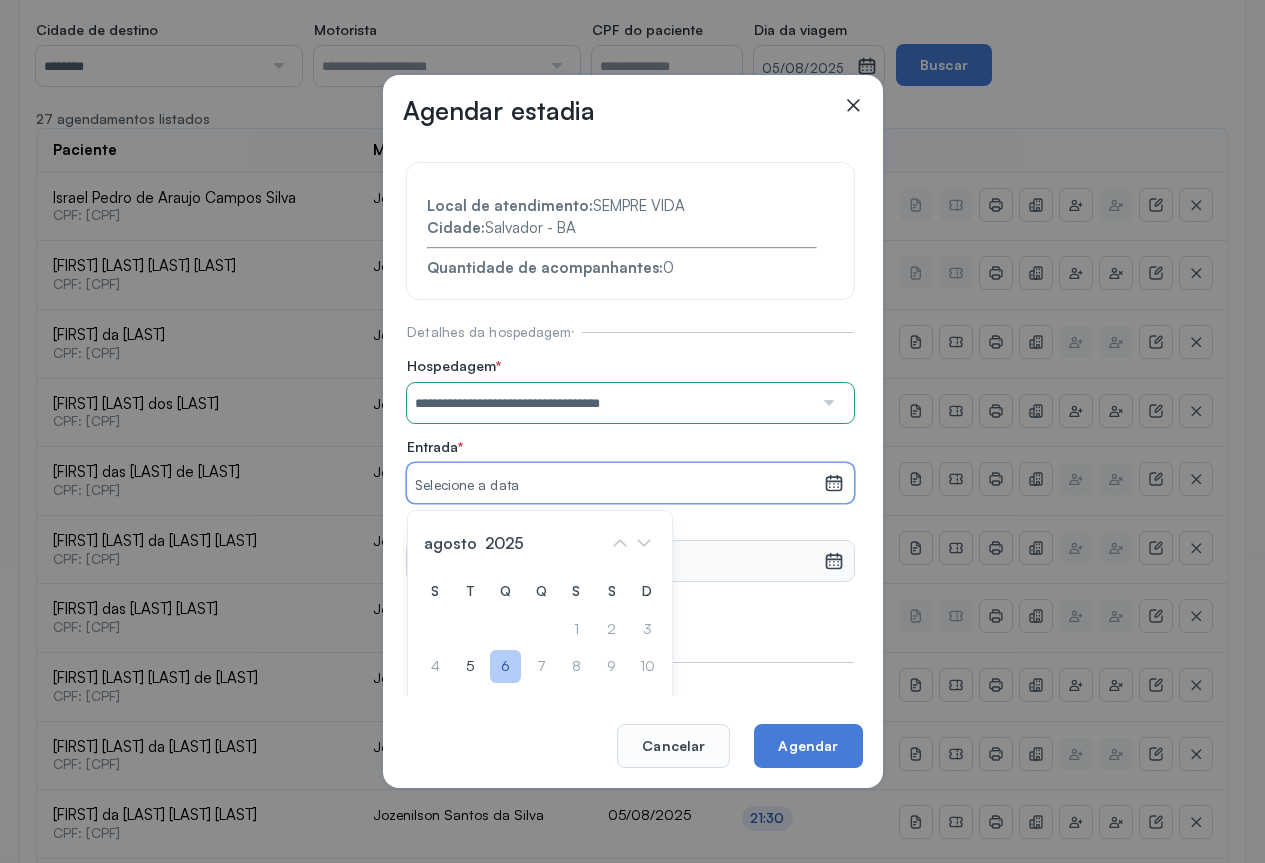 click on "6" 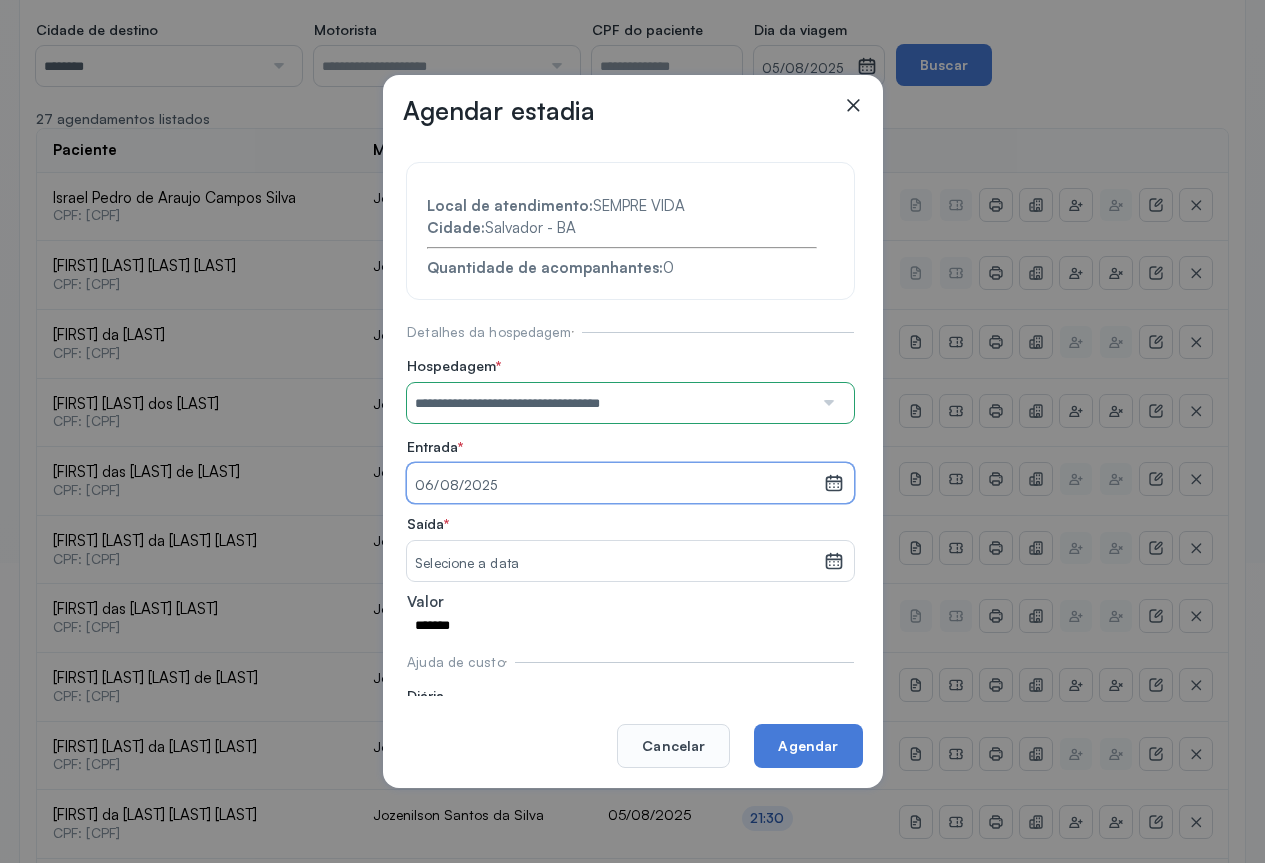 click 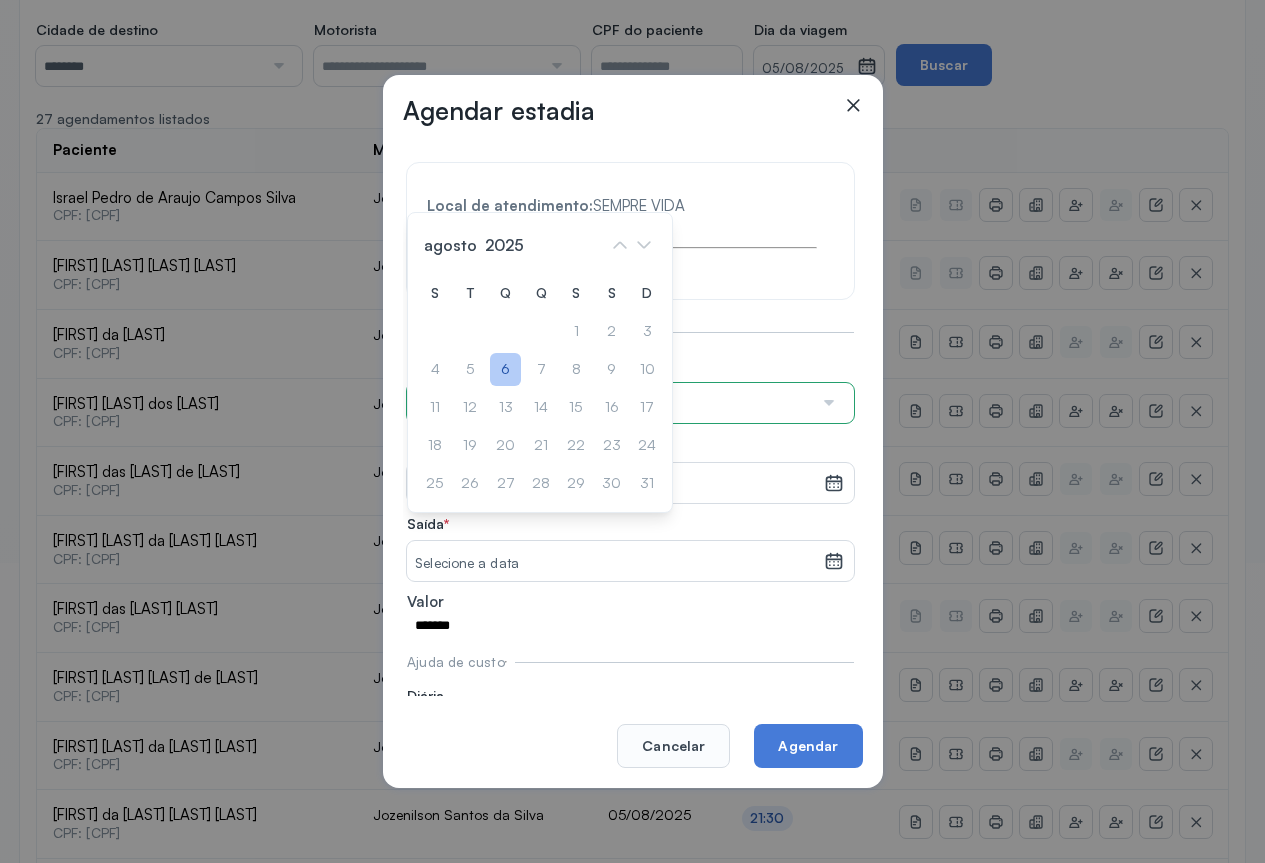 click on "6" 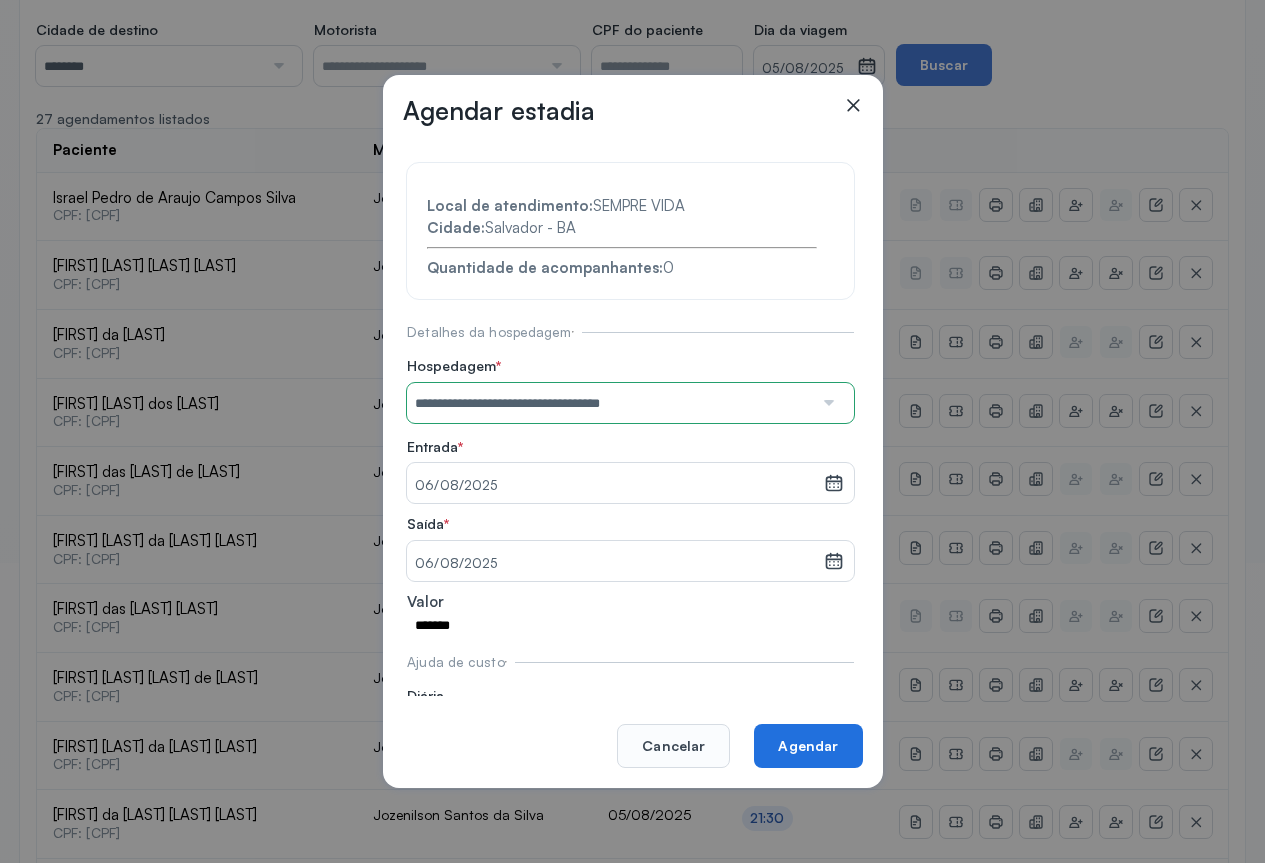 click on "Agendar" 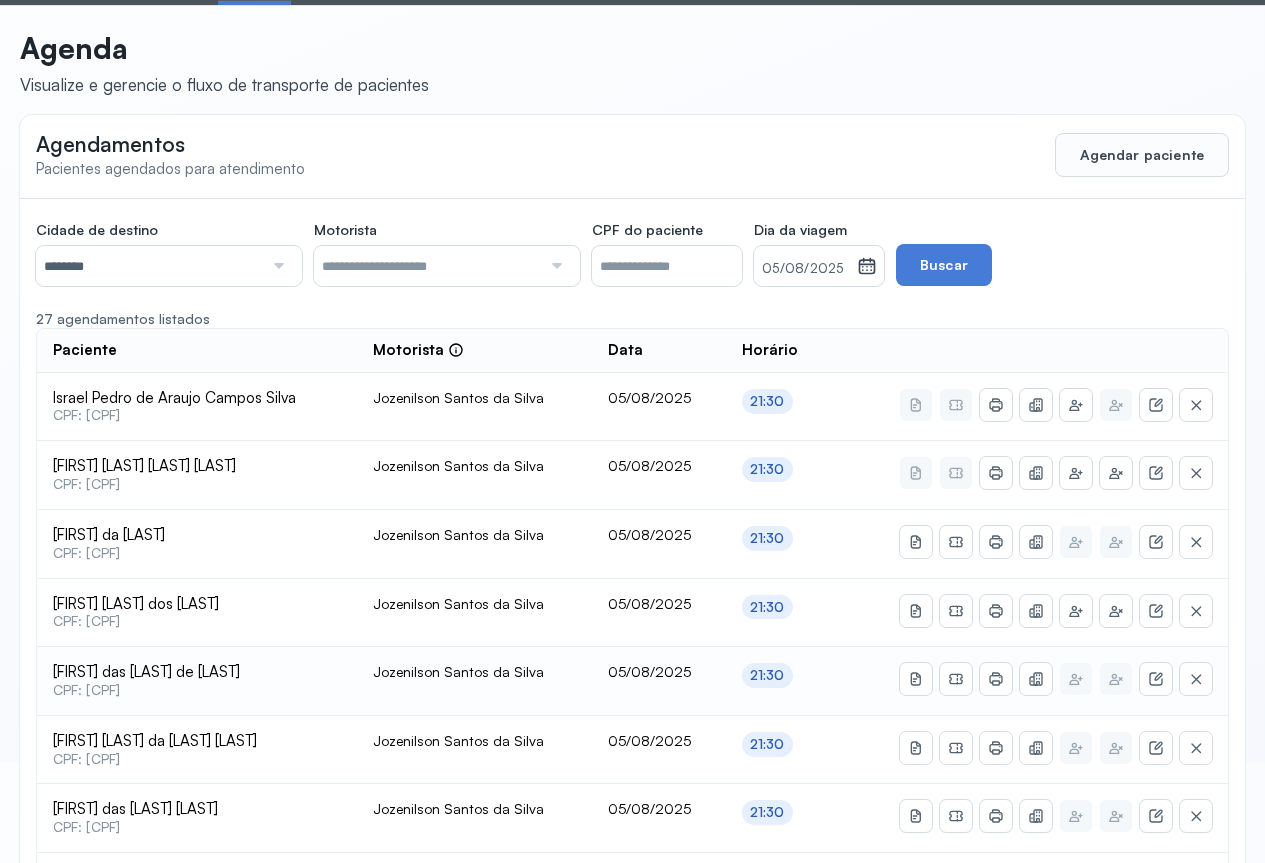 scroll, scrollTop: 200, scrollLeft: 0, axis: vertical 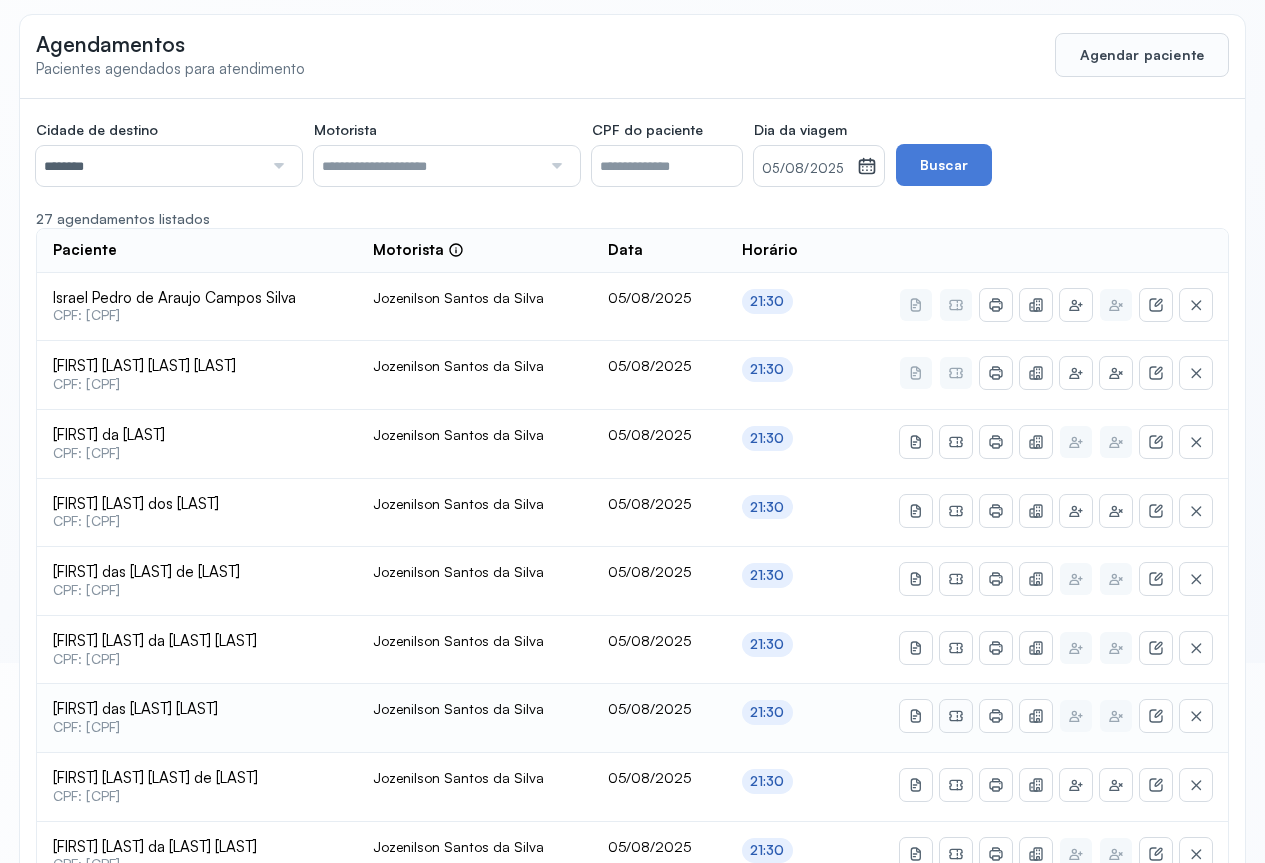 click 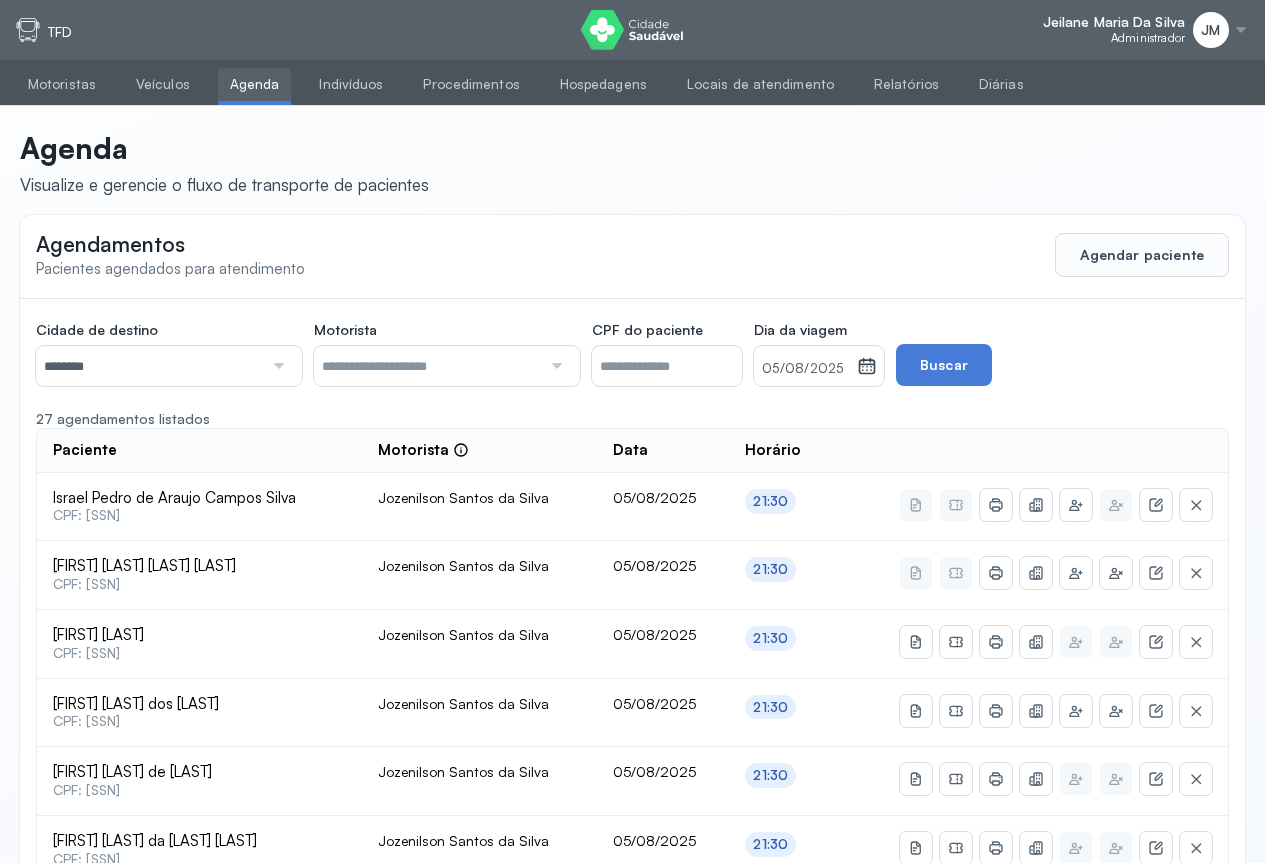 scroll, scrollTop: 0, scrollLeft: 0, axis: both 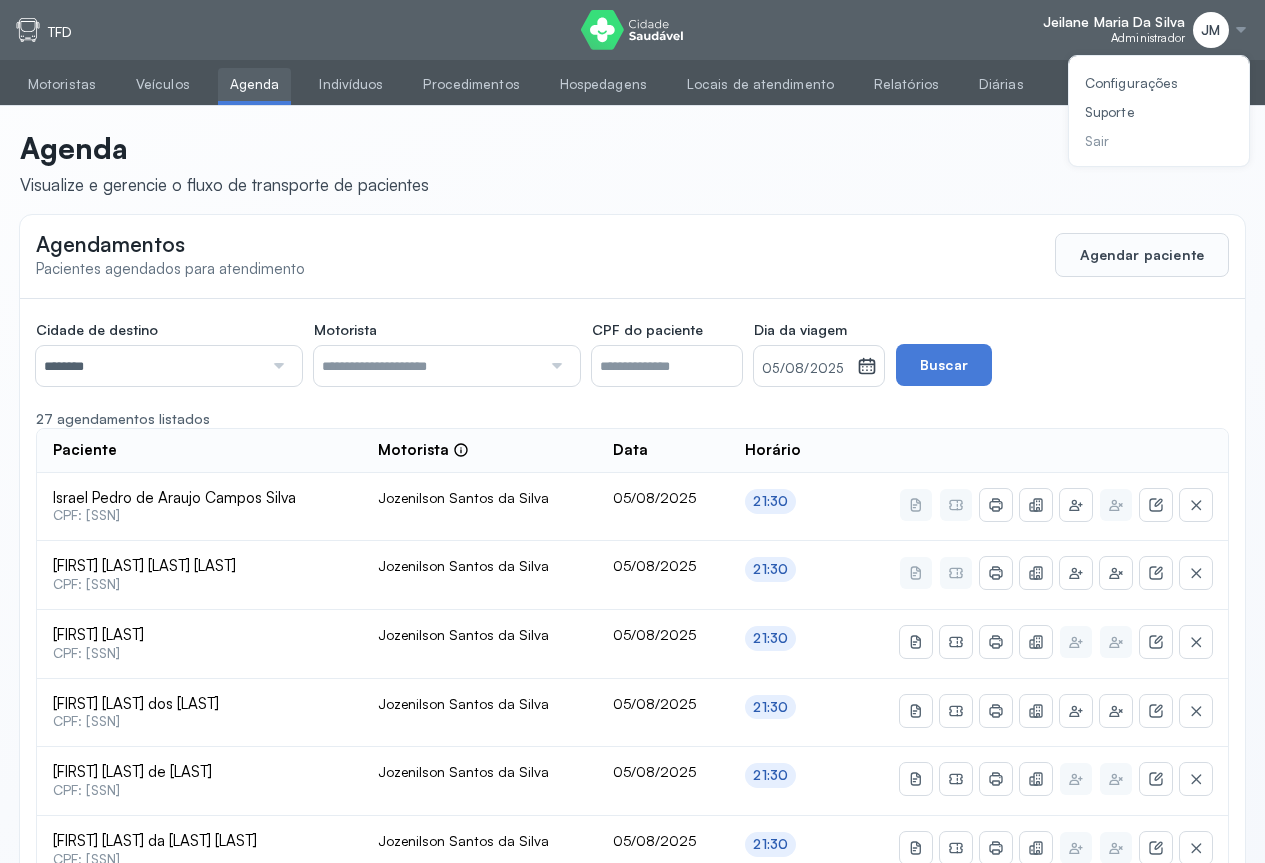 click on "Sair" 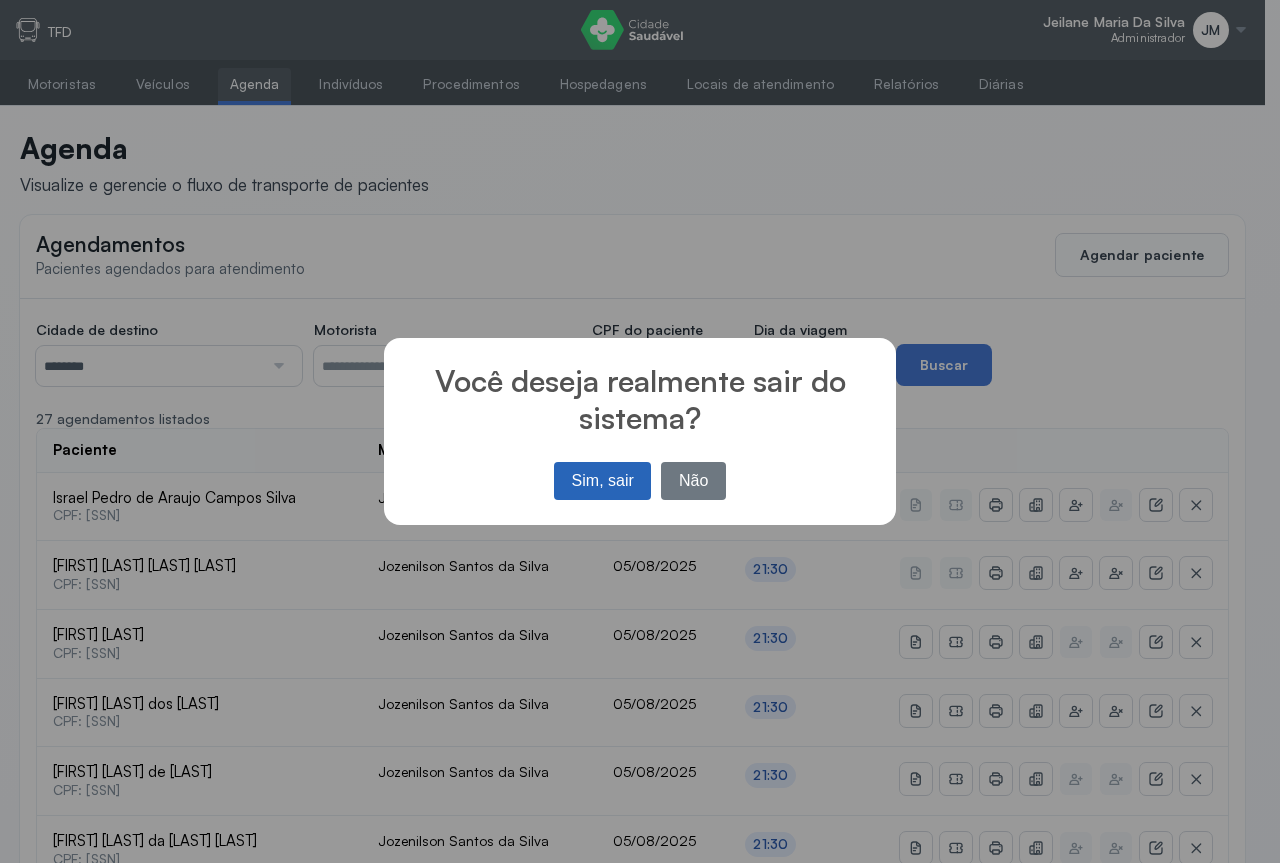 click on "Sim, sair" at bounding box center (602, 481) 